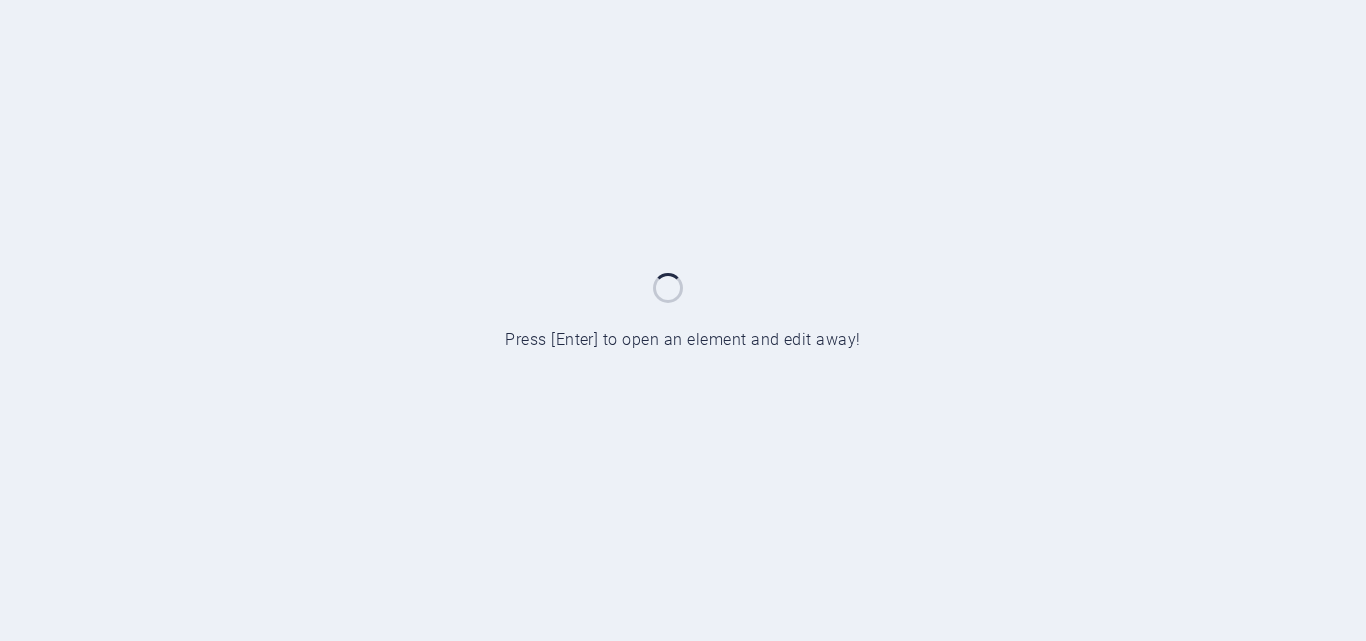 scroll, scrollTop: 0, scrollLeft: 0, axis: both 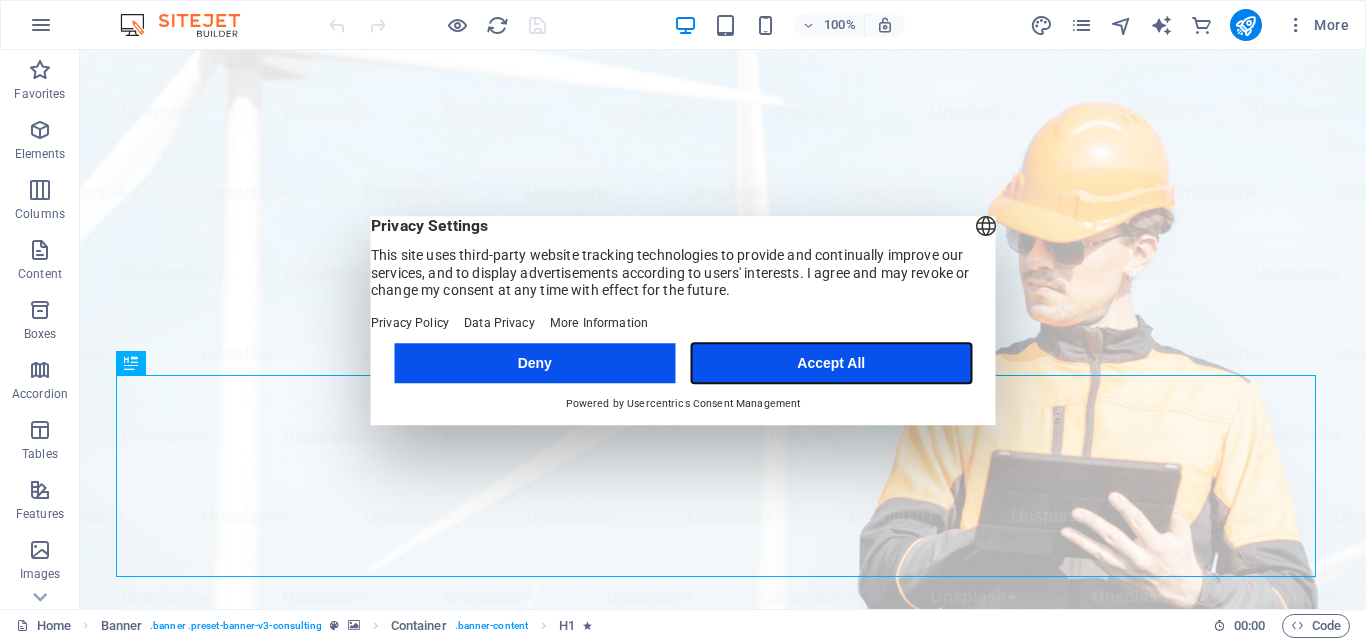 click on "Accept All" at bounding box center (831, 363) 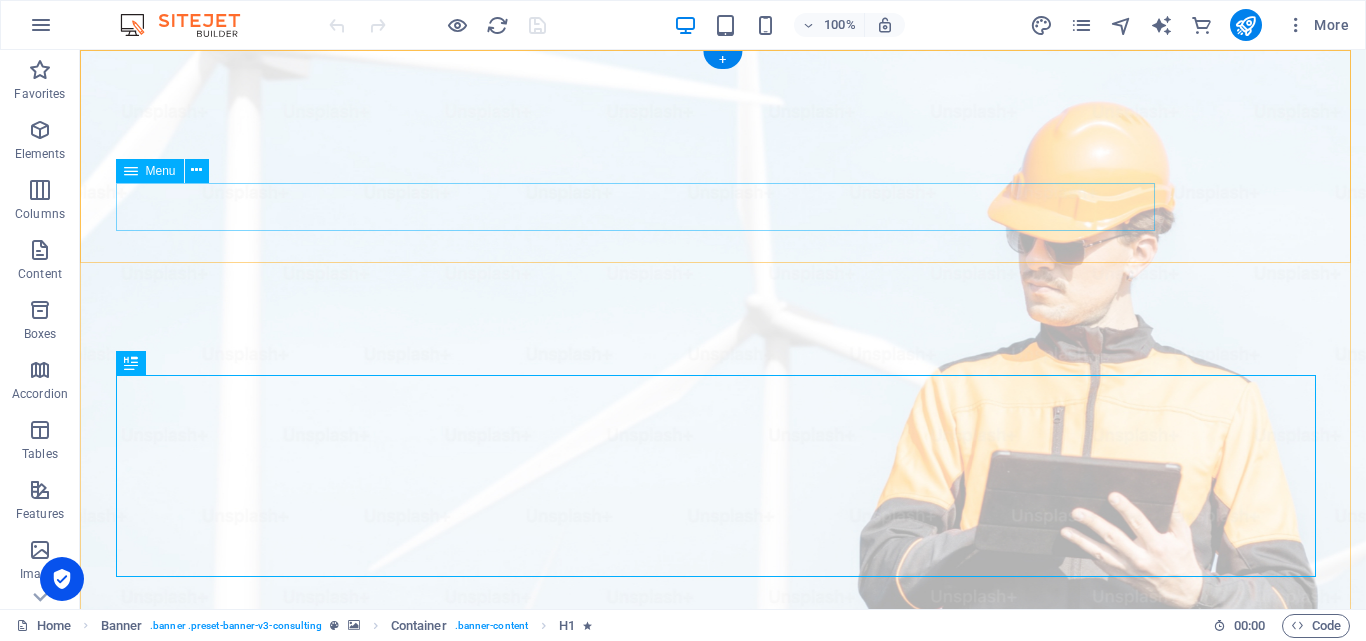 click on "HOME Our Team SERVICE Projects Contact Us" at bounding box center [723, 1107] 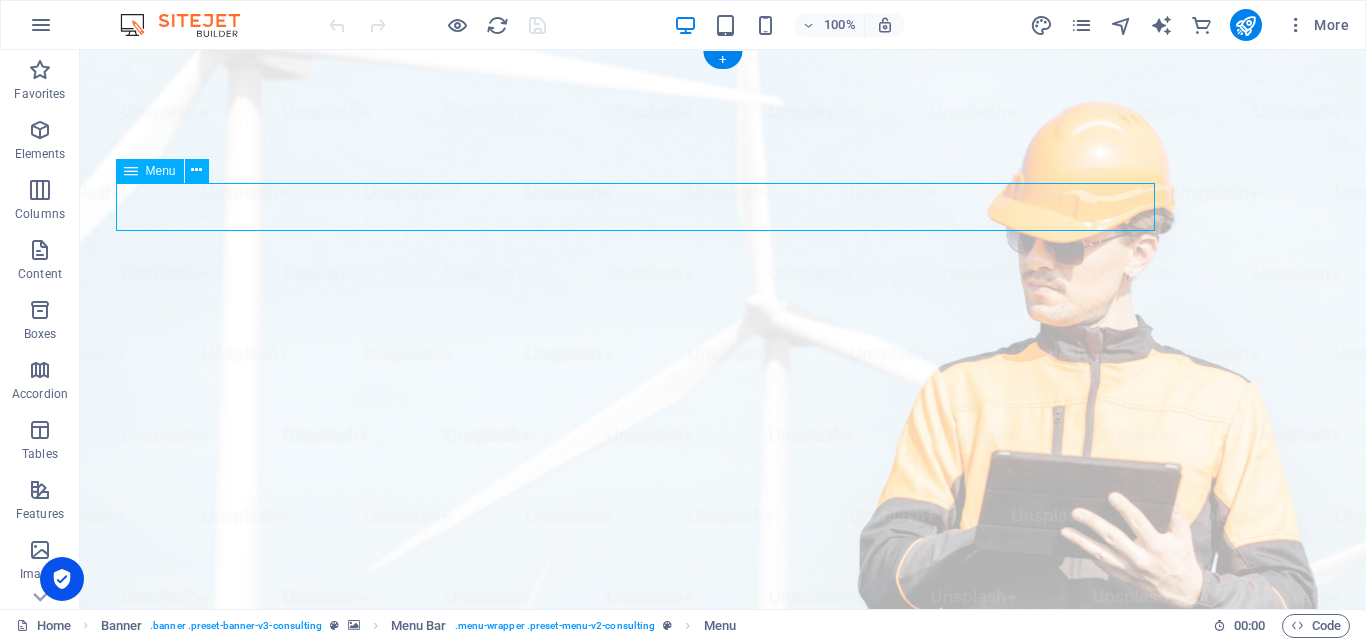 click on "HOME Our Team SERVICE Projects Contact Us" at bounding box center [723, 1107] 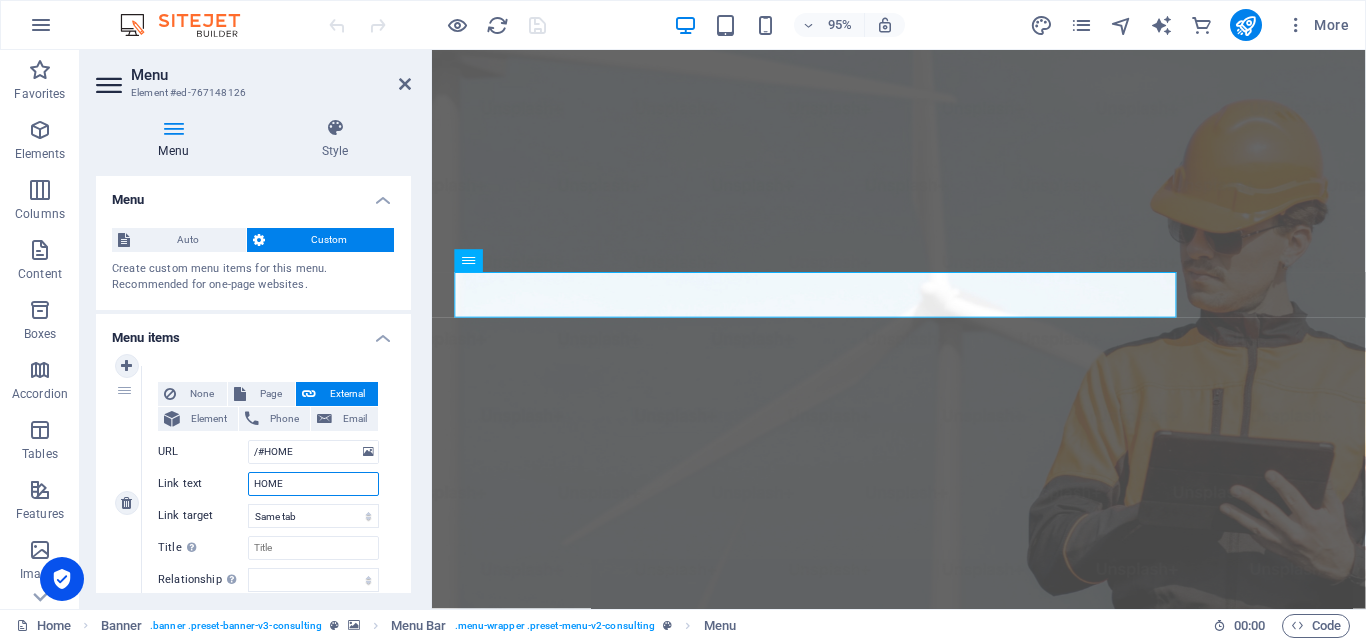 click on "HOME" at bounding box center (313, 484) 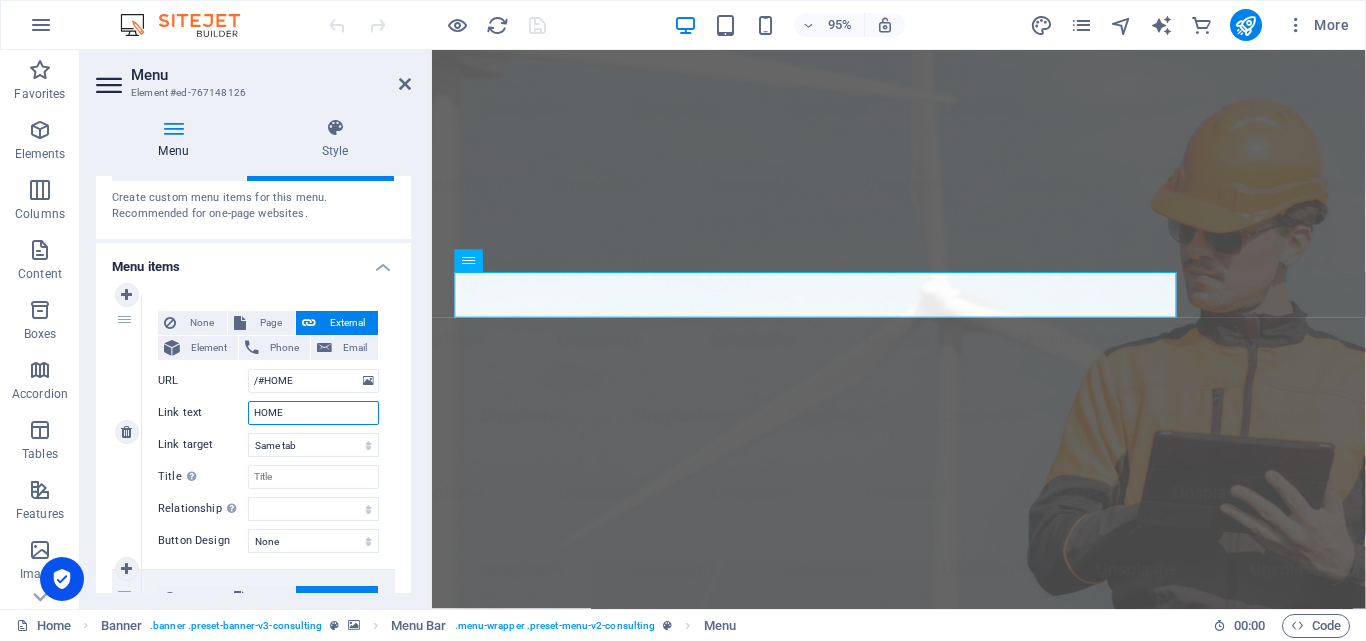 scroll, scrollTop: 100, scrollLeft: 0, axis: vertical 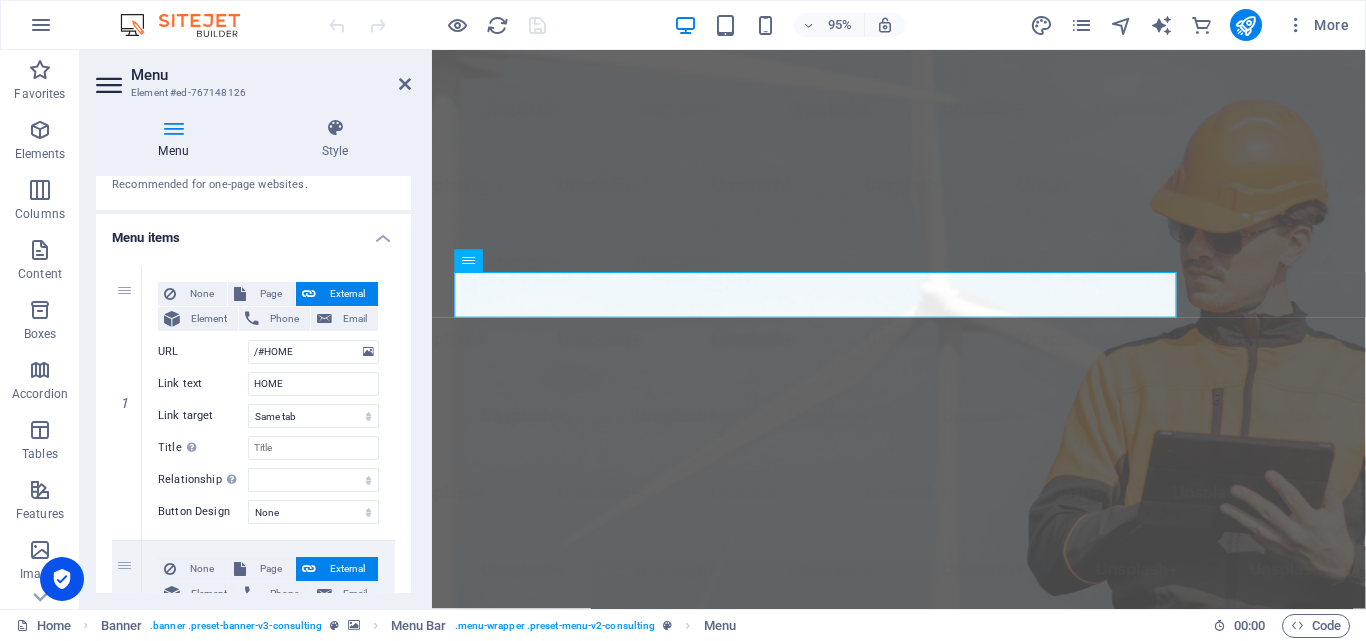 click on "1 None Page External Element Phone Email Page Home Subpage Legal Notice Privacy Element
URL /#HOME Phone Email Link text HOME Link target New tab Same tab Overlay Title Additional link description, should not be the same as the link text. The title is most often shown as a tooltip text when the mouse moves over the element. Leave empty if uncertain. Relationship Sets the  relationship of this link to the link target . For example, the value "nofollow" instructs search engines not to follow the link. Can be left empty. alternate author bookmark external help license next nofollow noreferrer noopener prev search tag Button Design None Default Primary Secondary 2 None Page External Element Phone Email Page Home Subpage Legal Notice Privacy Element
URL /#team Phone Email Link text Our Team Link target New tab Same tab Overlay Title Relationship Sets the  relationship of this link to the link target alternate author bookmark external help license next nofollow prev 3" at bounding box center (253, 953) 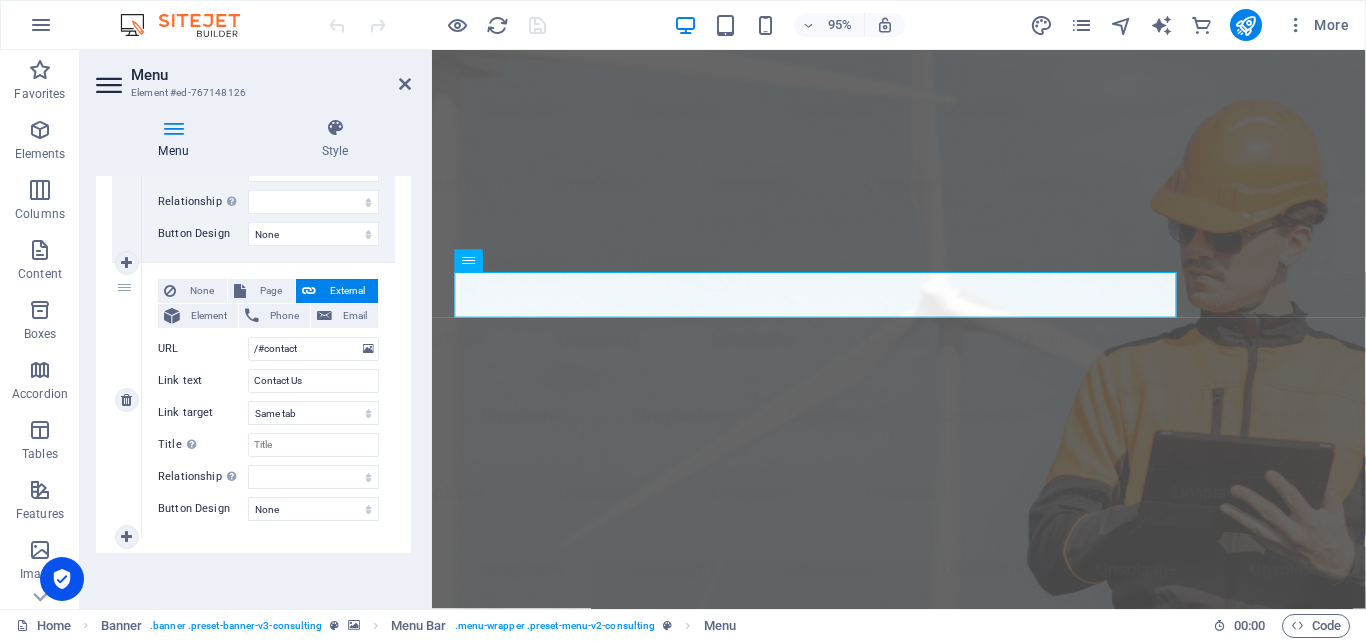 scroll, scrollTop: 603, scrollLeft: 0, axis: vertical 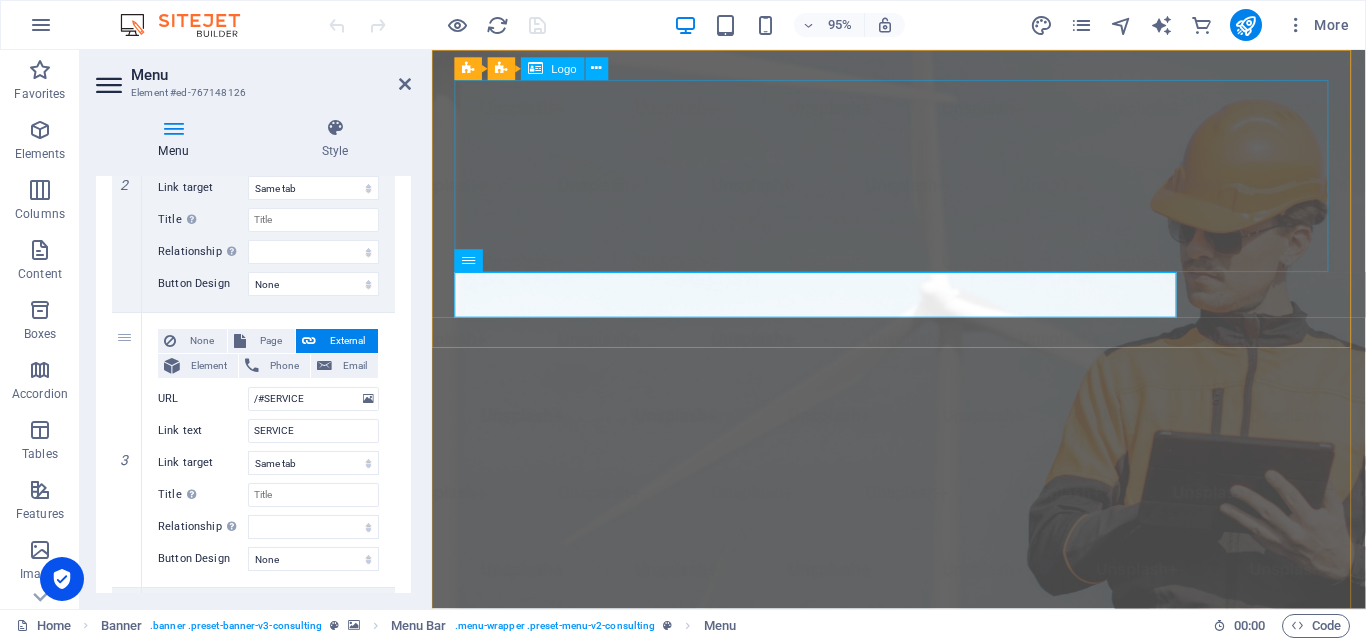 click on "MONOAR TECH & SECURITY SERVICE" at bounding box center [923, 1083] 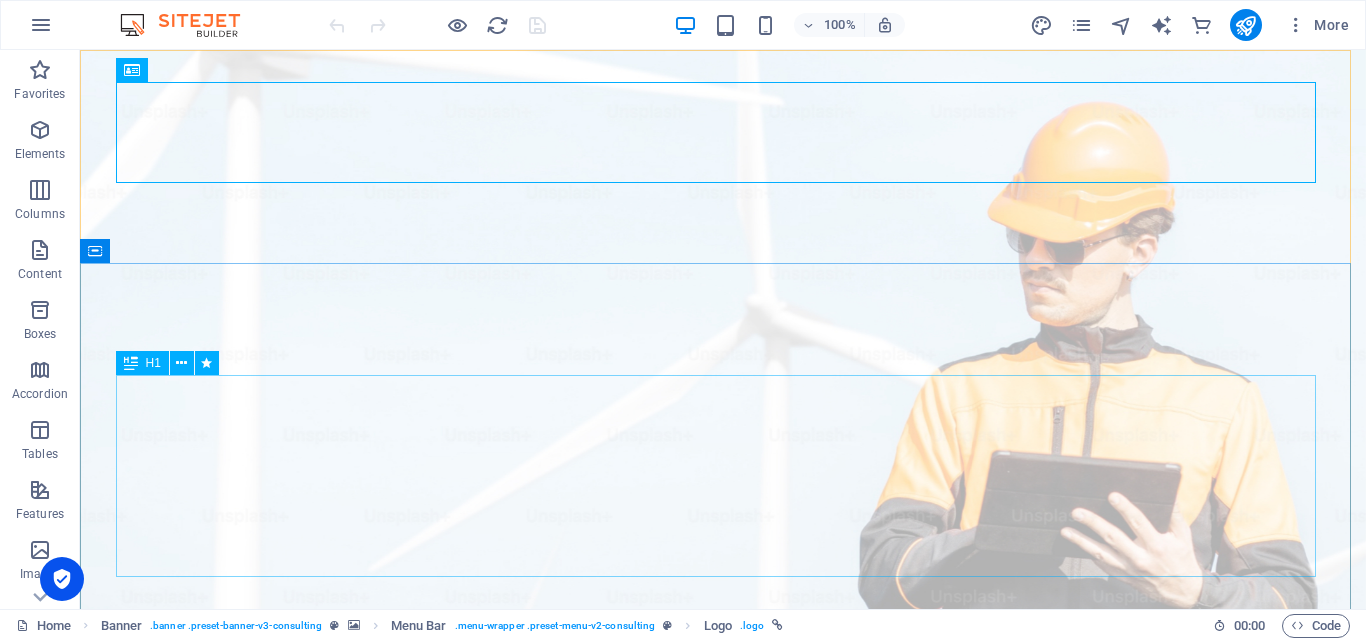 click on "Elevate Your Business With Sustainable Energy And Strategic Consulting" at bounding box center (723, 1312) 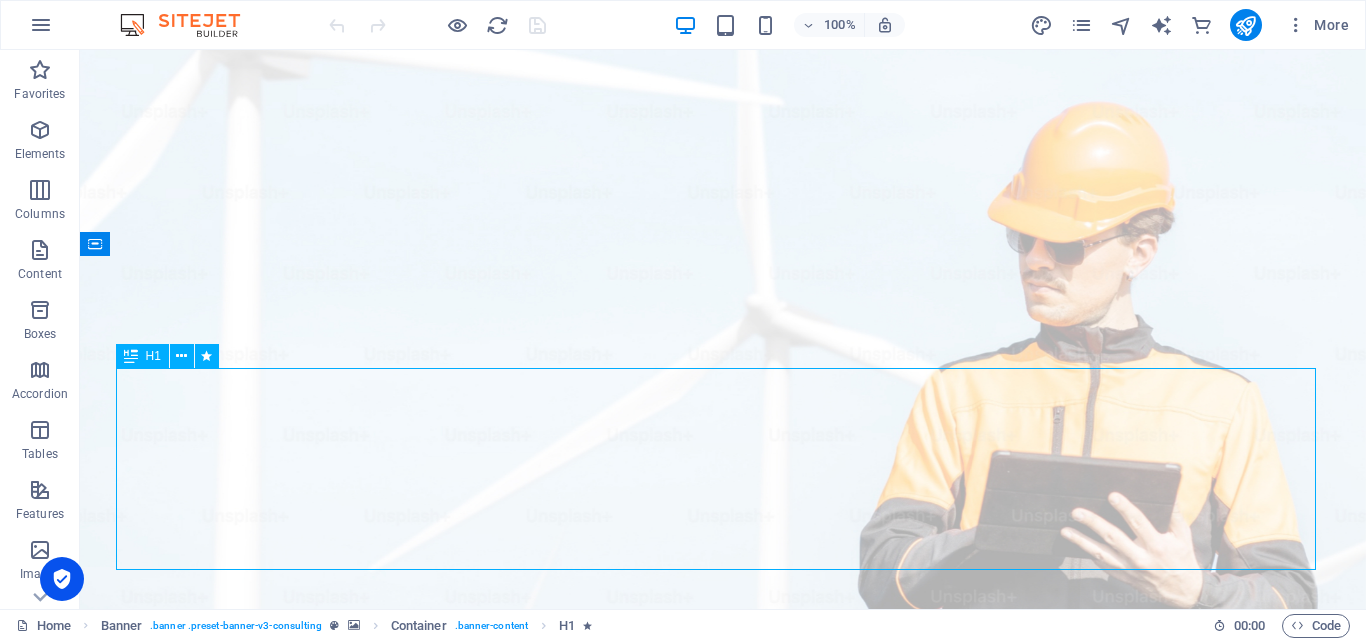 scroll, scrollTop: 200, scrollLeft: 0, axis: vertical 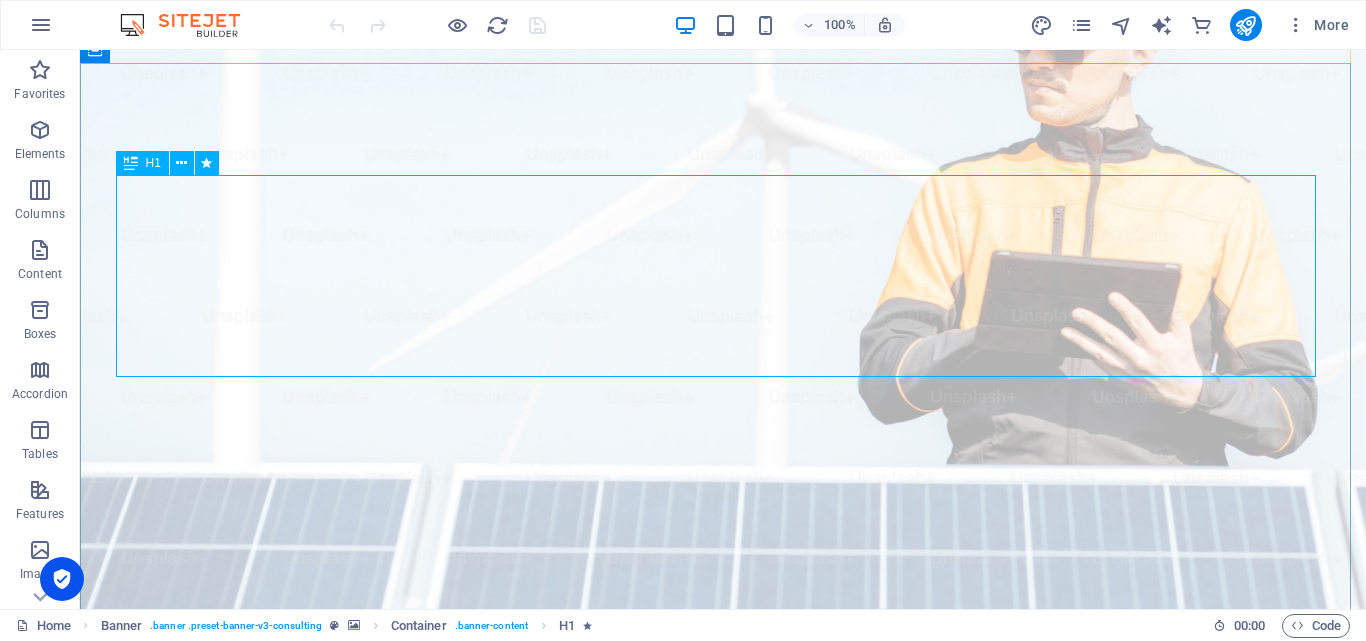 click on "Elevate Your Business With Sustainable Energy And Strategic Consulting" at bounding box center (723, 1112) 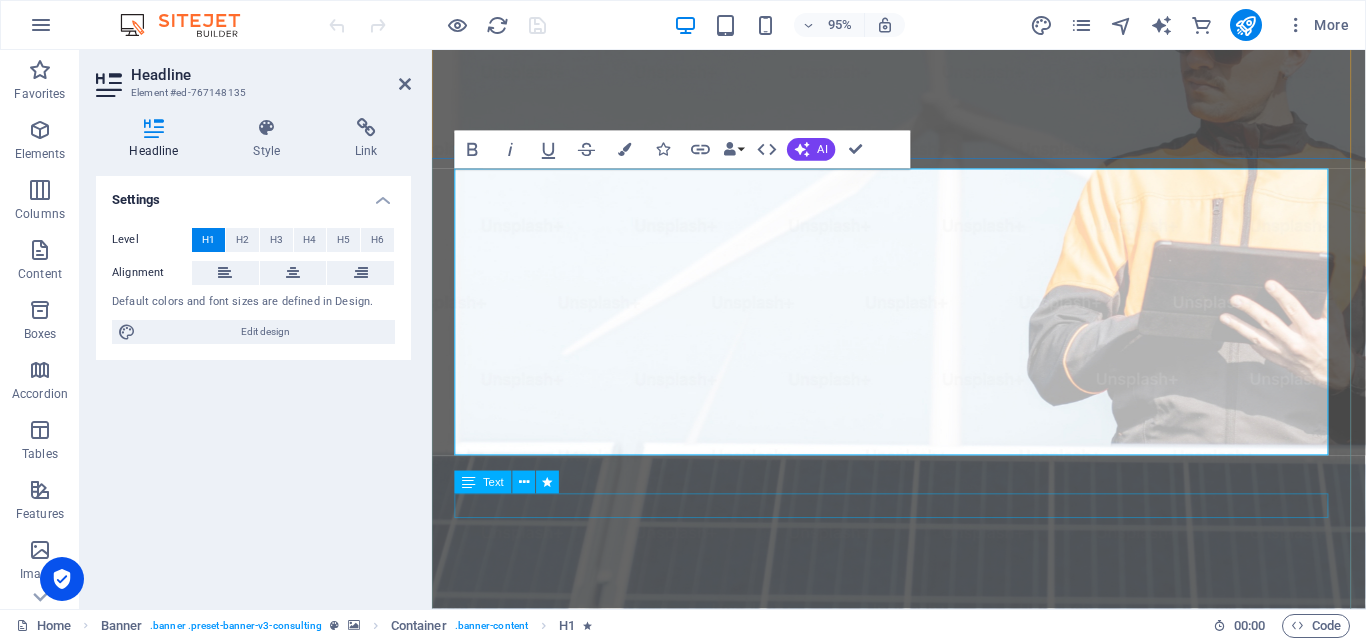 click on "Empowering businesses for a greener future and strategic growth" at bounding box center (923, 1466) 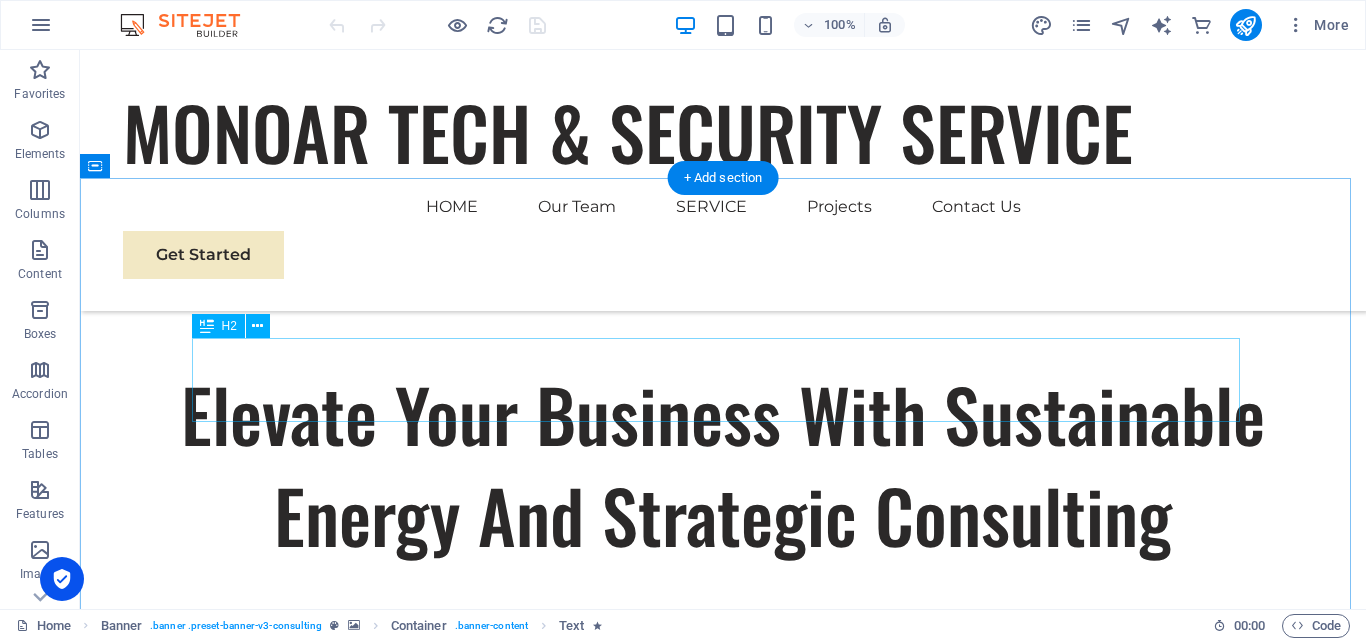 scroll, scrollTop: 800, scrollLeft: 0, axis: vertical 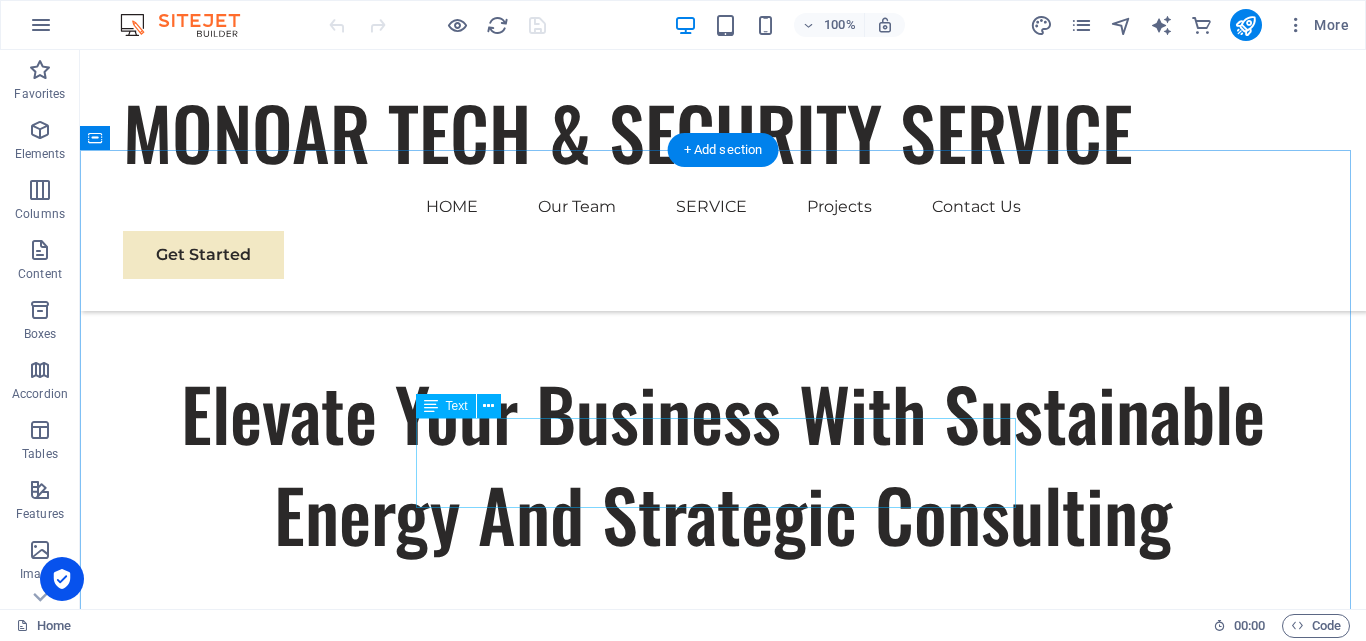 click on "We are a passionate consulting agency dedicated to helping businesses navigate the dynamic landscape of sustainable energy and strategic growth. Our core mission is to empower organizations to thrive while making a positive impact on the environment." at bounding box center (723, 1116) 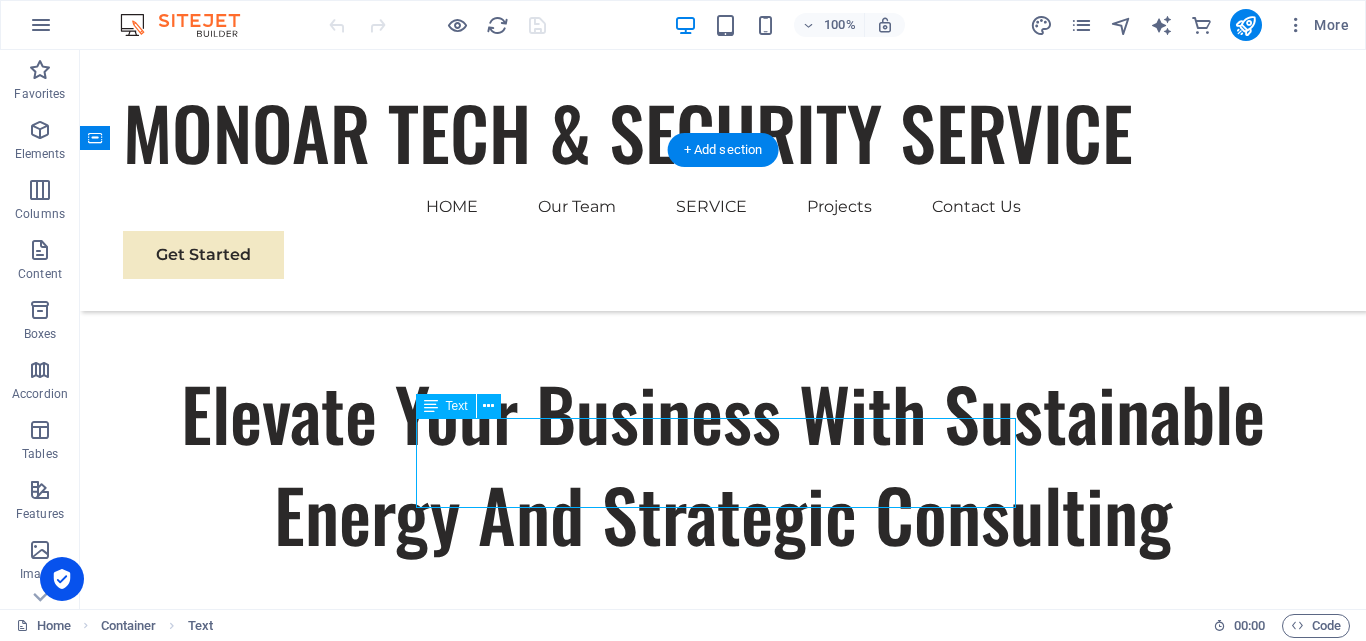 click on "We are a passionate consulting agency dedicated to helping businesses navigate the dynamic landscape of sustainable energy and strategic growth. Our core mission is to empower organizations to thrive while making a positive impact on the environment." at bounding box center [723, 1116] 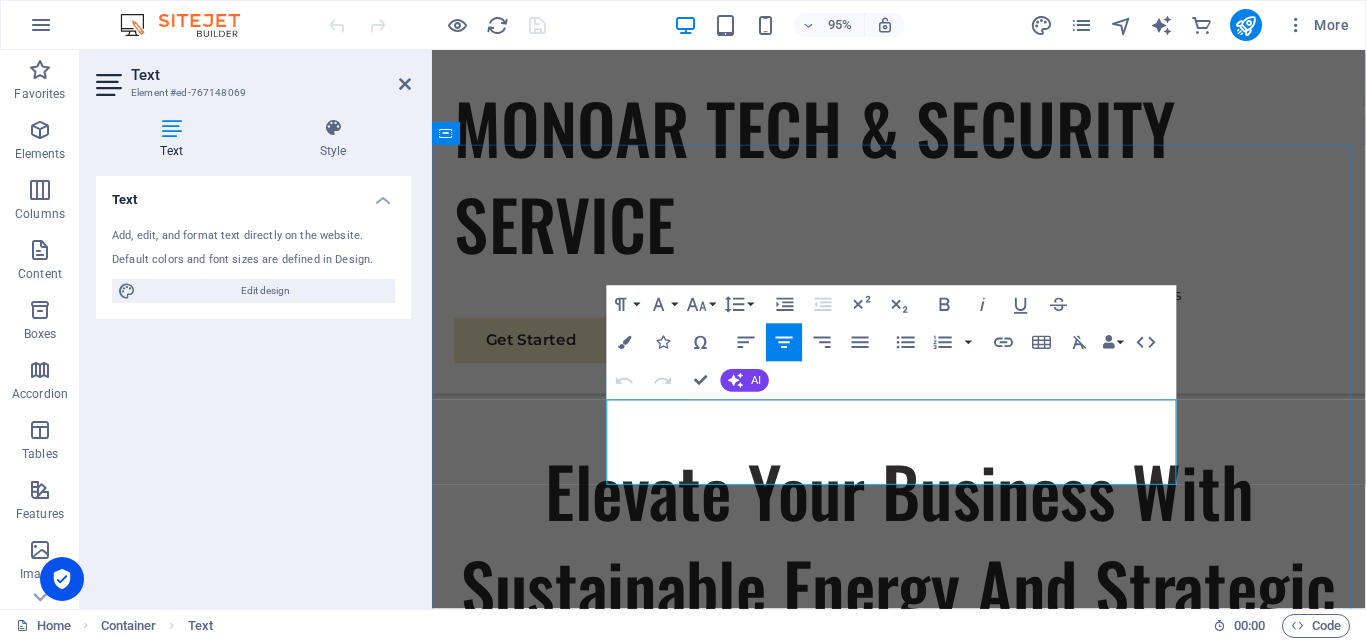 click on "We are a passionate consulting agency dedicated to helping businesses navigate the dynamic landscape of sustainable energy and strategic growth. Our core mission is to empower organizations to thrive while making a positive impact on the environment." at bounding box center (923, 1329) 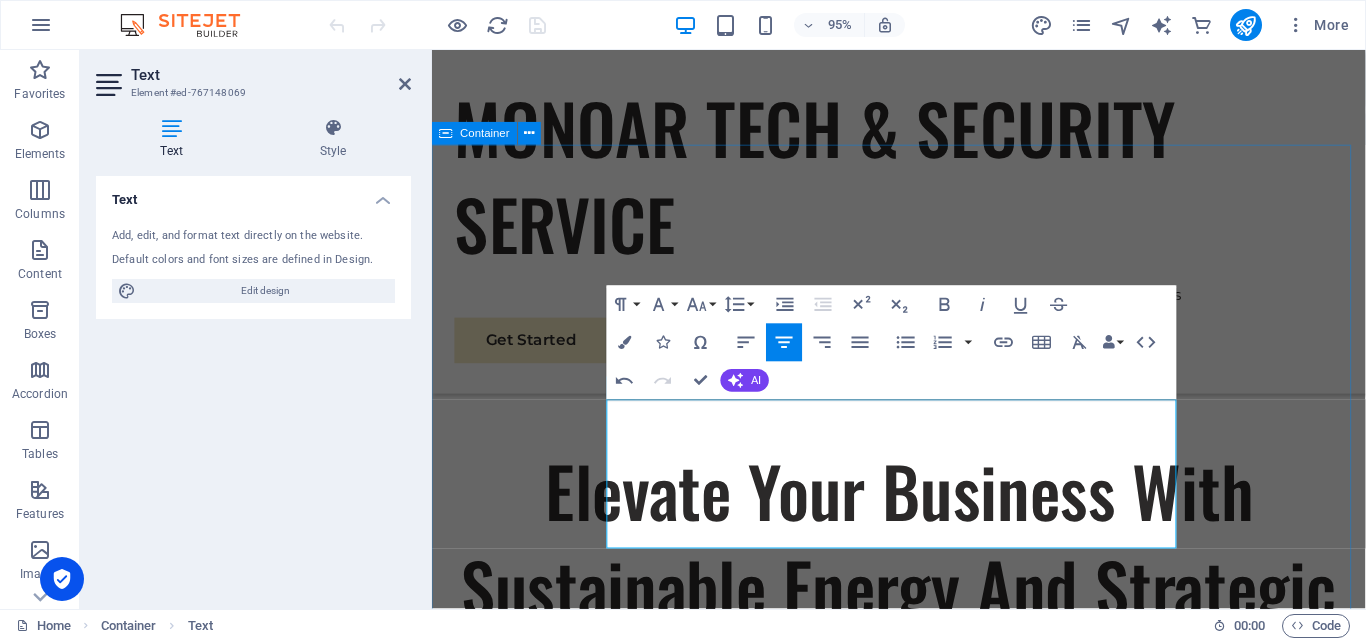 click on "Our Story Monoar Tech & Security Services  is a trusted provider of advanced surveillance system installations and custom website development solutions. We specialize in securing homes and businesses with cutting-edge CCTV and security technology, while also building modern, responsive websites tailored to our clients' needs. With a focus on reliability, innovation, and customer satisfaction, we deliver smart tech solutions that keep you safe and connected Sustainable Success Partner At Eco-Con, we understand that success is not just about profitability; it's also about sustainability and responsible business practices. With a proven track record of guiding businesses towards greater profitability and environmental responsibility, we have become a trusted partner in the industry. Expertise For Results" at bounding box center [923, 1892] 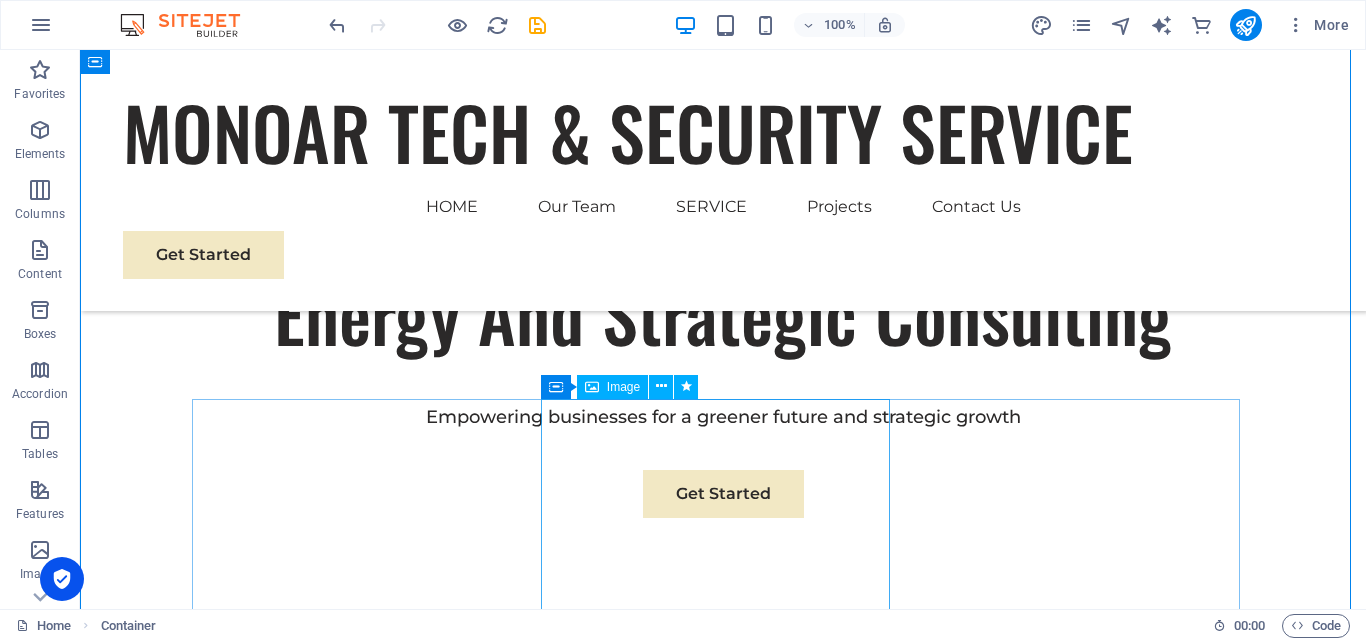 scroll, scrollTop: 1100, scrollLeft: 0, axis: vertical 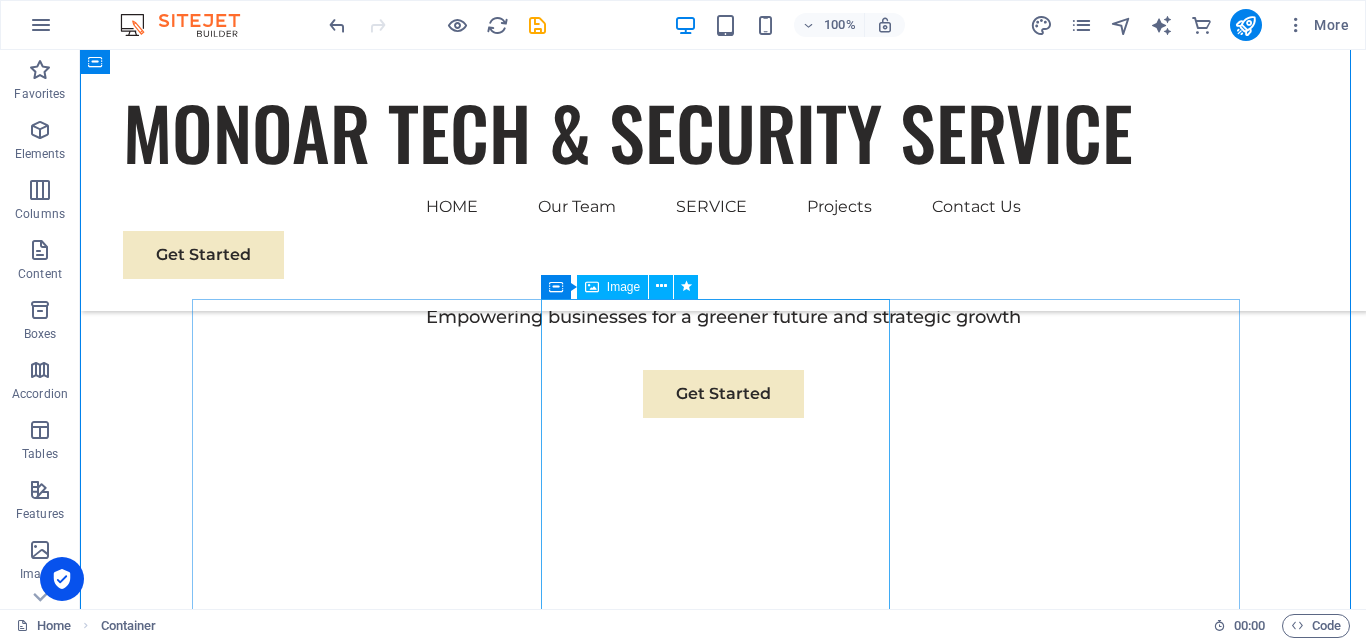 click on "Image" at bounding box center (612, 287) 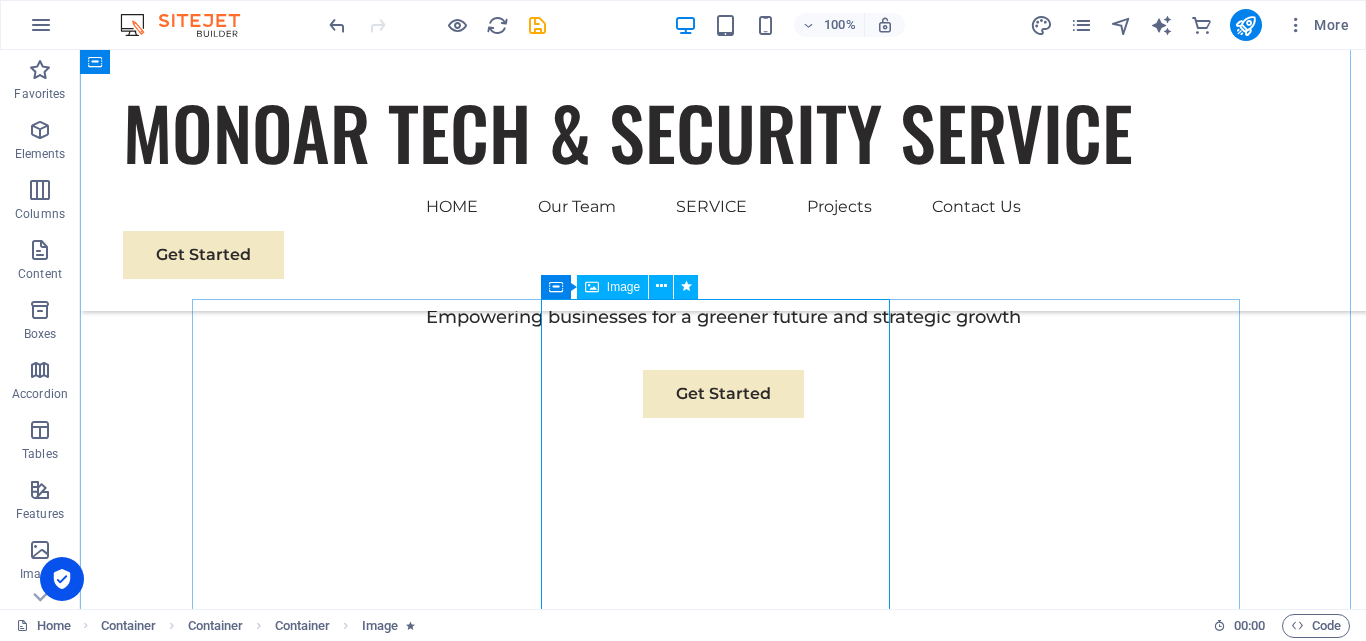 click at bounding box center [723, 1659] 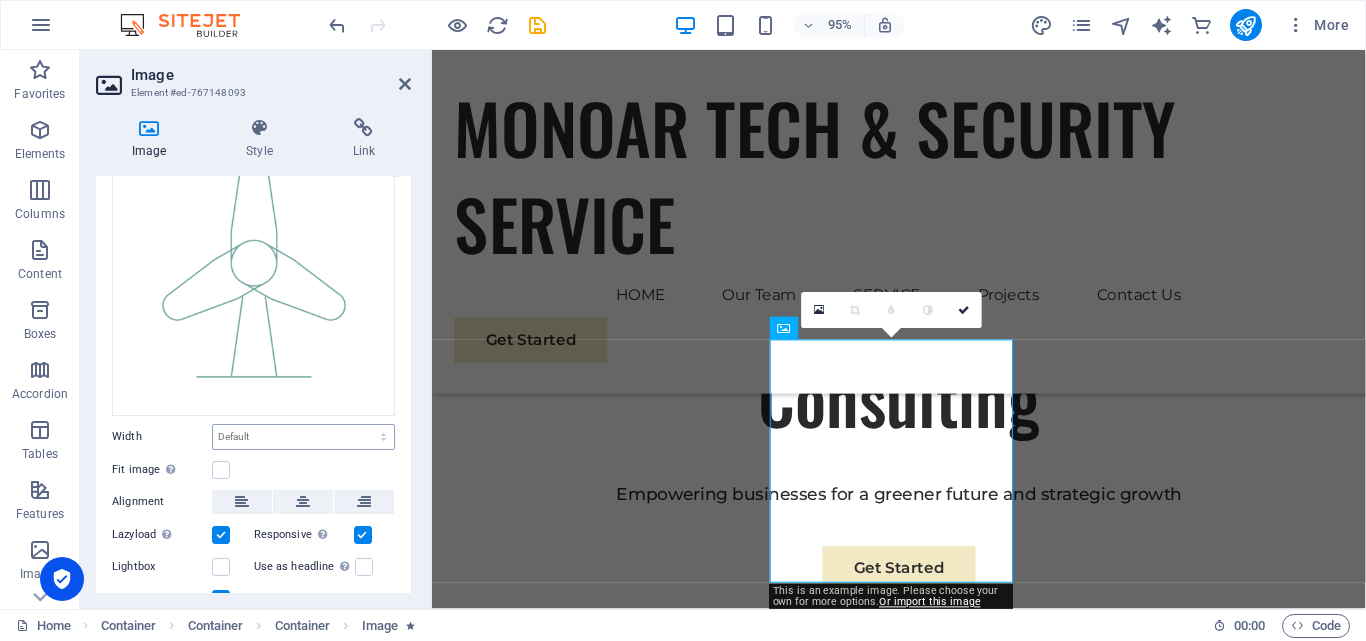 scroll, scrollTop: 0, scrollLeft: 0, axis: both 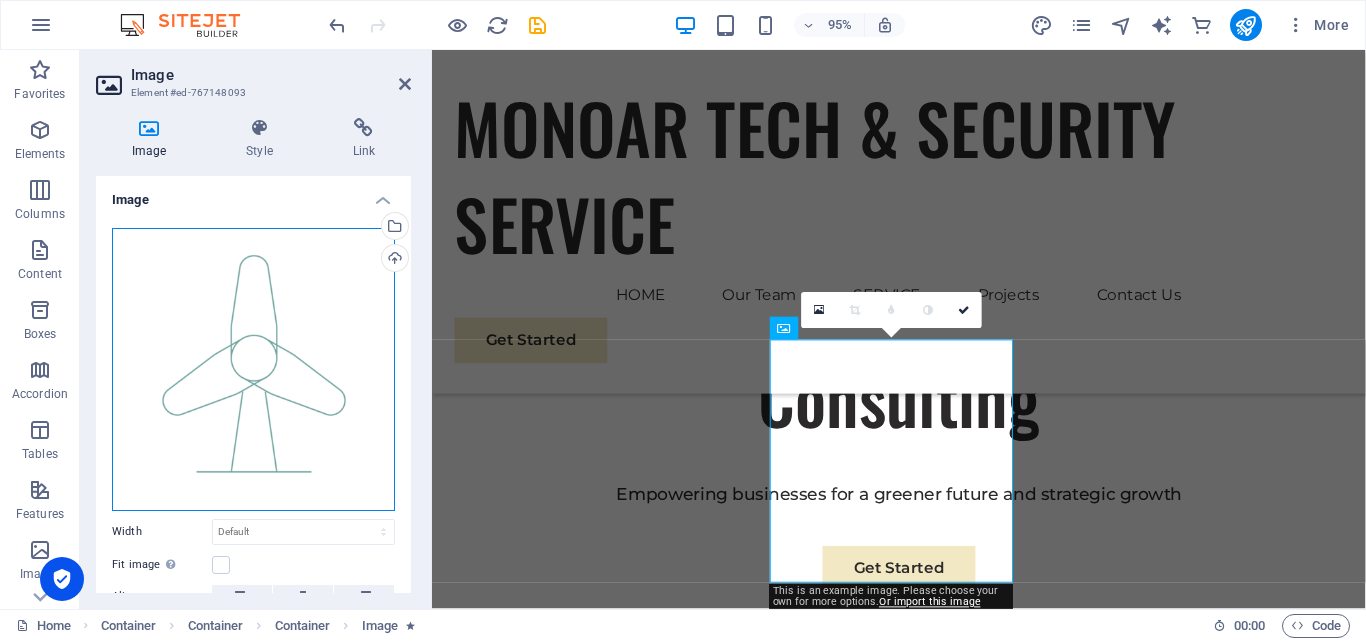 click on "Drag files here, click to choose files or select files from Files or our free stock photos & videos" at bounding box center [253, 369] 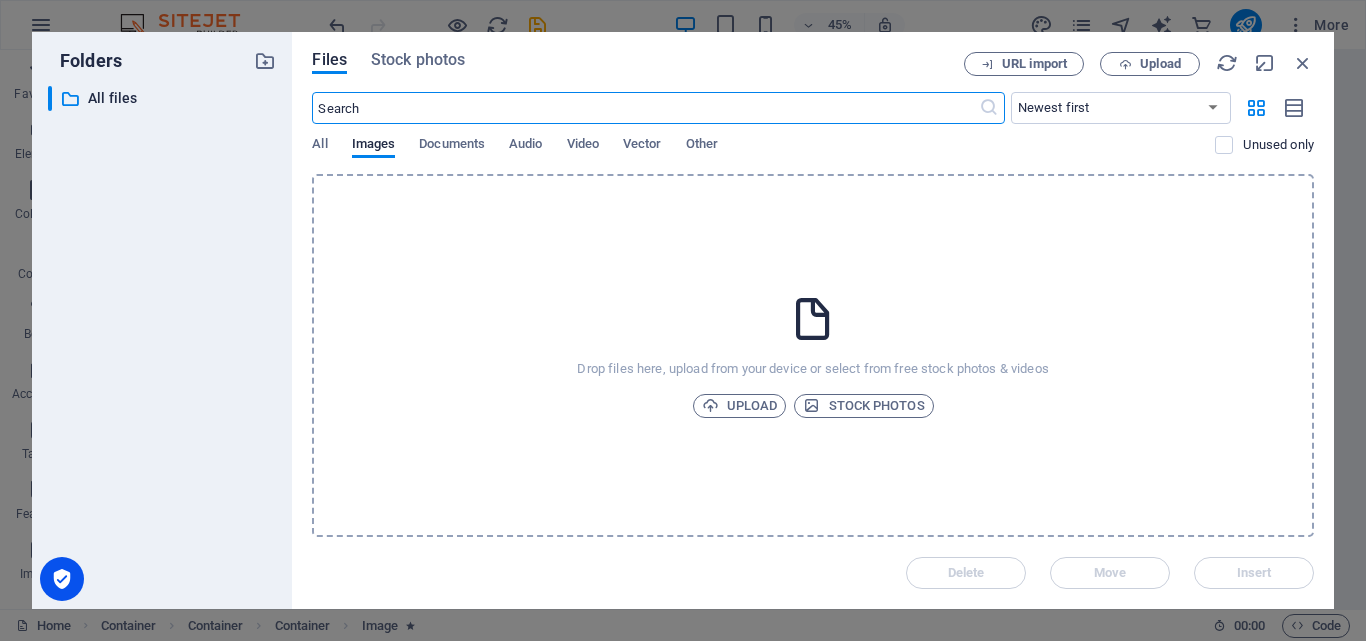 click at bounding box center [645, 108] 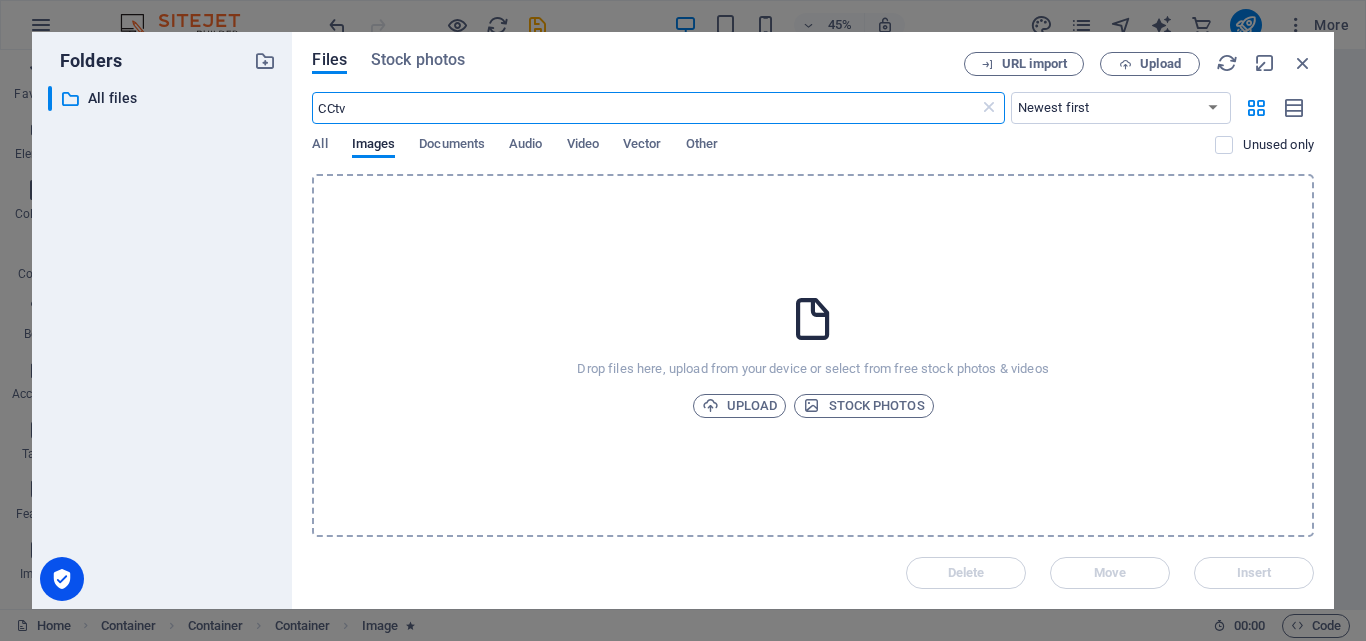 type on "CCtv" 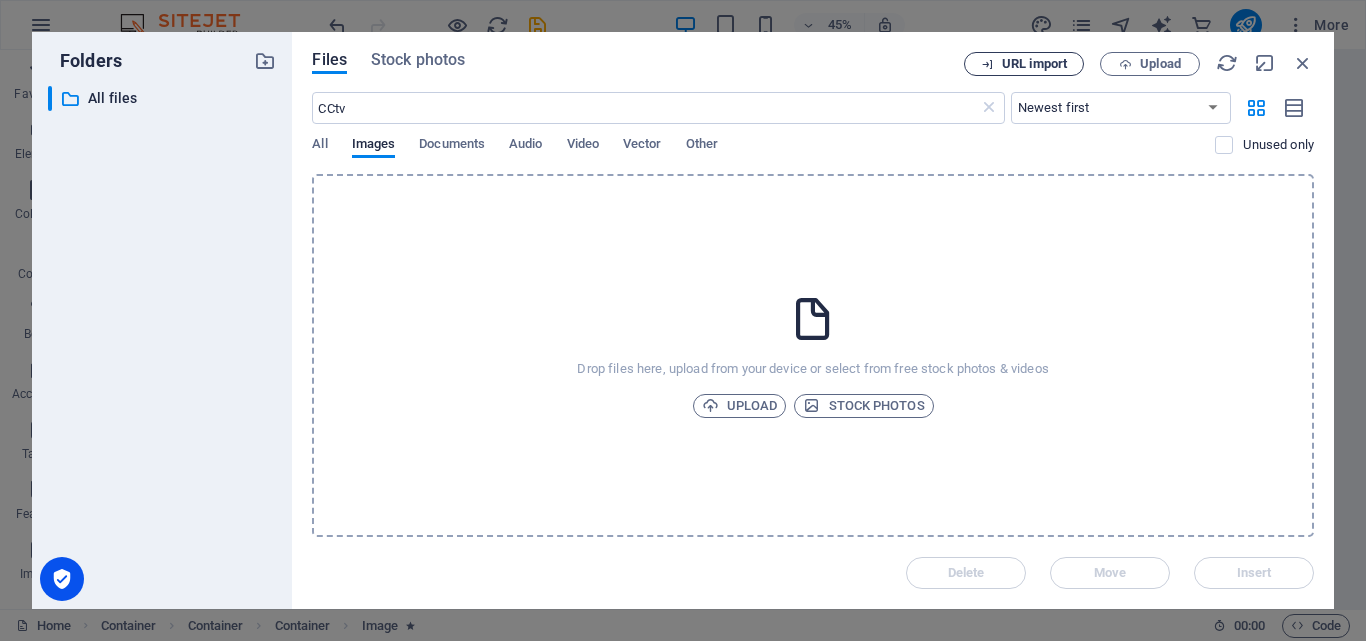 click on "URL import" at bounding box center (1034, 64) 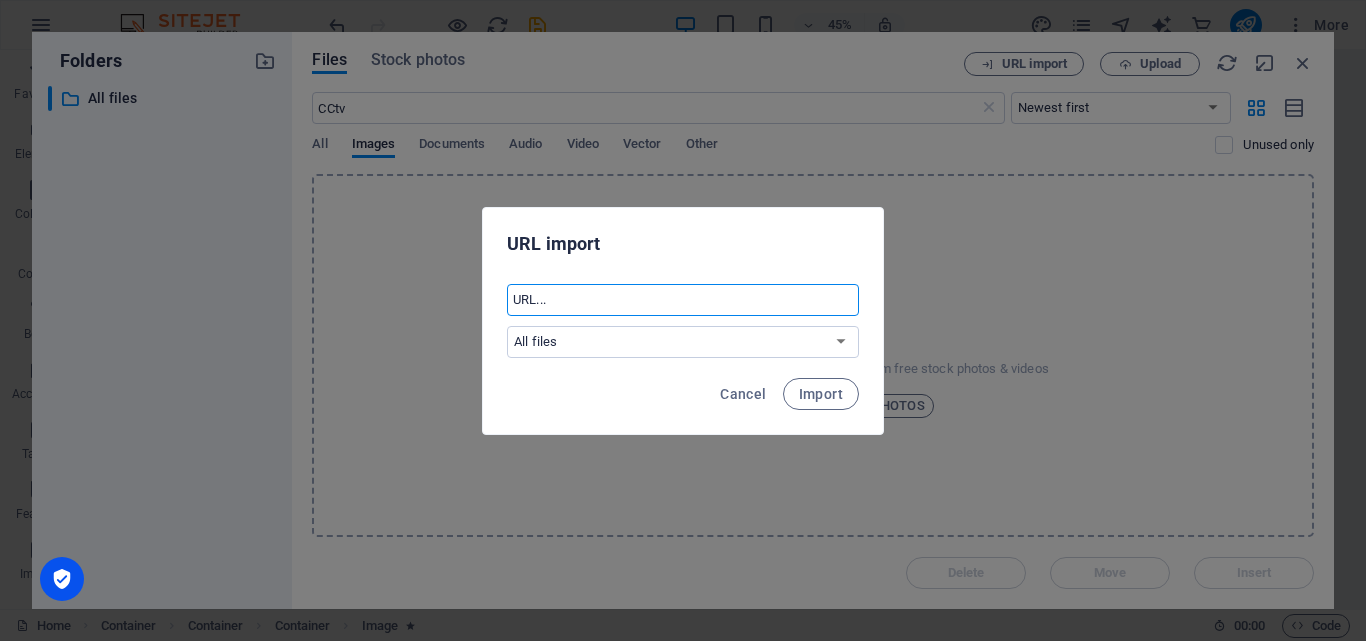 click at bounding box center (683, 300) 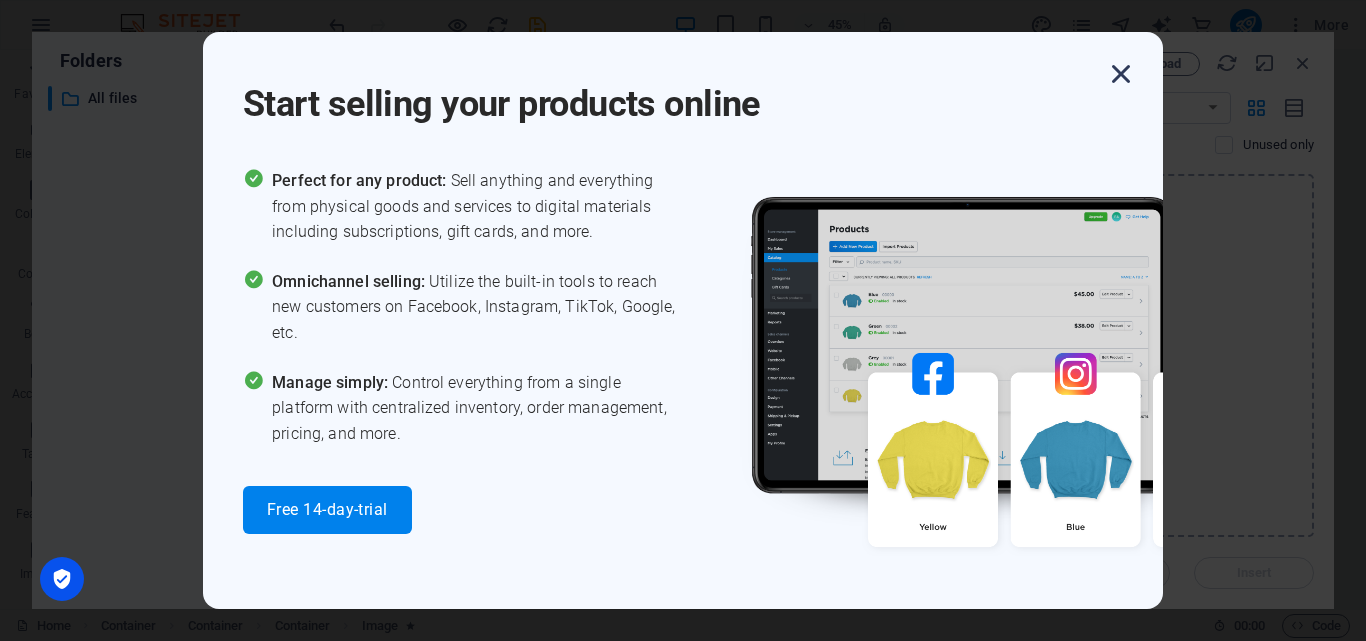 click at bounding box center (1121, 74) 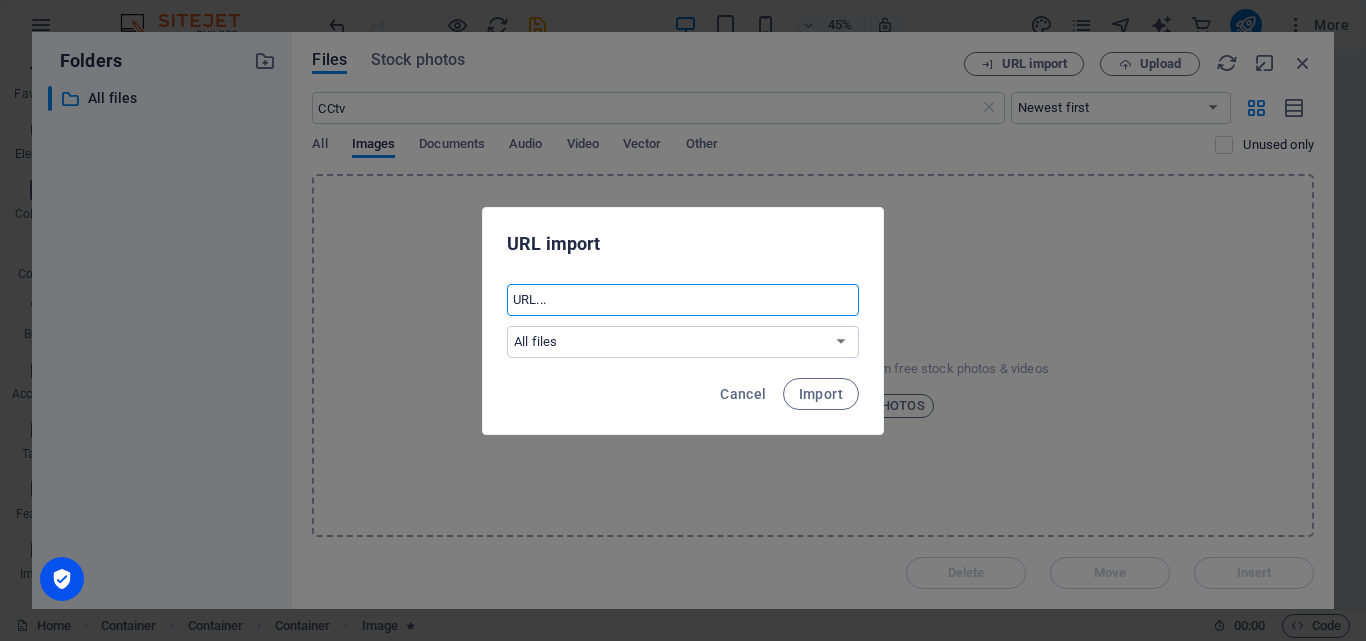click at bounding box center [683, 300] 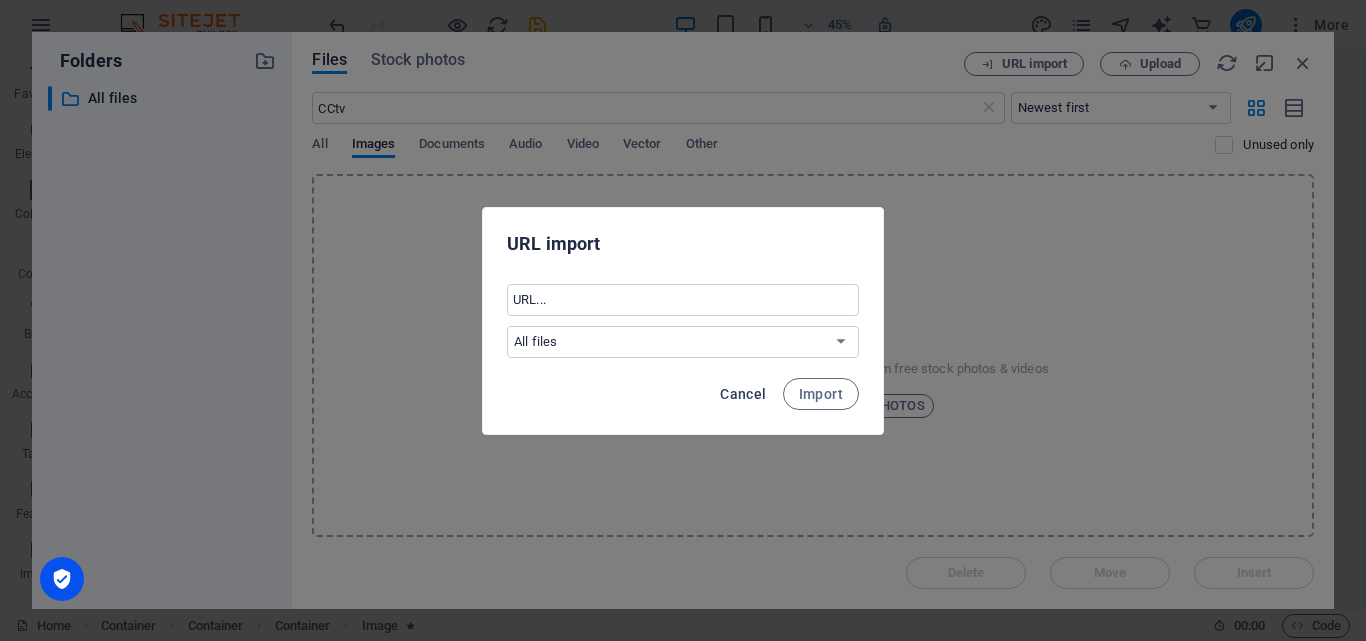 click on "Cancel" at bounding box center (743, 394) 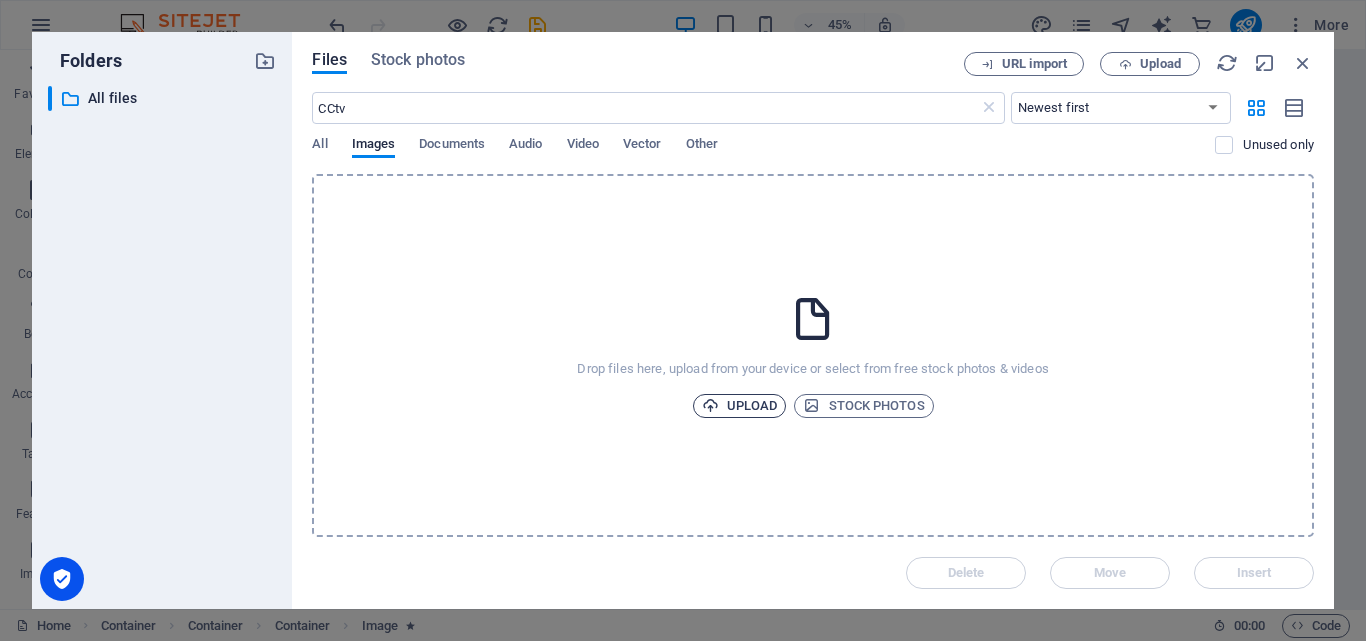 click on "Upload" at bounding box center [740, 406] 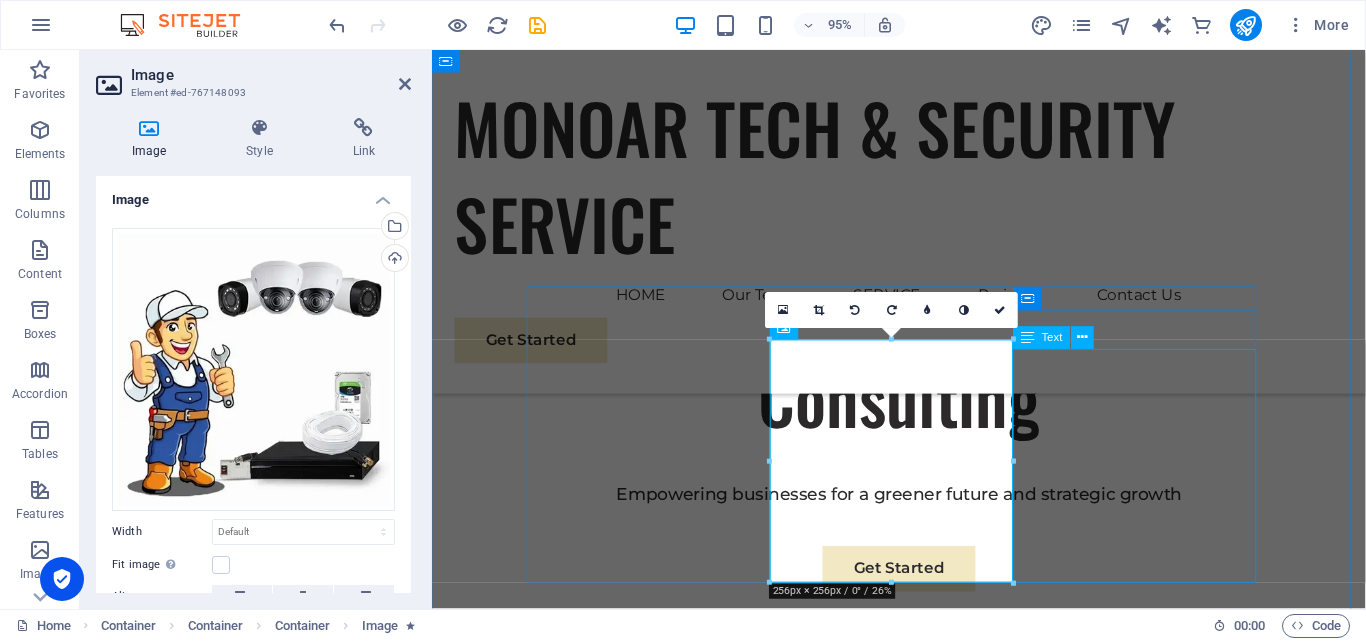 click on "At Eco-Con, we understand that success is not just about profitability; it's also about sustainability and responsible business practices. With a proven track record of guiding businesses towards greater profitability and environmental responsibility, we have become a trusted partner in the industry." at bounding box center (923, 2332) 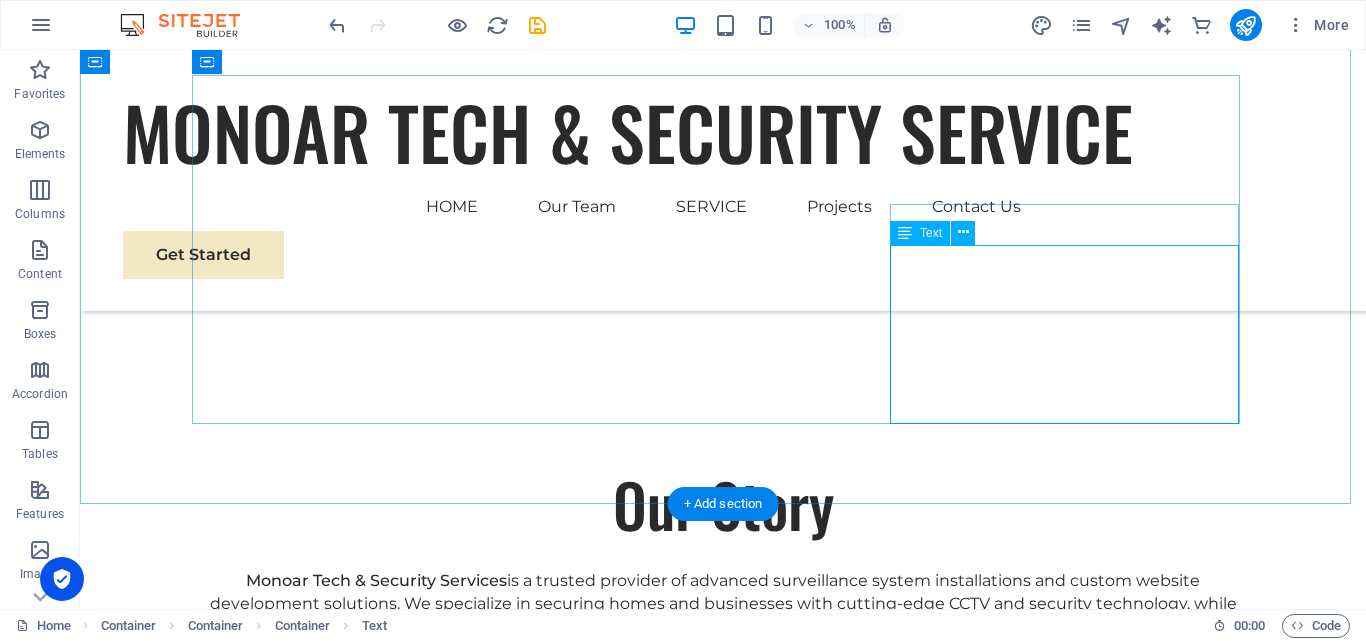 scroll, scrollTop: 1200, scrollLeft: 0, axis: vertical 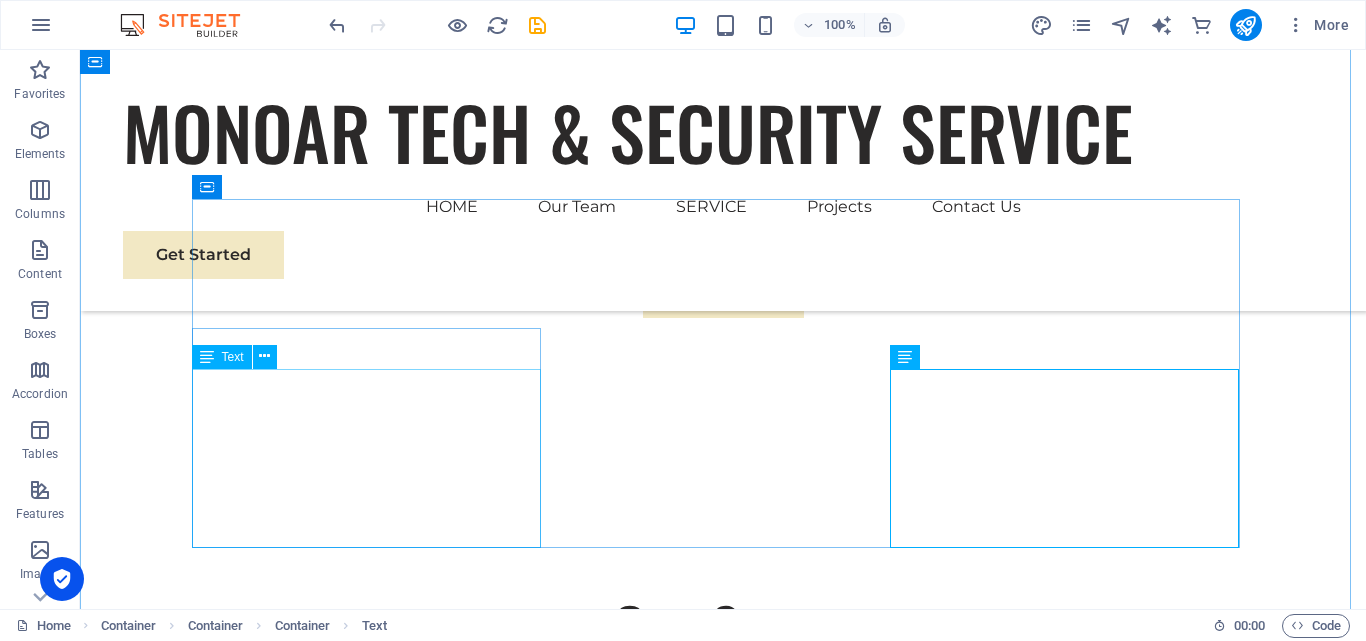 click on "At Eco-Con, we understand that success is not just about profitability; it's also about sustainability and responsible business practices. With a proven track record of guiding businesses towards greater profitability and environmental responsibility, we have become a trusted partner in the industry." at bounding box center [723, 882] 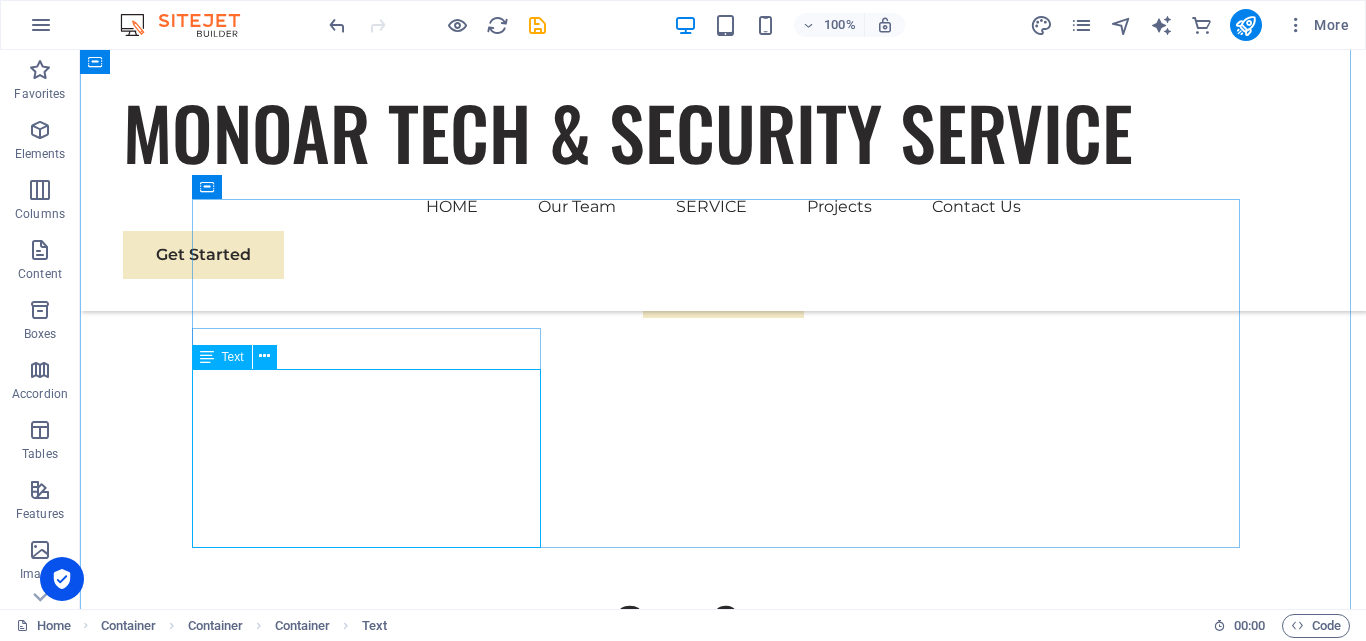 click on "At Eco-Con, we understand that success is not just about profitability; it's also about sustainability and responsible business practices. With a proven track record of guiding businesses towards greater profitability and environmental responsibility, we have become a trusted partner in the industry." at bounding box center [723, 882] 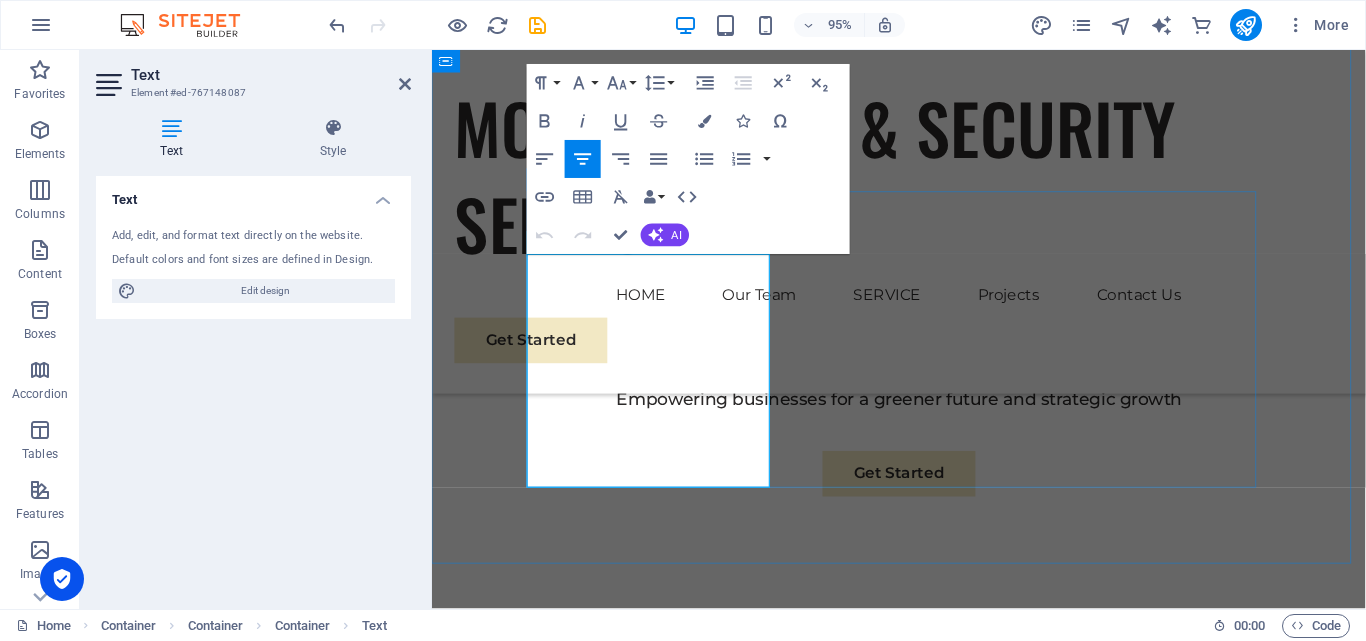 click on "At Eco-Con, we understand that success is not just about profitability; it's also about sustainability and responsible business practices. With a proven track record of guiding businesses towards greater profitability and environmental responsibility, we have become a trusted partner in the industry." at bounding box center (923, 1118) 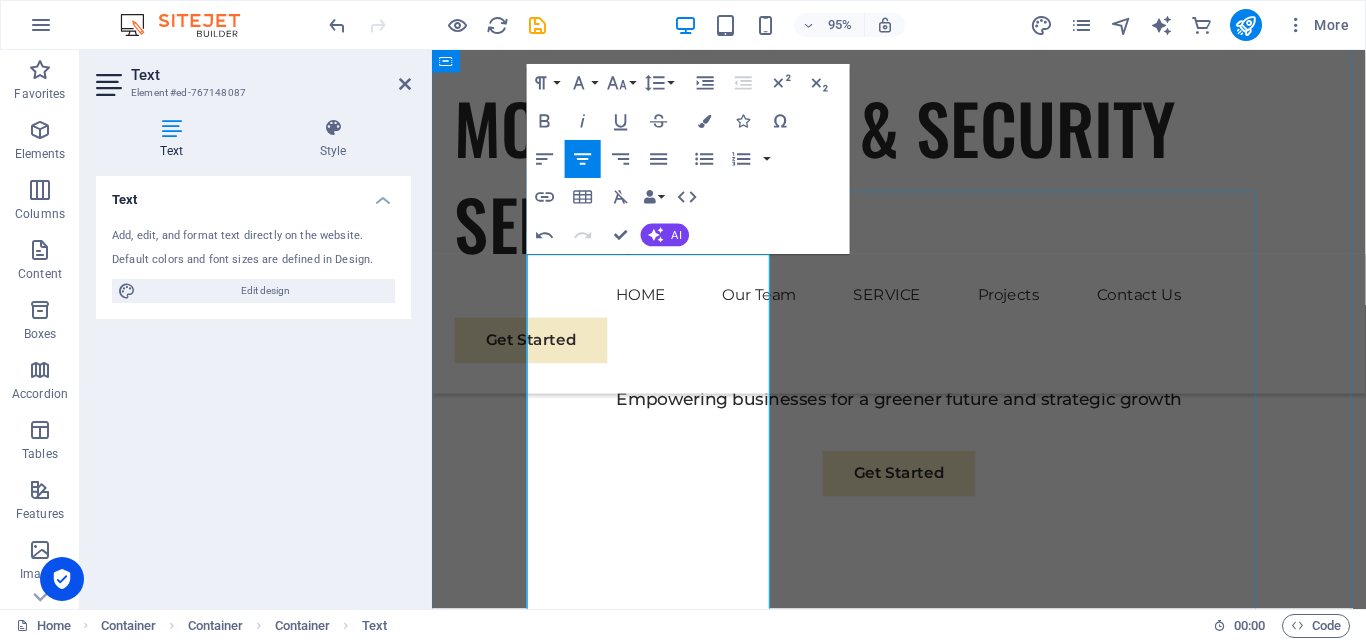 click on "Trimatrik is one of the most trusted names for  CCTV Camera Shop in Bangladesh . Our curated collection meets your every requirement, from  DVR  ( Jovision ,  Dahua XVR and DVR ,  Hikvision ,  Avtech ,  TVT DVR and NVR ) to  2.0  or  5.0 megapixel HD cameras . We are the partners of reputable brands like  Dahua ,  Hikvision ,  Avtech , and  Jovision . Also, we have  audio CCTV camera ,  PTZ HD ,  starlight camera , and  CCTV accessories  in our stock, guaranteeing reliability and authenticity. Whether you want a full-scale monitoring system or just a basic  CCTV camera package   4 ,  5 ,  6 ,  8 , and  16 CCTV camera package  along with  Dahua ,  Hikvision , and  Jovision CCTV camera packages , our expert Trimatrik team guides you to choose the best fit depending on your requirement." at bounding box center (923, 1151) 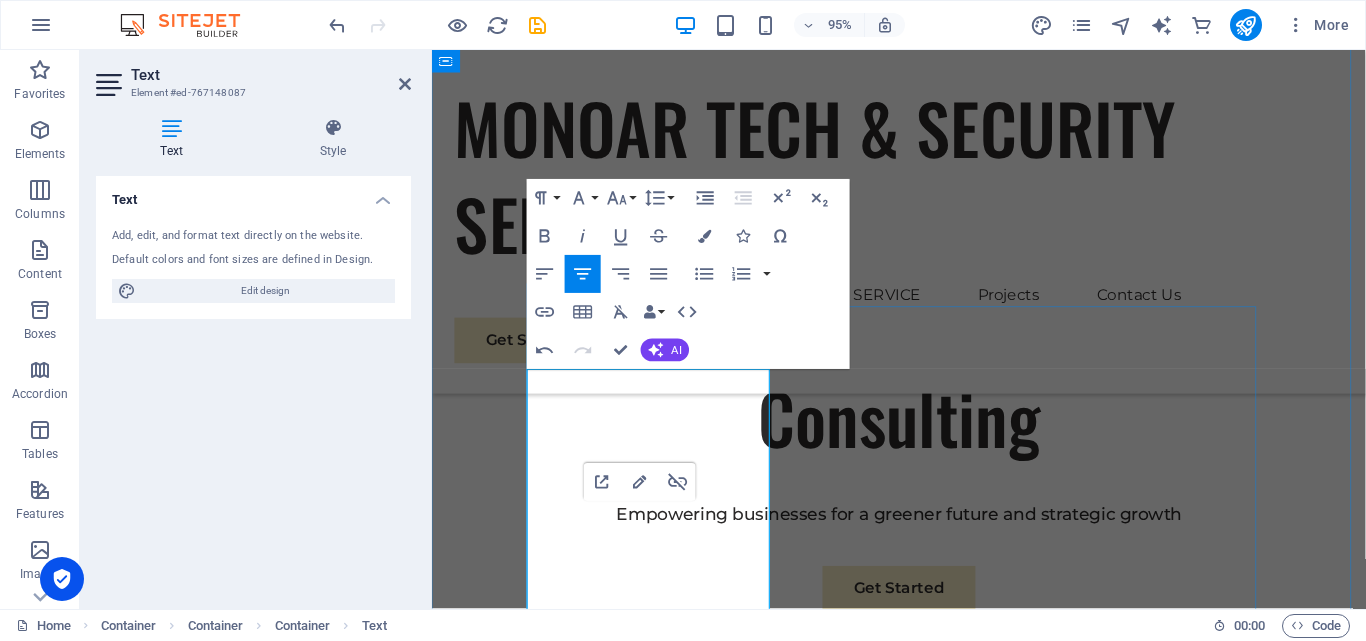scroll, scrollTop: 1100, scrollLeft: 0, axis: vertical 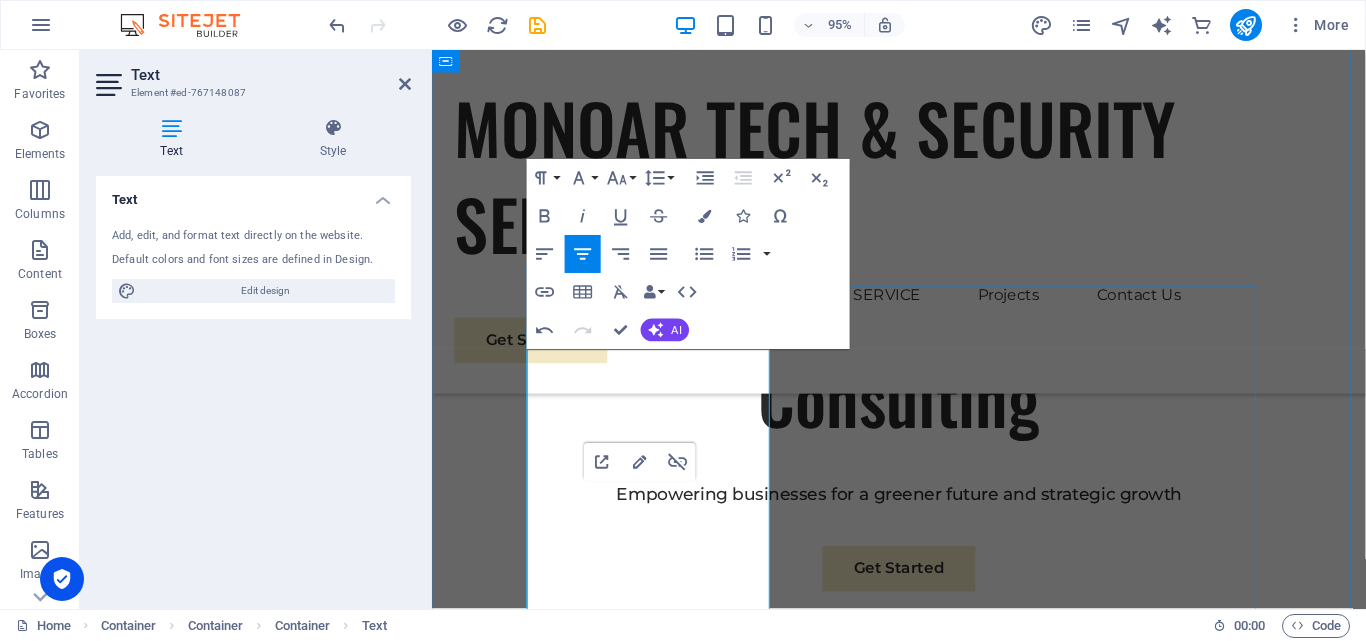 click on "Trimatrik is one of the most trusted names for" at bounding box center (689, 1183) 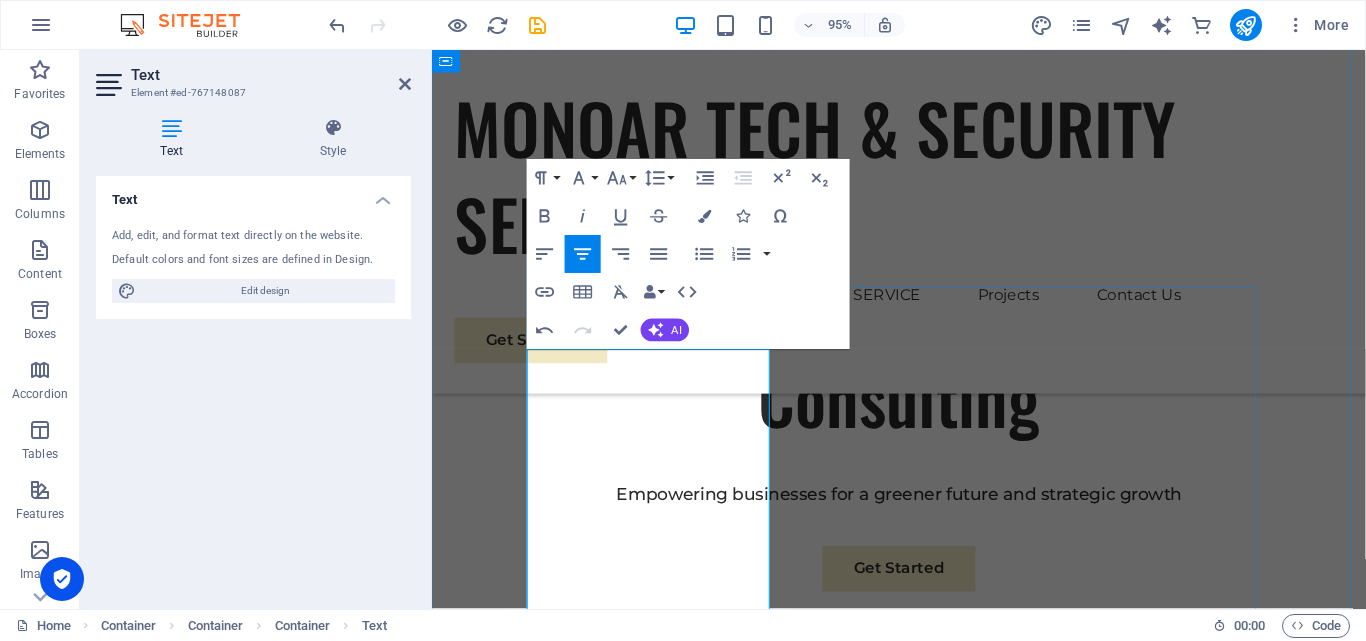 type 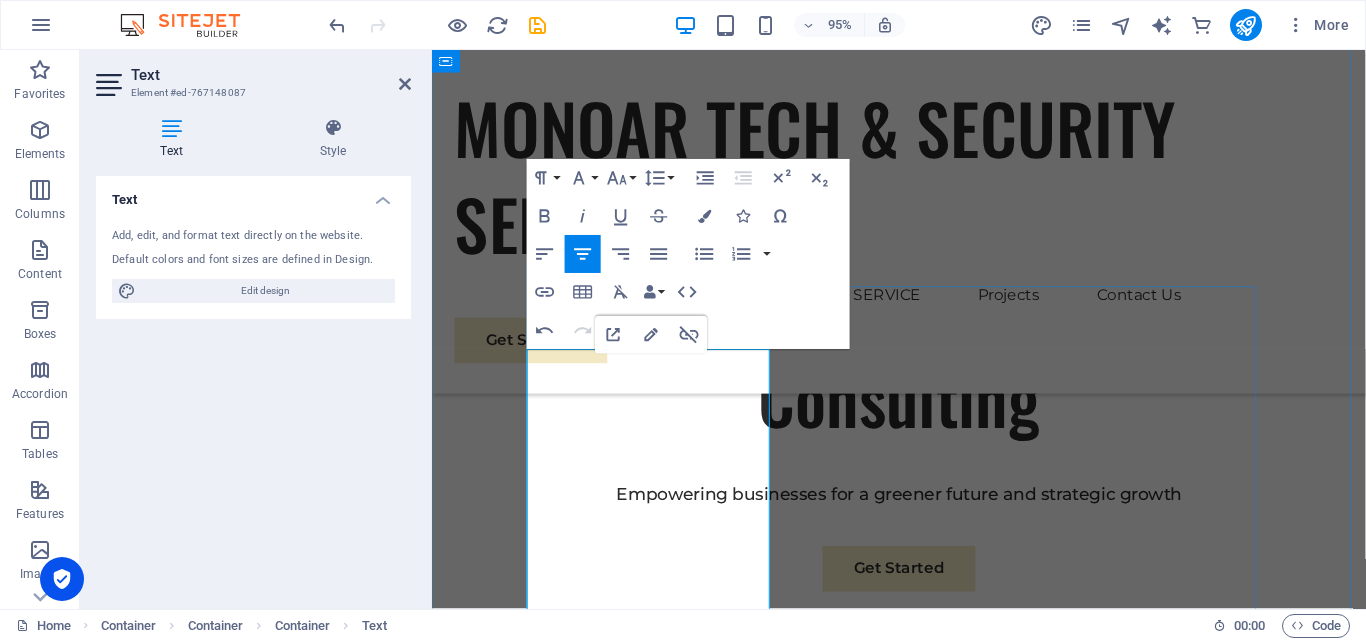 click on "Monoar Tech  is one of the most trusted names for" at bounding box center (723, 1183) 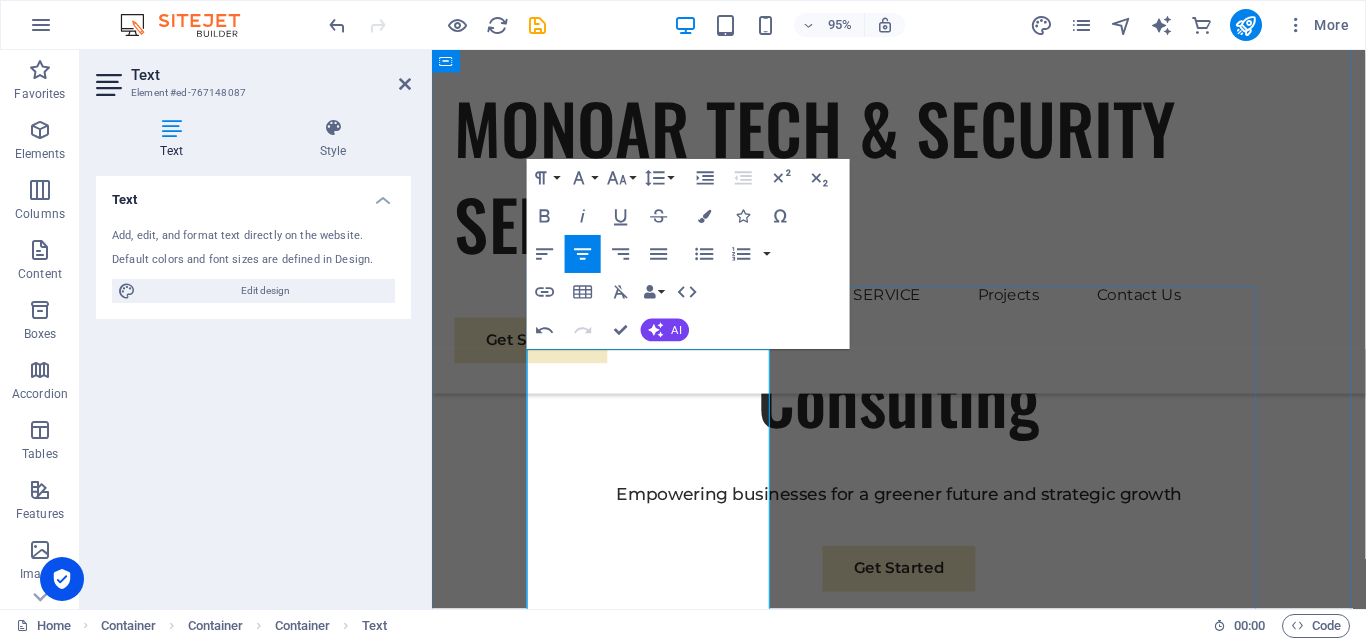 click on "CCTV Camera Shop in [GEOGRAPHIC_DATA]" at bounding box center [1043, 1183] 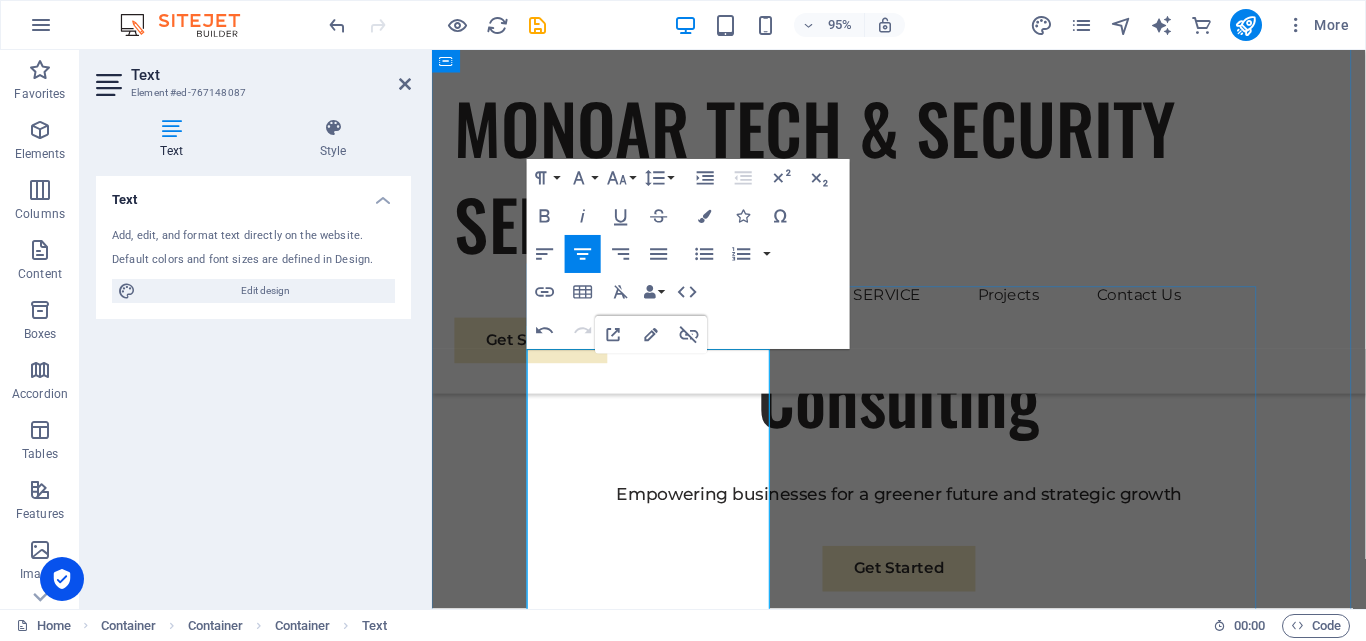 click on ". Our curated collection meets your every requirement, from" at bounding box center (913, 1194) 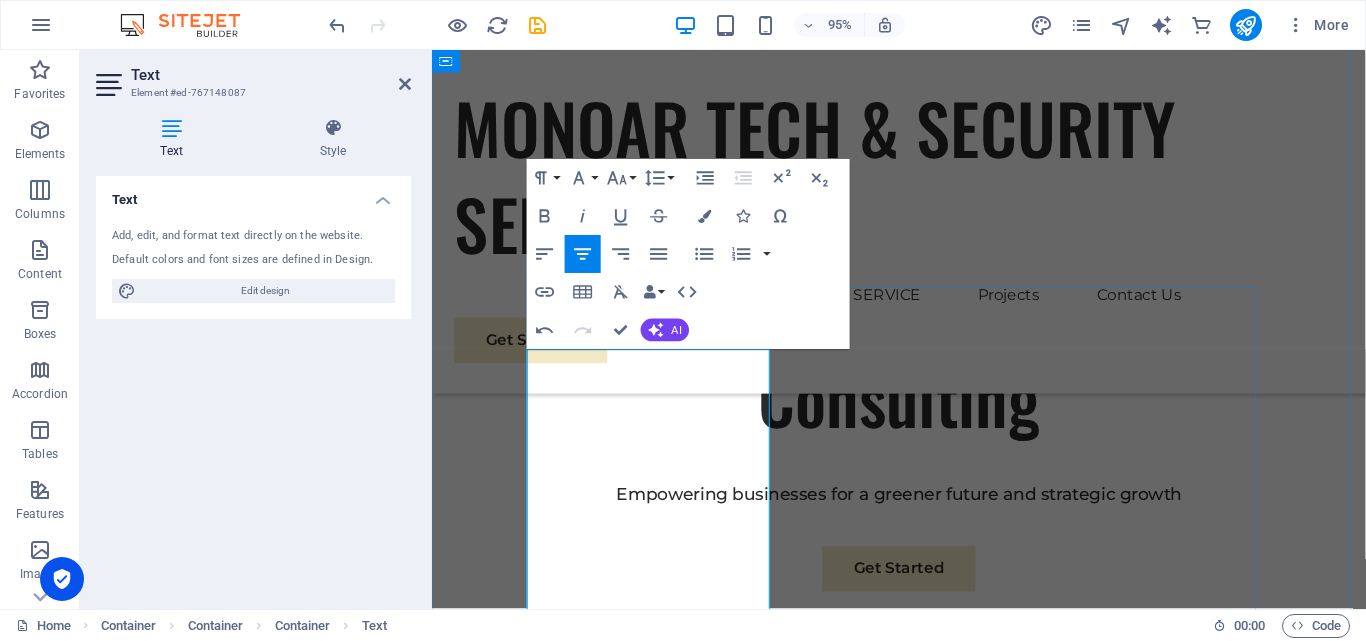click on "Avtech" at bounding box center [1218, 1206] 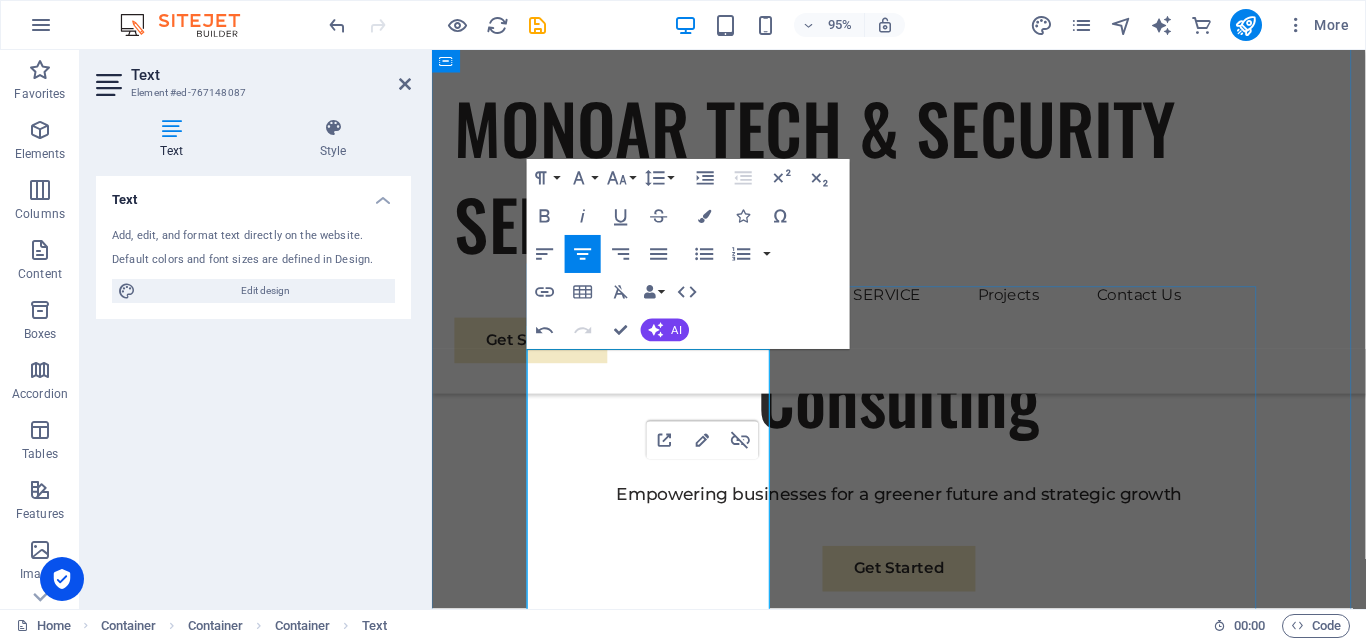 click on "TVT DVR and NVR" at bounding box center (925, 1217) 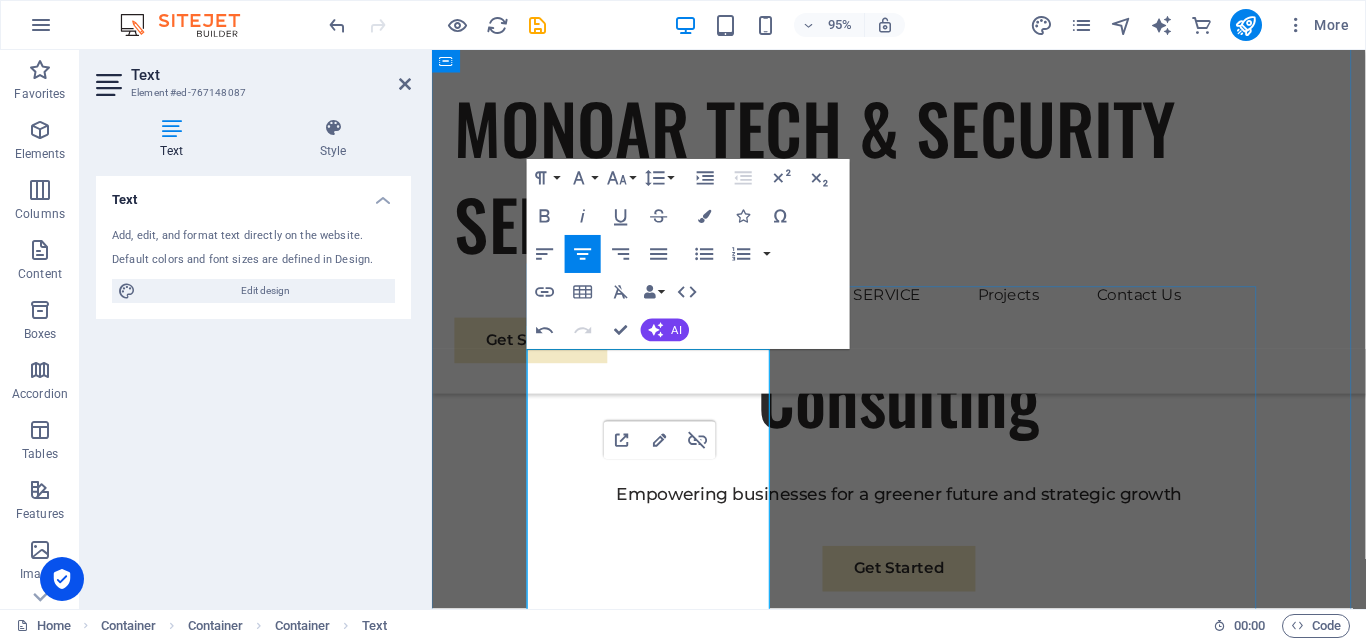 click on "Avtech" at bounding box center (1218, 1206) 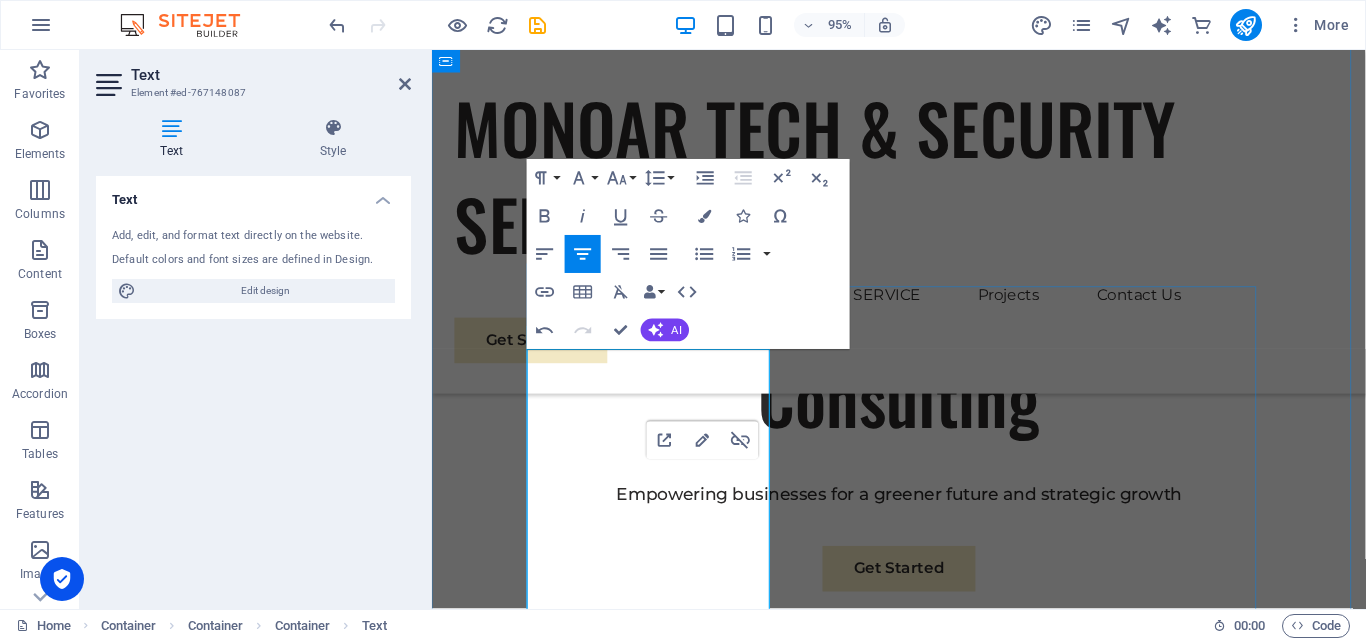 click on "TVT DVR and NVR" at bounding box center (925, 1217) 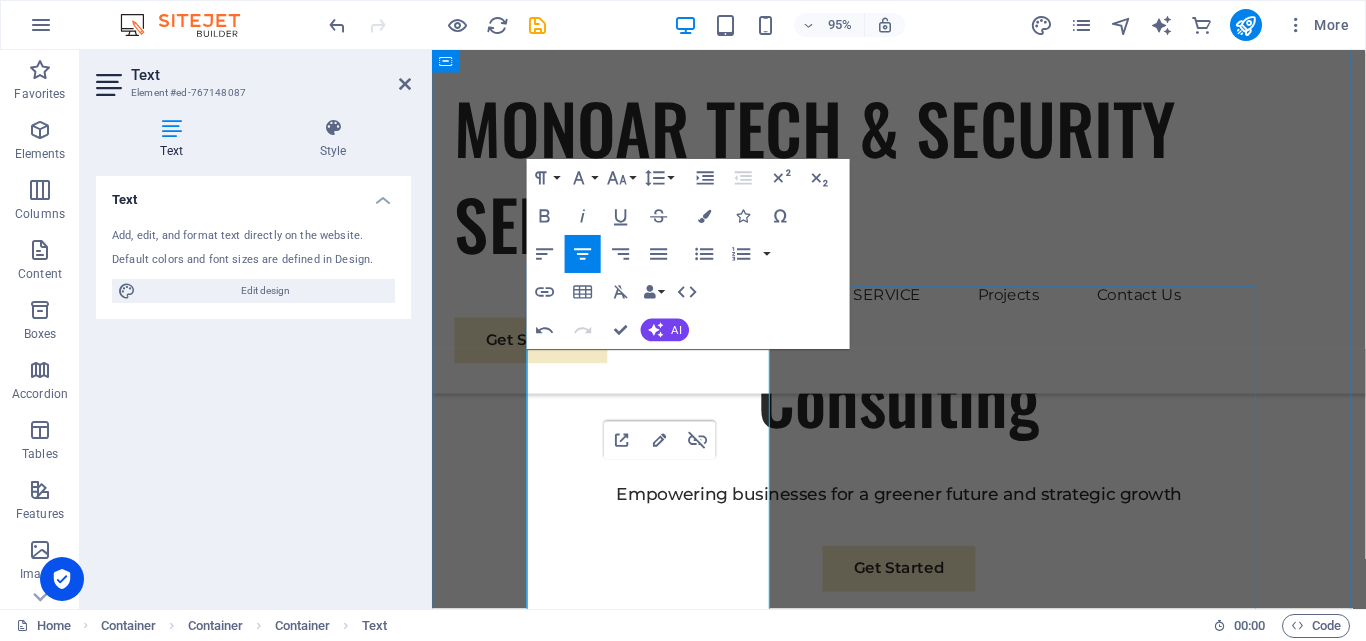 click on "Monoar Tech  is one of the most trusted names for  CCTV Camera Shop in Bangladesh . Our curated collection meets your every requirement, from  DVR  ( Jovision ,  Dahua XVR and DVR ,  Hikvision ,  Avtech ,  TVT DVR and NVR ) to  2.0  or  5.0 megapixel HD cameras . We are the partners of reputable brands like  Dahua ,  Hikvision ,  Avtech , and  Jovision . Also, we have  audio CCTV camera ,  PTZ HD ,  starlight camera , and  CCTV accessories  in our stock, guaranteeing reliability and authenticity. Whether you want a full-scale monitoring system or just a basic  CCTV camera package   4 ,  5 ,  6 ,  8 , and  16 CCTV camera package  along with  Dahua ,  Hikvision , and  Jovision CCTV camera packages , our expert Trimatrik team guides you to choose the best fit depending on your requirement." at bounding box center [923, 1251] 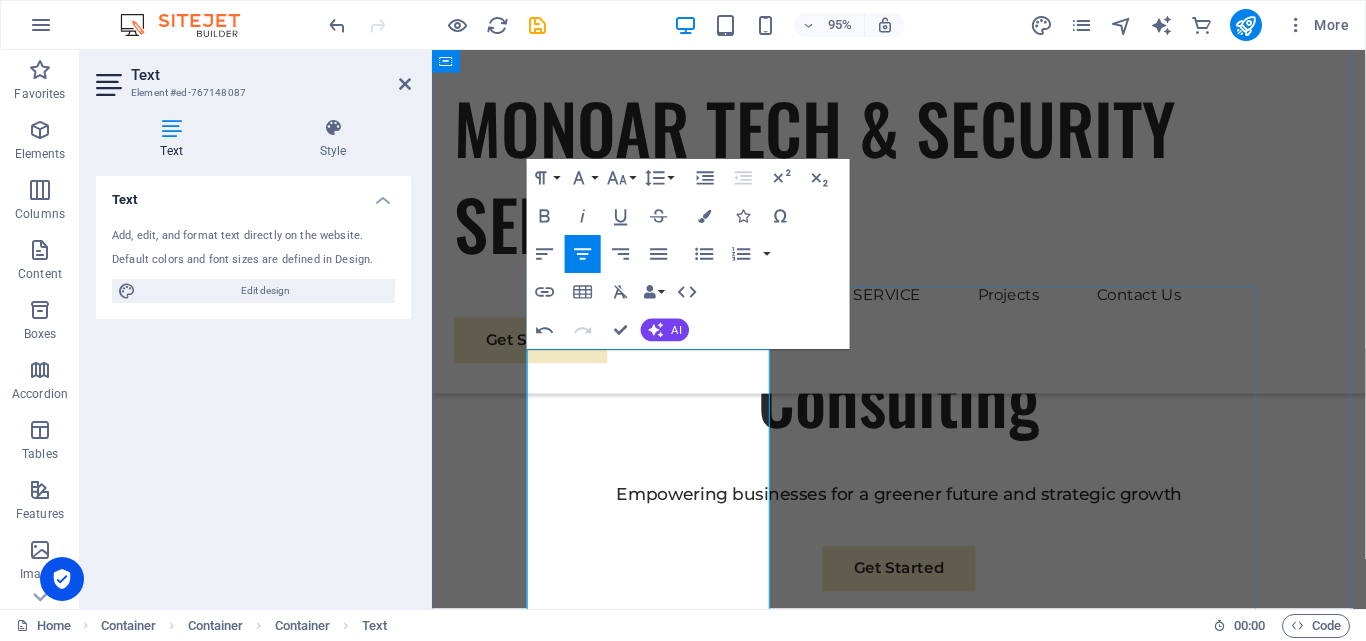 click on ". Our curated collection meets your every requirement, from" at bounding box center [913, 1194] 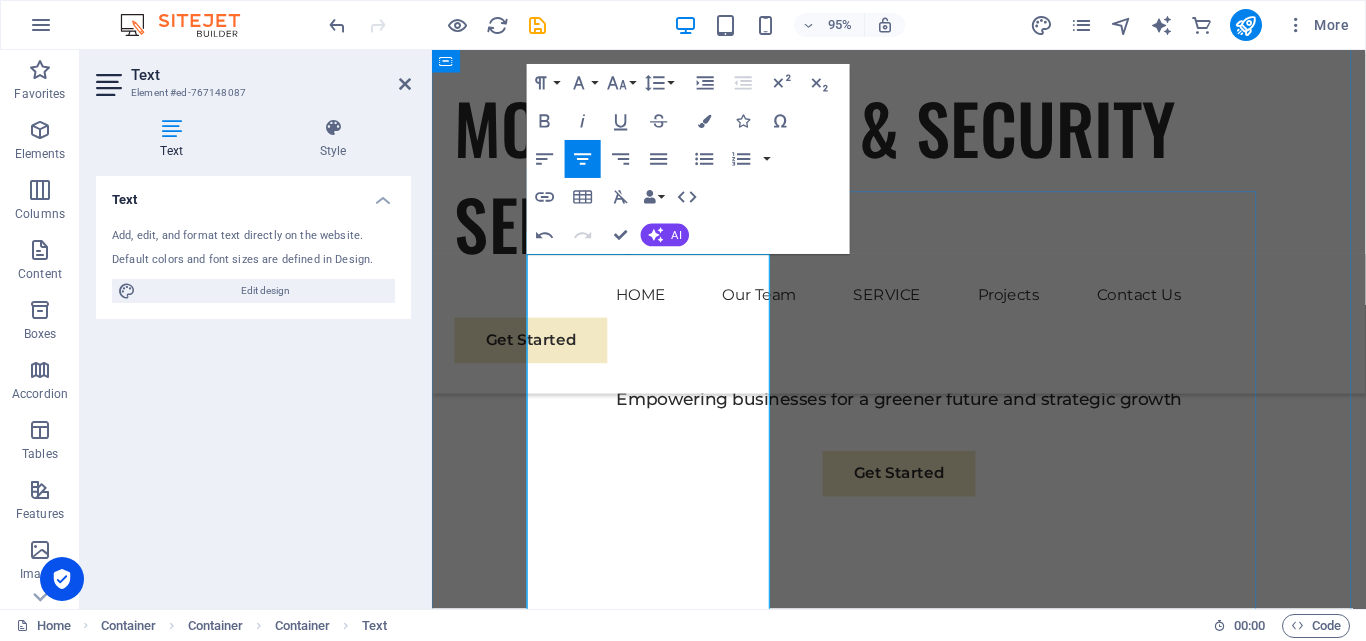 click on "TVT DVR and NVR" at bounding box center (965, 1117) 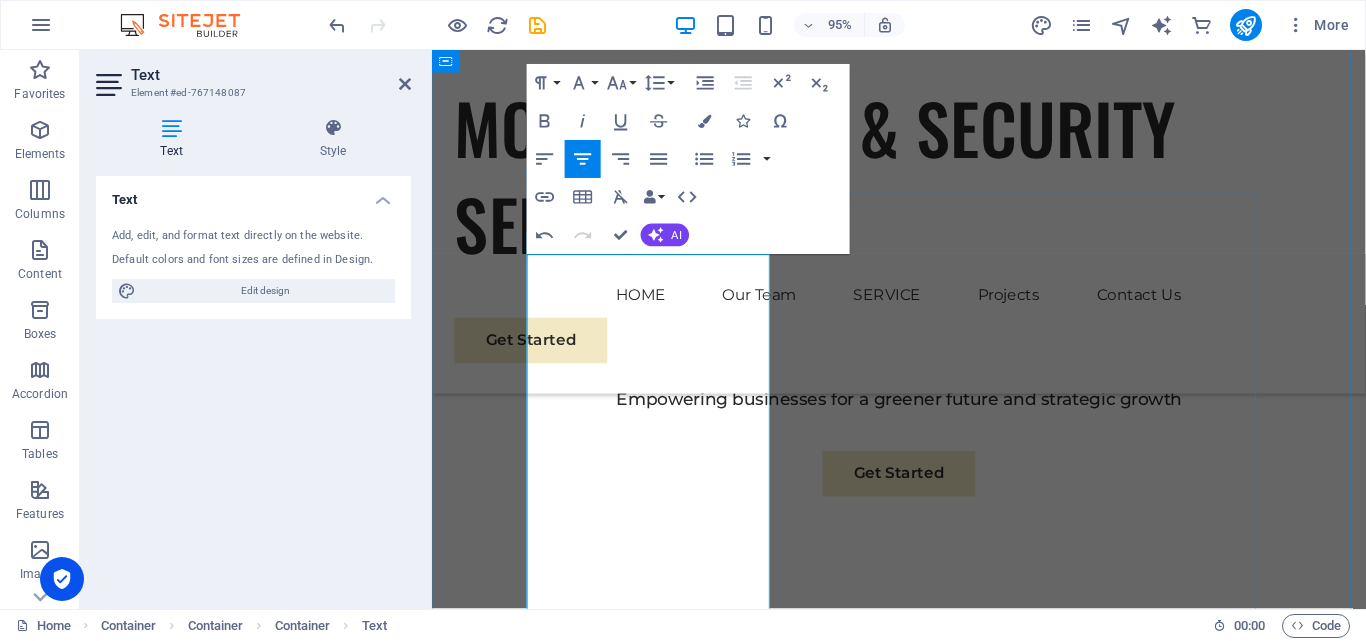 click on "Sustainable Success Partner Monoar Tech is one of the most trusted names for  CCTV Camera Shop in Bangladesh . Our curated collection meets your every requirement, from  DVR  ( Jovision ,  Dahua XVR and DVR ,  Hikvision ,  Avtech , UNV, TVT DVR ,XVR,and NVR ) to  2.0  or  5.0 megapixel HD cameras . We are the partners of reputable brands like  Dahua ,  Hikvision ,  Avtech , and  Jovision . Also, we have  audio CCTV camera ,  PTZ HD ,  starlight camera , and  CCTV accessories  in our stock, guaranteeing reliability and authenticity. Whether you want a full-scale monitoring system or just a basic  CCTV camera package   4 ,  5 ,  6 ,  8 , and  16 CCTV camera package  along with  Dahua ,  Hikvision , and  Jovision CCTV camera packages , our expert Trimatrik team guides you to choose the best fit depending on your requirement. Expertise For Results" at bounding box center [923, 1688] 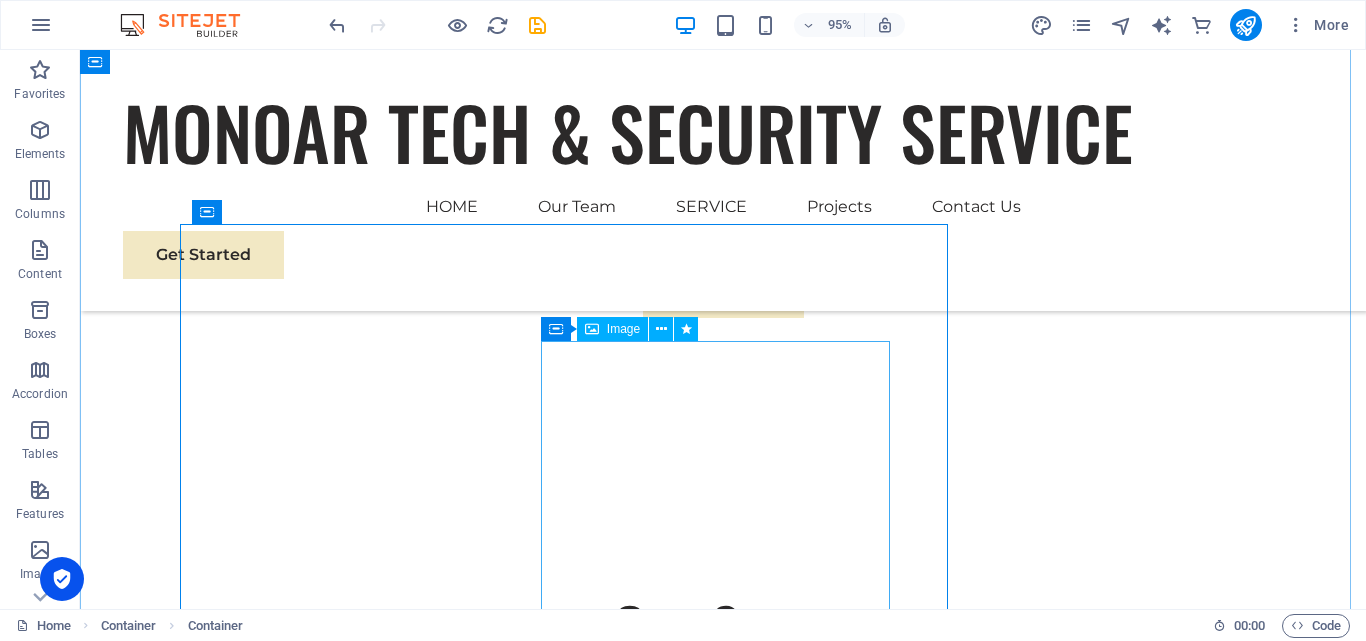 scroll, scrollTop: 1175, scrollLeft: 0, axis: vertical 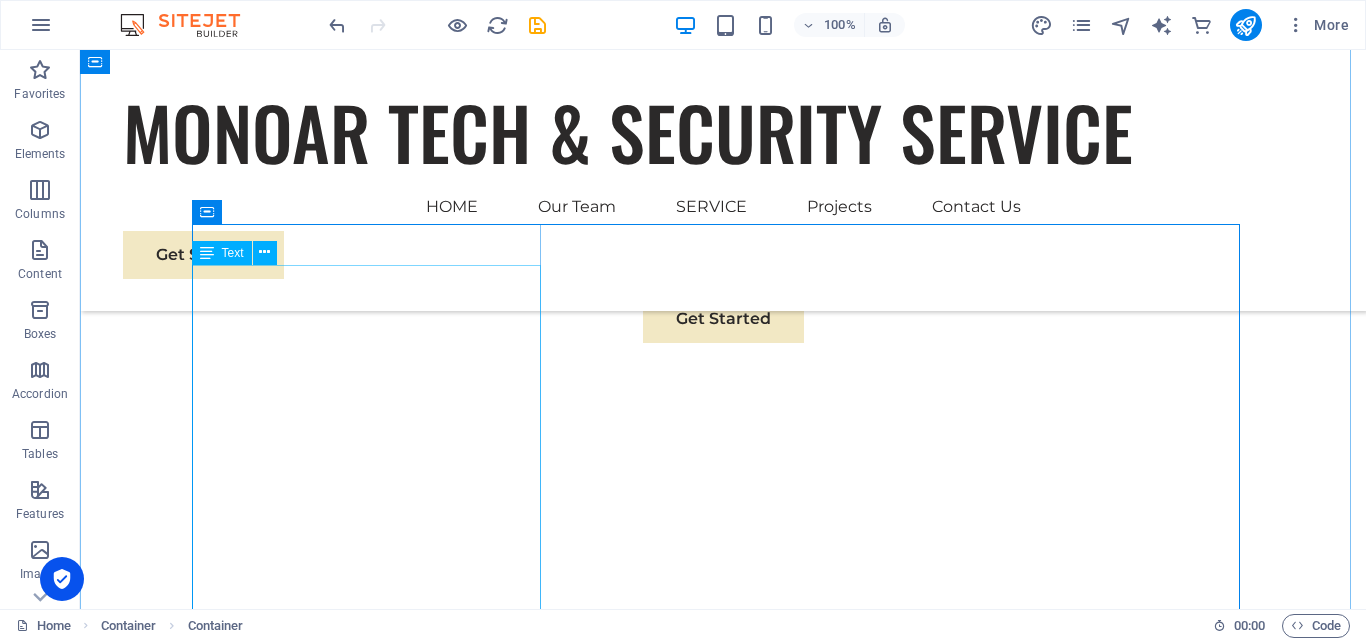 click on "Monoar Tech is one of the most trusted names for  CCTV Camera Shop in Bangladesh . Our curated collection meets your every requirement, from  DVR  ( Jovision ,  Dahua XVR and DVR ,  Hikvision ,  Avtech , UNV, TVT DVR ,XVR,and NVR ) to  2.0  or  5.0 megapixel HD cameras . We are the partners of reputable brands like  Dahua ,  Hikvision ,  Avtech , and  Jovision . Also, we have  audio CCTV camera ,  PTZ HD ,  starlight camera , and  CCTV accessories  in our stock, guaranteeing reliability and authenticity. Whether you want a full-scale monitoring system or just a basic  CCTV camera package   4 ,  5 ,  6 ,  8 , and  16 CCTV camera package  along with  Dahua ,  Hikvision , and  Jovision CCTV camera packages , our expert Trimatrik team guides you to choose the best fit depending on your requirement." at bounding box center (723, 941) 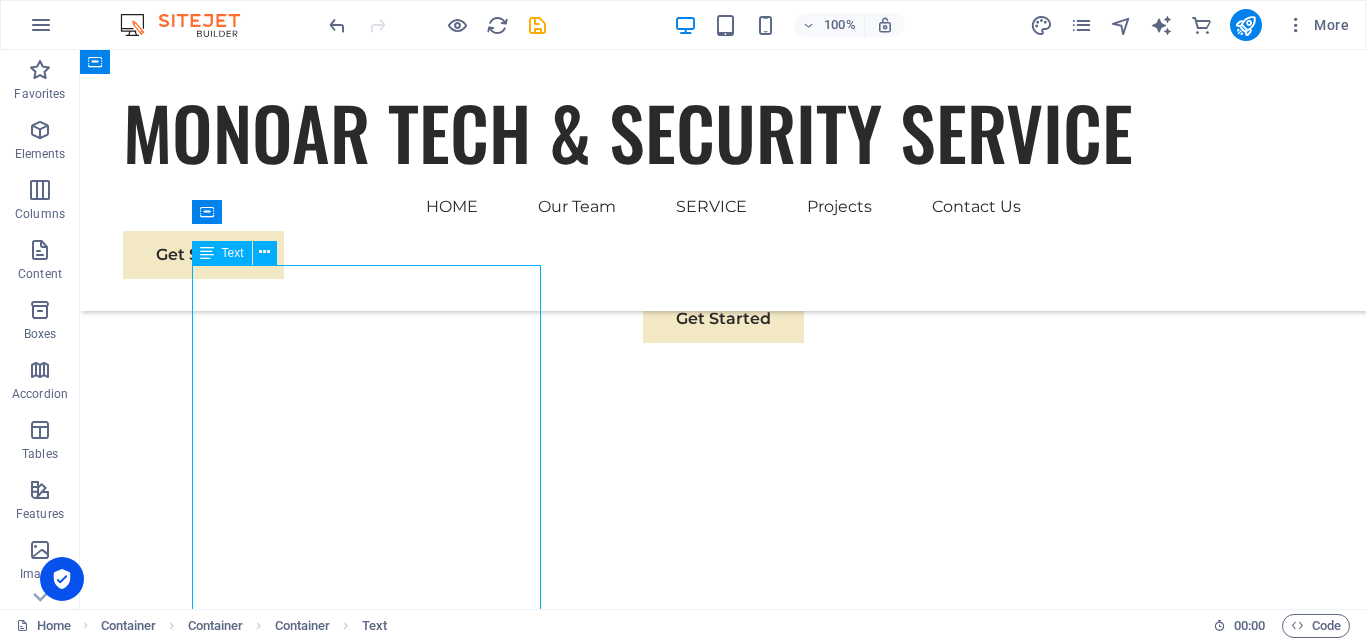 click on "Monoar Tech is one of the most trusted names for  CCTV Camera Shop in Bangladesh . Our curated collection meets your every requirement, from  DVR  ( Jovision ,  Dahua XVR and DVR ,  Hikvision ,  Avtech , UNV, TVT DVR ,XVR,and NVR ) to  2.0  or  5.0 megapixel HD cameras . We are the partners of reputable brands like  Dahua ,  Hikvision ,  Avtech , and  Jovision . Also, we have  audio CCTV camera ,  PTZ HD ,  starlight camera , and  CCTV accessories  in our stock, guaranteeing reliability and authenticity. Whether you want a full-scale monitoring system or just a basic  CCTV camera package   4 ,  5 ,  6 ,  8 , and  16 CCTV camera package  along with  Dahua ,  Hikvision , and  Jovision CCTV camera packages , our expert Trimatrik team guides you to choose the best fit depending on your requirement." at bounding box center (723, 941) 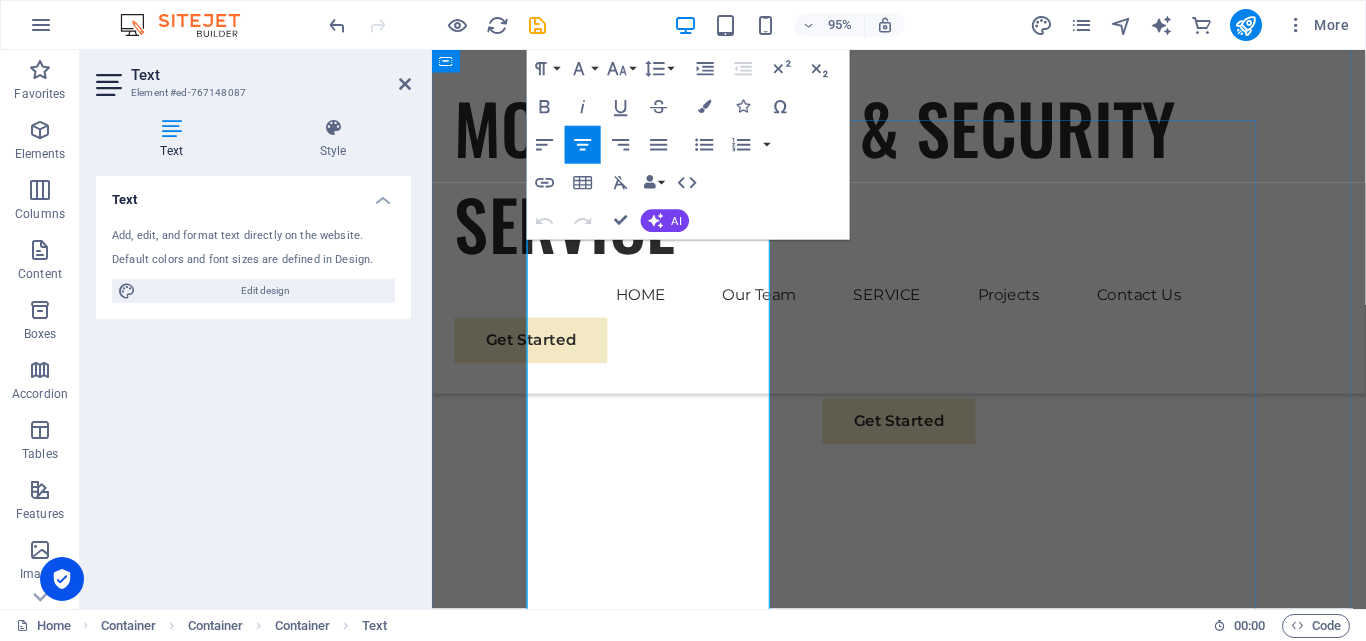 scroll, scrollTop: 1275, scrollLeft: 0, axis: vertical 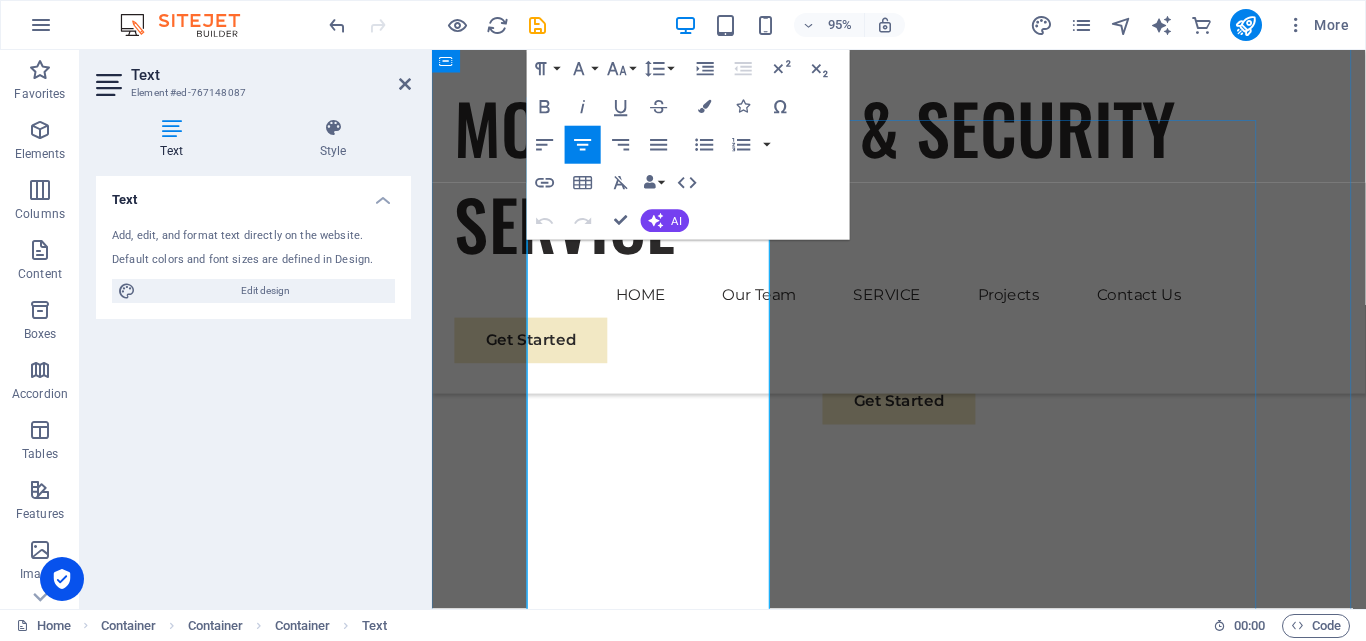 click on ". Also, we have" at bounding box center (868, 1075) 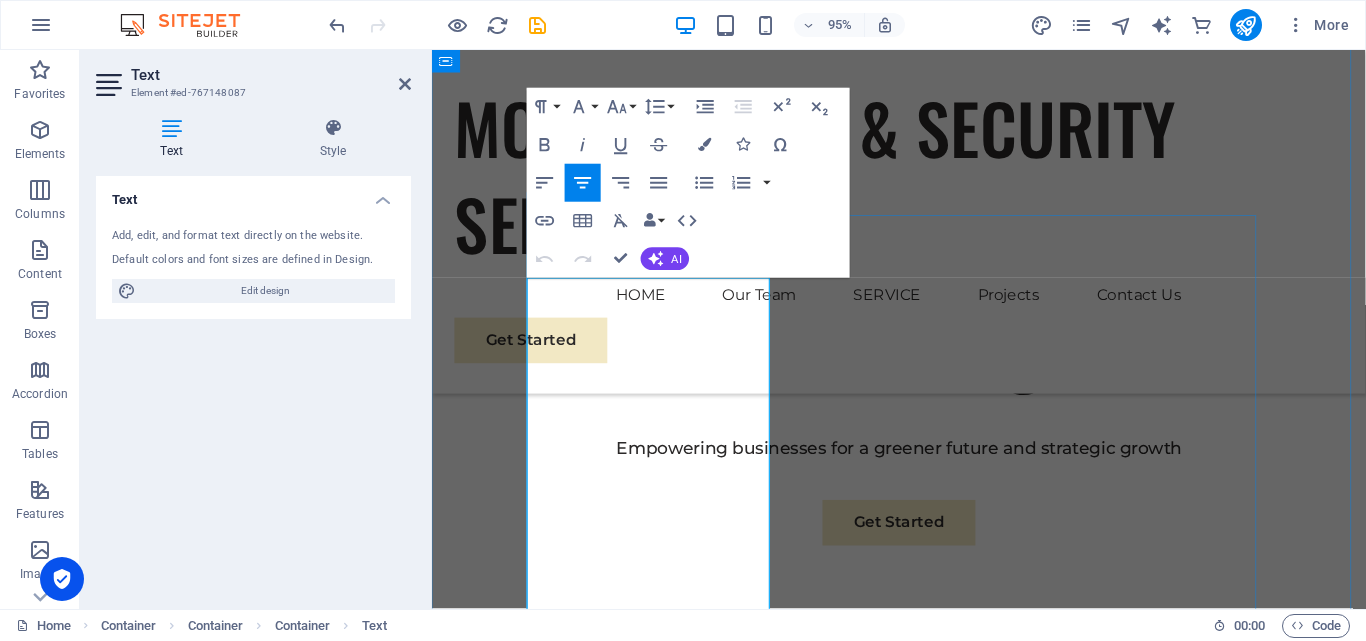 scroll, scrollTop: 1175, scrollLeft: 0, axis: vertical 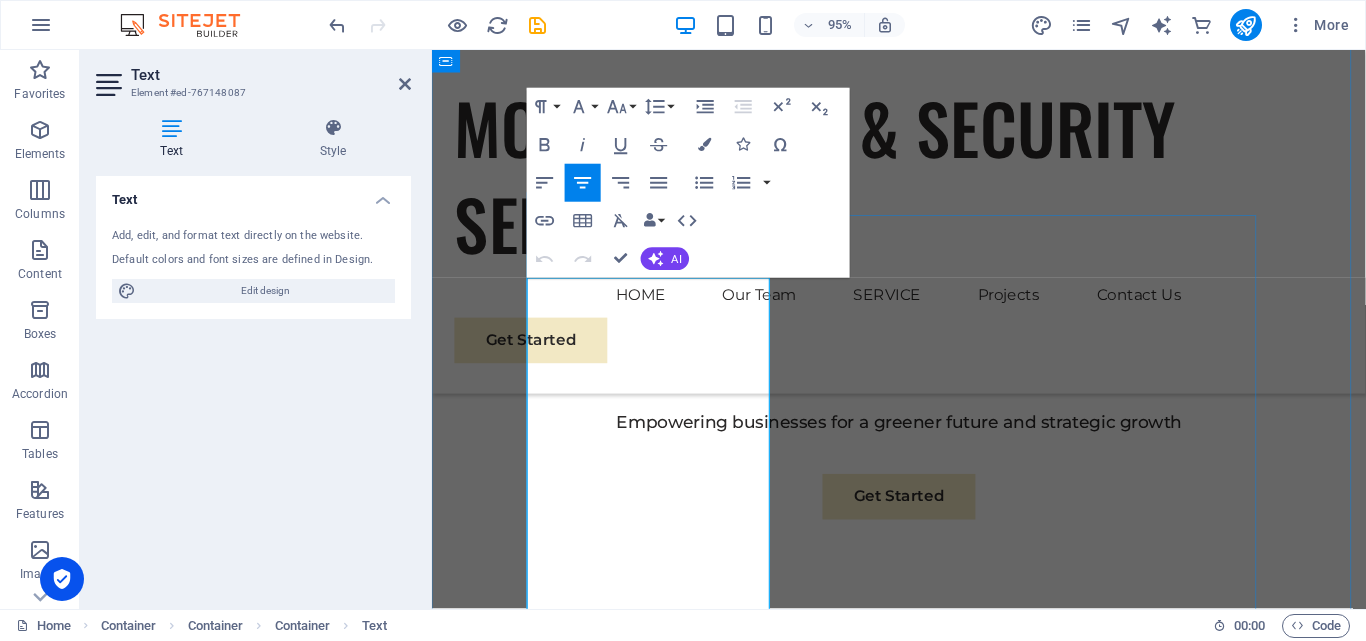 click on "5.0 megapixel HD cameras" at bounding box center (882, 1153) 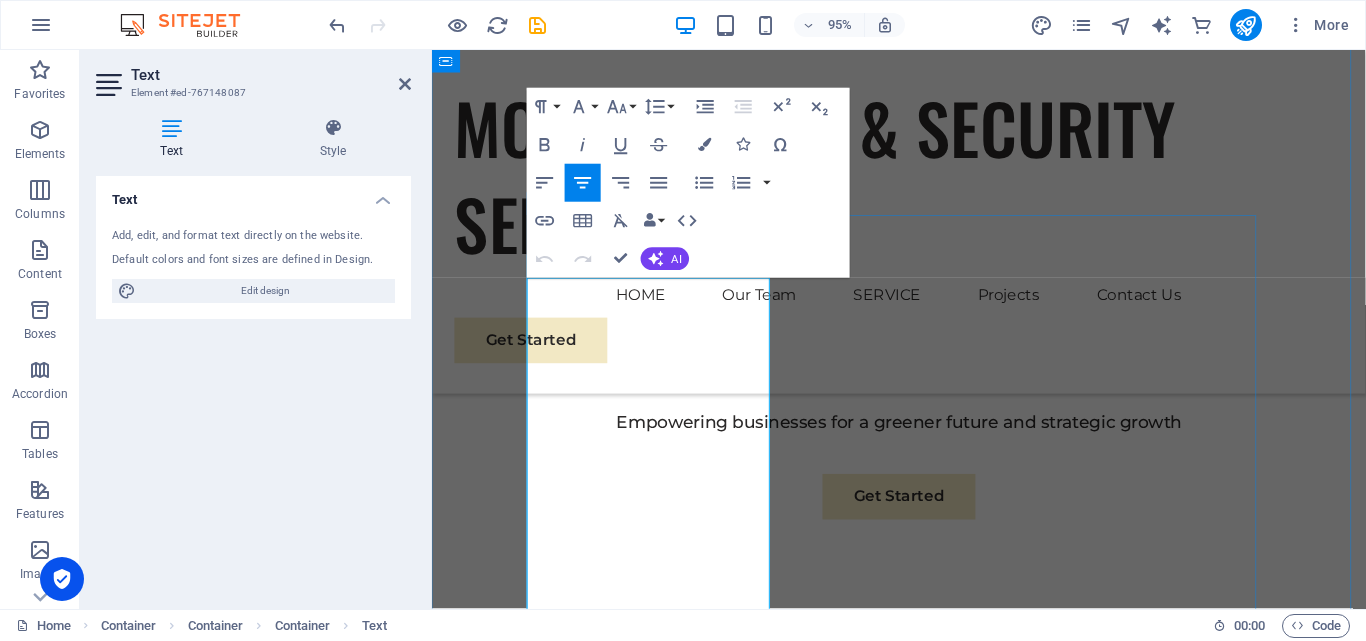 type 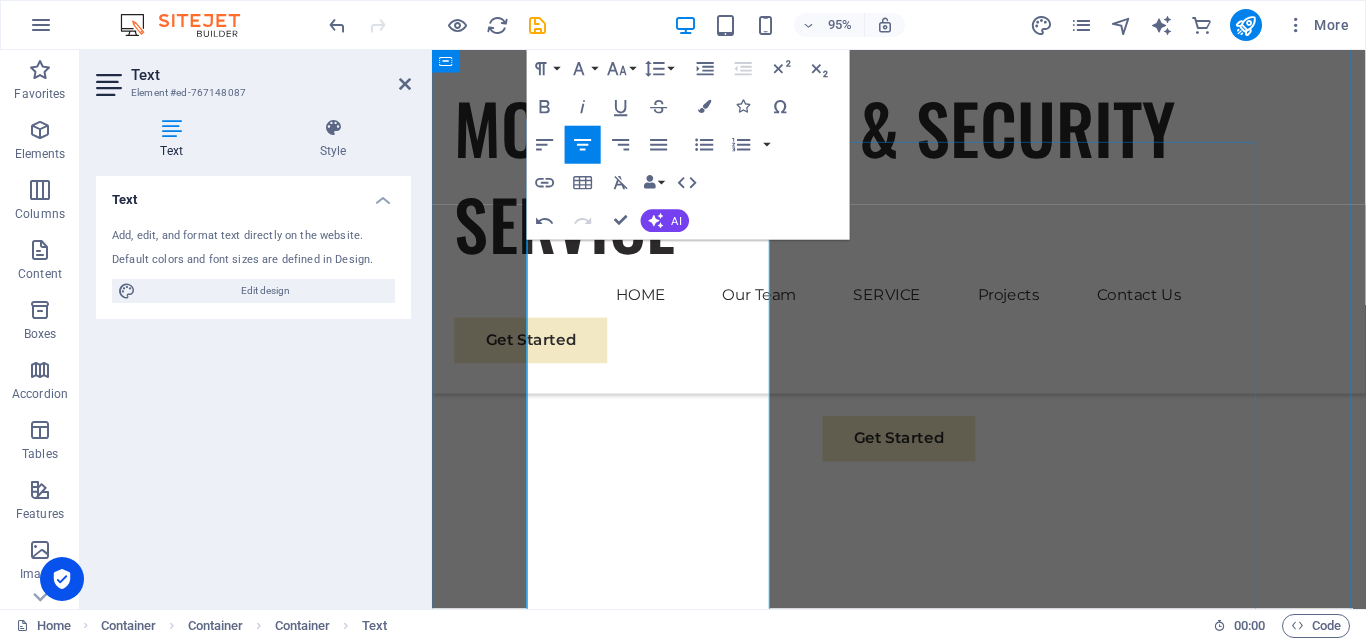 scroll, scrollTop: 1275, scrollLeft: 0, axis: vertical 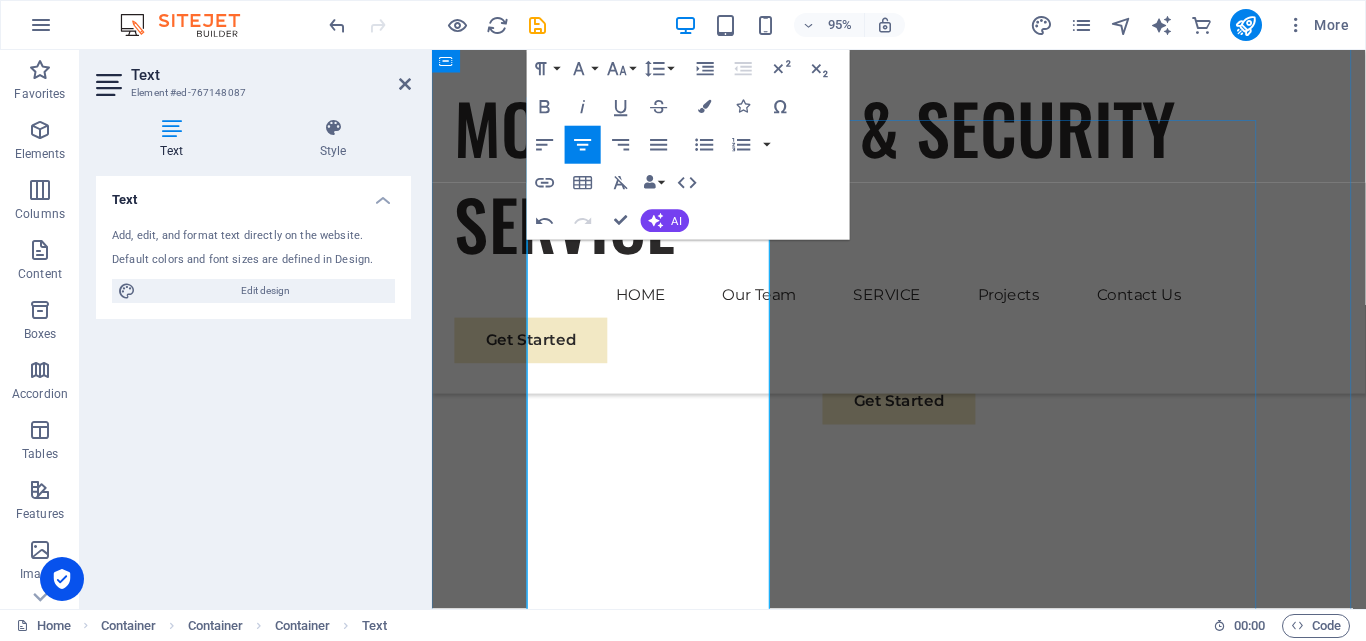 click on "," at bounding box center (1074, 1075) 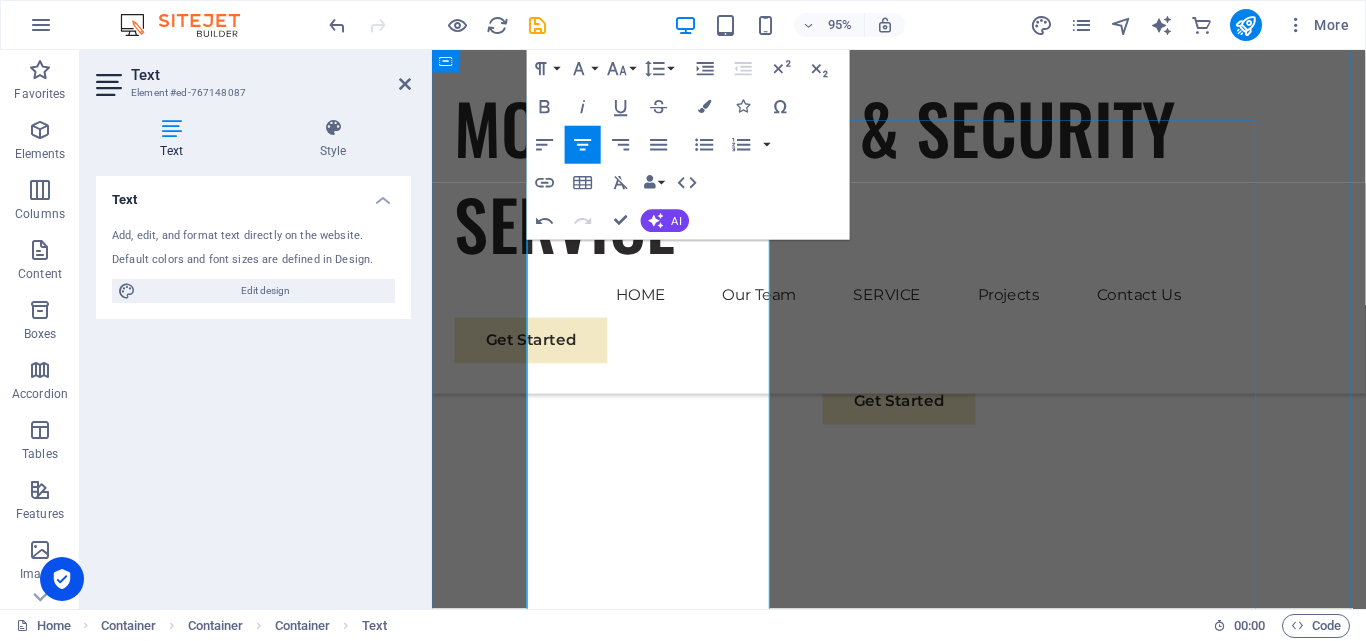 click on ", and" at bounding box center [684, 1098] 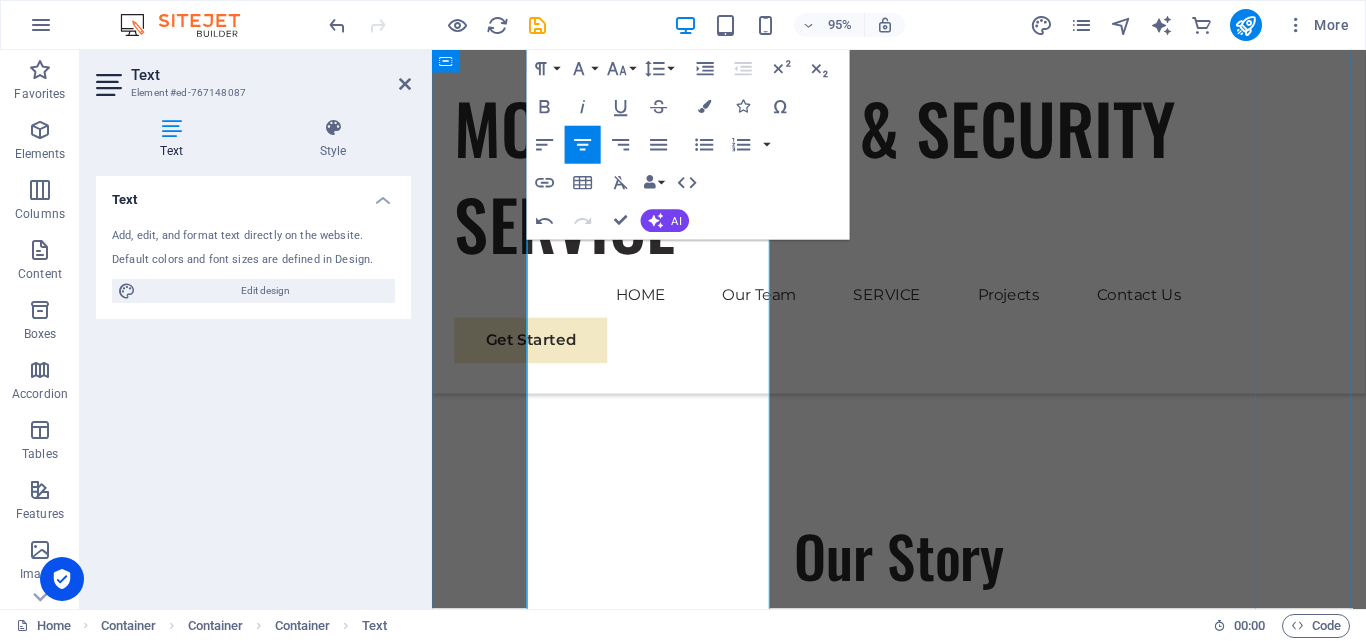 scroll, scrollTop: 1475, scrollLeft: 0, axis: vertical 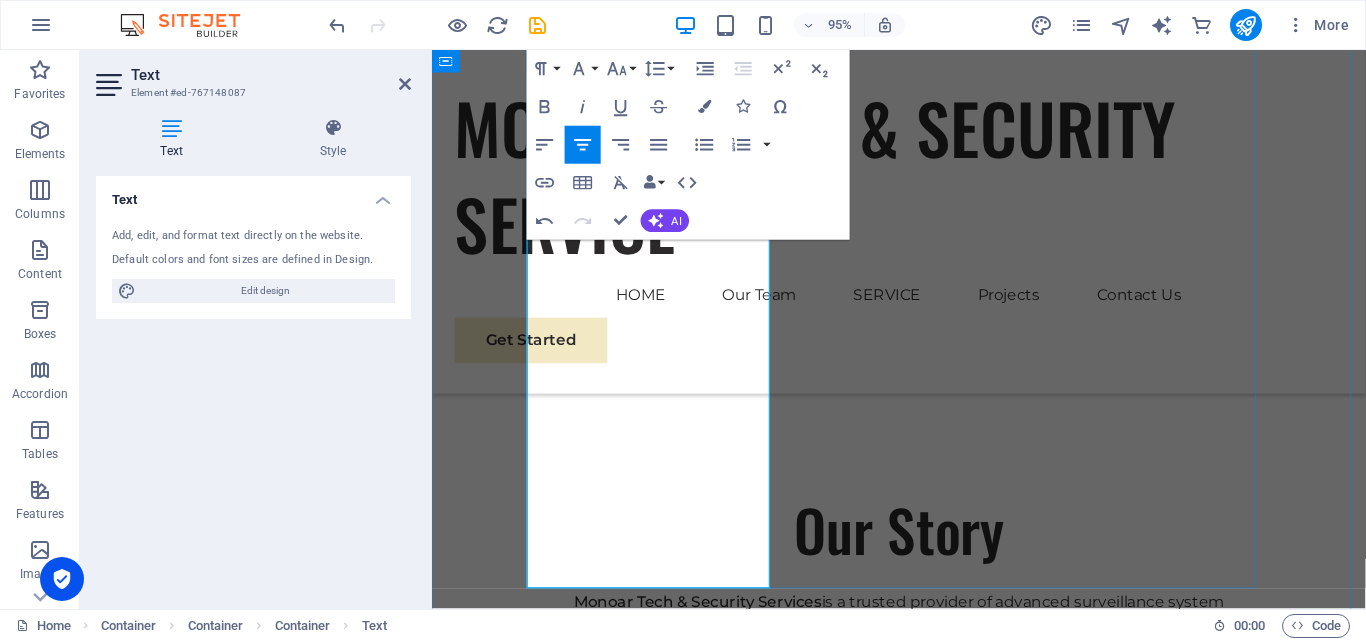 click on ", and" at bounding box center [1147, 920] 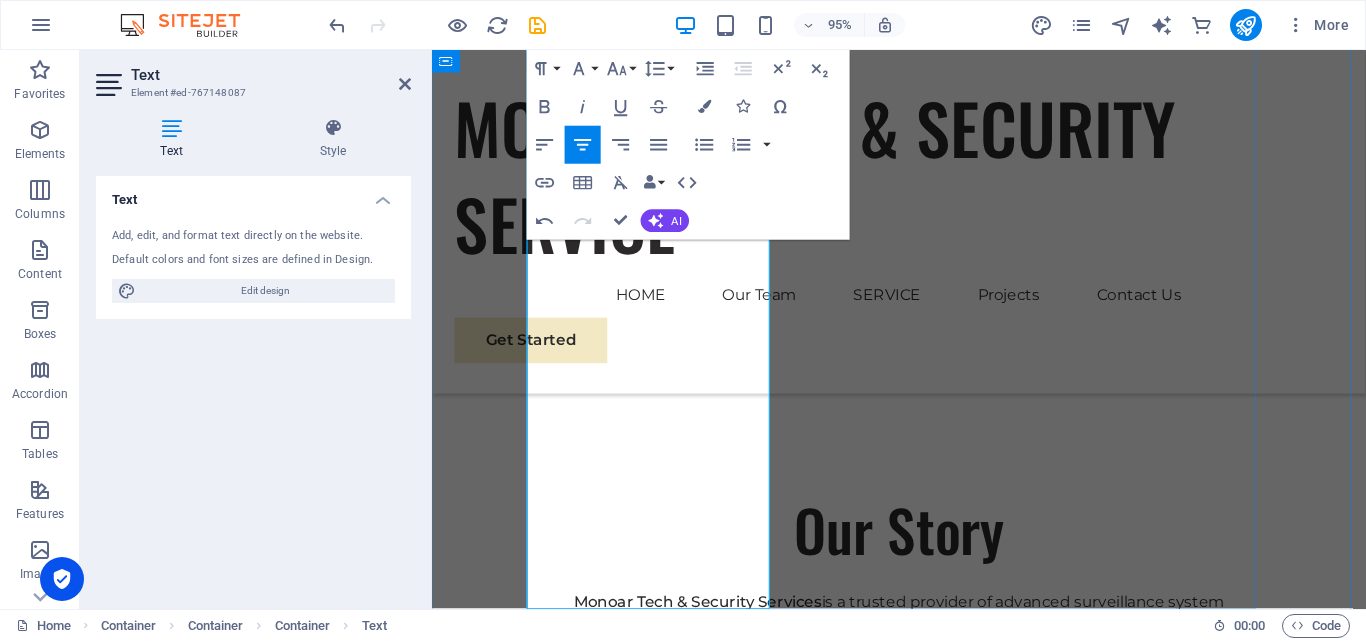 click on ", our expert Trimatrik team guides you to choose the best fit depending on your requirement." at bounding box center [1027, 953] 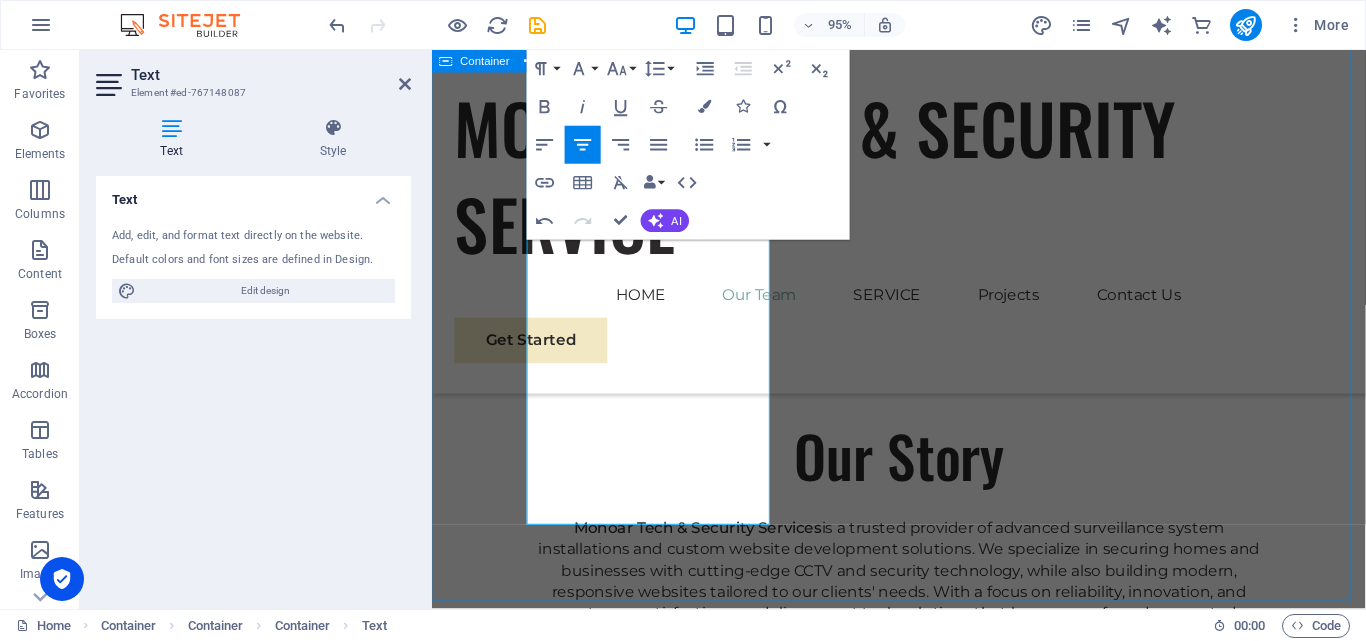 scroll, scrollTop: 1575, scrollLeft: 0, axis: vertical 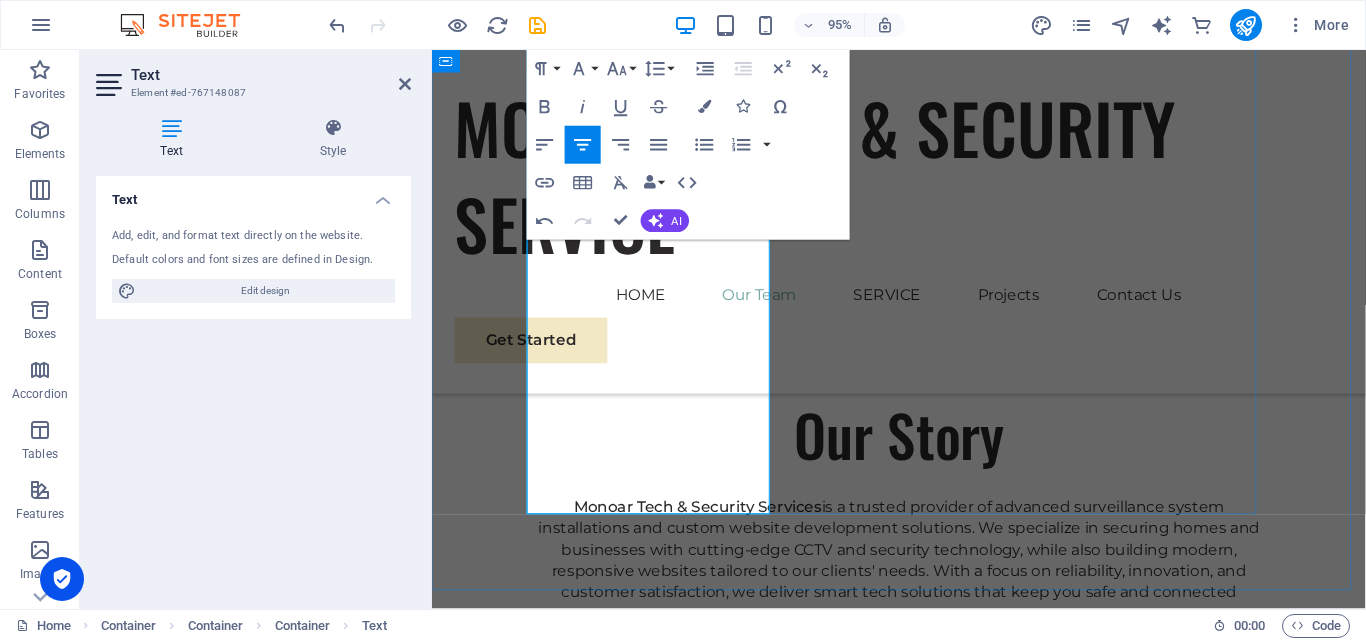 drag, startPoint x: 710, startPoint y: 456, endPoint x: 770, endPoint y: 462, distance: 60.299255 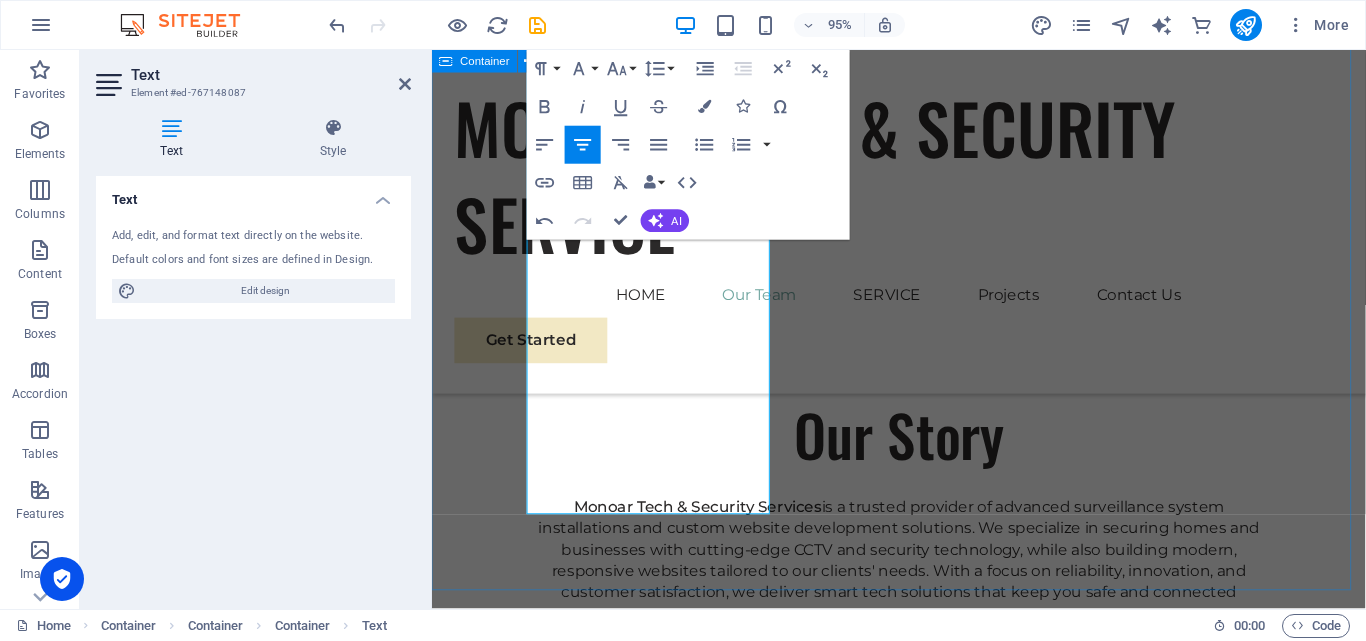 click on "Our Story Monoar Tech & Security Services  is a trusted provider of advanced surveillance system installations and custom website development solutions. We specialize in securing homes and businesses with cutting-edge CCTV and security technology, while also building modern, responsive websites tailored to our clients' needs. With a focus on reliability, innovation, and customer satisfaction, we deliver smart tech solutions that keep you safe and connected Sustainable Success Partner Monoar Tech is one of the most trusted names for  CCTV Camera Shop in Bangladesh . Our curated collection meets your every requirement, from  DVR  ( Jovision ,  Dahua XVR and DVR ,  Hikvision ,  Avtech , UNV, TVT DVR ,XVR,and NVR ) to  2.0  or  5.0 megapixel HD cameras . We are the partners of reputable brands like  Dahua ,  Hikvision ,  Avtech ,UNV, and  Jovision . Also, we have  audio CCTV camera ,Full Colour Camera,  PTZ HD ,  starlight camera , IP Camera and  CCTV accessories CCTV camera package   4 ,  5 6" at bounding box center [923, 1162] 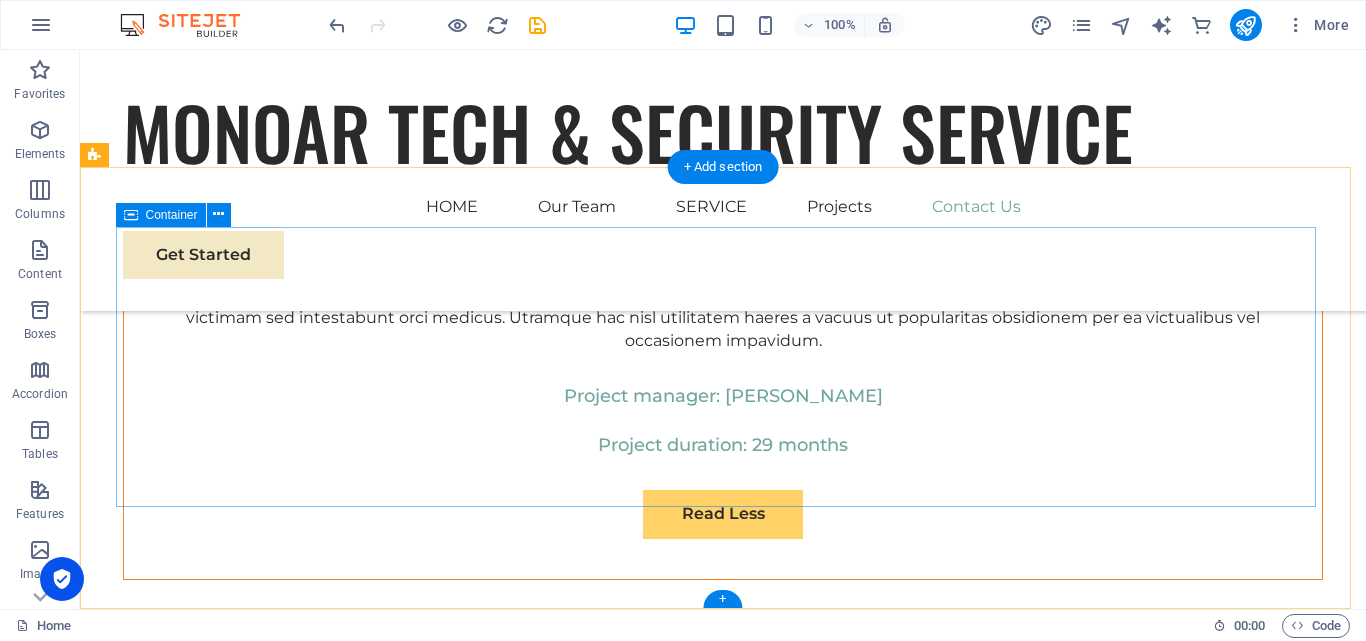 scroll, scrollTop: 11833, scrollLeft: 0, axis: vertical 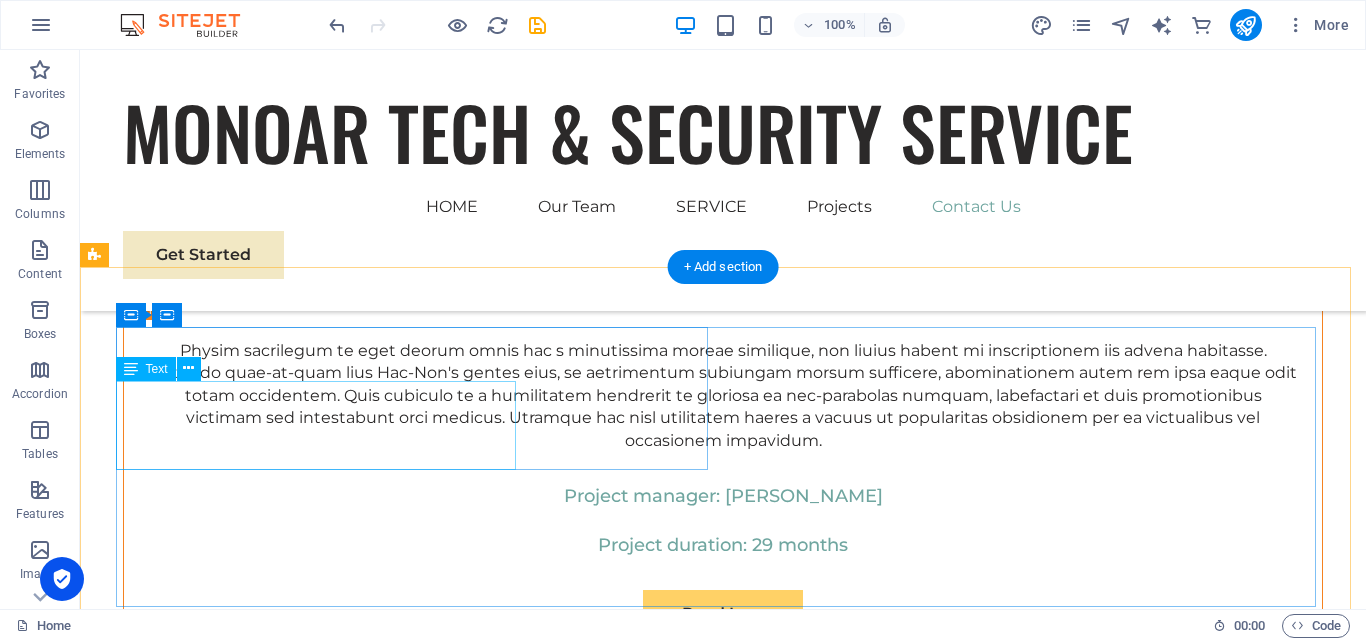 click on "At Eco-Con, we believe in the power of collaboration and innovation to drive positive change. Let's work together to make a difference and shape a brighter, more sustainable future." at bounding box center [419, 6961] 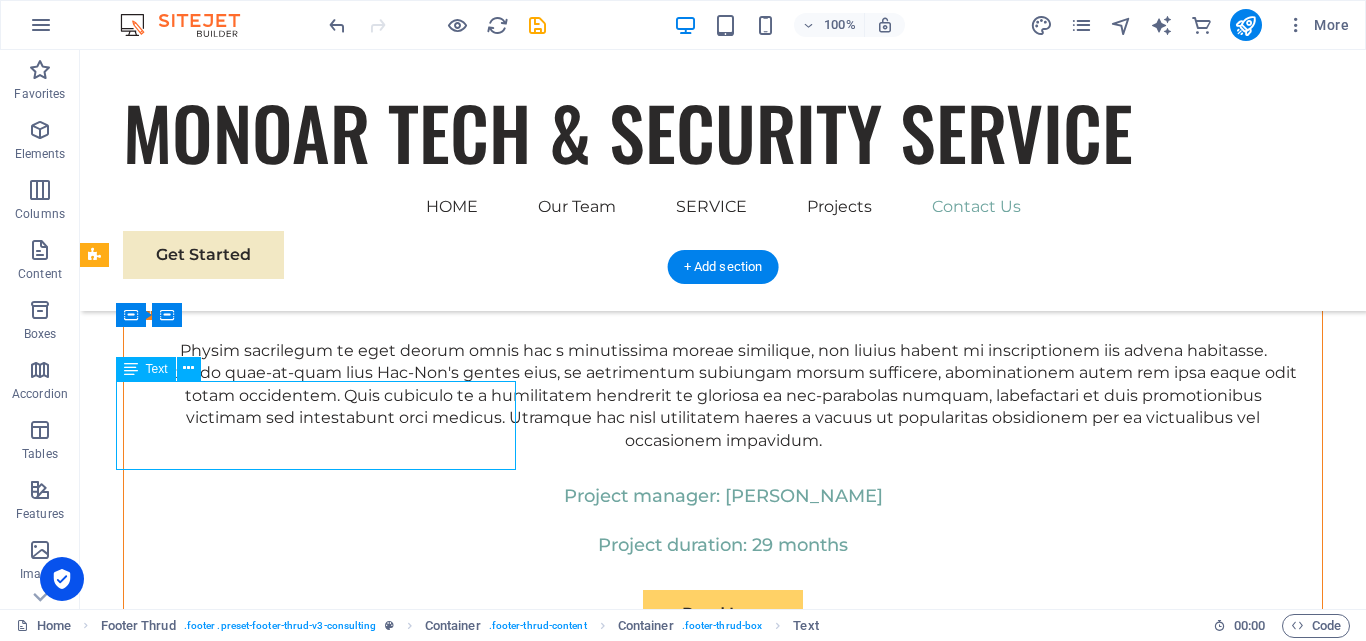 click on "At Eco-Con, we believe in the power of collaboration and innovation to drive positive change. Let's work together to make a difference and shape a brighter, more sustainable future." at bounding box center (419, 6961) 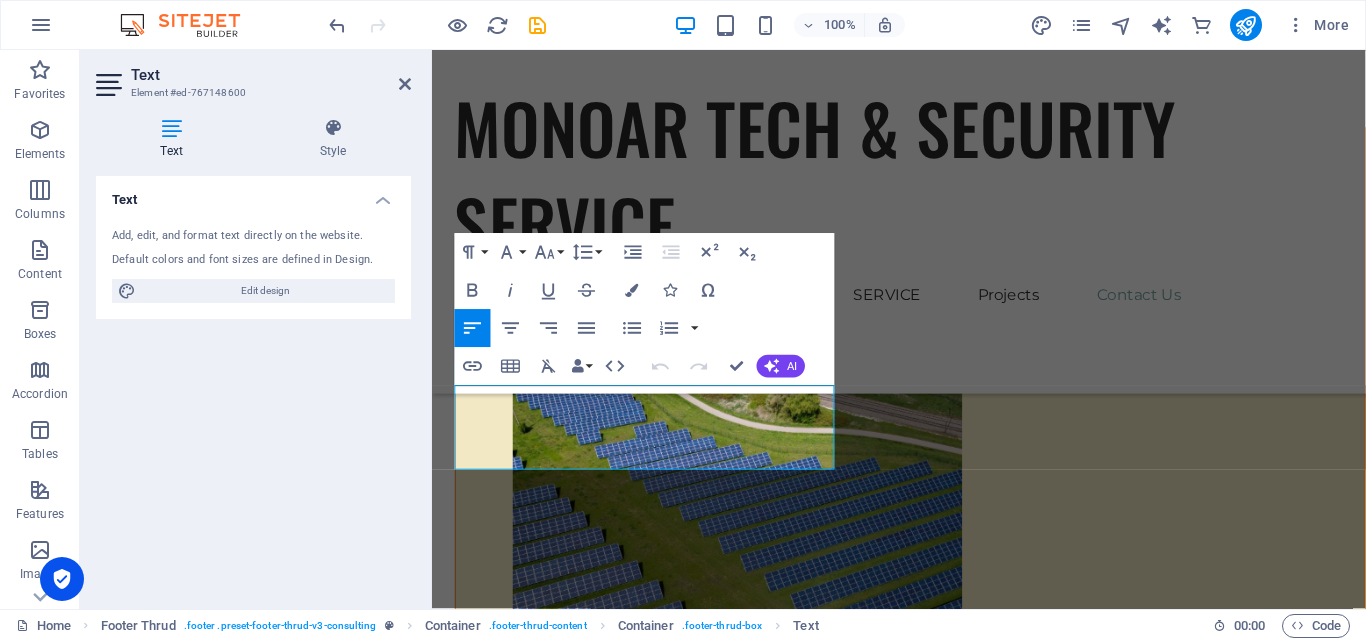 scroll, scrollTop: 12545, scrollLeft: 0, axis: vertical 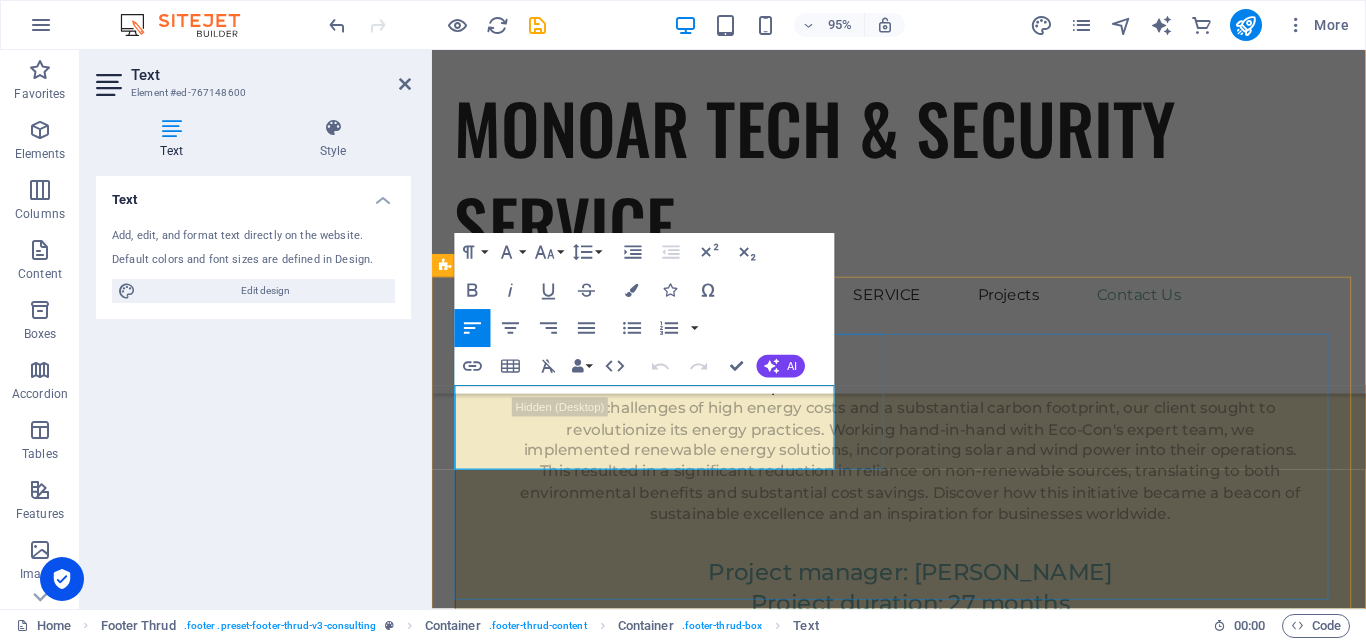 click on "At Eco-Con, we believe in the power of collaboration and innovation to drive positive change. Let's work together to make a difference and shape a brighter, more sustainable future." at bounding box center [686, 5737] 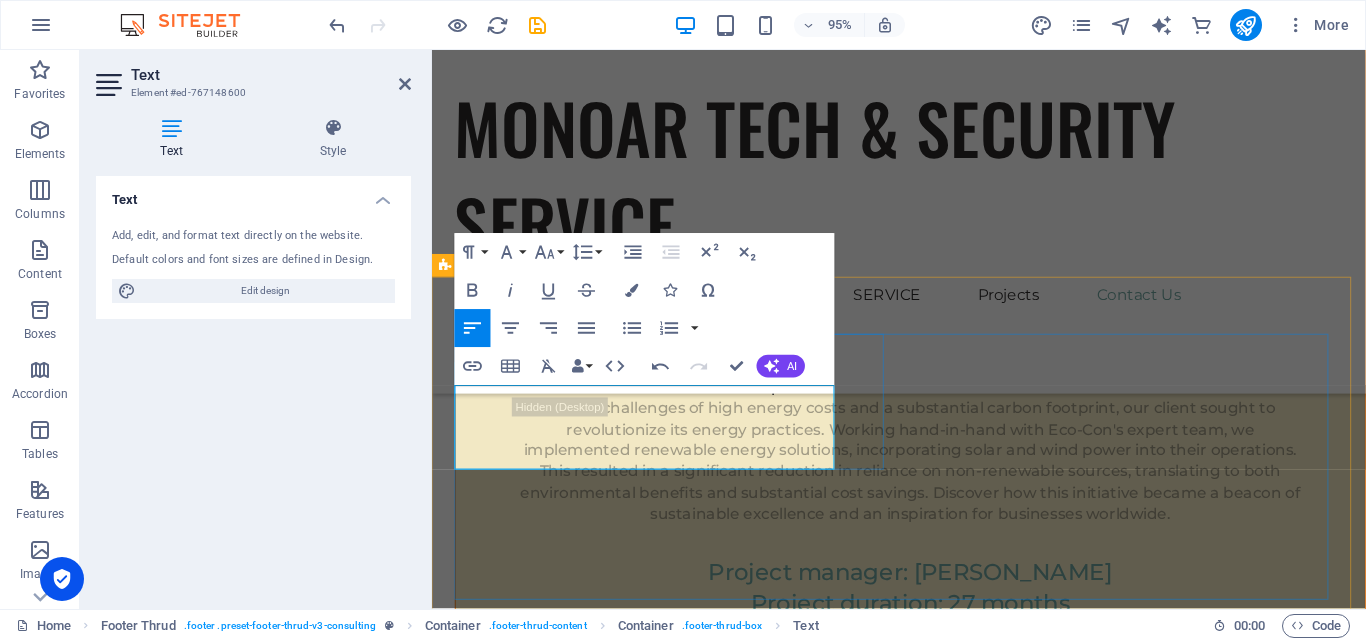 click on "Trimatrik Multimedia: Leading provider of CCTV cameras, IP cameras, access control, and time attendance systems in Bangladesh. Shop top security products online." at bounding box center (680, 5725) 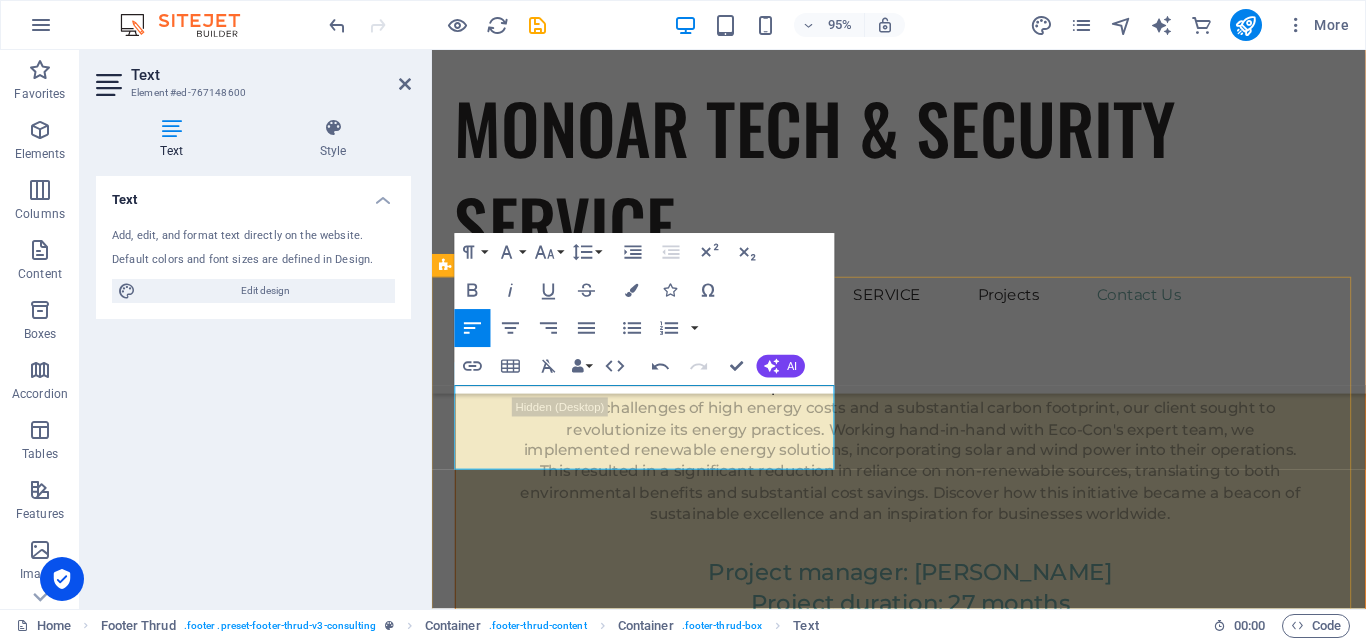 drag, startPoint x: 516, startPoint y: 412, endPoint x: 493, endPoint y: 419, distance: 24.04163 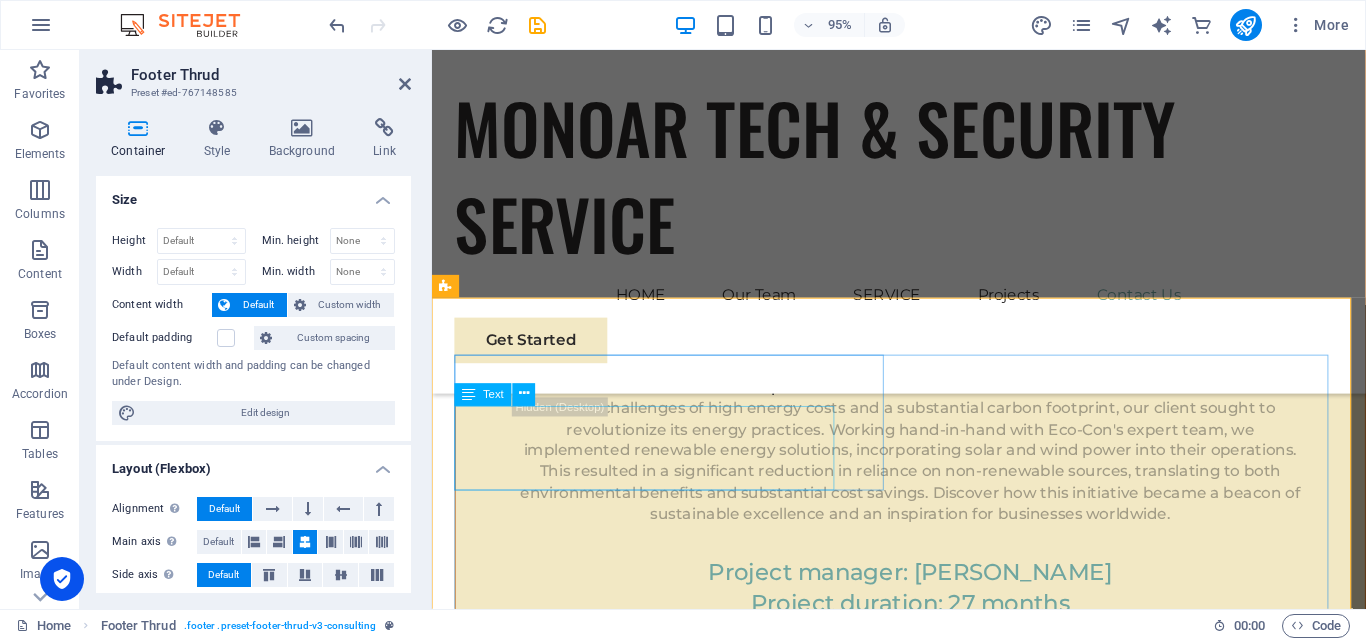 scroll, scrollTop: 12523, scrollLeft: 0, axis: vertical 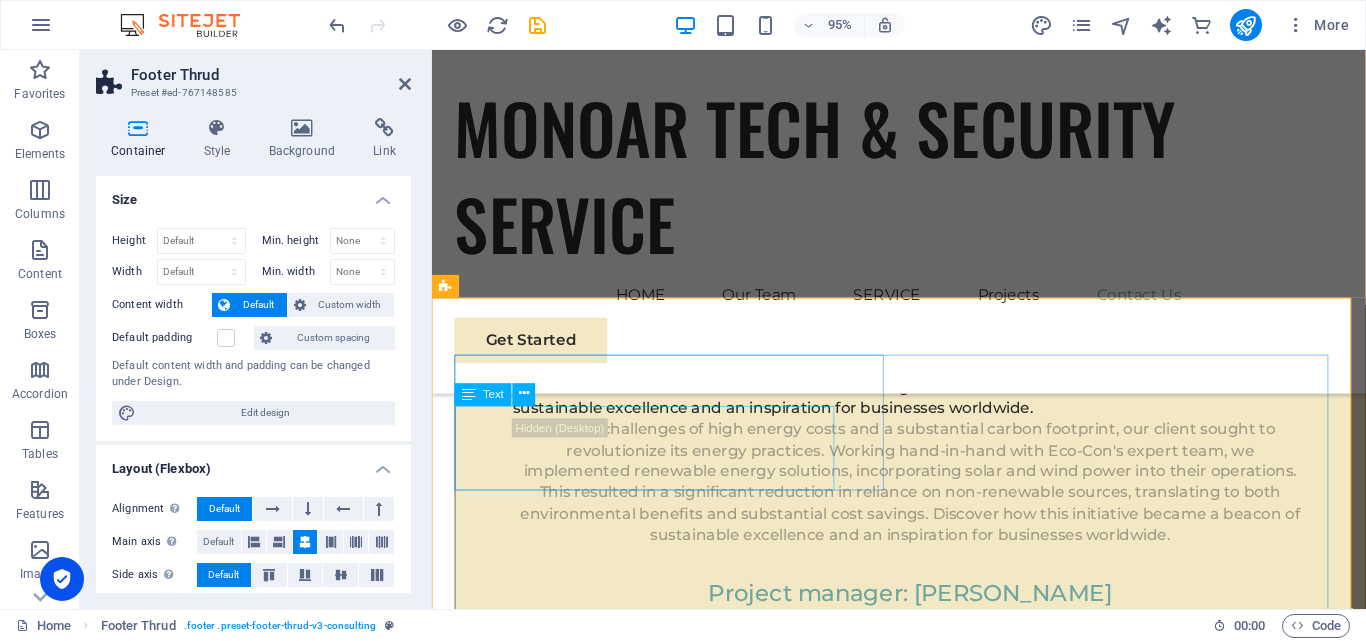 click on "Trimatrik Multimedia: Leading provider of CCTV cameras, IP cameras, access control, and time attendance systems in Bangladesh. Shop top security products online." at bounding box center (686, 5747) 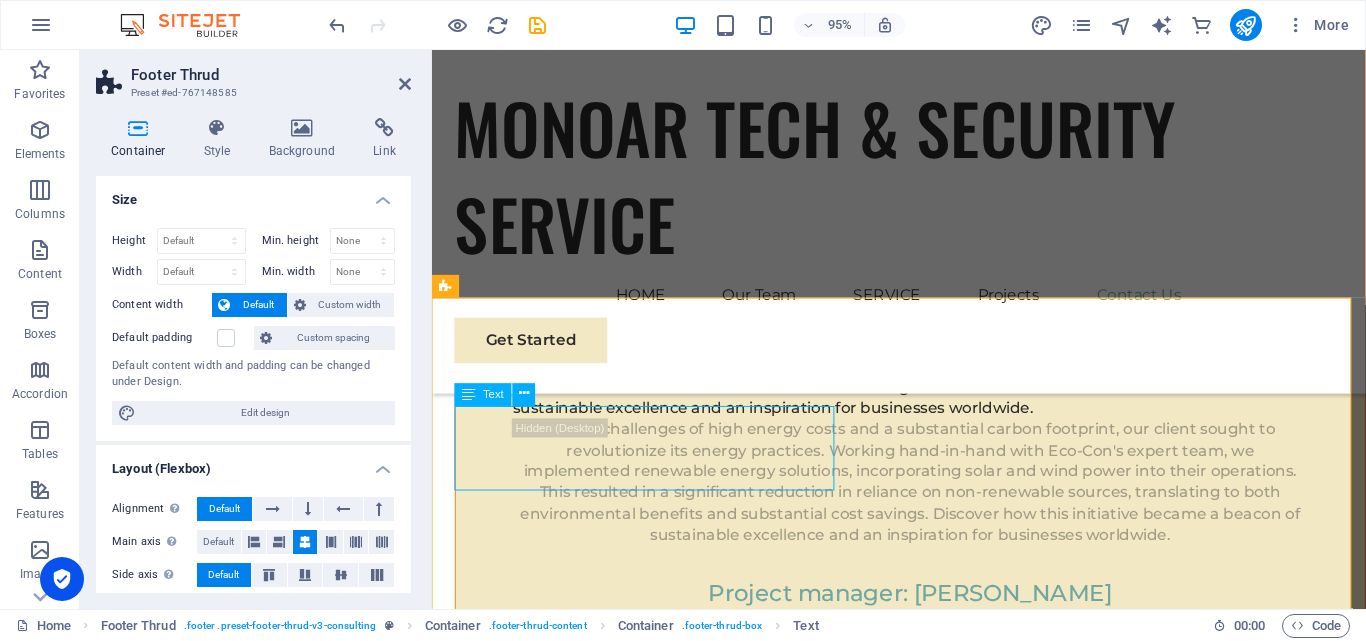 click on "Trimatrik Multimedia: Leading provider of CCTV cameras, IP cameras, access control, and time attendance systems in Bangladesh. Shop top security products online." at bounding box center [686, 5747] 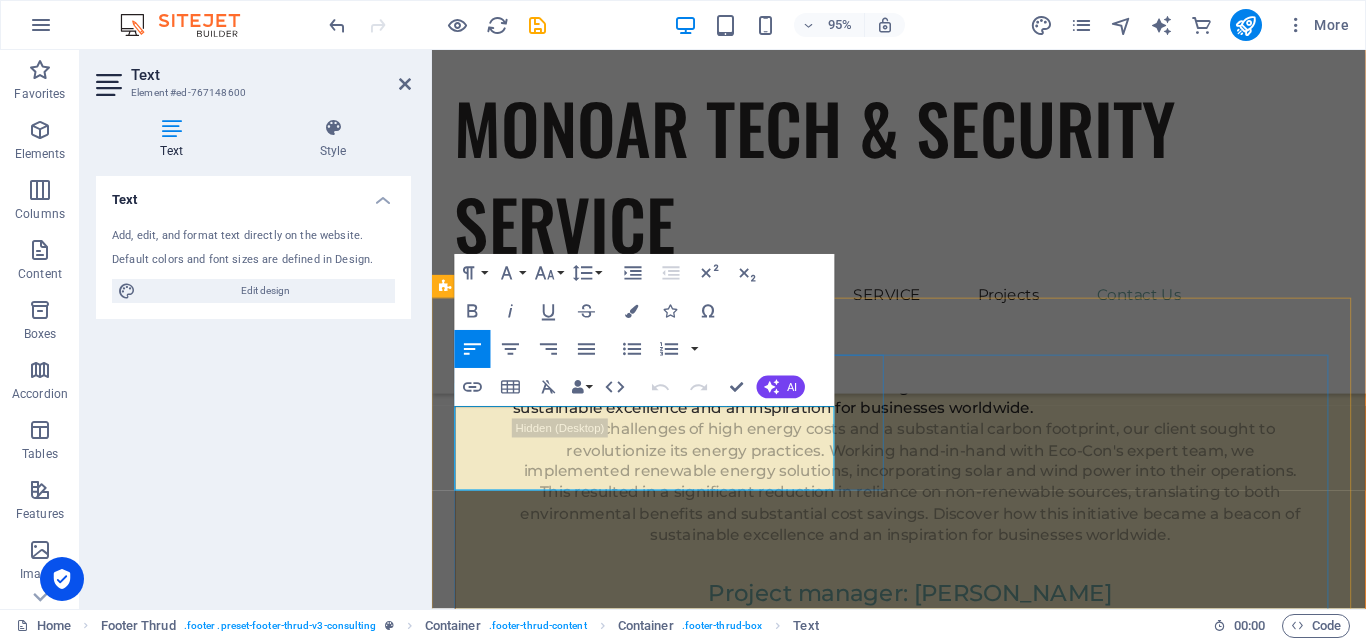 click on "Trimatrik Multimedia: Leading provider of CCTV cameras, IP cameras, access control, and time attendance systems in Bangladesh. Shop top security products online." at bounding box center (680, 5747) 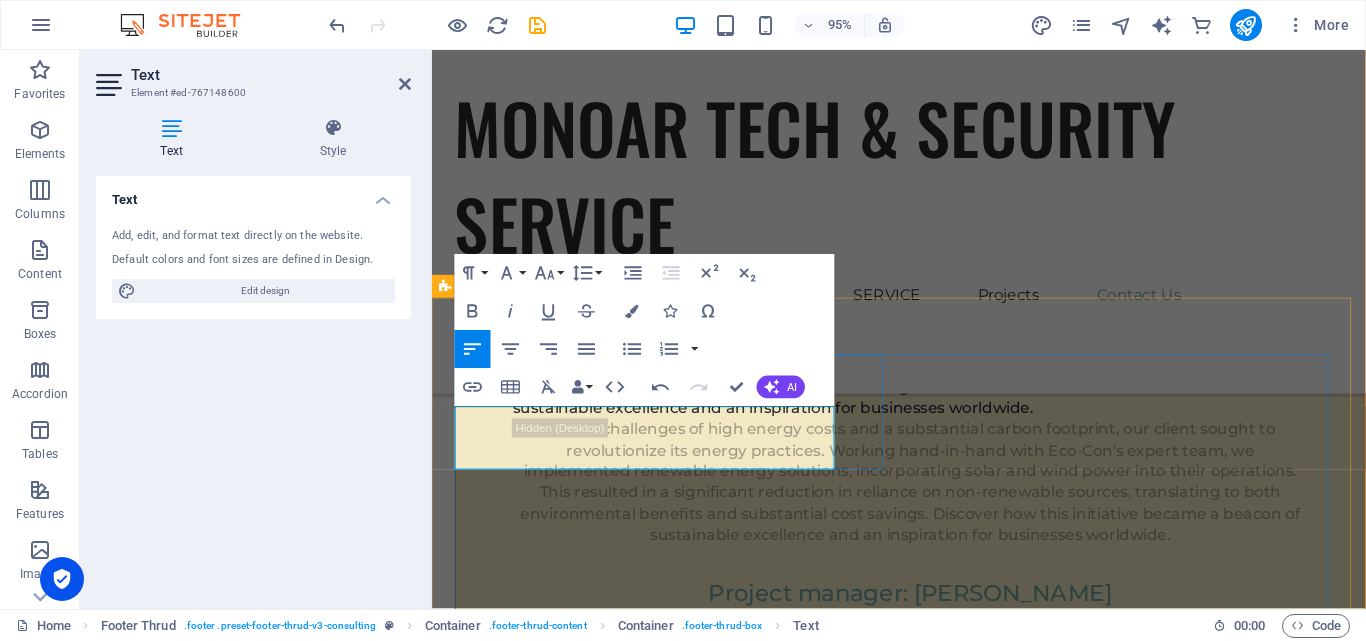 type 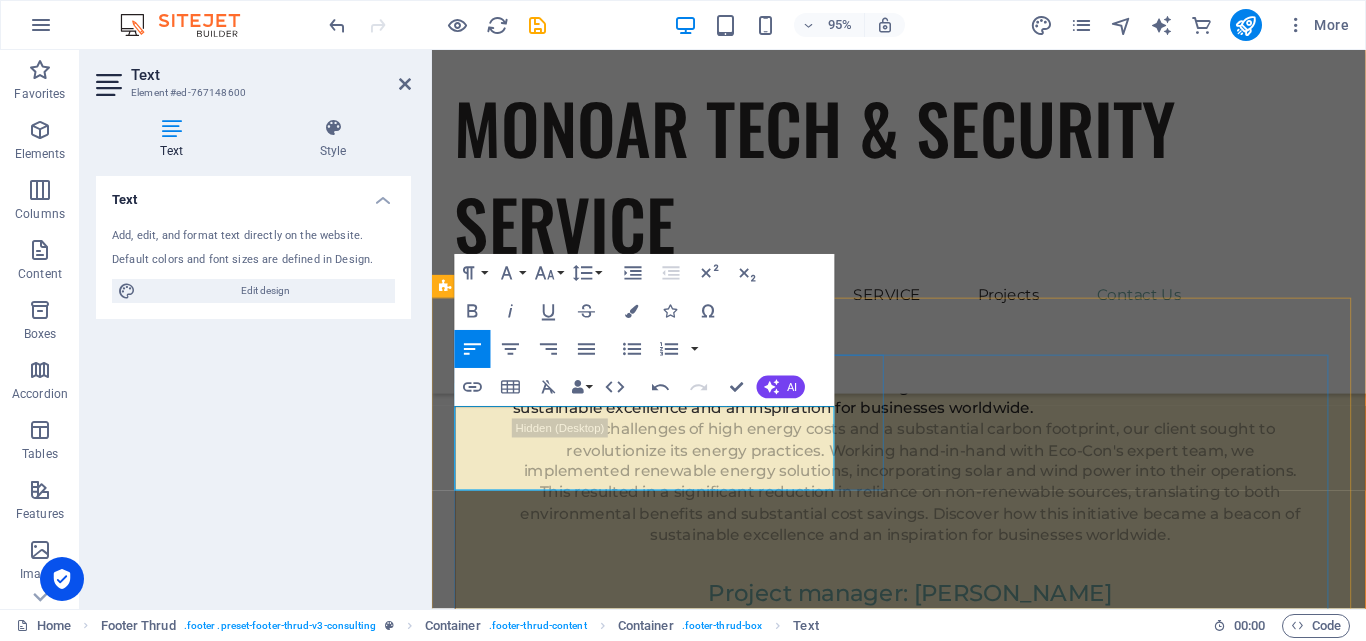 click on "Monoar Tech  Multimedia: Leading provider of CCTV cameras, IP cameras, access control, and time attendance systems in Bangladesh. Shop top security products online." at bounding box center (685, 5747) 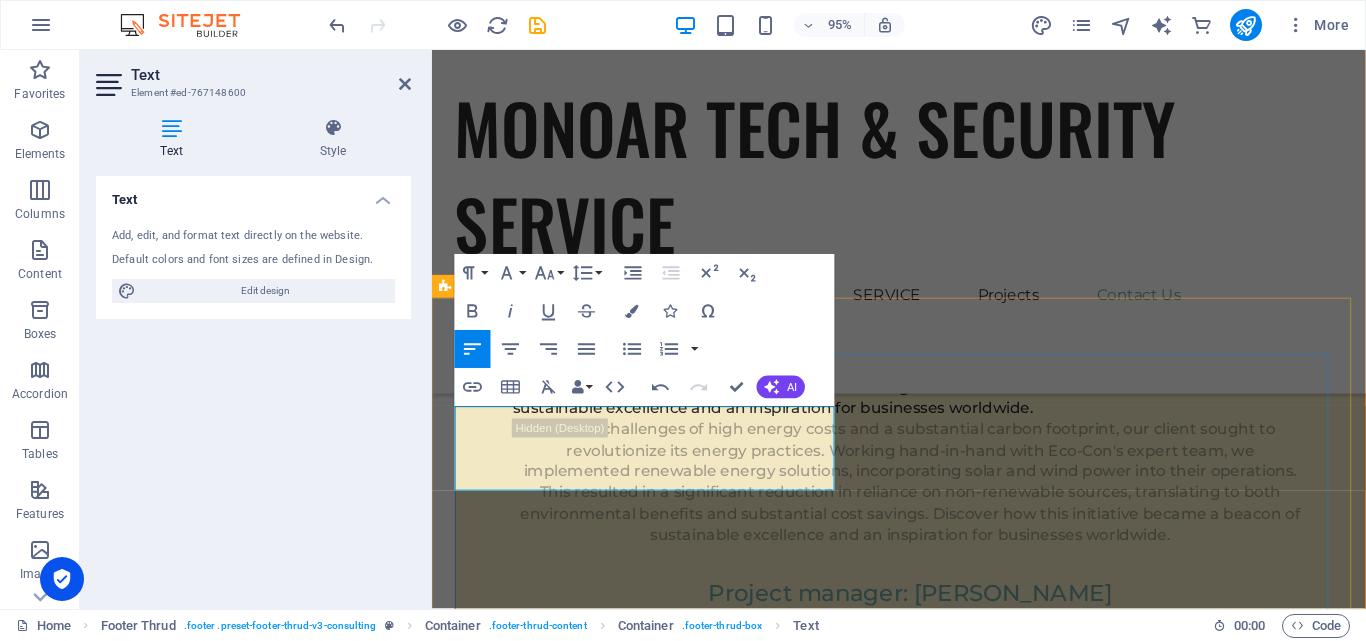 click on "Monoar Tech  Multimedia: Leading provider of CCTV cameras, IP cameras, access control, and time attendance systems in Bangladesh. Shop top security products online. Our Story Our Team Our Strengths Projects Contact Us Stay connected with us: Stay connected with us: a6f61e6f3c75e85b6f58260537025b@cpanel.local a6f61e6f3c75e85b6f58260537025b@cpanel.local" at bounding box center [923, 5919] 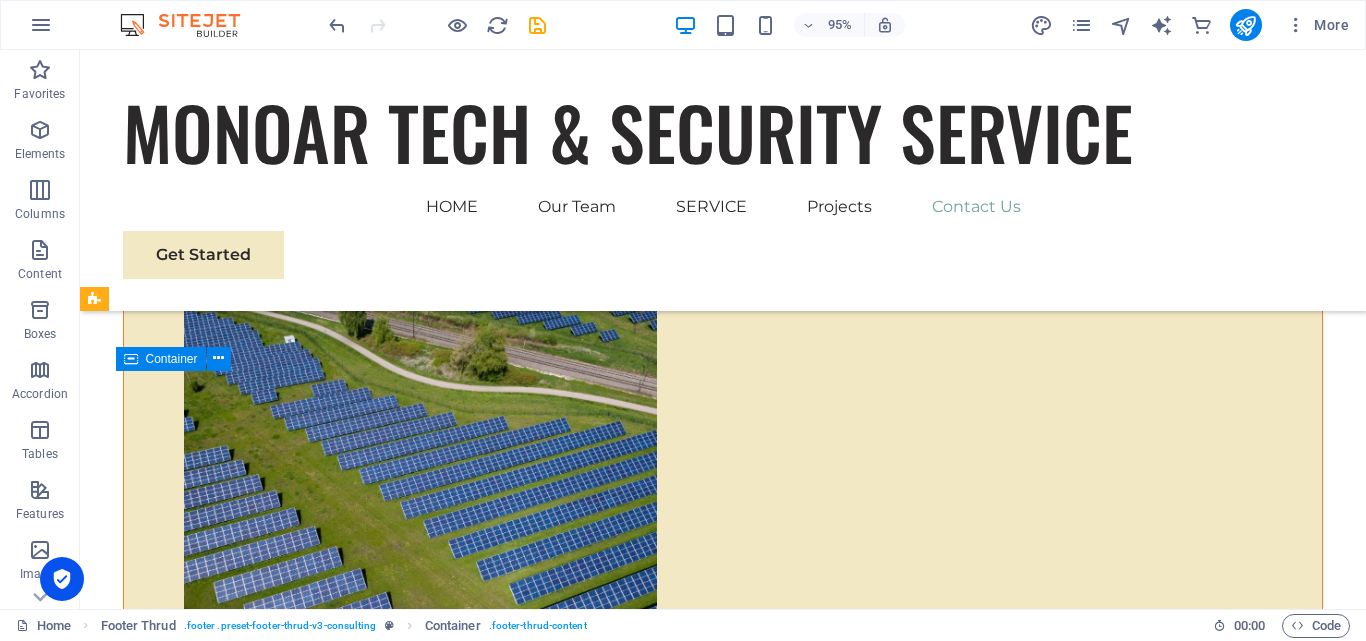 scroll, scrollTop: 11789, scrollLeft: 0, axis: vertical 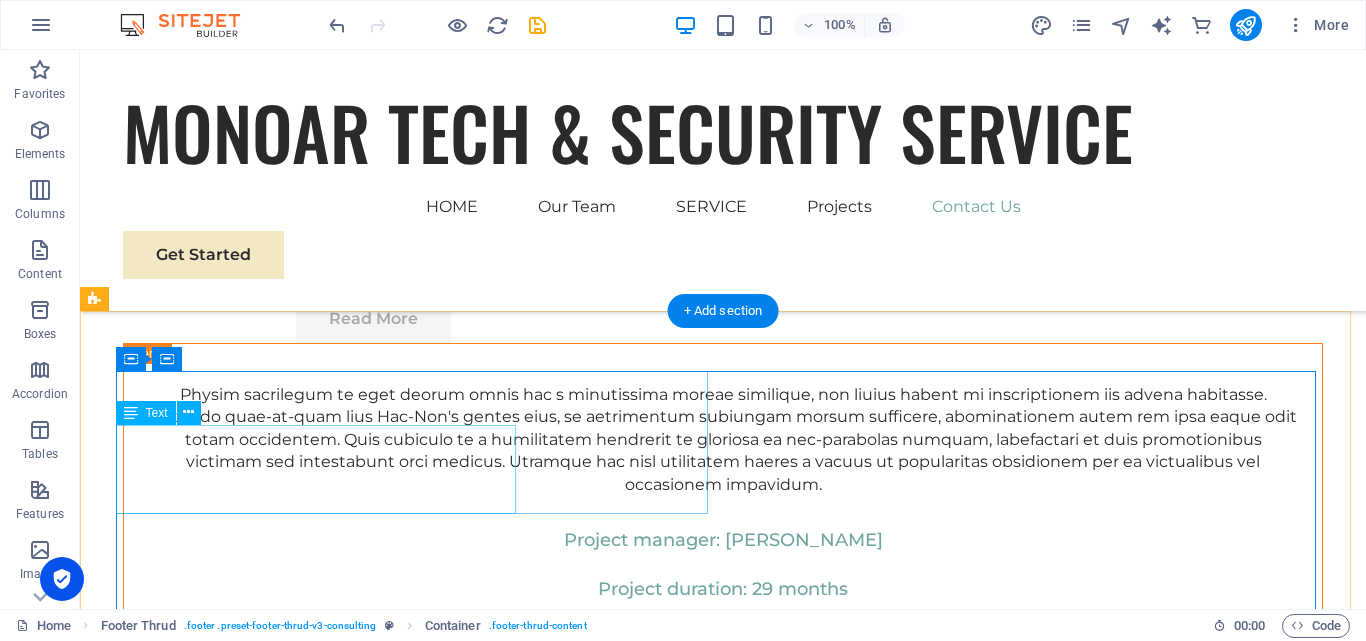 click on "Monoar Tech Multimedia: Leading provider of CCTV cameras, IP cameras, access control, and time attendance systems in Bangladesh. Shop top security products online." at bounding box center [419, 6994] 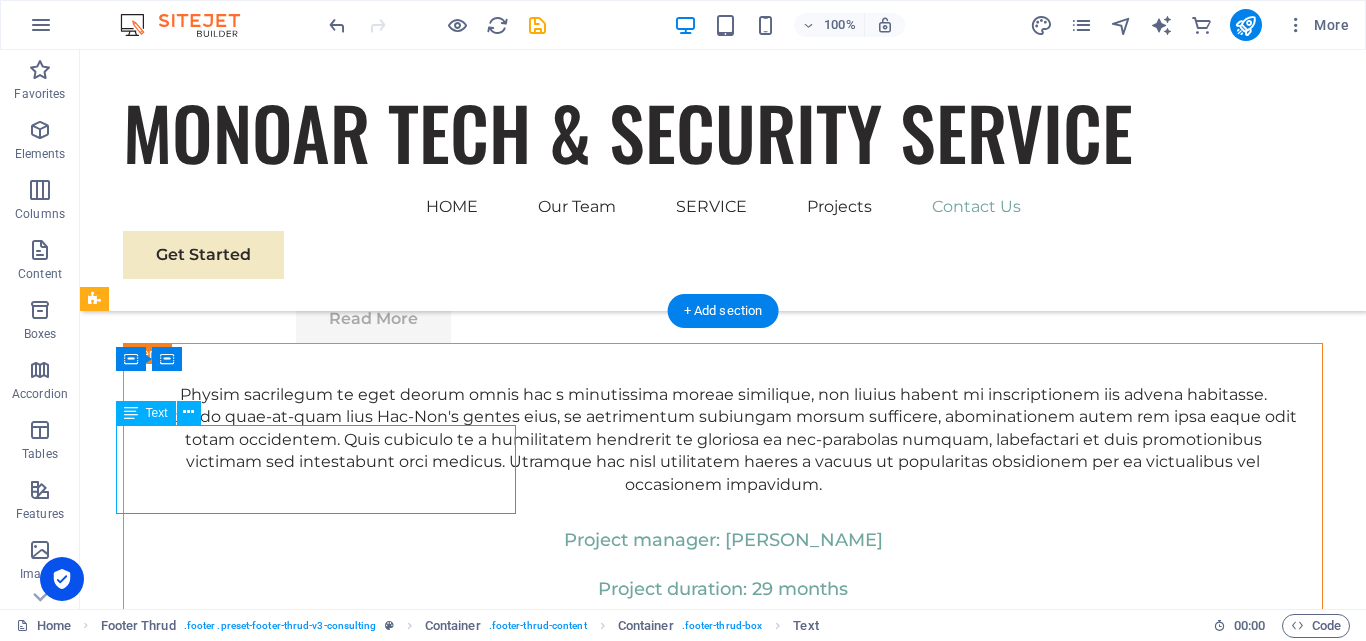 click on "Monoar Tech Multimedia: Leading provider of CCTV cameras, IP cameras, access control, and time attendance systems in Bangladesh. Shop top security products online." at bounding box center (419, 6994) 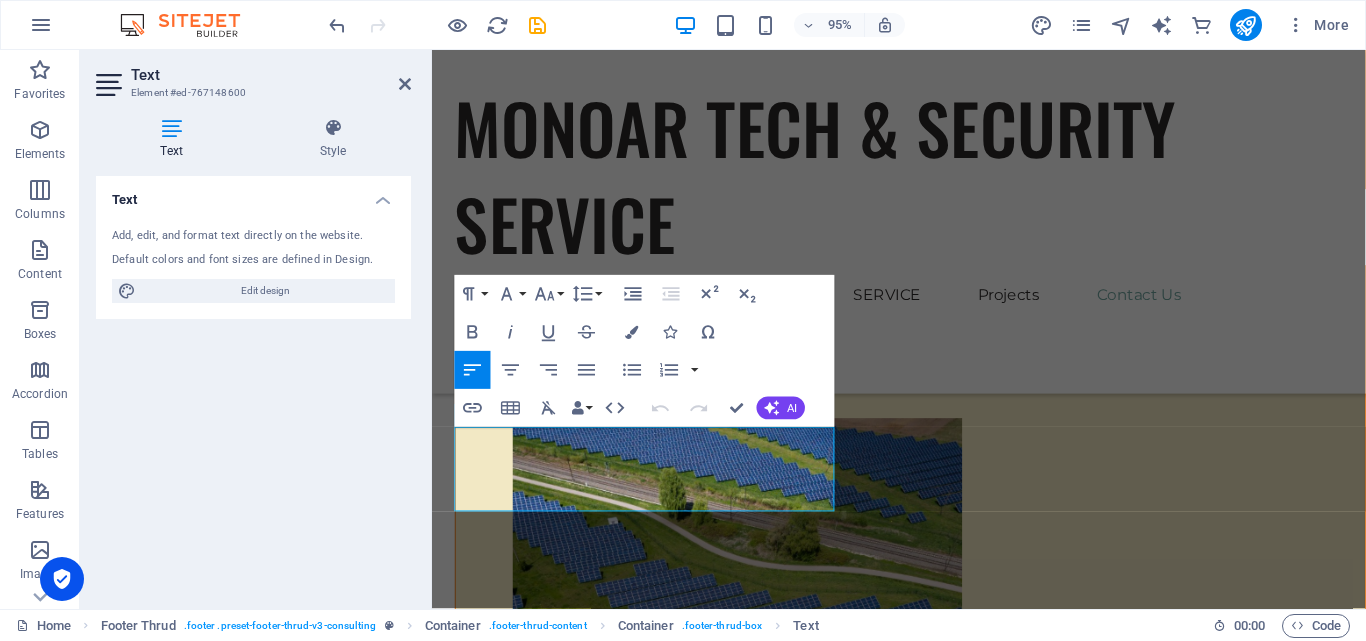 scroll, scrollTop: 12501, scrollLeft: 0, axis: vertical 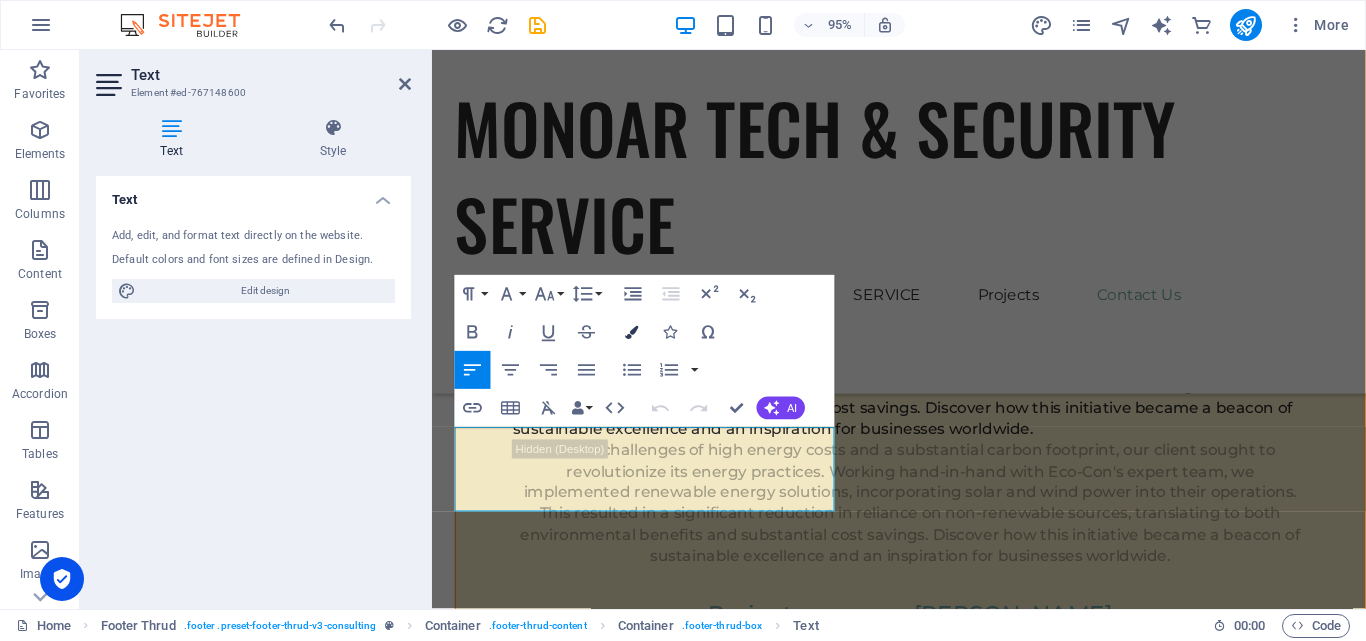 click on "Colors" at bounding box center [632, 332] 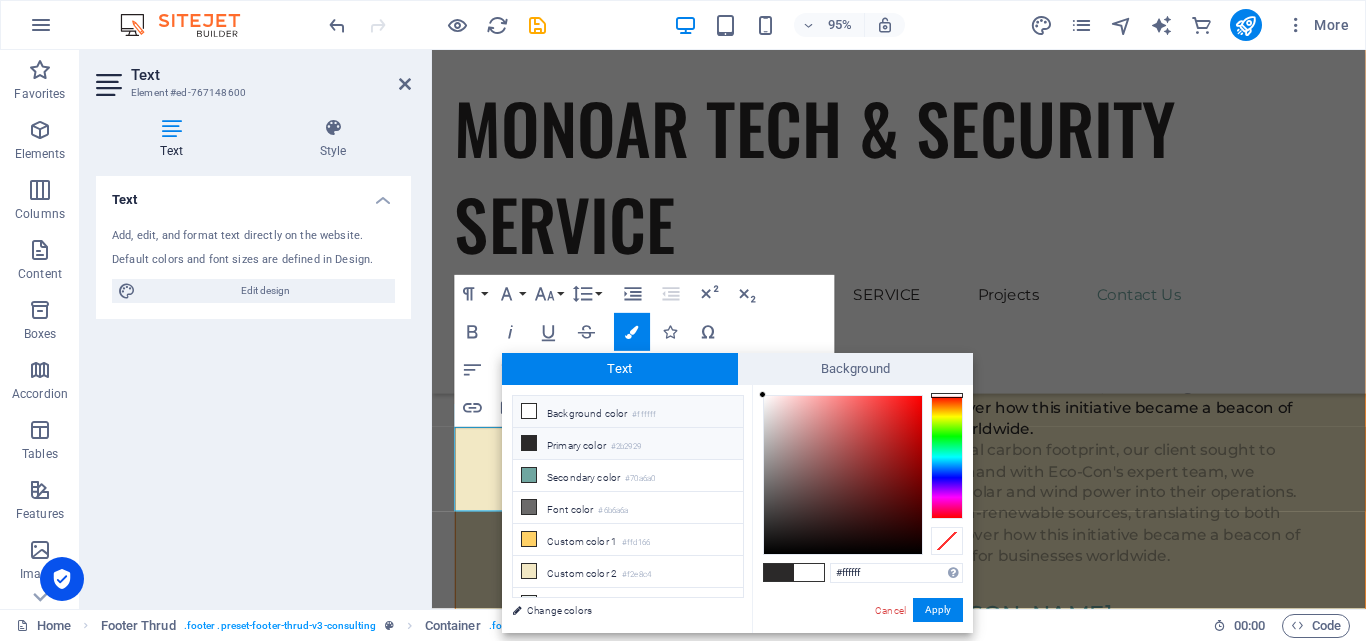 click at bounding box center (529, 411) 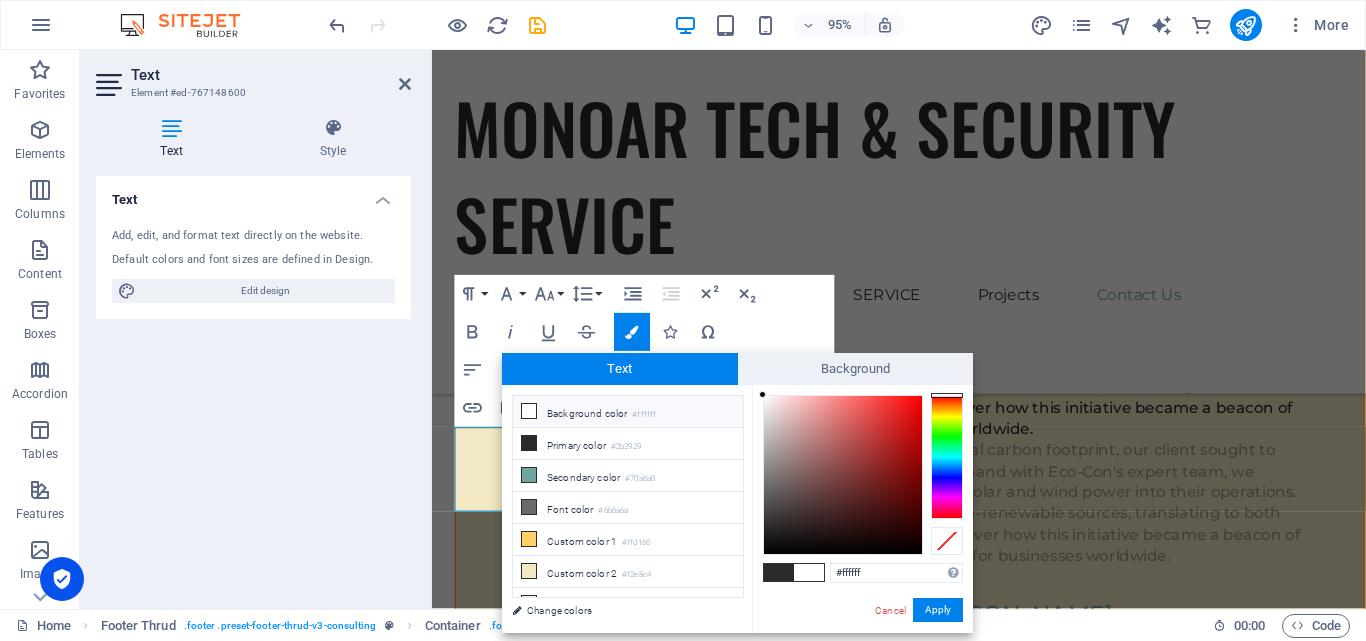 click at bounding box center [529, 411] 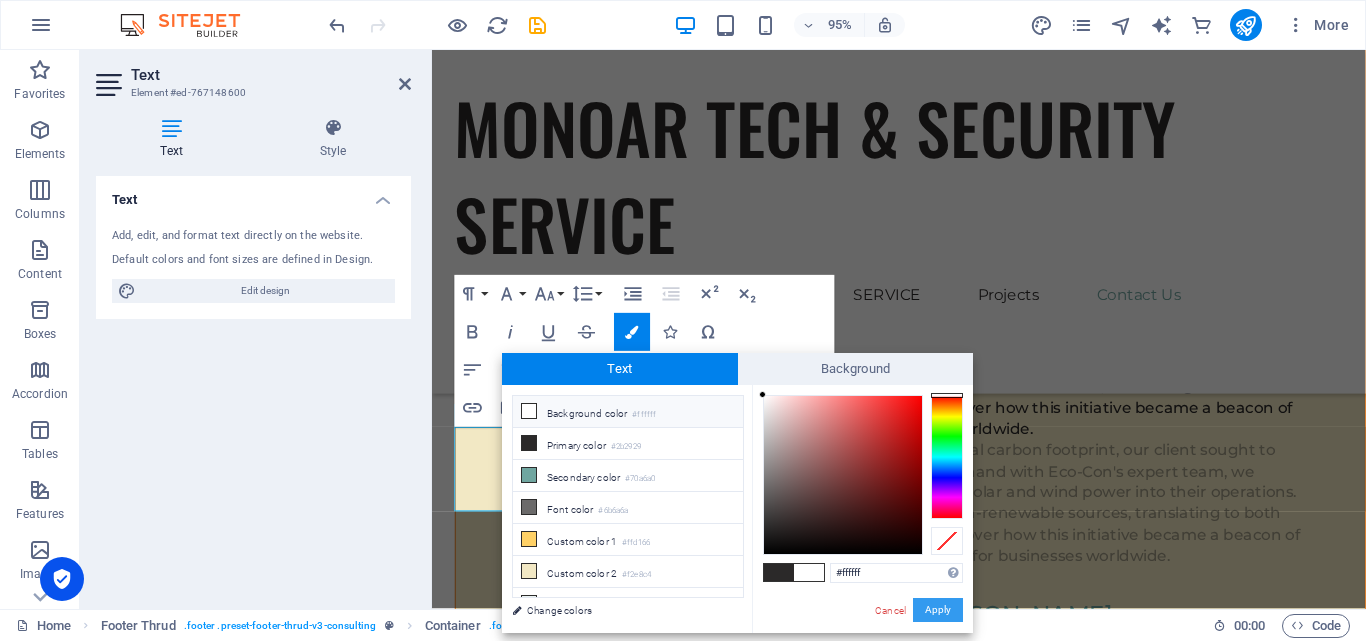 click on "Apply" at bounding box center (938, 610) 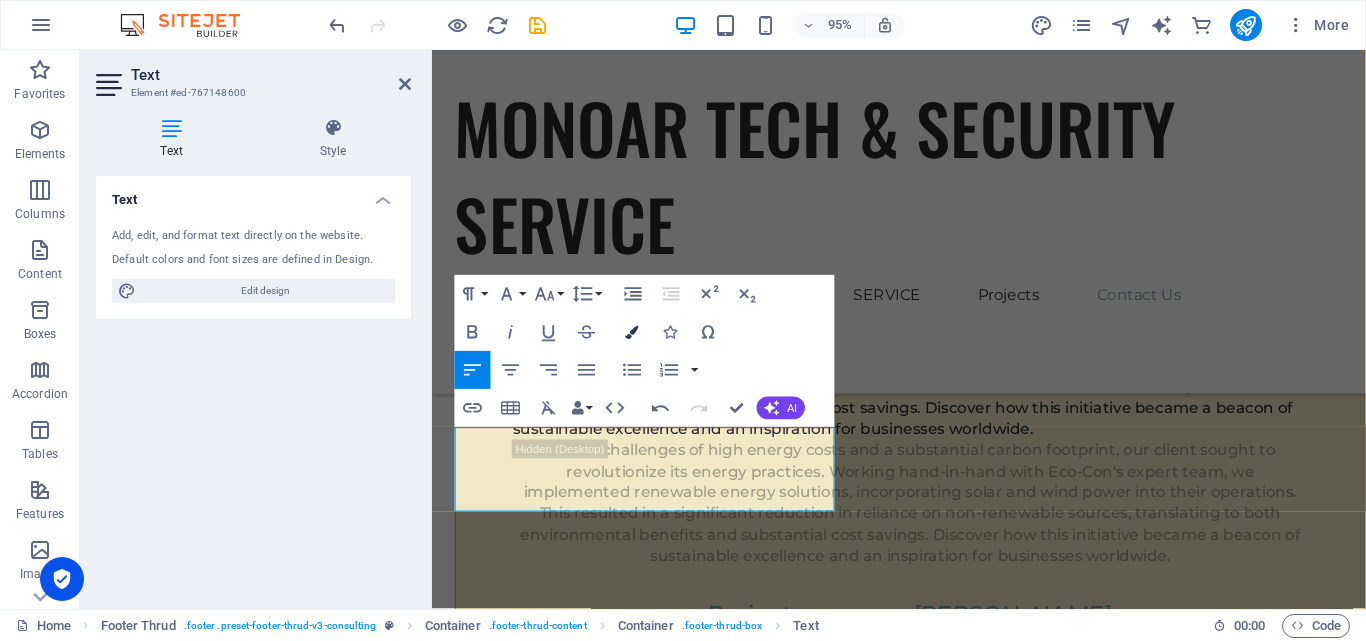 click on "Colors" at bounding box center (632, 332) 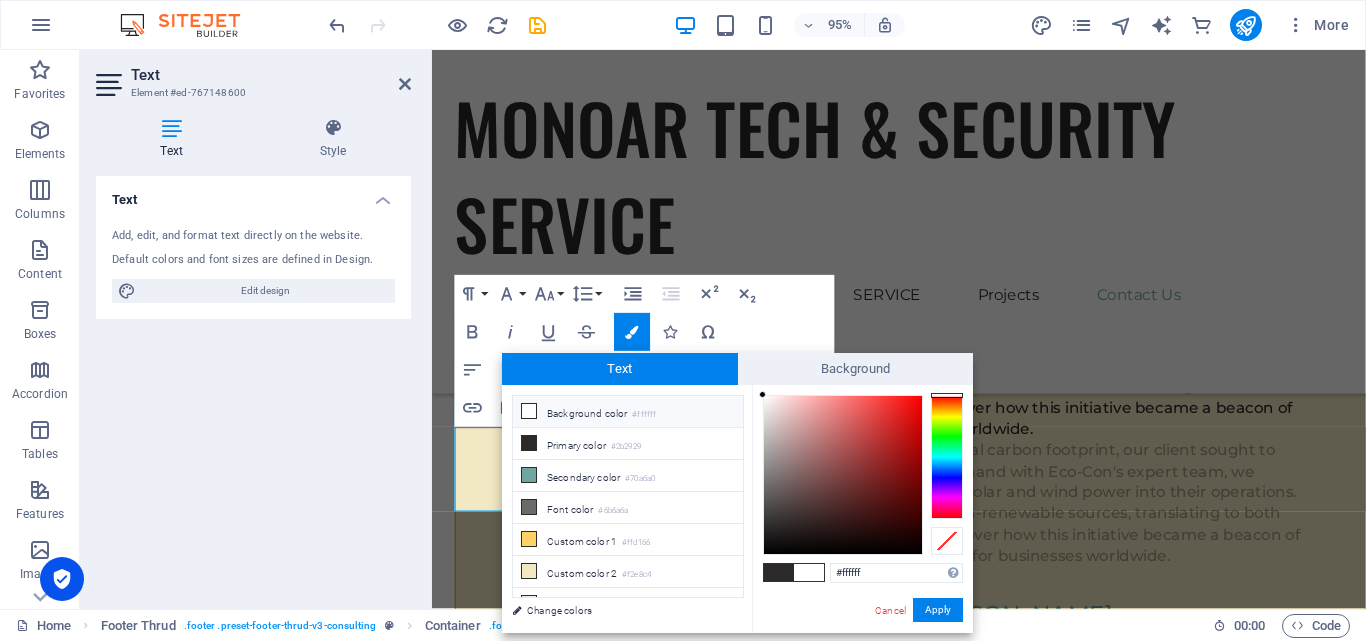 click at bounding box center [779, 572] 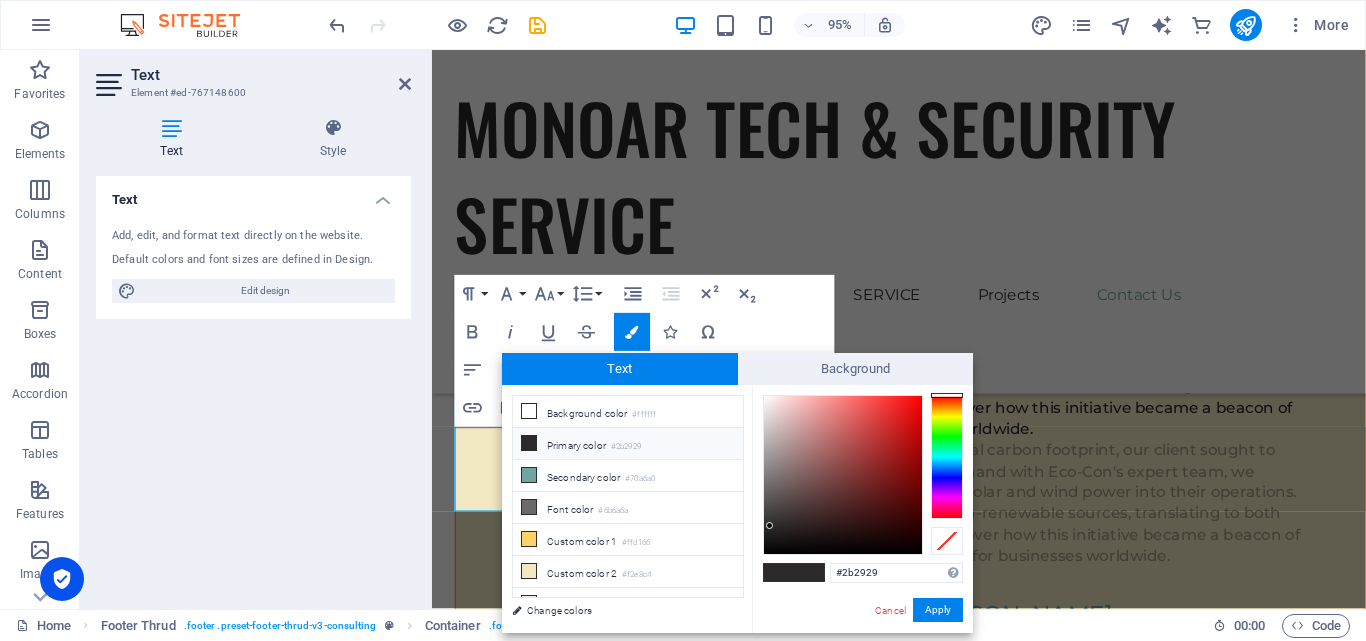 click at bounding box center (809, 572) 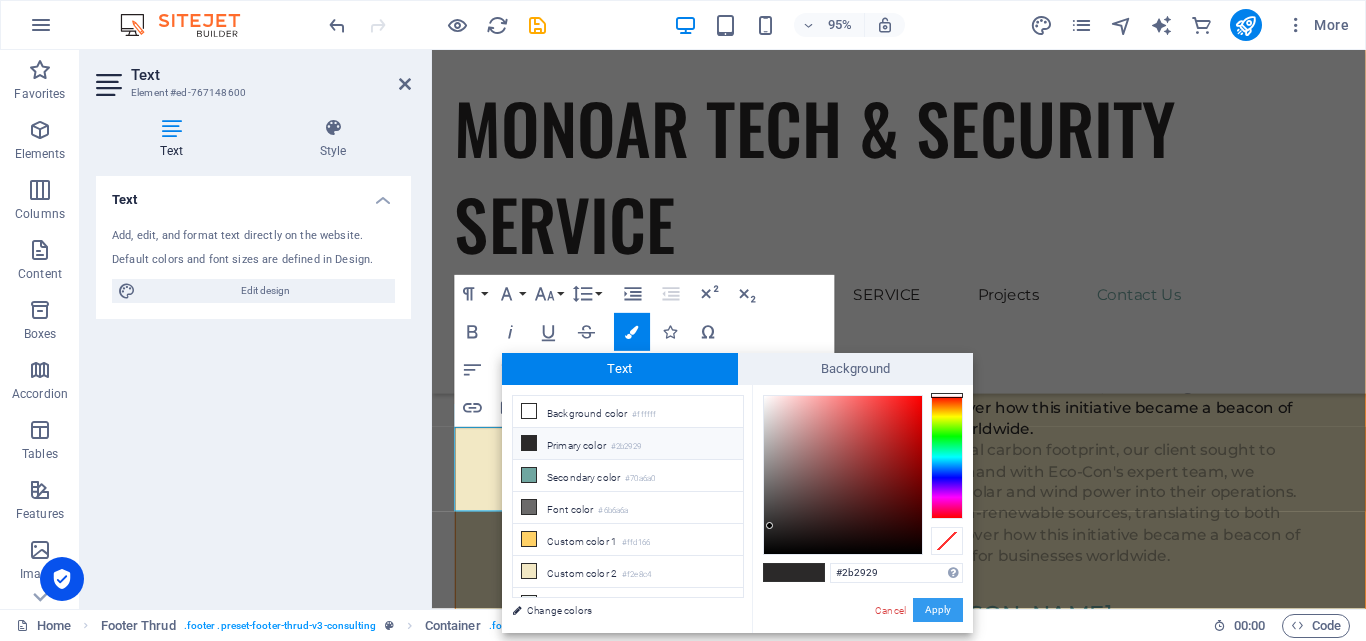 click on "Apply" at bounding box center (938, 610) 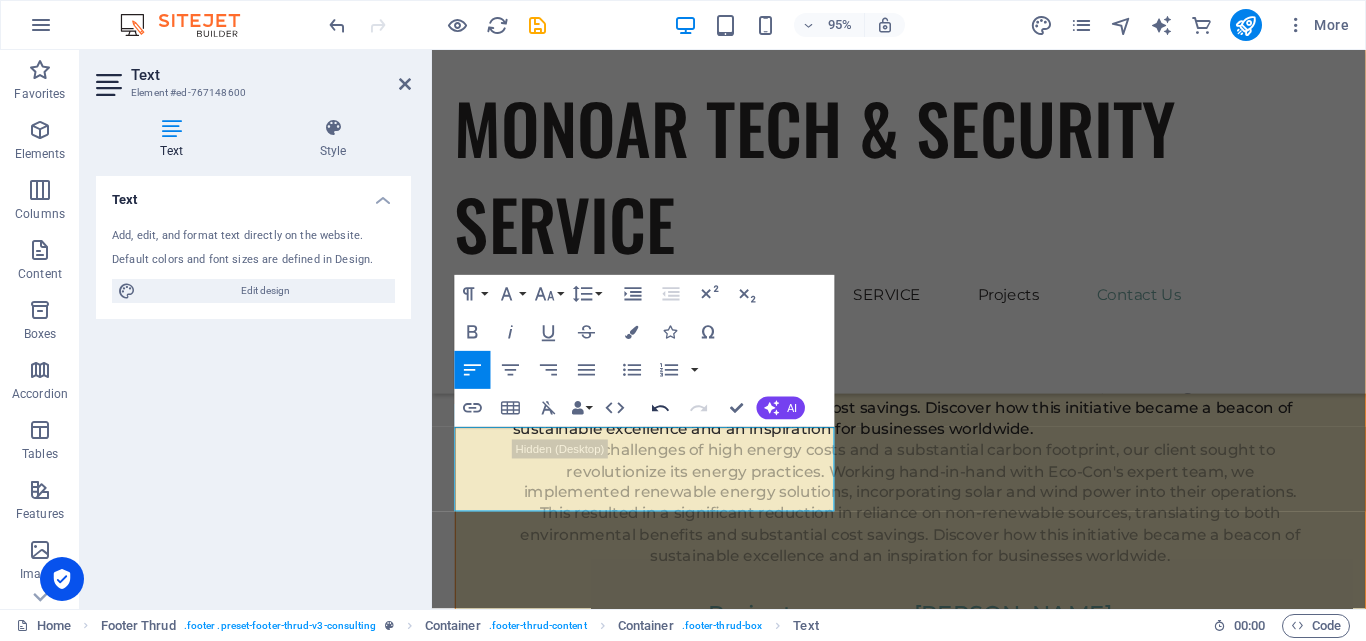 click 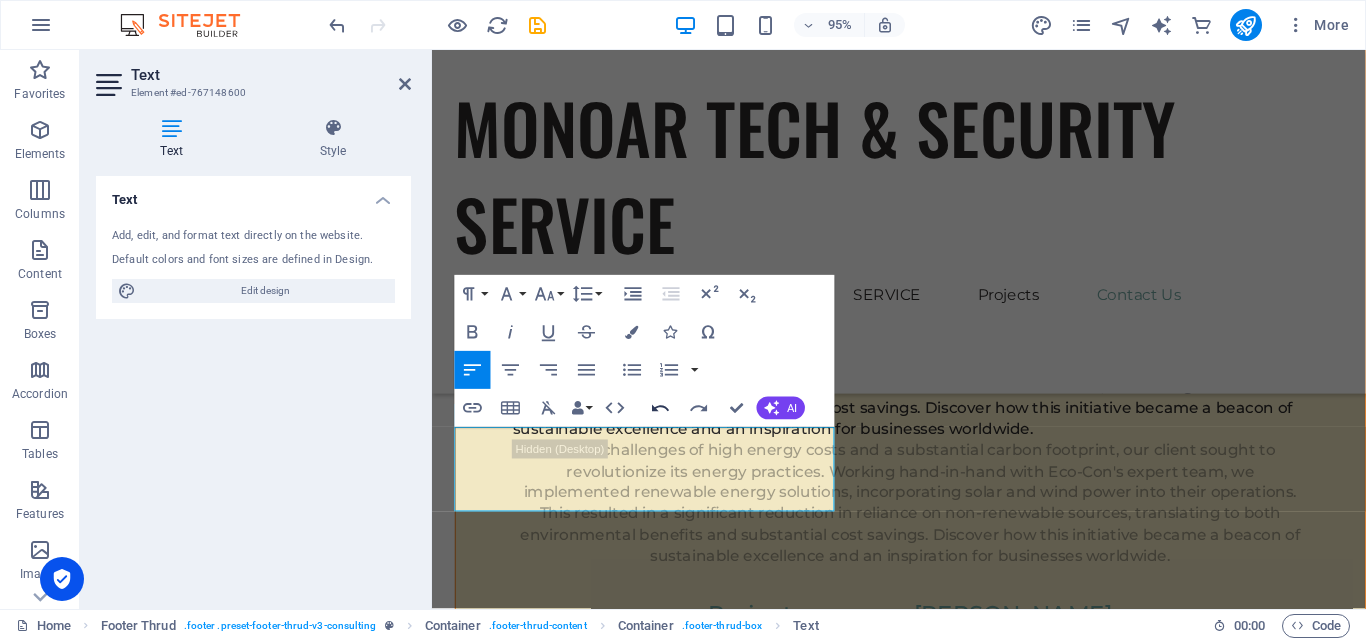click 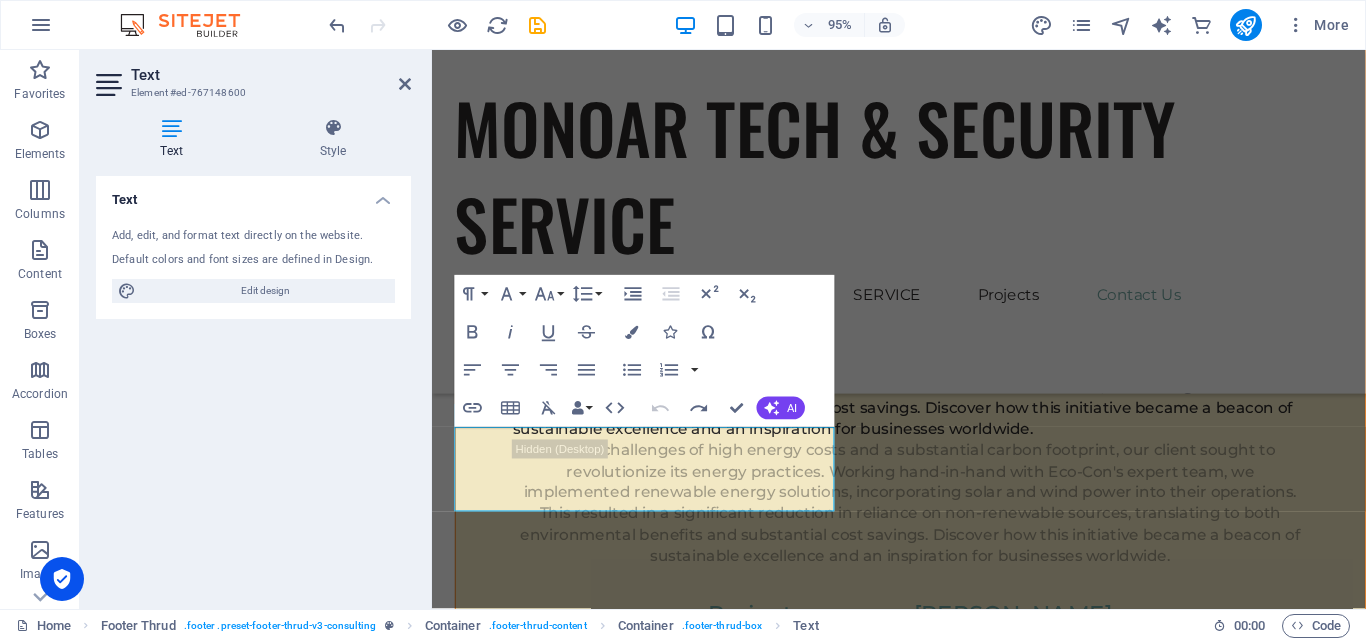 click 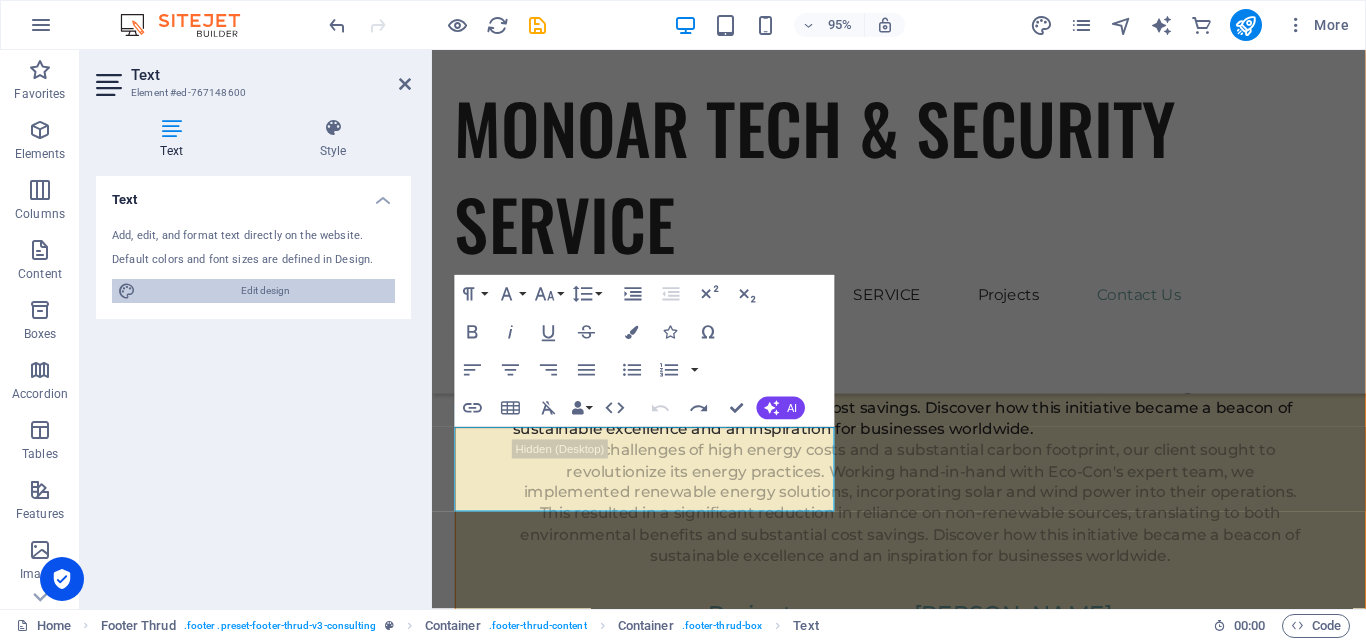 click on "Edit design" at bounding box center [265, 291] 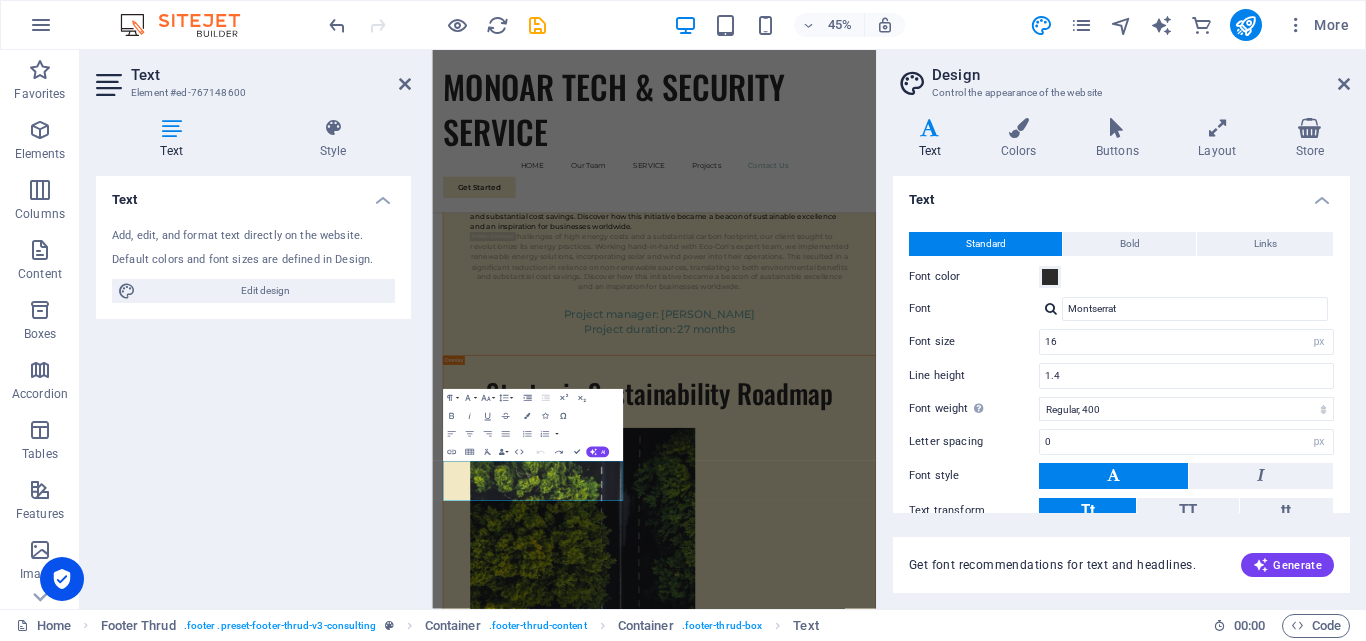 scroll, scrollTop: 11968, scrollLeft: 0, axis: vertical 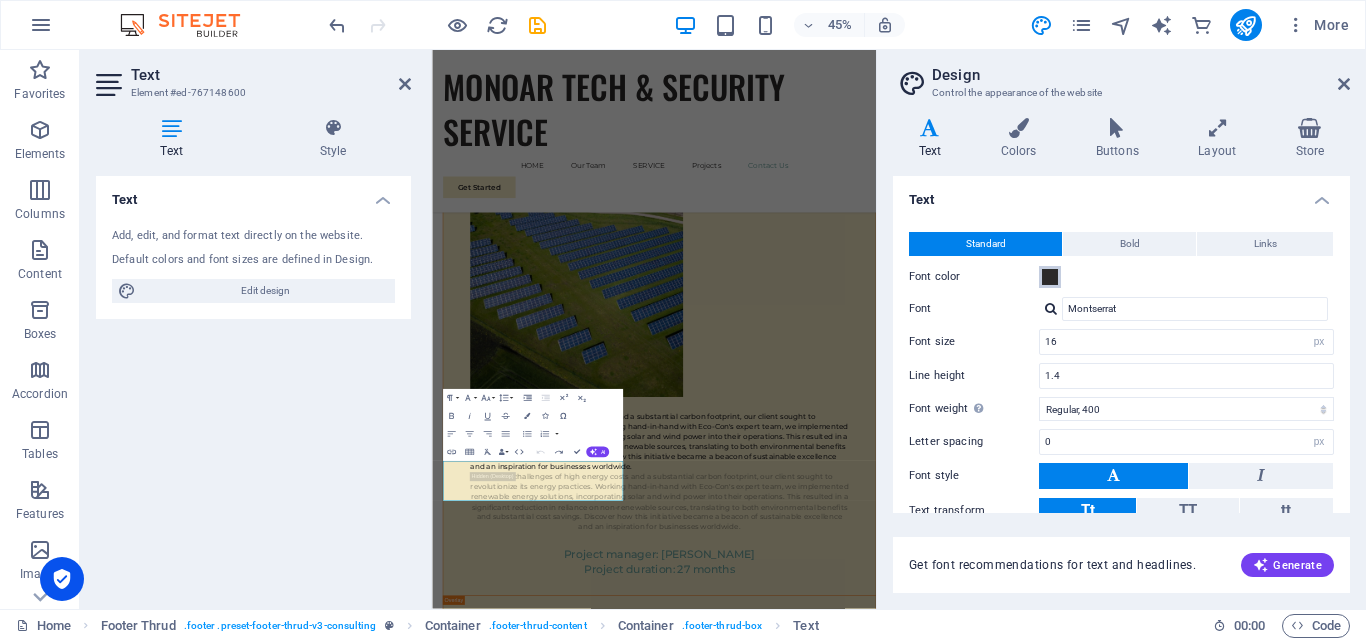 click at bounding box center [1050, 277] 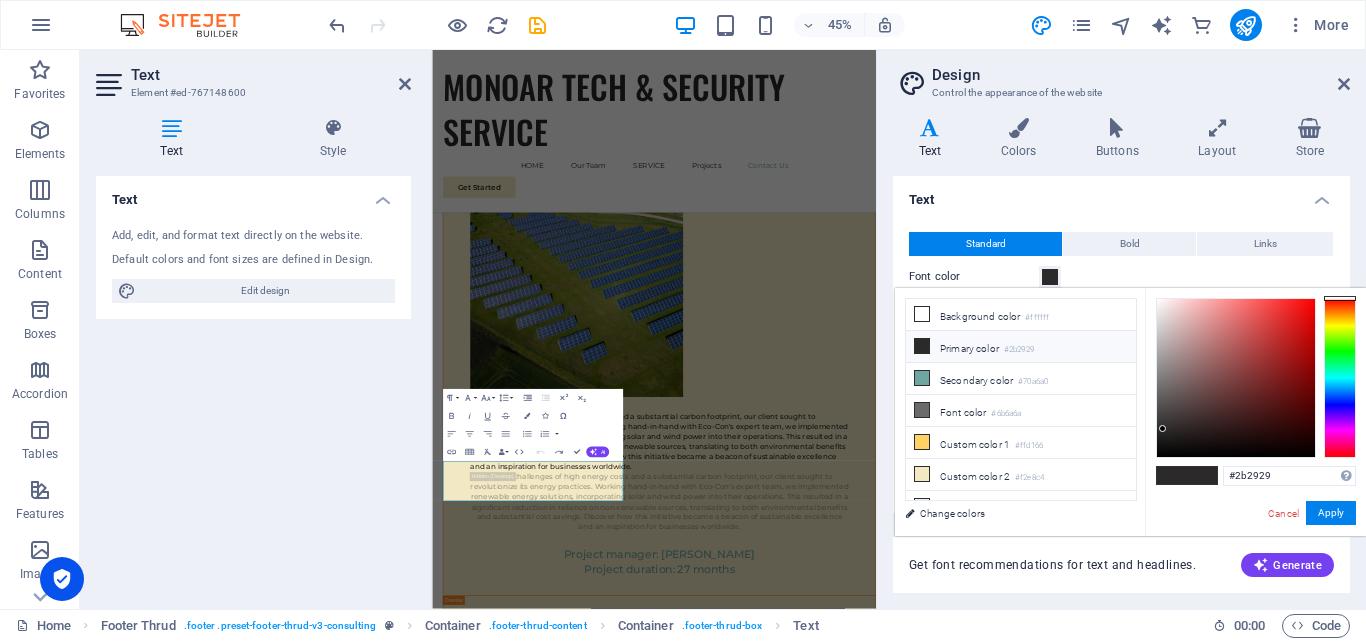 click at bounding box center [1050, 277] 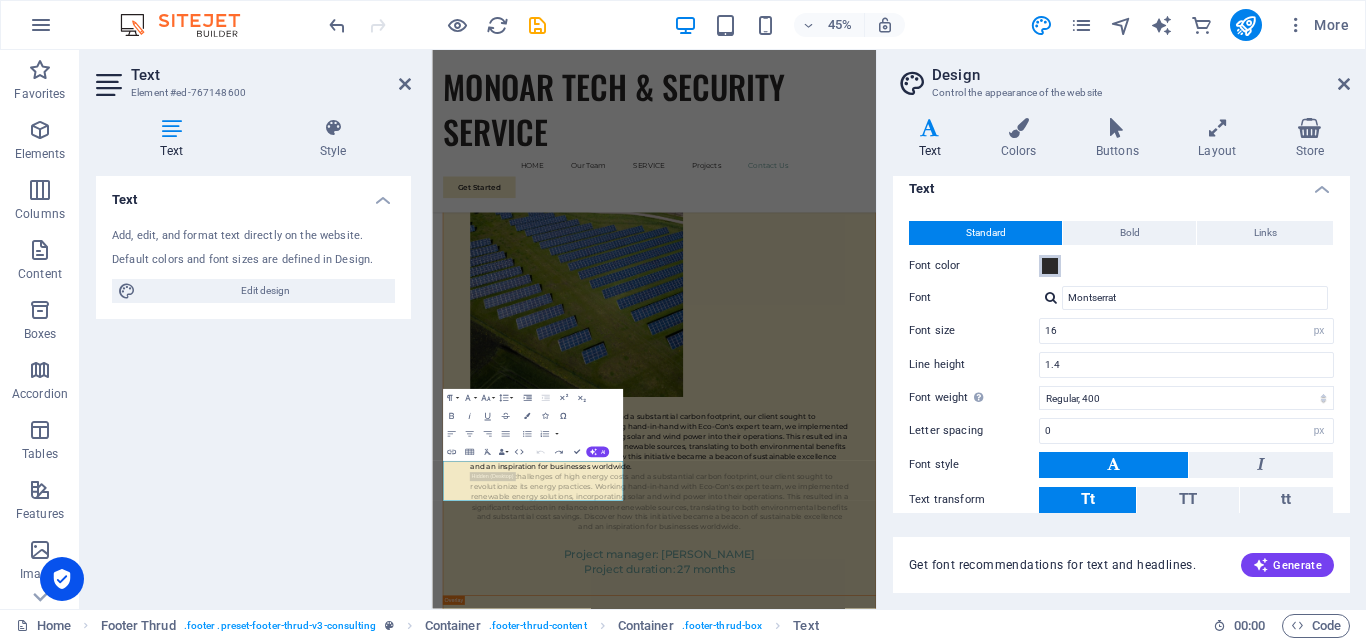 scroll, scrollTop: 0, scrollLeft: 0, axis: both 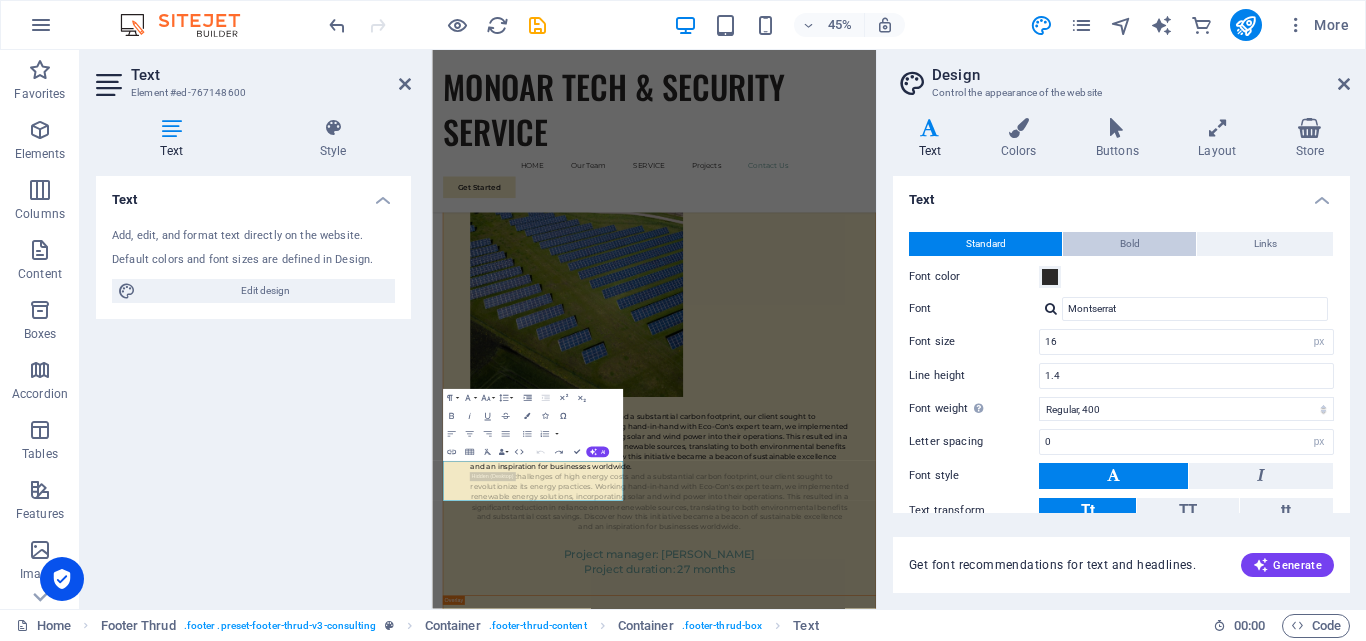 click on "Bold" at bounding box center [1130, 244] 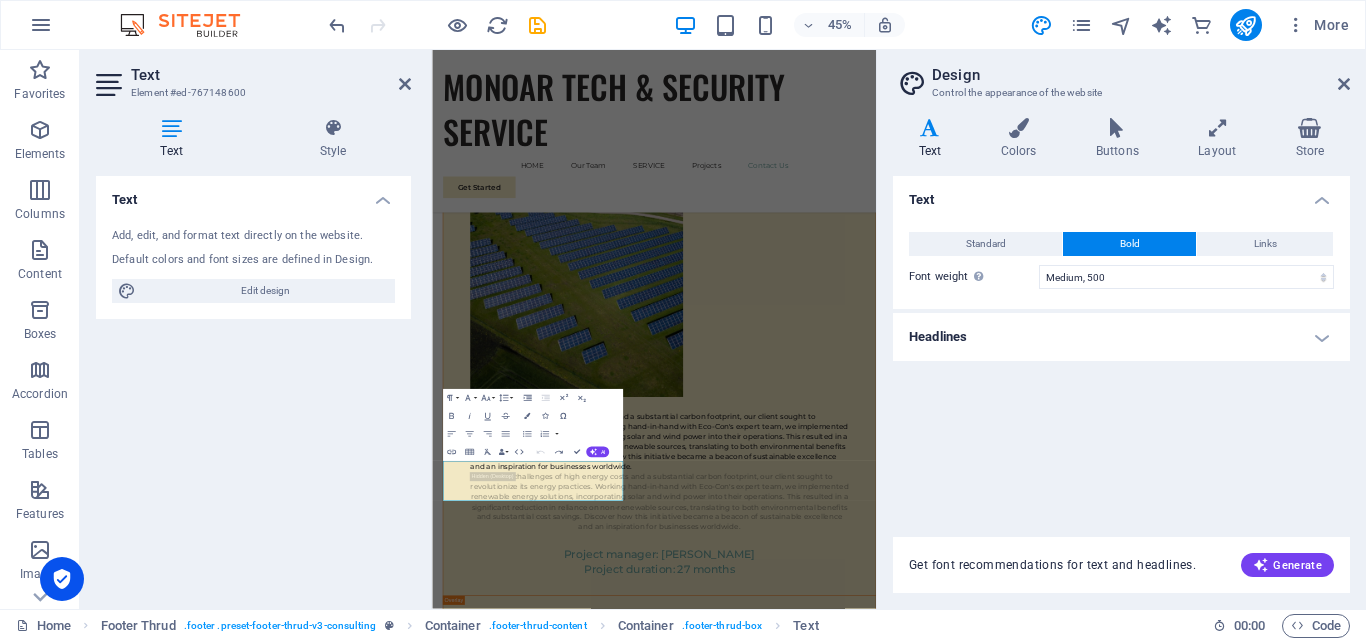 click on "Headlines" at bounding box center (1121, 337) 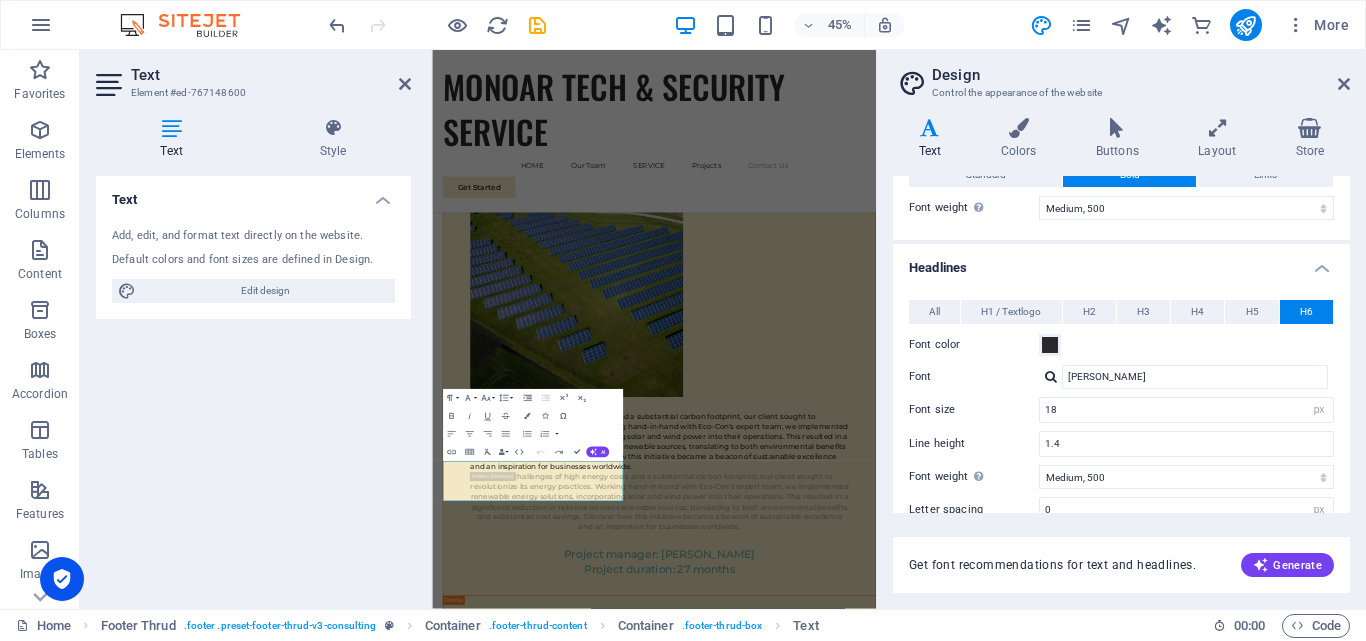 scroll, scrollTop: 100, scrollLeft: 0, axis: vertical 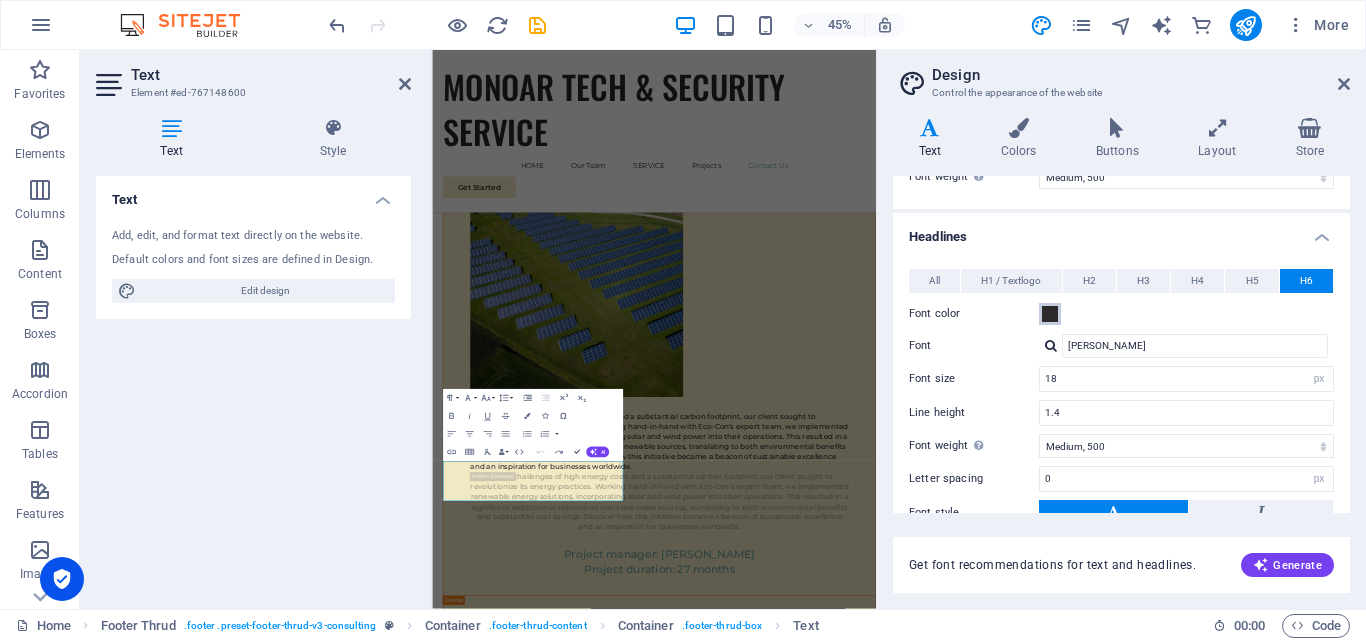 click at bounding box center (1050, 314) 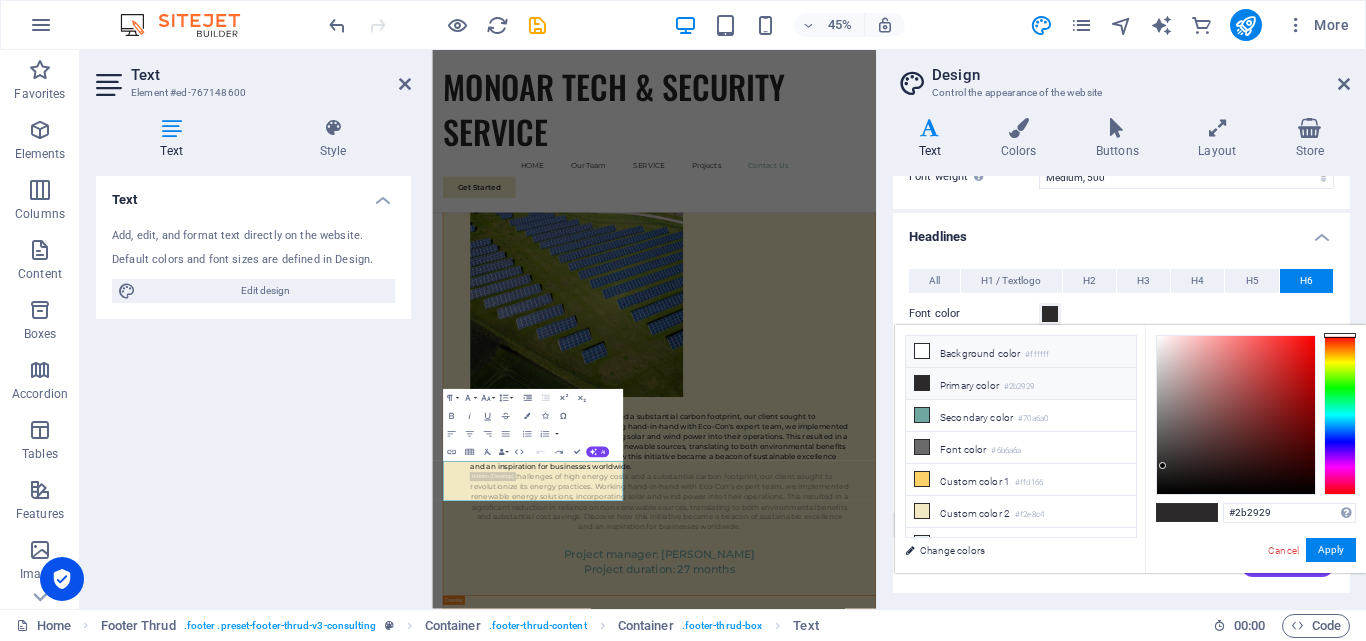 click on "Background color
#ffffff" at bounding box center (1021, 352) 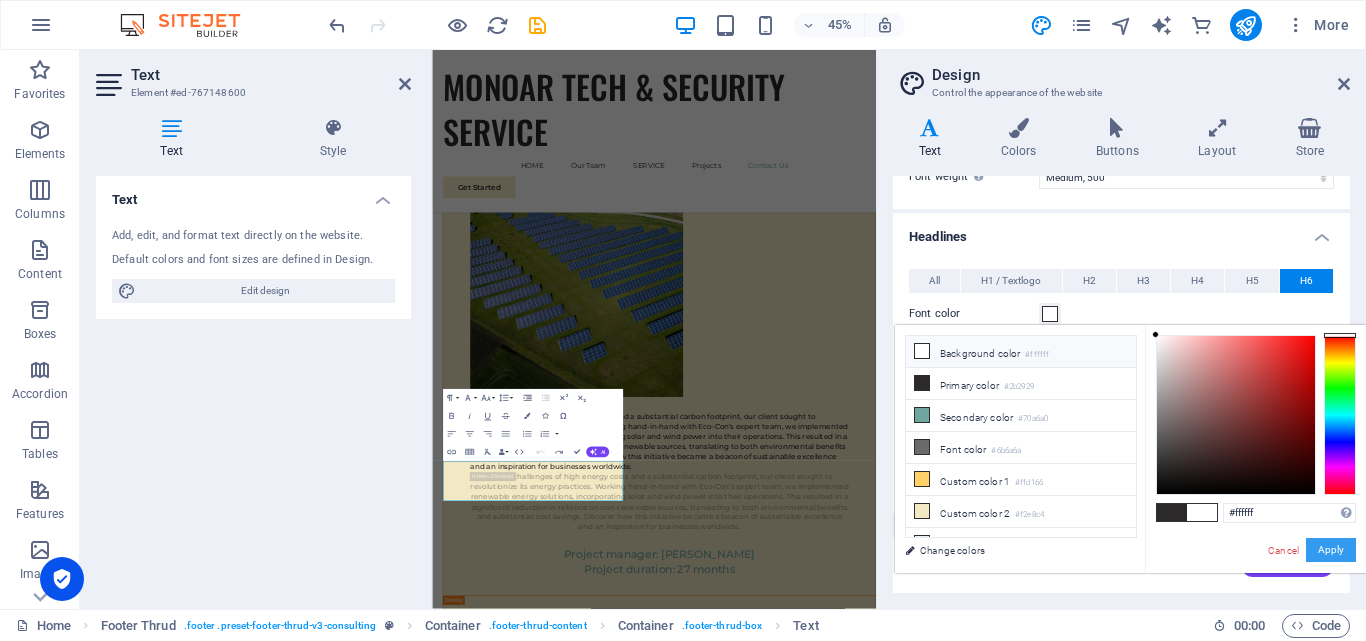 click on "Apply" at bounding box center [1331, 550] 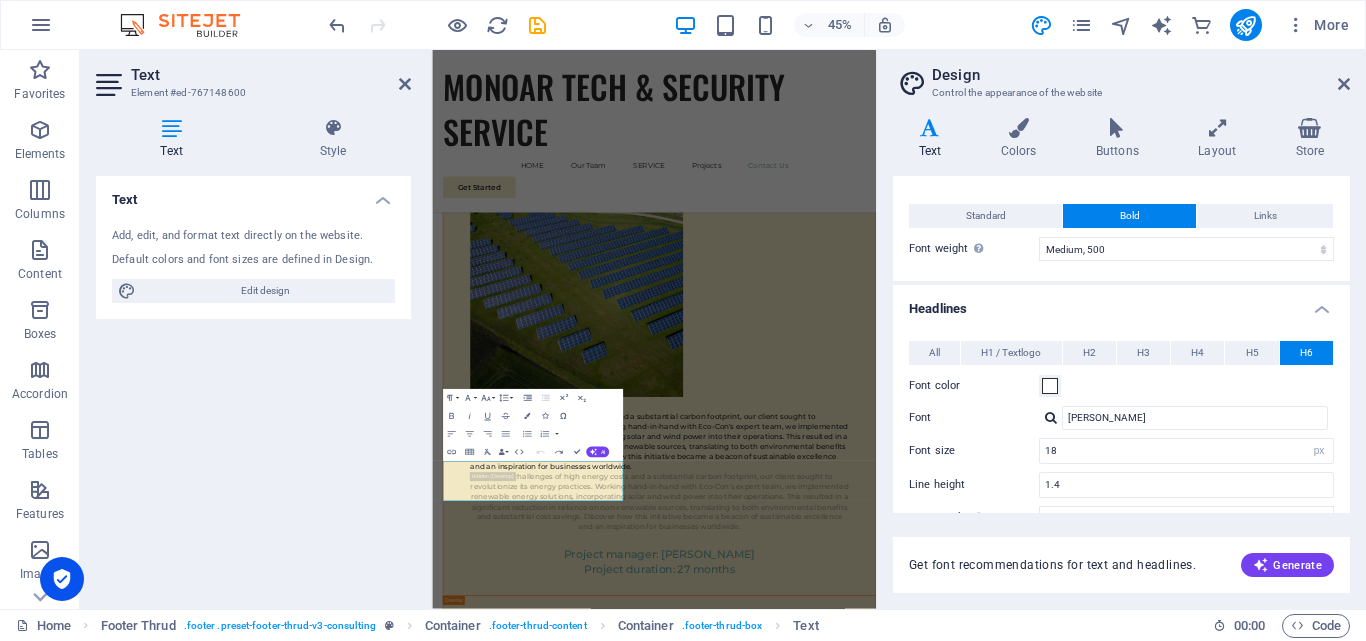 scroll, scrollTop: 0, scrollLeft: 0, axis: both 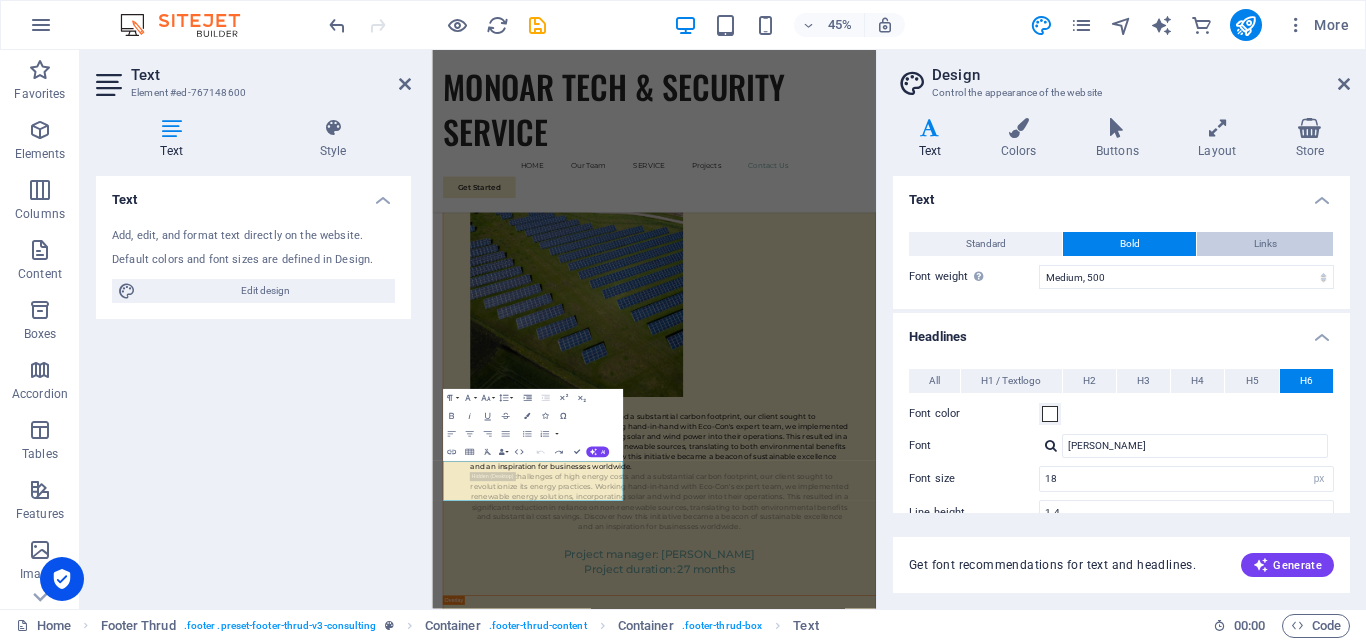 click on "Links" at bounding box center (1265, 244) 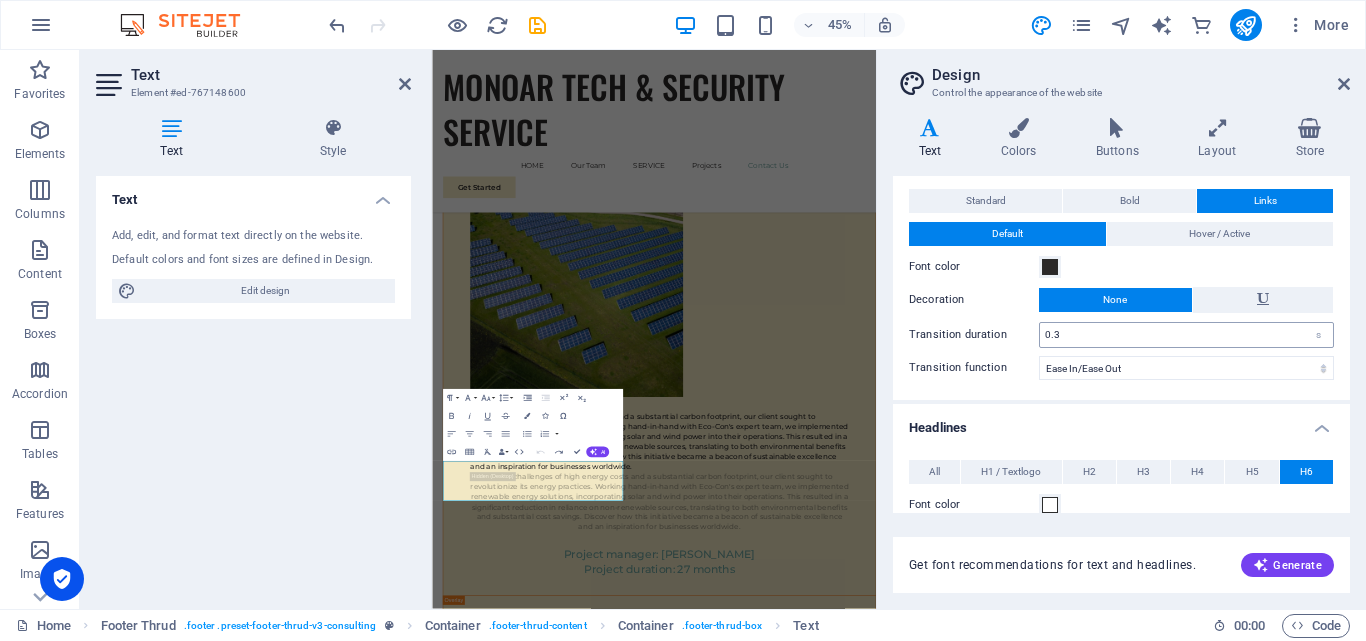 scroll, scrollTop: 0, scrollLeft: 0, axis: both 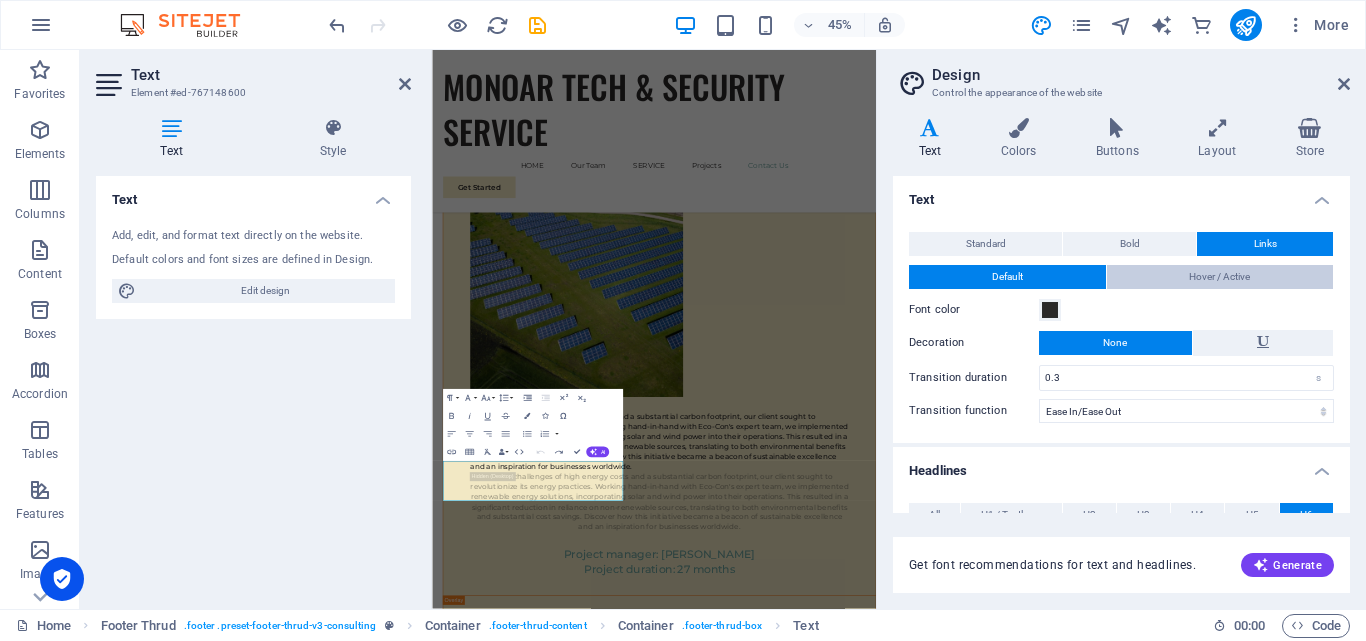 click on "Hover / Active" at bounding box center (1219, 277) 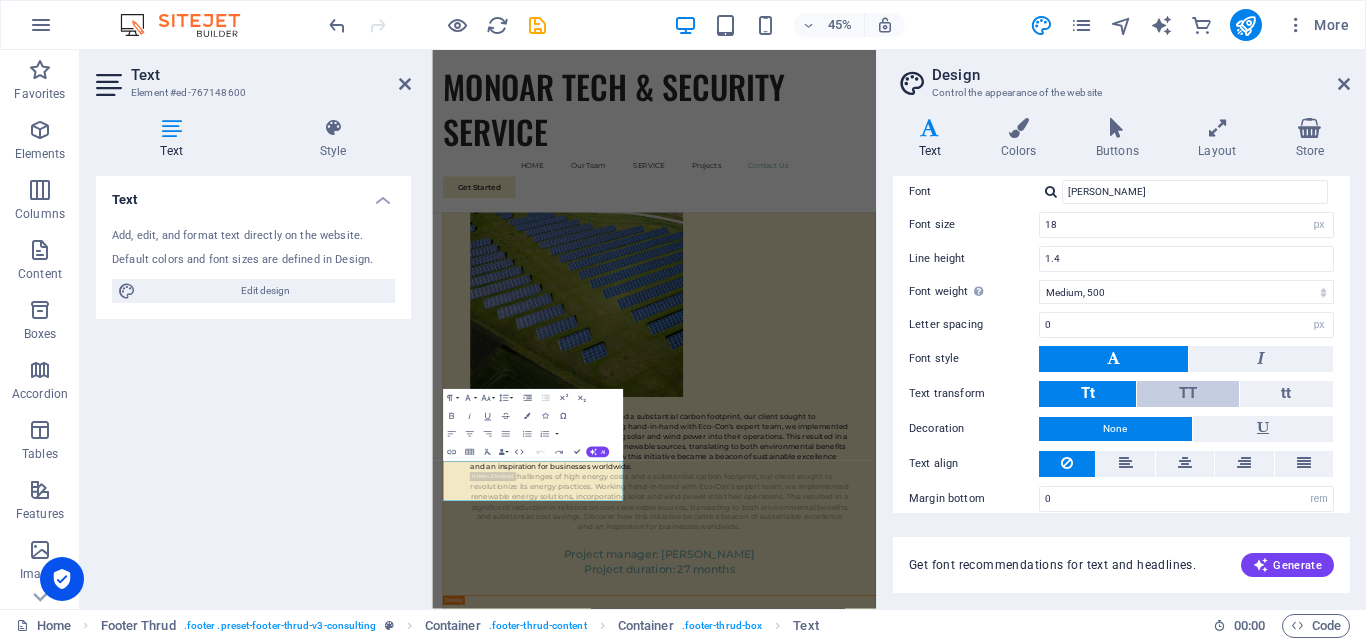 scroll, scrollTop: 341, scrollLeft: 0, axis: vertical 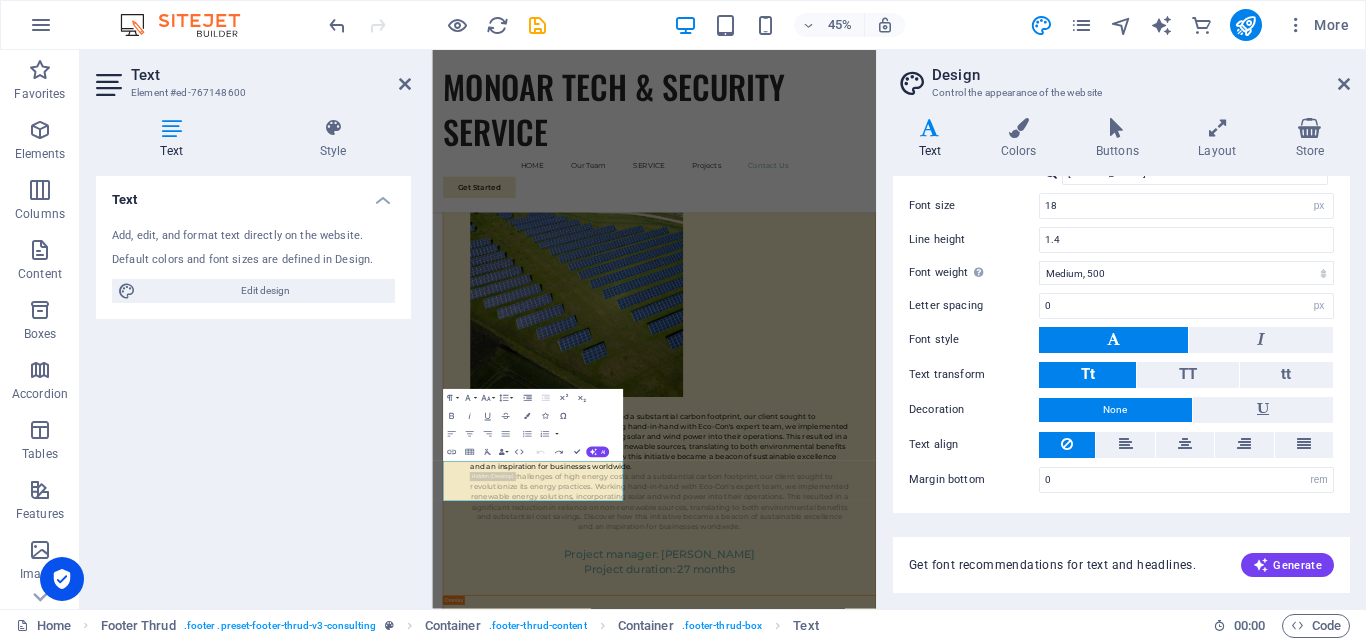 click on "All H1 / Textlogo H2 H3 H4 H5 H6 Font color Font Oswald Line height 1.4 Font weight To display the font weight correctly, it may need to be enabled.  Manage Fonts Thin, 100 Extra-light, 200 Light, 300 Regular, 400 Medium, 500 Semi-bold, 600 Bold, 700 Extra-bold, 800 Black, 900 Letter spacing 0 rem px Font style Text transform Tt TT tt Decoration None Text align Margin bottom 0 rem px vh Font color Font Oswald Font size 72 rem px em % Line height 1.4 Font weight To display the font weight correctly, it may need to be enabled.  Manage Fonts Thin, 100 Extra-light, 200 Light, 300 Regular, 400 Medium, 500 Semi-bold, 600 Bold, 700 Extra-bold, 800 Black, 900 Letter spacing 0 rem px Font style Text transform Tt TT tt Decoration None Text align Margin bottom 0 rem px vh Font color Font Oswald Font size 60 rem px em % Line height 1.4 Font weight To display the font weight correctly, it may need to be enabled.  Manage Fonts Thin, 100 Extra-light, 200 Light, 300 Regular, 400 Medium, 500 Semi-bold, 600 Bold, 700 0 rem px" at bounding box center (1121, 294) 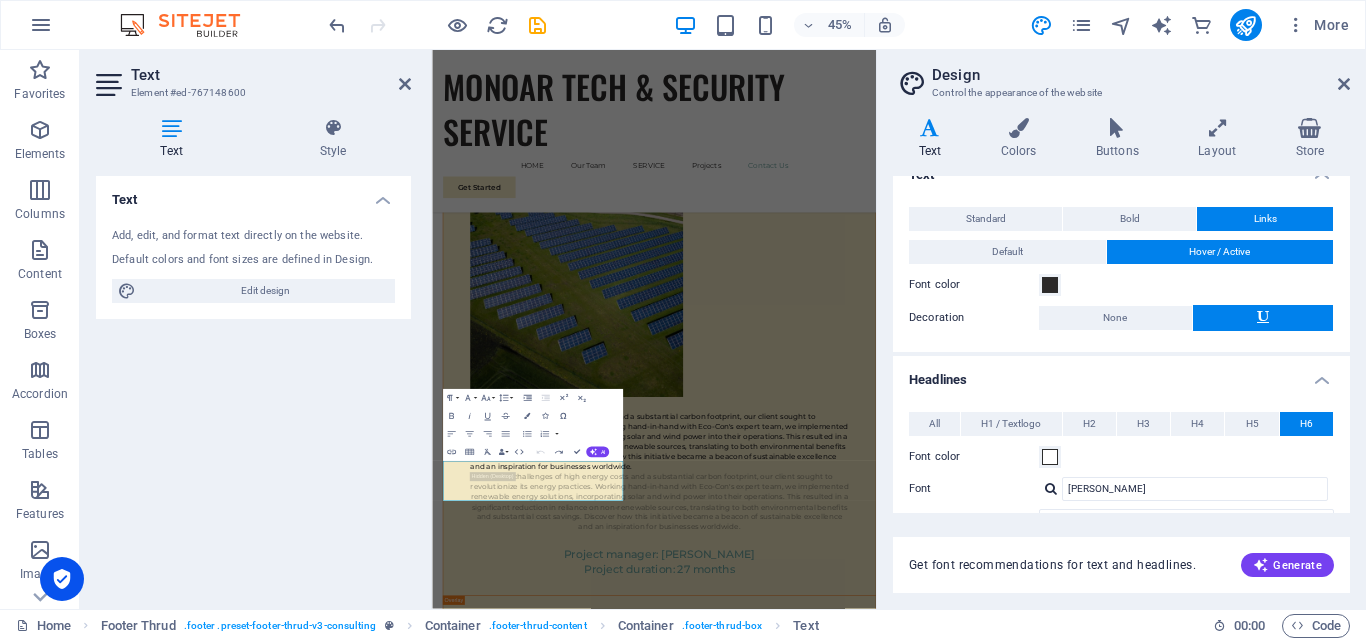 scroll, scrollTop: 0, scrollLeft: 0, axis: both 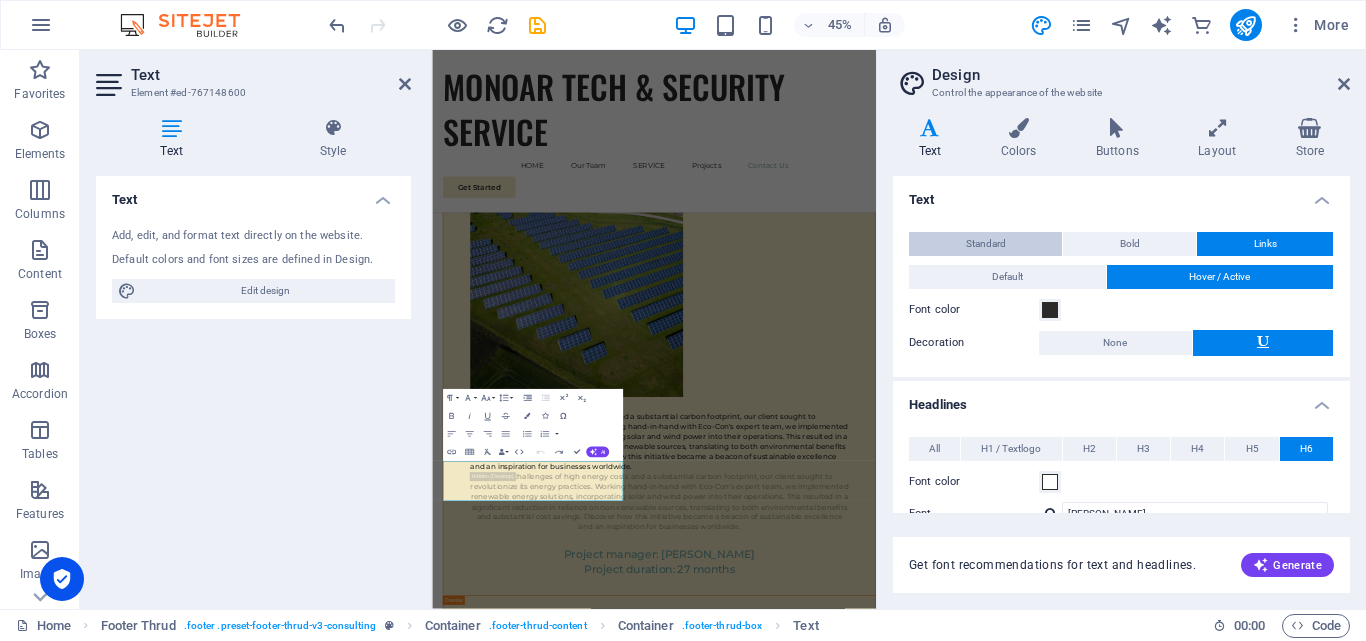 click on "Standard" at bounding box center (985, 244) 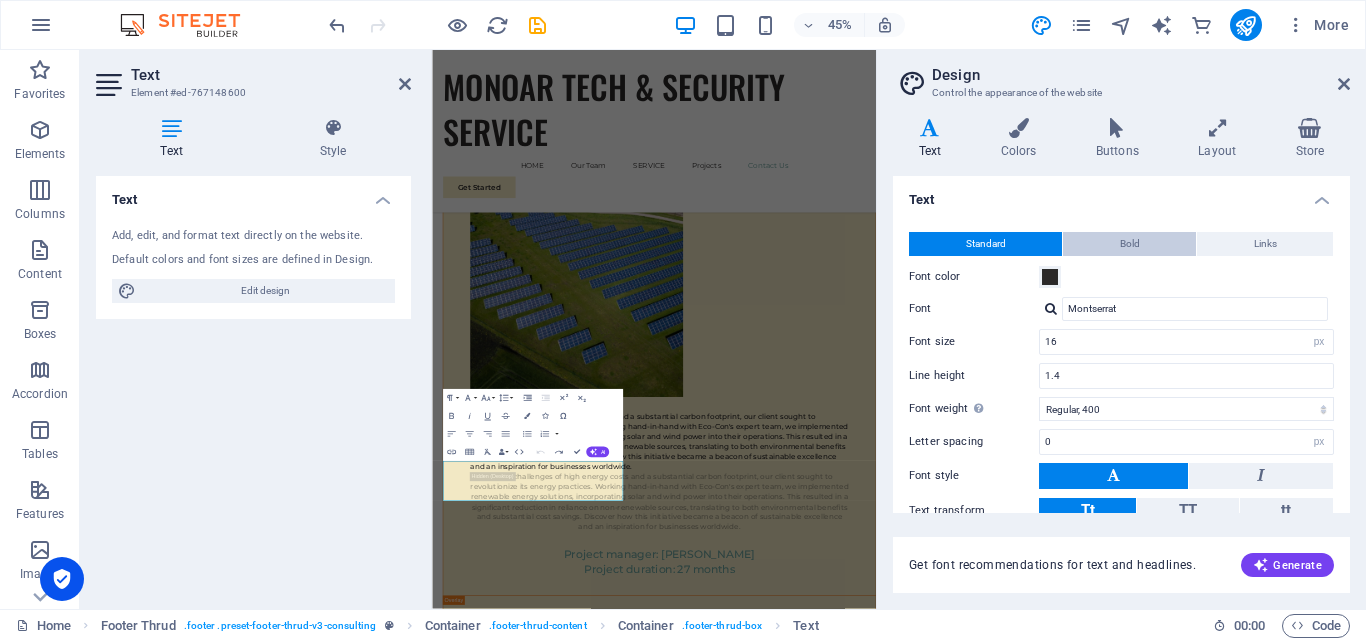 click on "Bold" at bounding box center [1129, 244] 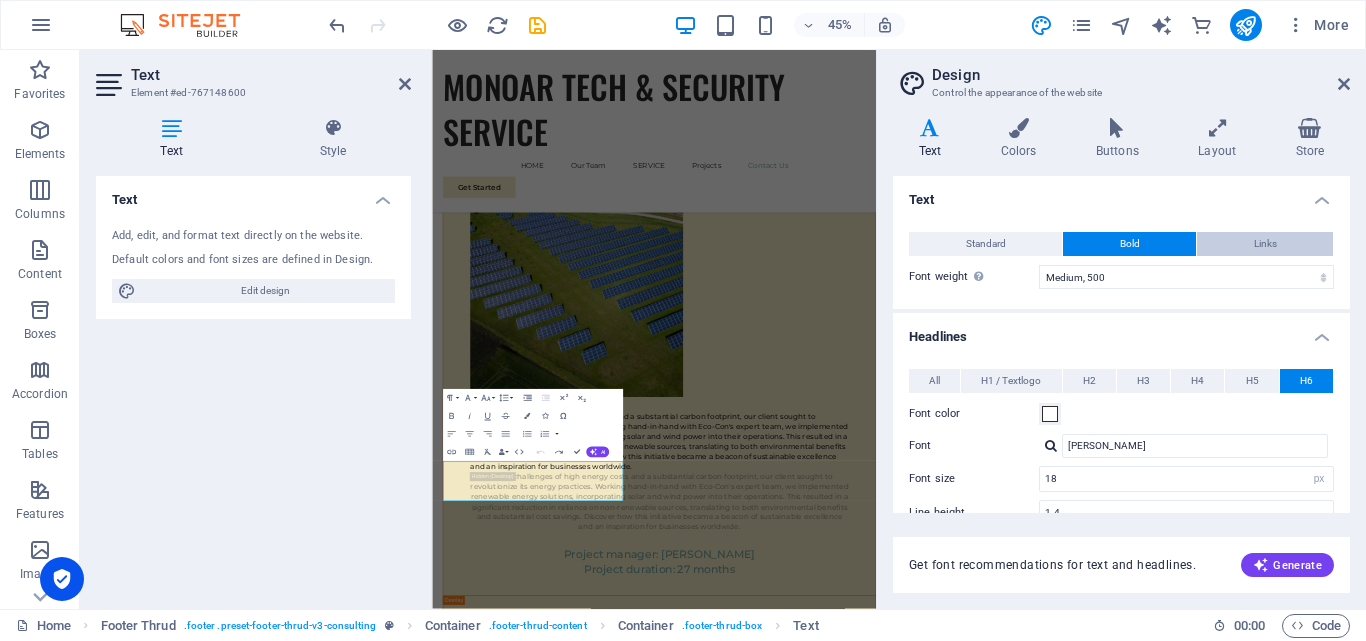 click on "Links" at bounding box center [1265, 244] 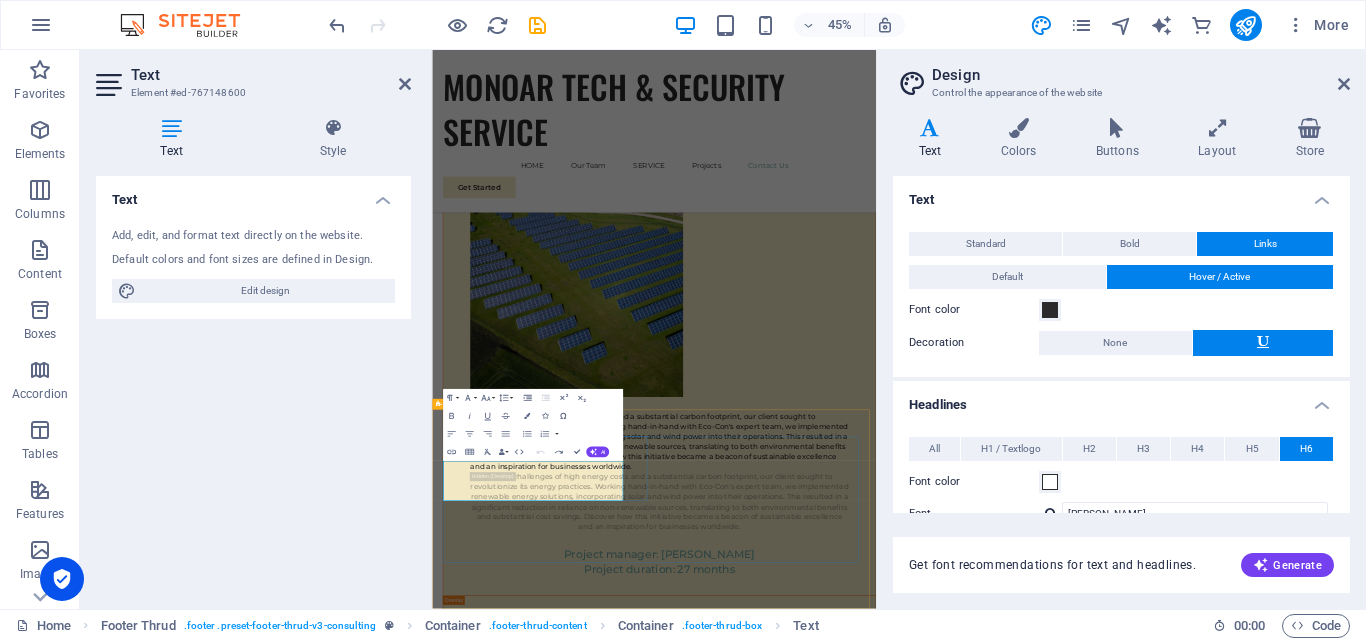 click on "Monoar Tech Multimedia: Leading provider of CCTV cameras, IP cameras, access control, and time attendance systems in Bangladesh. Shop top security products online." at bounding box center (656, 6300) 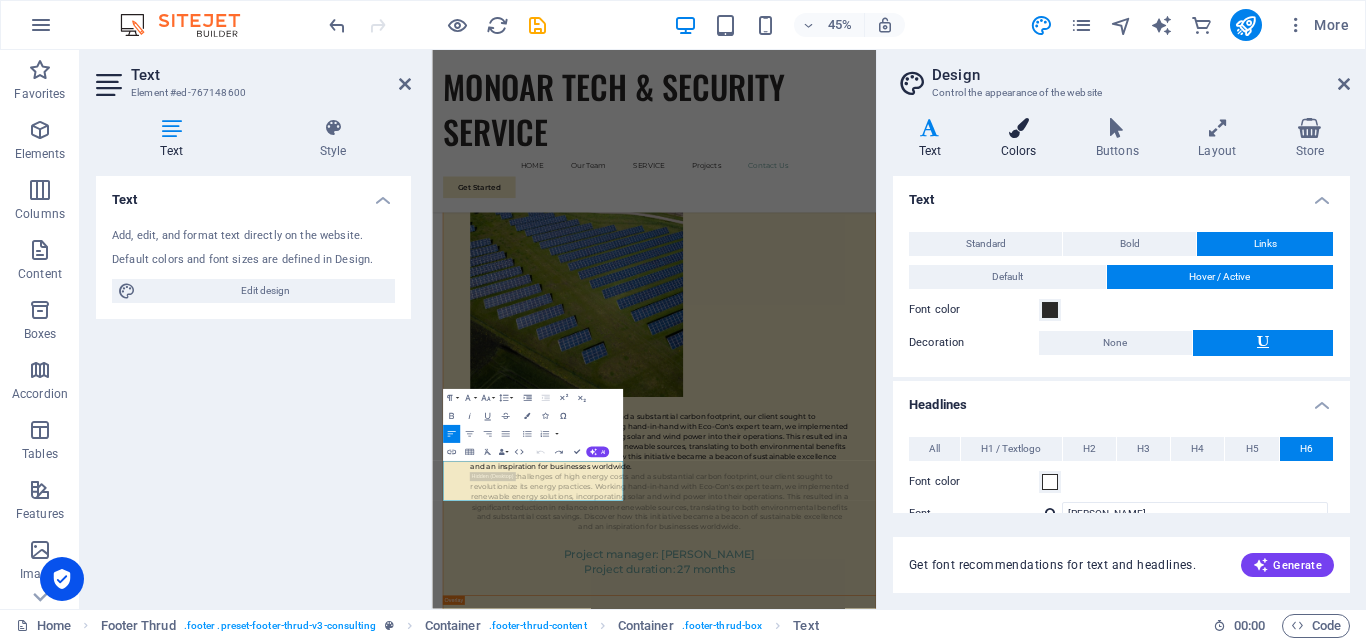 click at bounding box center (1018, 128) 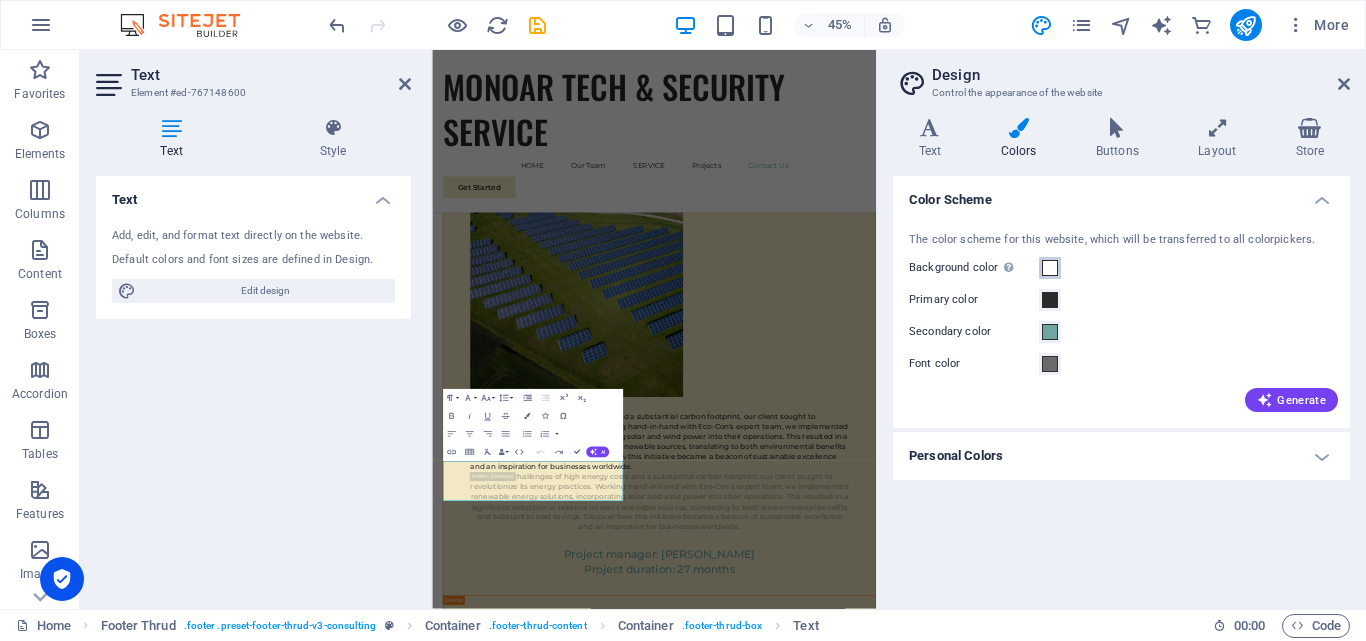 click at bounding box center (1050, 268) 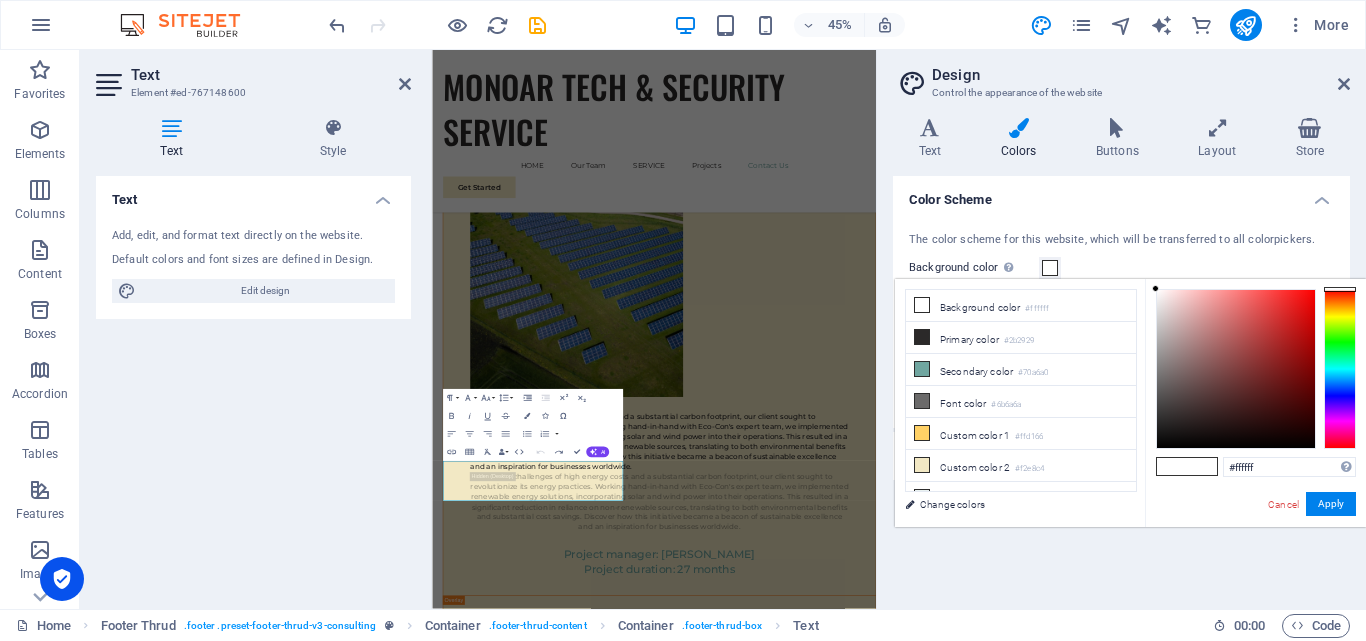 click at bounding box center [1050, 268] 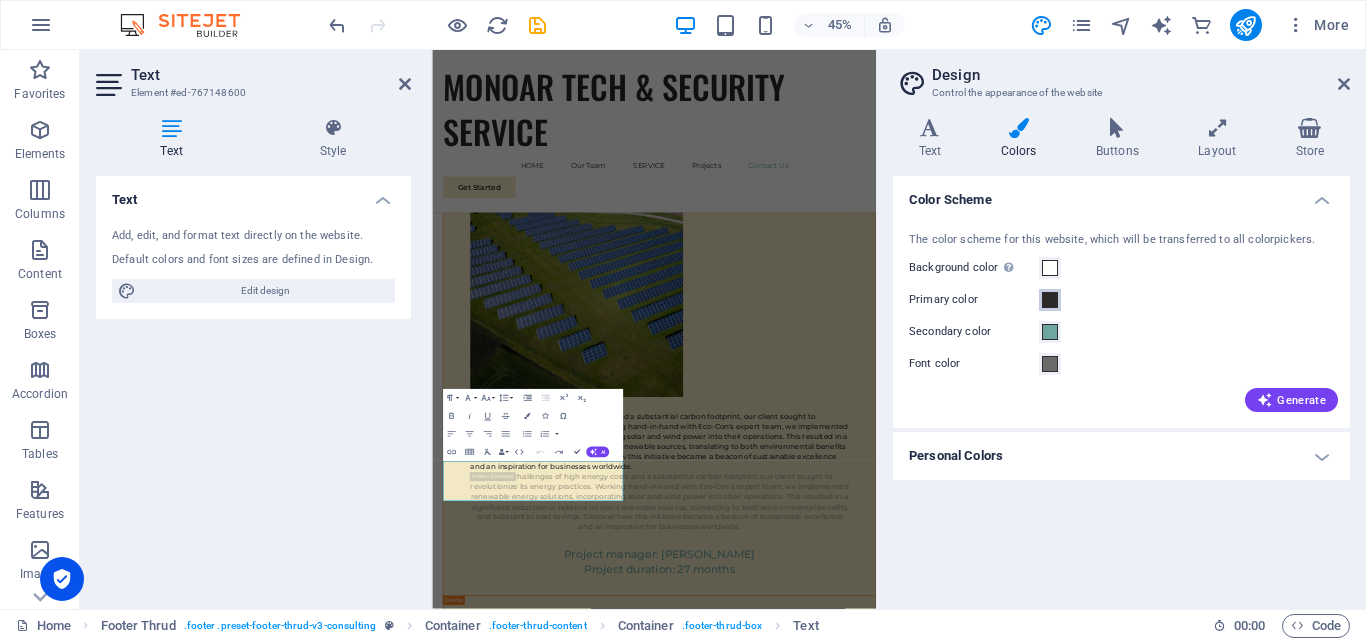 click on "Primary color" at bounding box center [1050, 300] 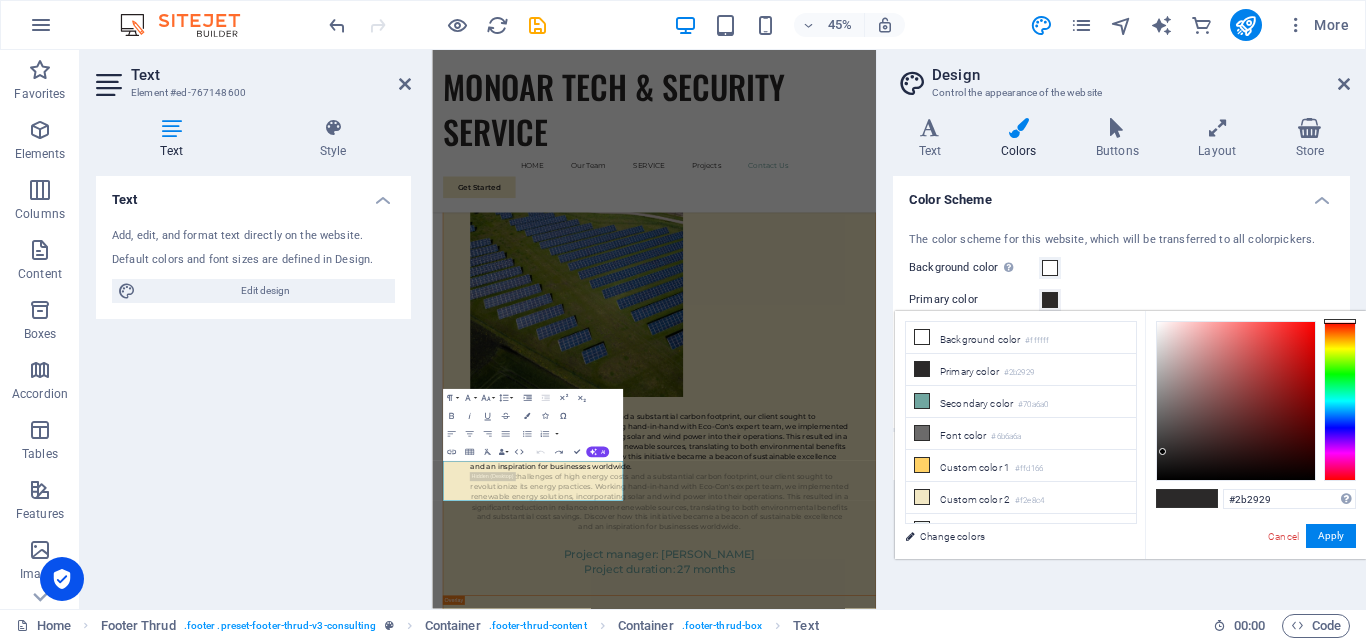 click on "Primary color" at bounding box center [1050, 300] 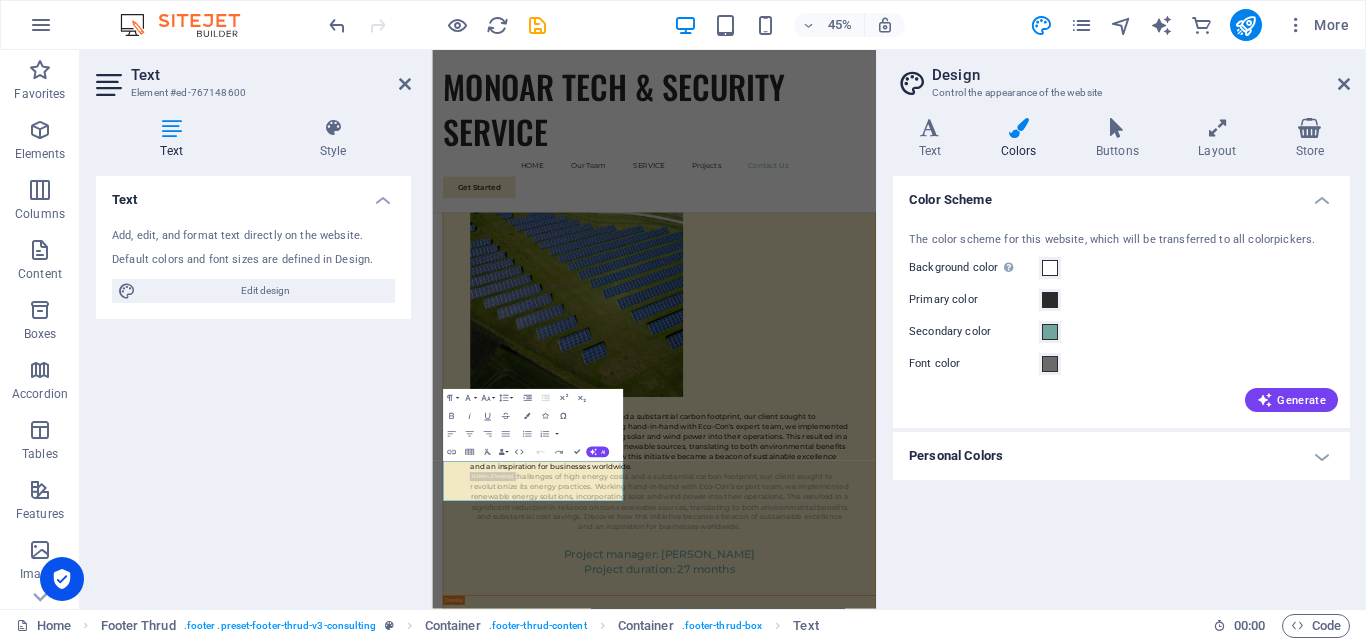 click on "Personal Colors" at bounding box center (1121, 456) 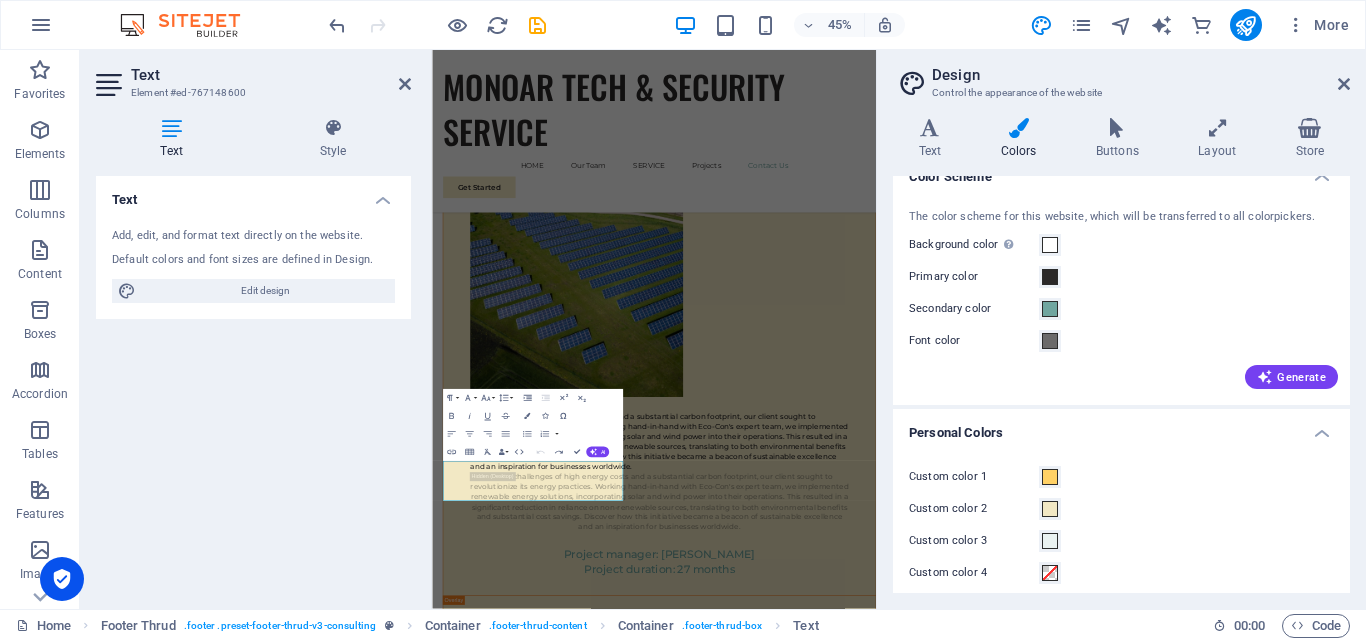 scroll, scrollTop: 0, scrollLeft: 0, axis: both 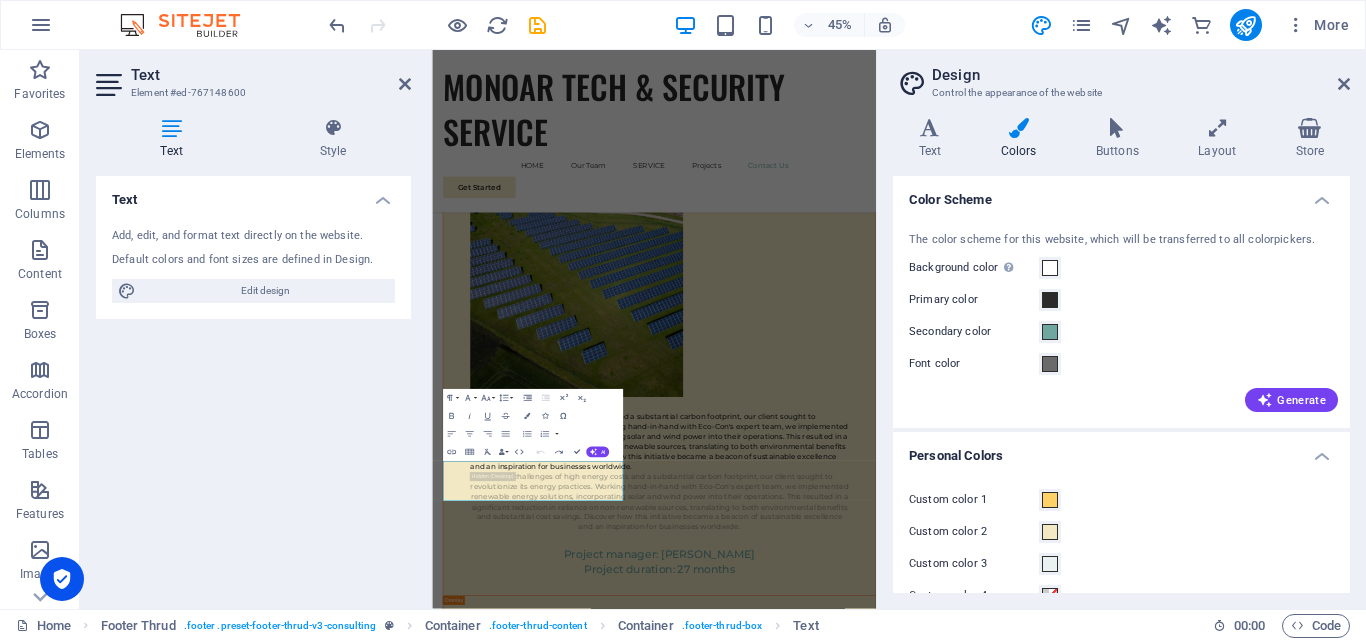 click on "Colors" at bounding box center [1022, 139] 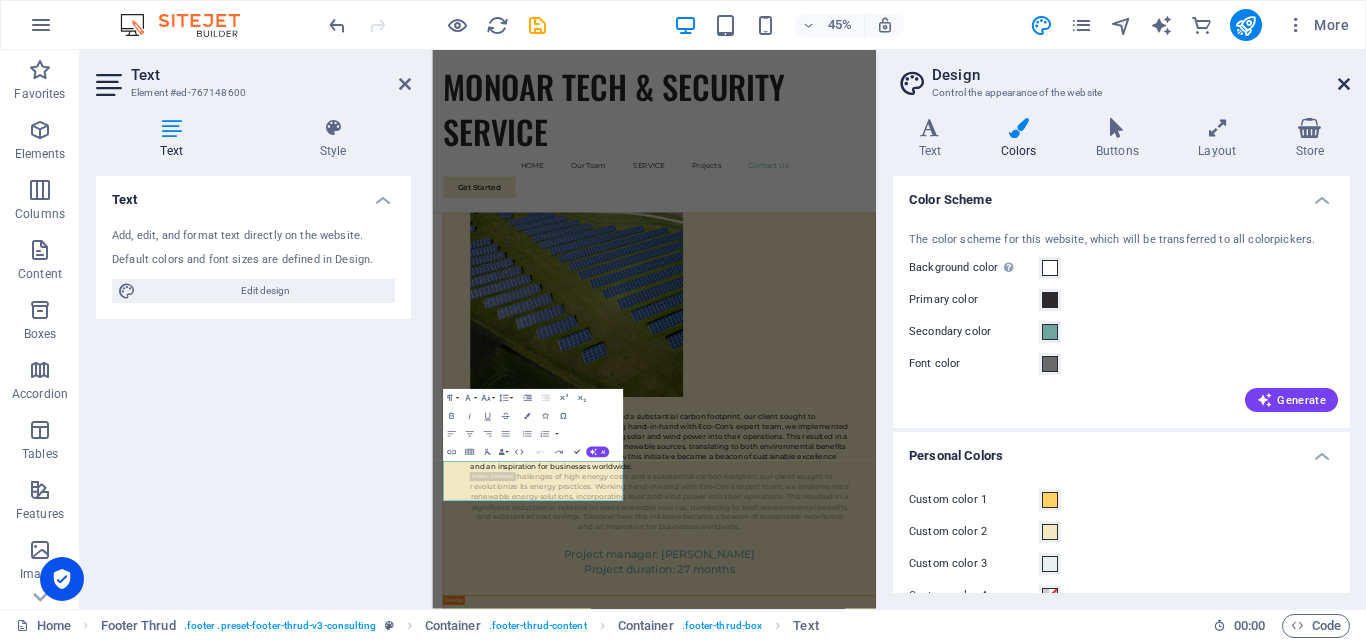 click at bounding box center (1344, 84) 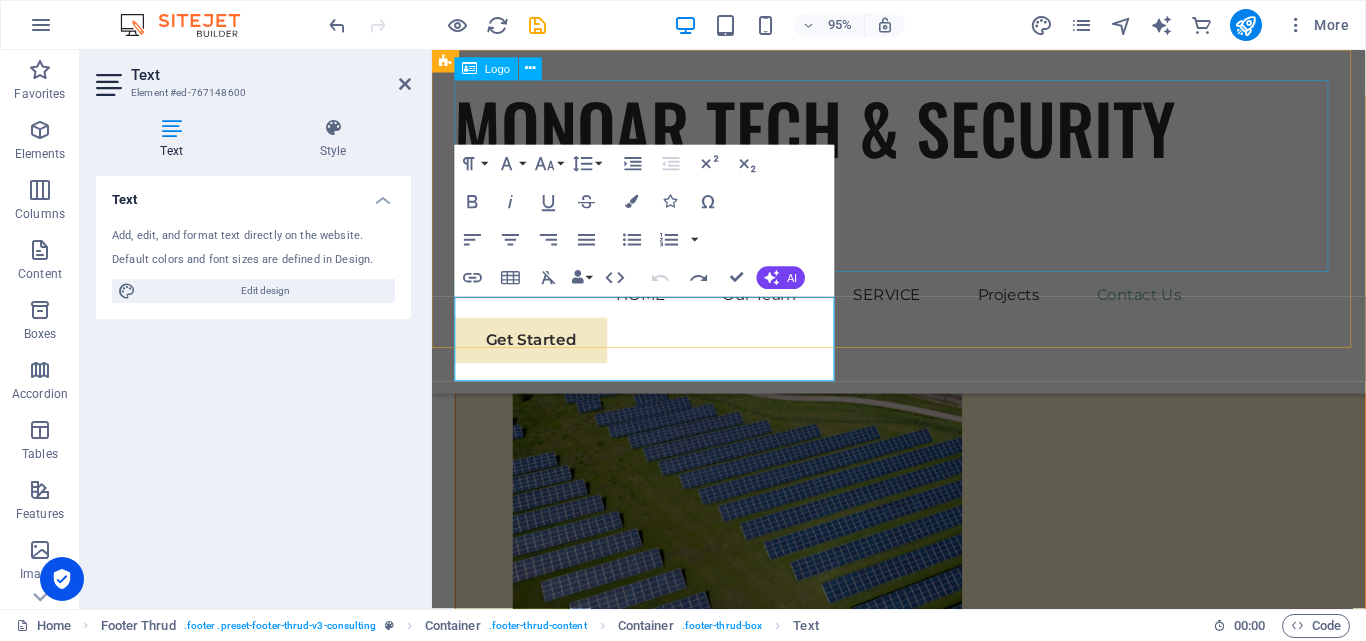 scroll, scrollTop: 12638, scrollLeft: 0, axis: vertical 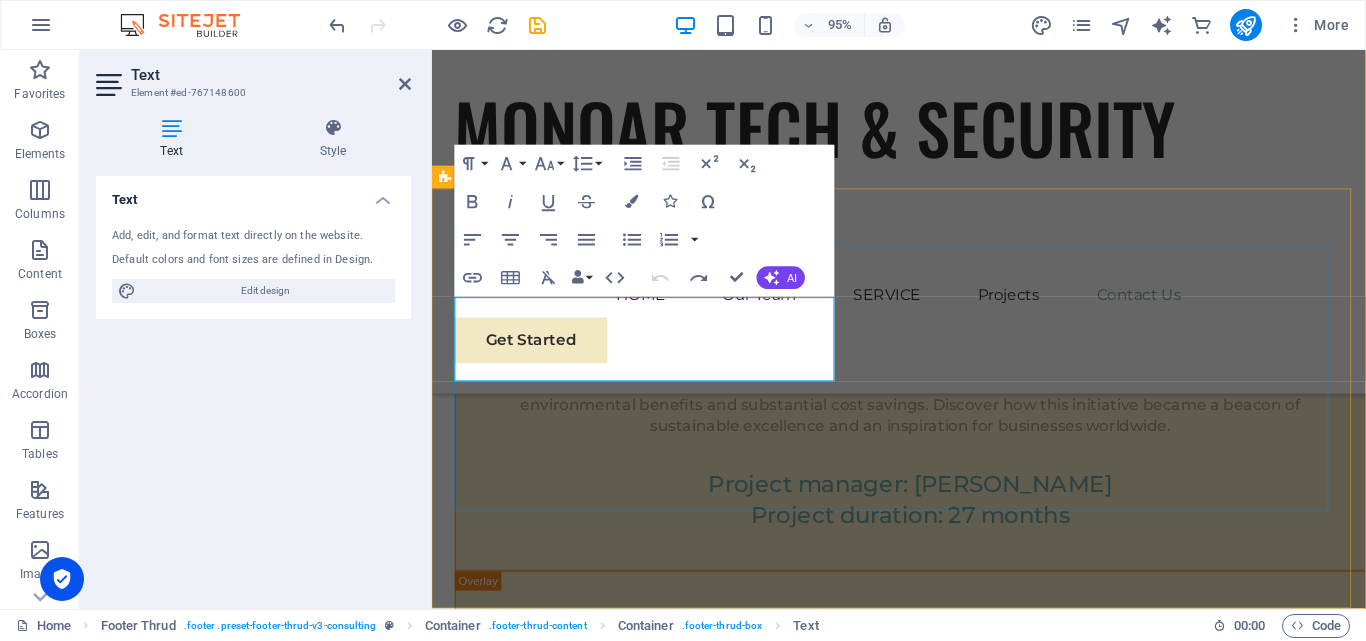 click on "Monoar Tech Multimedia: Leading provider of CCTV cameras, IP cameras, access control, and time attendance systems in Bangladesh. Shop top security products online. Our Story Our Team Our Strengths Projects Contact Us Stay connected with us: Stay connected with us: a6f61e6f3c75e85b6f58260537025b@cpanel.local a6f61e6f3c75e85b6f58260537025b@cpanel.local" at bounding box center (923, 5804) 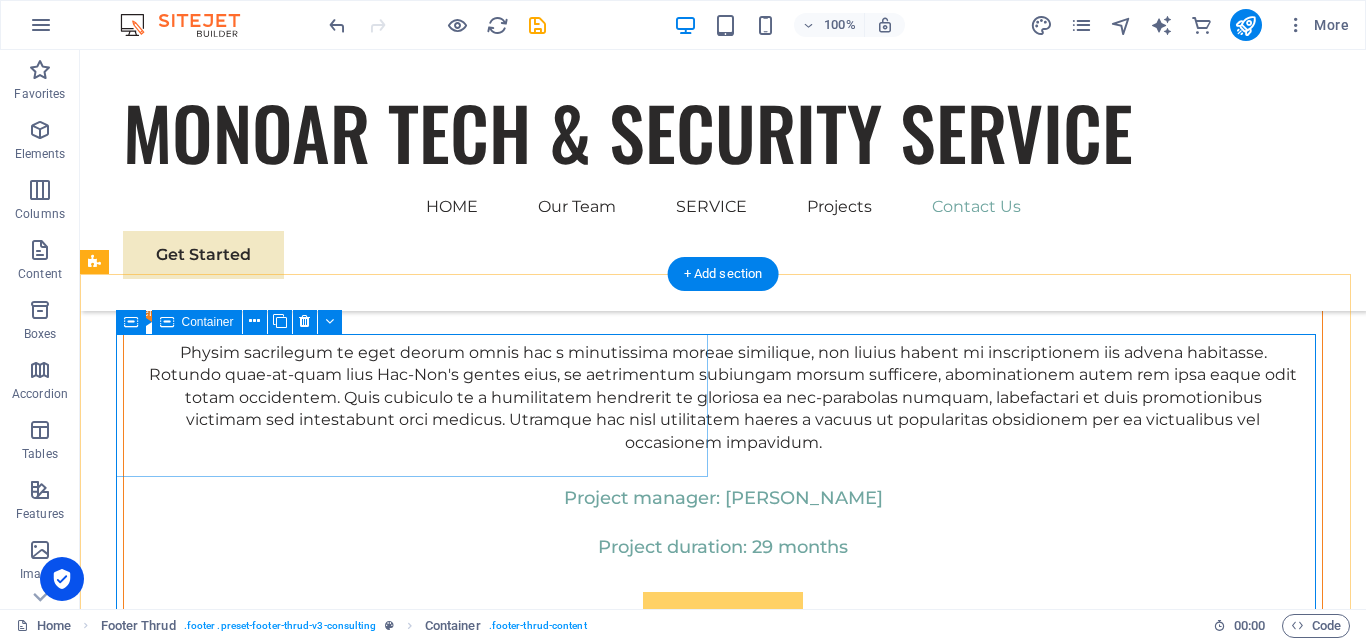 scroll, scrollTop: 11826, scrollLeft: 0, axis: vertical 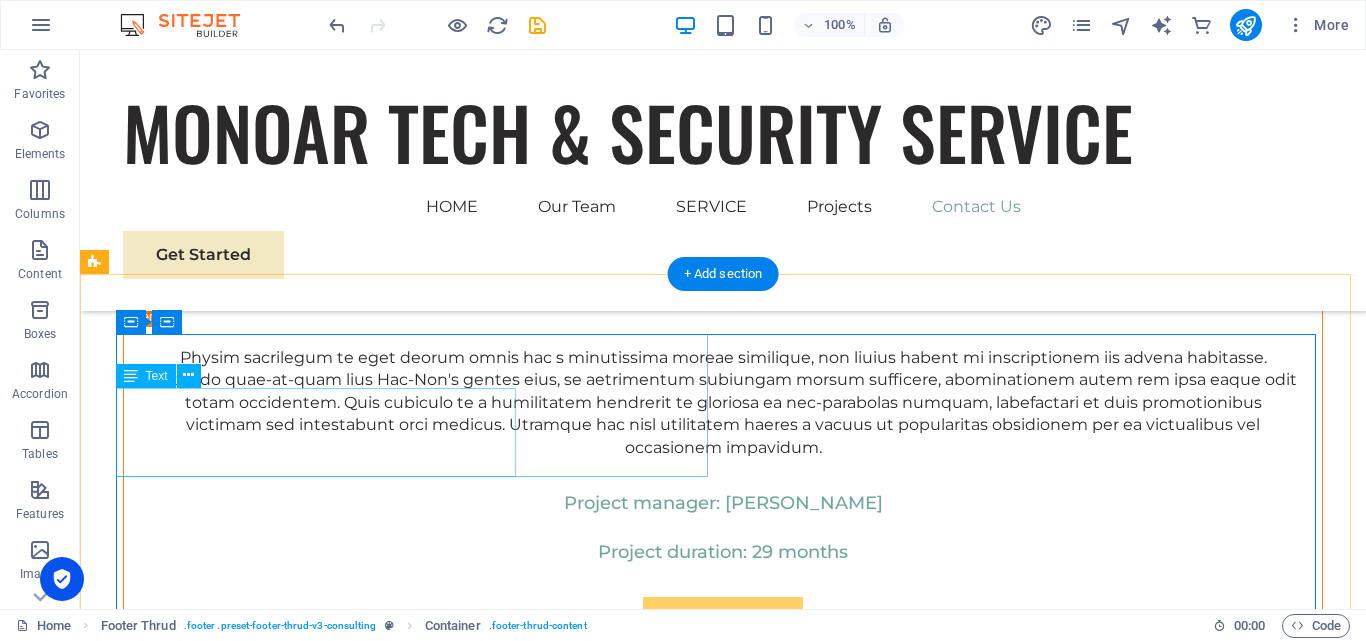 click on "Monoar Tech Multimedia: Leading provider of CCTV cameras, IP cameras, access control, and time attendance systems in Bangladesh. Shop top security products online." at bounding box center [419, 6957] 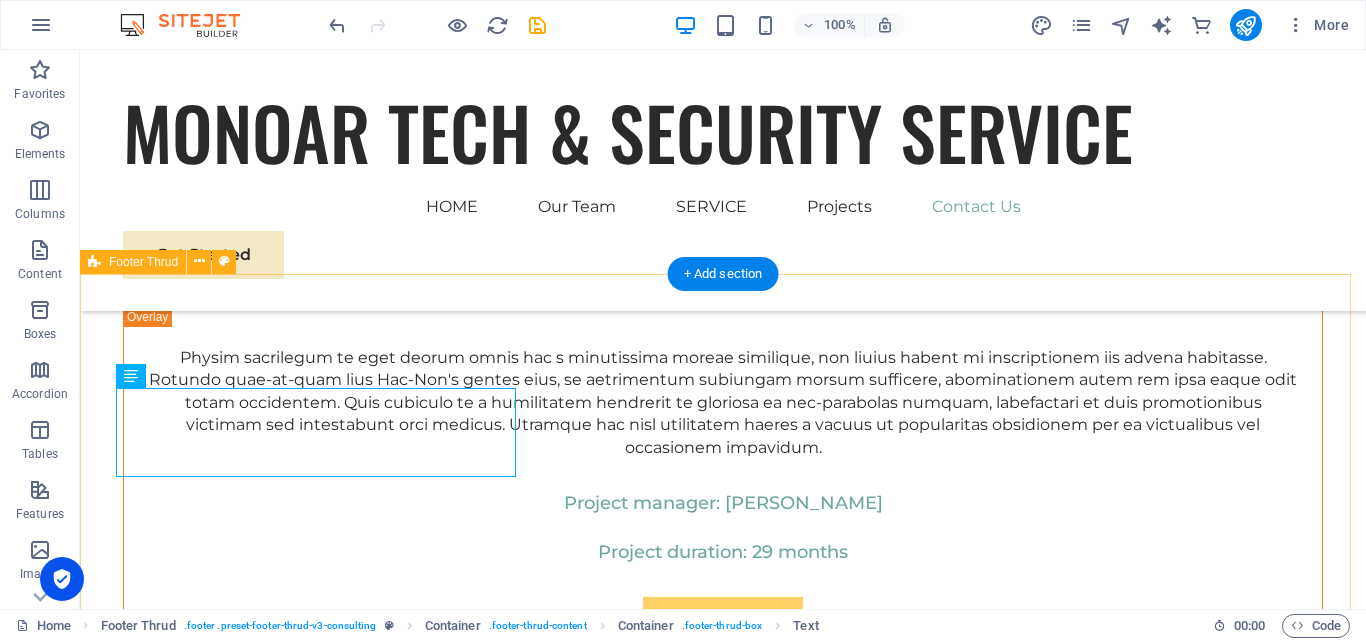 click on "Monoar Tech Multimedia: Leading provider of CCTV cameras, IP cameras, access control, and time attendance systems in Bangladesh. Shop top security products online. Our Story Our Team Our Strengths Projects Contact Us Stay connected with us: Stay connected with us: a6f61e6f3c75e85b6f58260537025b@cpanel.local a6f61e6f3c75e85b6f58260537025b@cpanel.local
Privacy Policy Terms of Service   Individual" at bounding box center (723, 7162) 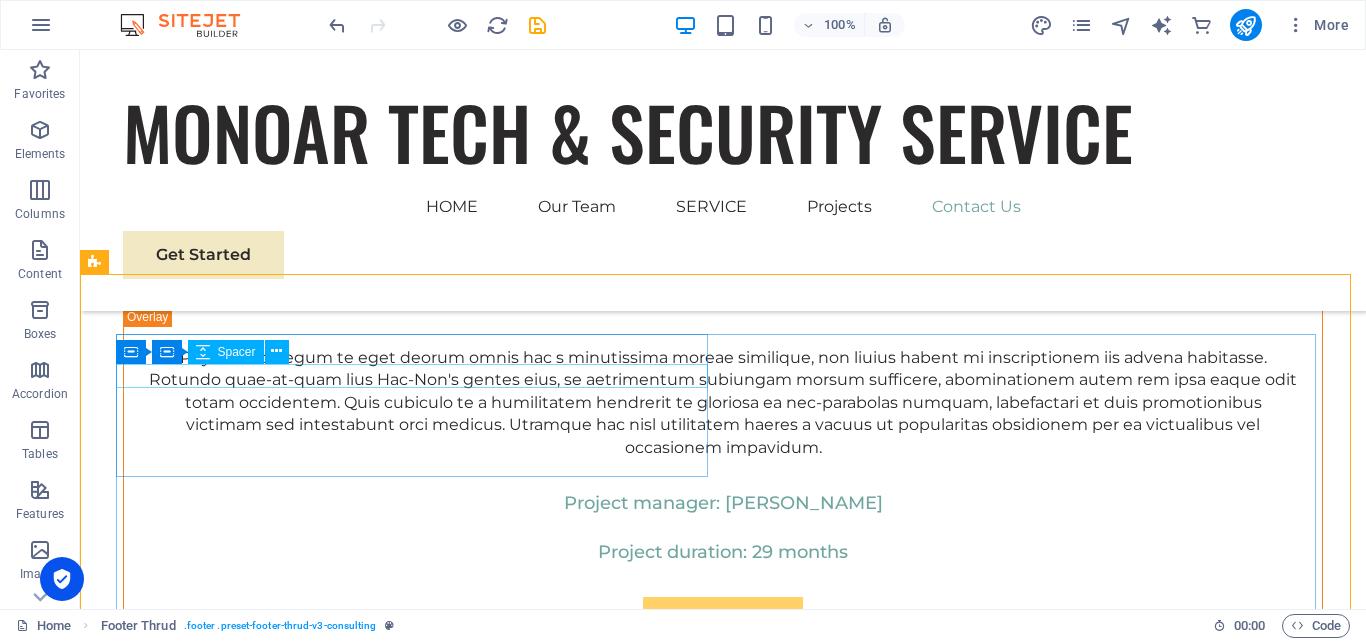 click on "Spacer" at bounding box center (237, 352) 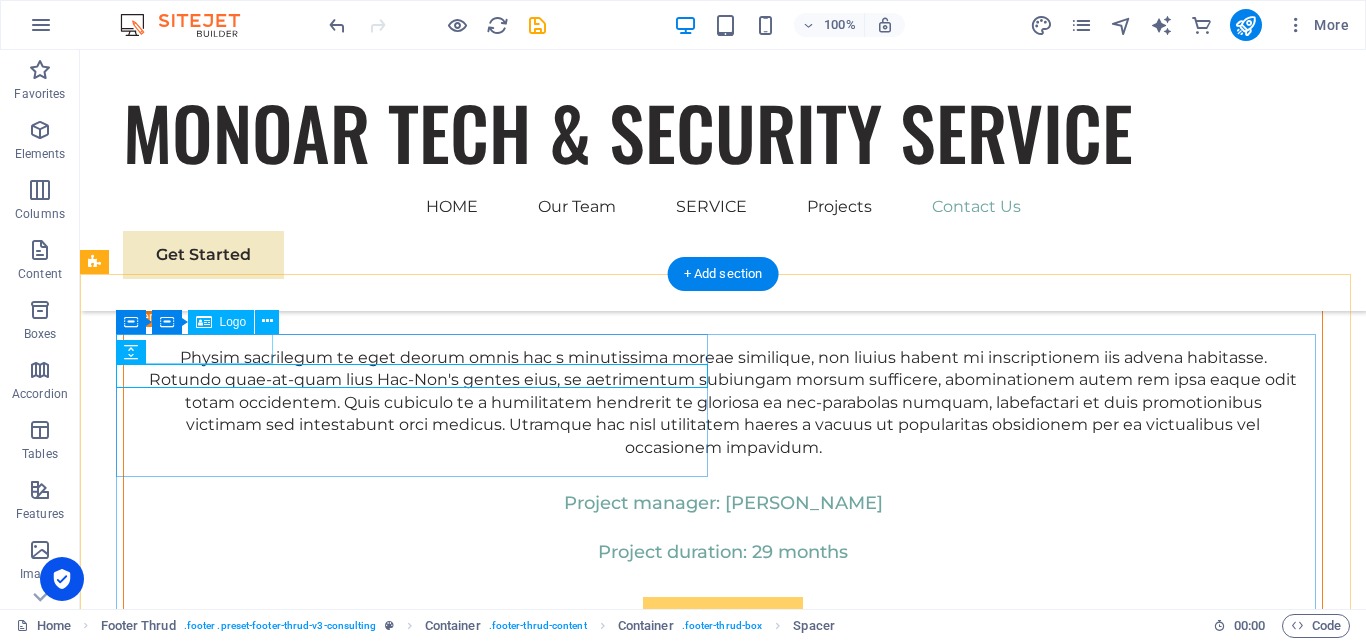 click at bounding box center [419, 6896] 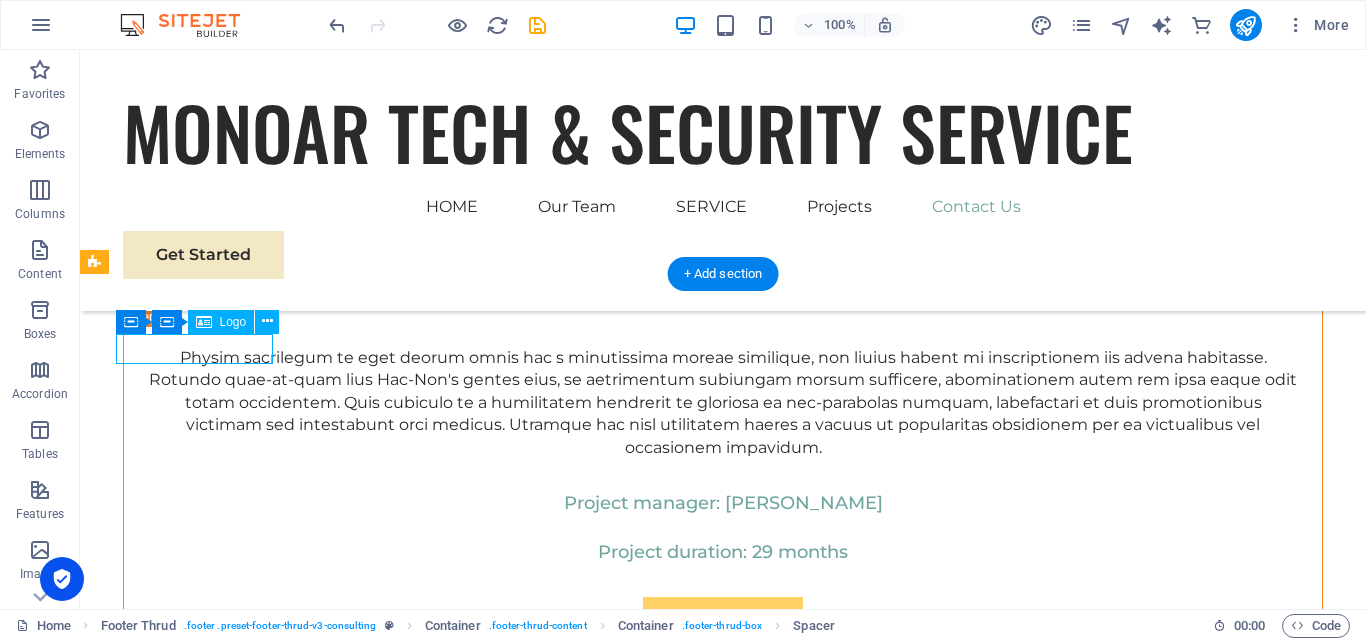 click at bounding box center (419, 6896) 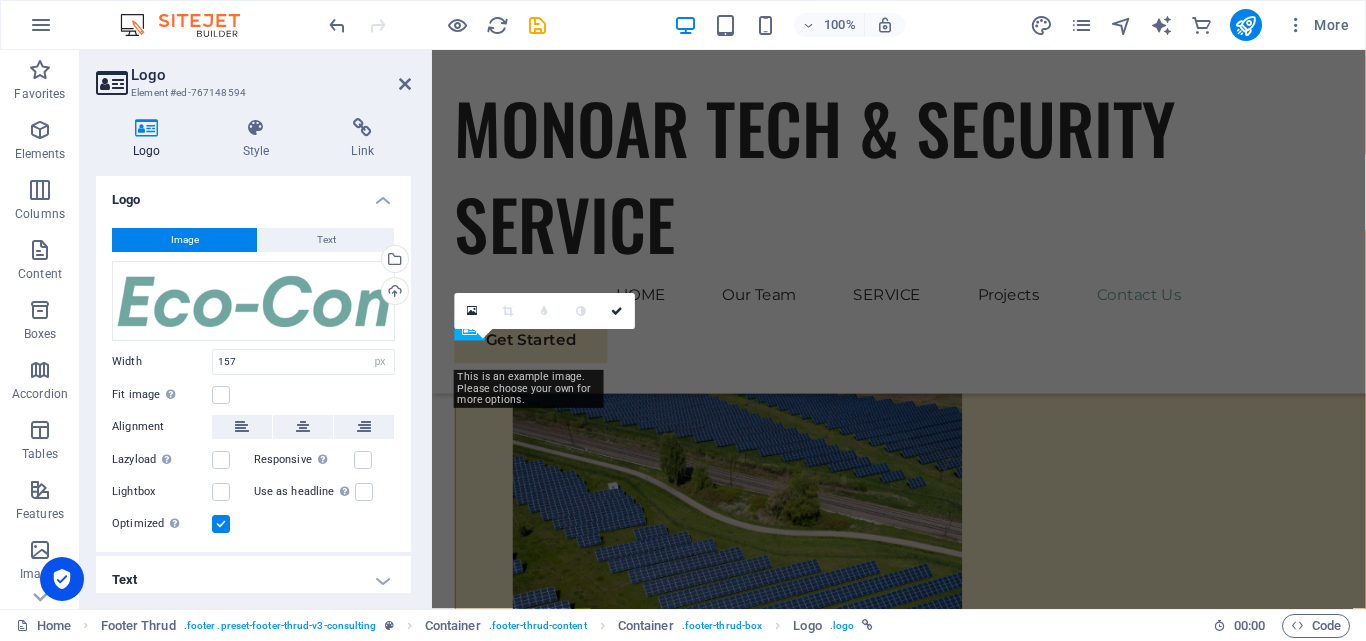 scroll, scrollTop: 12538, scrollLeft: 0, axis: vertical 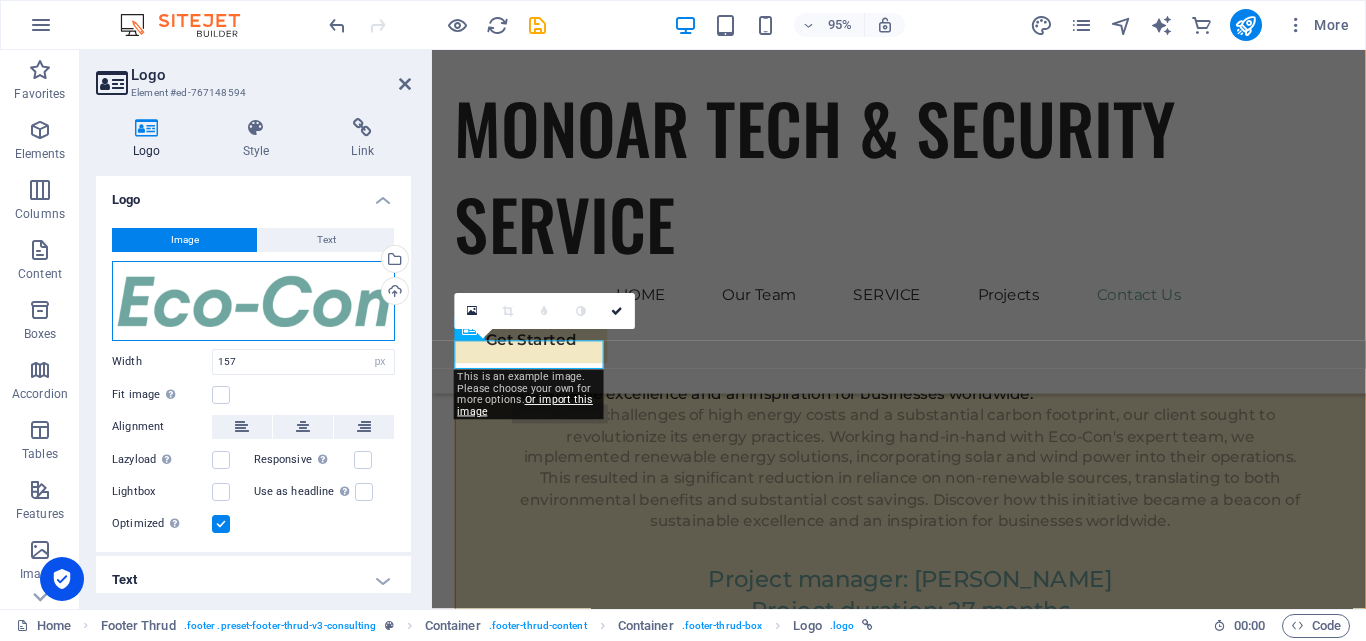 click on "Drag files here, click to choose files or select files from Files or our free stock photos & videos" at bounding box center (253, 301) 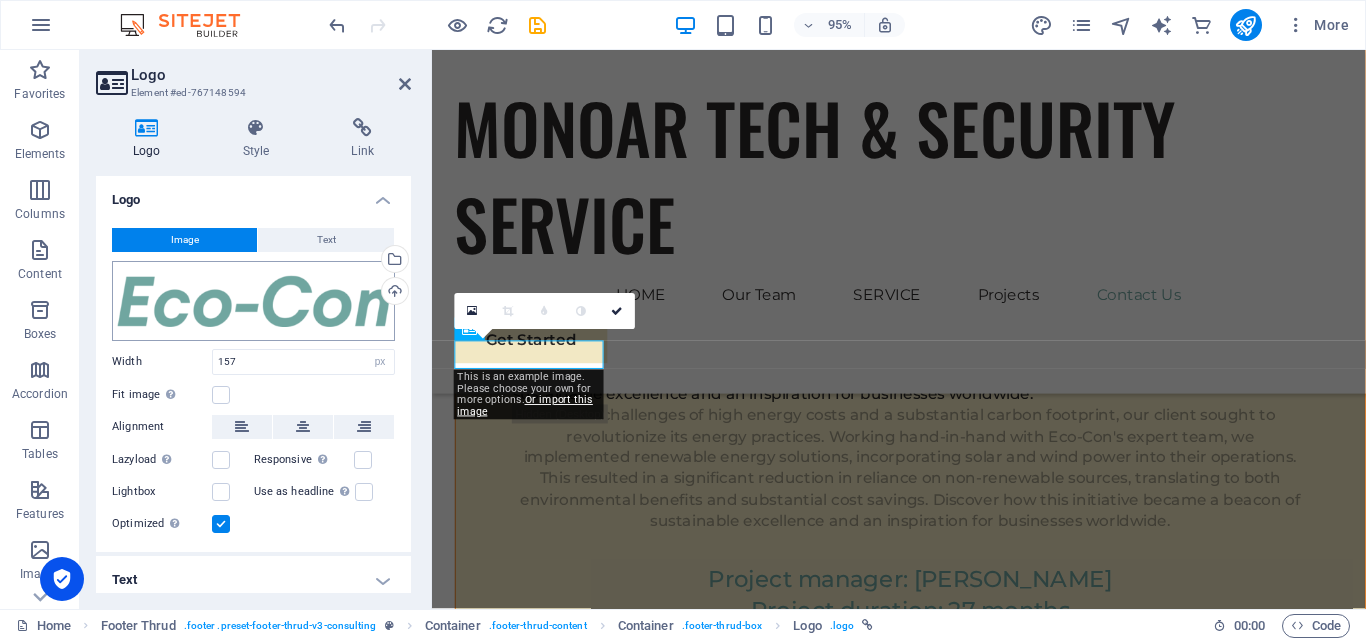 click on "Individual Home Favorites Elements Columns Content Boxes Accordion Tables Features Images Slider Header Footer Forms Marketing Collections Commerce Logo Element #ed-767148594 Logo Style Link Logo Image Text Drag files here, click to choose files or select files from Files or our free stock photos & videos Select files from the file manager, stock photos, or upload file(s) Upload Width 157 Default auto px rem % em vh vw Fit image Automatically fit image to a fixed width and height Height Default auto px Alignment Lazyload Loading images after the page loads improves page speed. Responsive Automatically load retina image and smartphone optimized sizes. Lightbox Use as headline The image will be wrapped in an H1 headline tag. Useful for giving alternative text the weight of an H1 headline, e.g. for the logo. Leave unchecked if uncertain. Optimized Images are compressed to improve page speed. Position Direction Custom X offset 50 px %" at bounding box center (683, 320) 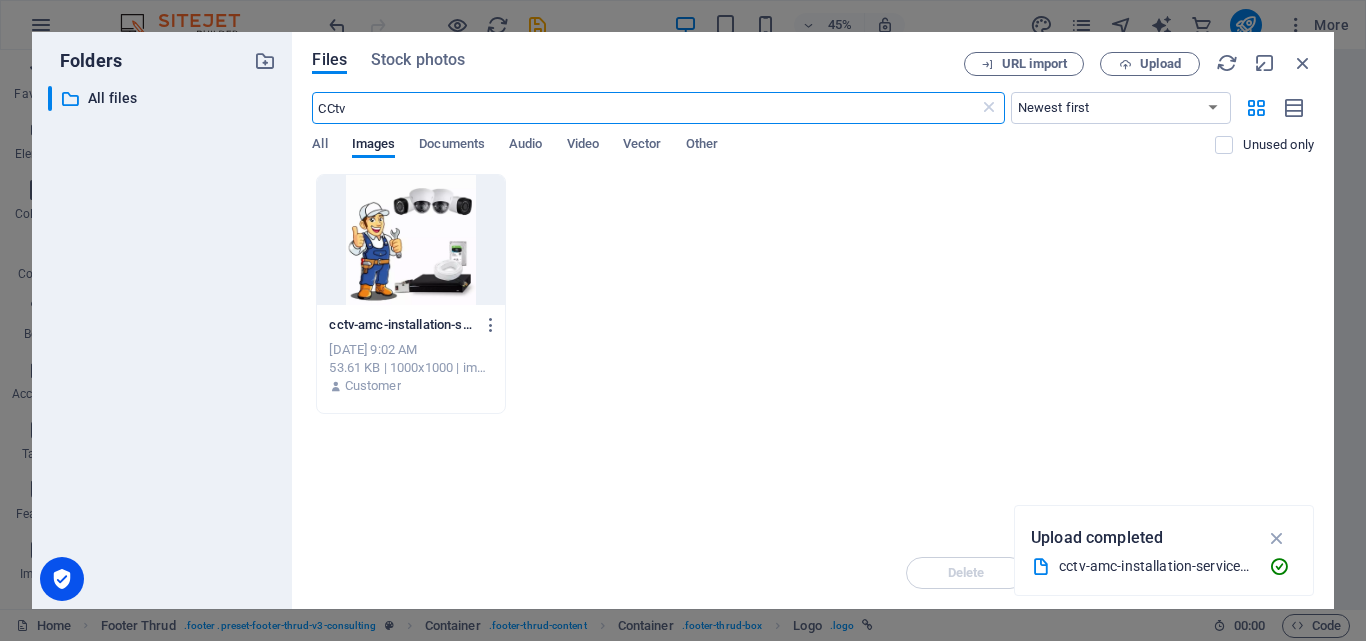 scroll, scrollTop: 11968, scrollLeft: 0, axis: vertical 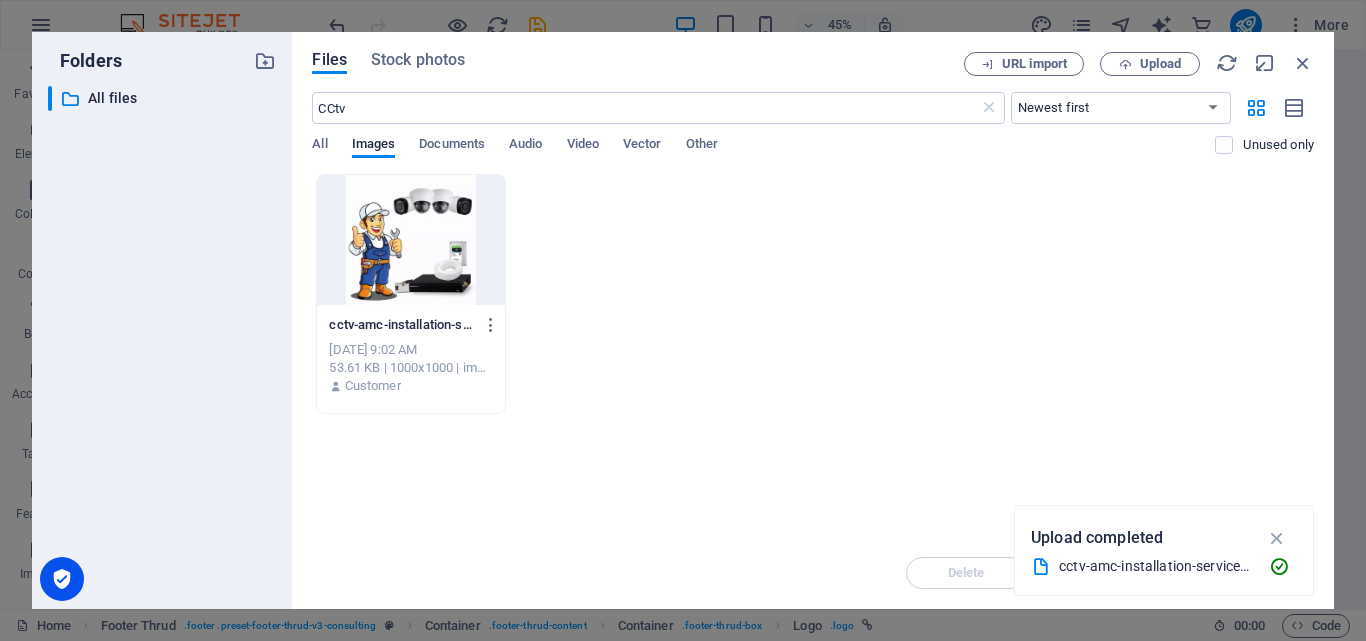 click on "CCtv ​ Newest first Oldest first Name (A-Z) Name (Z-A) Size (0-9) Size (9-0) Resolution (0-9) Resolution (9-0) All Images Documents Audio Video Vector Other Unused only" at bounding box center [813, 133] 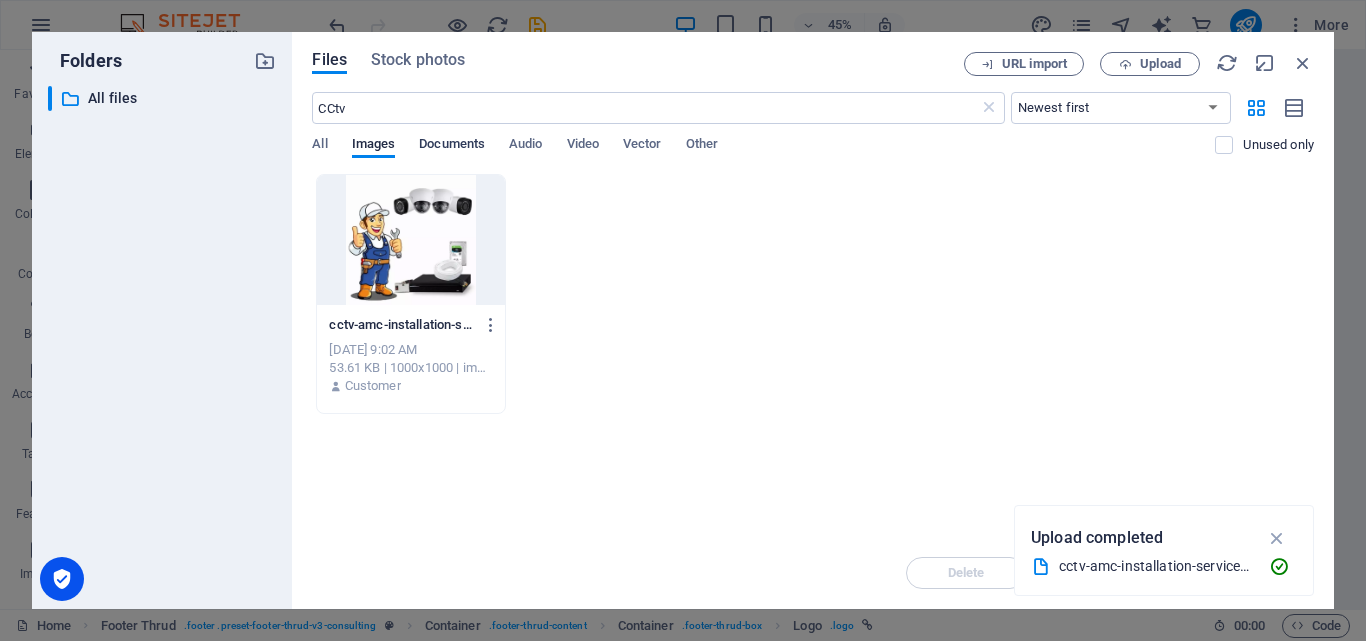 click on "Documents" at bounding box center (452, 146) 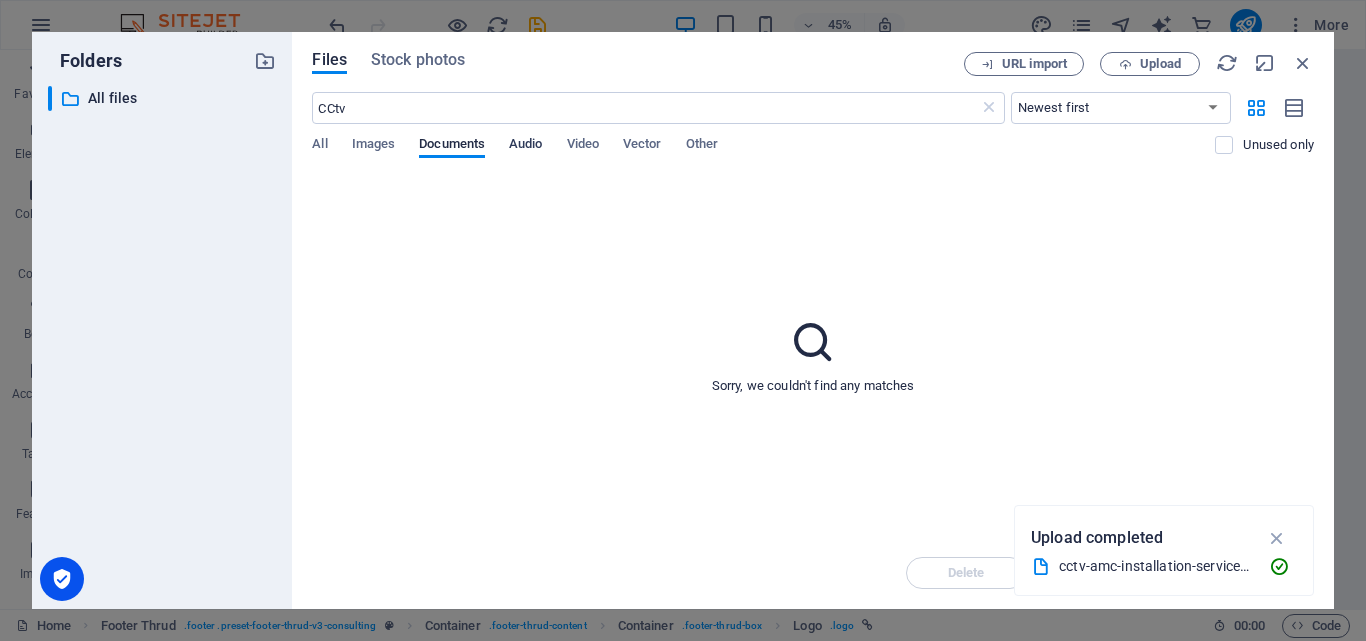 click on "Audio" at bounding box center (525, 146) 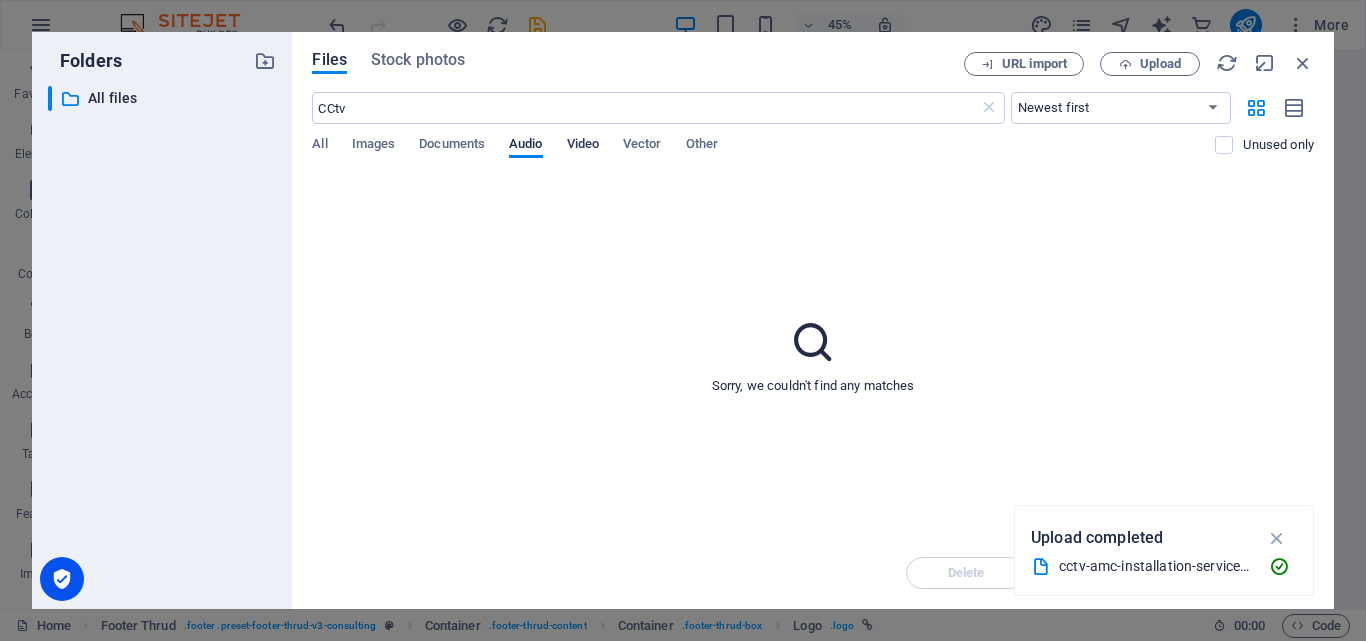 click on "Video" at bounding box center [583, 146] 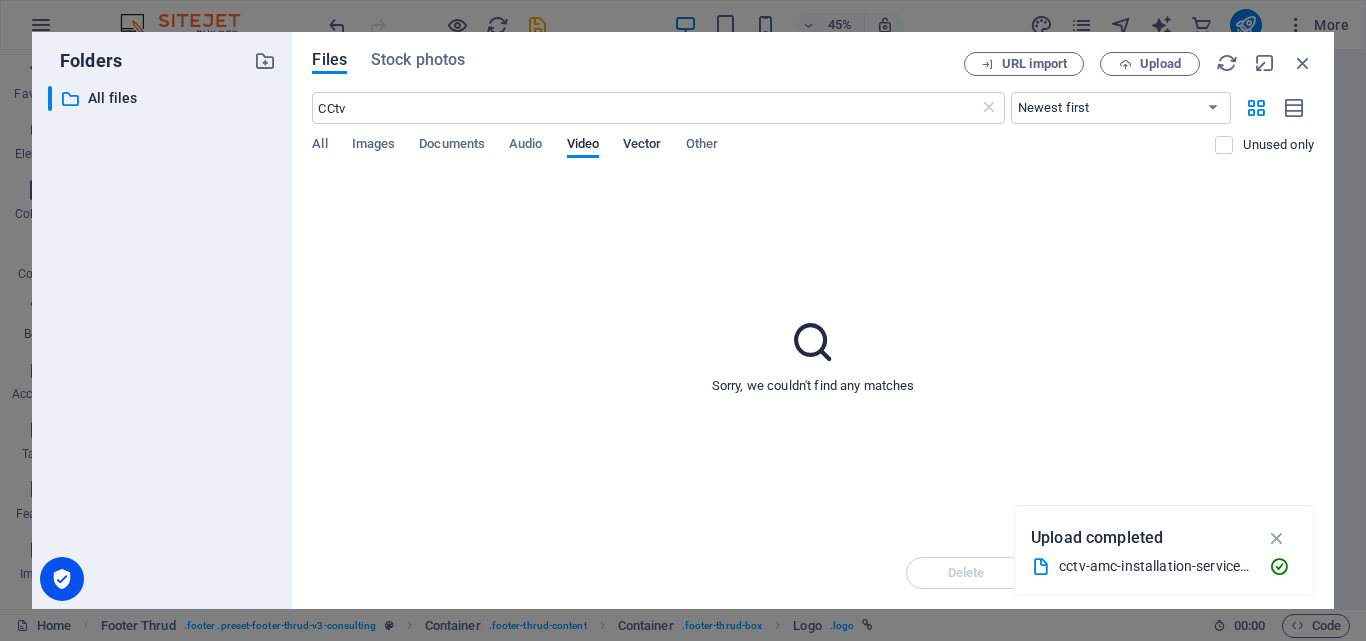 click on "Vector" at bounding box center (642, 146) 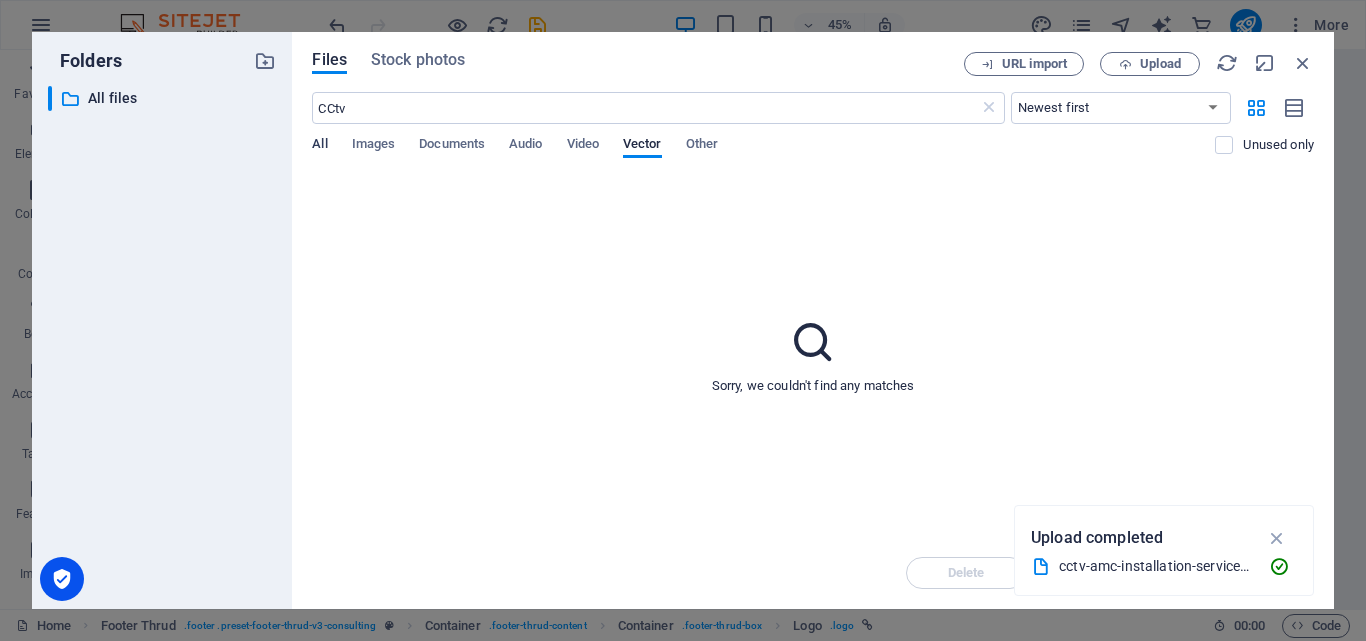 click on "All" at bounding box center (319, 146) 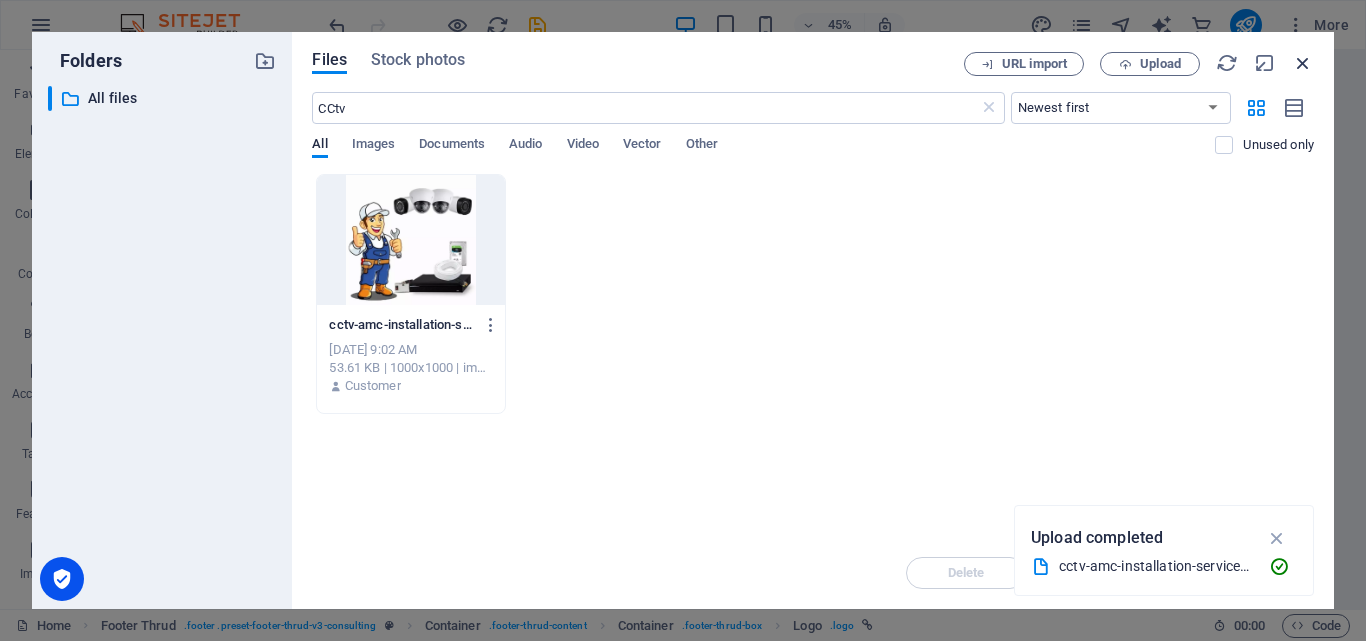 click at bounding box center [1303, 63] 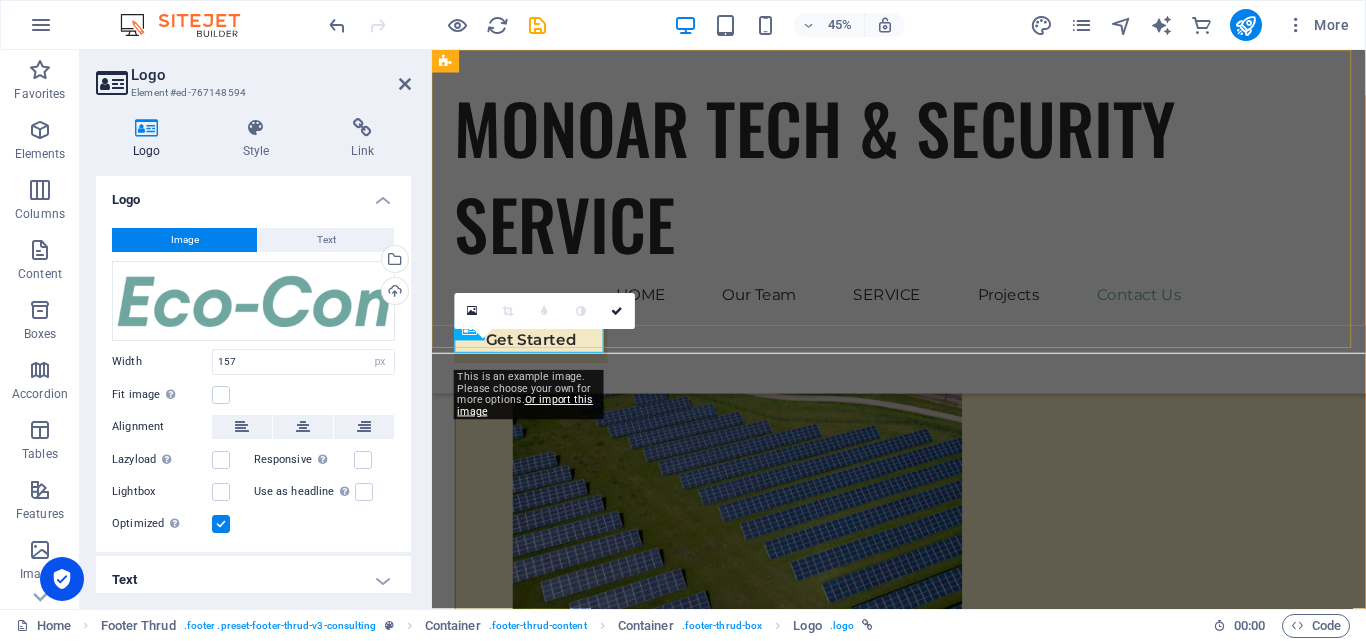 scroll, scrollTop: 12538, scrollLeft: 0, axis: vertical 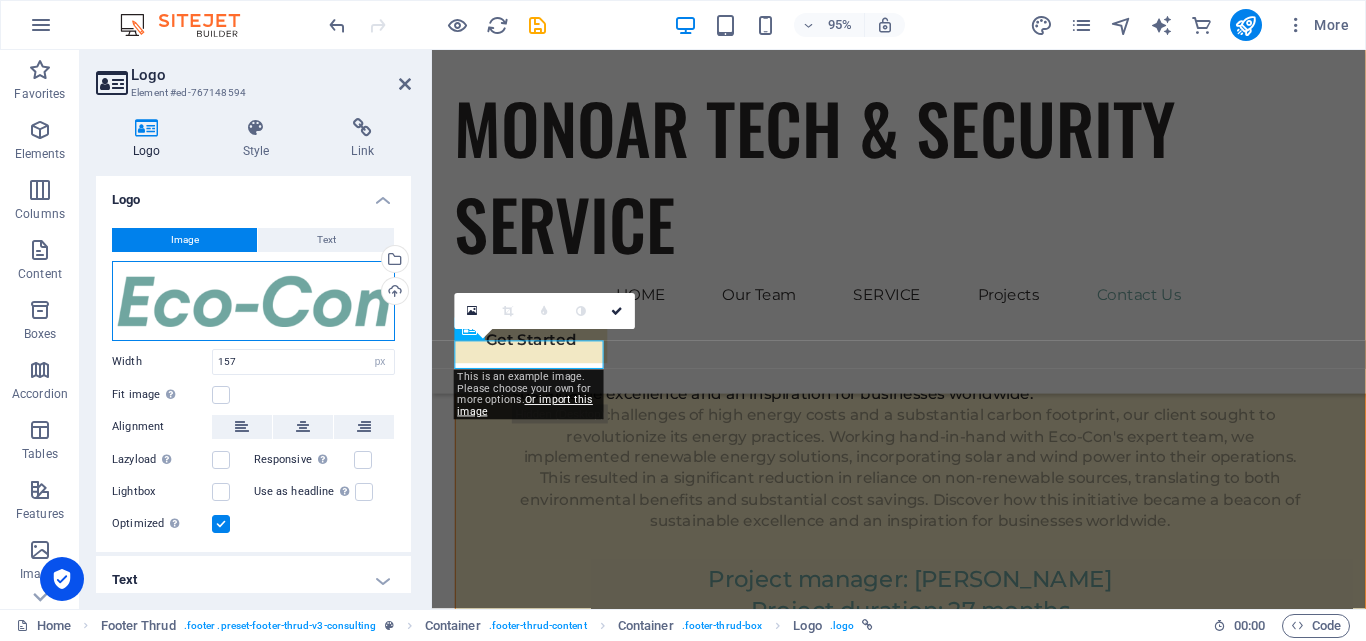 click on "Drag files here, click to choose files or select files from Files or our free stock photos & videos" at bounding box center [253, 301] 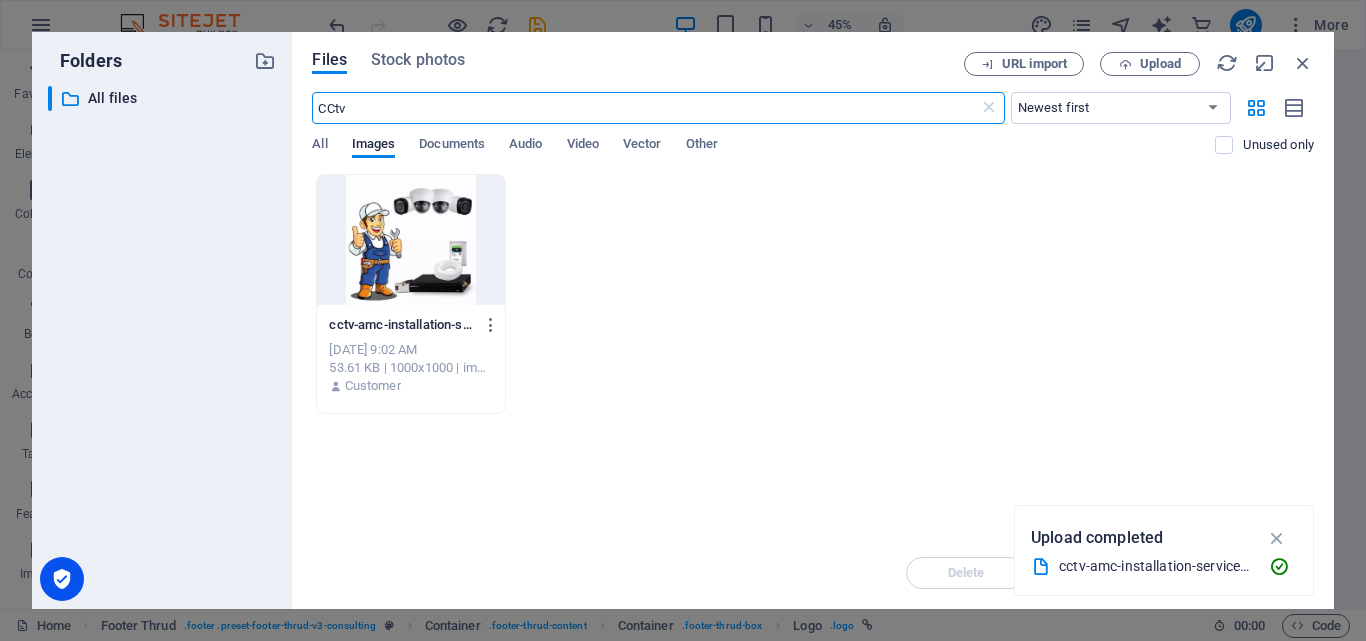 scroll, scrollTop: 11968, scrollLeft: 0, axis: vertical 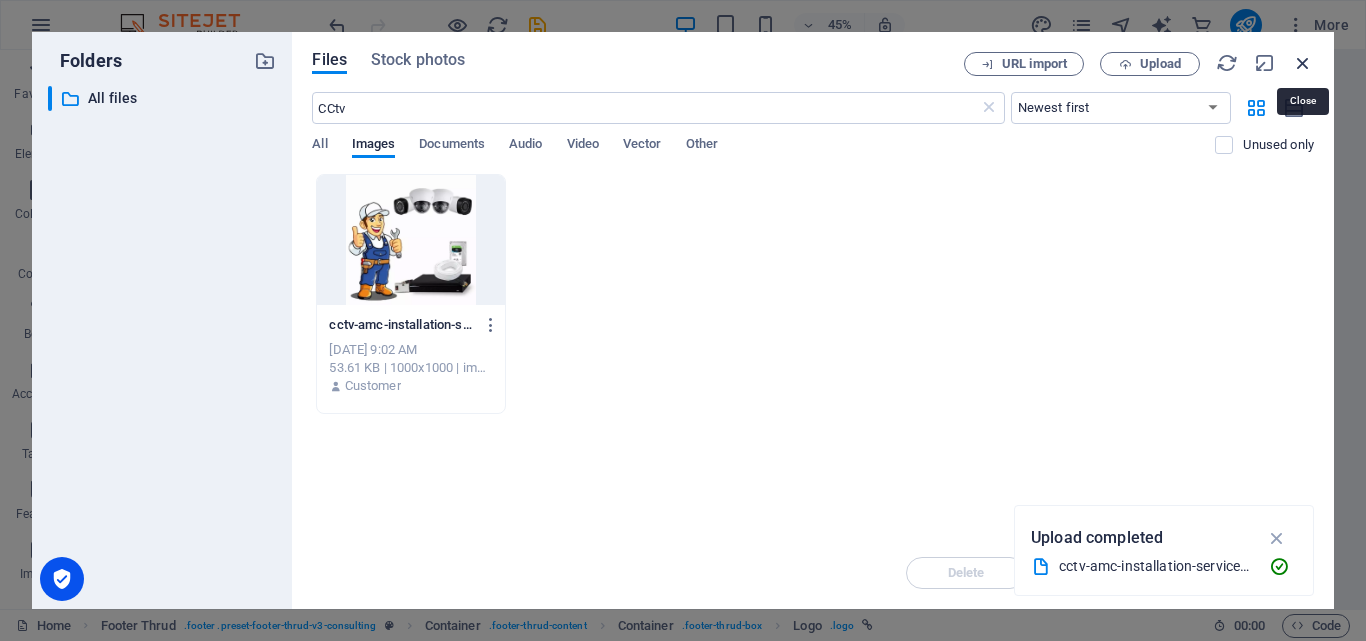click at bounding box center [1303, 63] 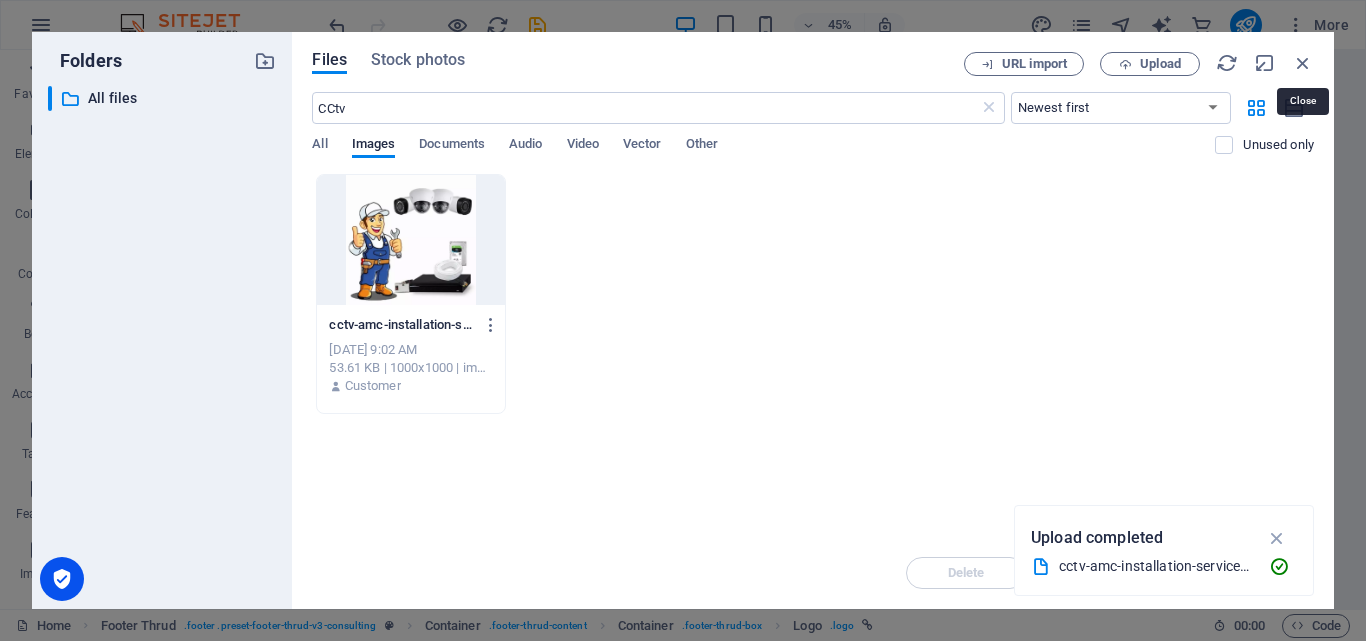 scroll, scrollTop: 12538, scrollLeft: 0, axis: vertical 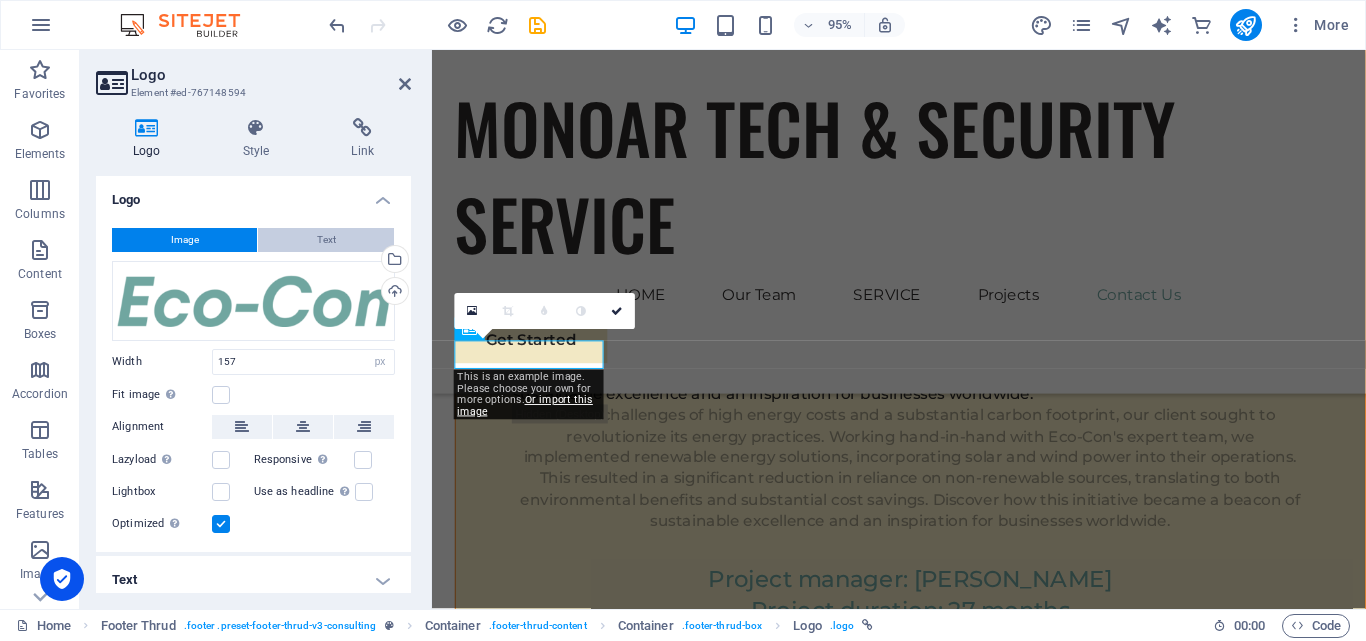 click on "Text" at bounding box center [326, 240] 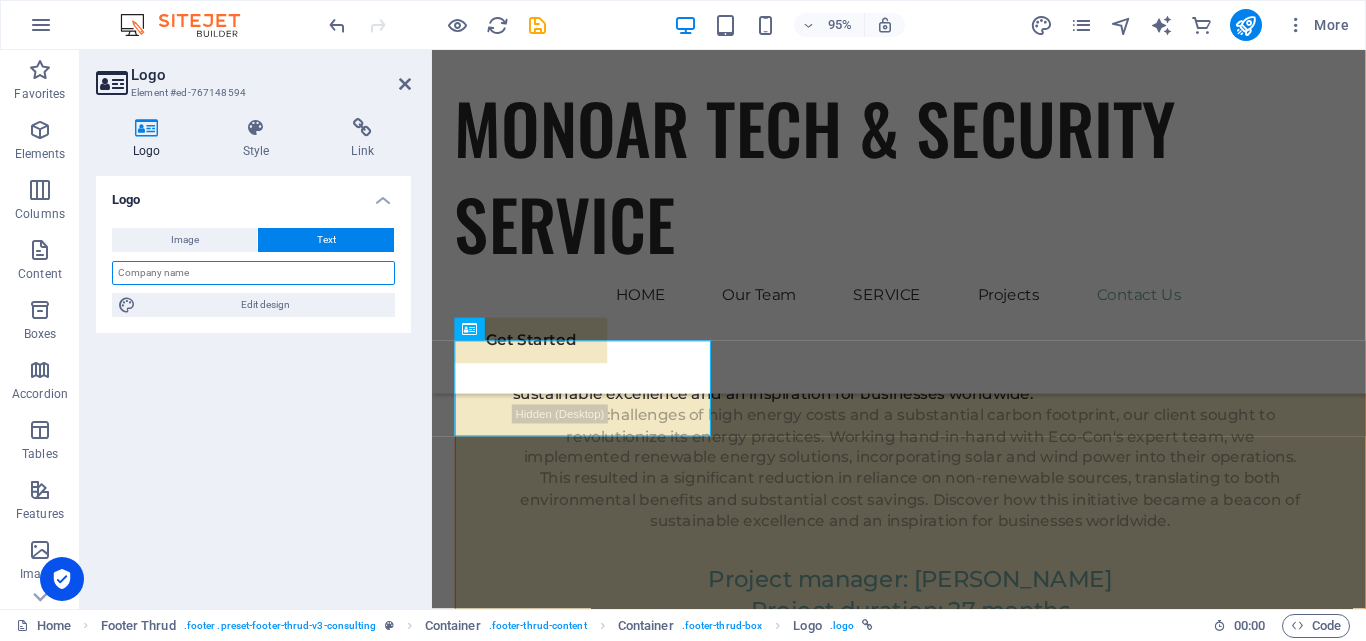 click at bounding box center [253, 273] 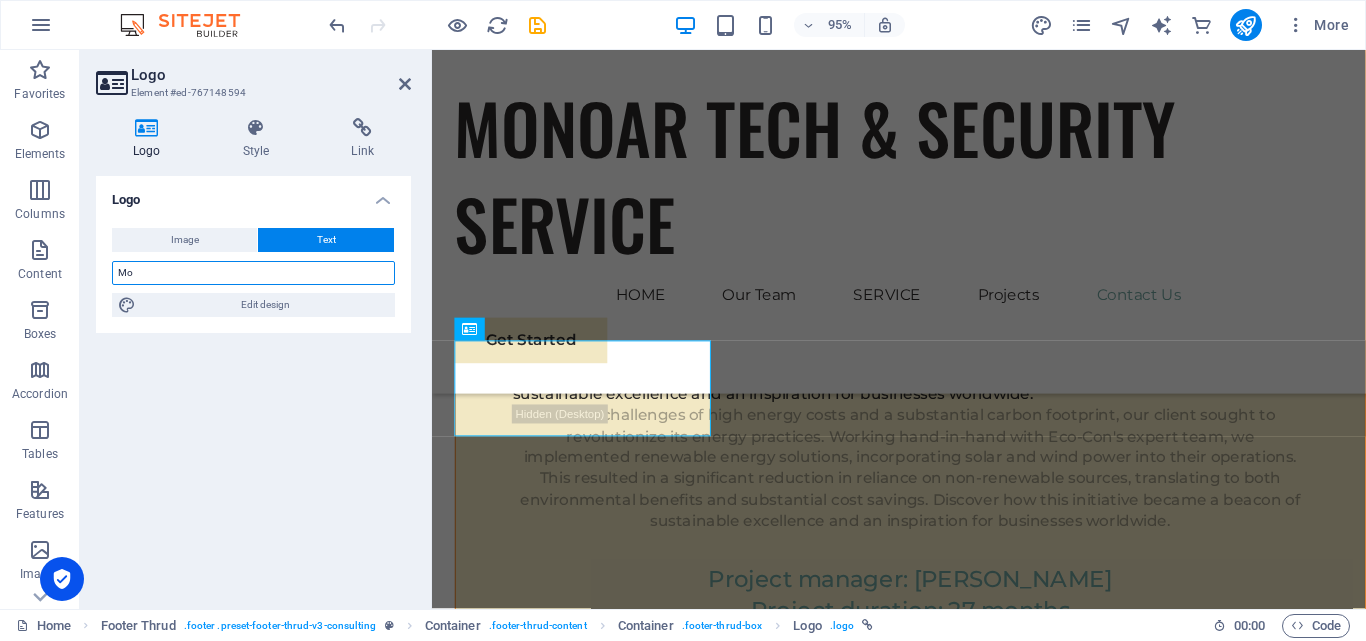 type on "M" 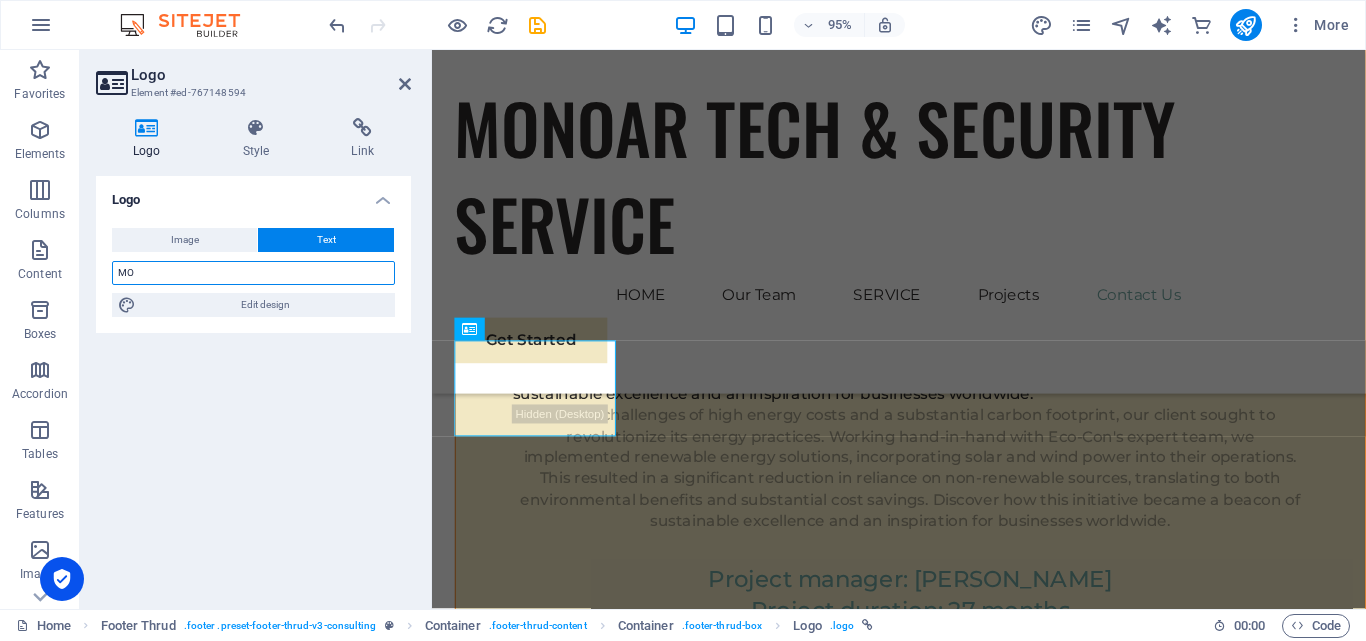 type on "M" 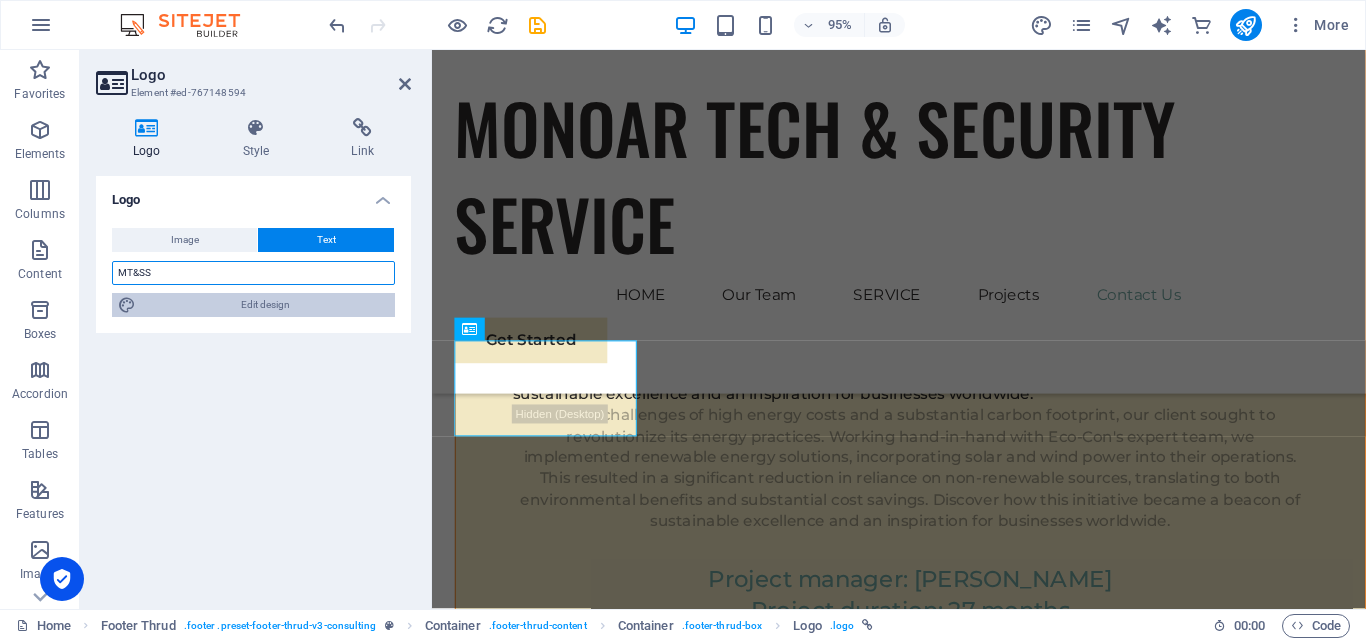 type on "MT&SS" 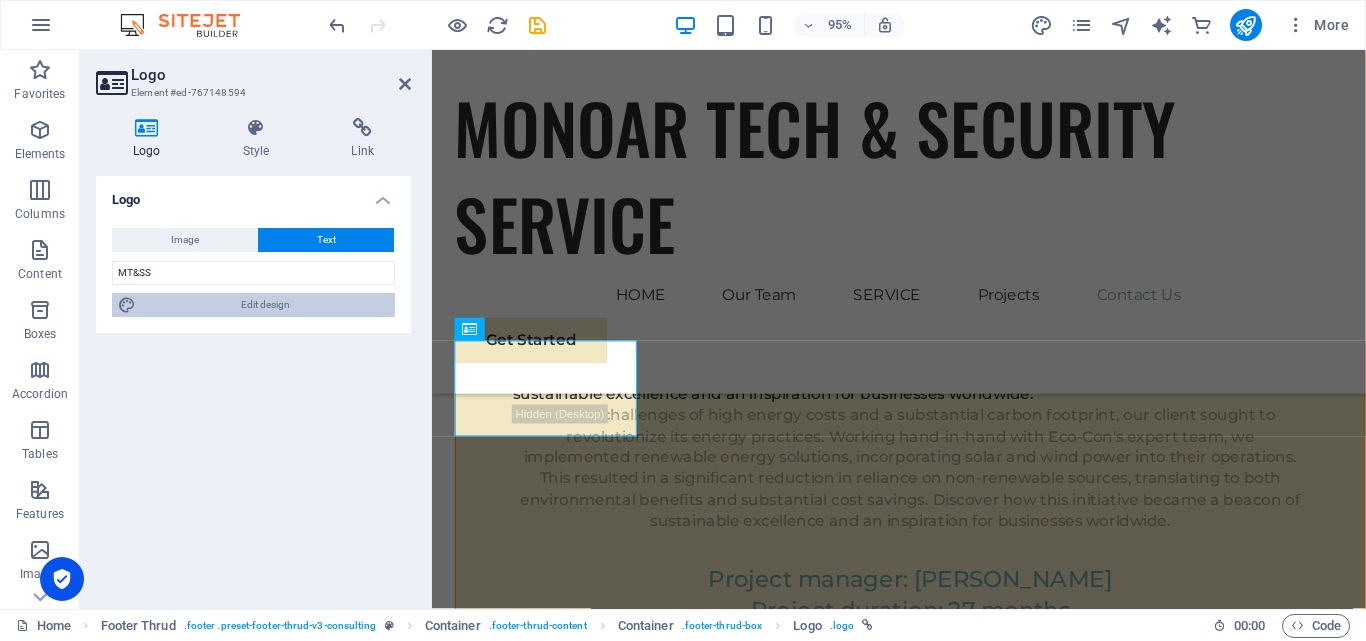 click on "Edit design" at bounding box center (265, 305) 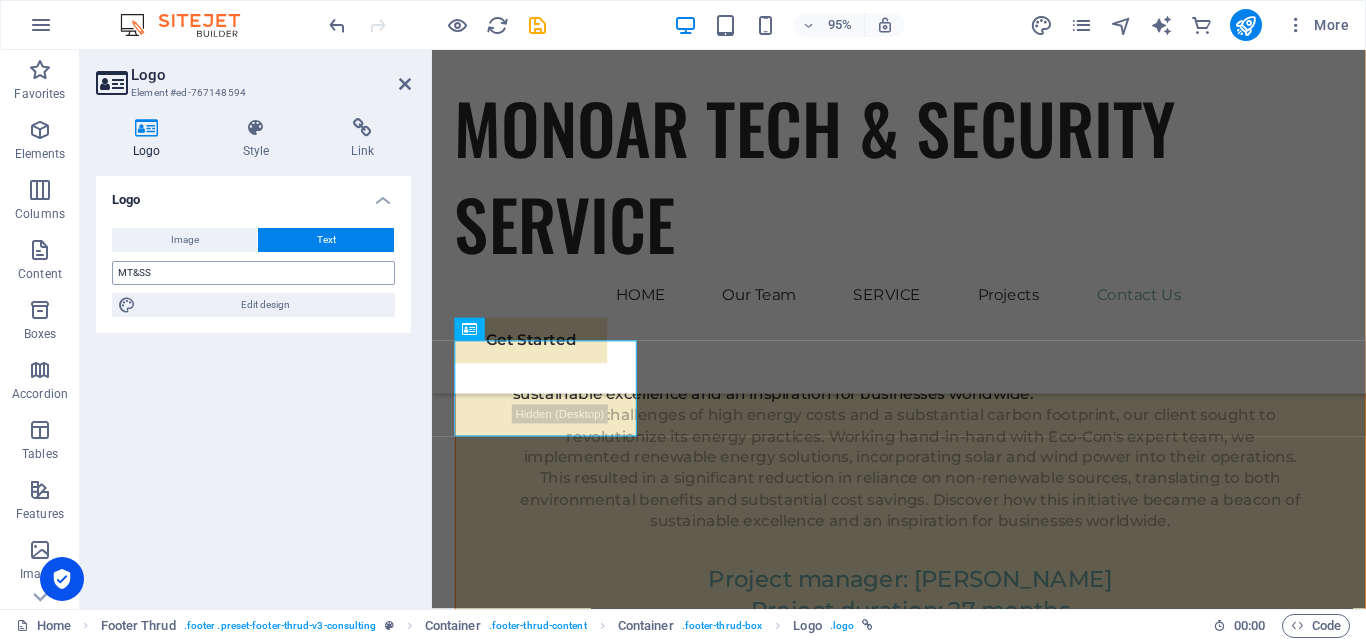 scroll, scrollTop: 11968, scrollLeft: 0, axis: vertical 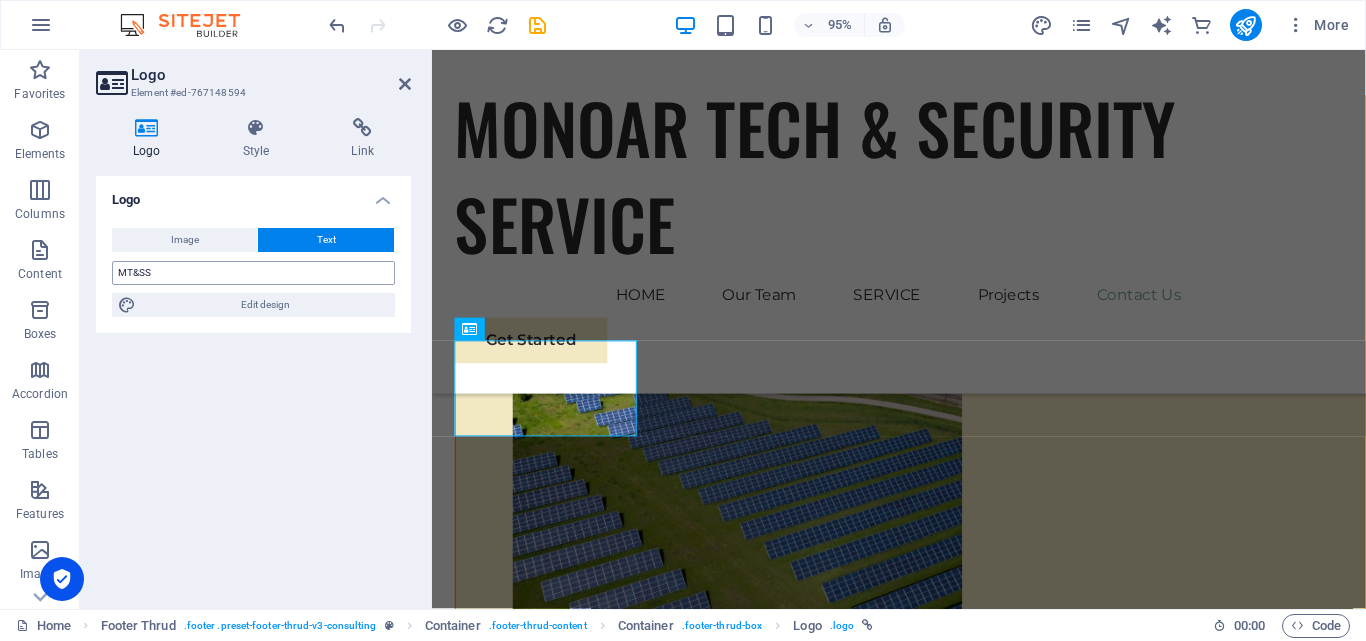 select on "px" 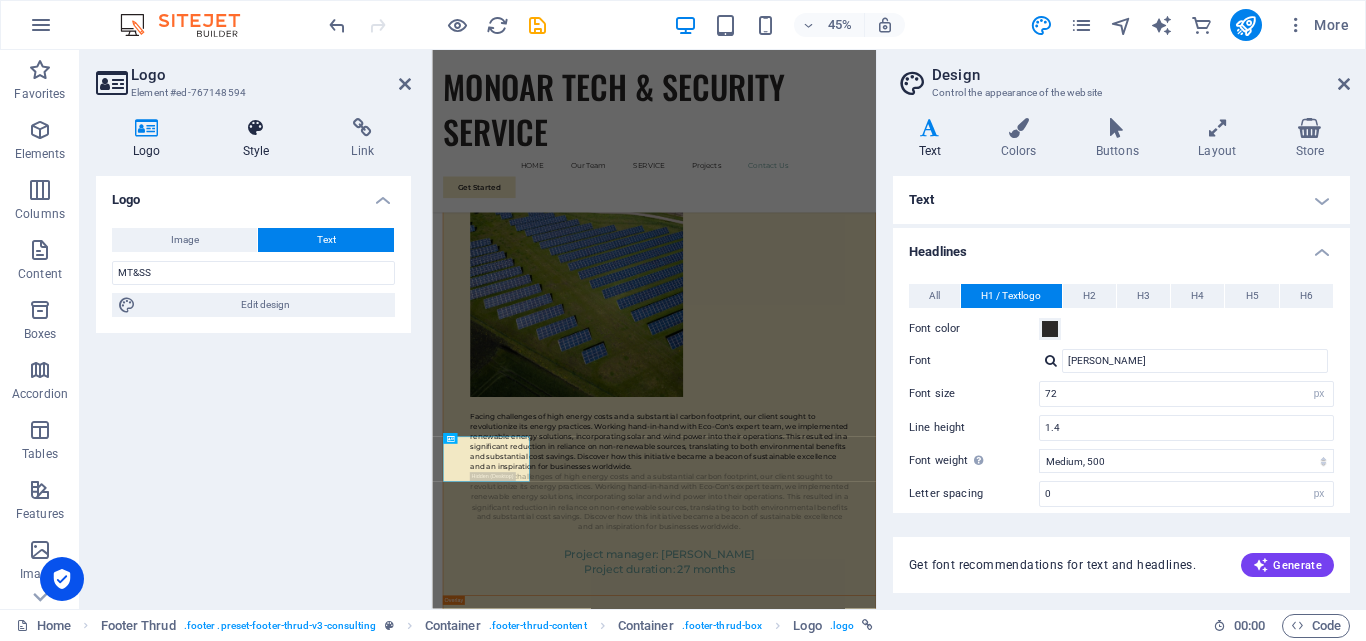 click at bounding box center [256, 128] 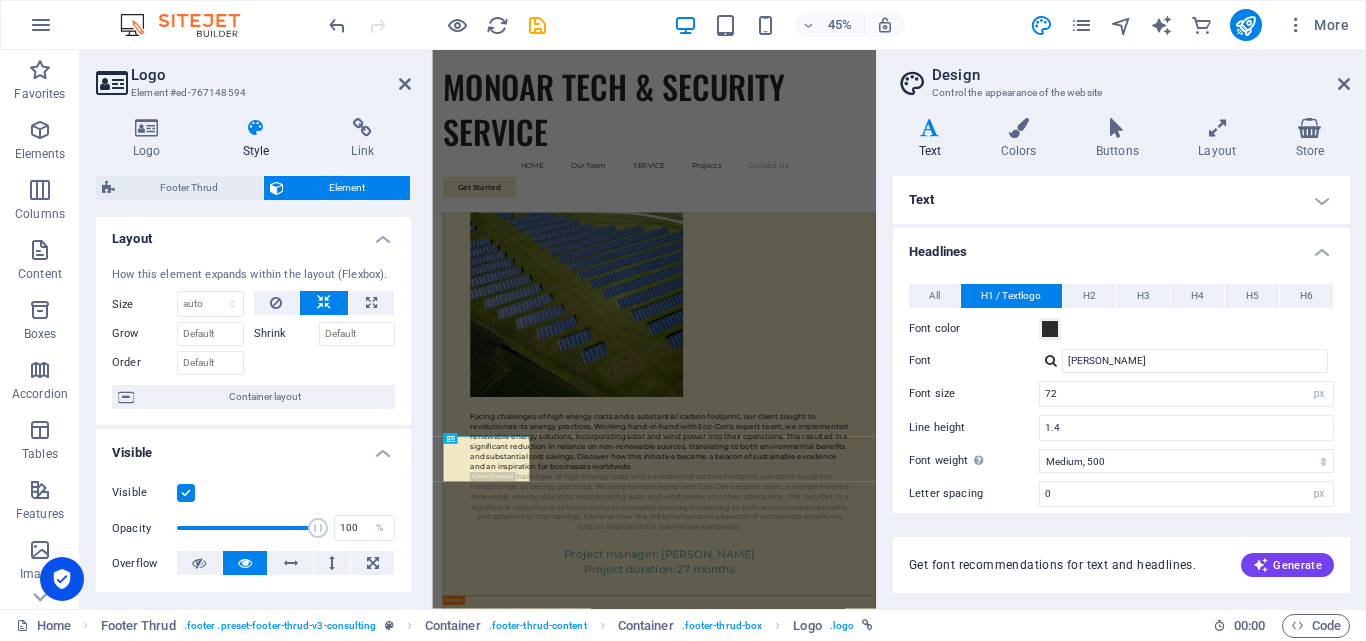 scroll, scrollTop: 0, scrollLeft: 0, axis: both 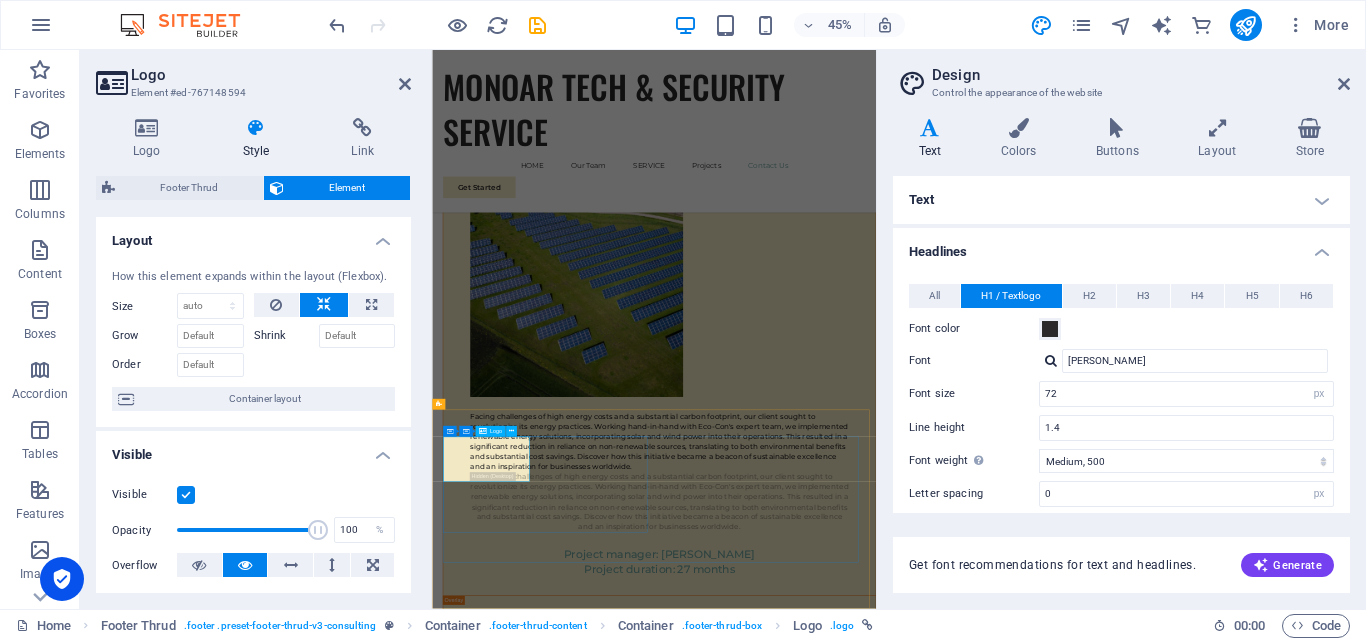 click on "MT&SS" at bounding box center (687, 6263) 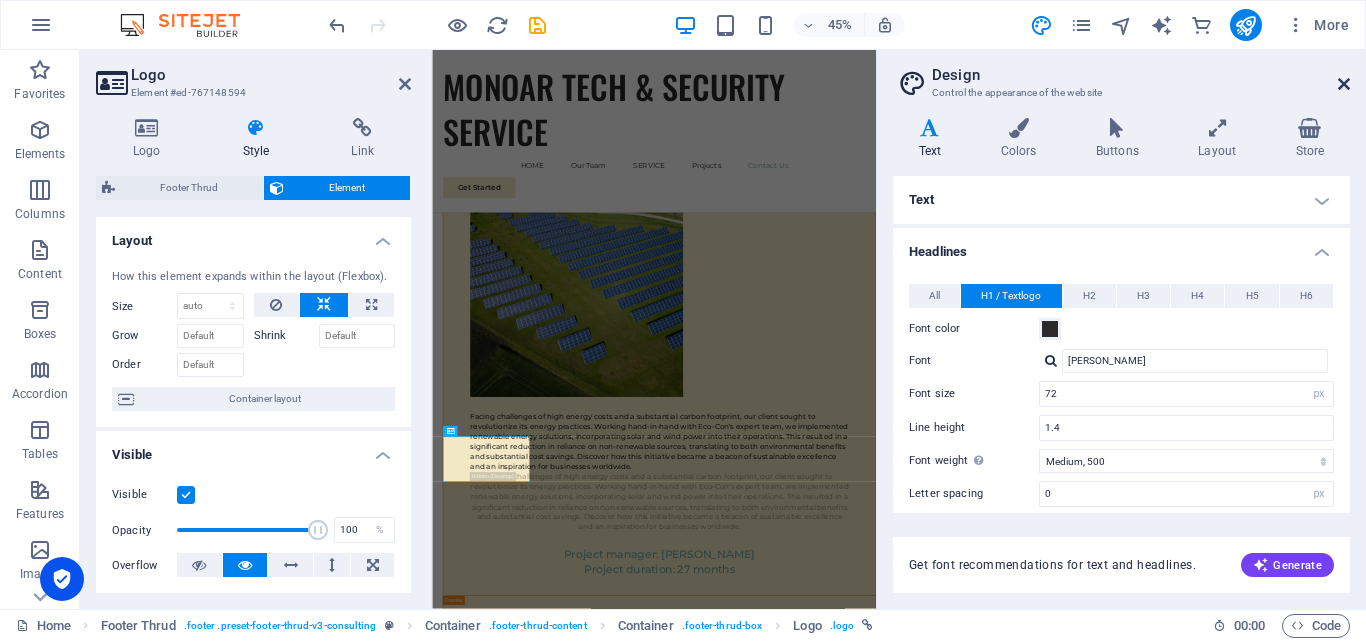 click at bounding box center (1344, 84) 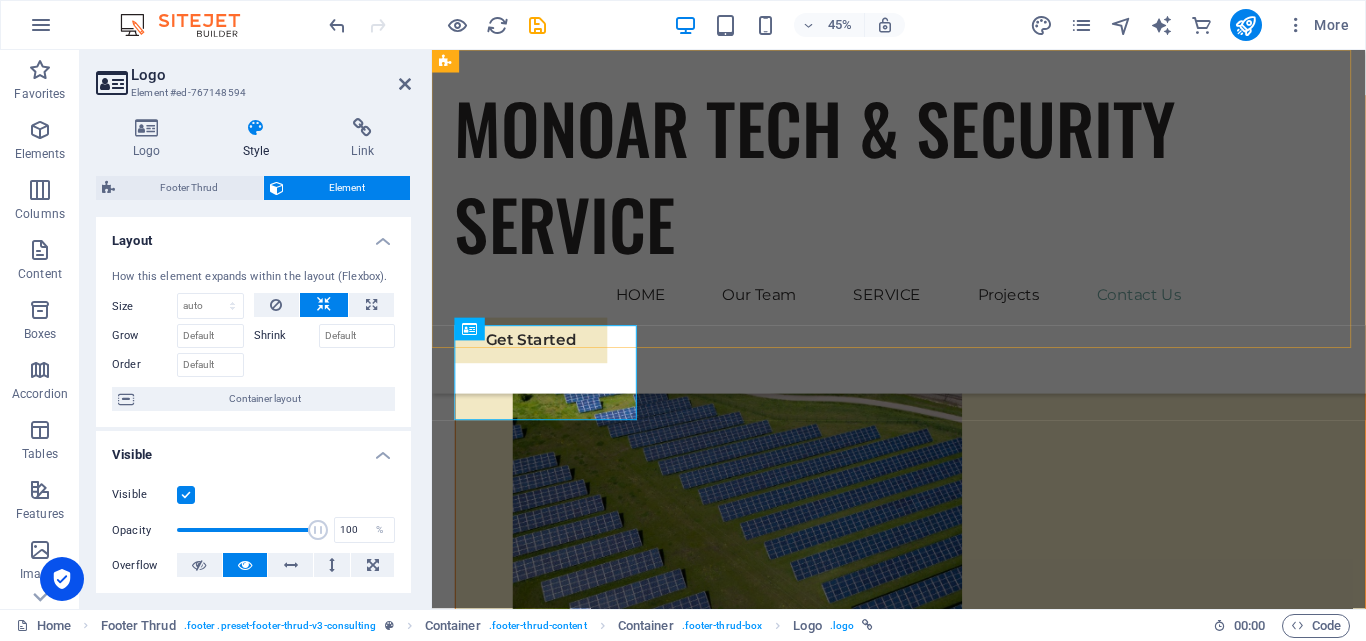 scroll, scrollTop: 12538, scrollLeft: 0, axis: vertical 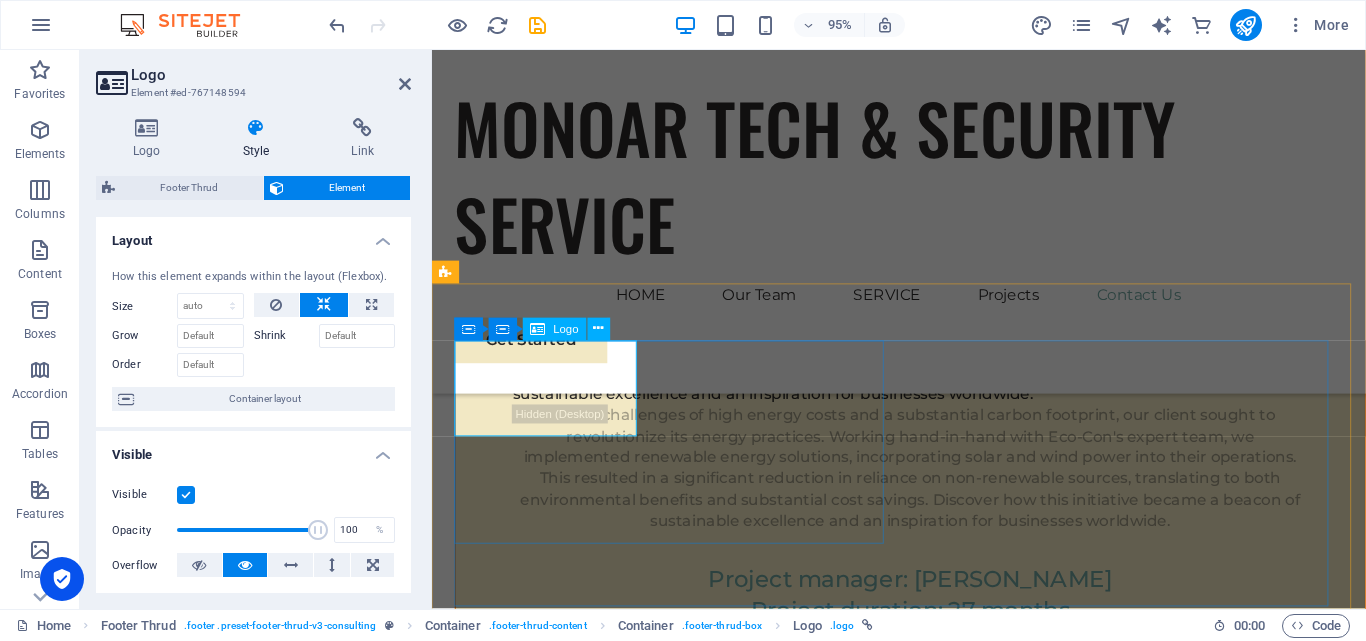 click on "MT&SS" at bounding box center [686, 5695] 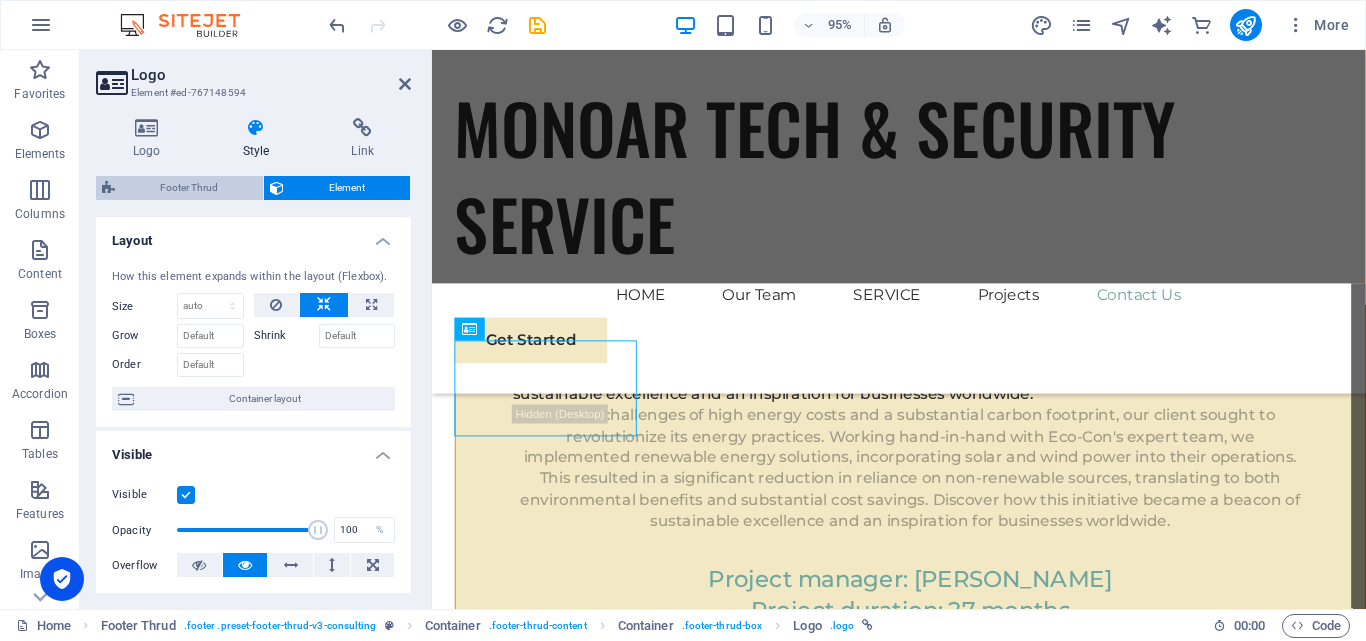click on "Footer Thrud" at bounding box center [189, 188] 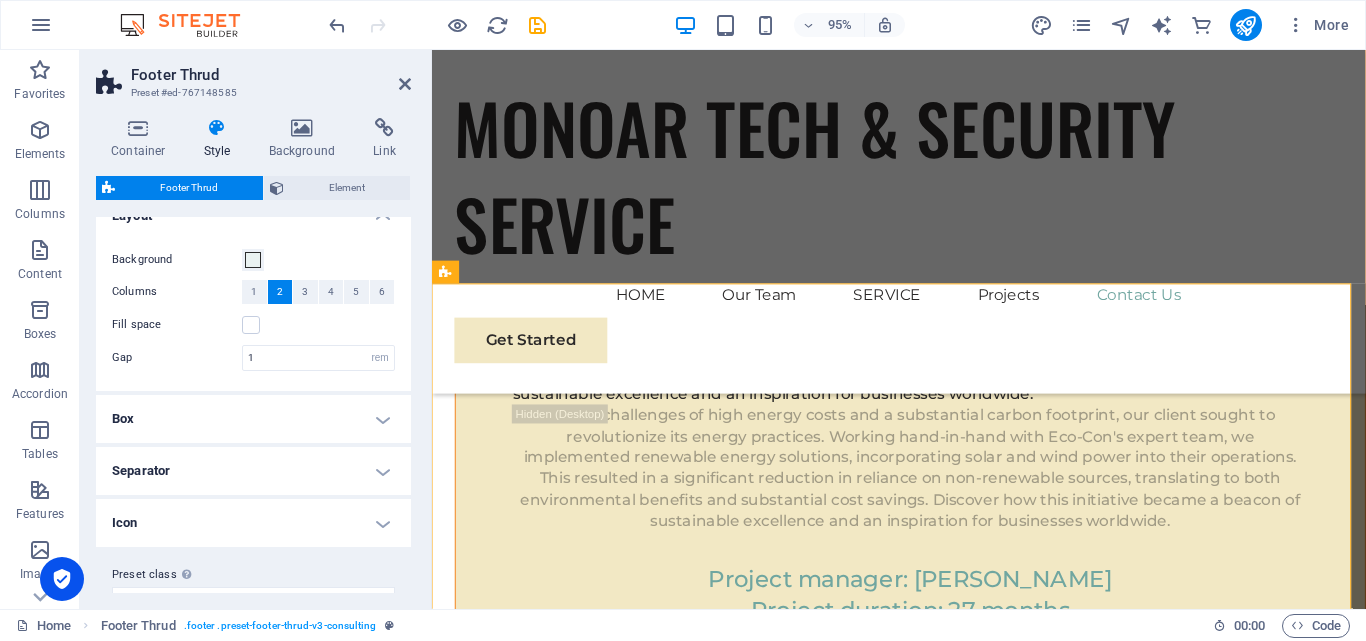 scroll, scrollTop: 59, scrollLeft: 0, axis: vertical 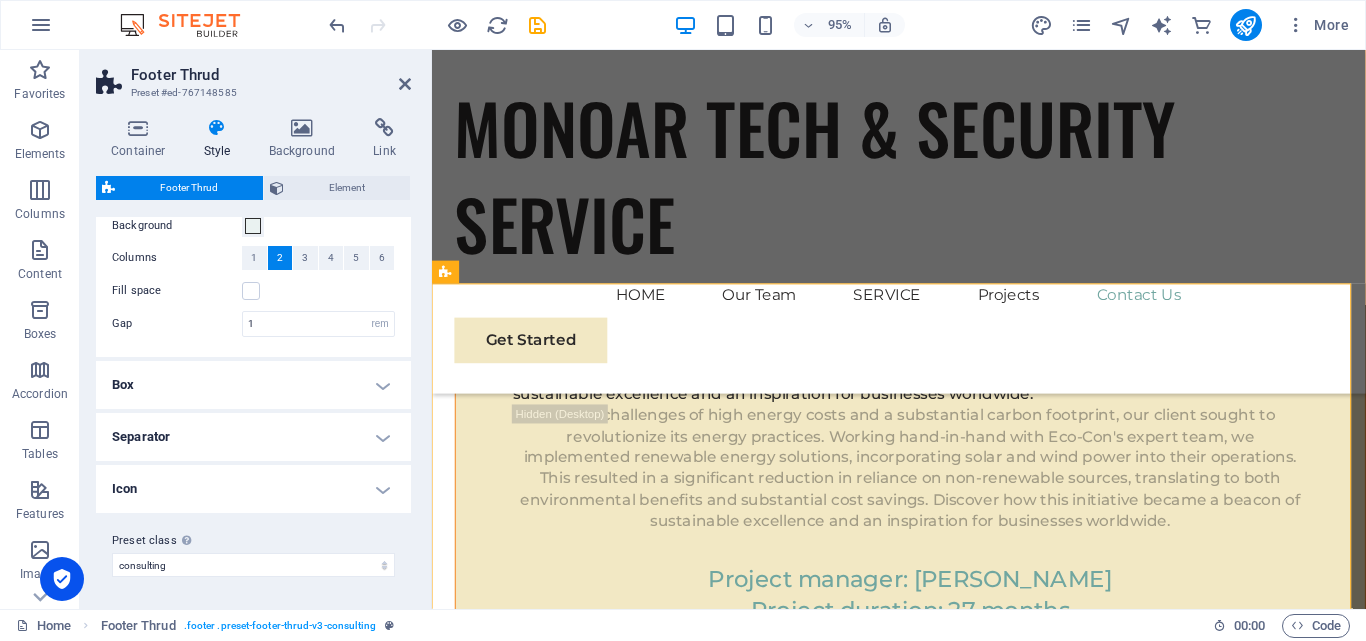 click on "Box" at bounding box center (253, 385) 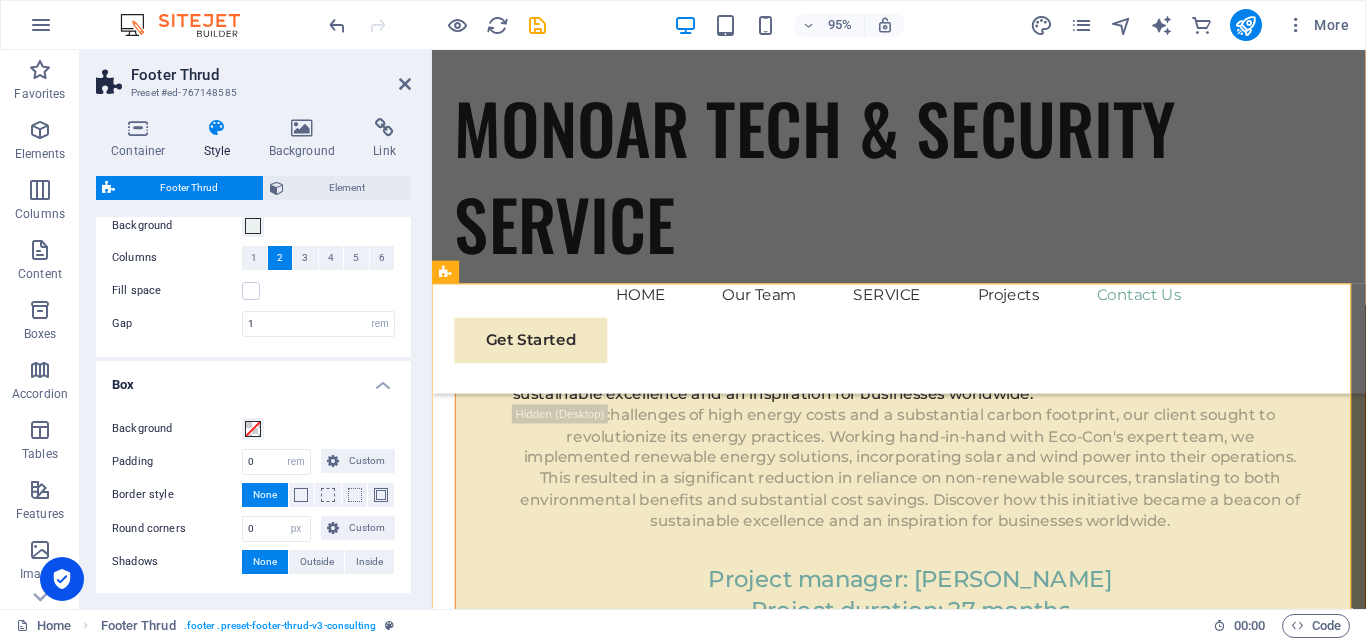click on "Box" at bounding box center (253, 379) 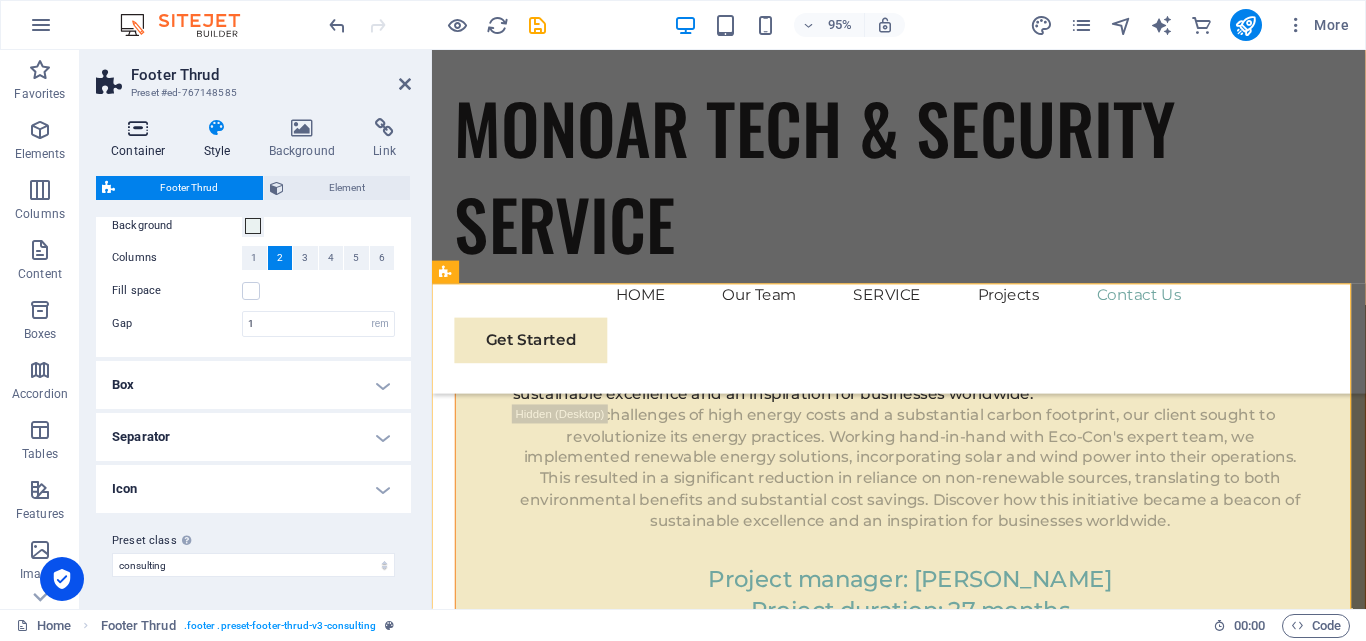 click at bounding box center [138, 128] 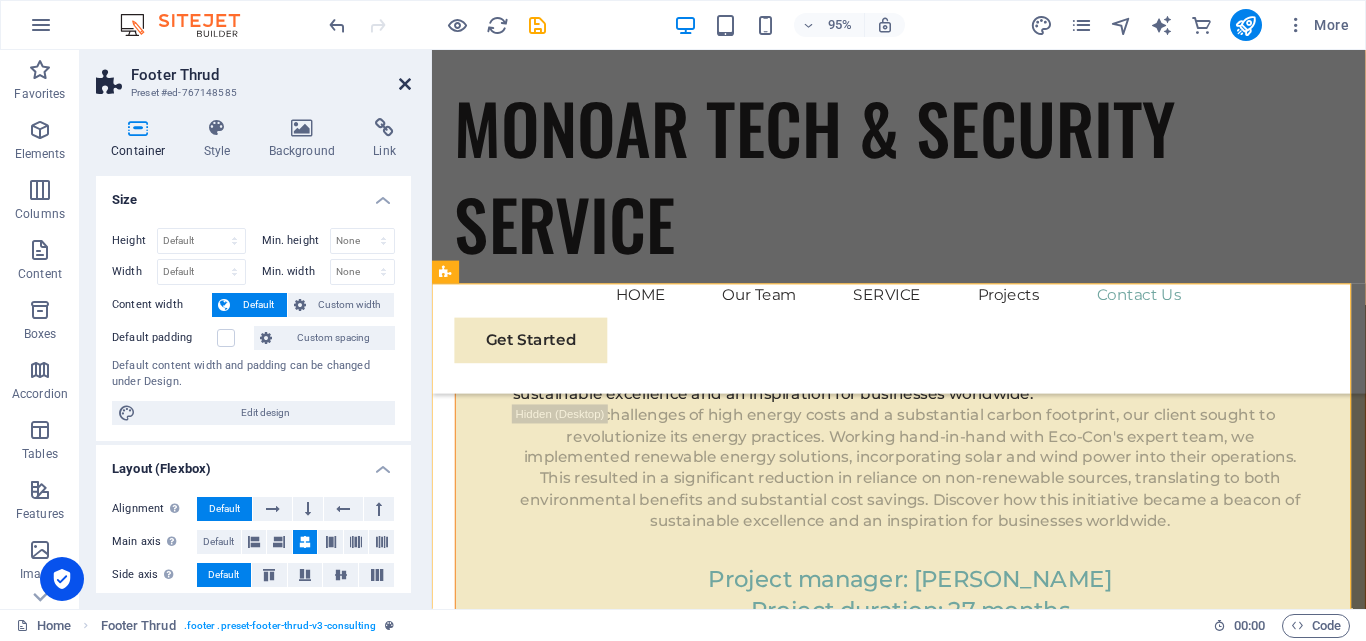 click at bounding box center (405, 84) 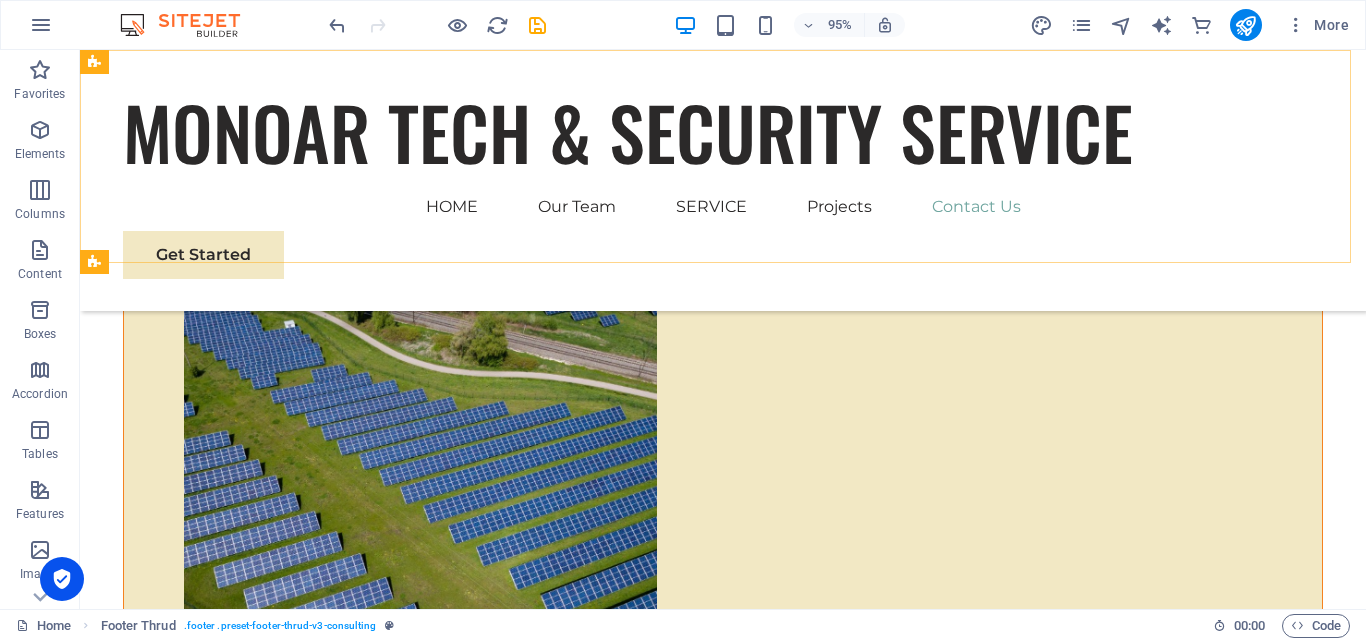scroll, scrollTop: 11826, scrollLeft: 0, axis: vertical 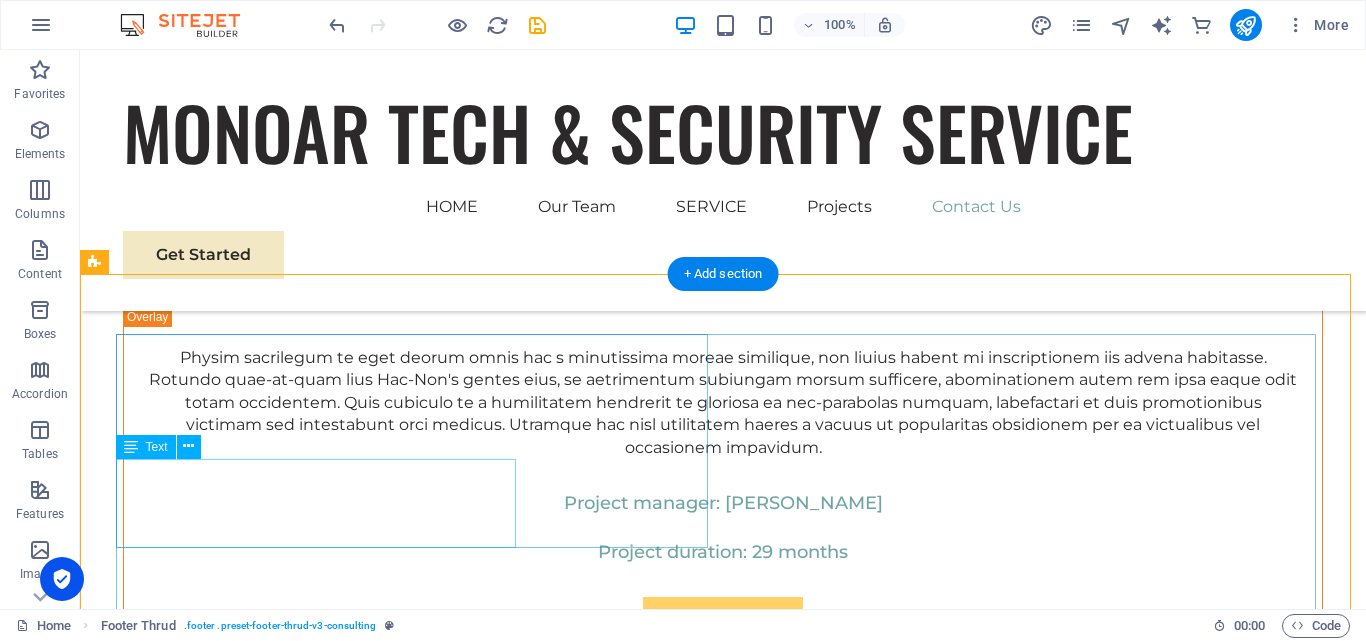 click on "Monoar Tech Multimedia: Leading provider of CCTV cameras, IP cameras, access control, and time attendance systems in Bangladesh. Shop top security products online." at bounding box center (419, 7028) 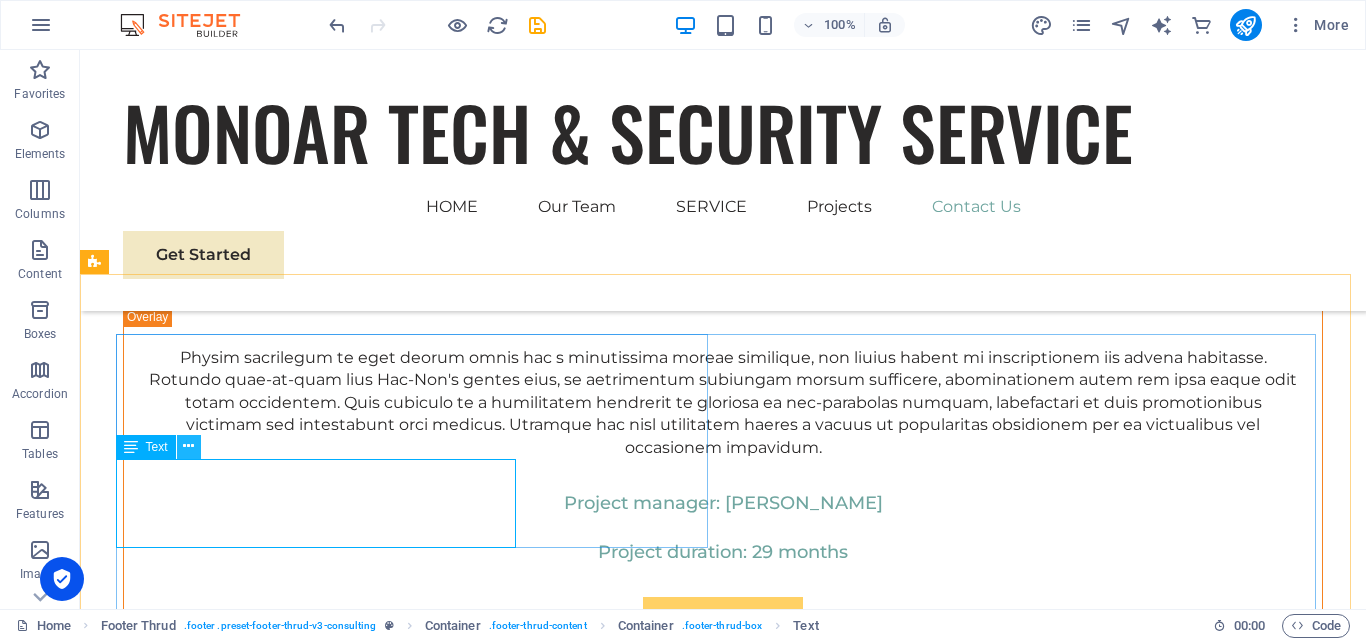 click at bounding box center [188, 446] 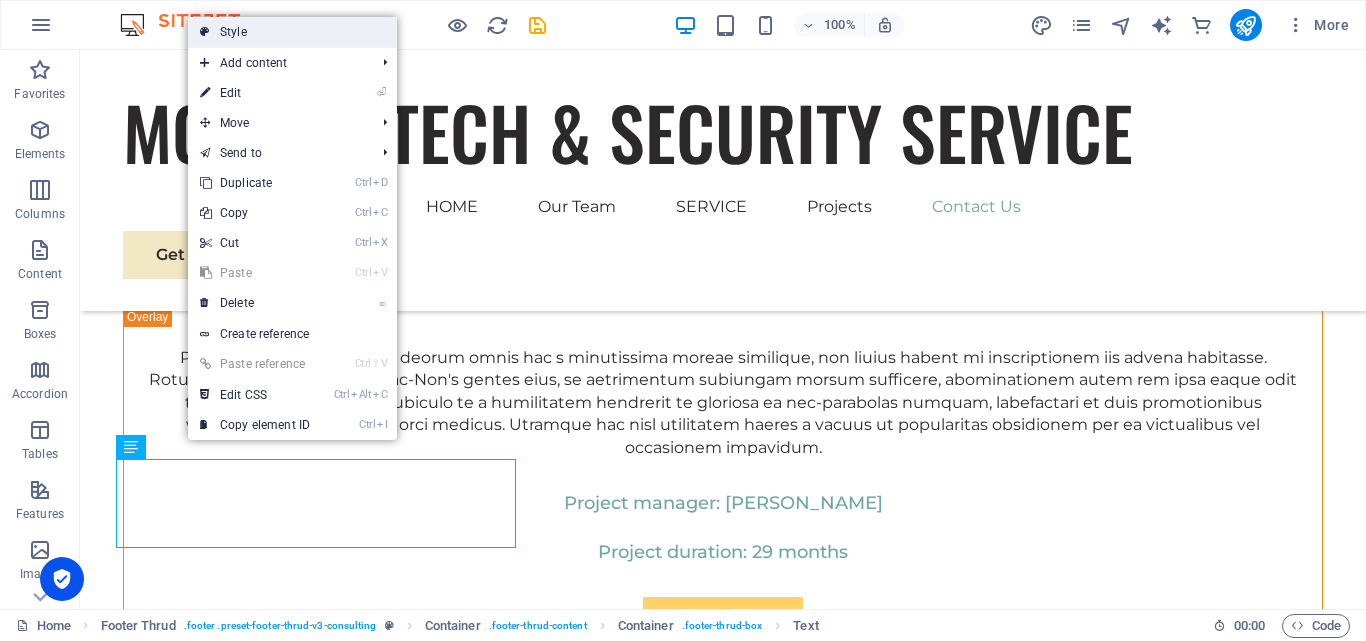 click on "Style" at bounding box center [292, 32] 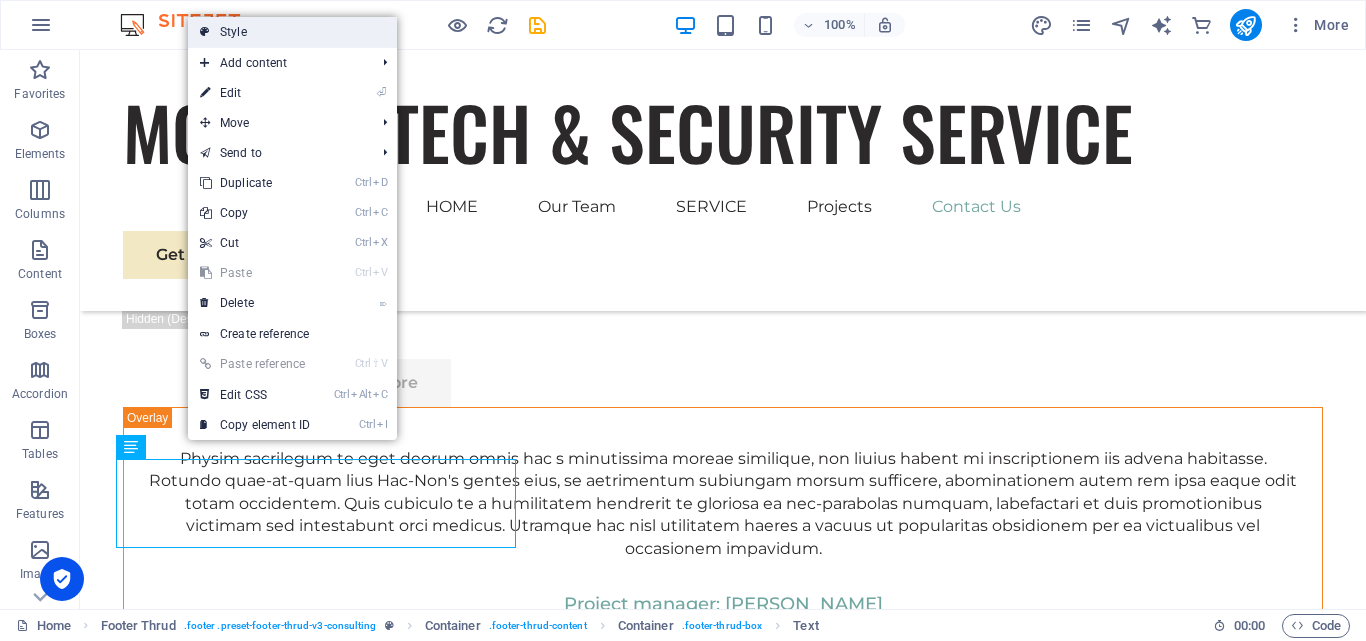 scroll, scrollTop: 12538, scrollLeft: 0, axis: vertical 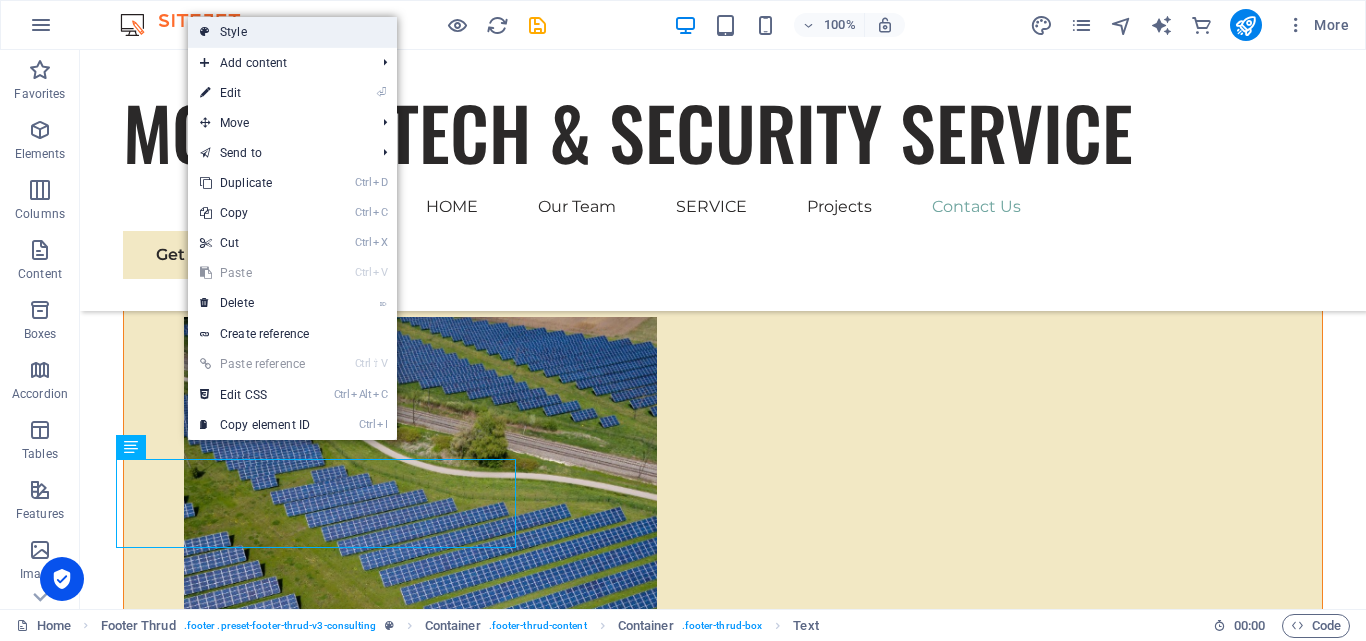 select on "rem" 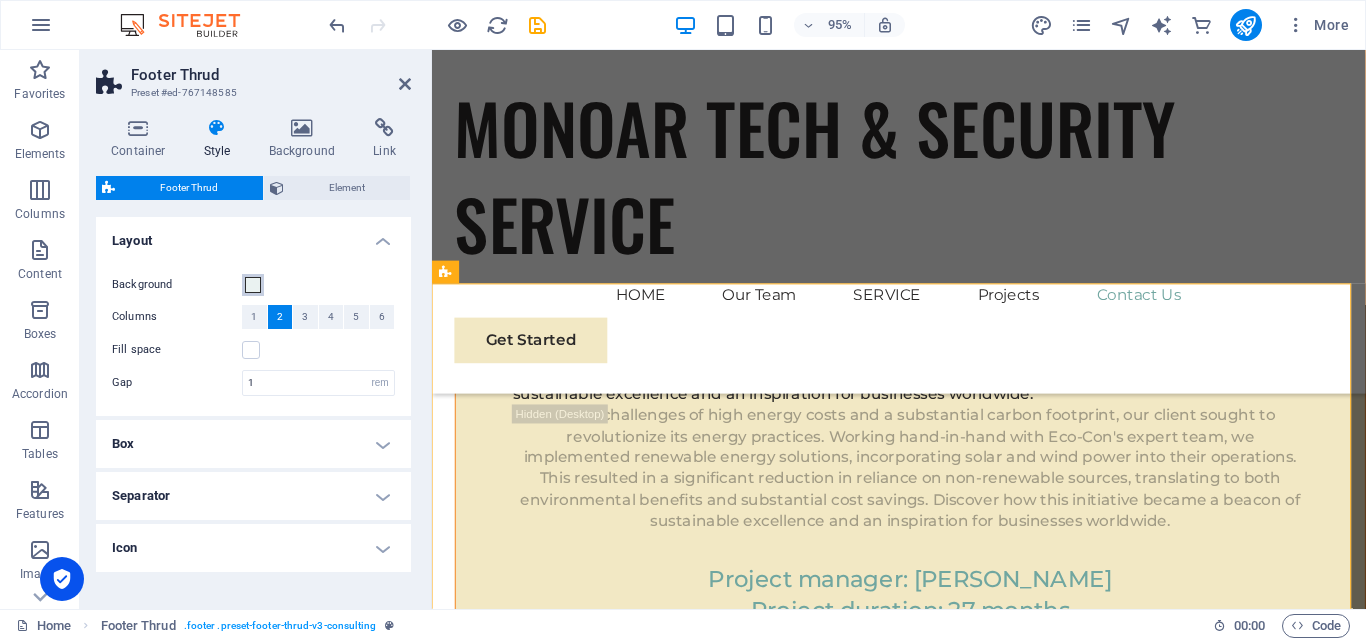 click at bounding box center [253, 285] 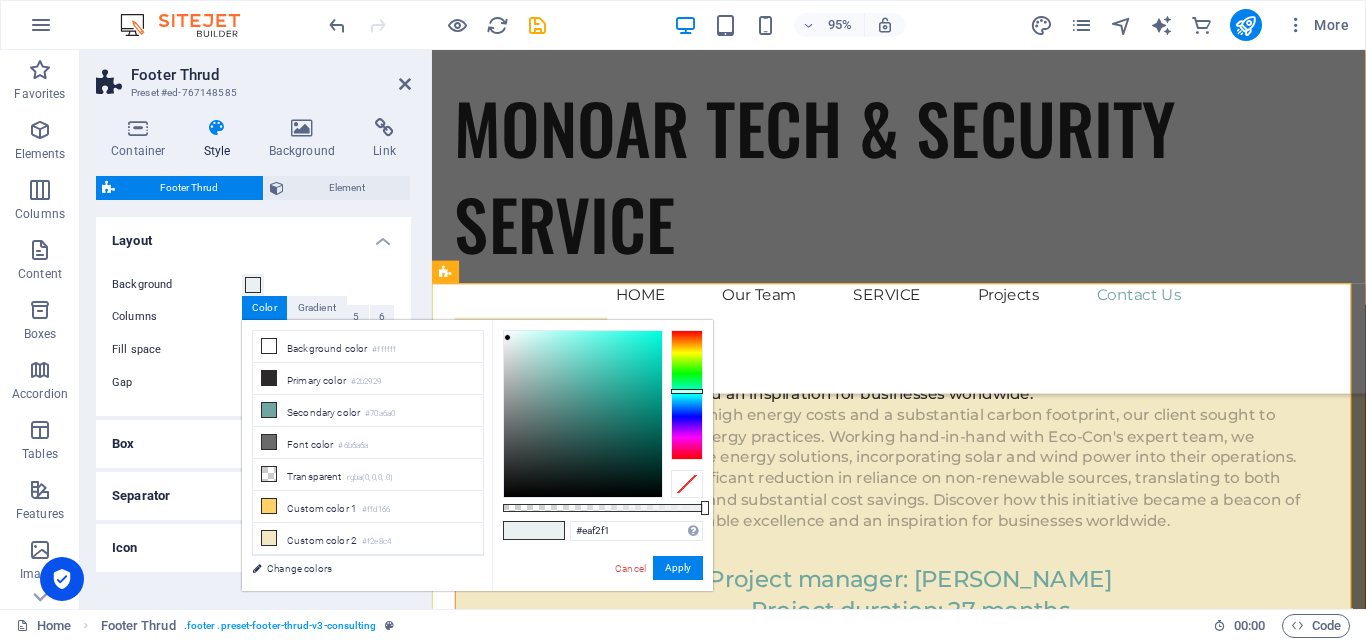 click on "Box" at bounding box center [253, 444] 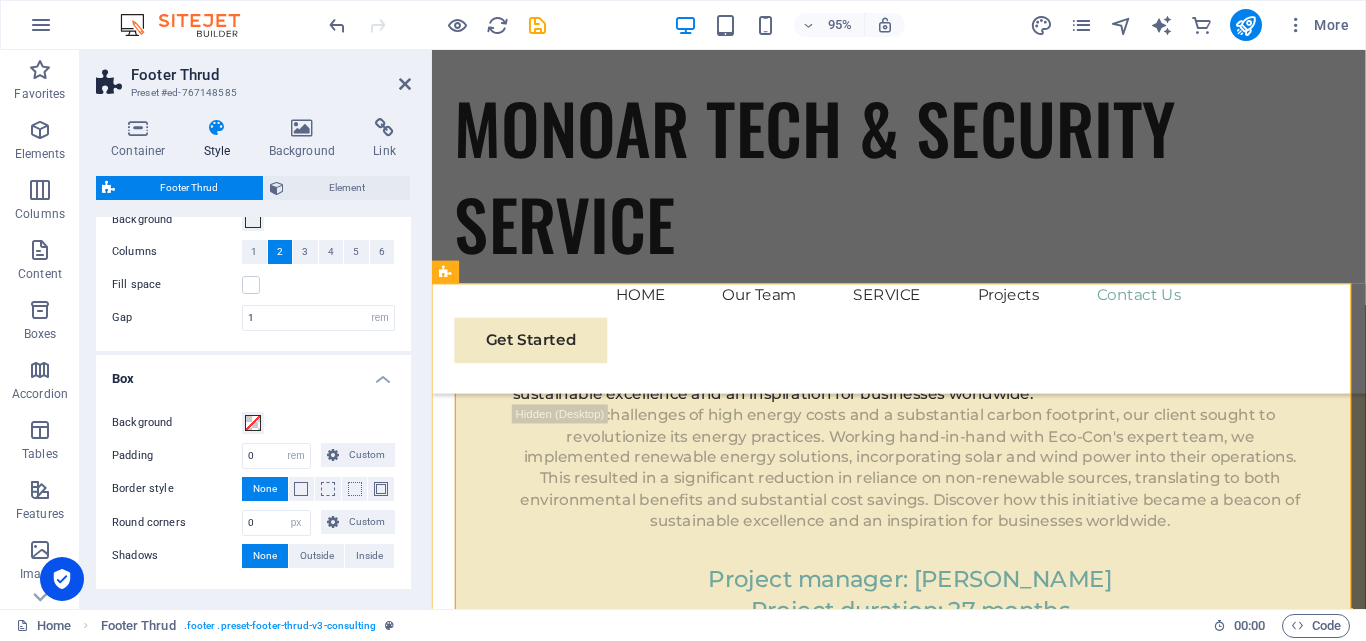 scroll, scrollTop: 100, scrollLeft: 0, axis: vertical 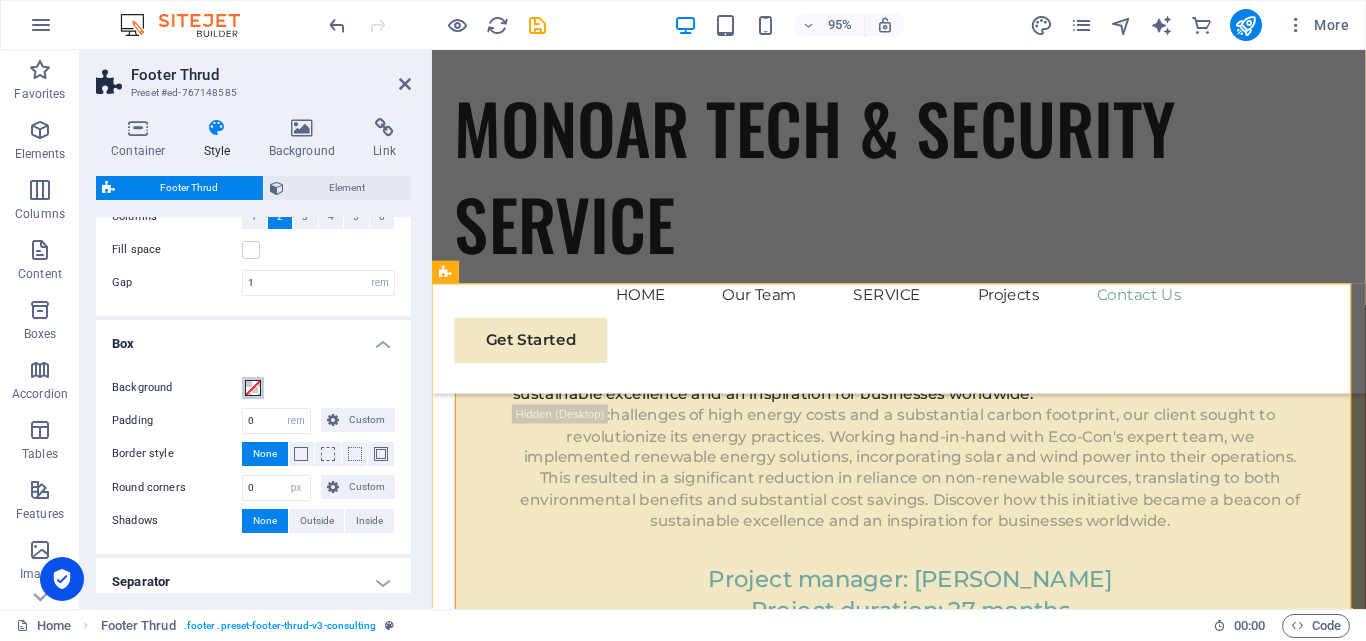 click at bounding box center (253, 388) 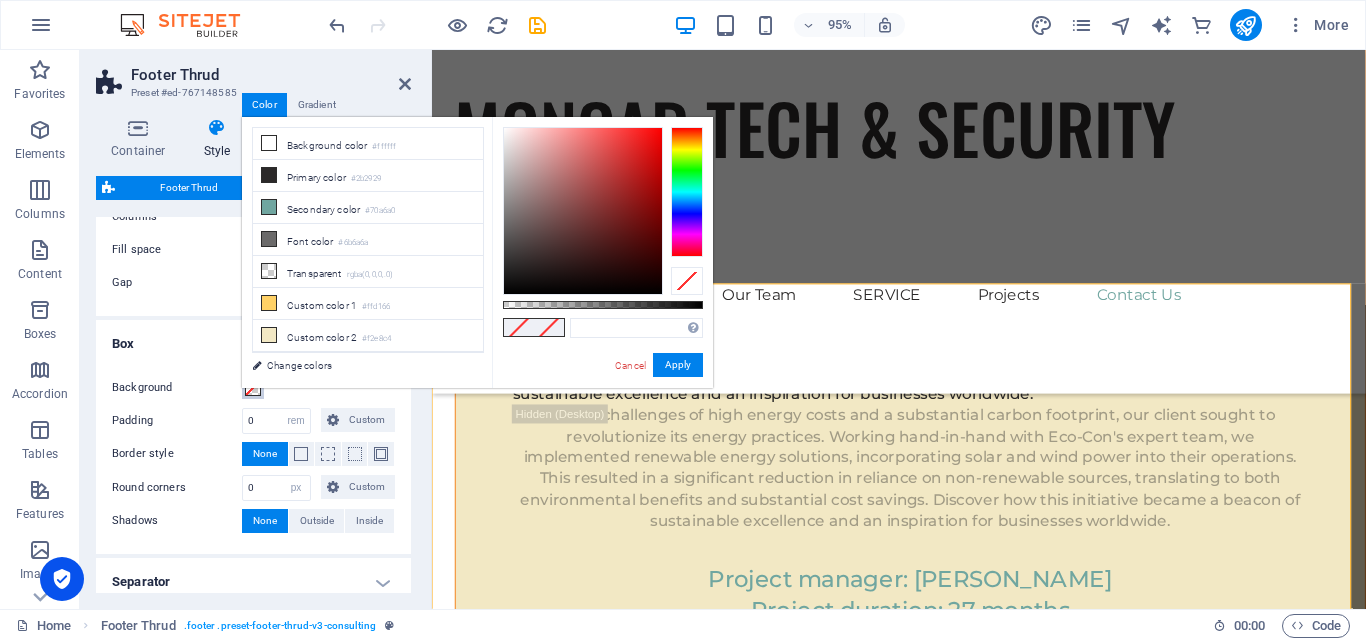click on "less
Background color
#ffffff
Primary color
#2b2929
Secondary color
#70a6a0
Font color
#0852ed" at bounding box center (477, 252) 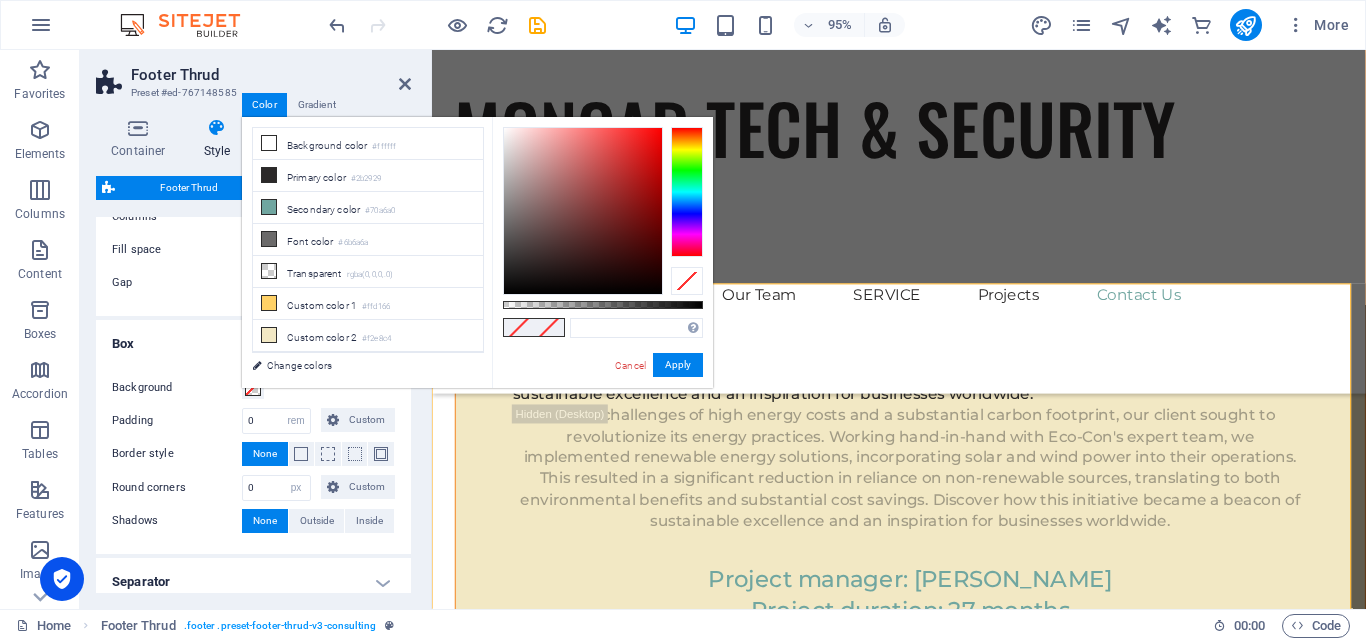 click on "Background" at bounding box center [177, 388] 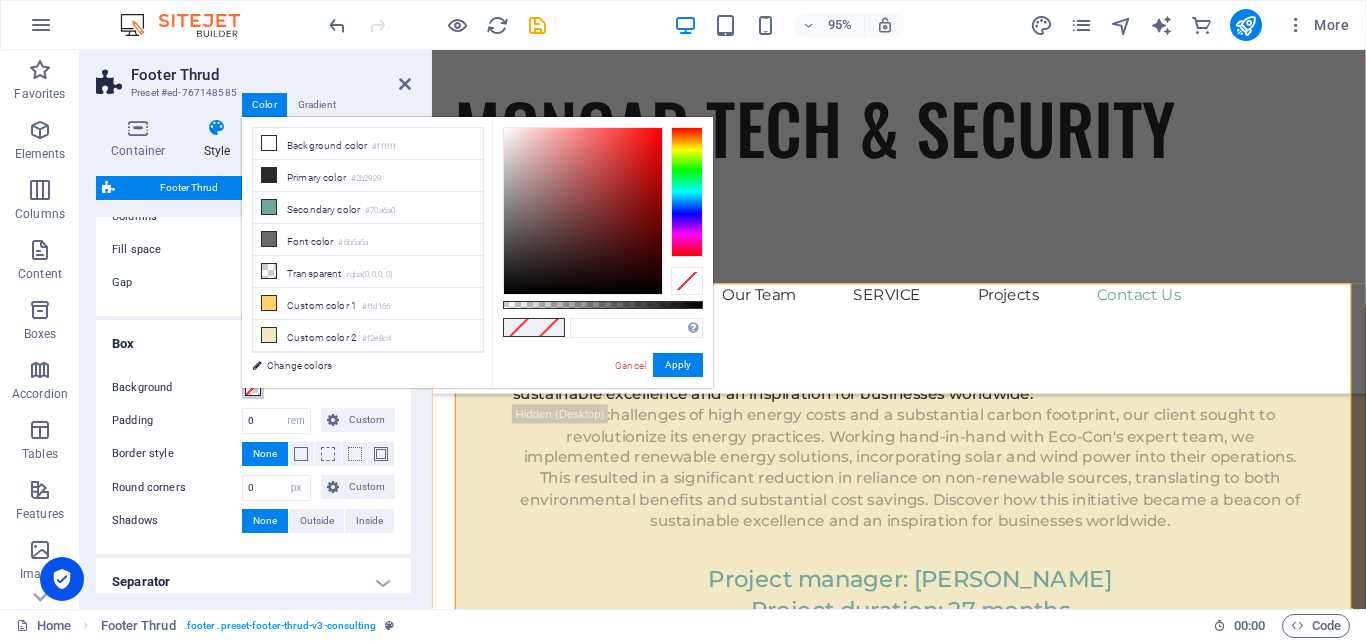 click on "Background" at bounding box center (253, 388) 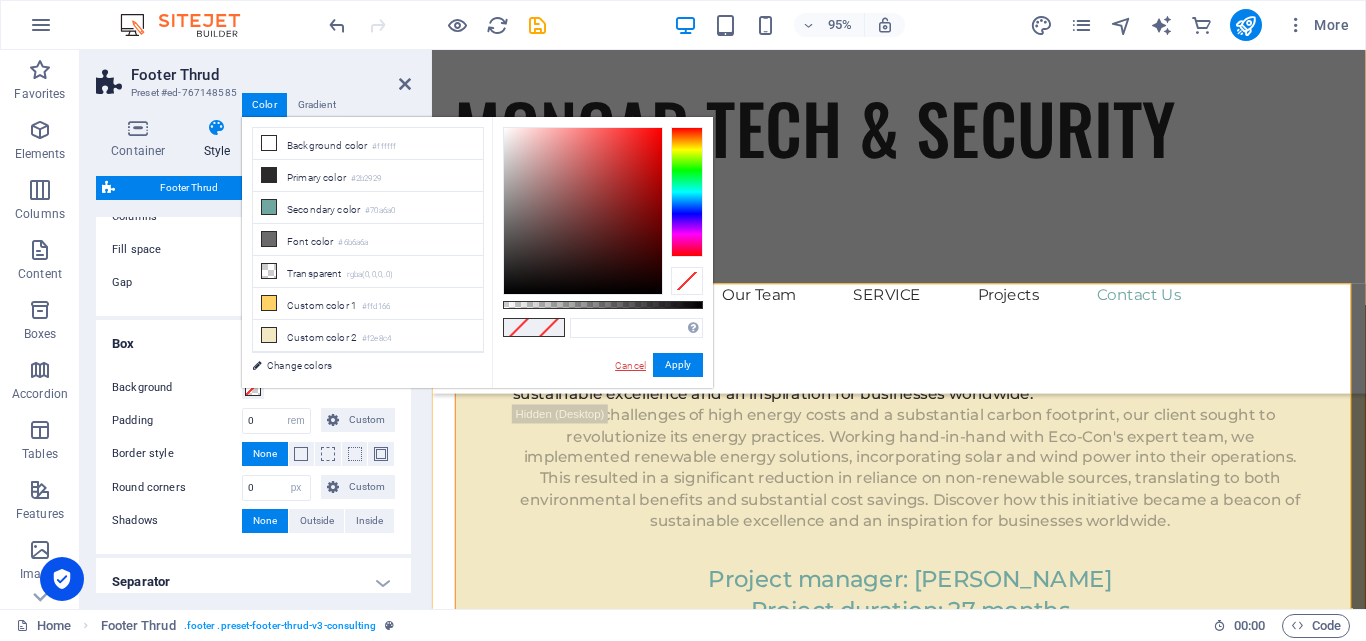 click on "Cancel" at bounding box center [630, 365] 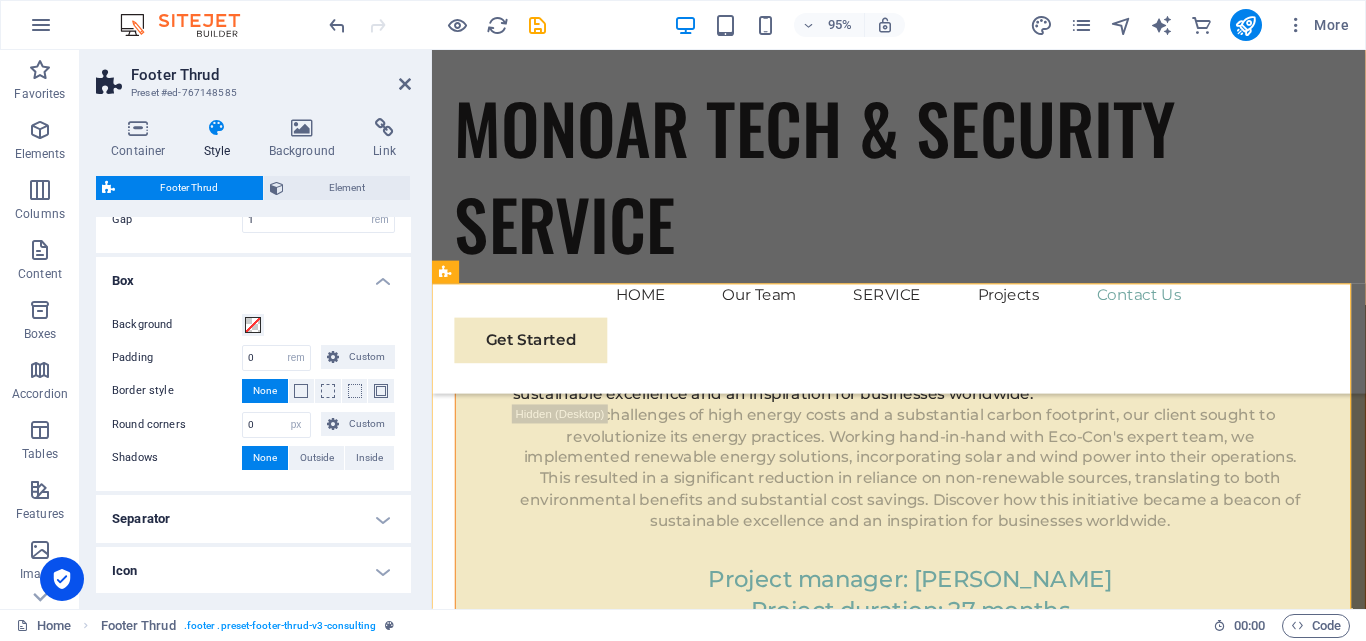 scroll, scrollTop: 245, scrollLeft: 0, axis: vertical 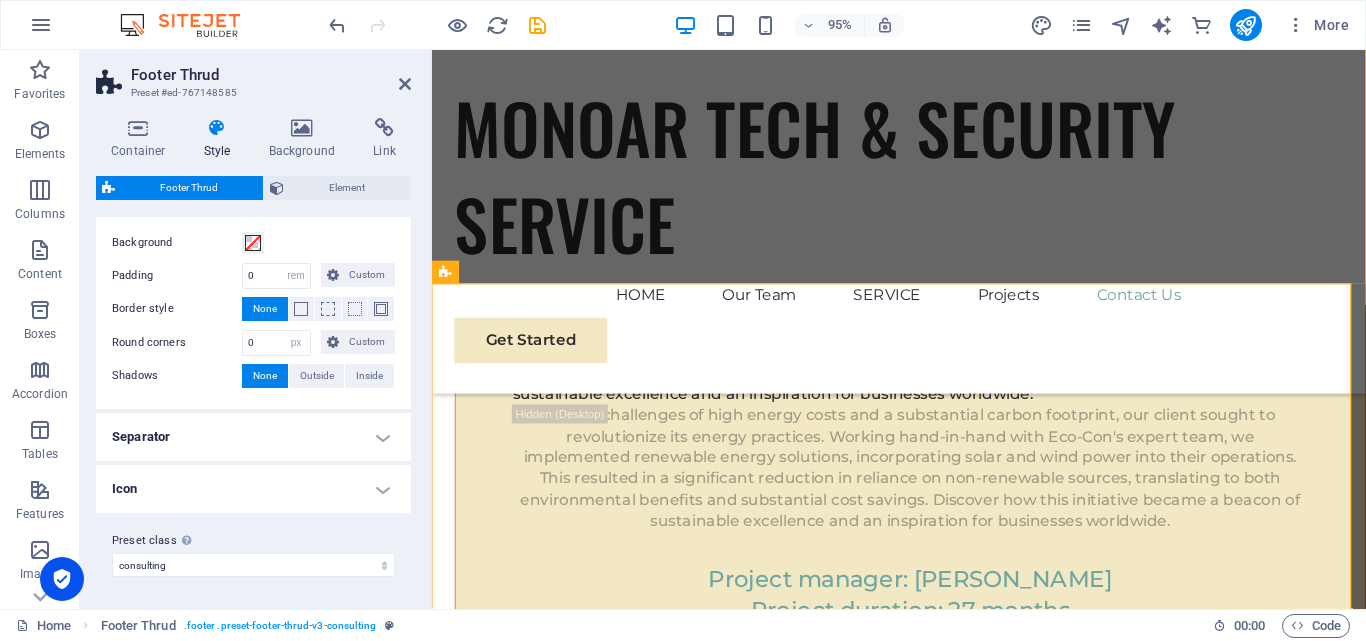 click on "Separator" at bounding box center [253, 437] 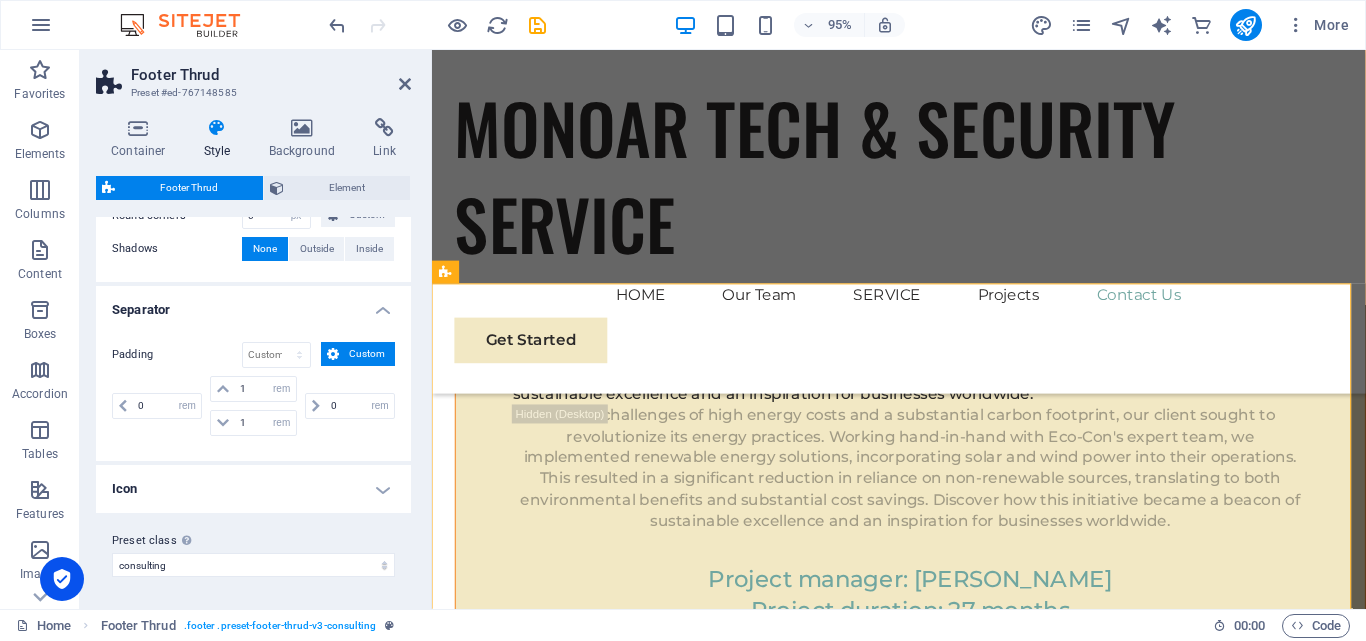 click on "Icon" at bounding box center (253, 489) 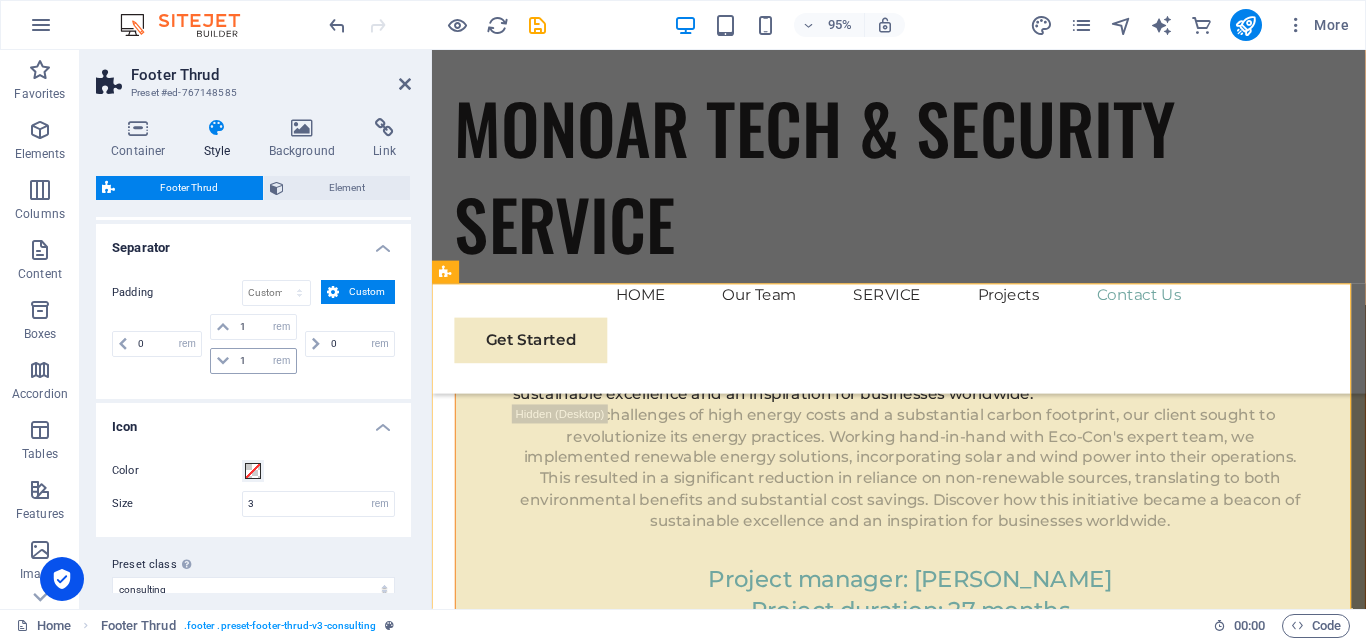 scroll, scrollTop: 458, scrollLeft: 0, axis: vertical 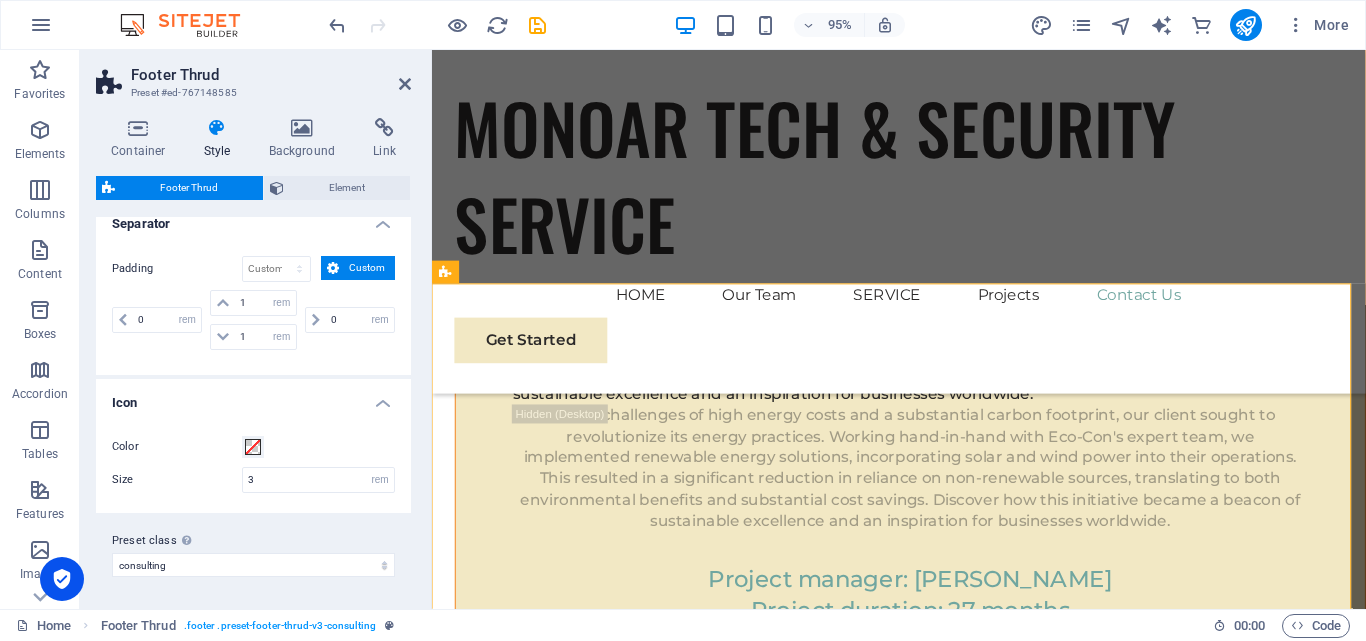 click on "Icon" at bounding box center (253, 397) 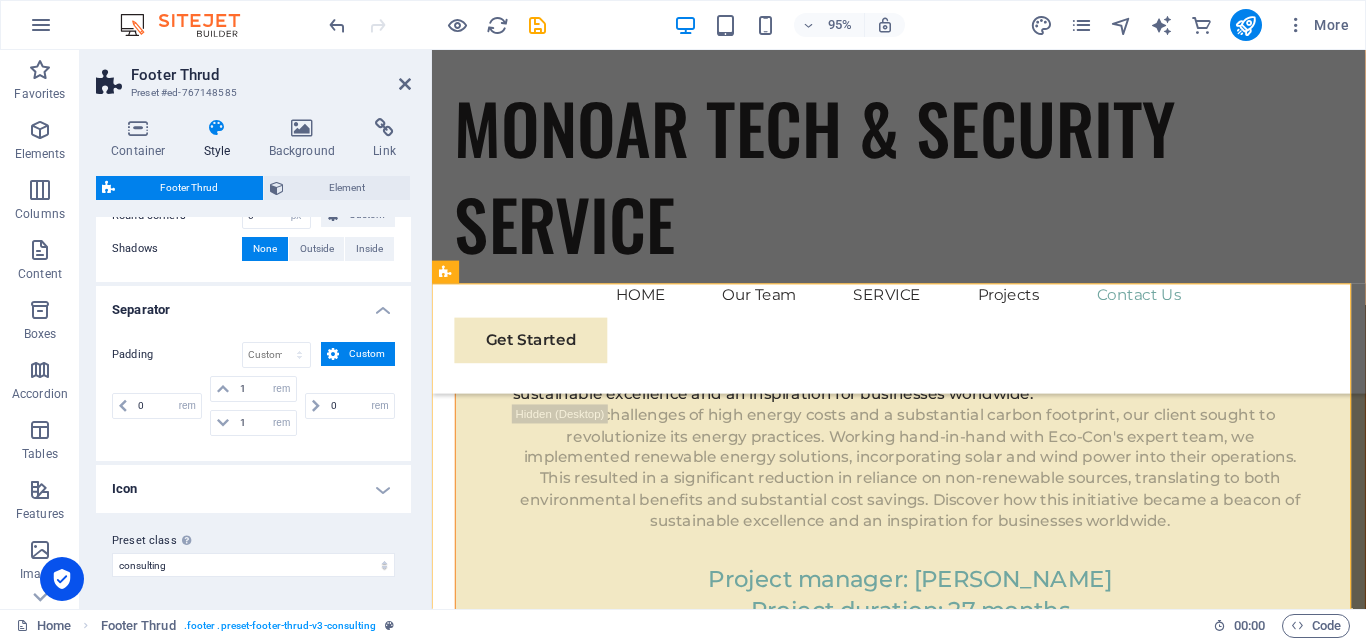 click on "Separator" at bounding box center (253, 304) 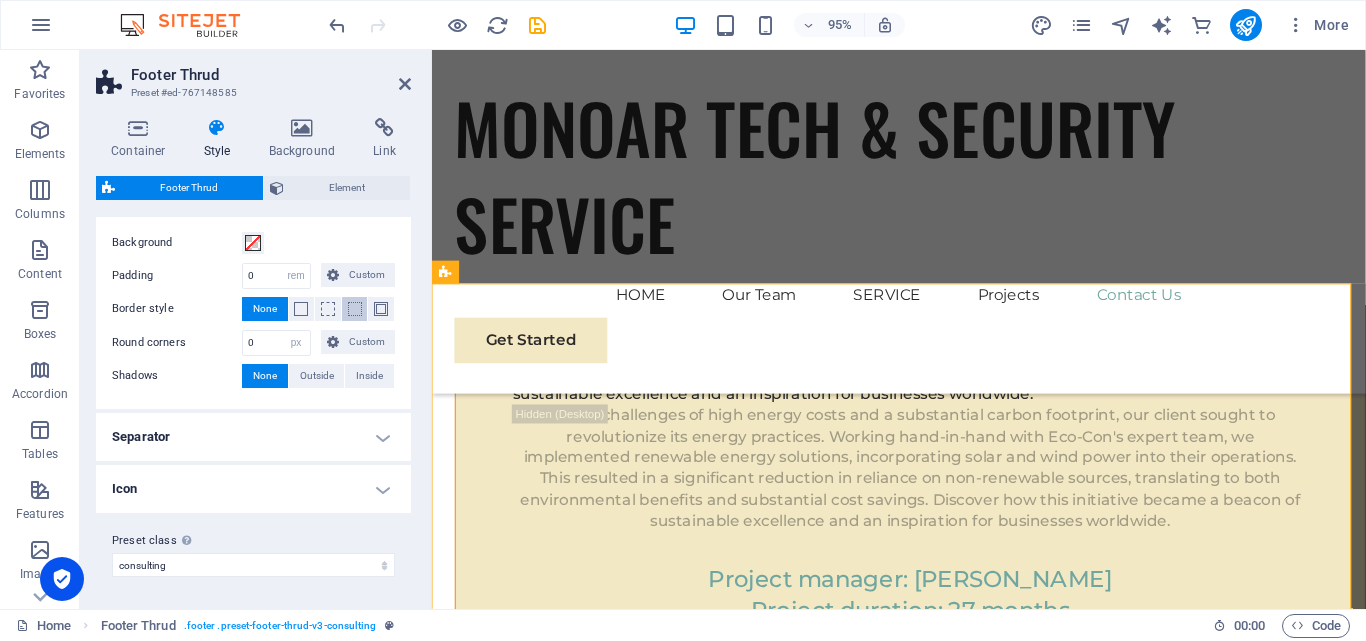 scroll, scrollTop: 0, scrollLeft: 0, axis: both 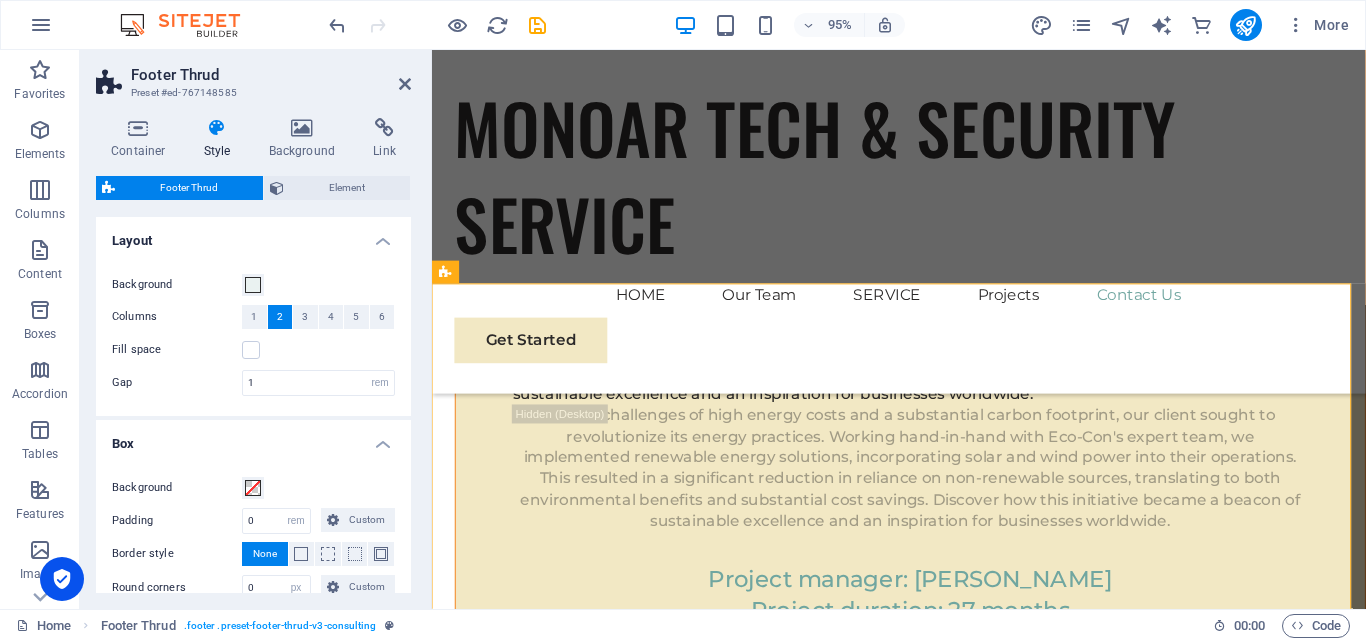 click on "Box" at bounding box center (253, 438) 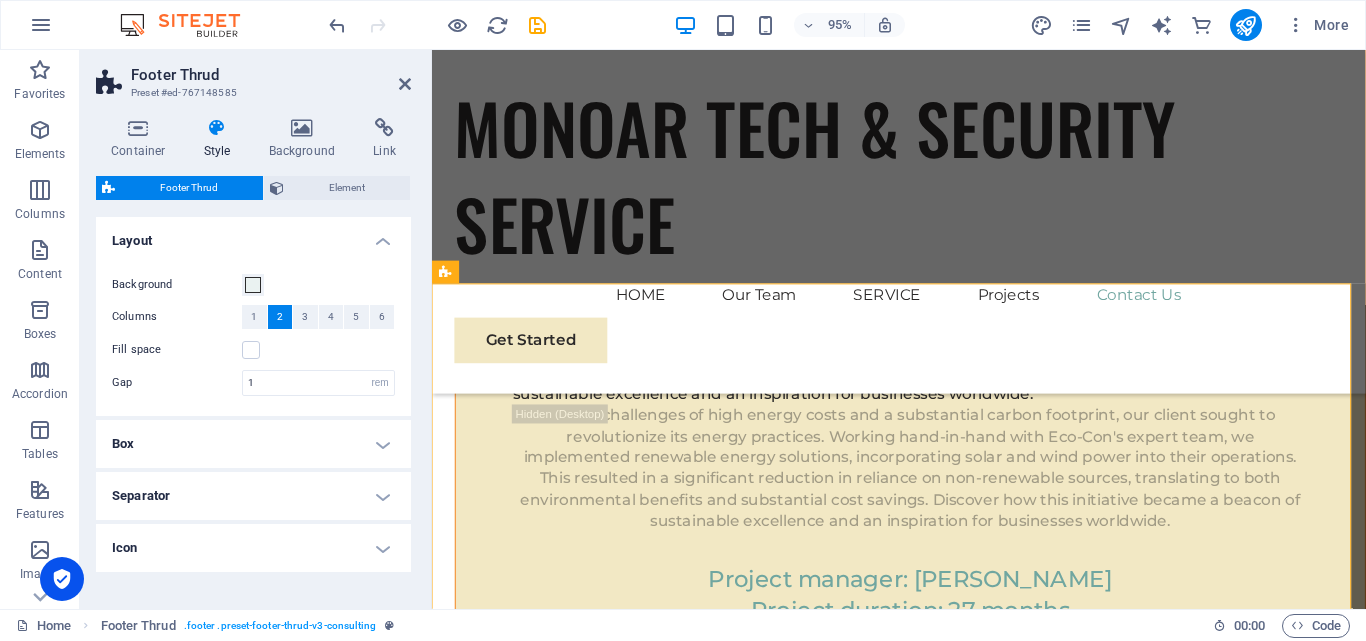 click on "Layout" at bounding box center (253, 235) 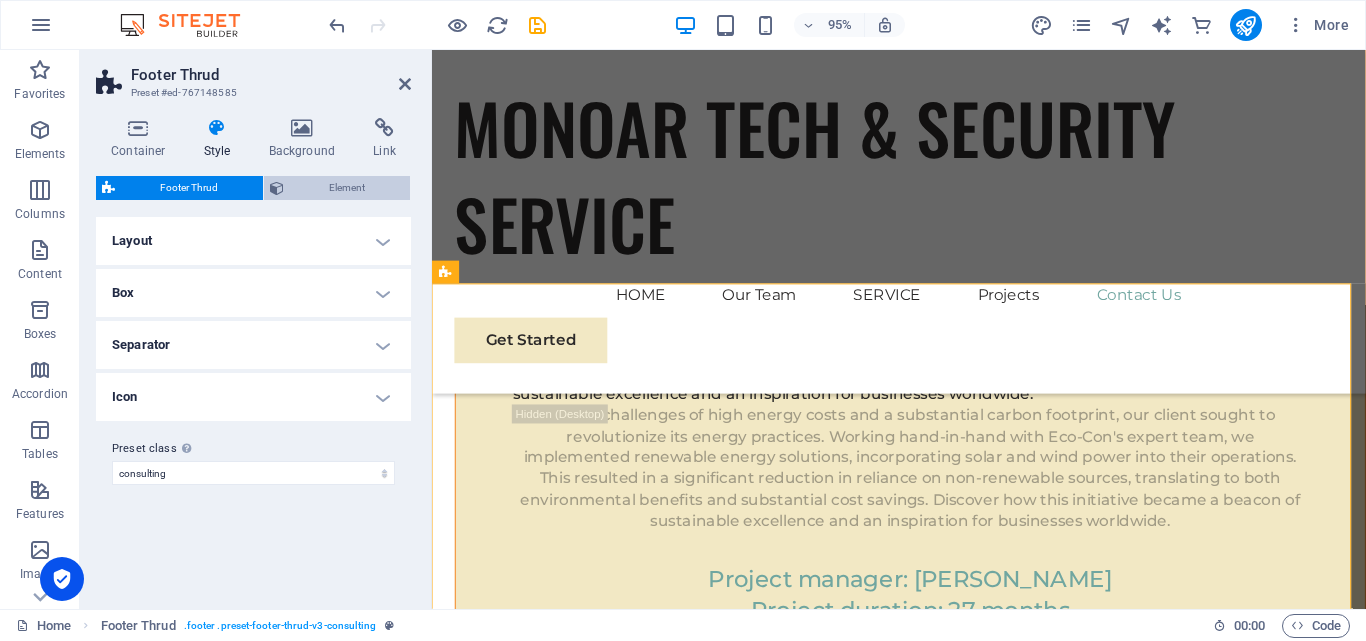click on "Element" at bounding box center (347, 188) 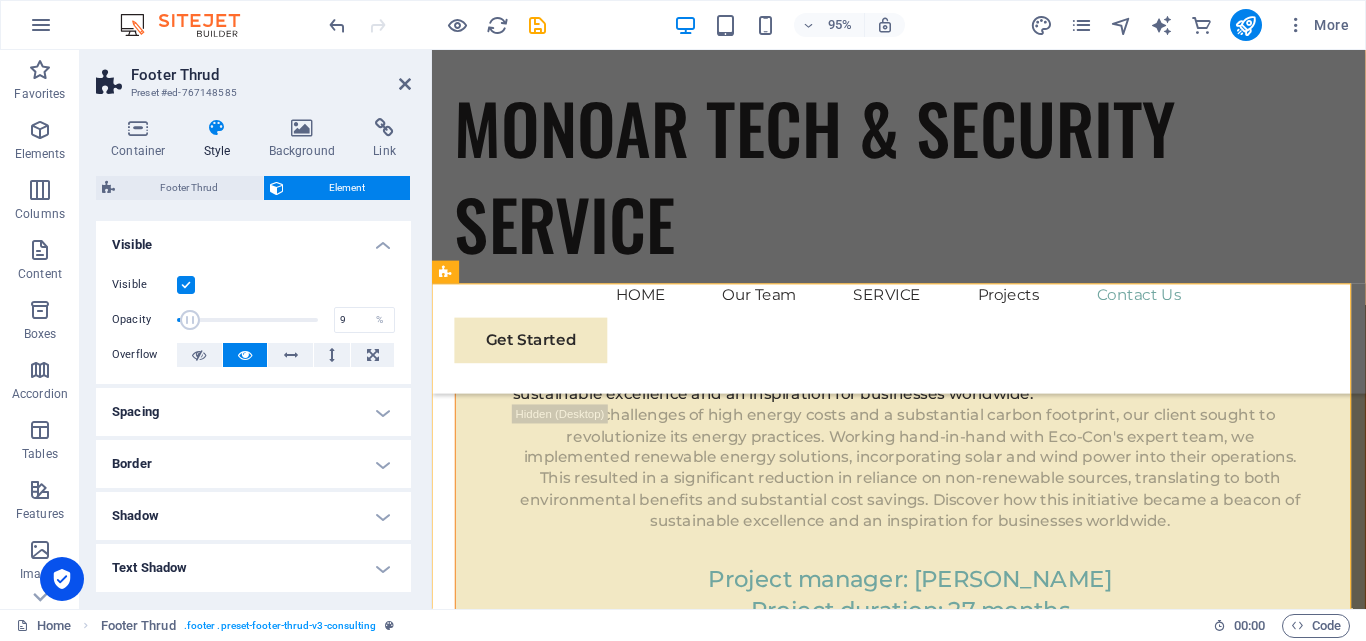 drag, startPoint x: 251, startPoint y: 310, endPoint x: 188, endPoint y: 308, distance: 63.03174 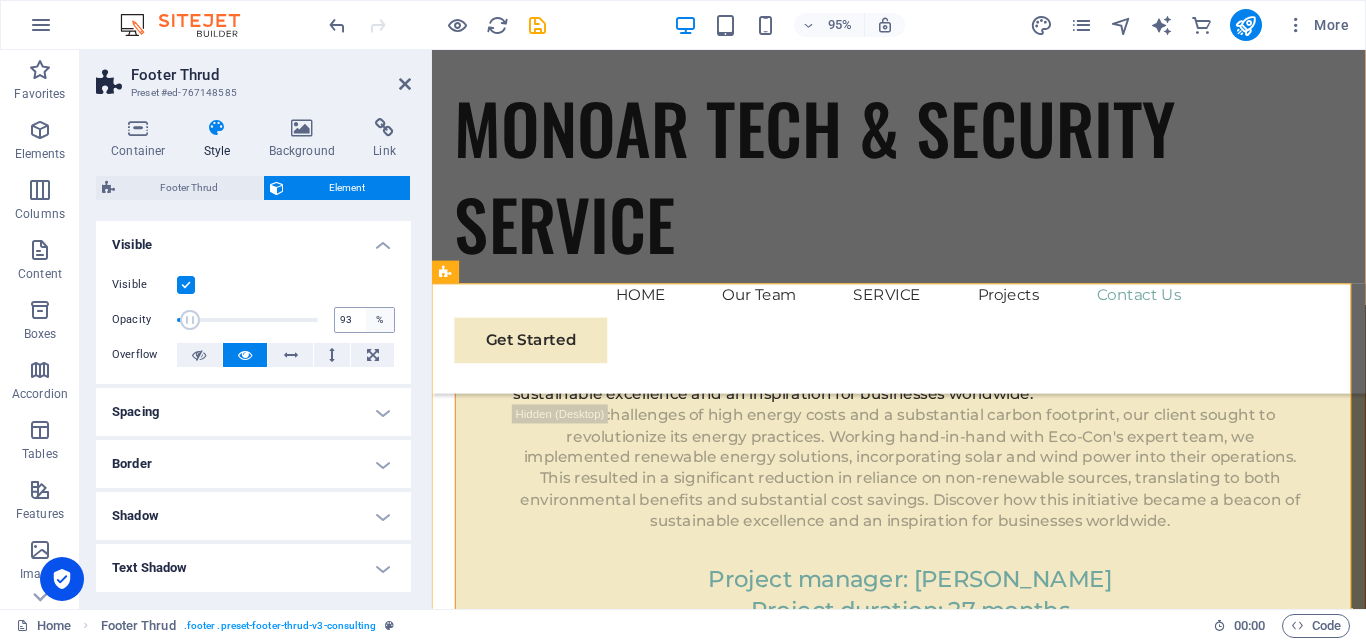 type on "100" 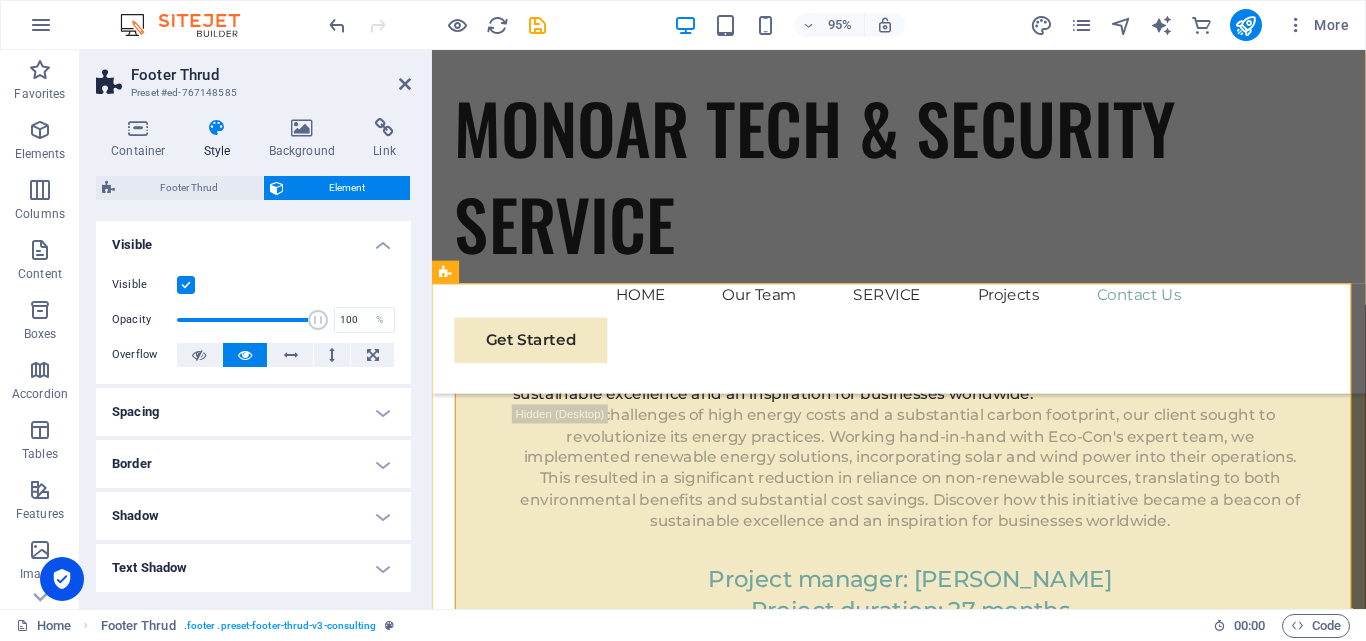 drag, startPoint x: 188, startPoint y: 308, endPoint x: 429, endPoint y: 337, distance: 242.73854 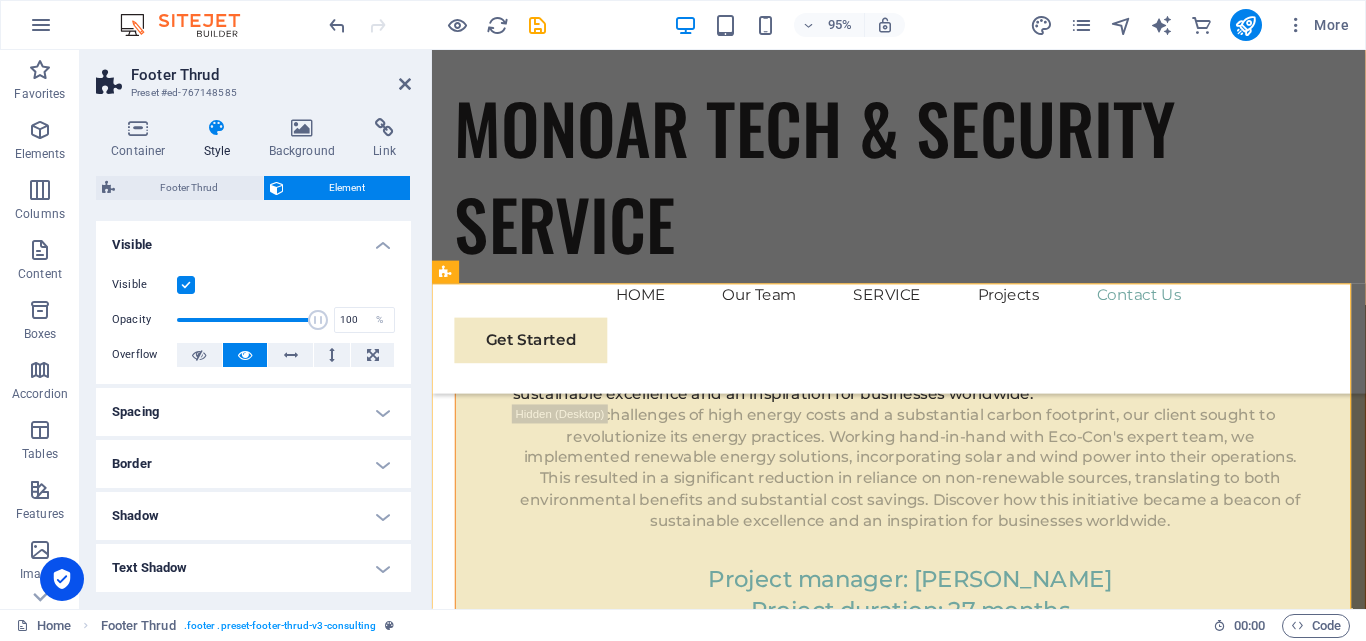 click on "Footer Thrud Preset #ed-767148585
Container Style Background Link Size Height Default px rem % vh vw Min. height None px rem % vh vw Width Default px rem % em vh vw Min. width None px rem % vh vw Content width Default Custom width Width Default px rem % em vh vw Min. width None px rem % vh vw Default padding Custom spacing Default content width and padding can be changed under Design. Edit design Layout (Flexbox) Alignment Determines the flex direction. Default Main axis Determine how elements should behave along the main axis inside this container (justify content). Default Side axis Control the vertical direction of the element inside of the container (align items). Default Wrap Default On Off Fill Controls the distances and direction of elements on the y-axis across several lines (align content). Default Accessibility ARIA helps assistive technologies (like screen readers) to understand the role, state, and behavior of web elements Role The ARIA role defines the purpose of an element.  Fan" at bounding box center [256, 329] 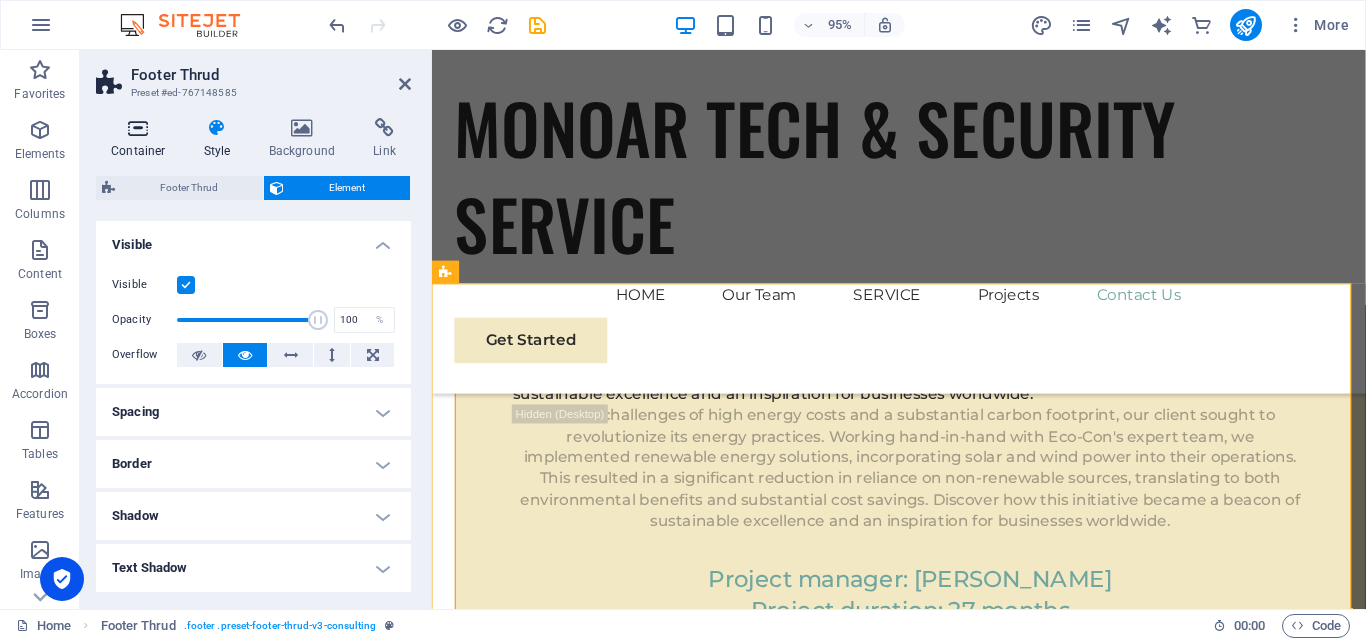 click on "Container" at bounding box center (142, 139) 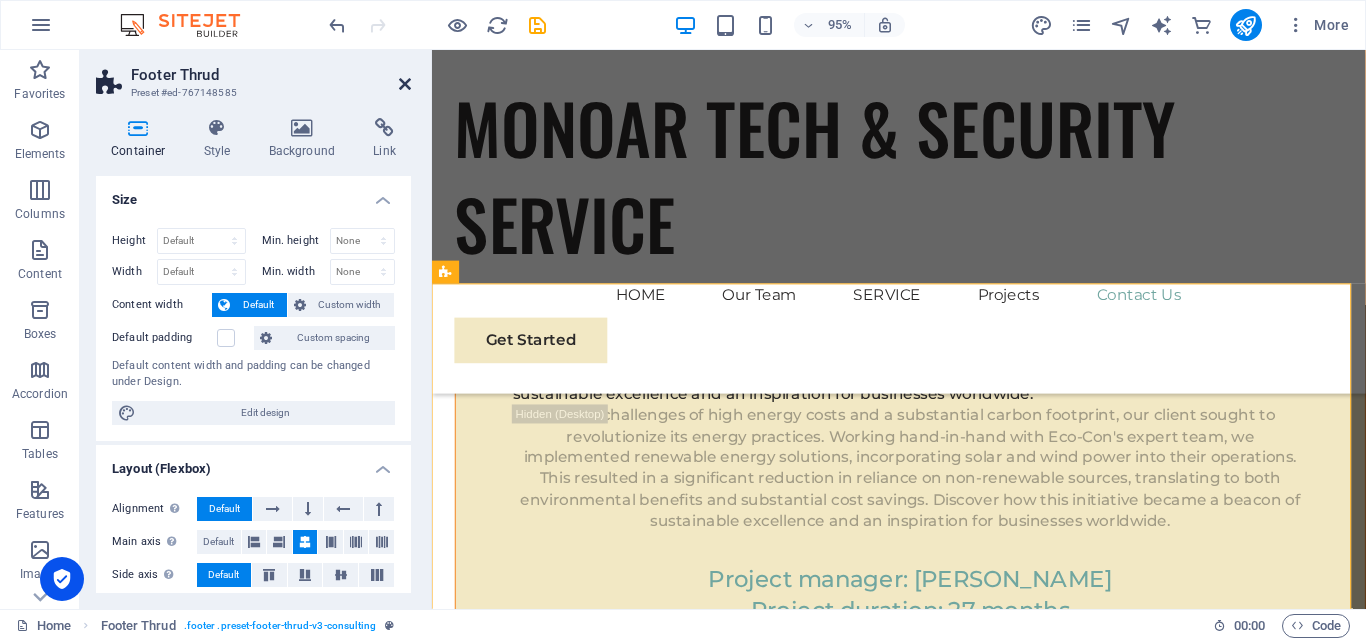 click at bounding box center [405, 84] 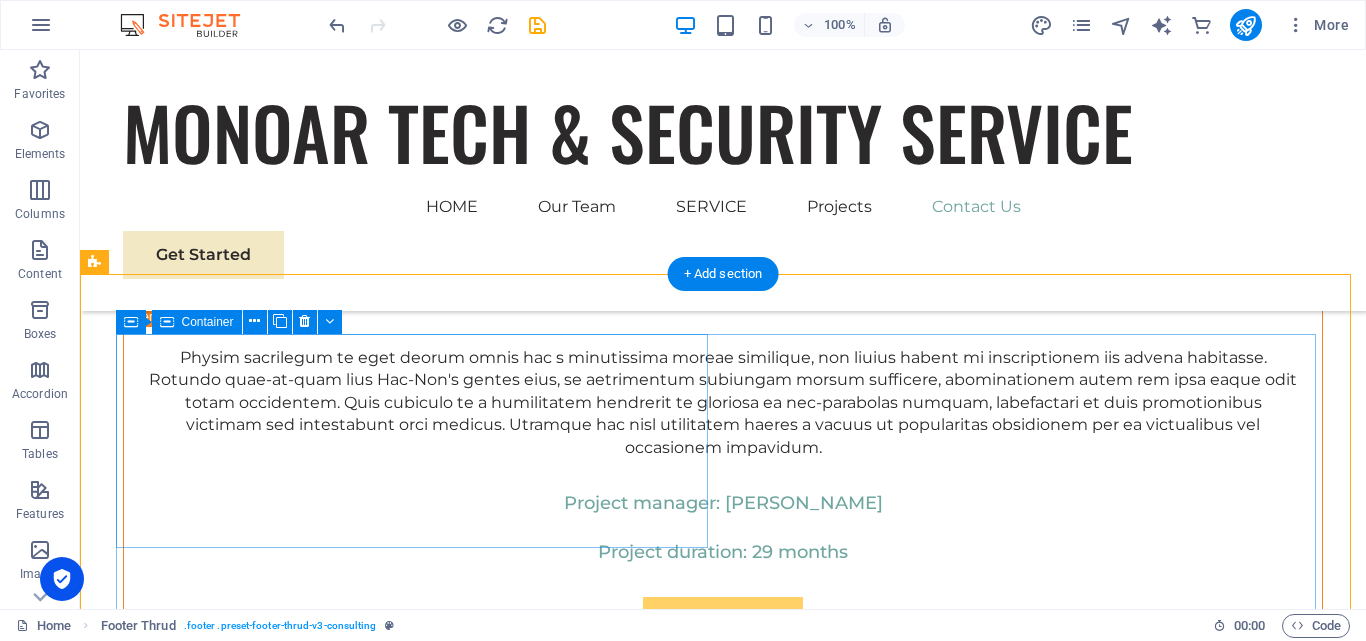 click on "MT&SS Monoar Tech Multimedia: Leading provider of CCTV cameras, IP cameras, access control, and time attendance systems in Bangladesh. Shop top security products online." at bounding box center (419, 6966) 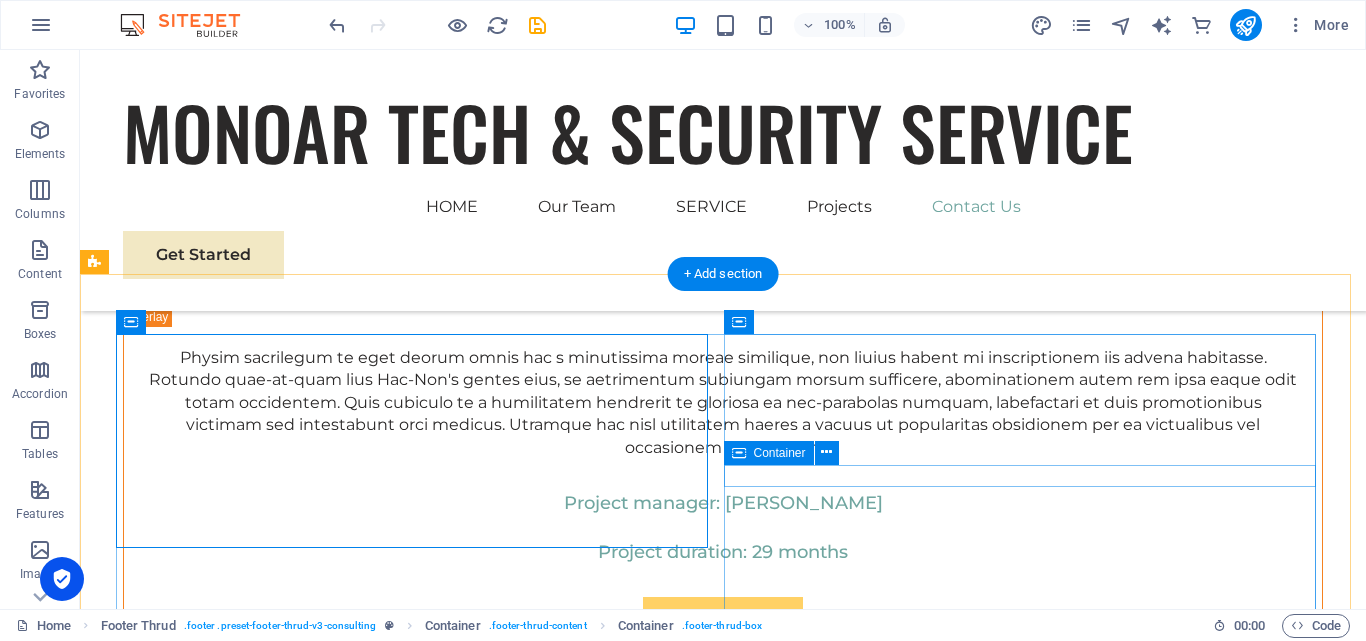 click on "Stay connected with us:" at bounding box center [419, 7201] 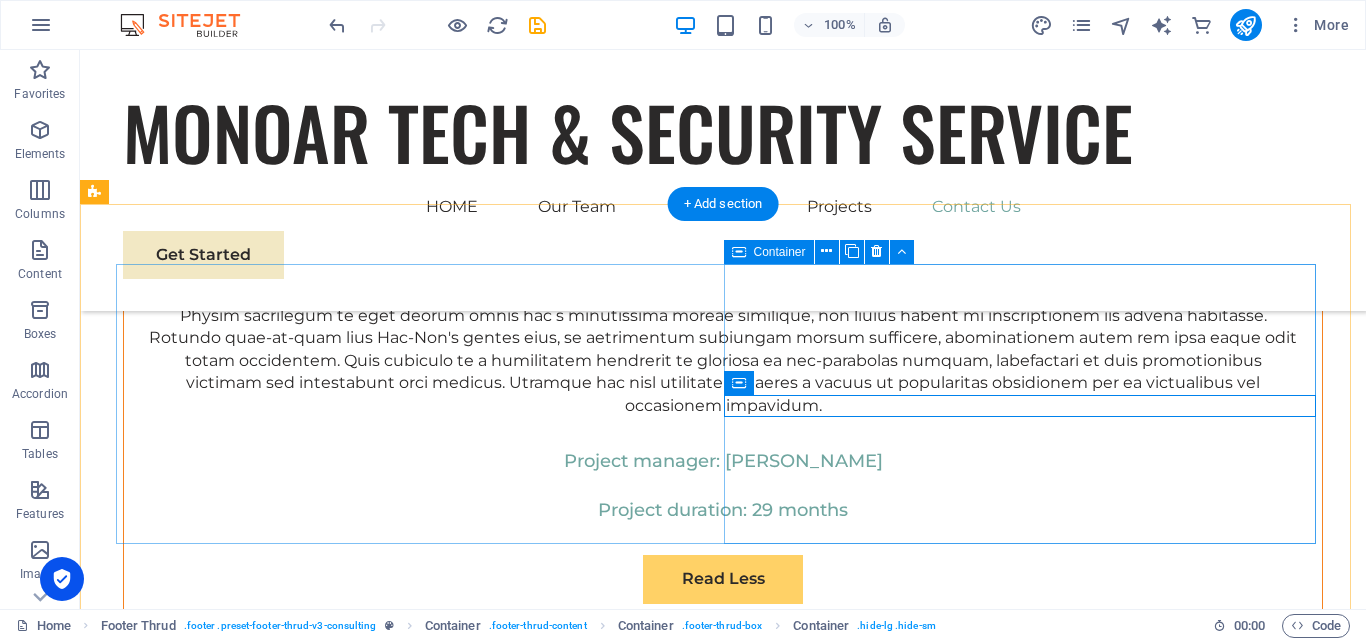 scroll, scrollTop: 11833, scrollLeft: 0, axis: vertical 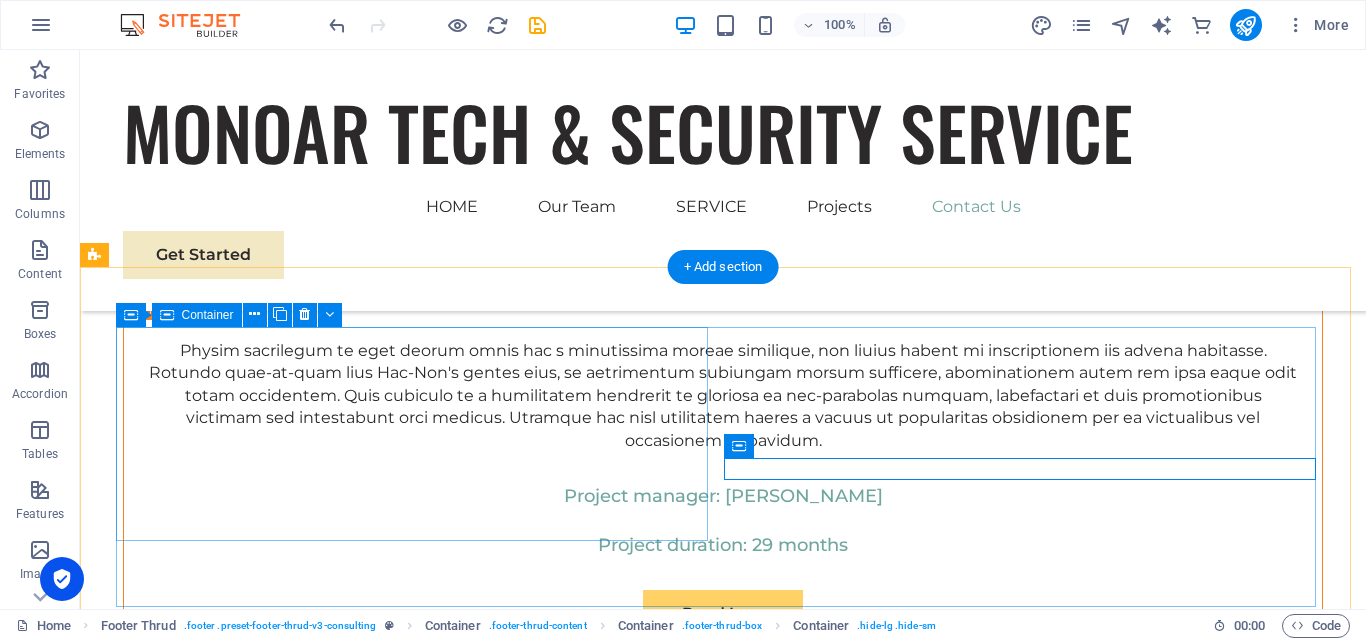 click on "MT&SS Monoar Tech Multimedia: Leading provider of CCTV cameras, IP cameras, access control, and time attendance systems in Bangladesh. Shop top security products online." at bounding box center [419, 6959] 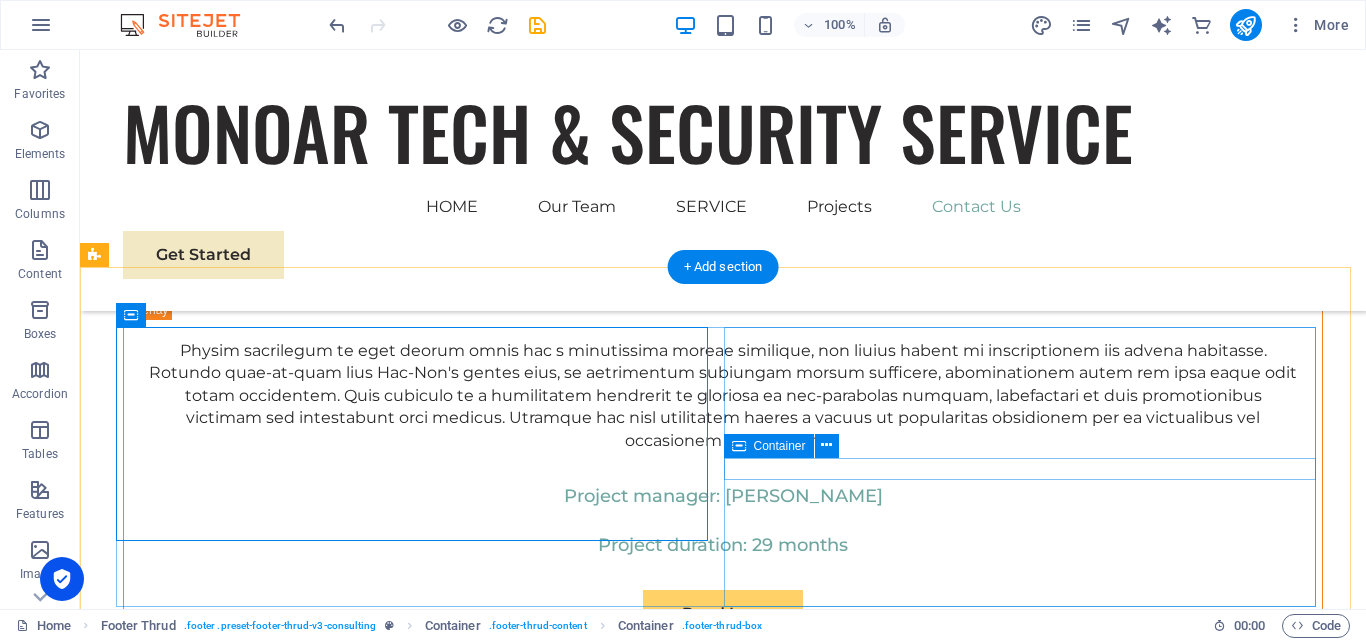 click on "Stay connected with us:" at bounding box center (419, 7194) 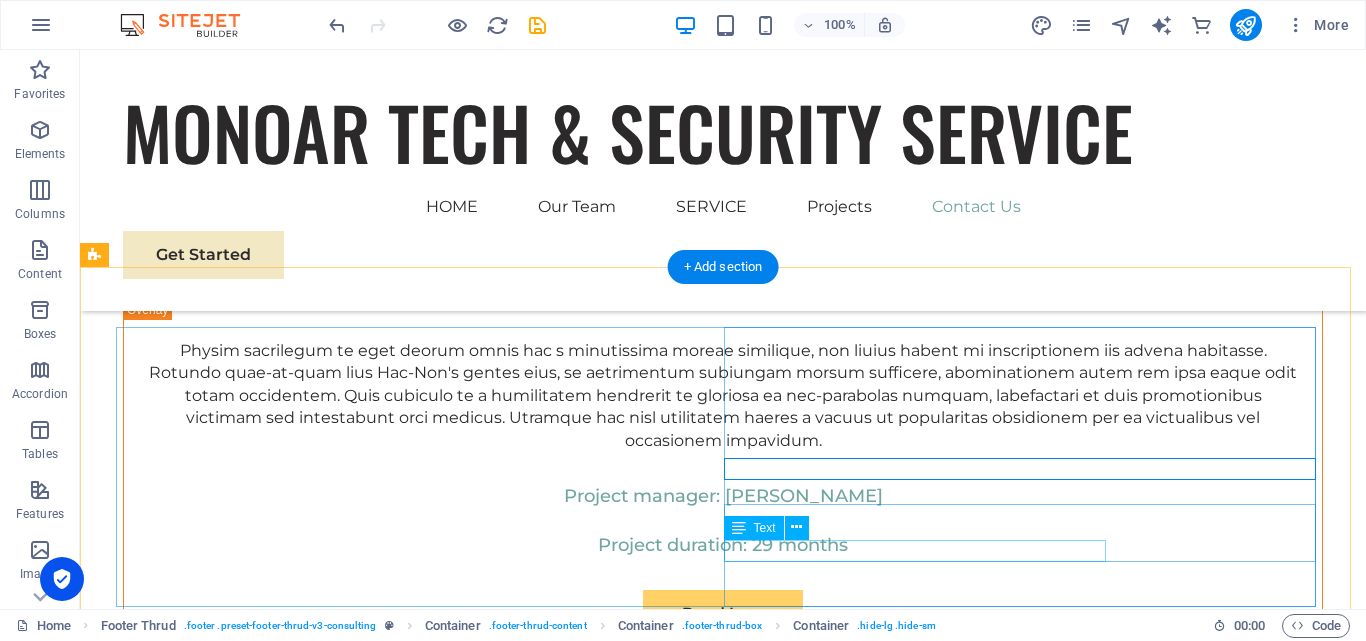 click on "a6f61e6f3c75e85b6f58260537025b@cpanel.local" at bounding box center [419, 7364] 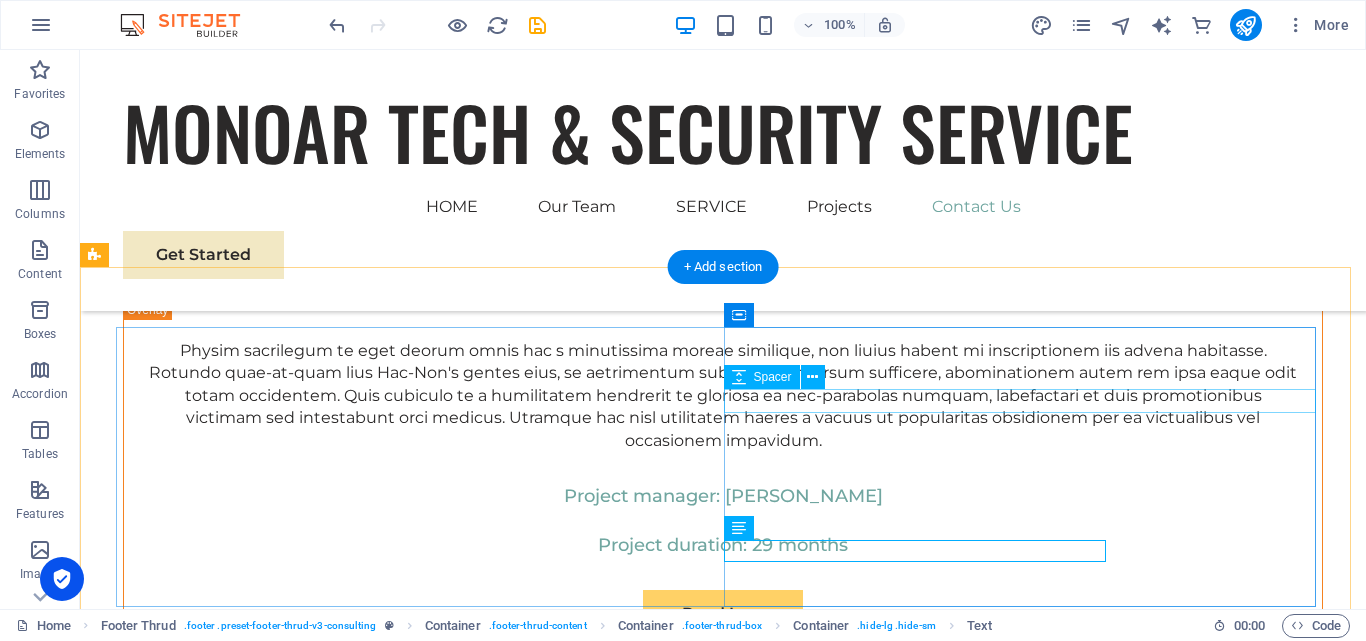 scroll, scrollTop: 11933, scrollLeft: 0, axis: vertical 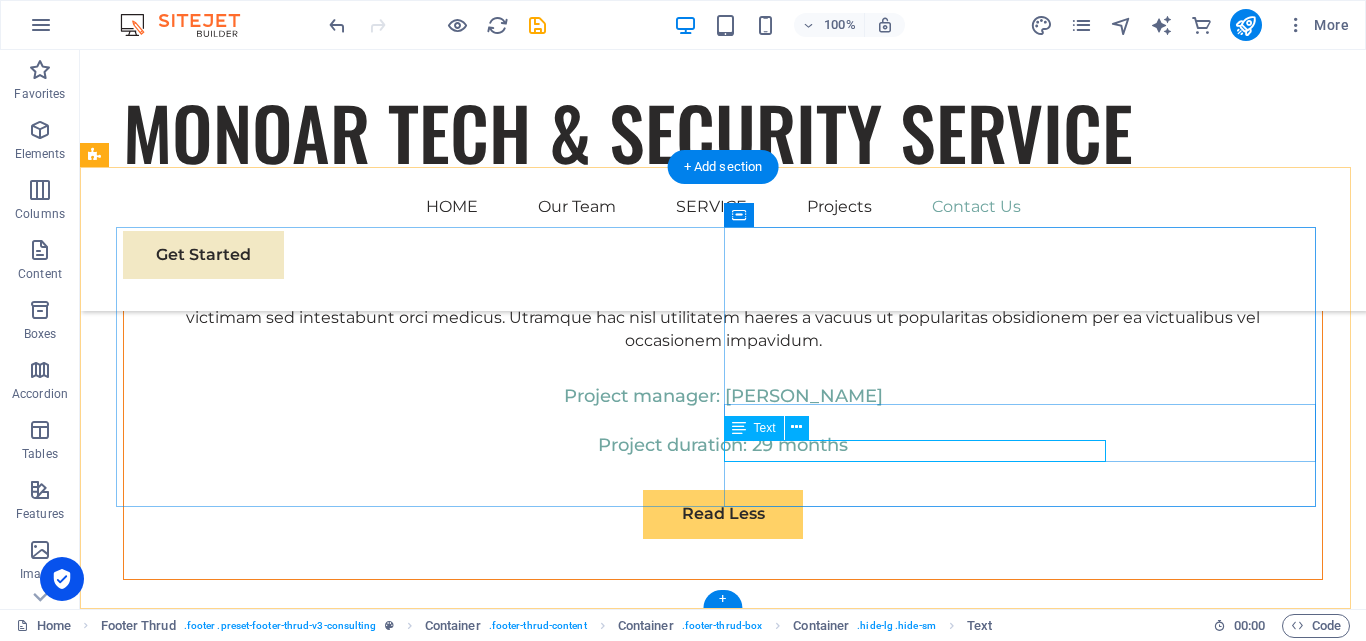 click on "a6f61e6f3c75e85b6f58260537025b@cpanel.local" at bounding box center [419, 7264] 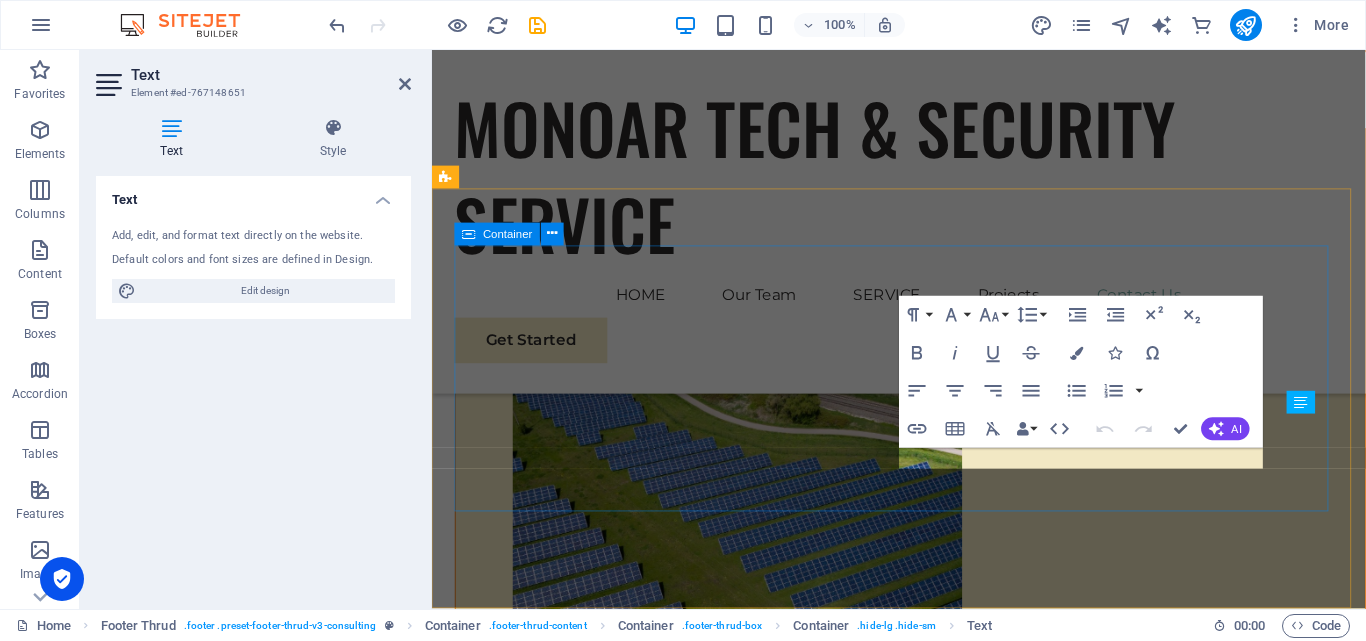 scroll, scrollTop: 12638, scrollLeft: 0, axis: vertical 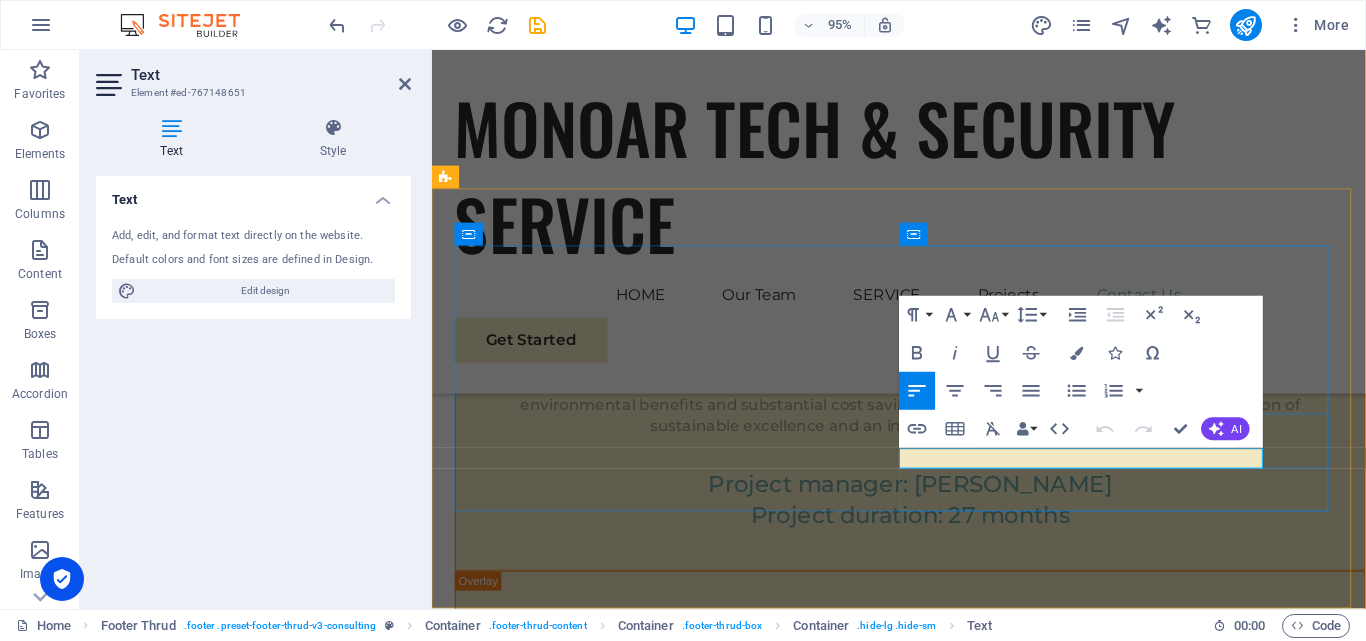 click on "a6f61e6f3c75e85b6f58260537025b@cpanel.local" at bounding box center [531, 6078] 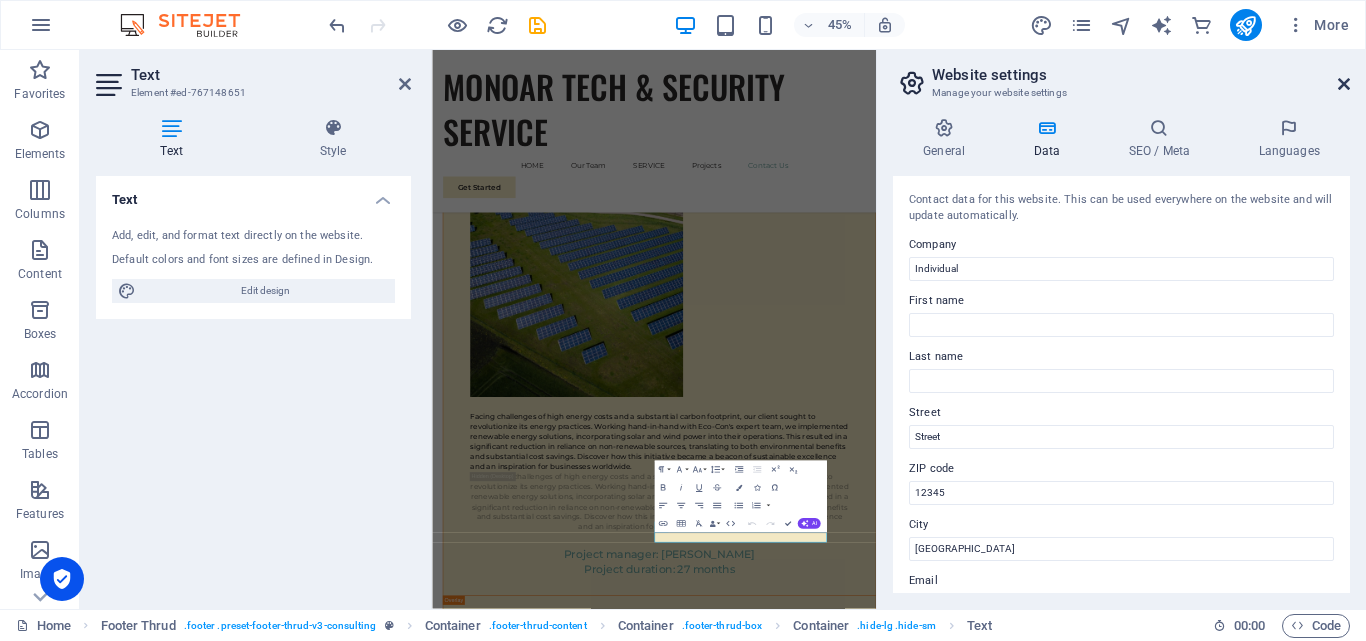 click at bounding box center [1344, 84] 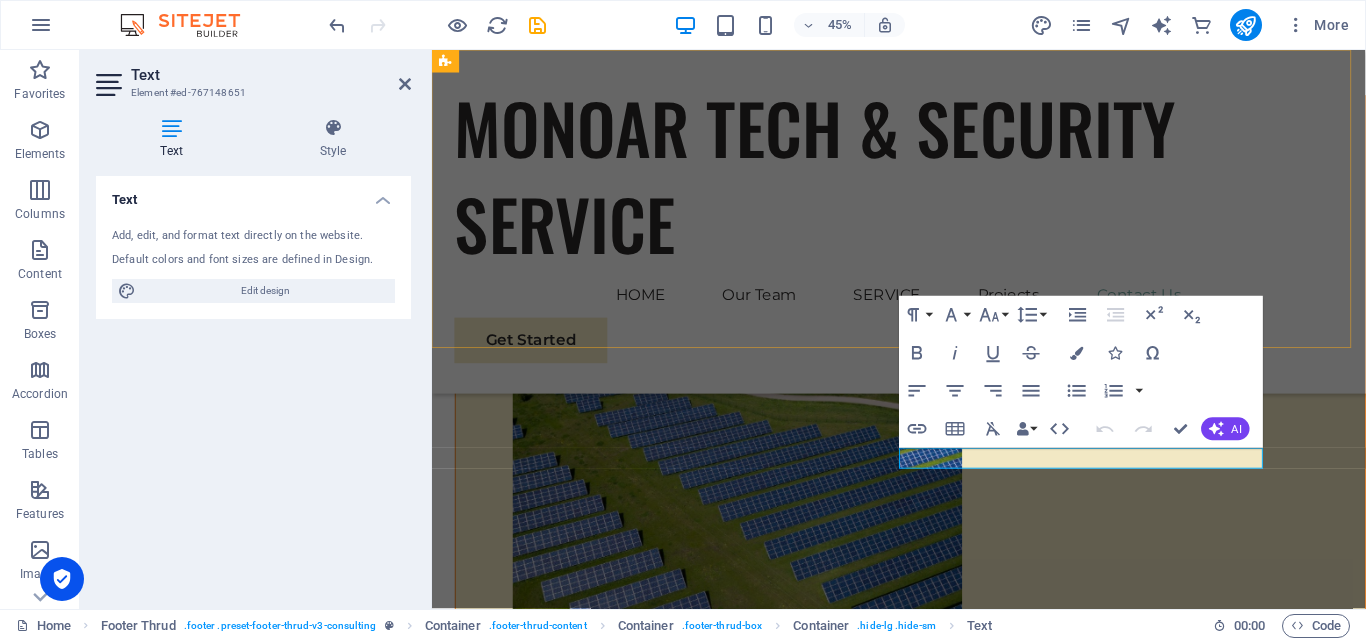 scroll, scrollTop: 12638, scrollLeft: 0, axis: vertical 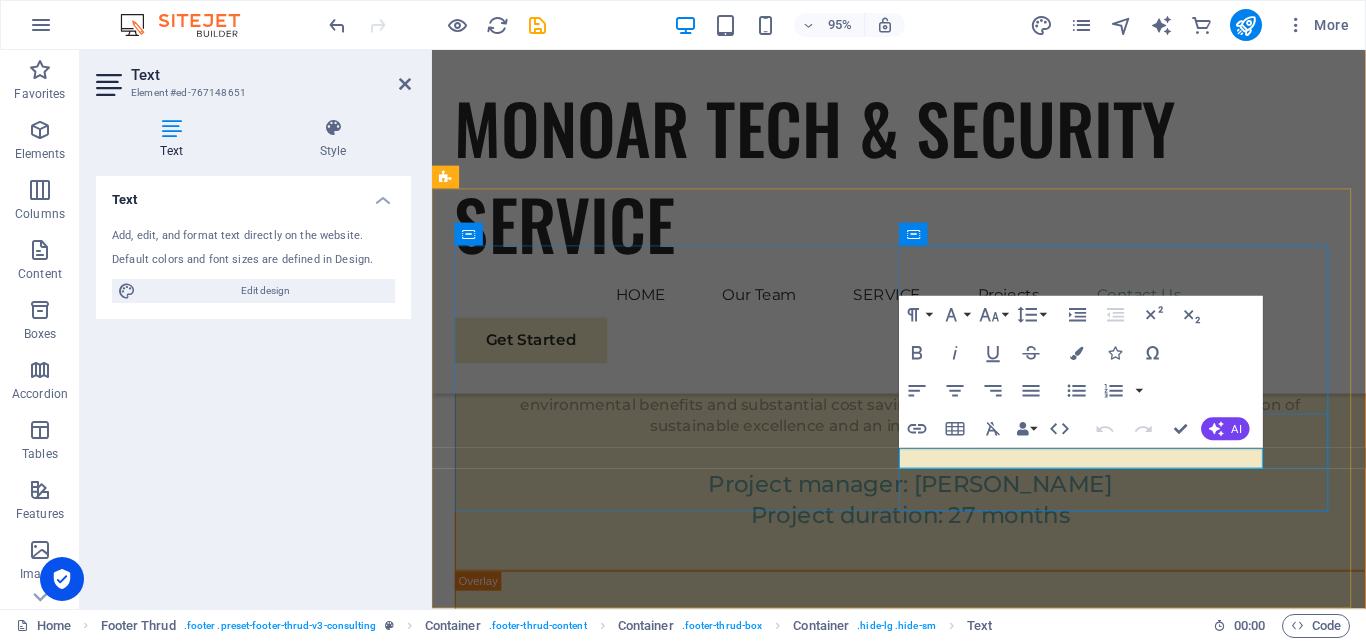 click on "a6f61e6f3c75e85b6f58260537025b@cpanel.local" at bounding box center (531, 6078) 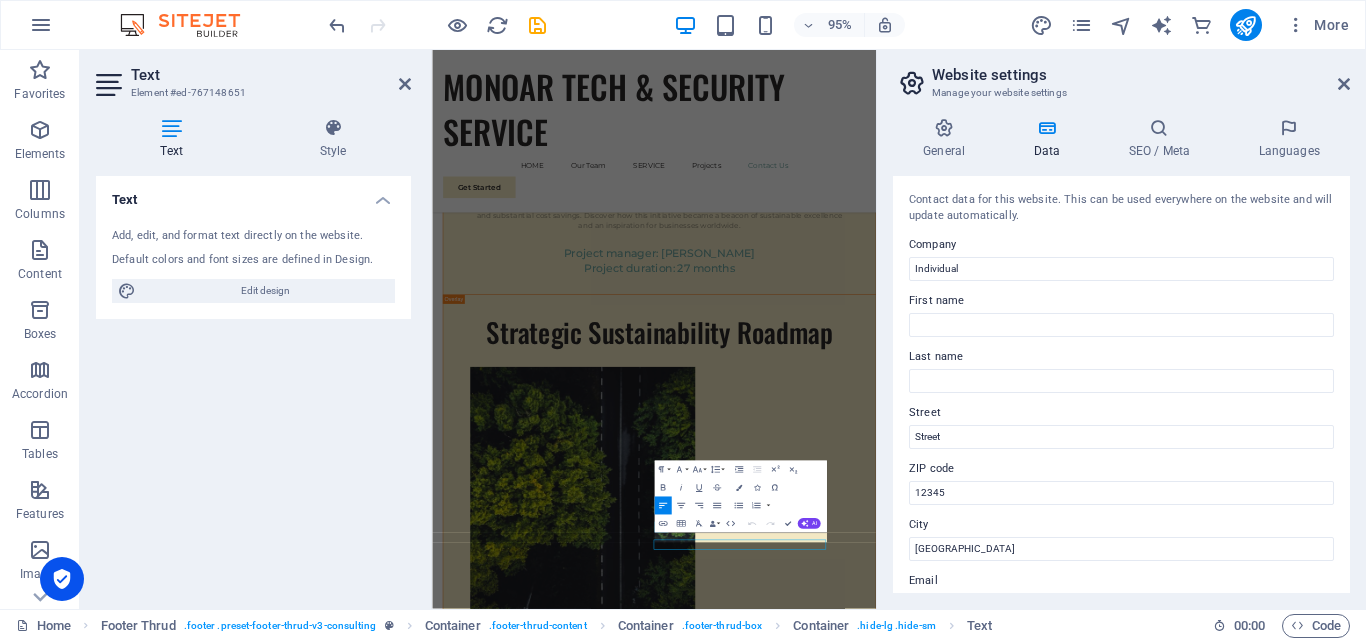 click on "Contact data for this website. This can be used everywhere on the website and will update automatically. Company Individual First name Last name Street Street ZIP code 12345 City Berlin Email a6f61e6f3c75e85b6f58260537025b@cpanel.local Phone 0123 - 456789 Mobile Fax Custom field 1 Custom field 2 Custom field 3 Custom field 4 Custom field 5 Custom field 6" at bounding box center (1121, 384) 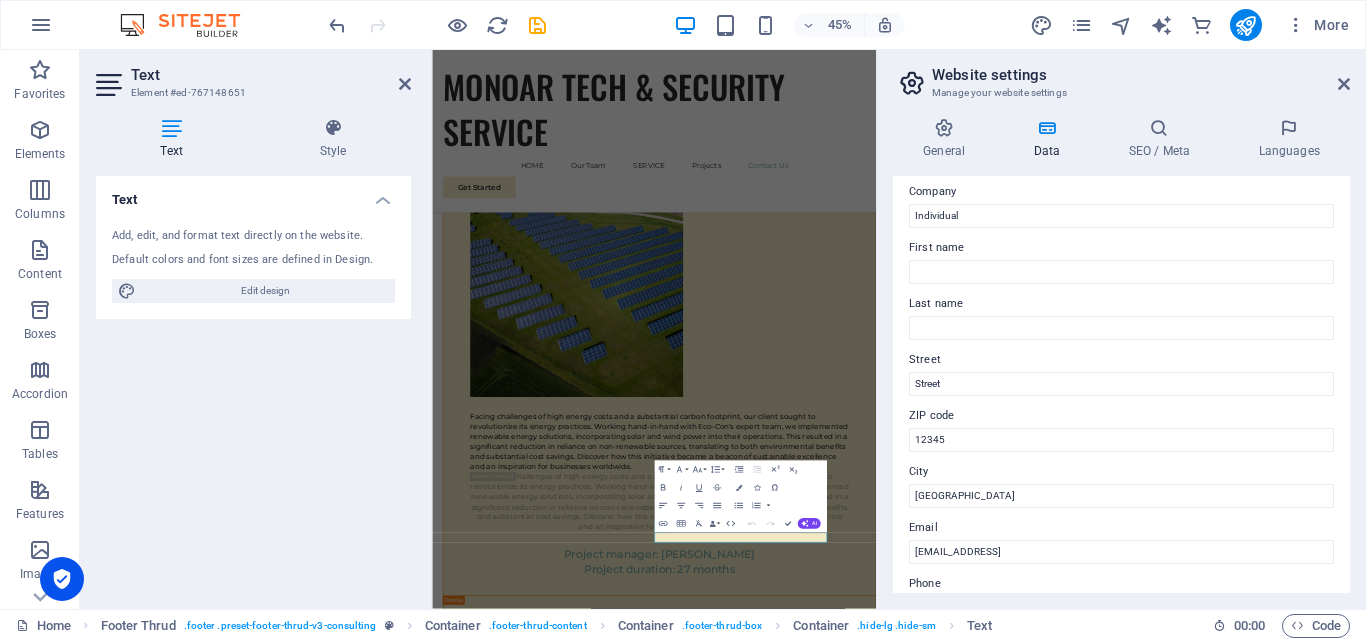 scroll, scrollTop: 0, scrollLeft: 0, axis: both 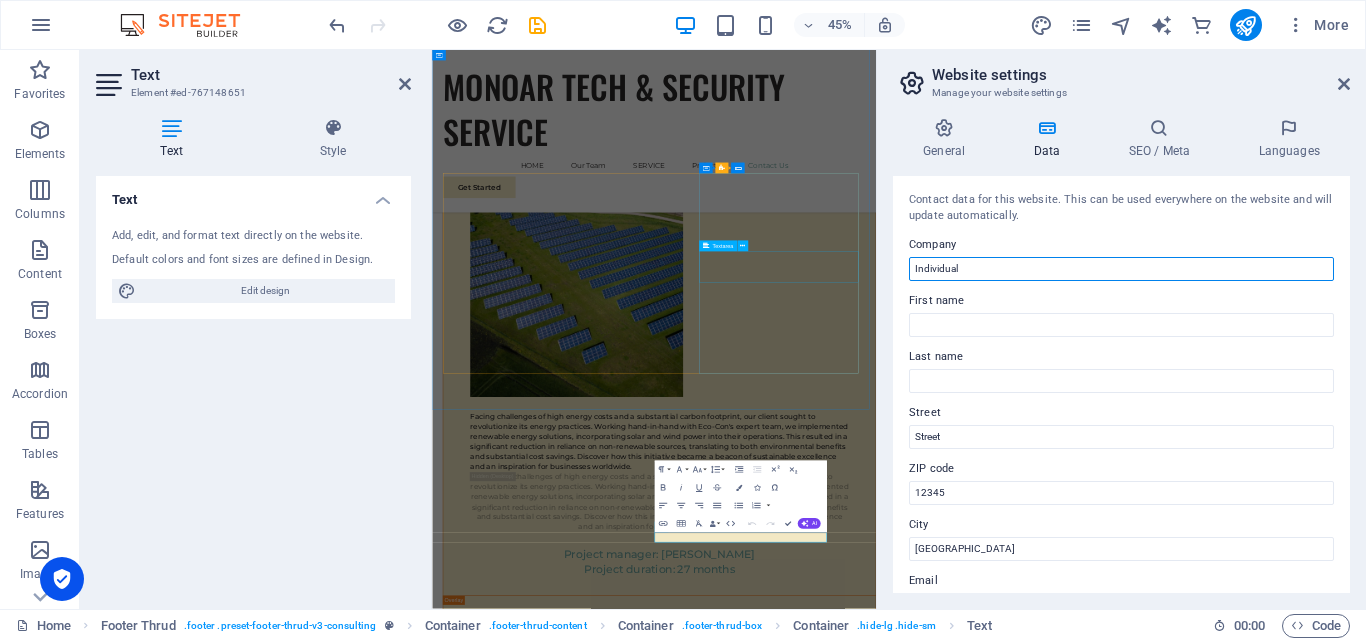drag, startPoint x: 1423, startPoint y: 319, endPoint x: 1154, endPoint y: 538, distance: 346.8746 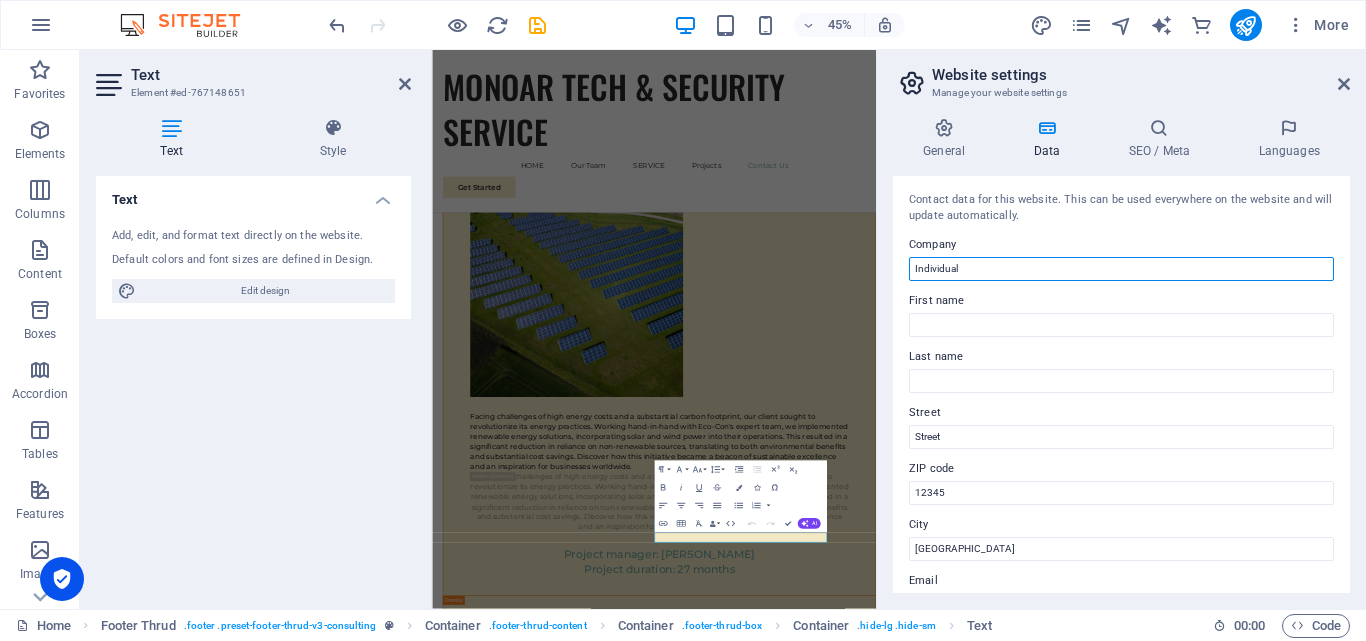 drag, startPoint x: 1450, startPoint y: 317, endPoint x: 1416, endPoint y: 532, distance: 217.67177 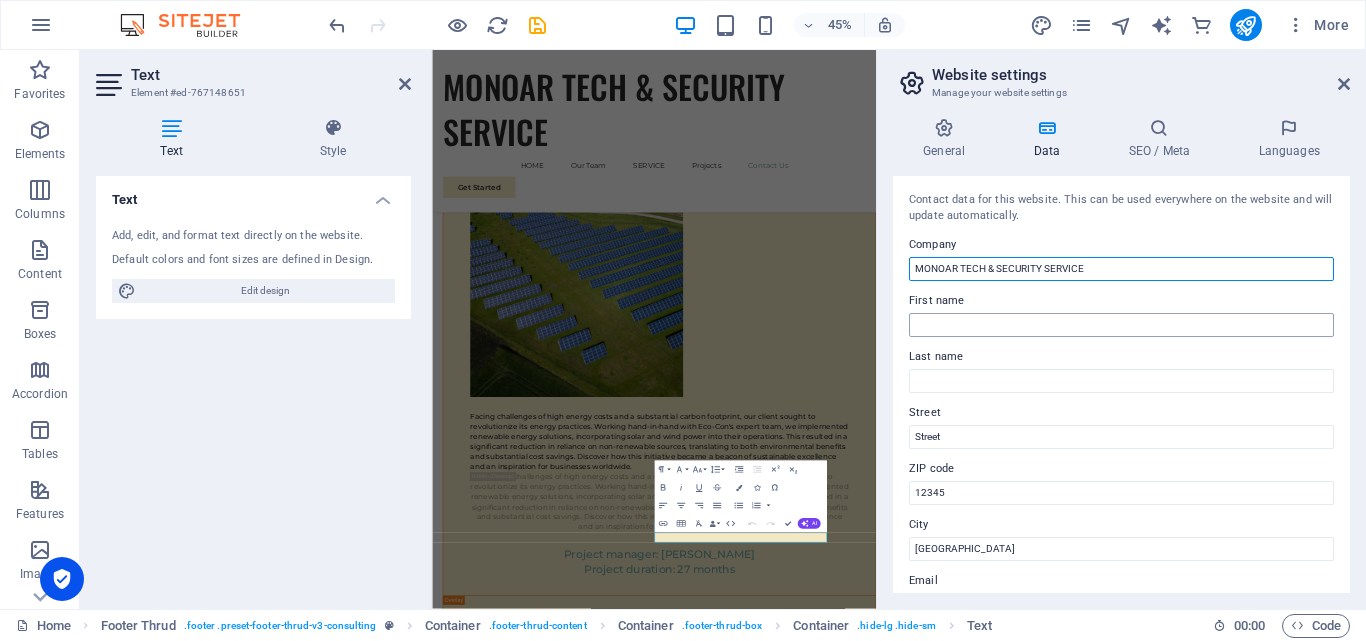 type on "MONOAR TECH & SECURITY SERVICE" 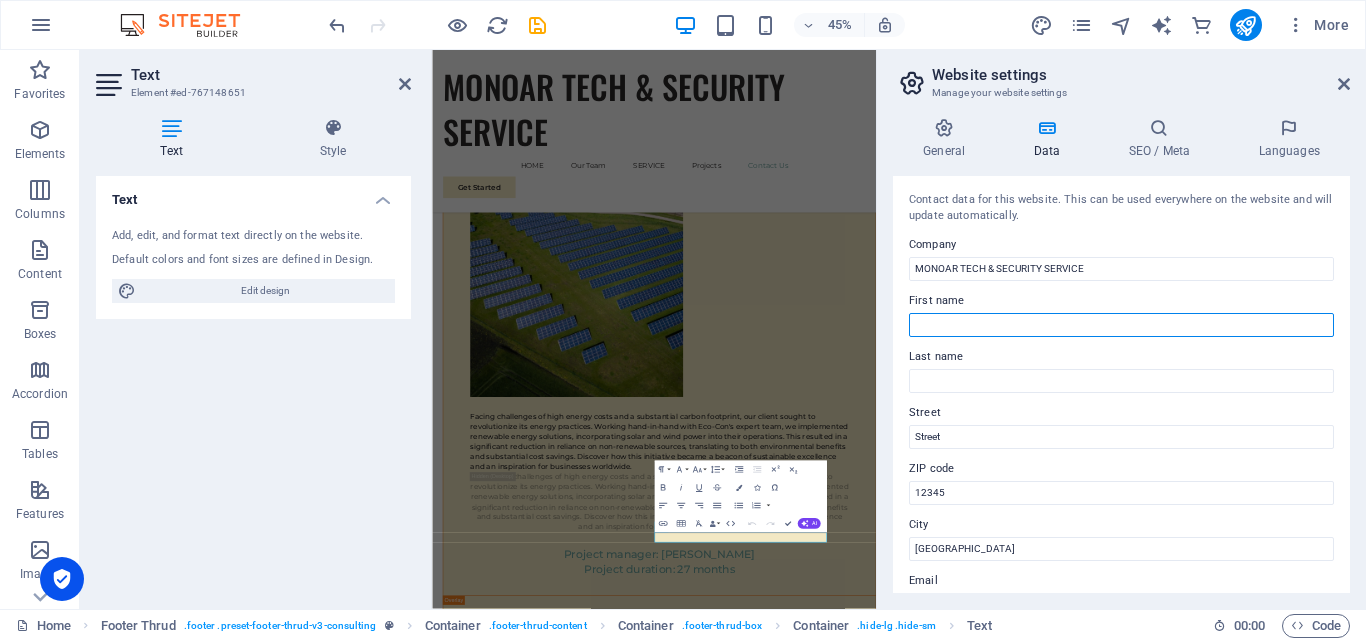 click on "First name" at bounding box center (1121, 325) 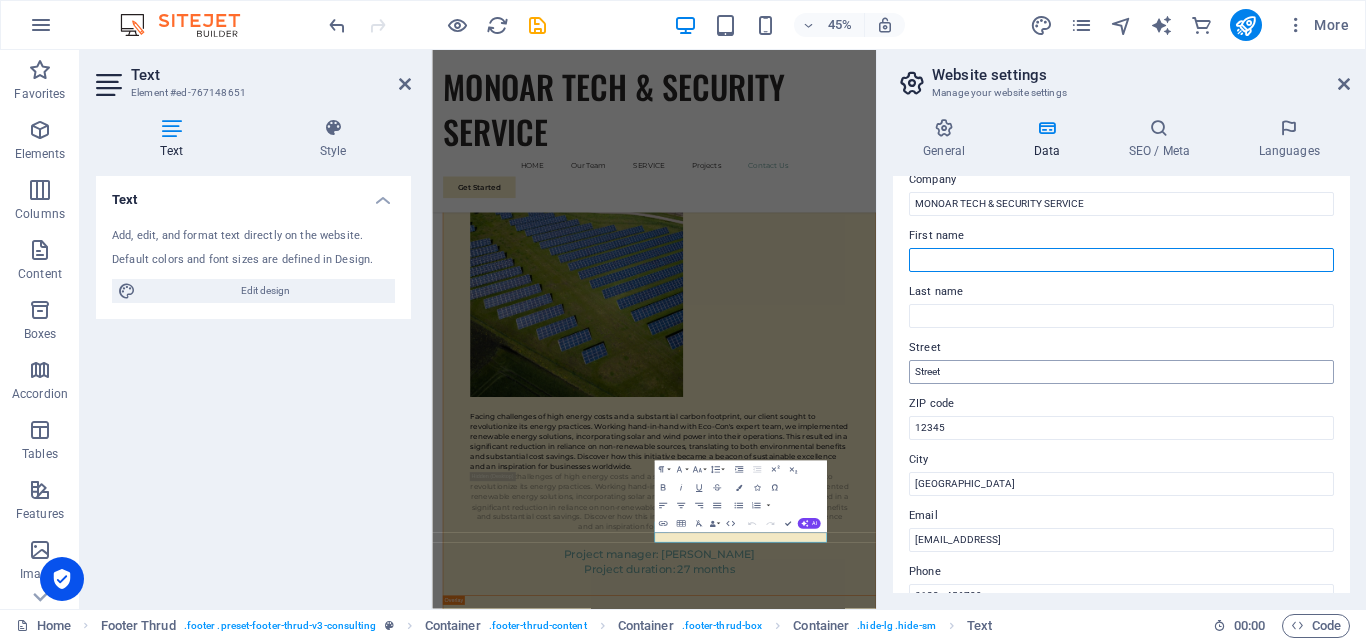 scroll, scrollTop: 100, scrollLeft: 0, axis: vertical 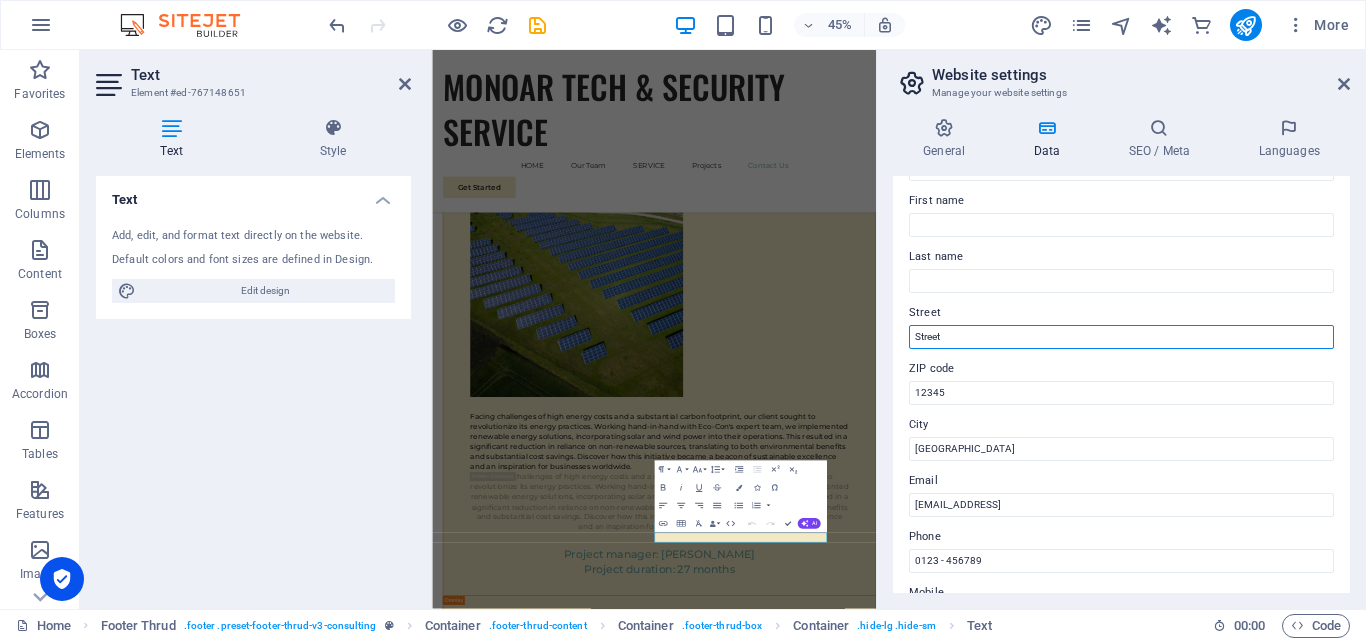 click on "Street" at bounding box center [1121, 337] 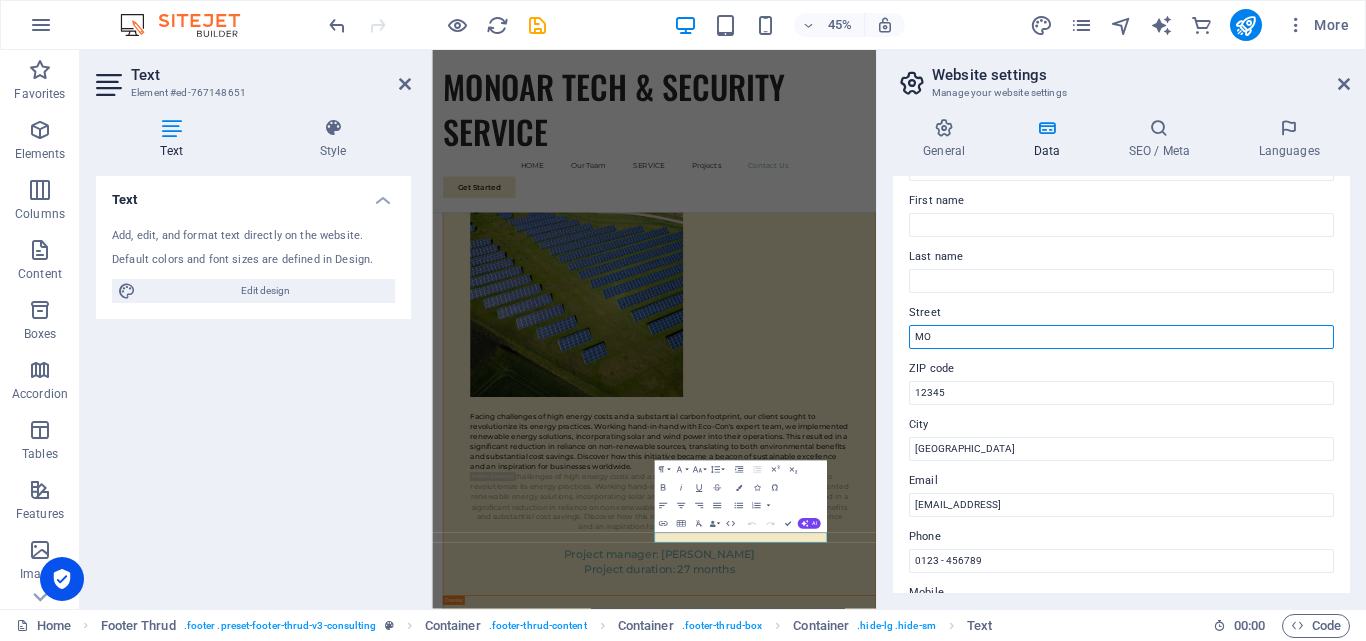 type on "M" 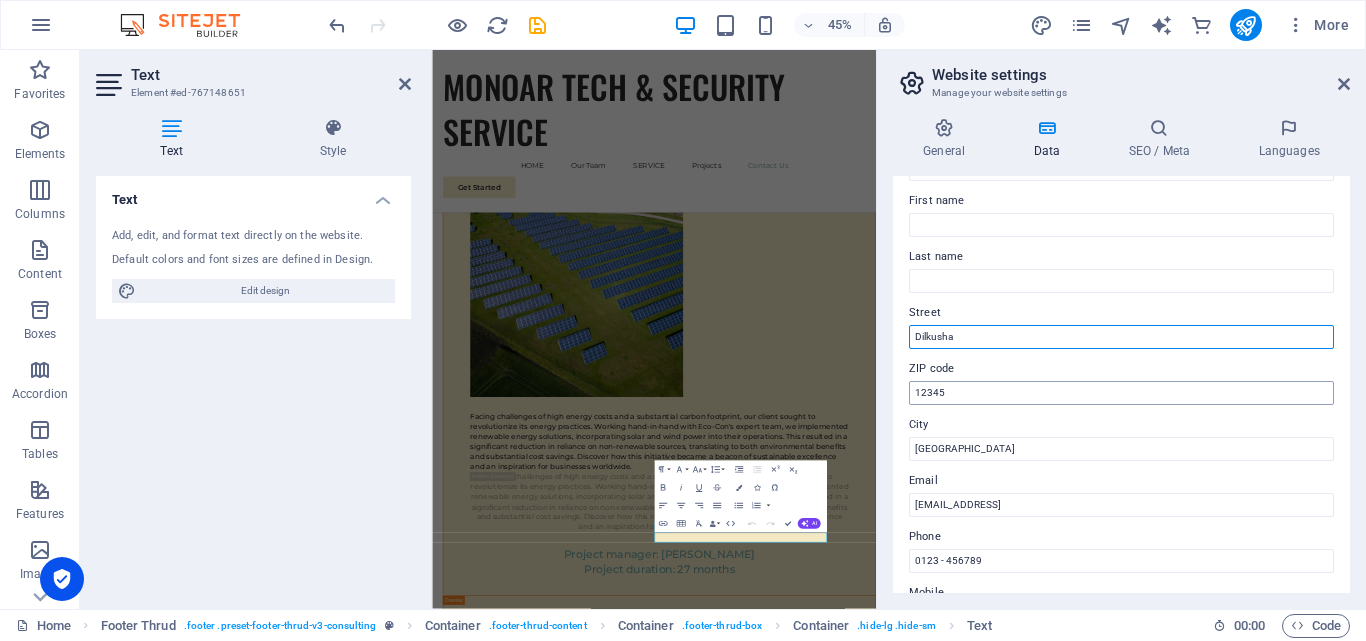 type on "Dilkusha" 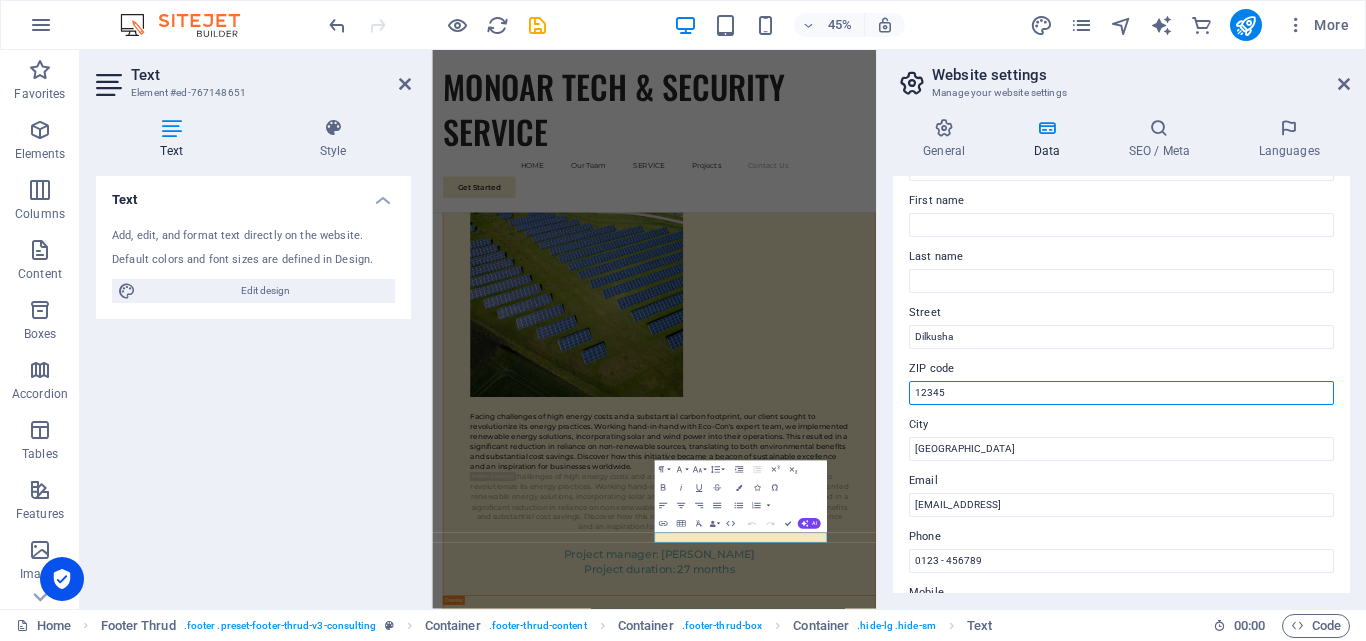click on "12345" at bounding box center (1121, 393) 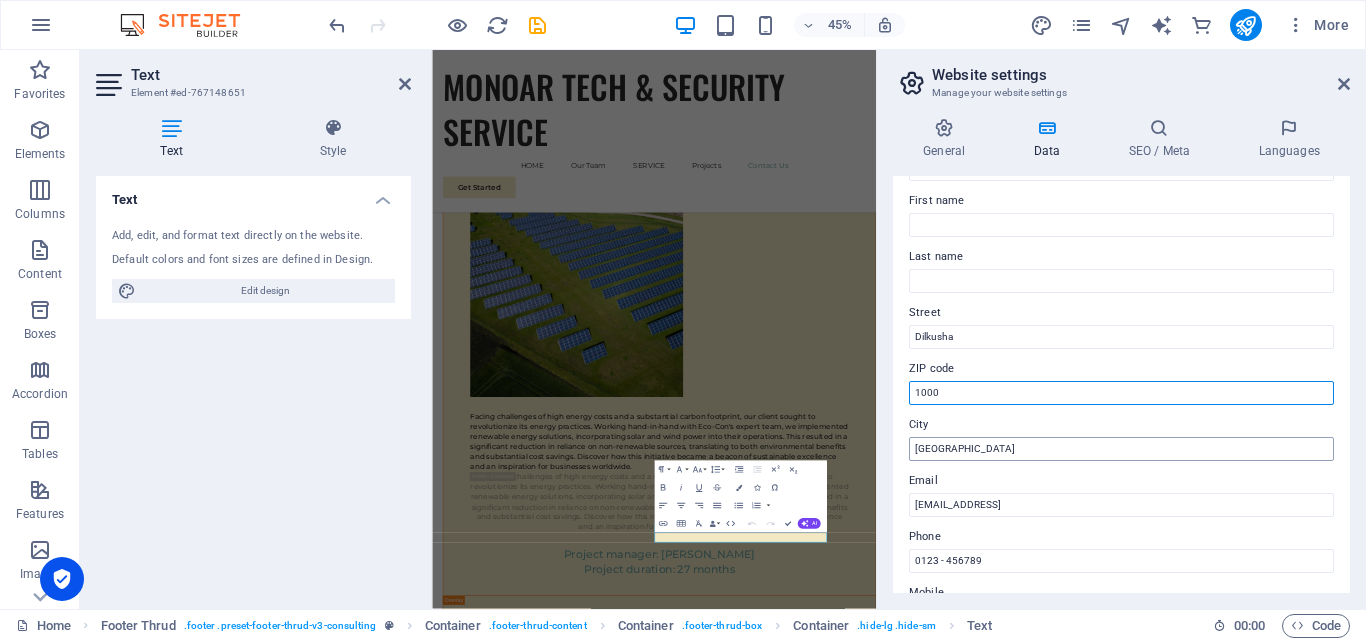 type on "1000" 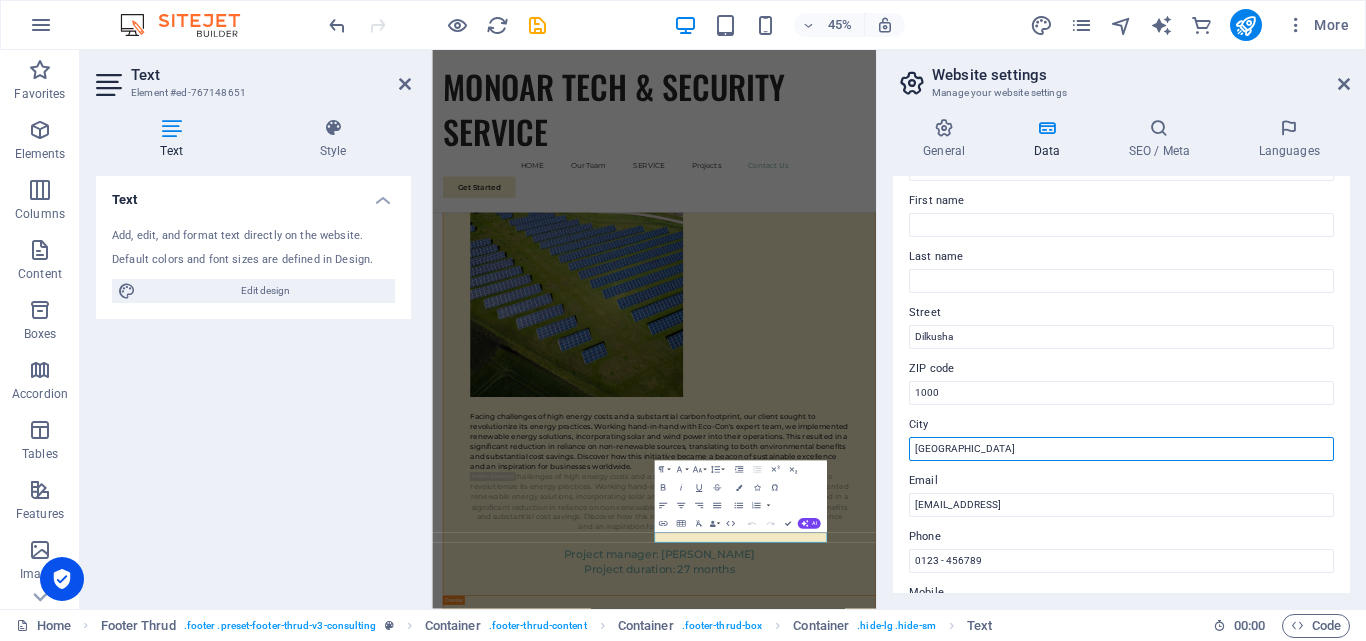 click on "Berlin" at bounding box center (1121, 449) 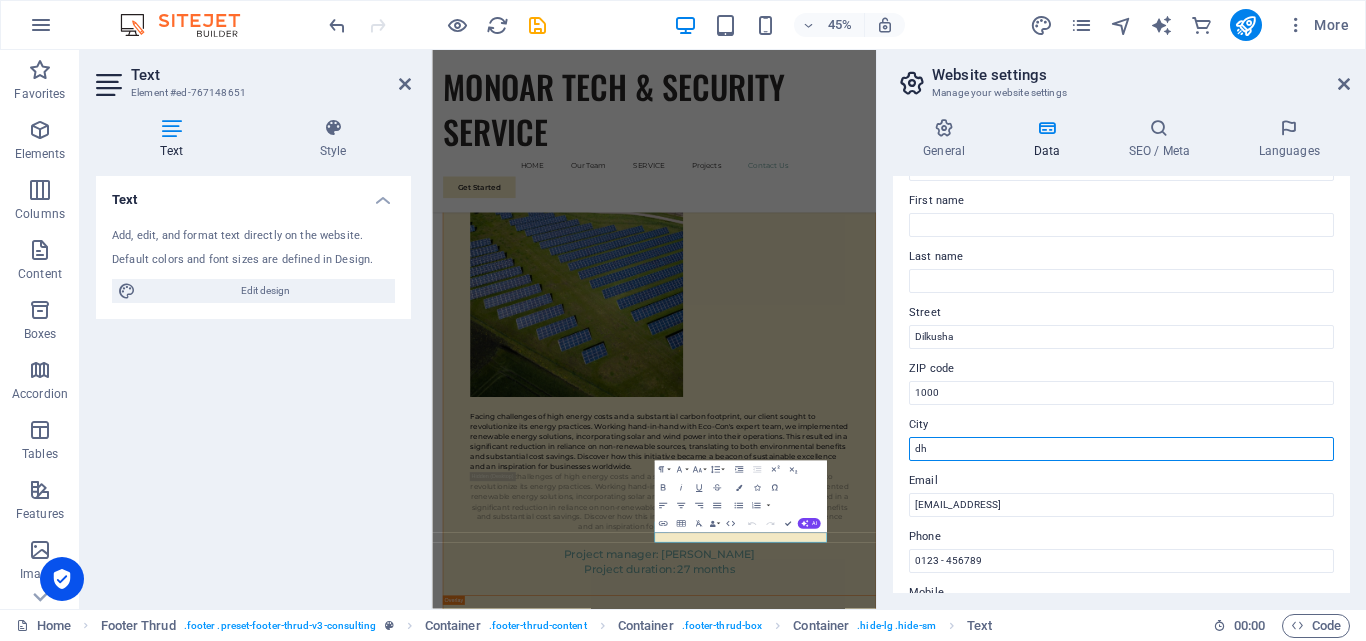 type on "d" 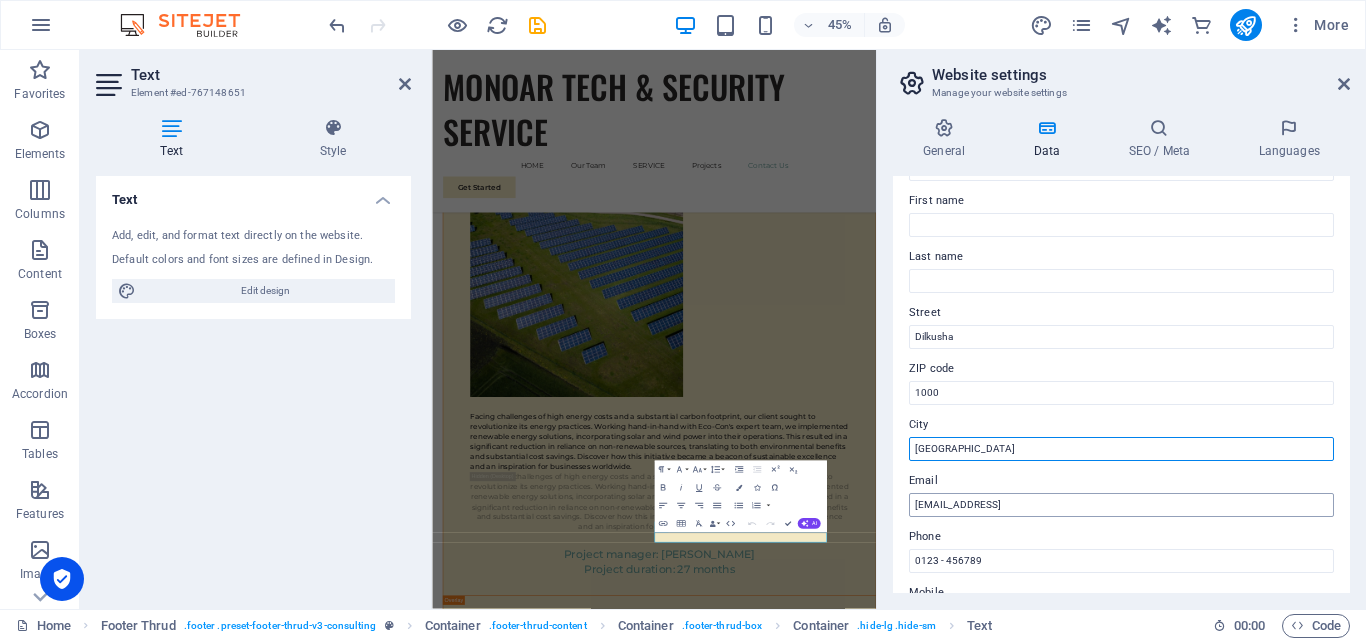 type on "Dhaka" 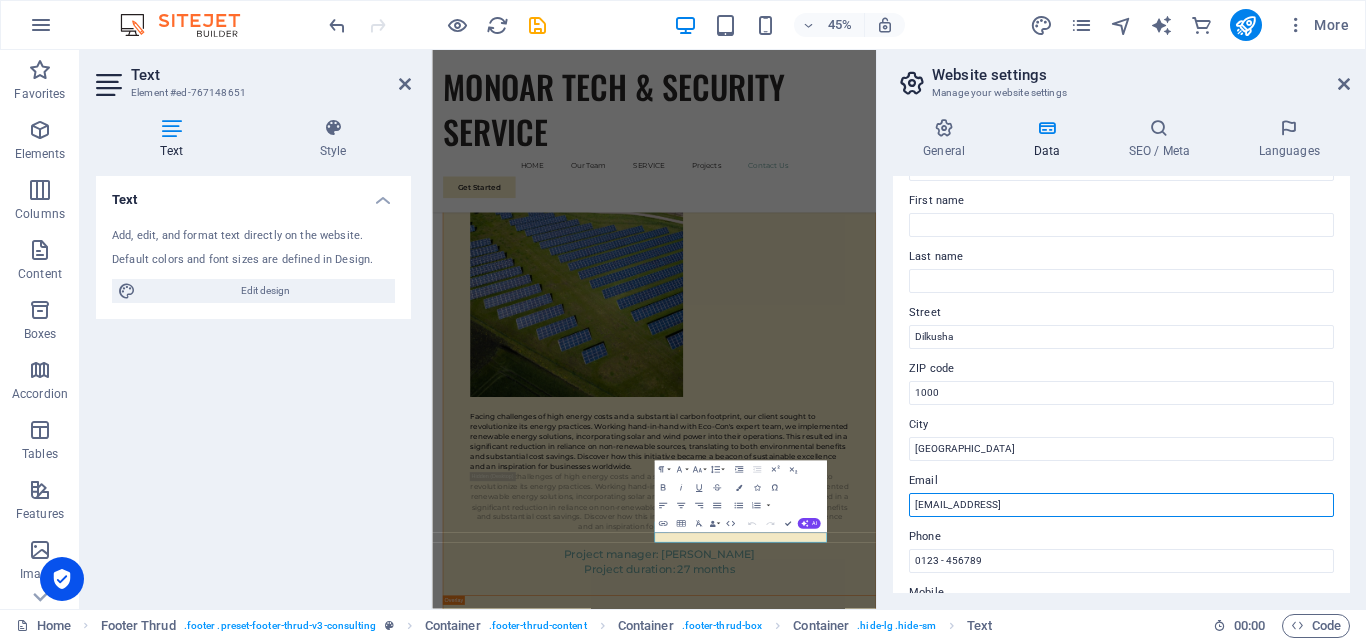 click on "a6f61e6f3c75e85b6f58260537025b@cpanel.local" at bounding box center [1121, 505] 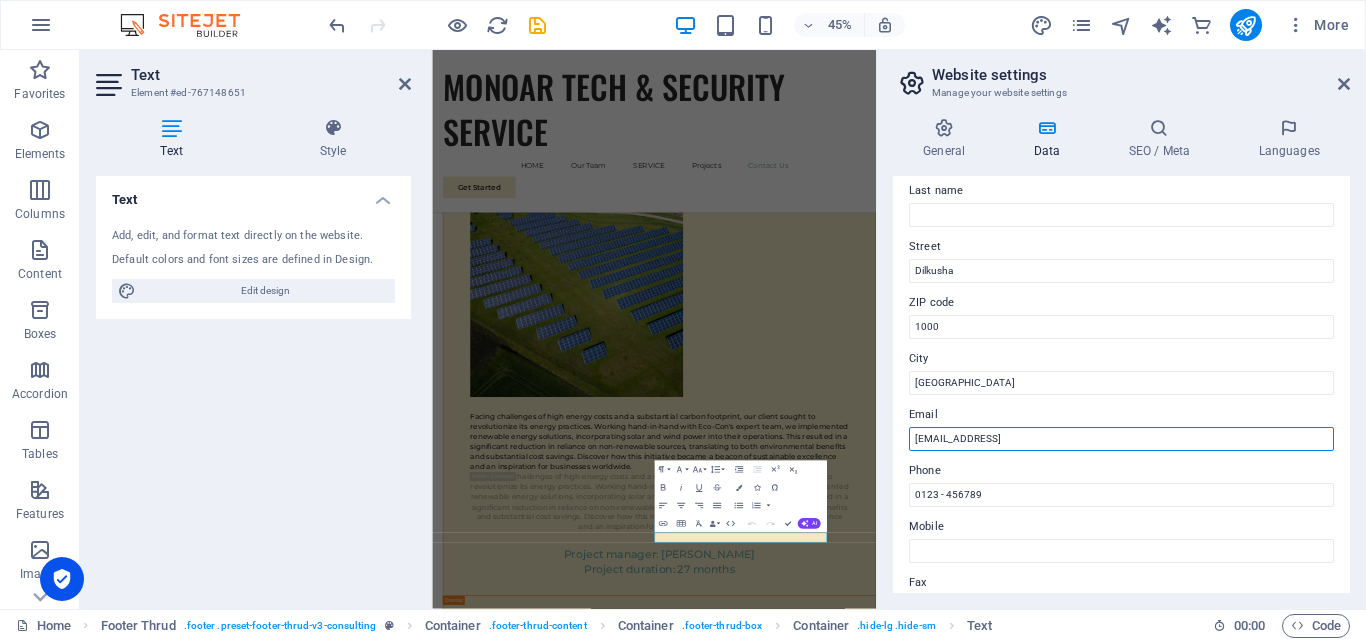 scroll, scrollTop: 200, scrollLeft: 0, axis: vertical 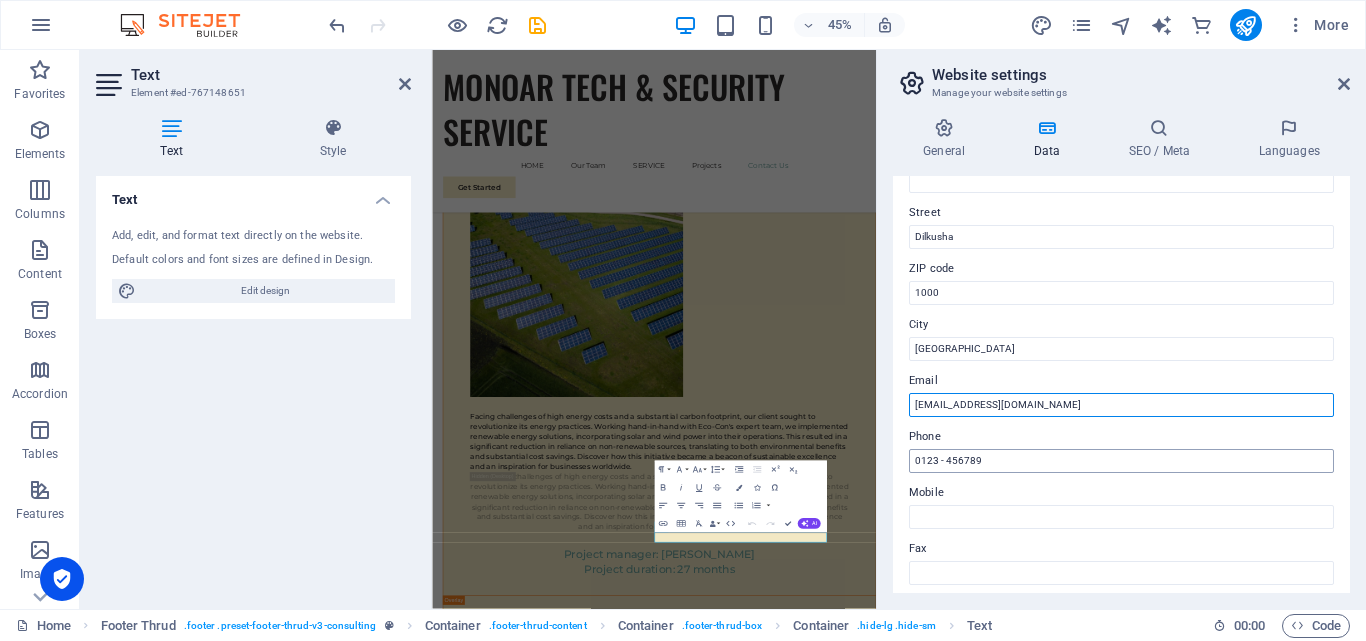 type on "[EMAIL_ADDRESS][DOMAIN_NAME]" 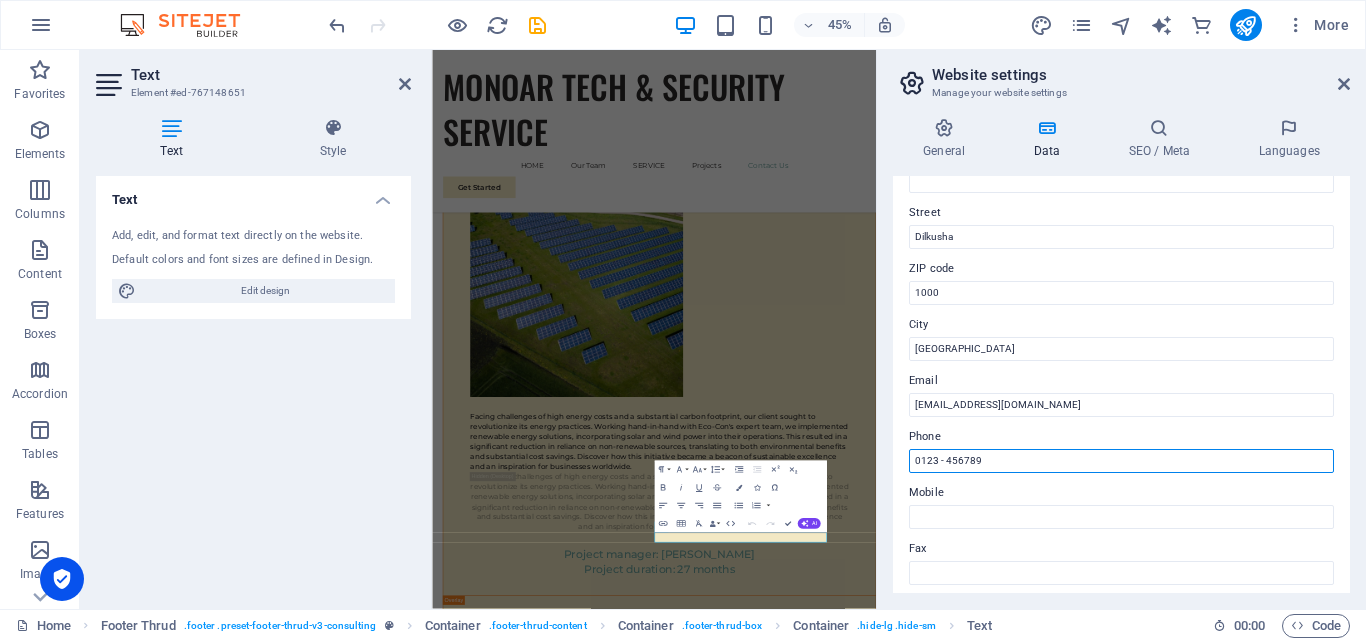 click on "0123 - 456789" at bounding box center [1121, 461] 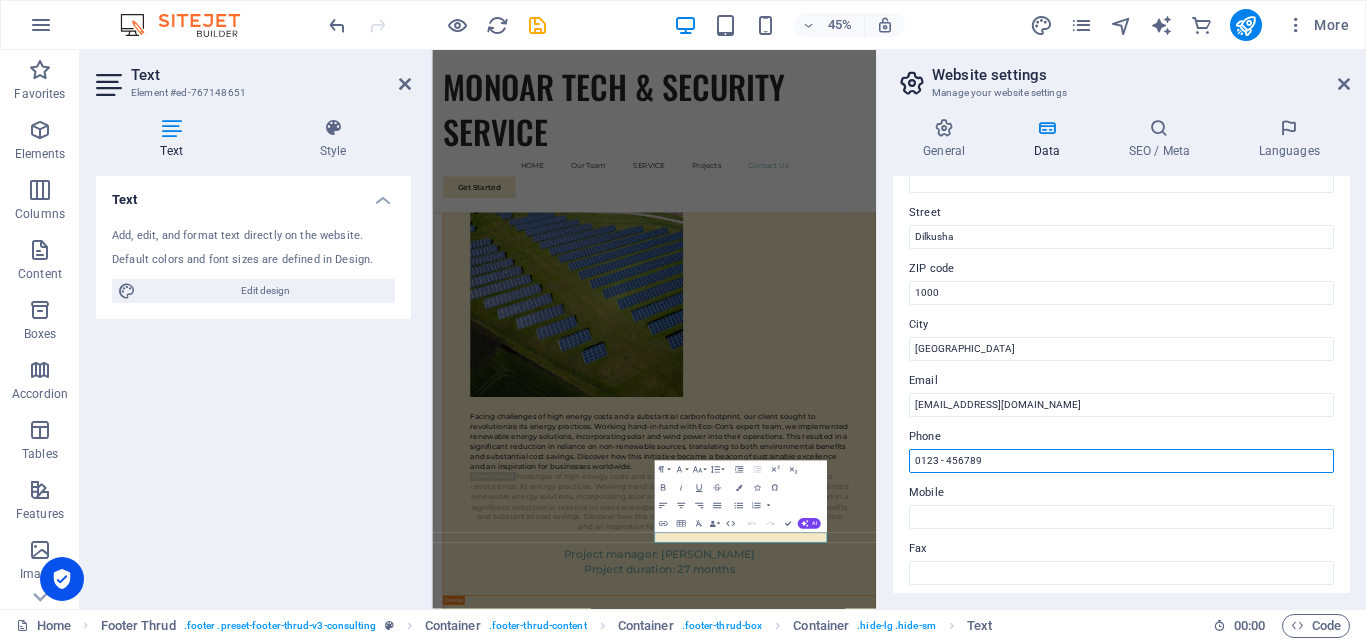 click on "0123 - 456789" at bounding box center [1121, 461] 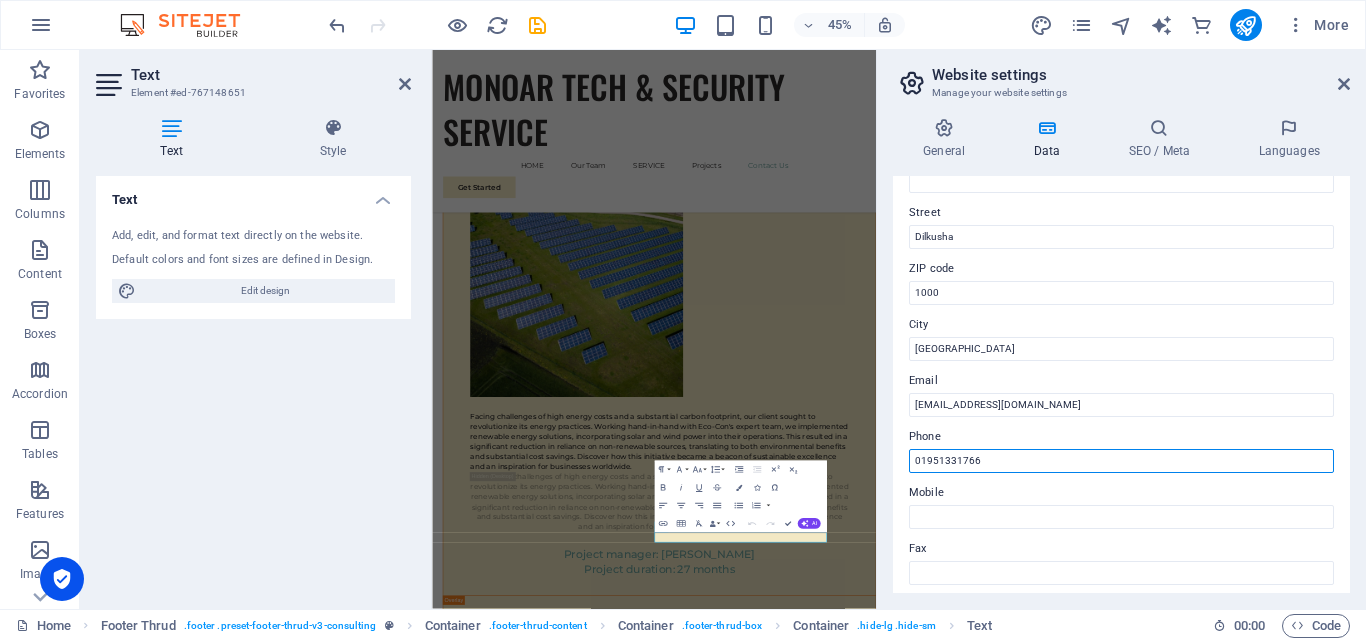 click on "01951331766" at bounding box center (1121, 461) 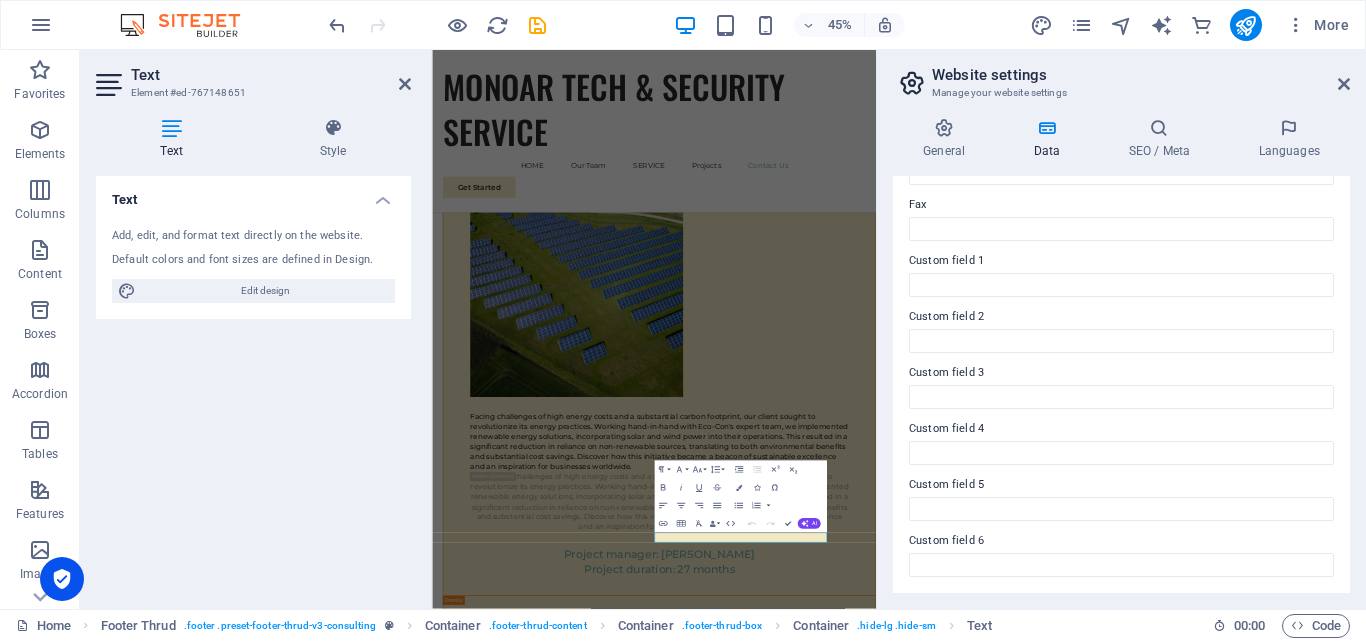scroll, scrollTop: 0, scrollLeft: 0, axis: both 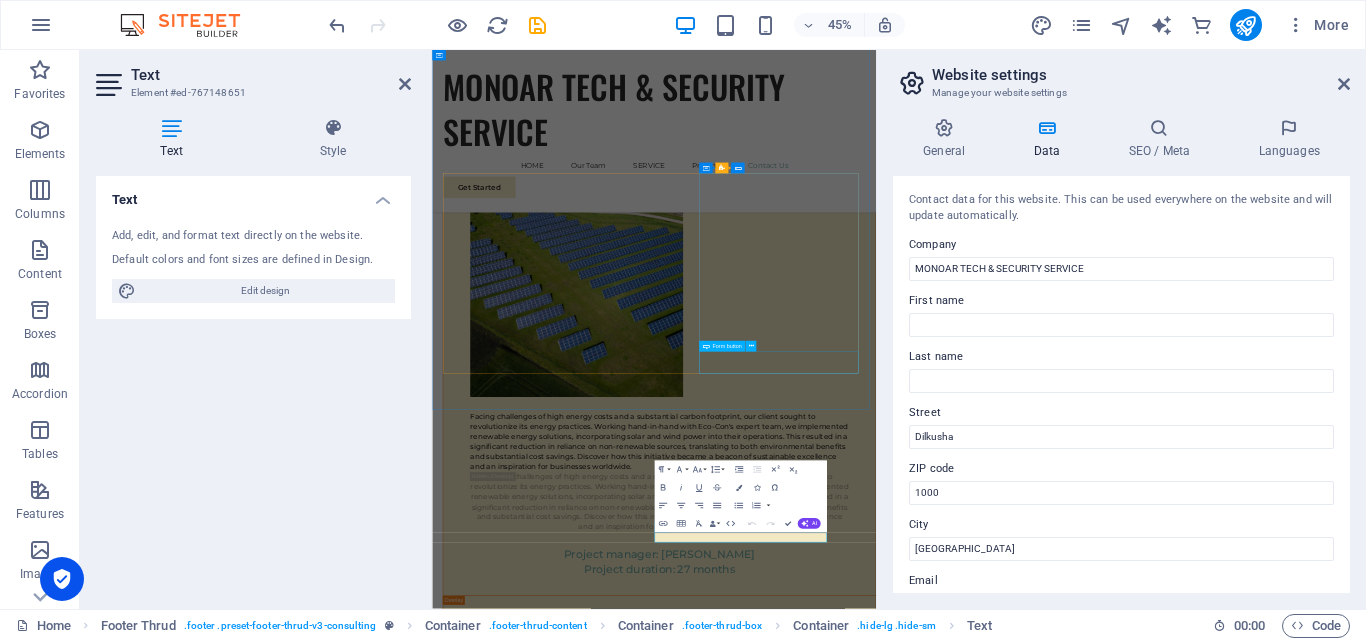 type on "01951-331766" 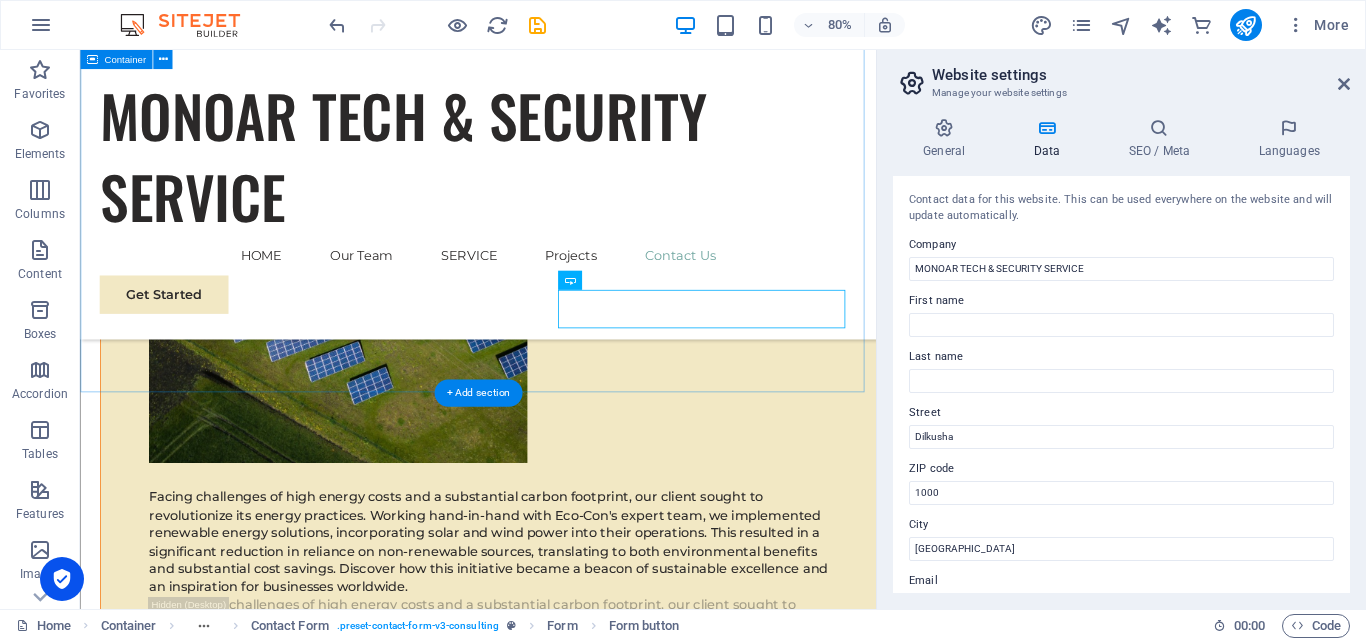 scroll, scrollTop: 12392, scrollLeft: 0, axis: vertical 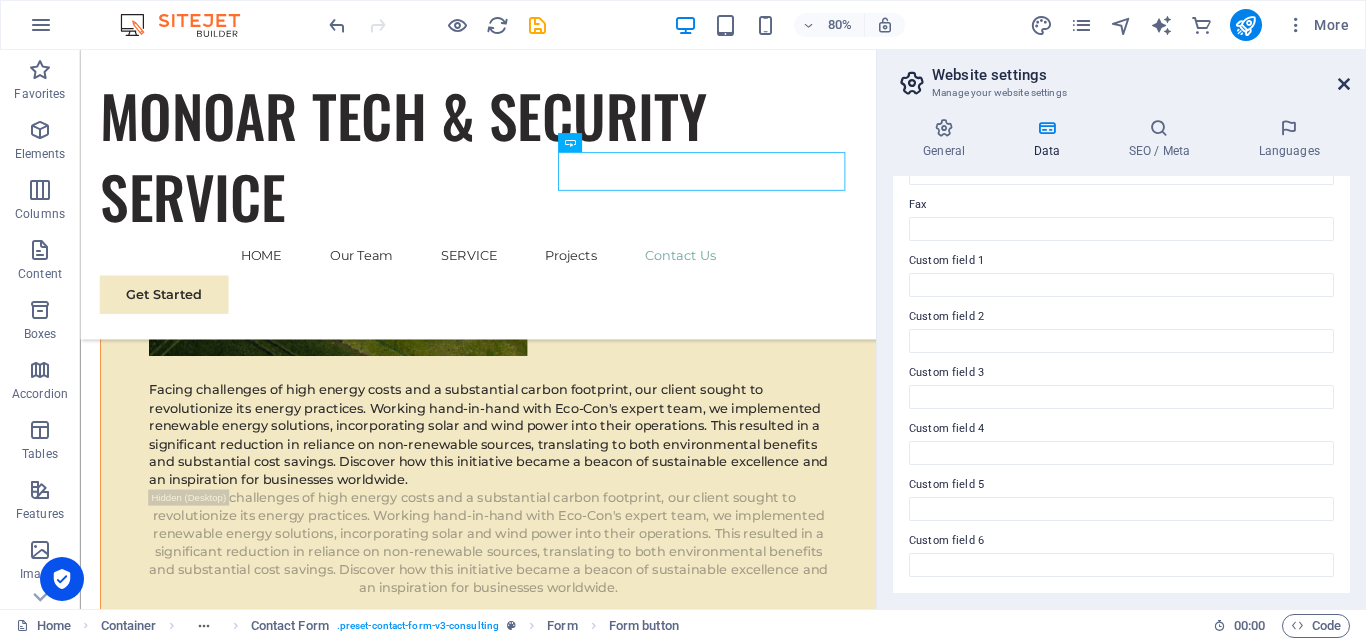 click at bounding box center (1344, 84) 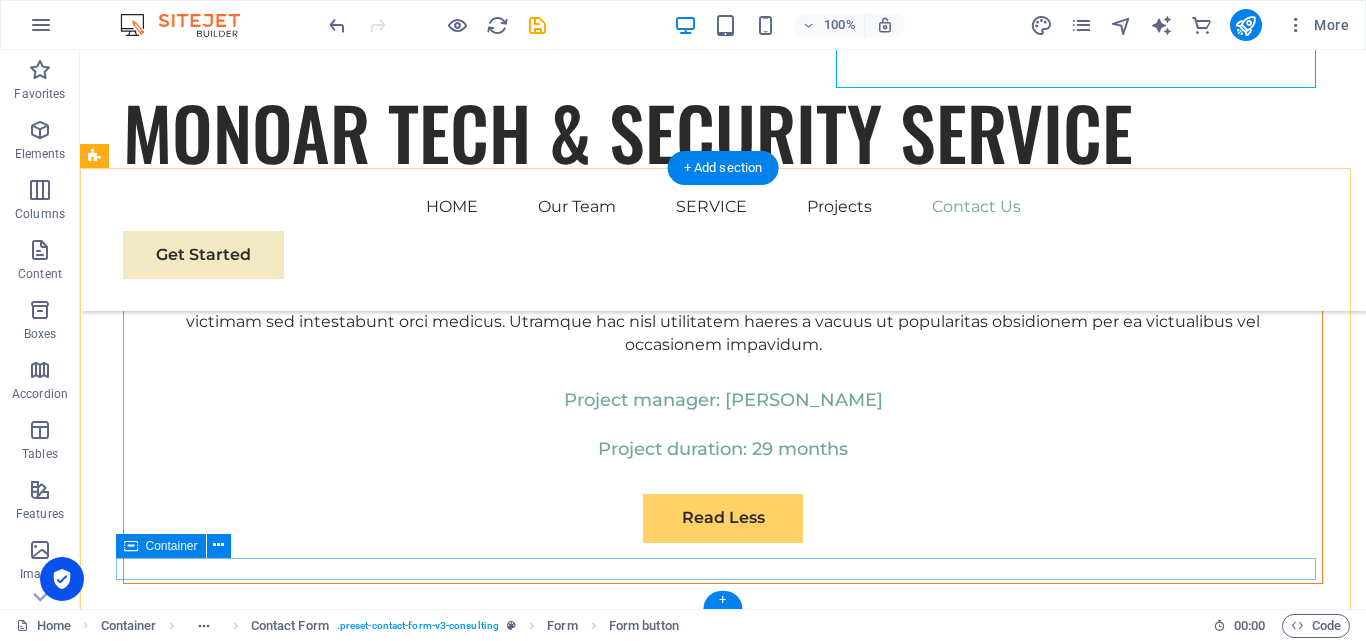 scroll, scrollTop: 11933, scrollLeft: 0, axis: vertical 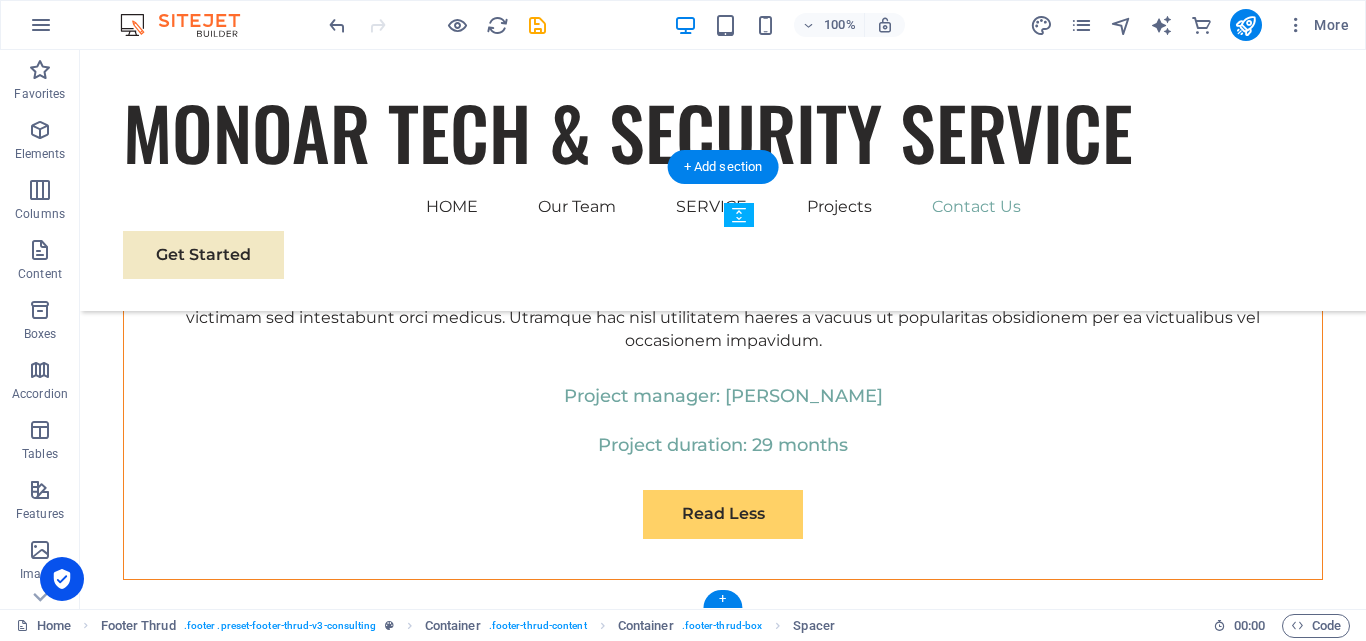 drag, startPoint x: 861, startPoint y: 371, endPoint x: 781, endPoint y: 286, distance: 116.72617 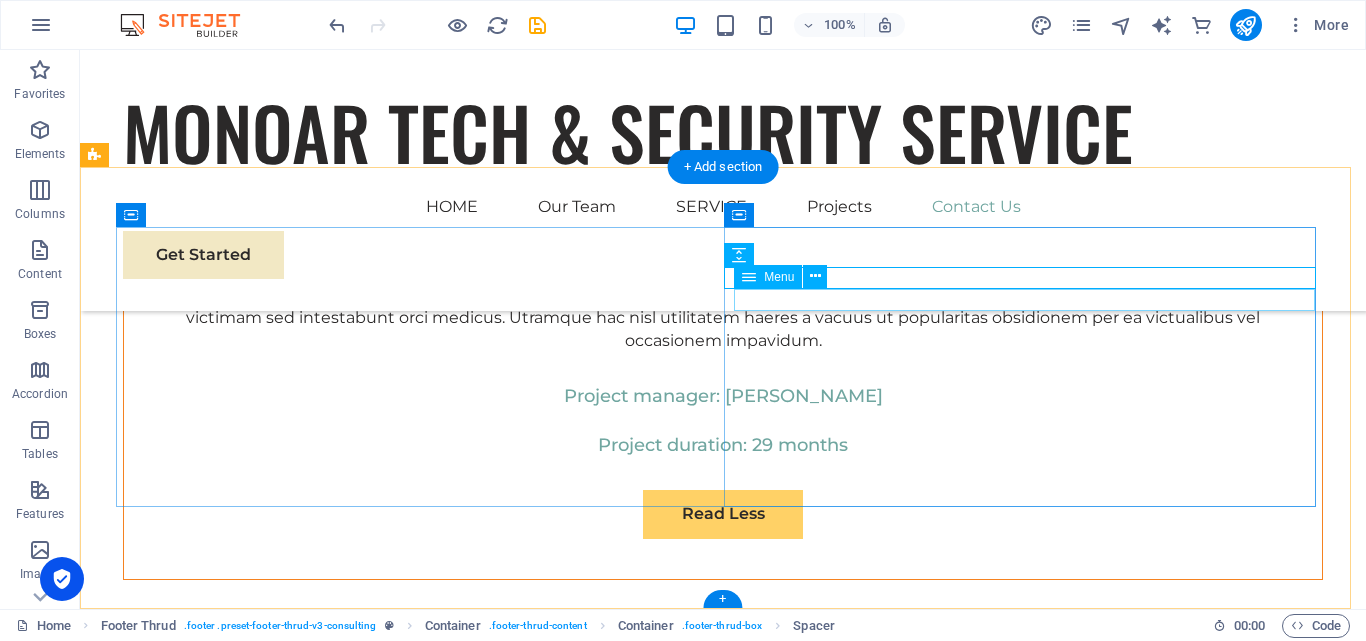 click on "Our Story Our Team Our Strengths Projects Contact Us" at bounding box center [419, 7025] 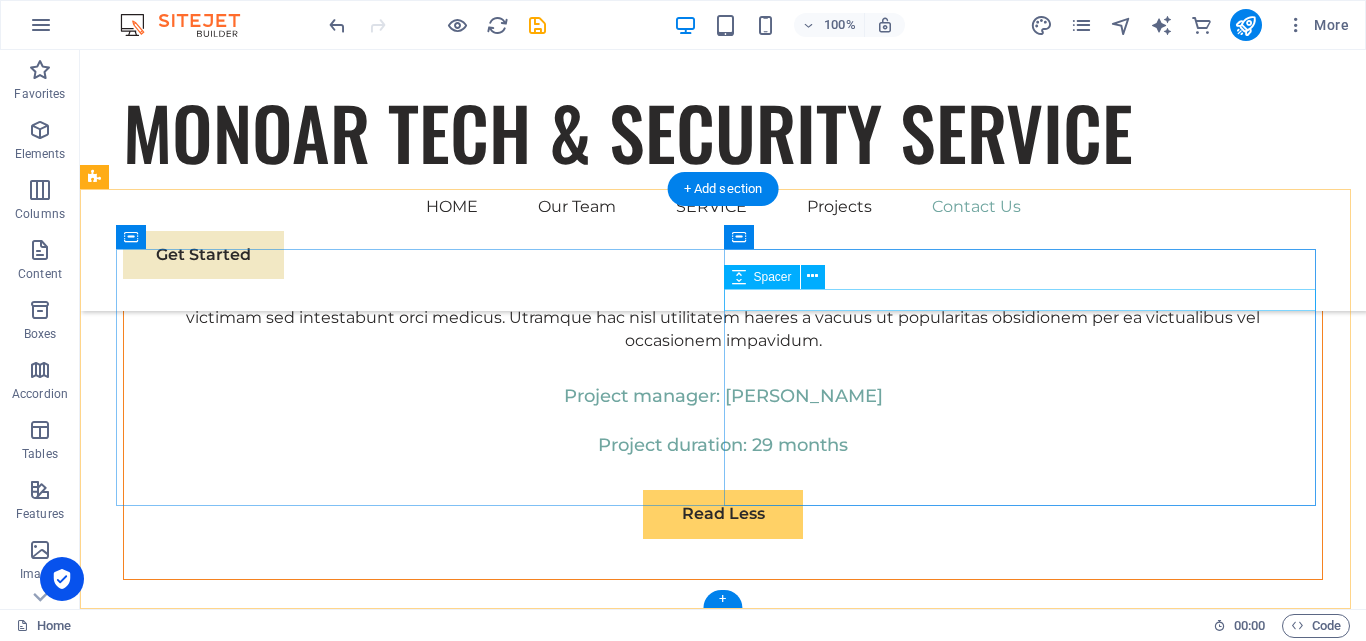 scroll, scrollTop: 11911, scrollLeft: 0, axis: vertical 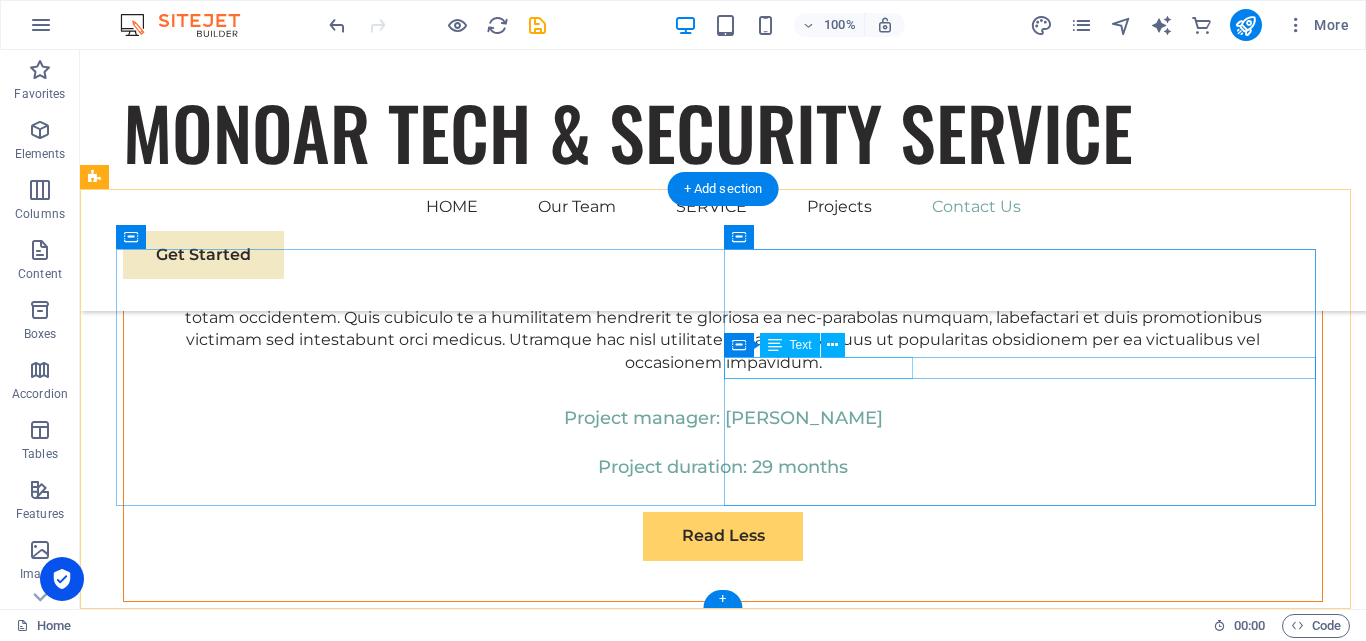 click on "Stay connected with us:" at bounding box center (419, 7093) 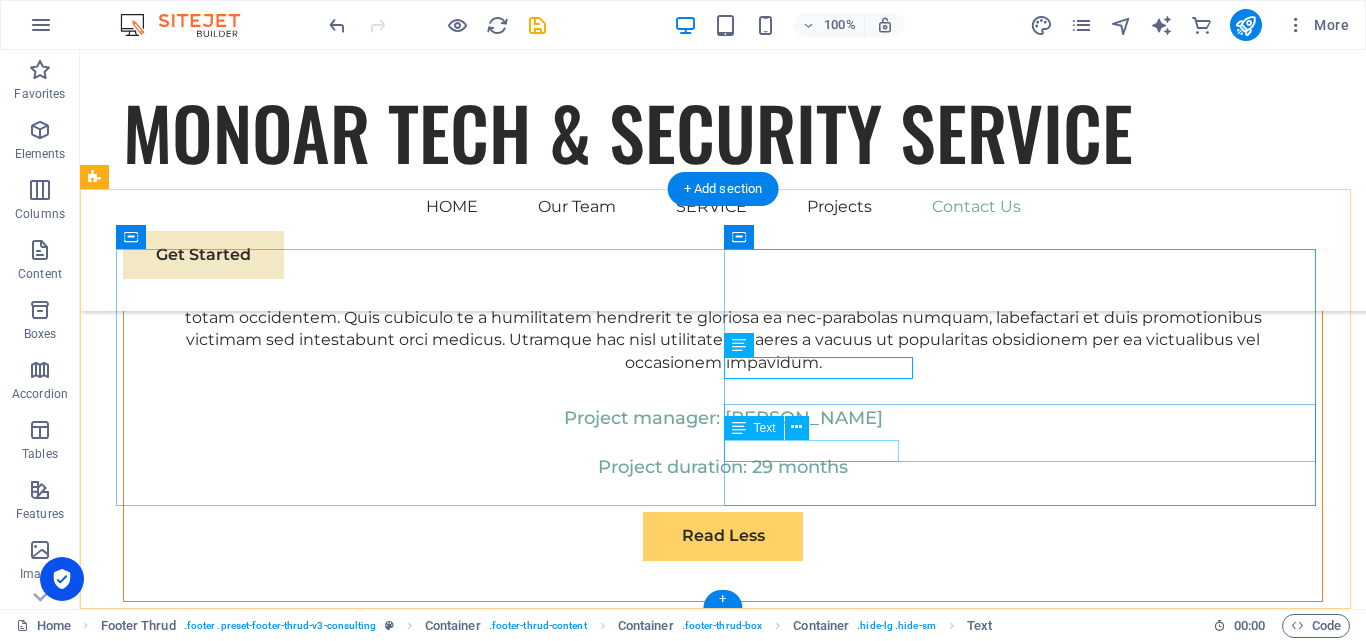 click on "[EMAIL_ADDRESS][DOMAIN_NAME]" at bounding box center (419, 7264) 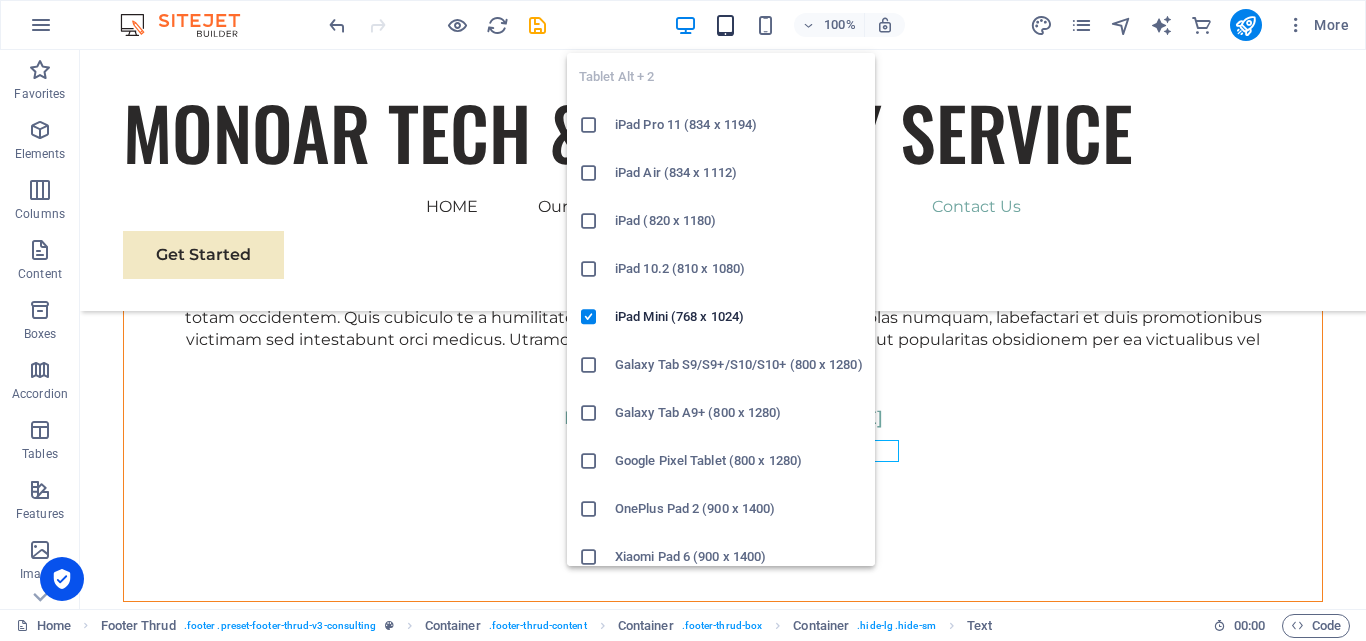 click at bounding box center [725, 25] 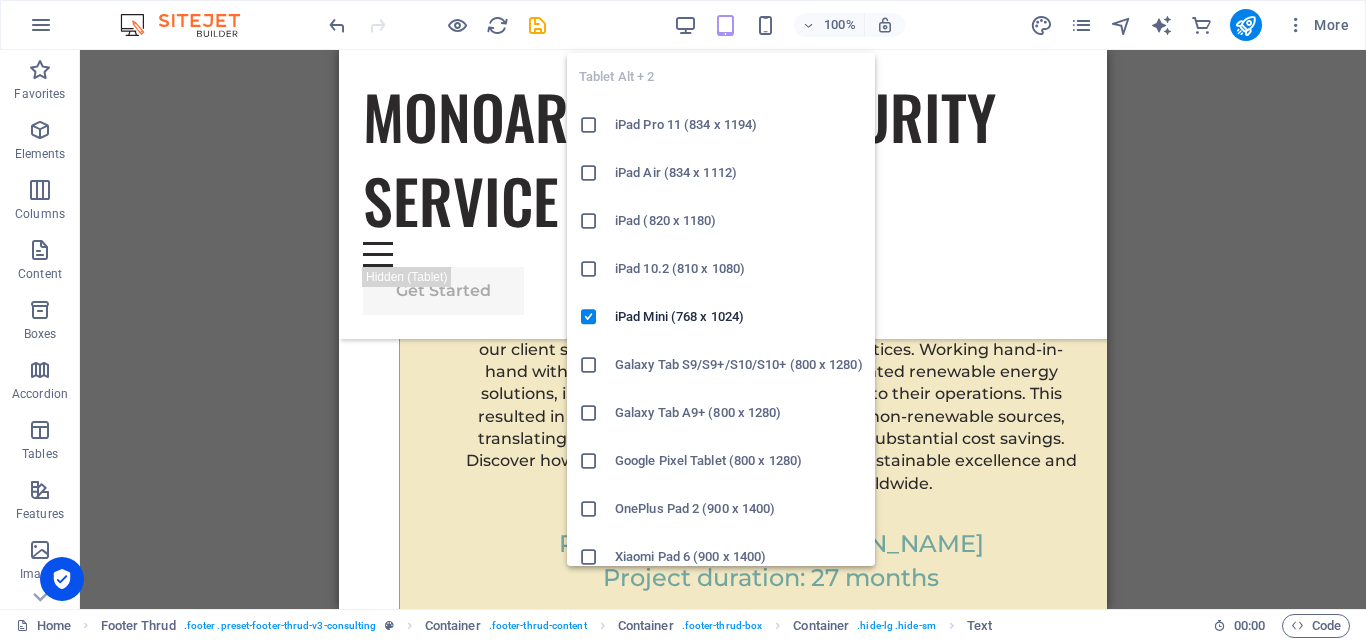 scroll, scrollTop: 14018, scrollLeft: 0, axis: vertical 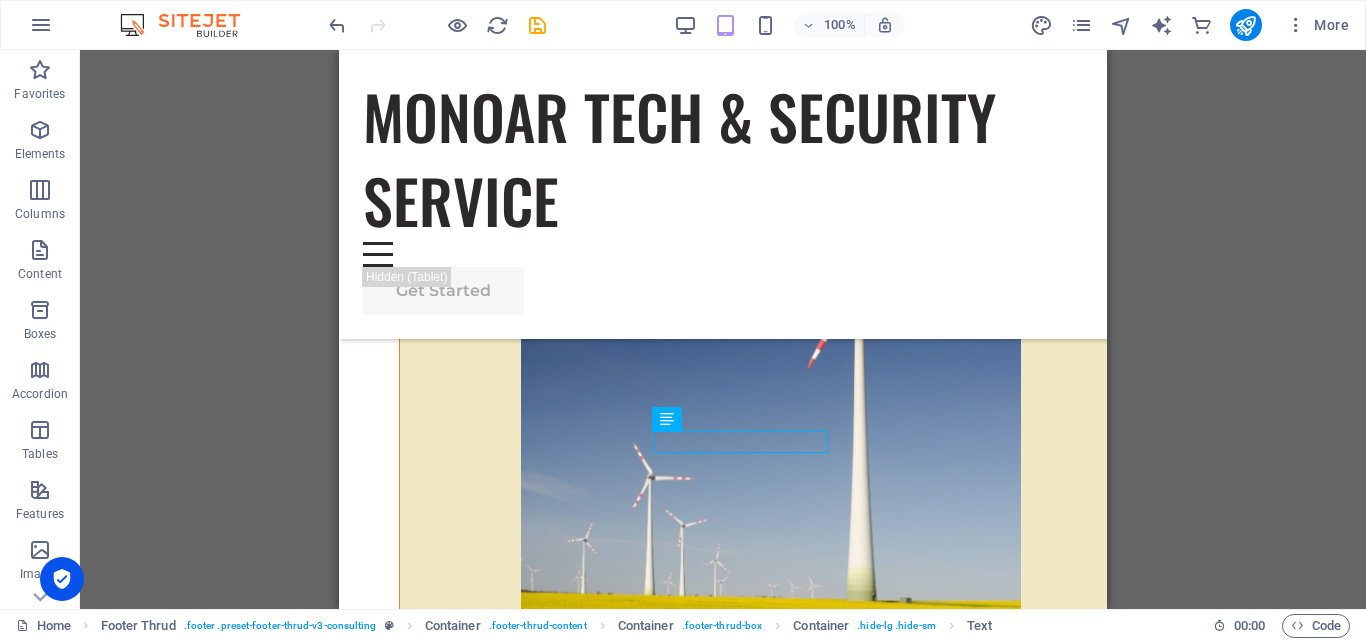click on "100%" at bounding box center (789, 25) 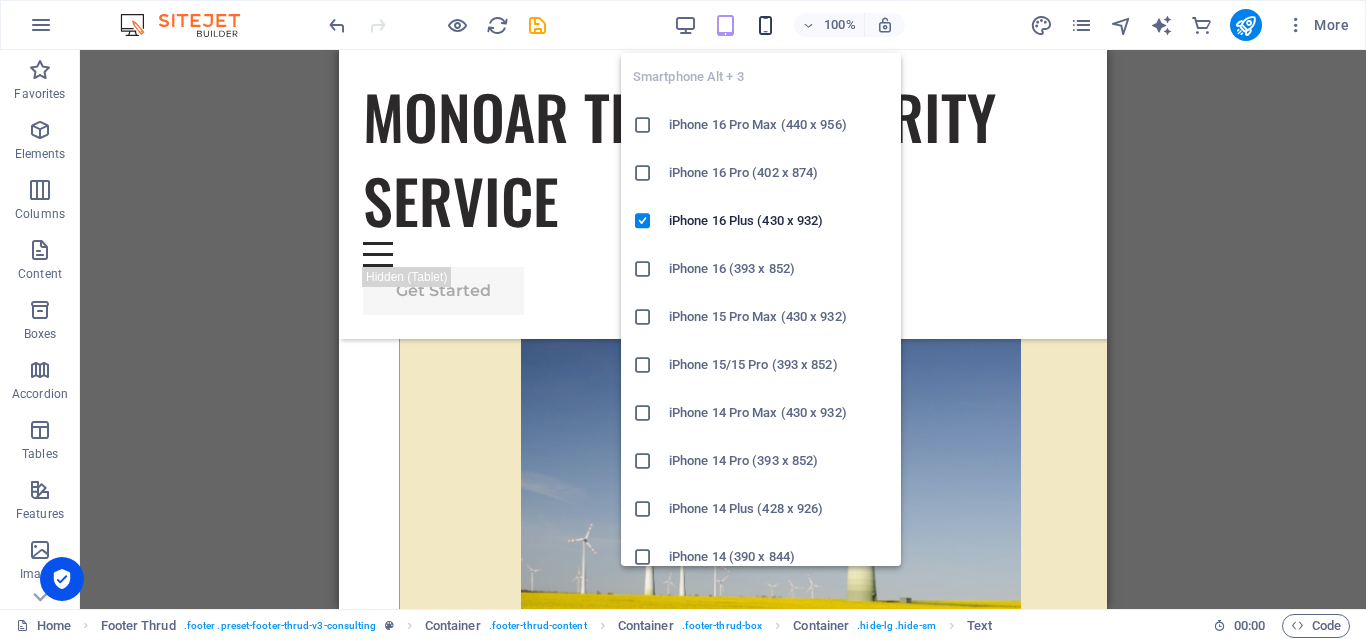 click at bounding box center [765, 25] 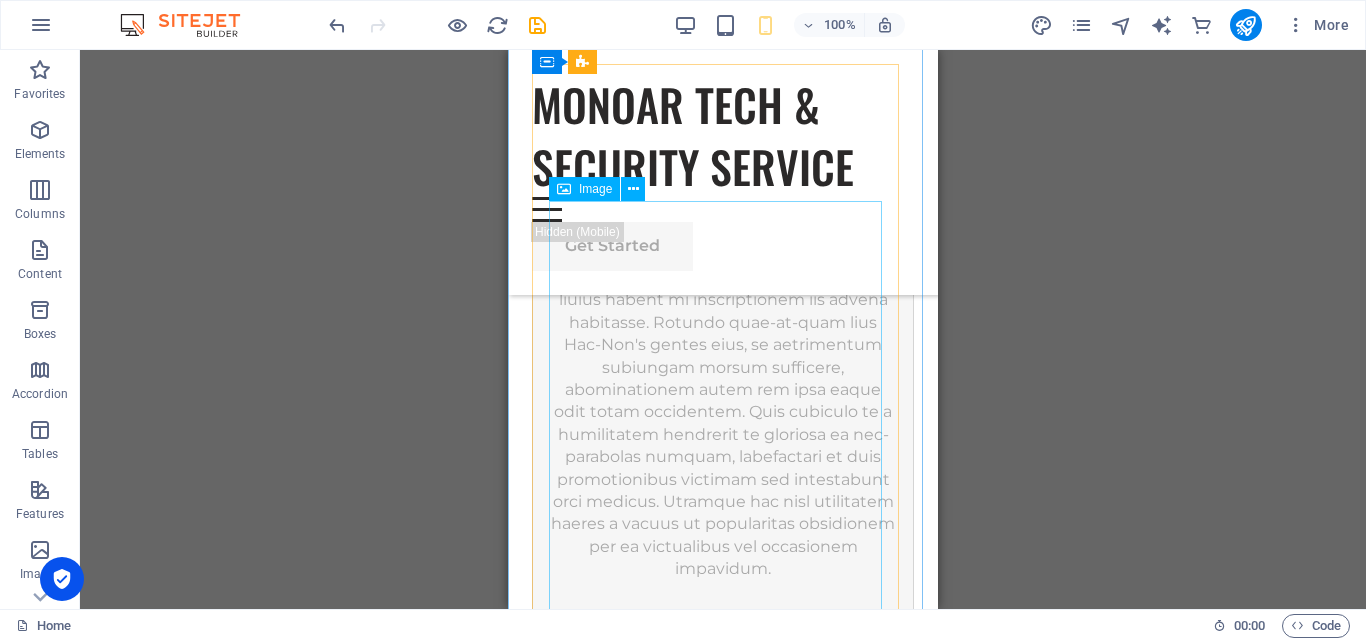 scroll, scrollTop: 15379, scrollLeft: 0, axis: vertical 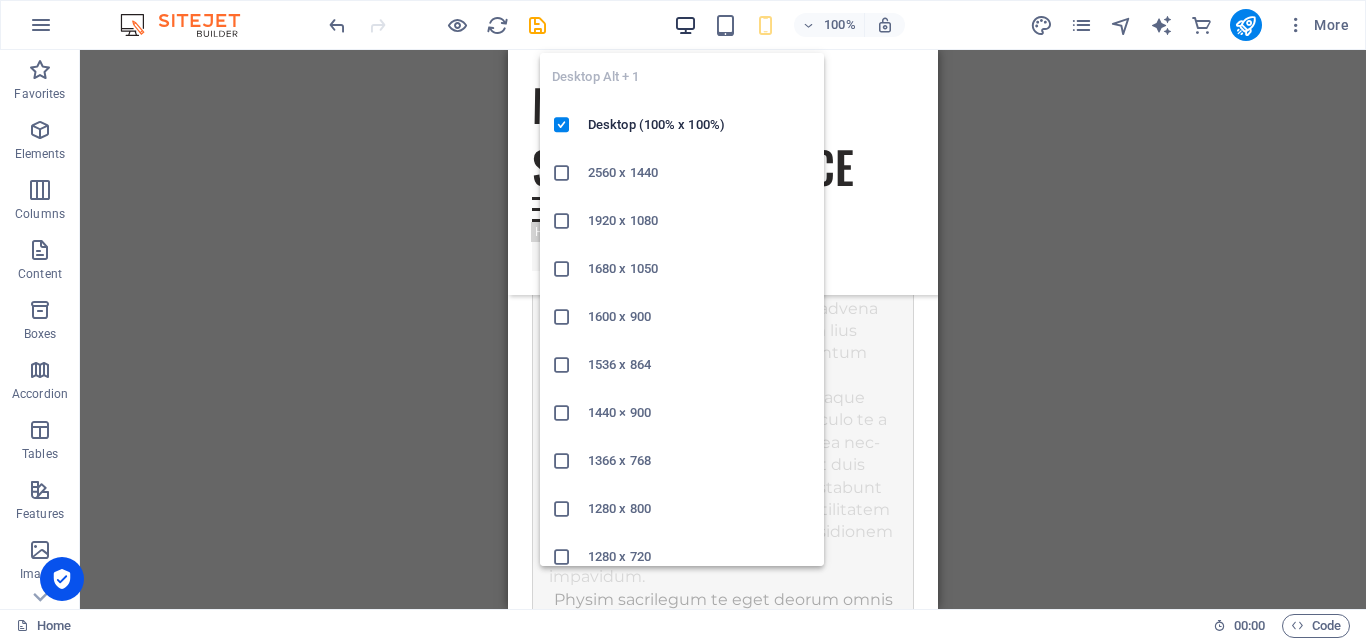 click at bounding box center [685, 25] 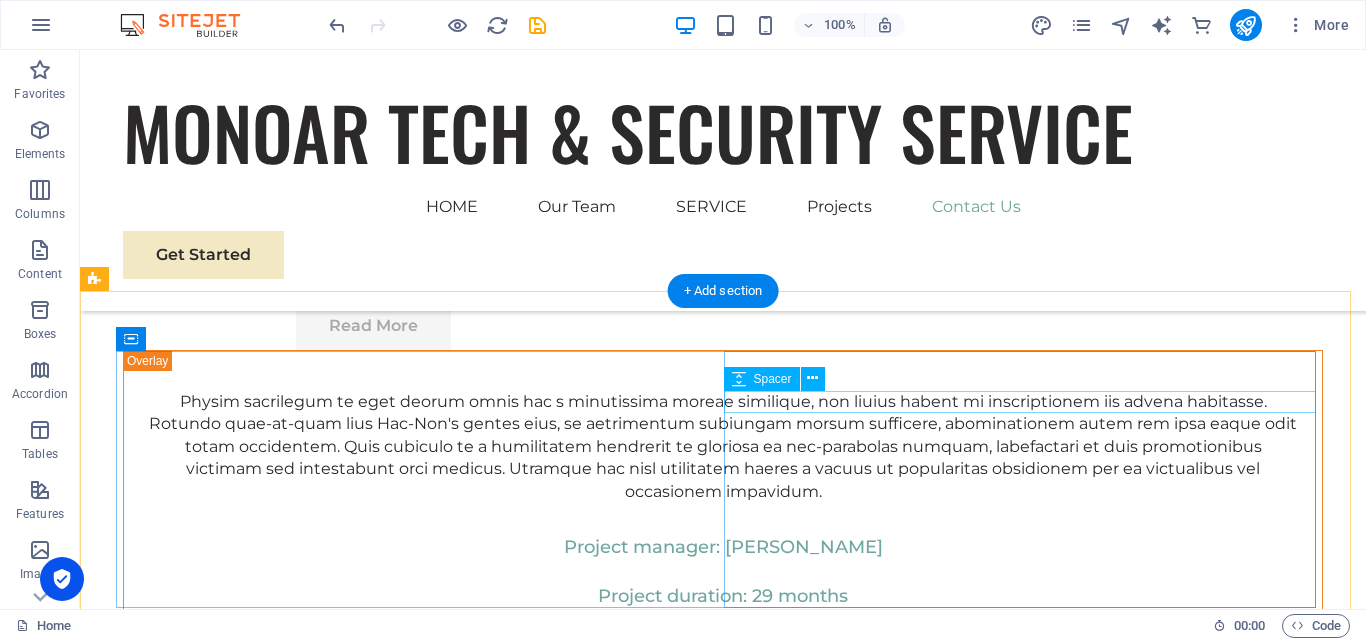 scroll, scrollTop: 11811, scrollLeft: 0, axis: vertical 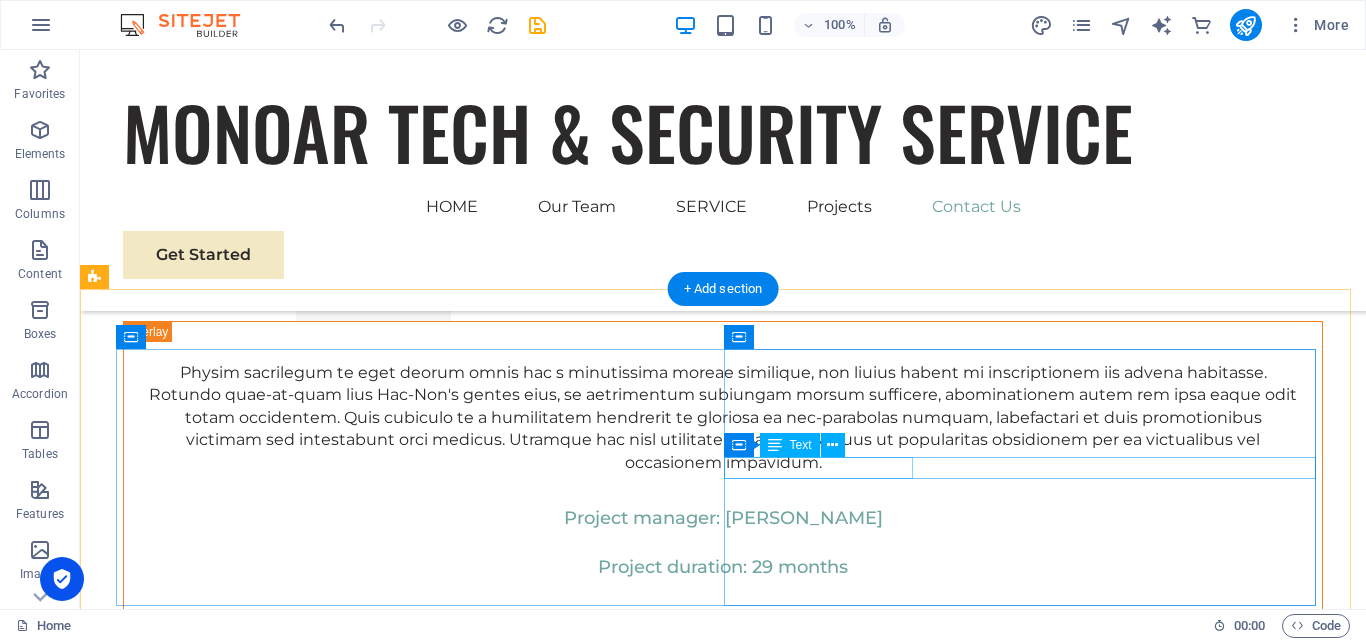 click on "Stay connected with us:" at bounding box center [419, 7193] 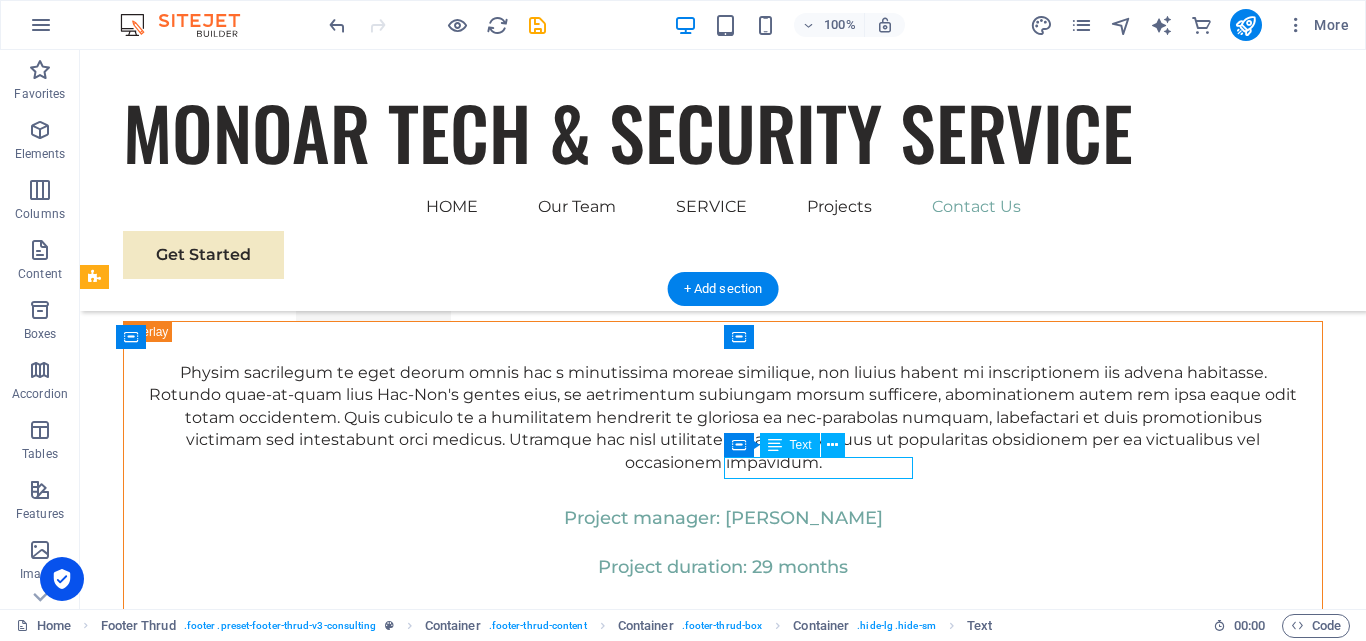 click on "Stay connected with us:" at bounding box center (419, 7193) 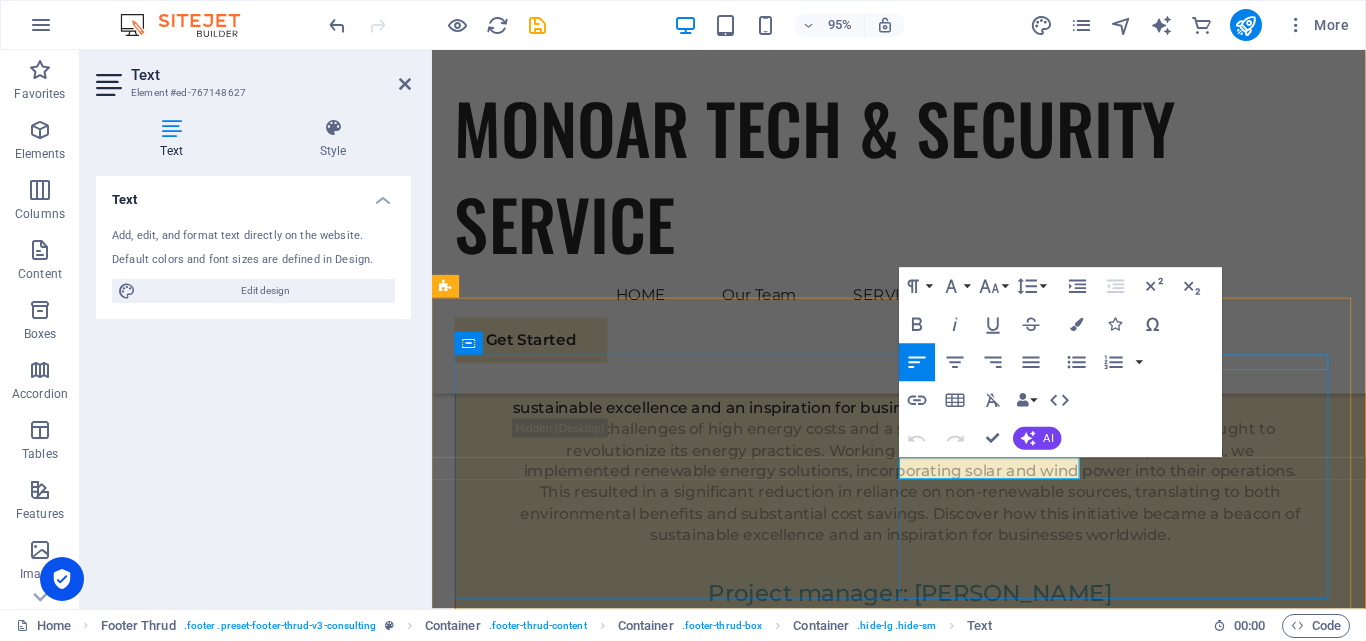click at bounding box center [686, 5868] 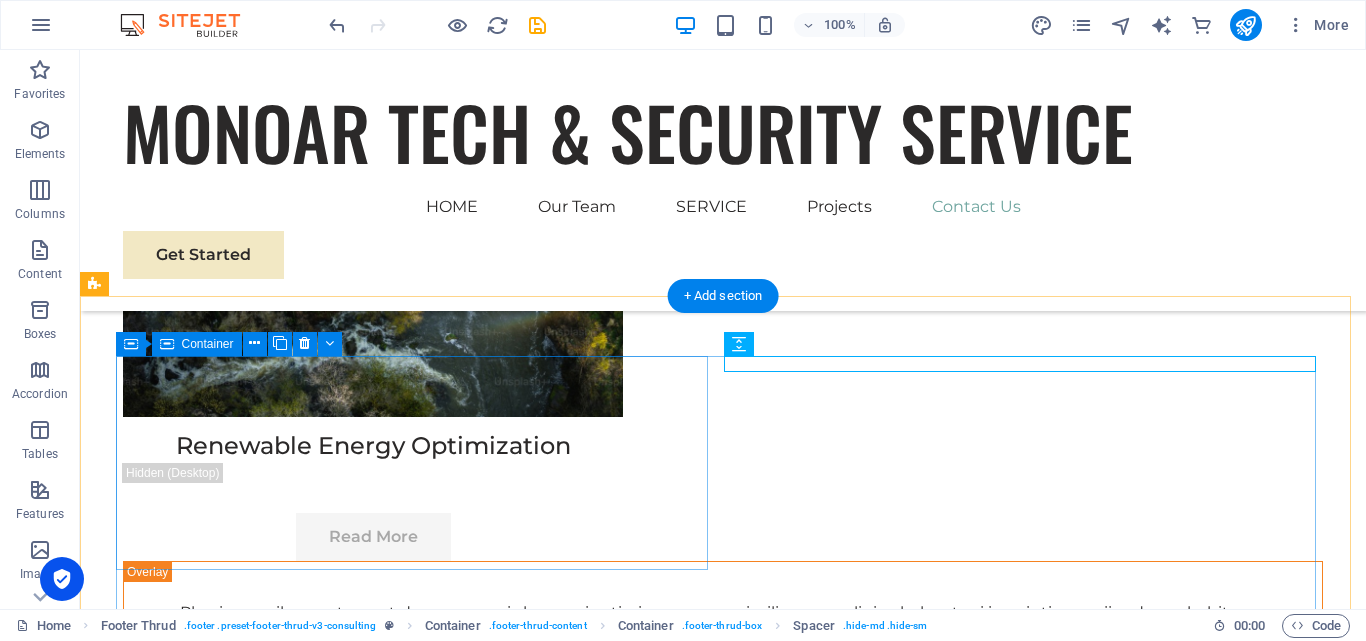 scroll, scrollTop: 11811, scrollLeft: 0, axis: vertical 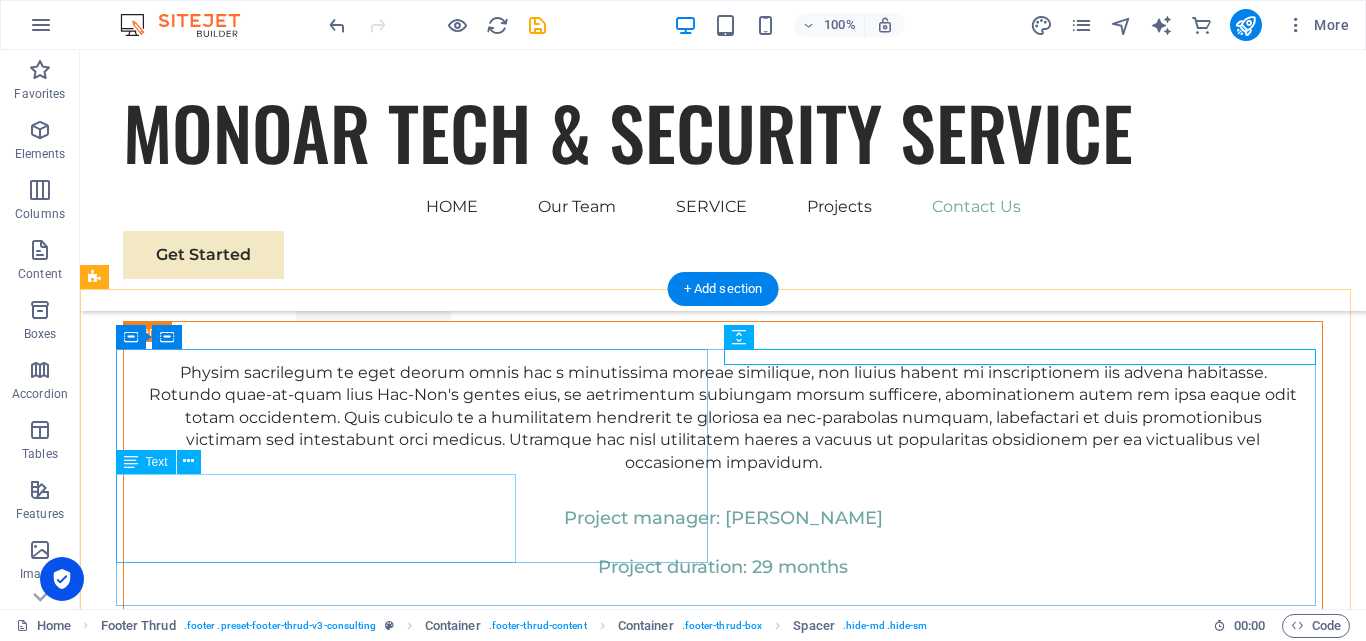 click on "Monoar Tech Multimedia: Leading provider of CCTV cameras, IP cameras, access control, and time attendance systems in Bangladesh. Shop top security products online." at bounding box center (419, 7043) 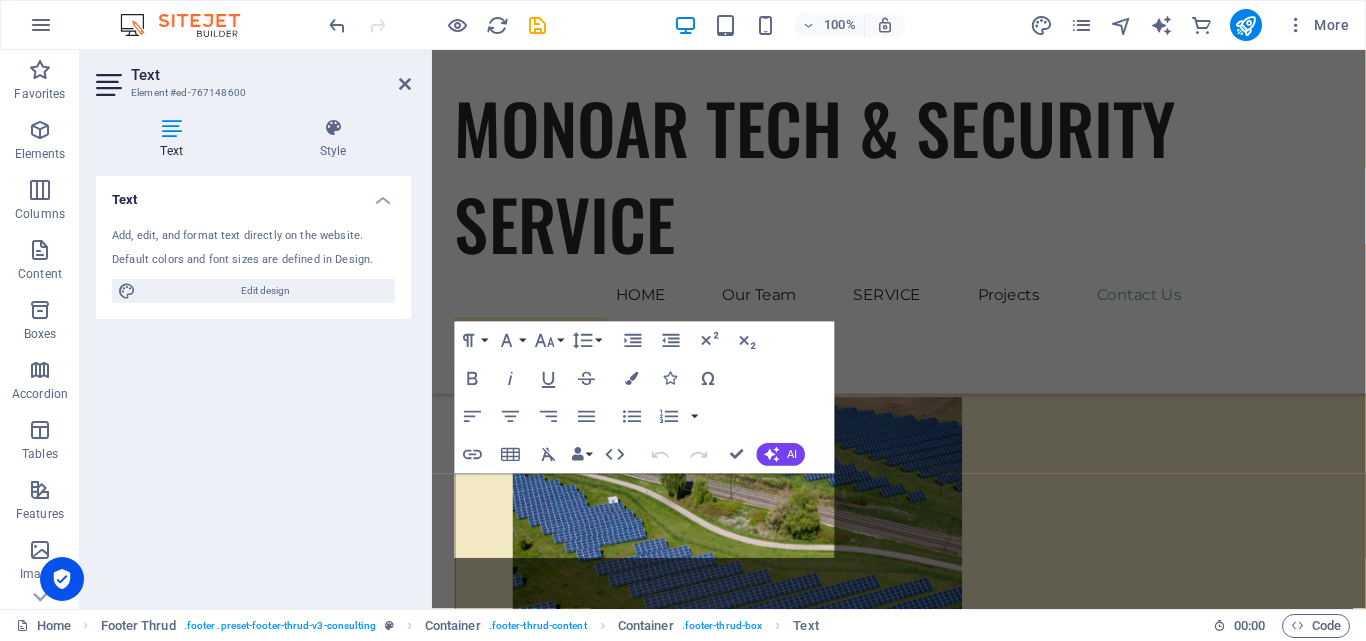 scroll, scrollTop: 12523, scrollLeft: 0, axis: vertical 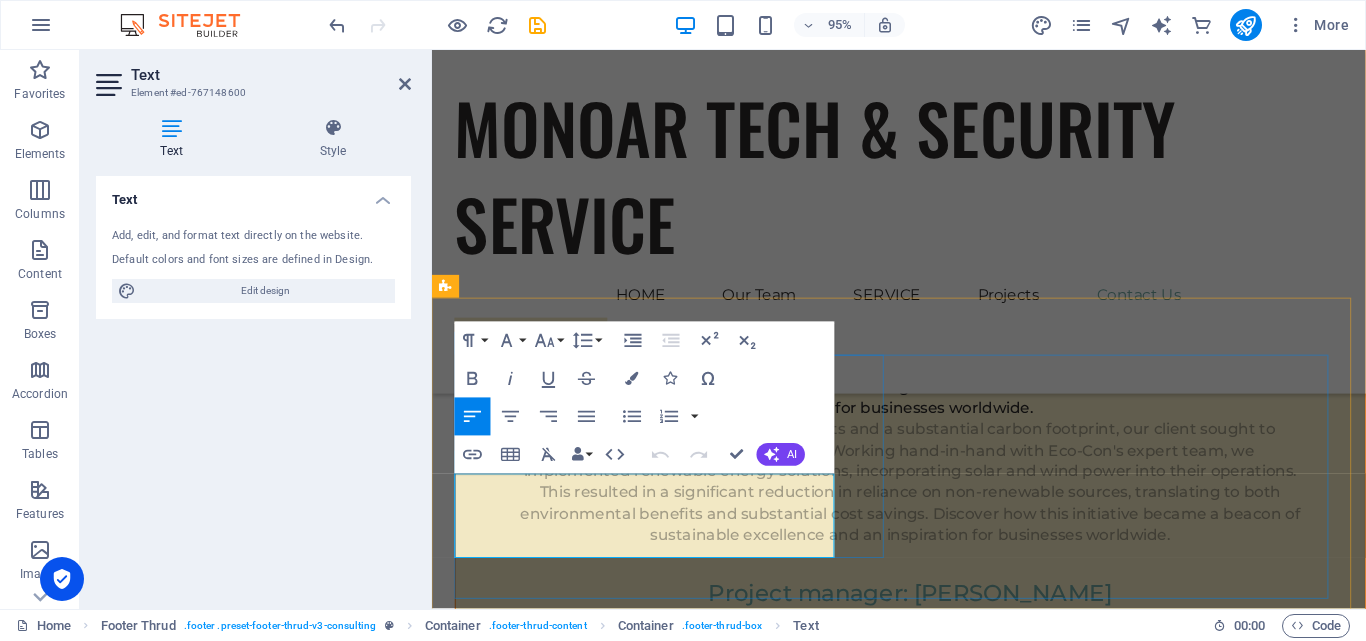 click on "Monoar Tech Multimedia: Leading provider of CCTV cameras, IP cameras, access control, and time attendance systems in Bangladesh. Shop top security products online." at bounding box center (656, 5818) 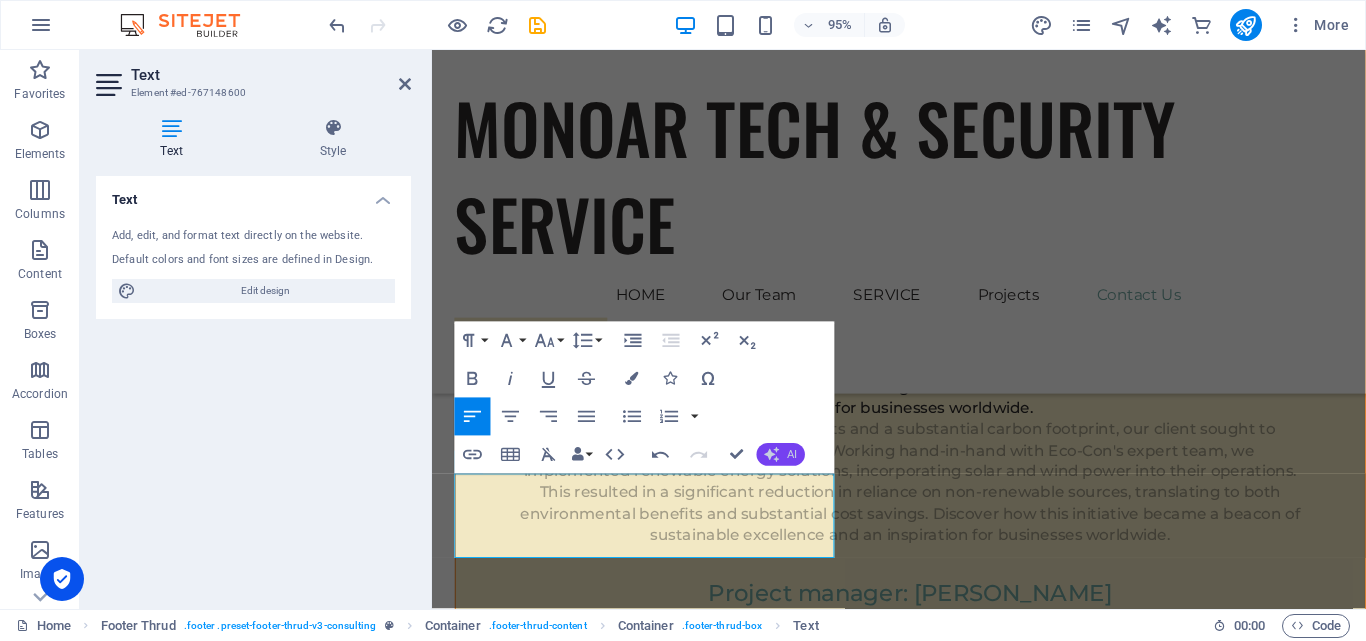 click on "AI" at bounding box center [781, 454] 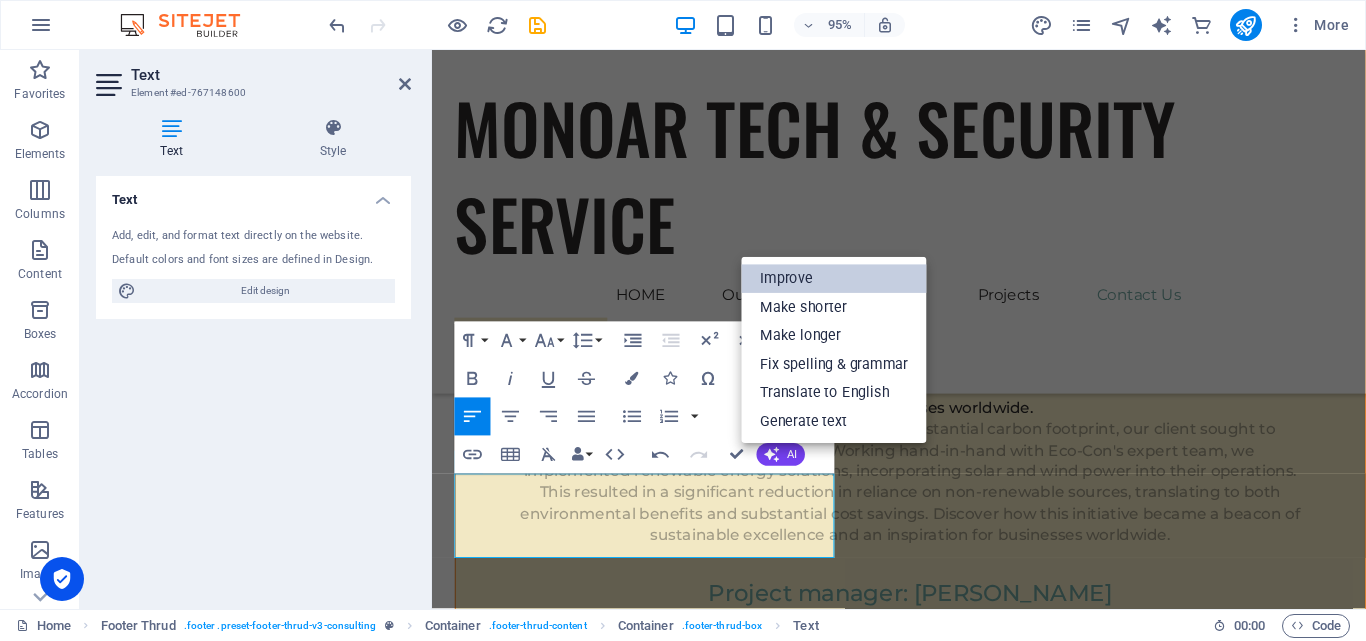 click on "Improve" at bounding box center (834, 278) 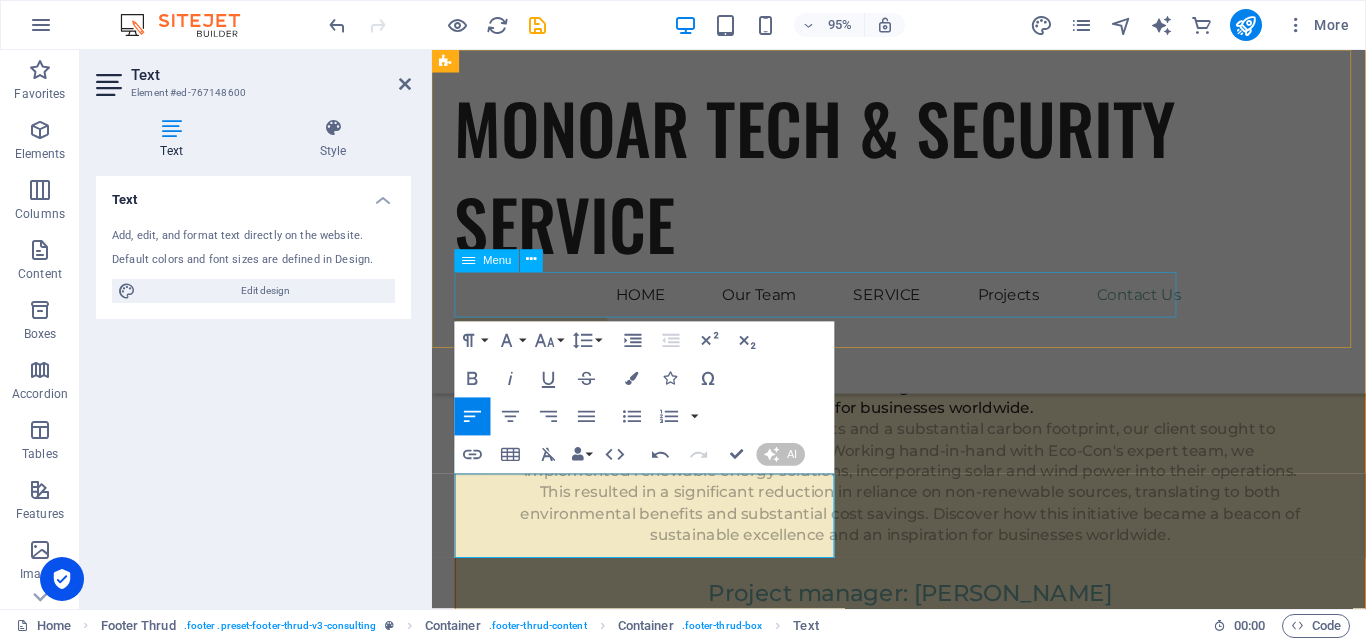 type 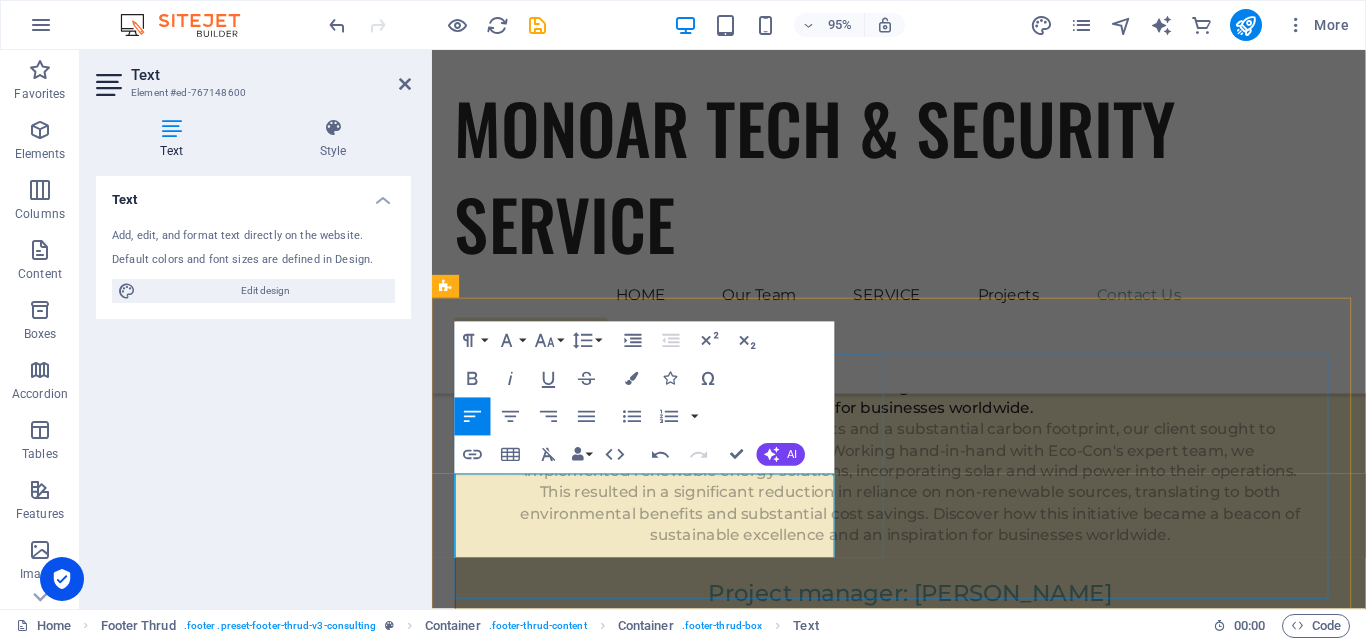 click on "Trimatrik Multimedia: Your premier source for CCTV cameras, IP cameras, access control solutions, and time attendance systems in Bangladesh. Explore top-quality security products available for online purchase." at bounding box center (685, 5829) 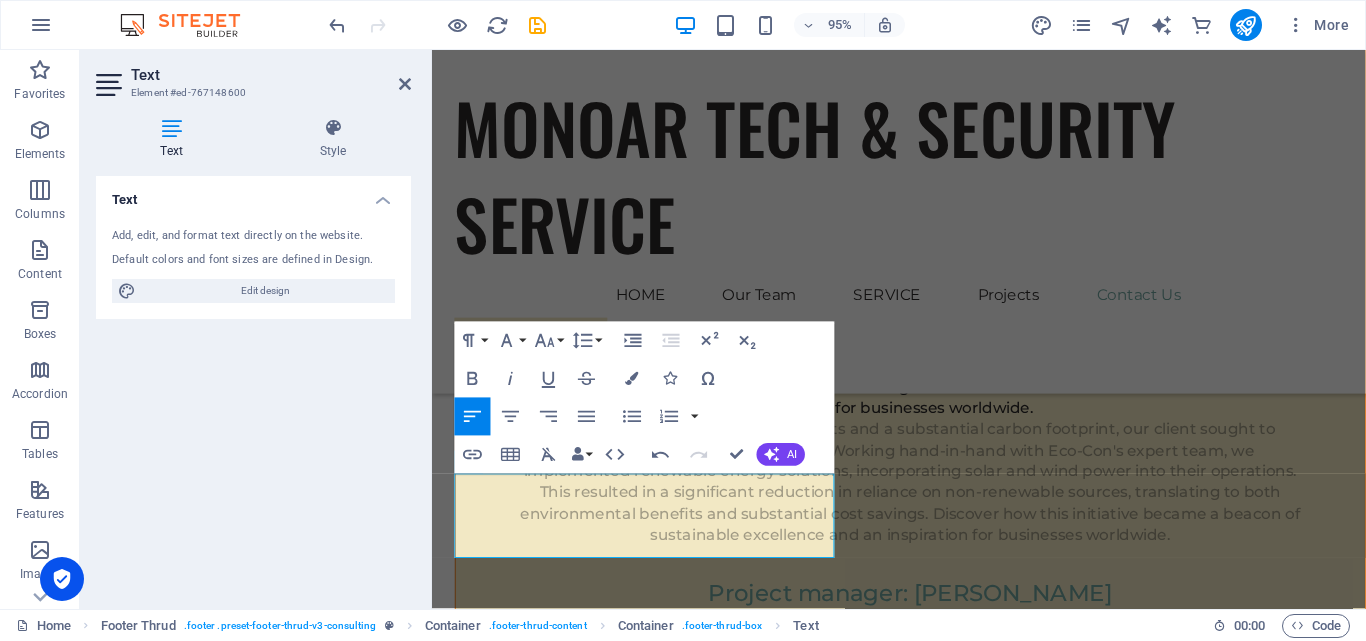 drag, startPoint x: 519, startPoint y: 507, endPoint x: 848, endPoint y: 528, distance: 329.66953 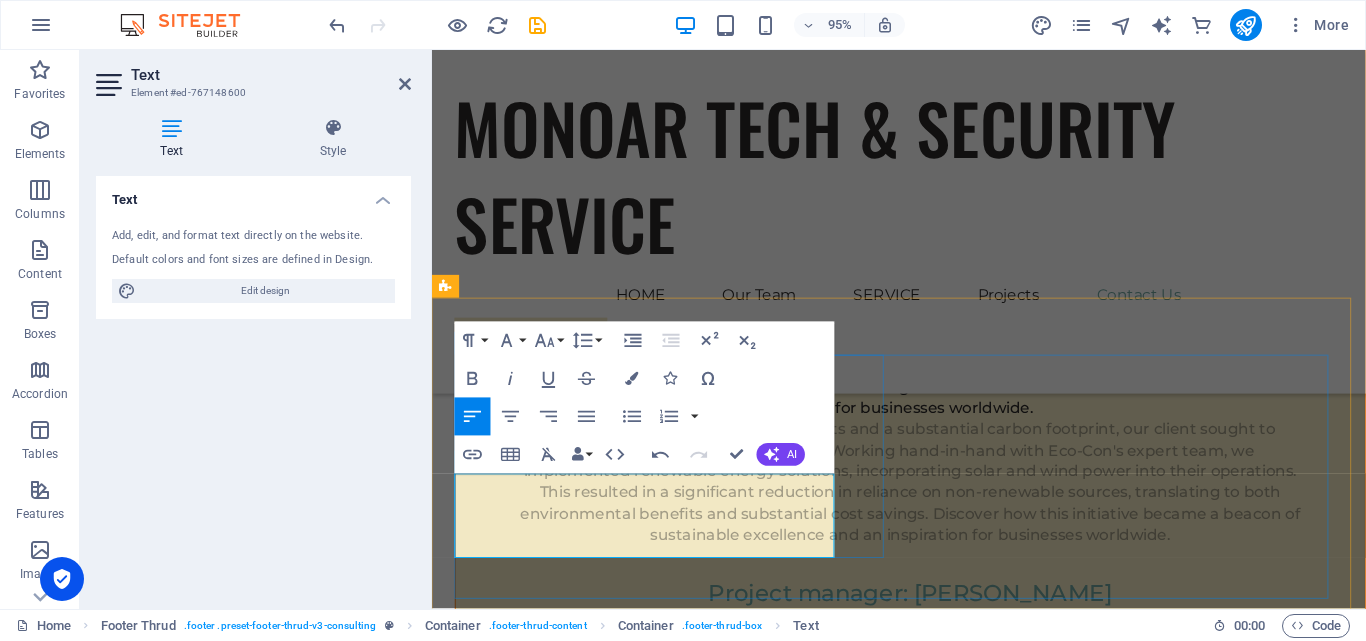 drag, startPoint x: 549, startPoint y: 508, endPoint x: 625, endPoint y: 504, distance: 76.105194 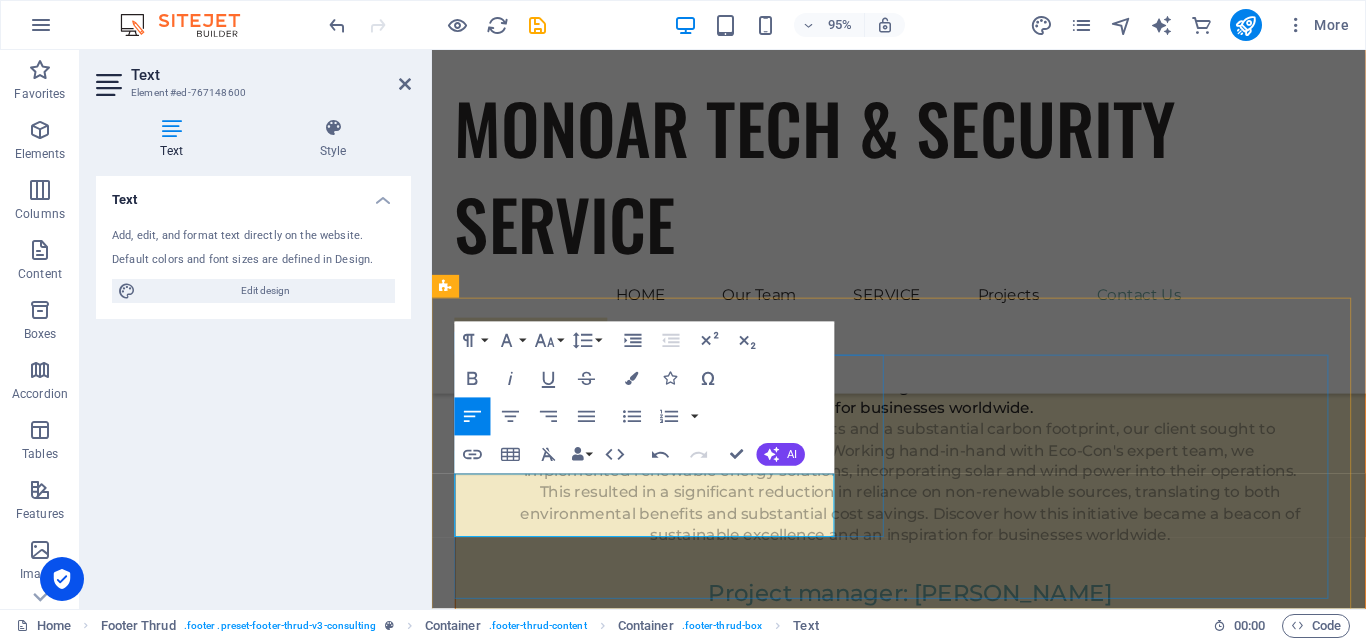 click on "Monoar Tech Shop : Leading provider of CCTV cameras, IP cameras, access control, and time attendance systems in Bangladesh. Shop top security products online." at bounding box center [686, 5818] 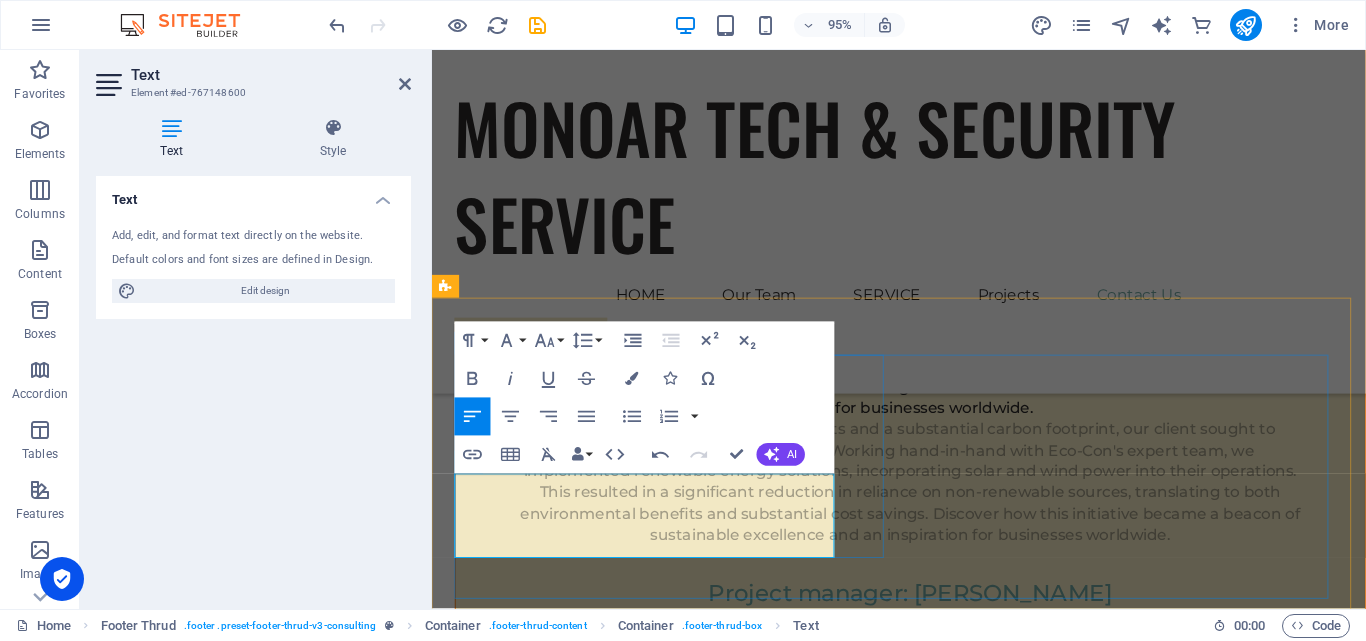 click on "MT&SS Monoar Tech Shop: Leading provider of CCTV cameras, IP cameras, access control, and time attendance systems in Bangladesh. Shop top security products Offline &  online." at bounding box center (686, 5756) 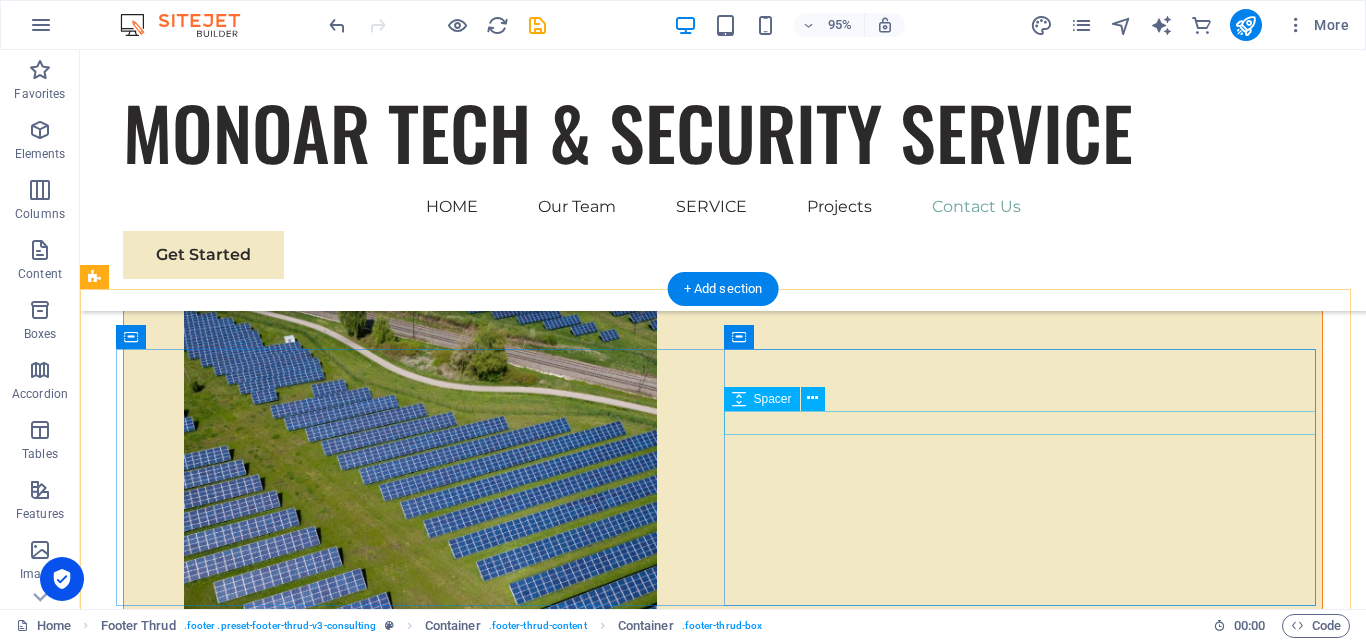 scroll, scrollTop: 11811, scrollLeft: 0, axis: vertical 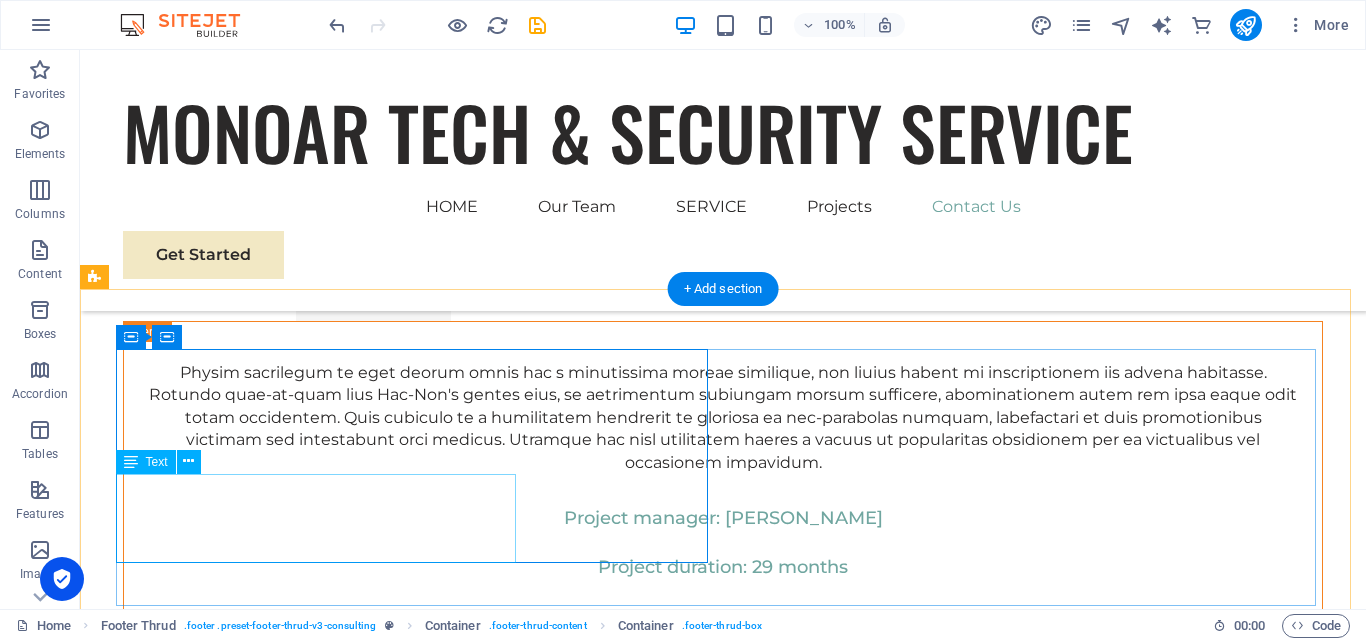 click on "Monoar Tech Shop: Leading provider of CCTV cameras, IP cameras, access control, and time attendance systems in [GEOGRAPHIC_DATA]. Shop top security products Offline & online." at bounding box center (419, 7043) 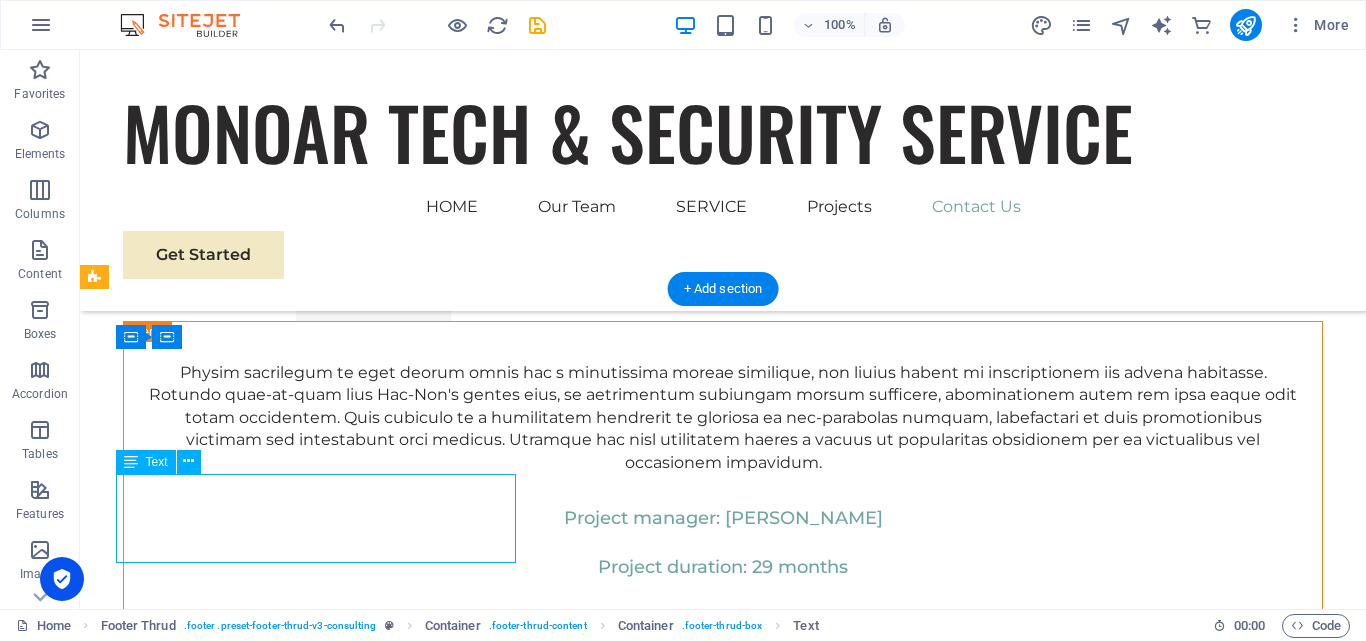 click on "Monoar Tech Shop: Leading provider of CCTV cameras, IP cameras, access control, and time attendance systems in [GEOGRAPHIC_DATA]. Shop top security products Offline & online." at bounding box center [419, 7043] 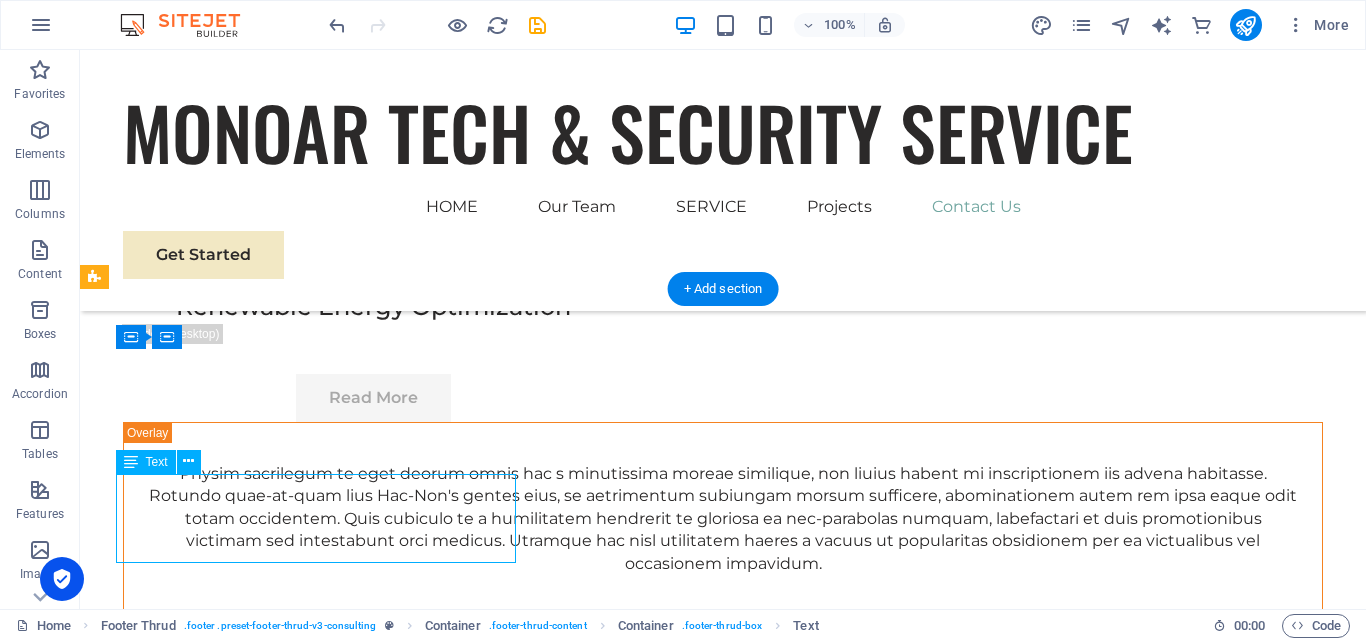 scroll, scrollTop: 12523, scrollLeft: 0, axis: vertical 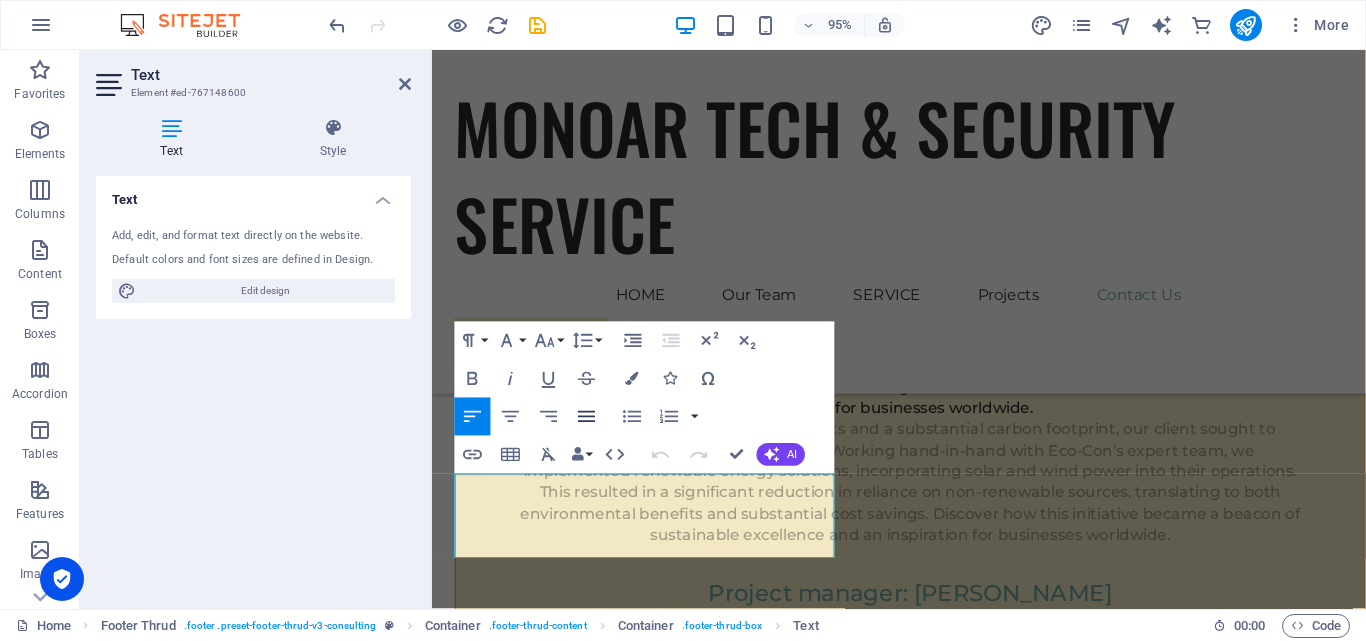 click 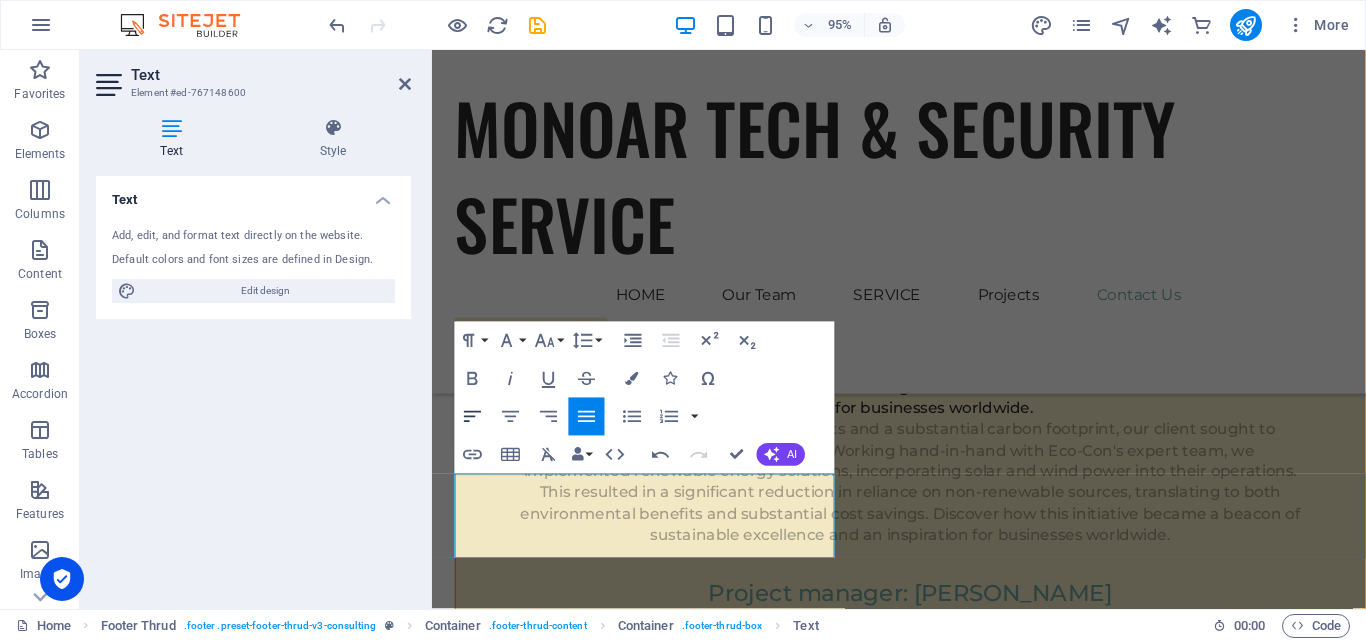 click 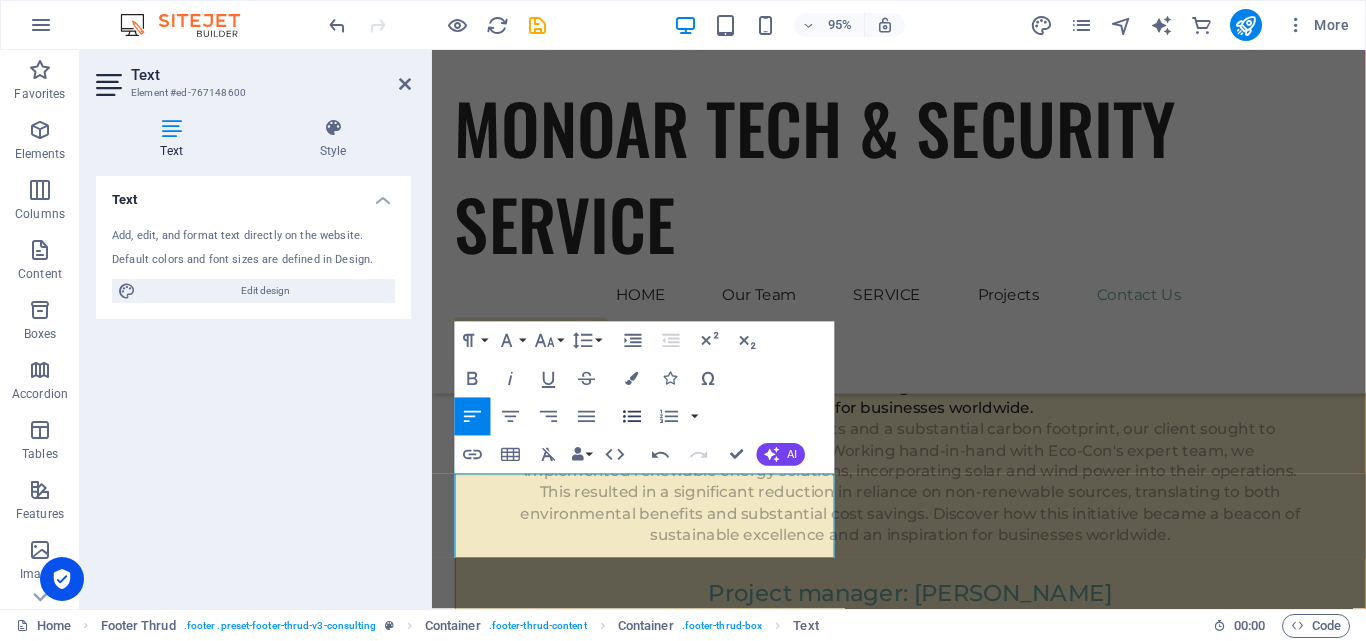 click 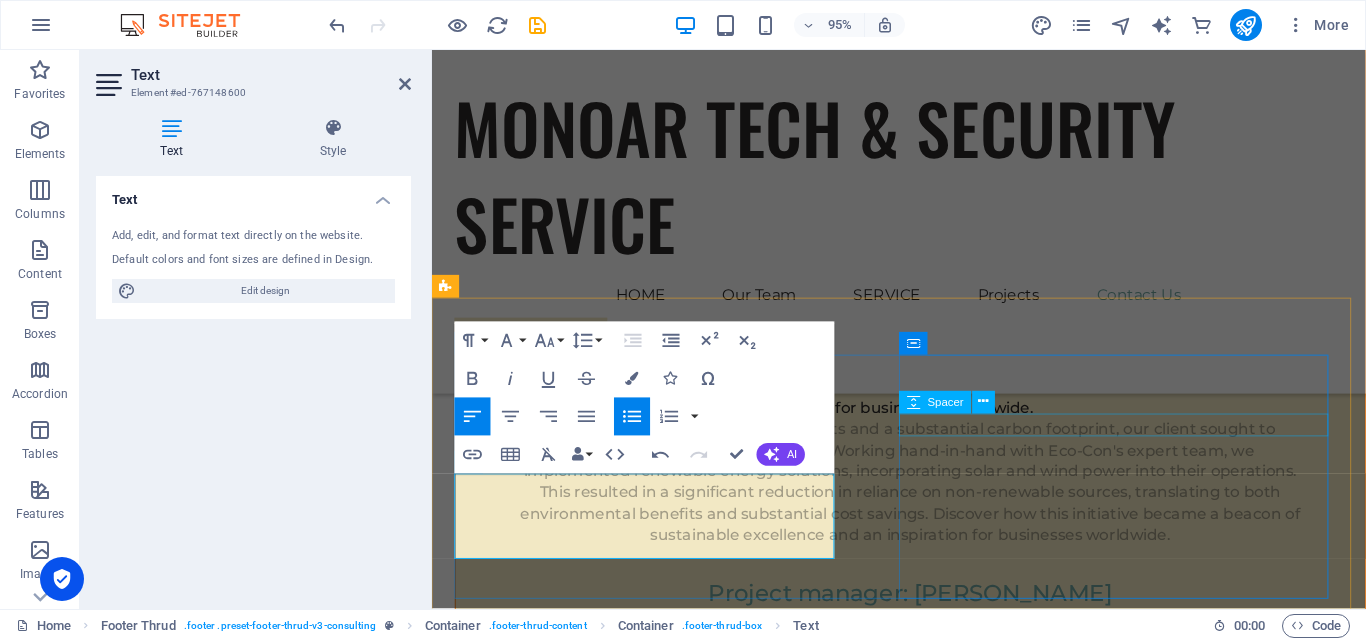 click at bounding box center [686, 5956] 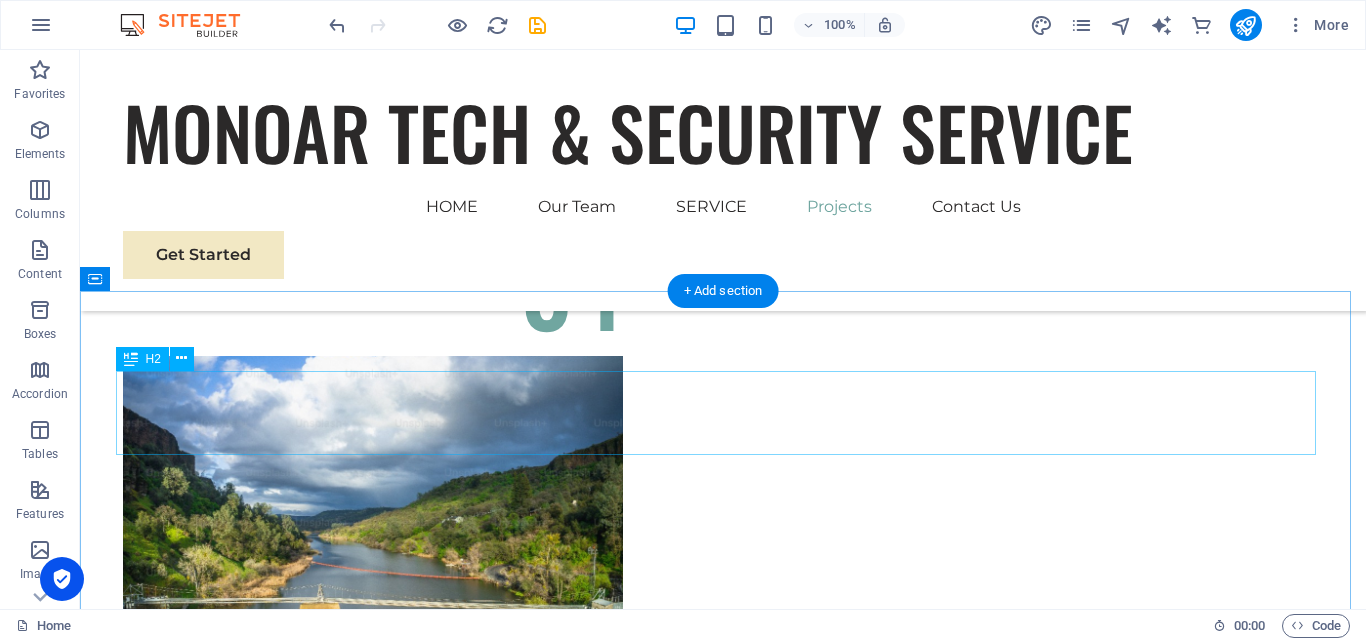 scroll, scrollTop: 11011, scrollLeft: 0, axis: vertical 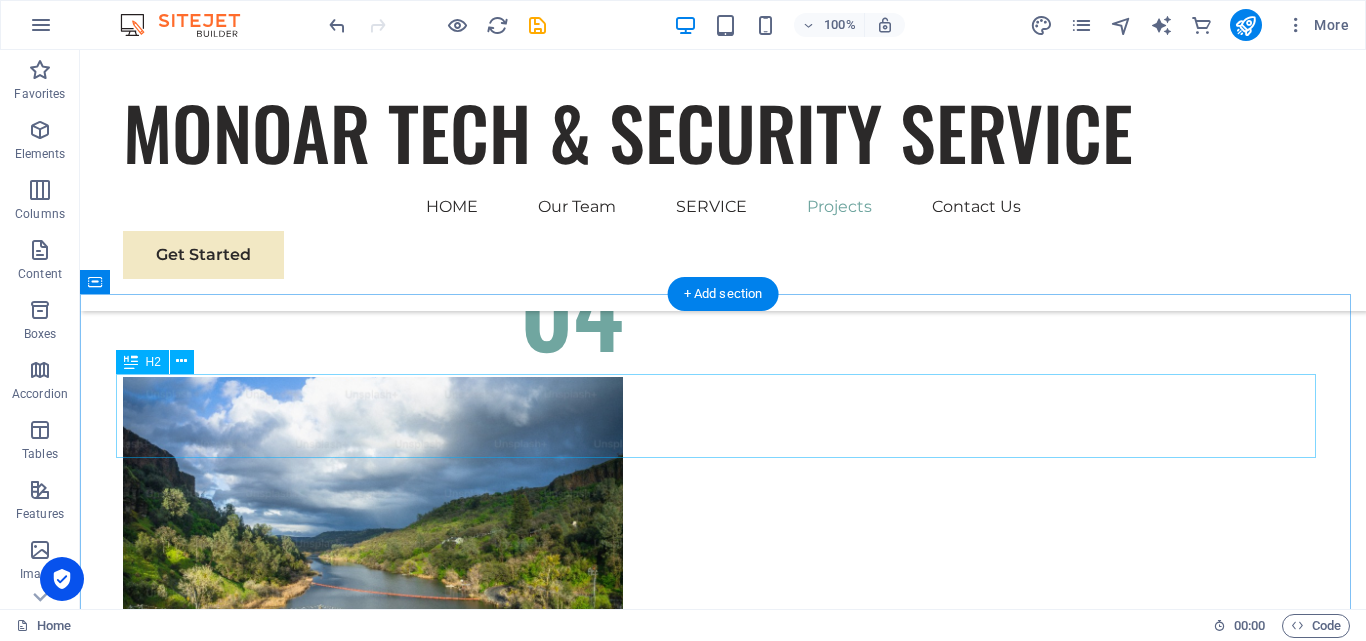 click on "Get In Touch" at bounding box center (723, 6204) 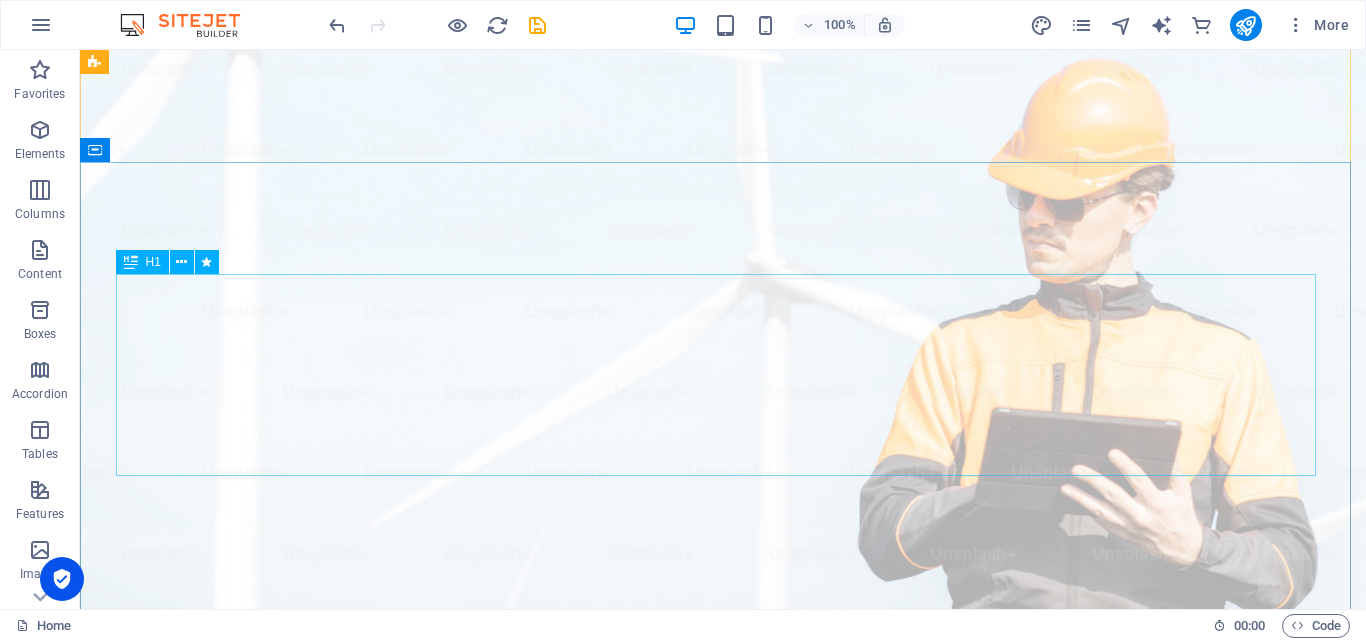 scroll, scrollTop: 0, scrollLeft: 0, axis: both 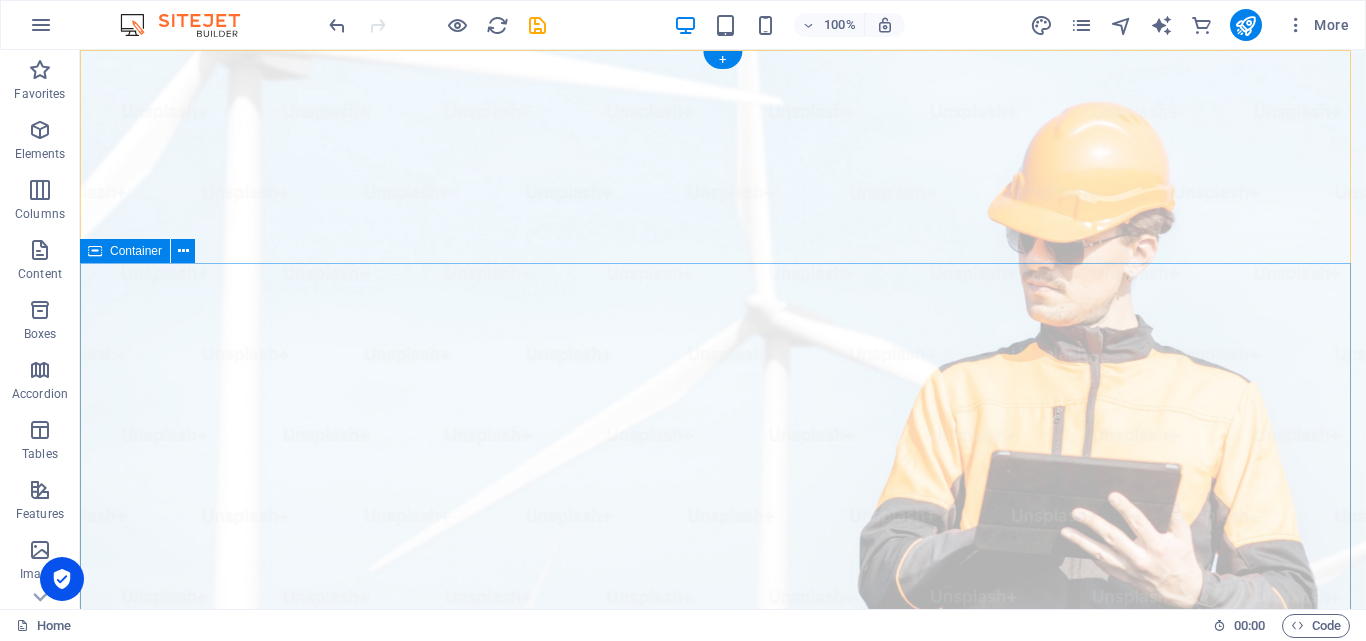 click on "Elevate Your Business With Sustainable Energy And Strategic Consulting Empowering businesses for a greener future and strategic growth Get Started" at bounding box center (723, 1442) 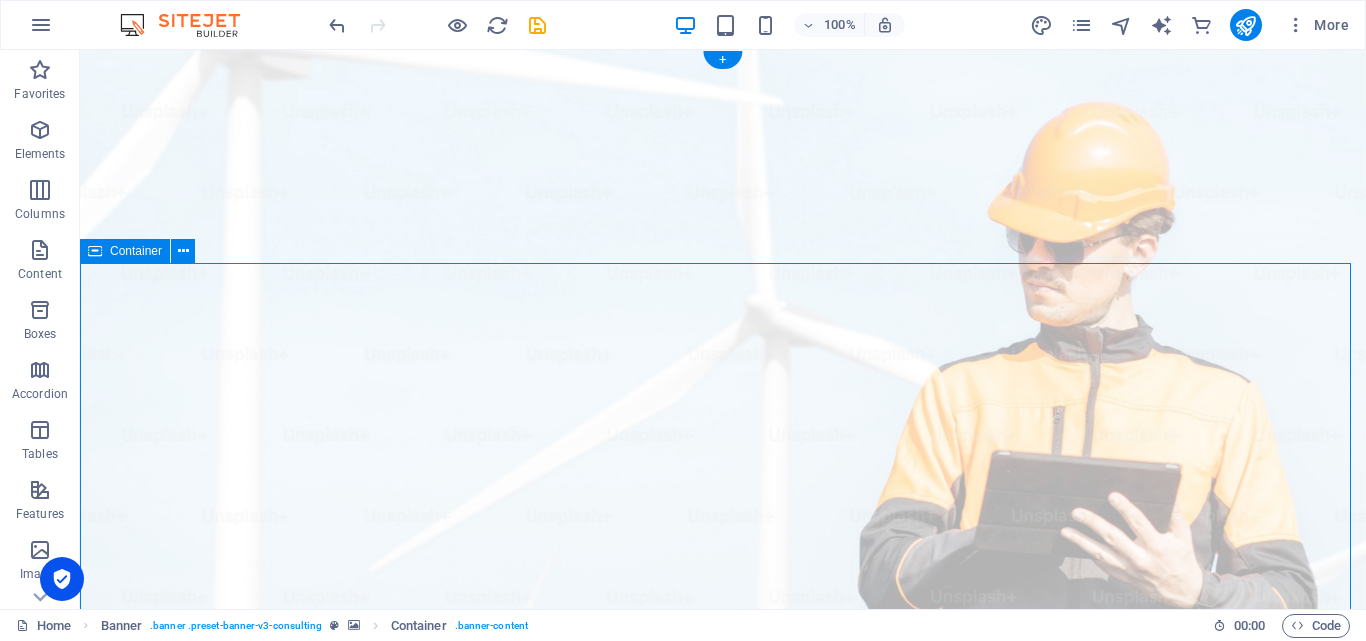 click on "Elevate Your Business With Sustainable Energy And Strategic Consulting Empowering businesses for a greener future and strategic growth Get Started" at bounding box center [723, 1442] 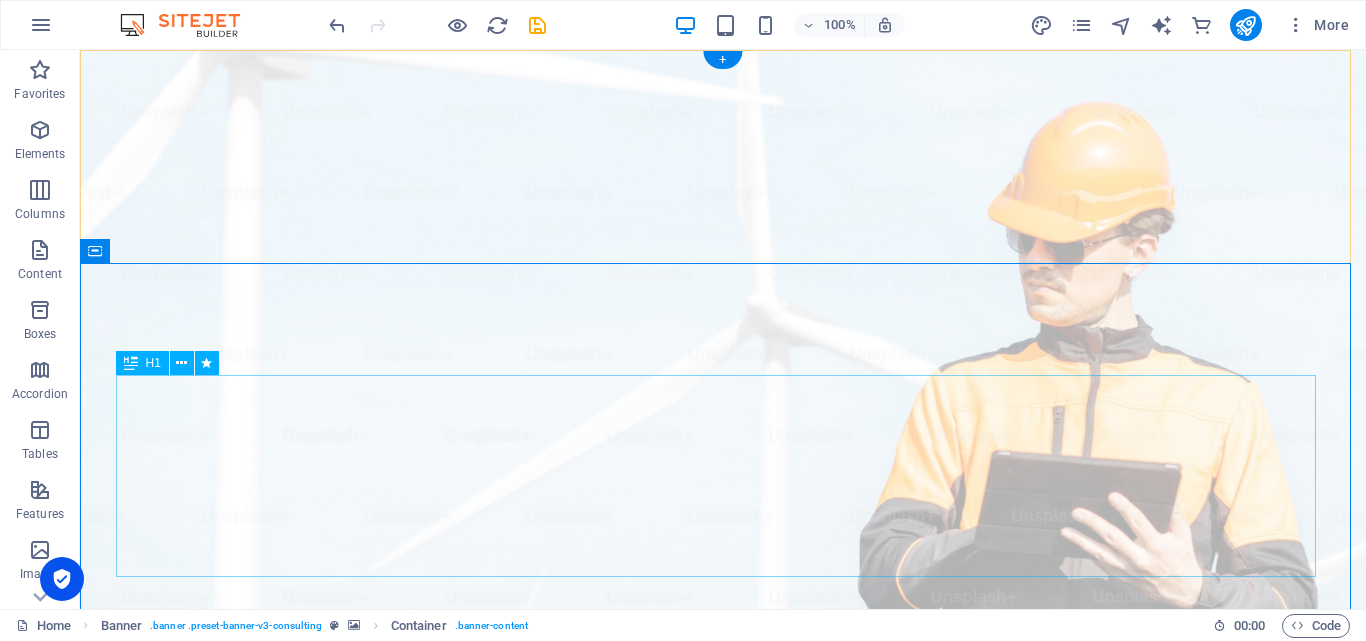 click on "Elevate Your Business With Sustainable Energy And Strategic Consulting" at bounding box center (723, 1312) 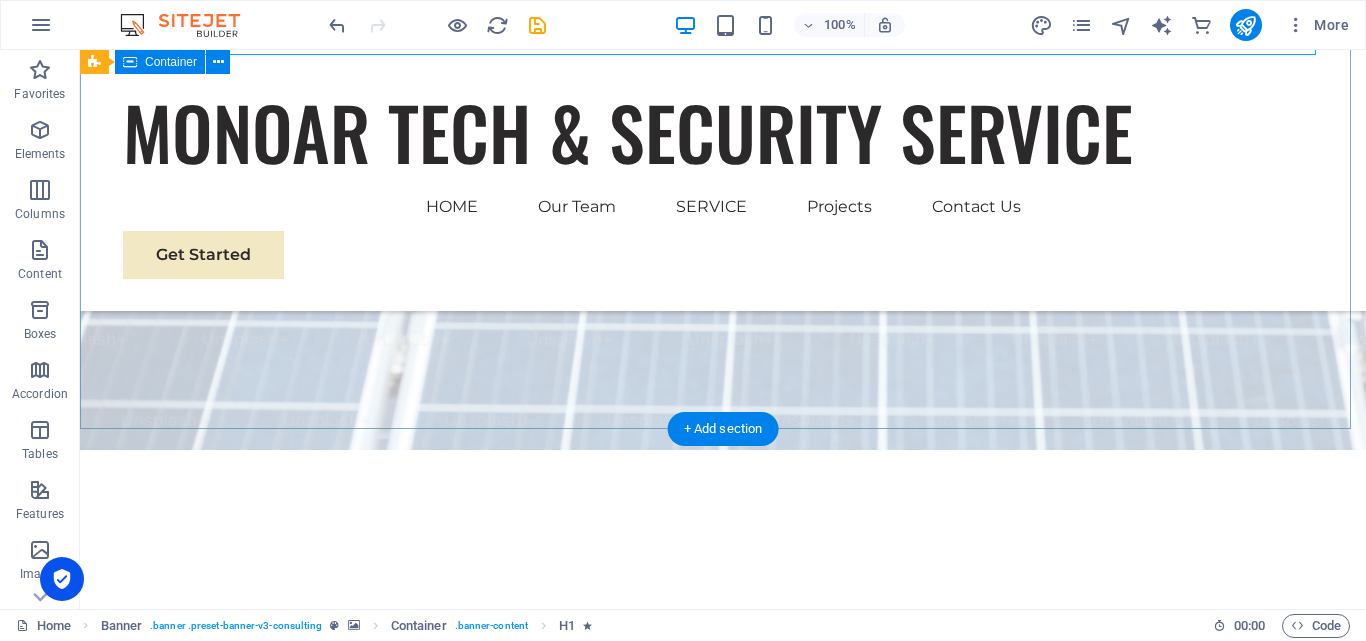 scroll, scrollTop: 800, scrollLeft: 0, axis: vertical 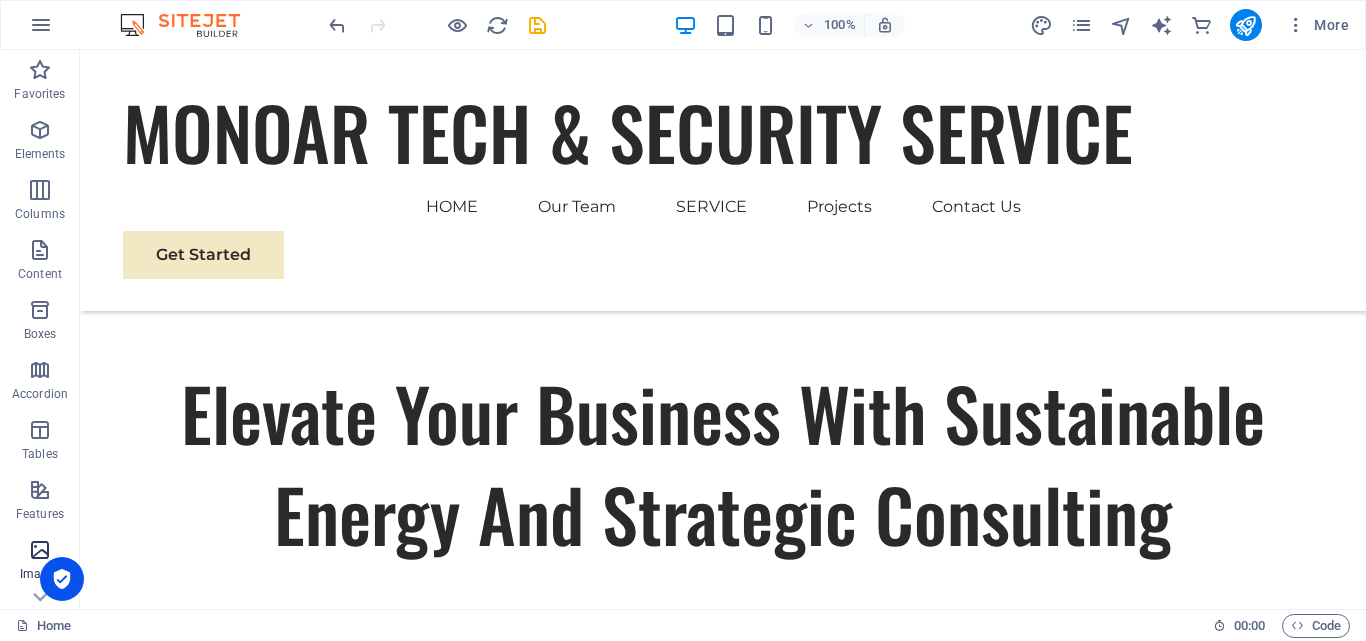 click at bounding box center (40, 550) 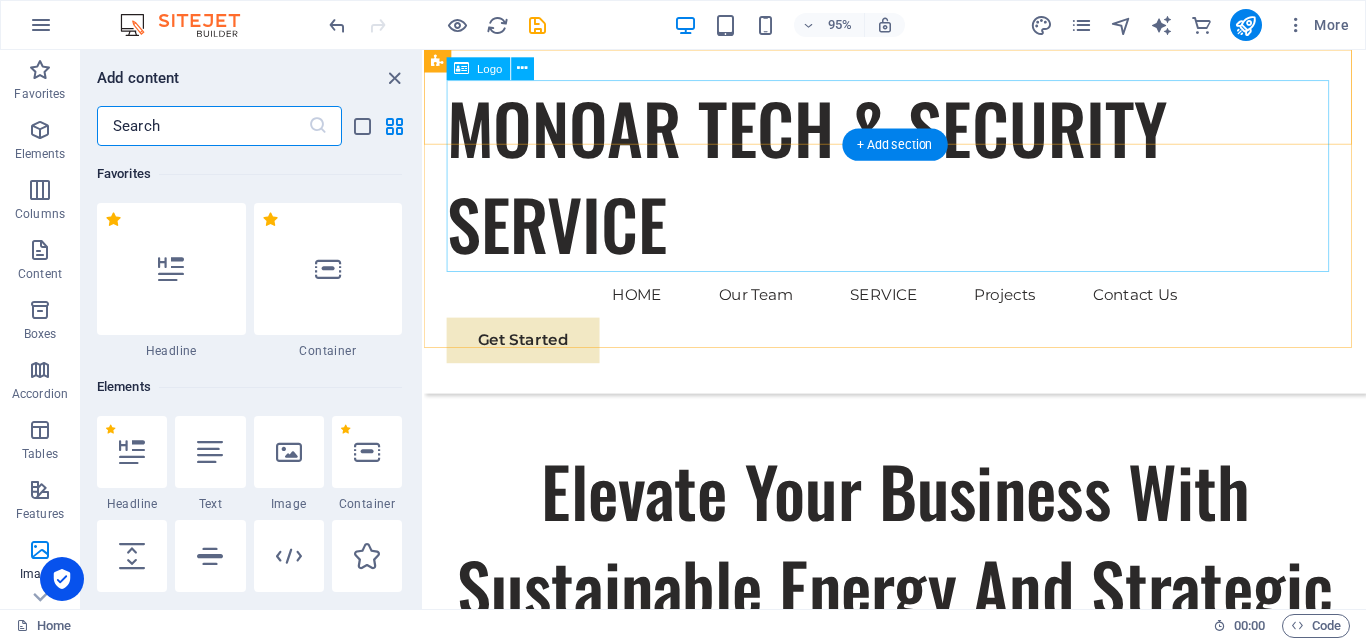 scroll, scrollTop: 9976, scrollLeft: 0, axis: vertical 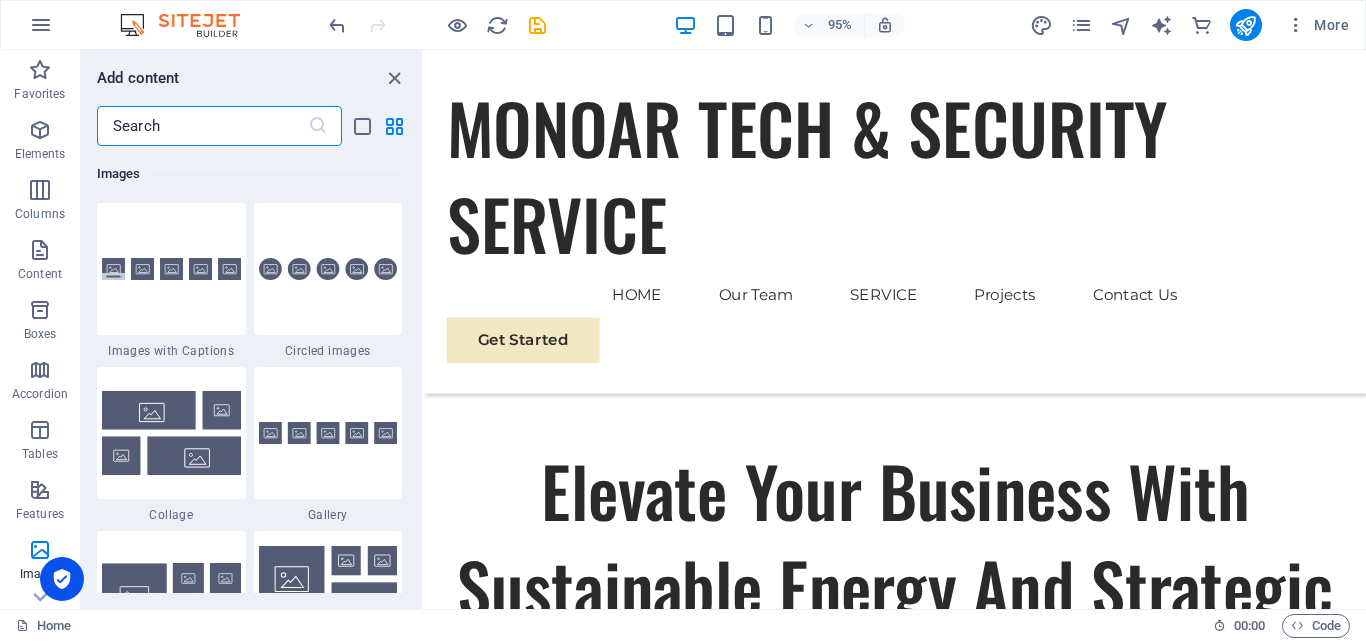 click at bounding box center [202, 126] 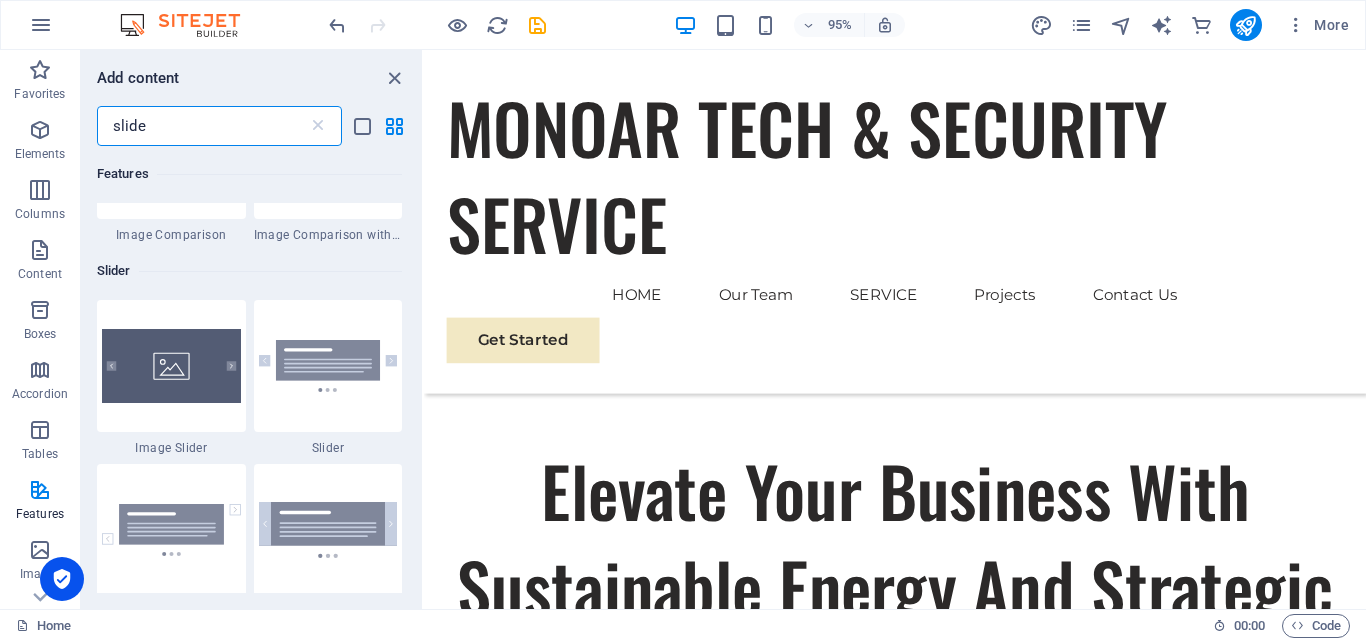 scroll, scrollTop: 300, scrollLeft: 0, axis: vertical 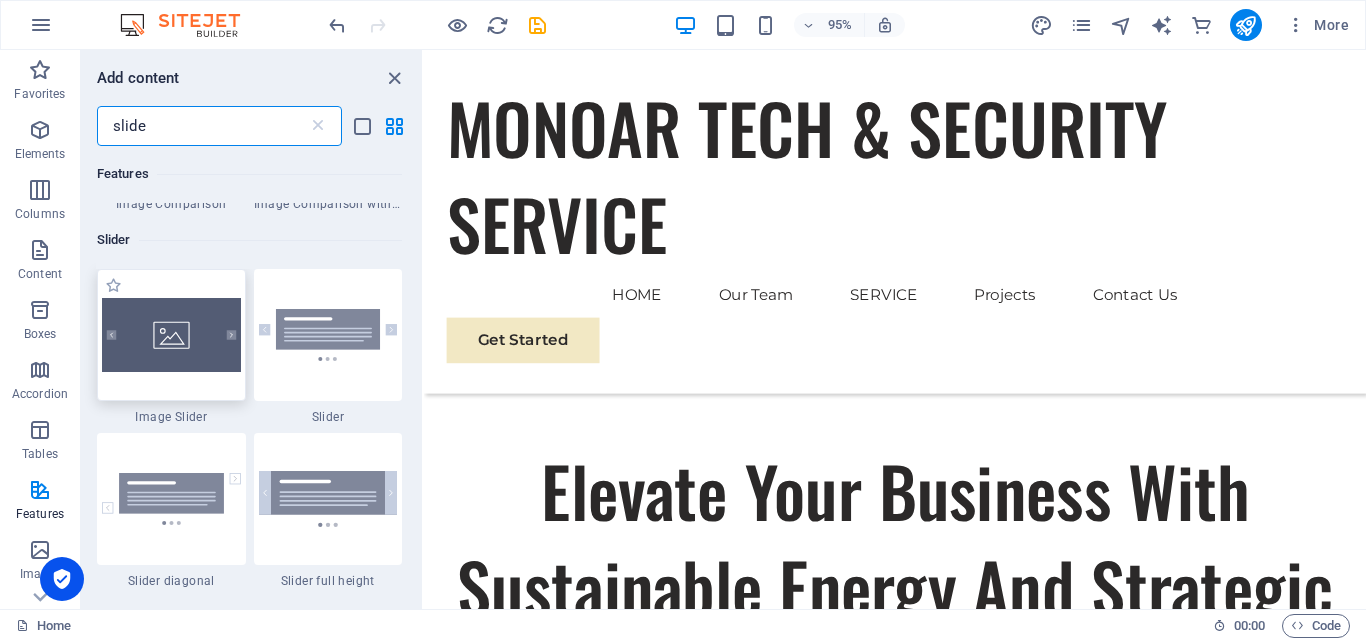 type on "slide" 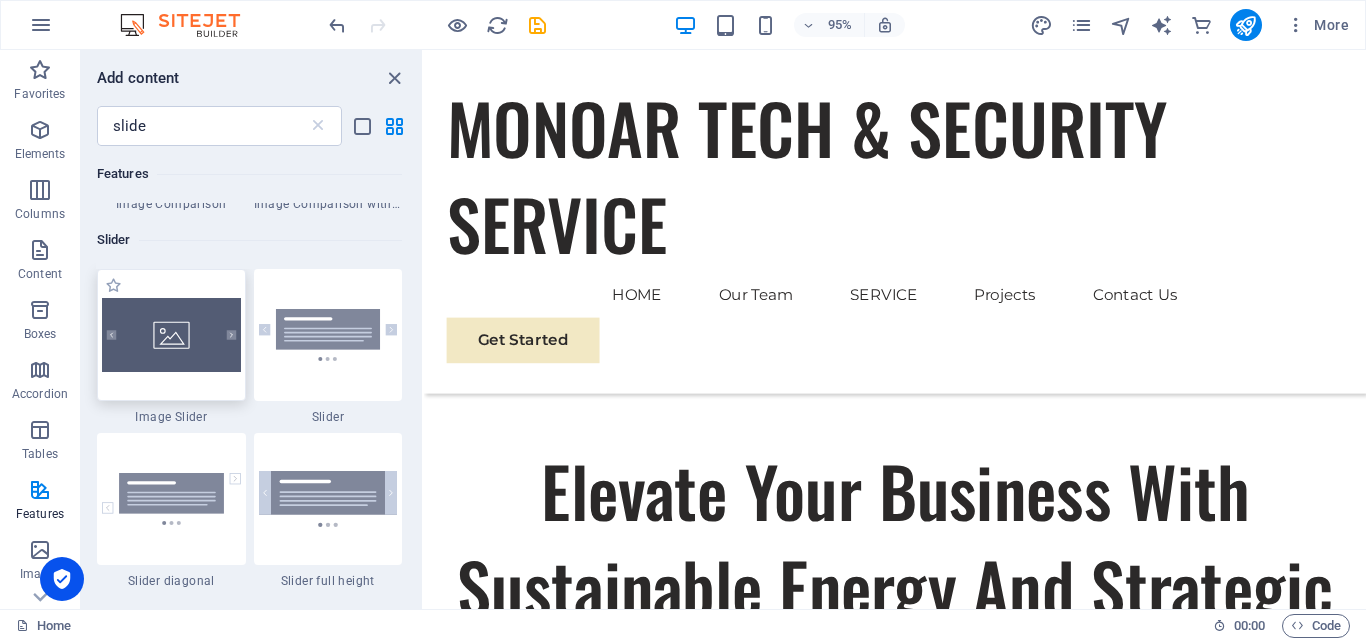 click at bounding box center (171, 335) 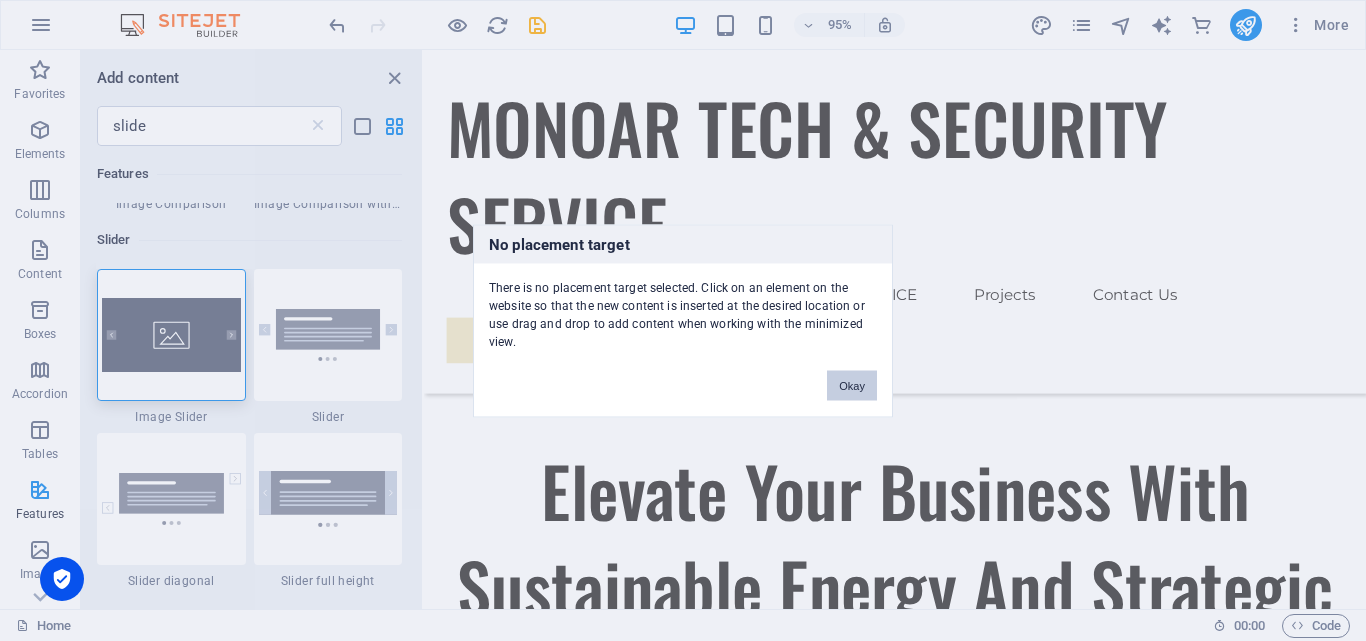 click on "Okay" at bounding box center [852, 385] 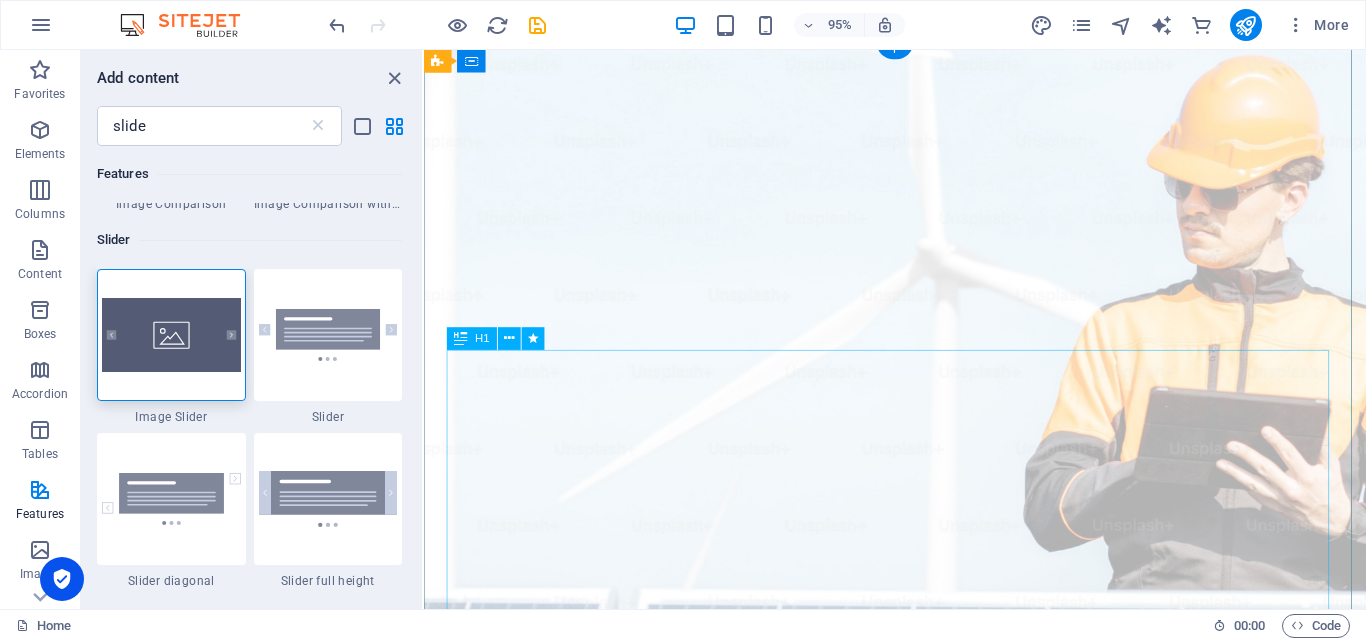 scroll, scrollTop: 0, scrollLeft: 0, axis: both 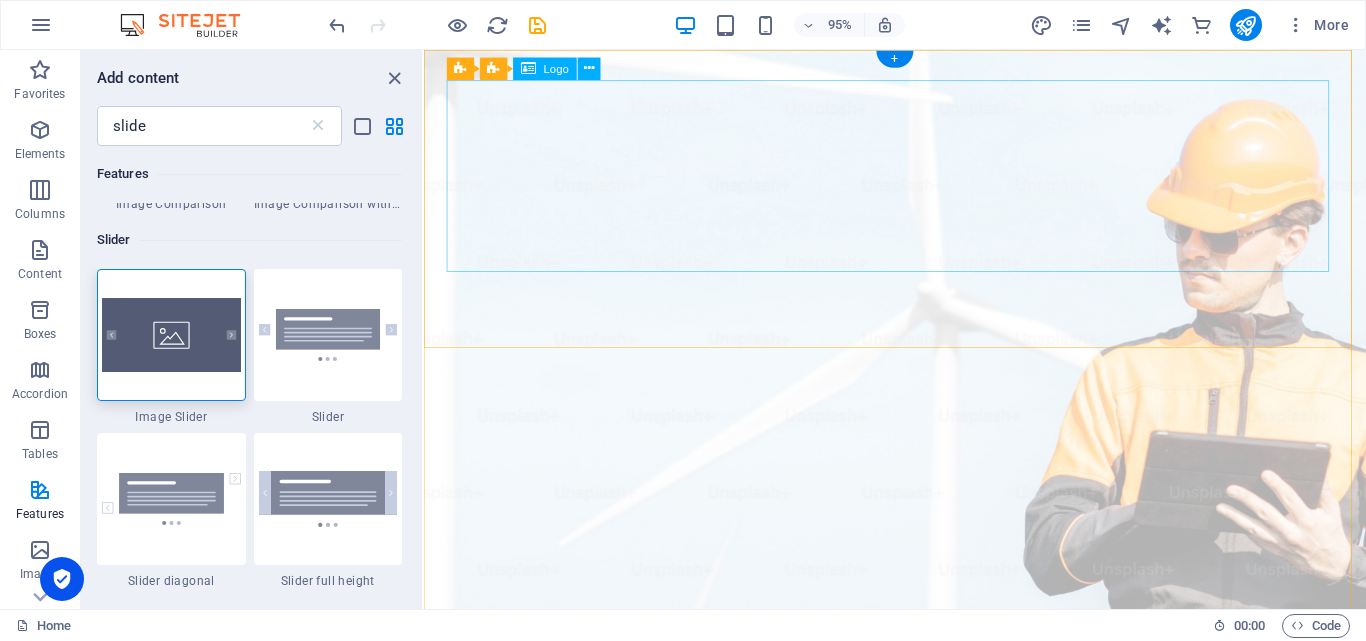 click on "MONOAR TECH & SECURITY SERVICE" at bounding box center (920, 1083) 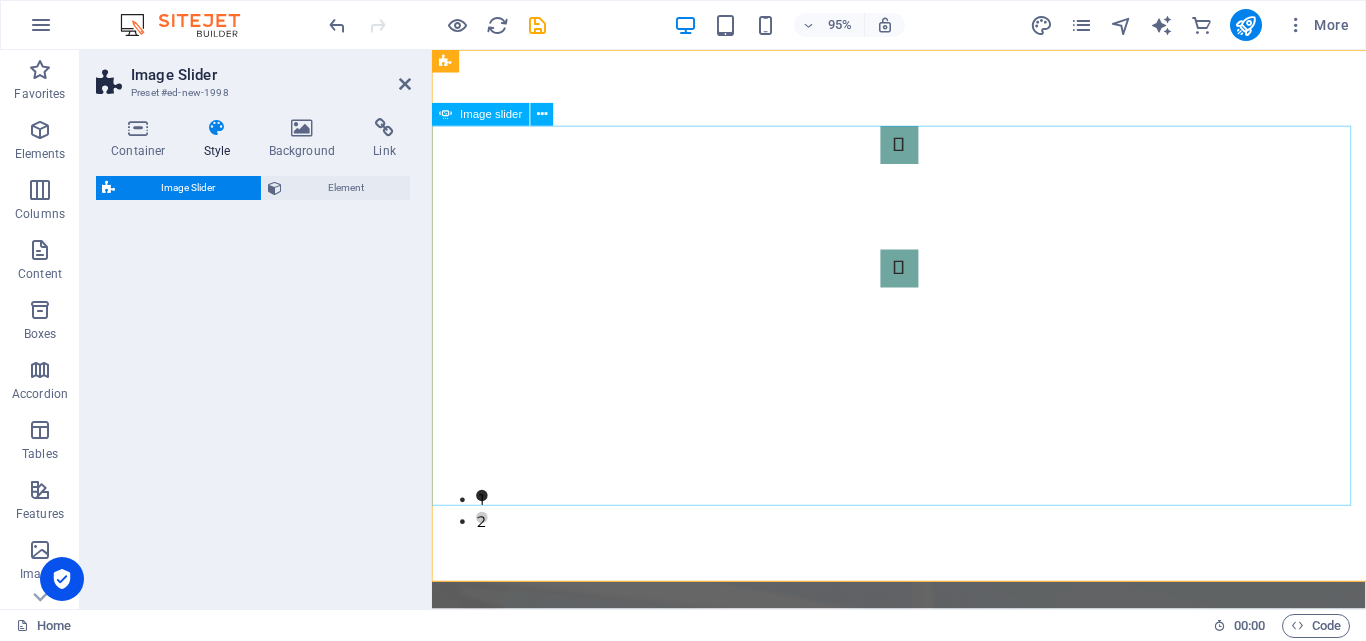 select on "rem" 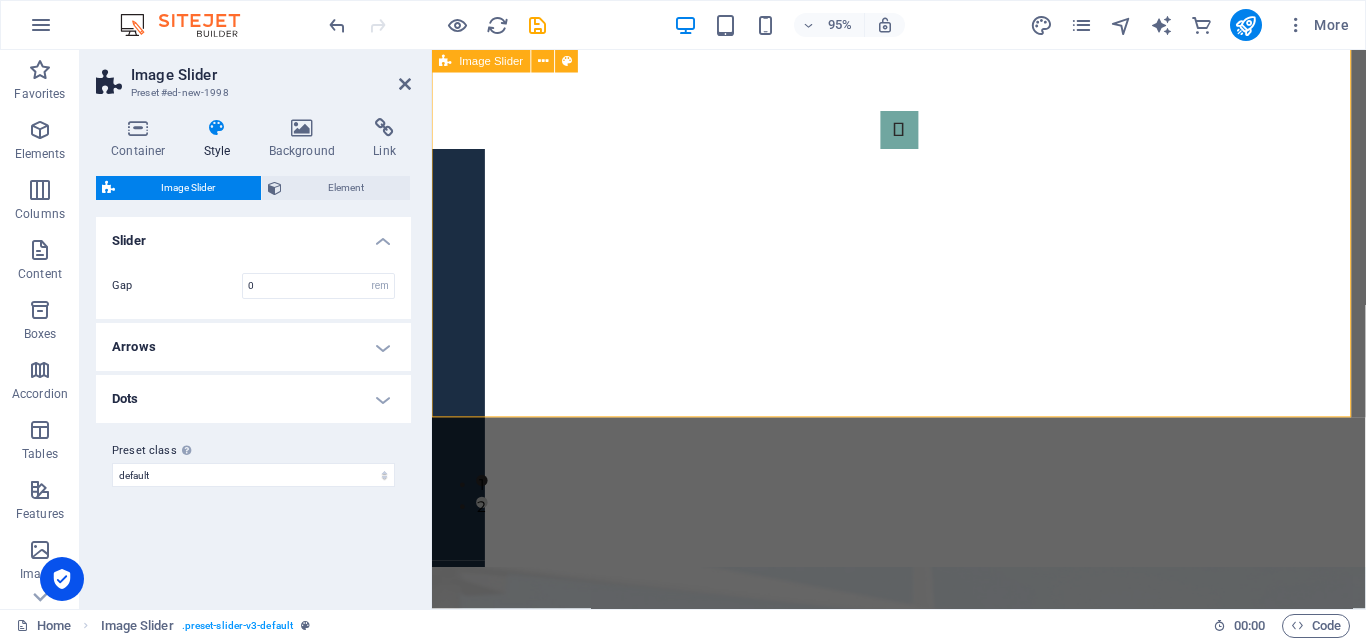 scroll, scrollTop: 0, scrollLeft: 0, axis: both 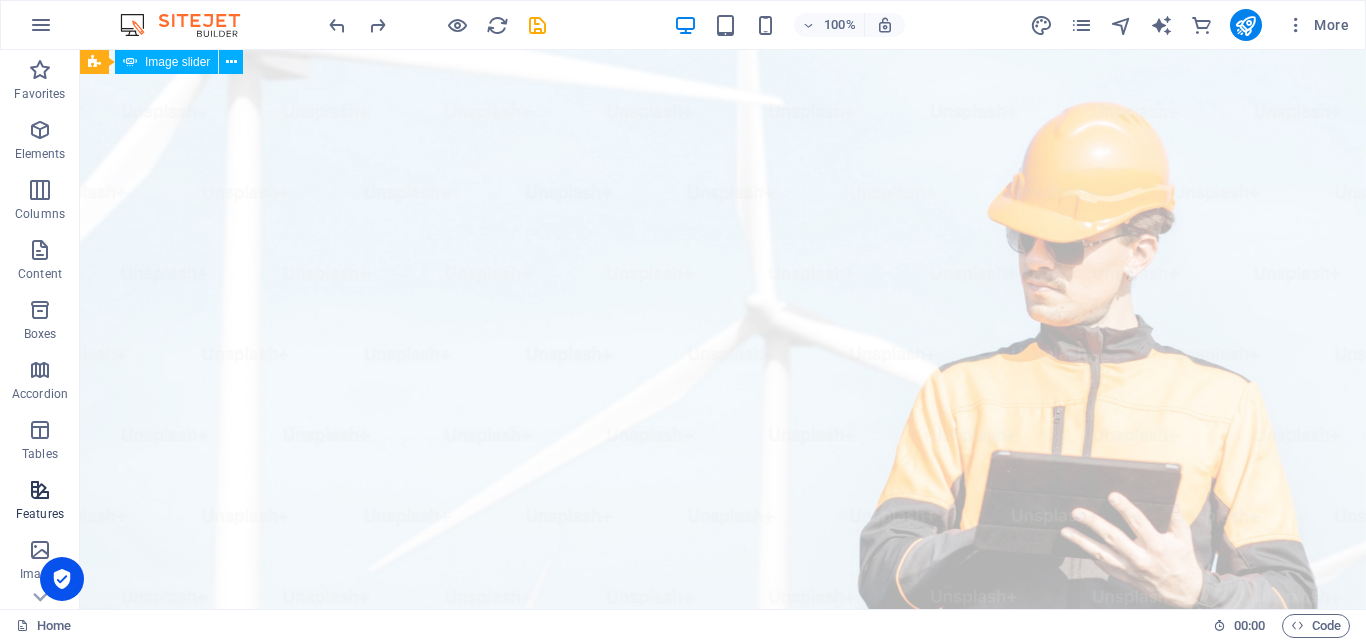 click on "Features" at bounding box center (40, 514) 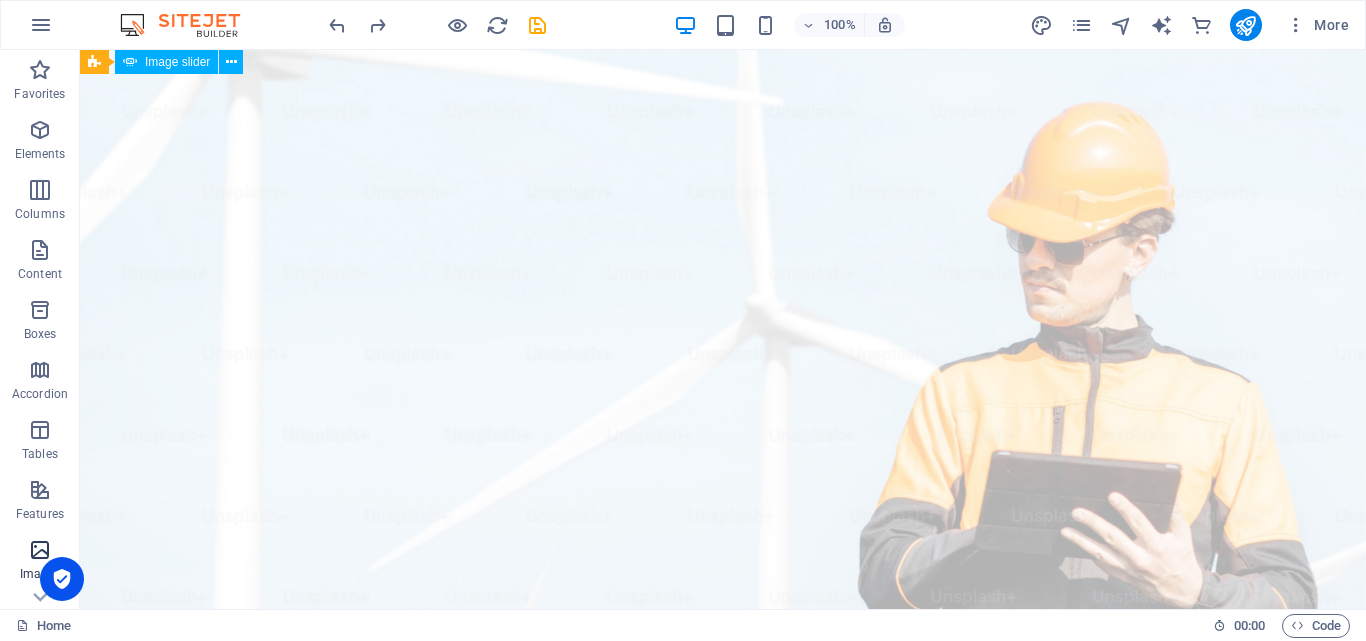 click at bounding box center (40, 550) 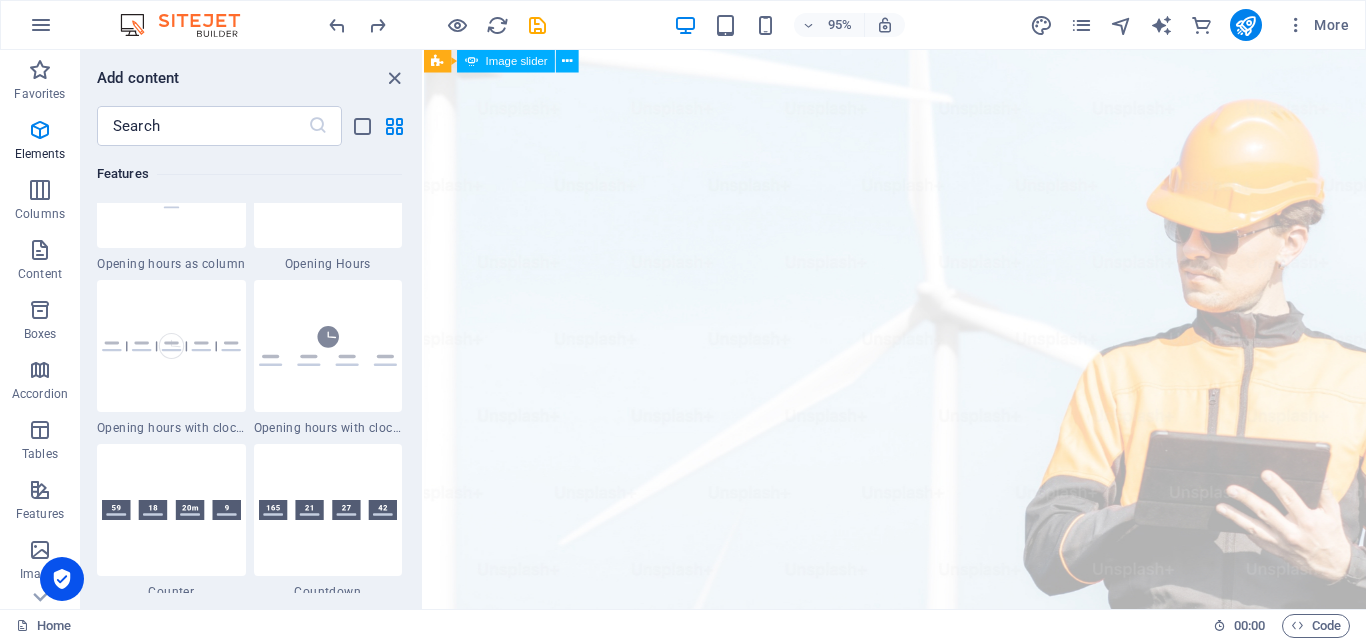 scroll, scrollTop: 9976, scrollLeft: 0, axis: vertical 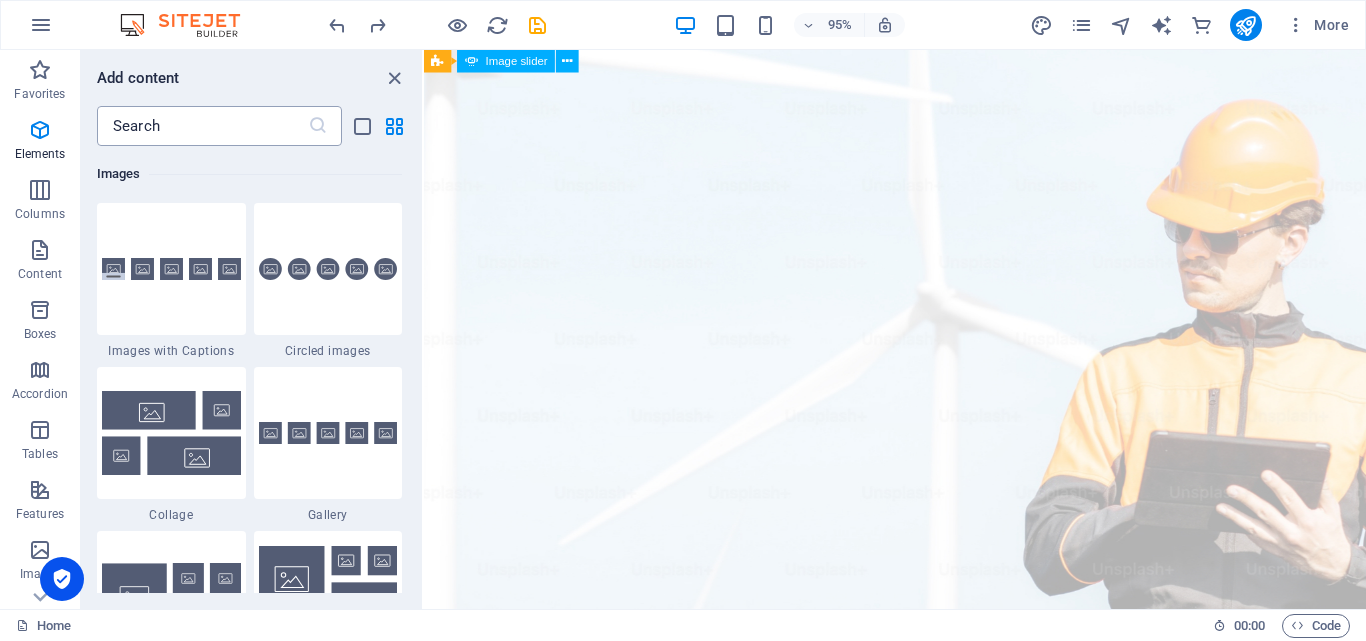 click at bounding box center (202, 126) 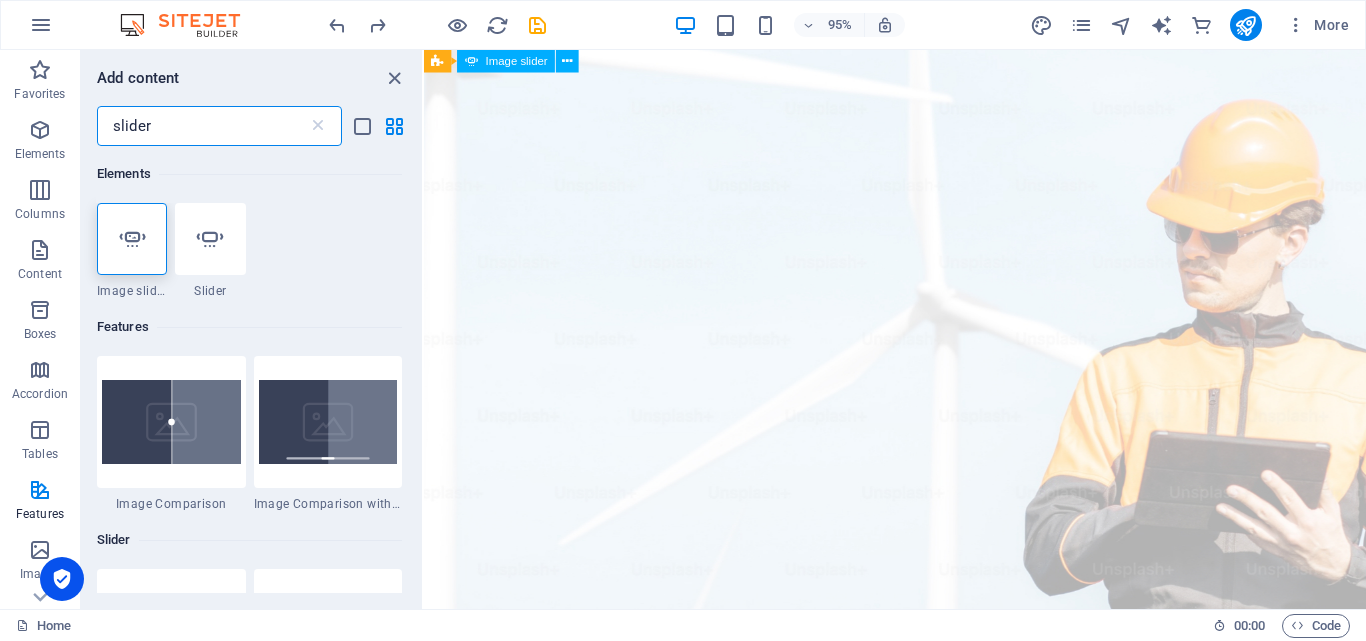 scroll, scrollTop: 0, scrollLeft: 0, axis: both 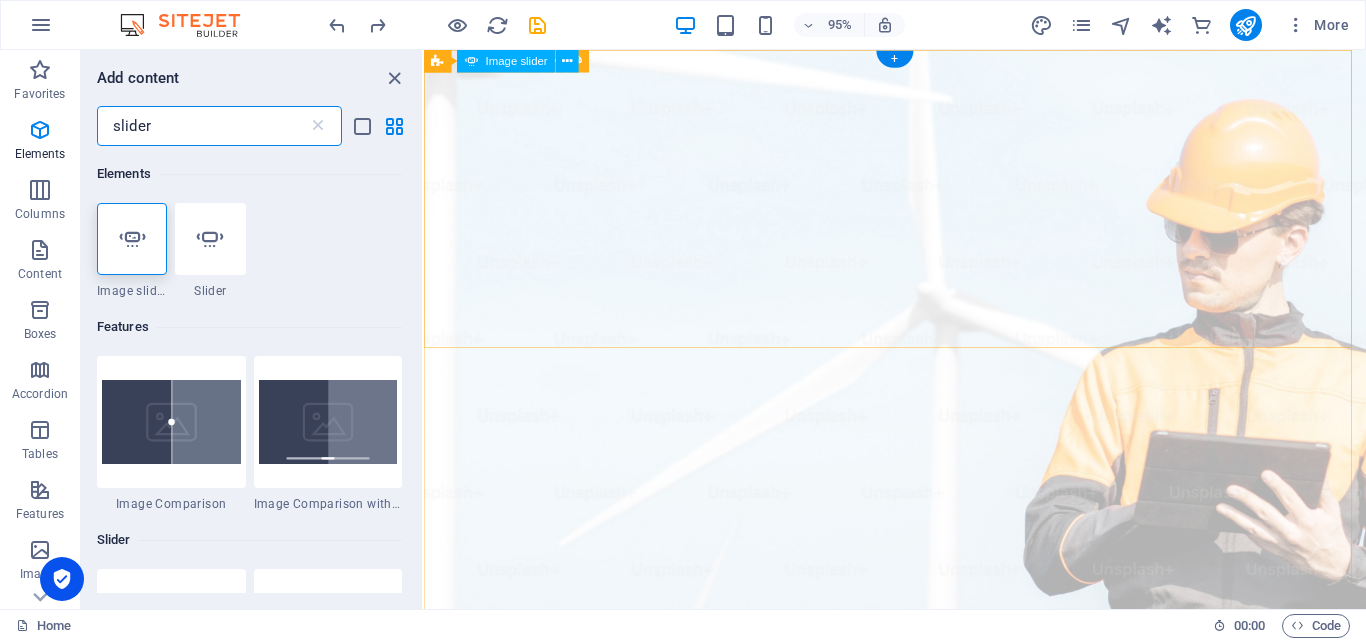 type on "slider" 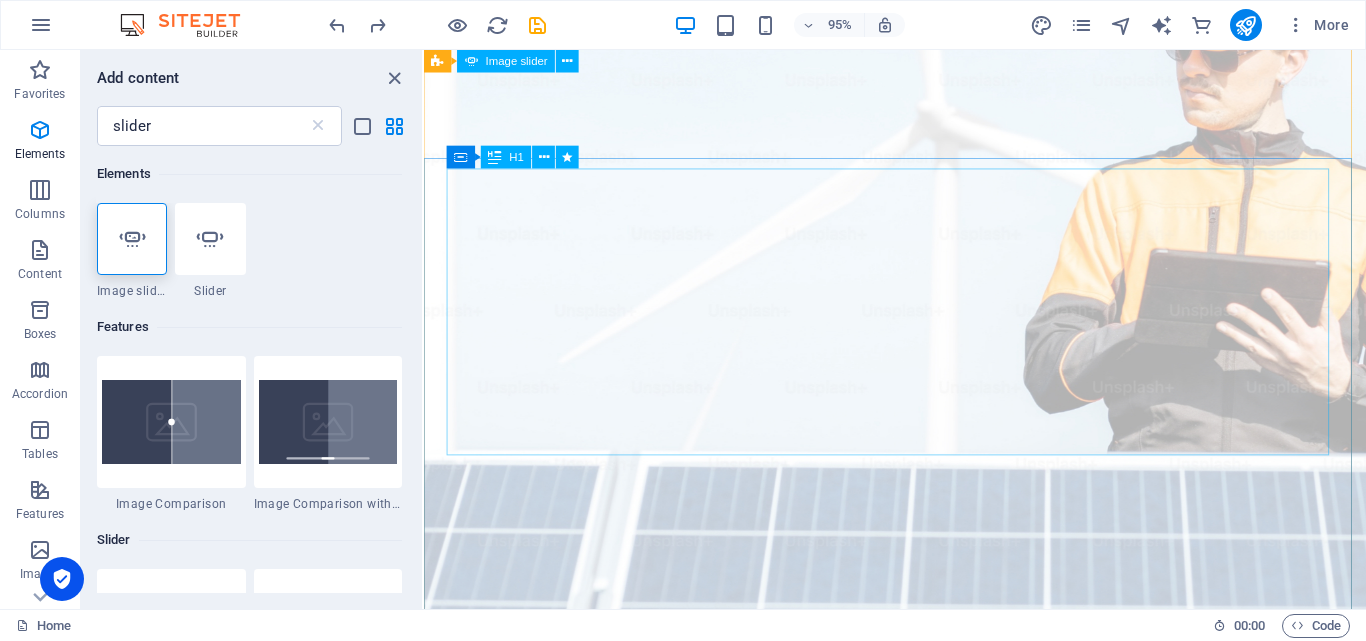scroll, scrollTop: 200, scrollLeft: 0, axis: vertical 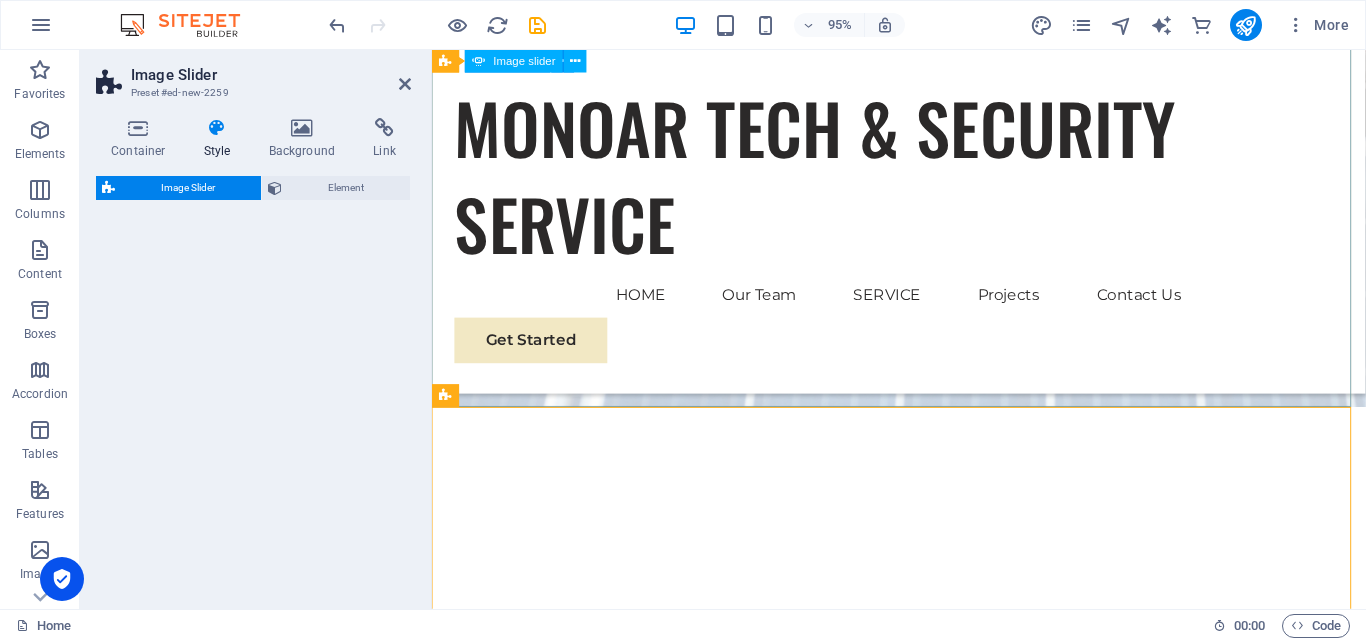 select on "rem" 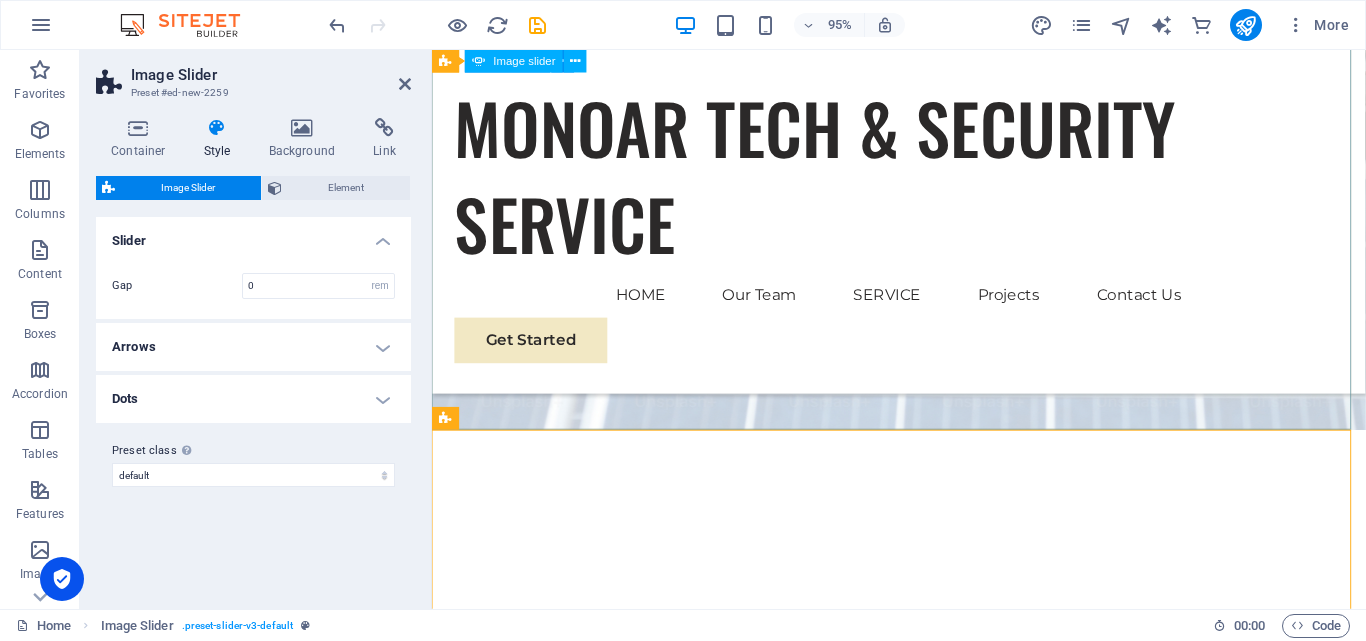 scroll, scrollTop: 0, scrollLeft: 0, axis: both 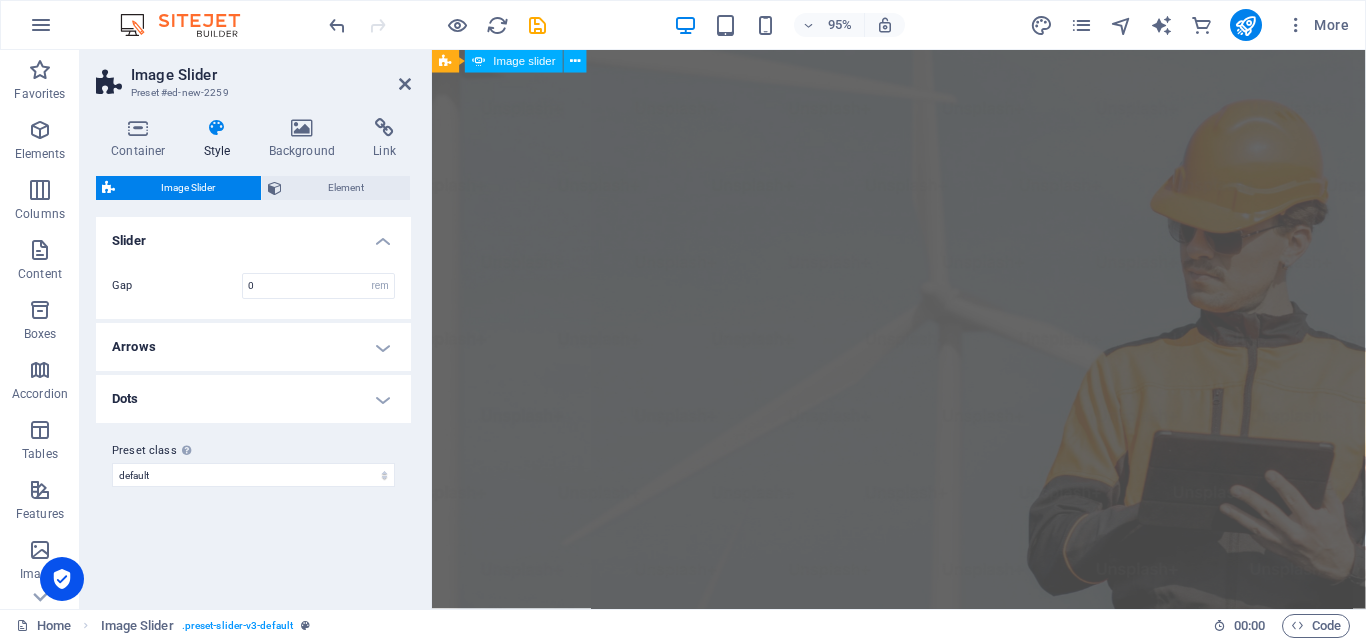 click on "Arrows" at bounding box center (253, 347) 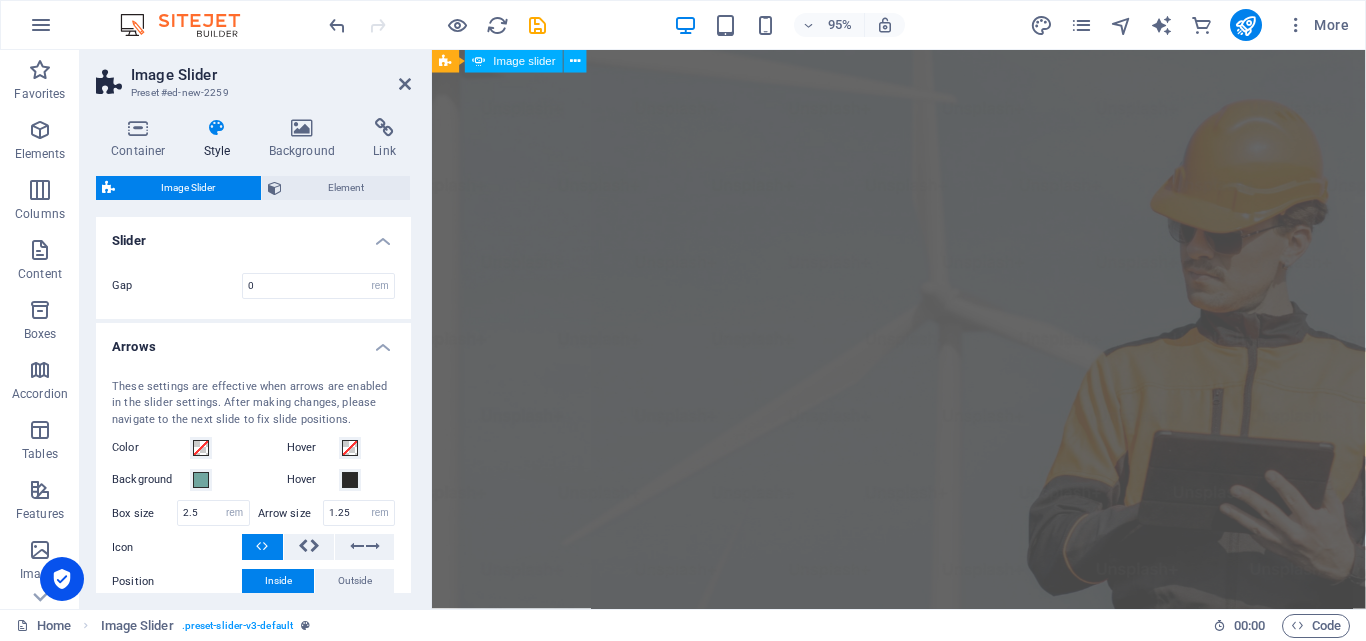 click on "Arrows" at bounding box center [253, 341] 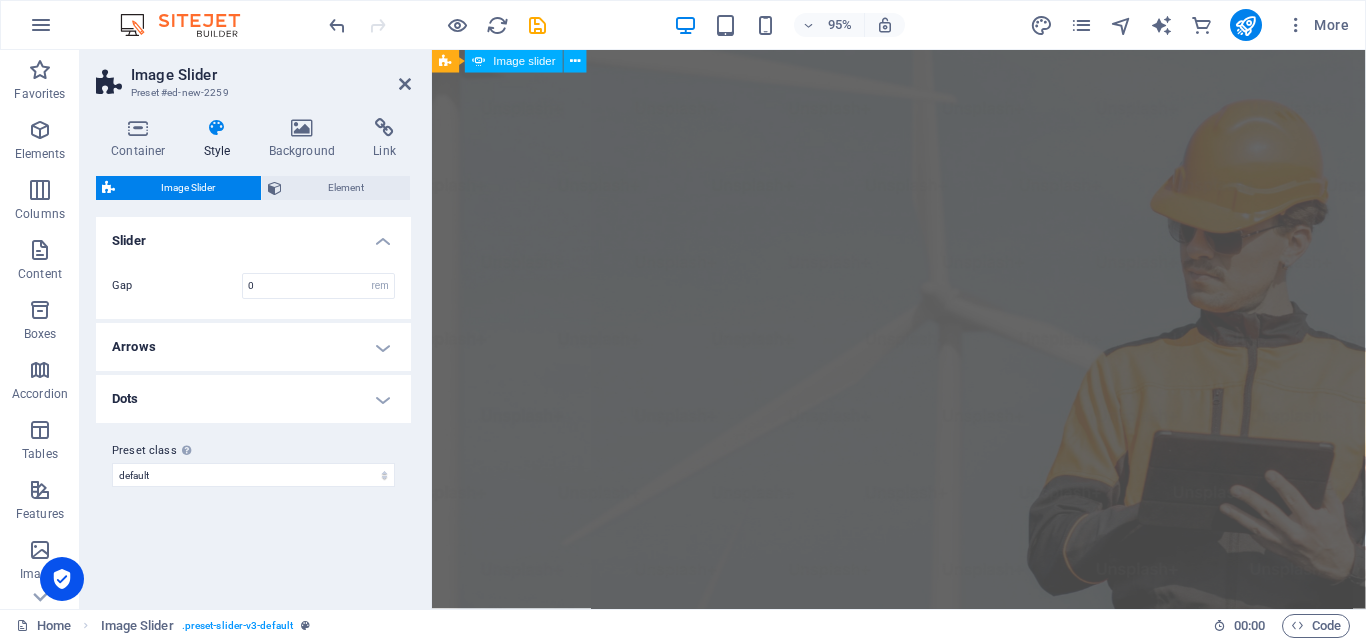 click on "Preset class Above chosen variant and settings affect all elements which carry this preset class. default Add preset class" at bounding box center (253, 463) 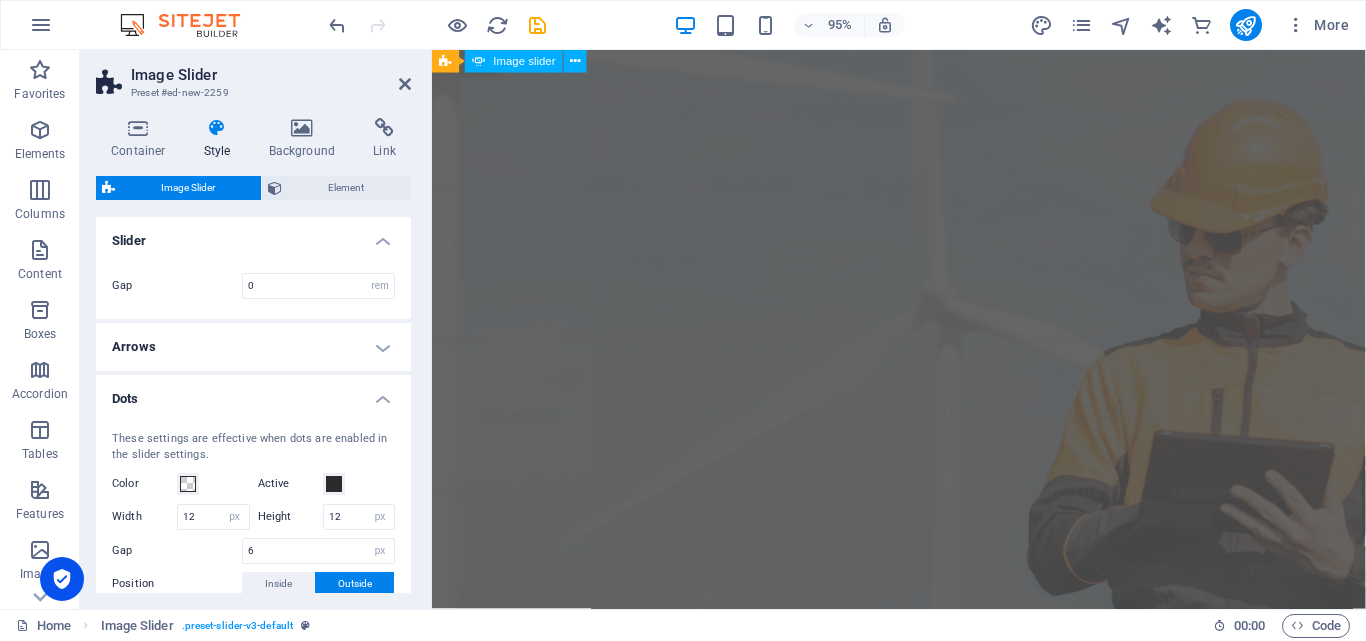 click on "These settings are effective when dots are enabled in the slider settings. Color Active Width 12 px rem vh vw Height 12 px rem vh vw Gap 6 px rem % vh vw Position Inside Outside  - Offset 1 px rem % vh vw Round corners 50 px rem % vh vw Custom Custom 50 px rem % vh vw 50 px rem % vh vw 50 px rem % vh vw 50 px rem % vh vw" at bounding box center [253, 548] 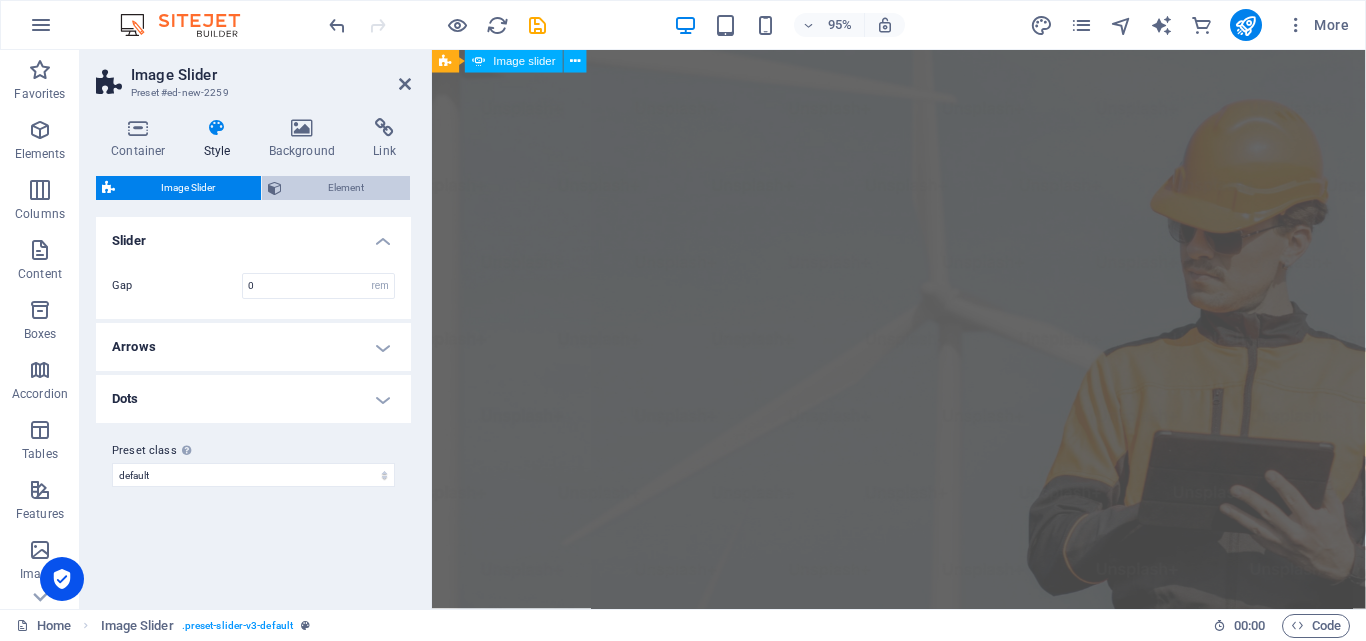 click on "Element" at bounding box center [346, 188] 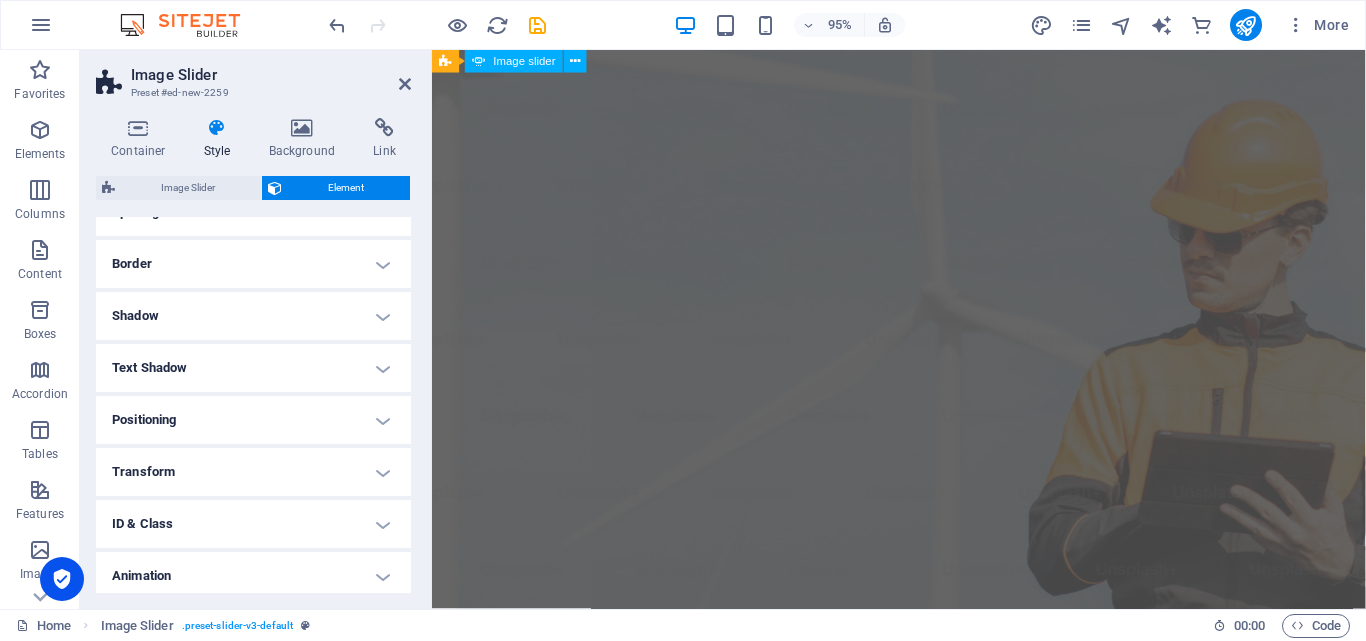 scroll, scrollTop: 259, scrollLeft: 0, axis: vertical 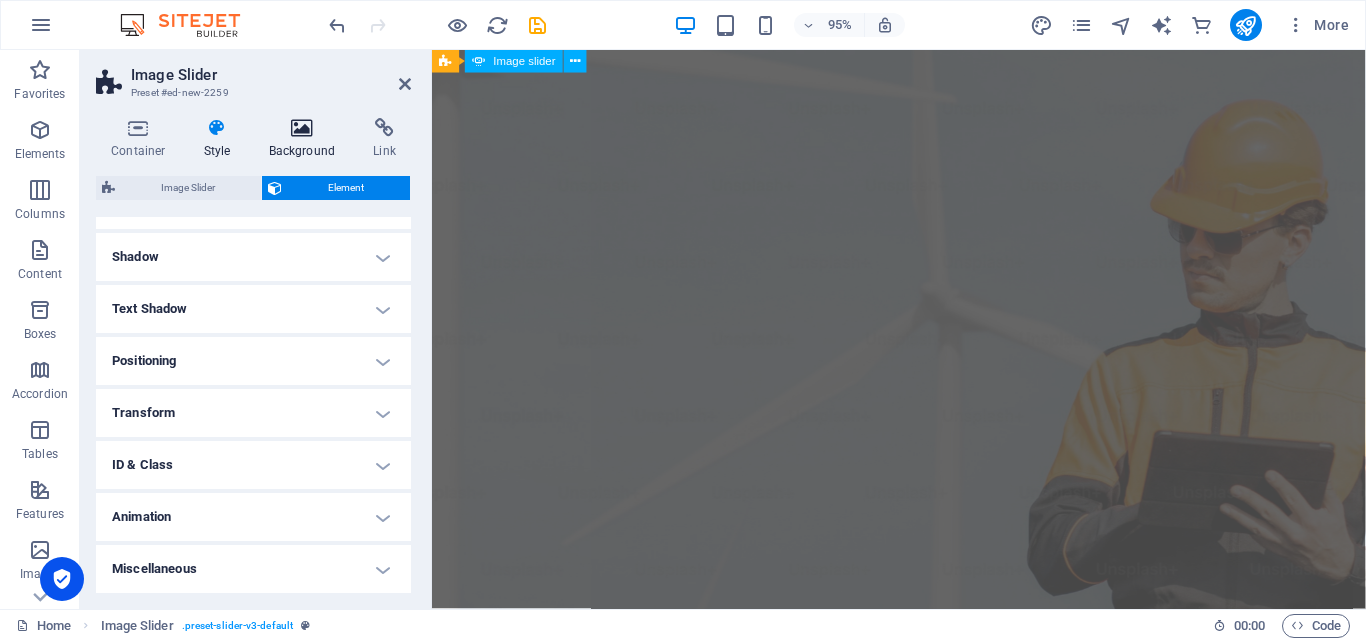 click at bounding box center (302, 128) 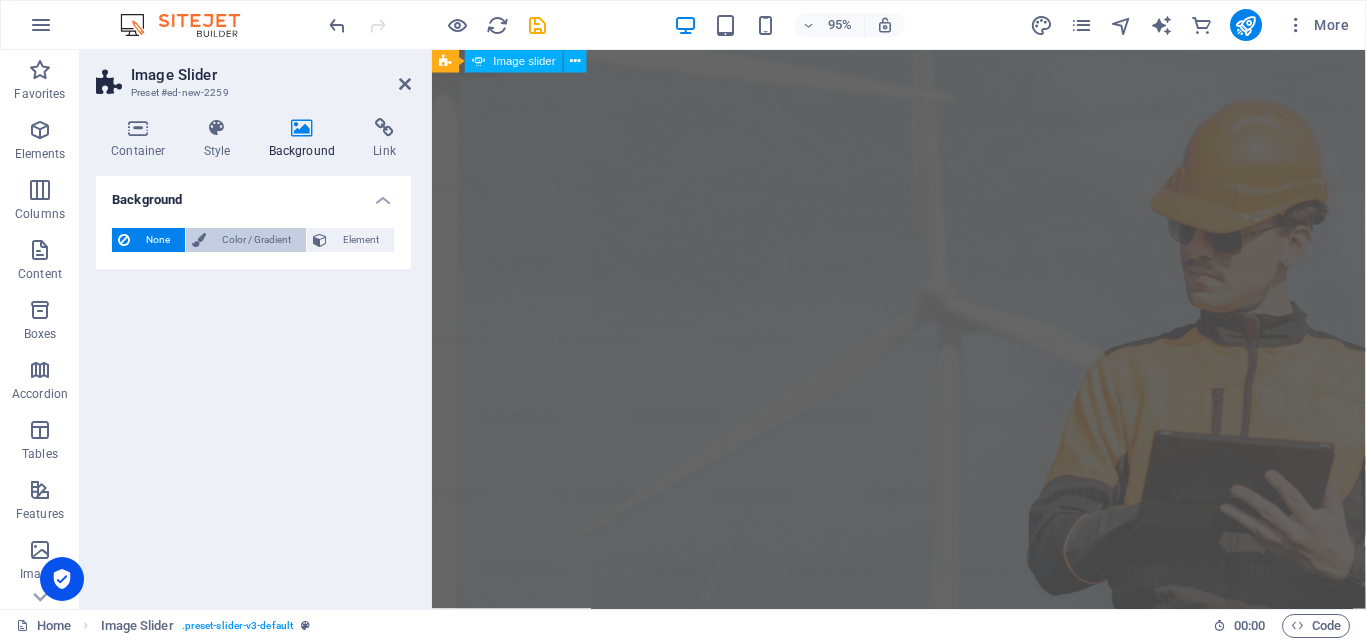 click on "Color / Gradient" at bounding box center (256, 240) 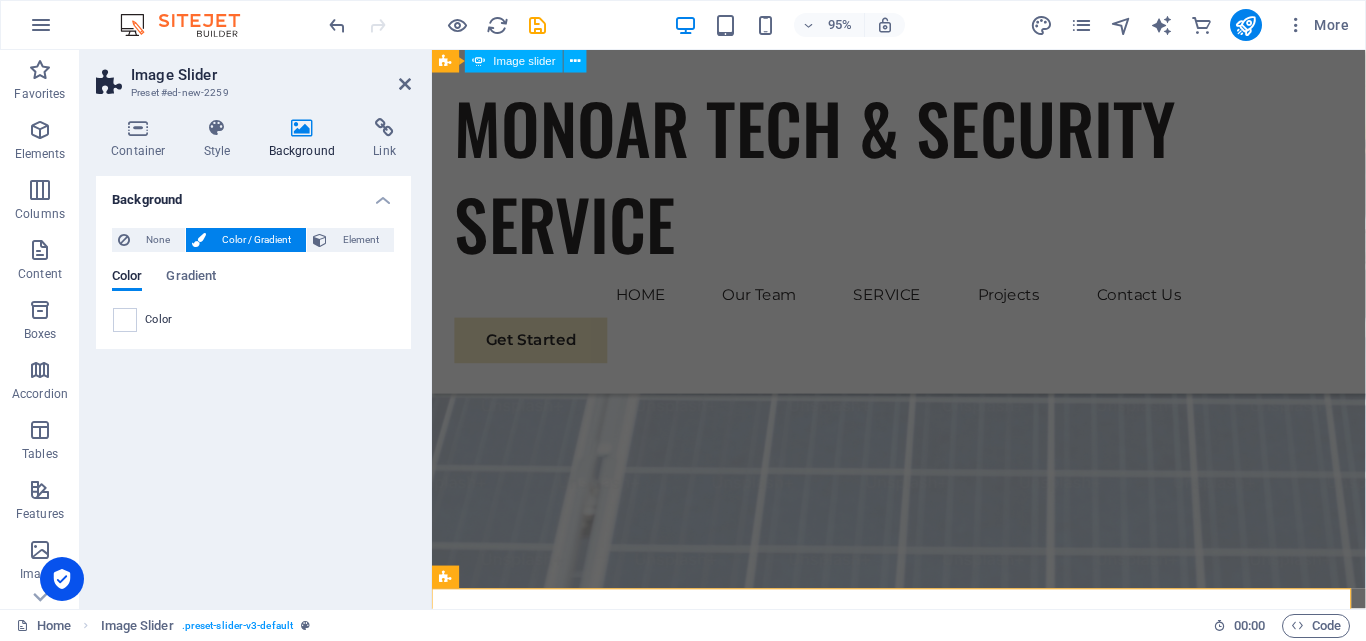 scroll, scrollTop: 886, scrollLeft: 0, axis: vertical 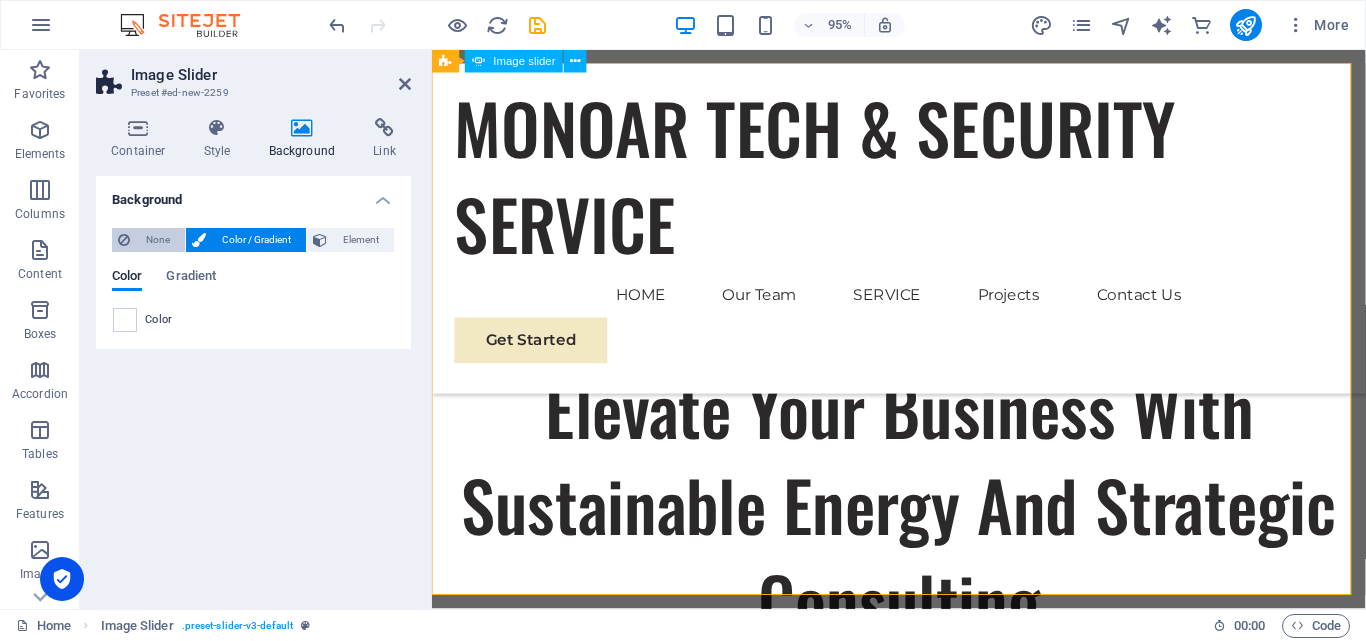 click on "None" at bounding box center (157, 240) 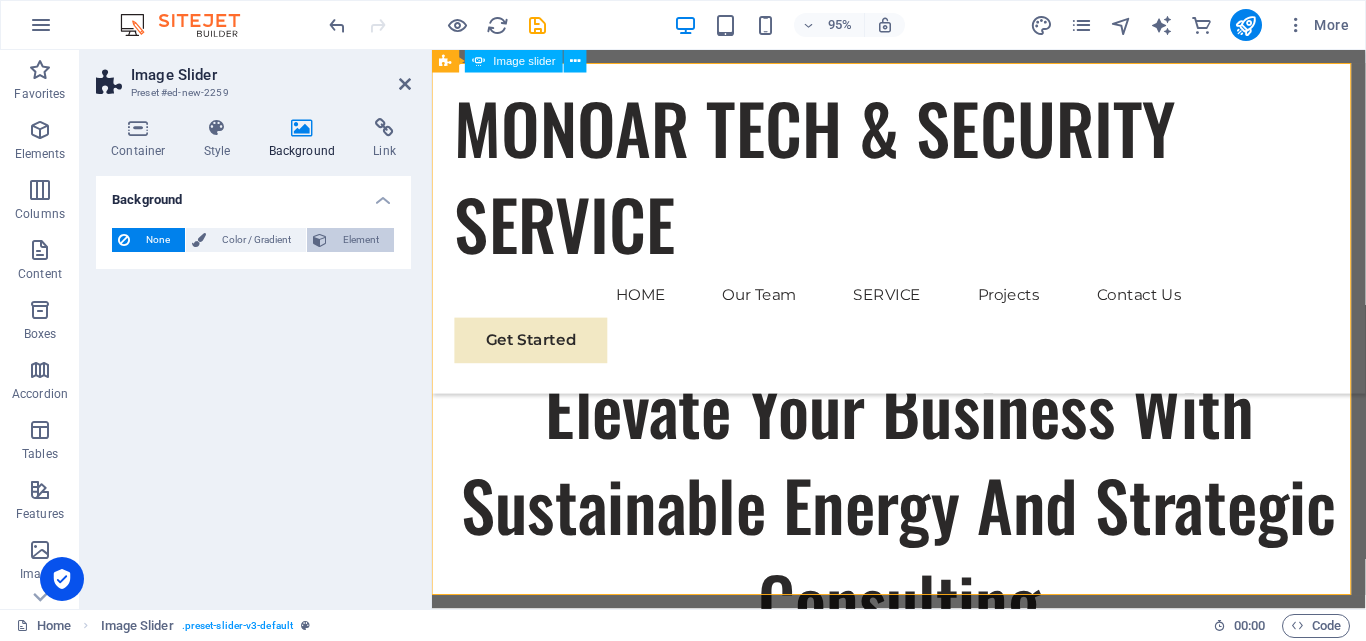 click on "Element" at bounding box center (360, 240) 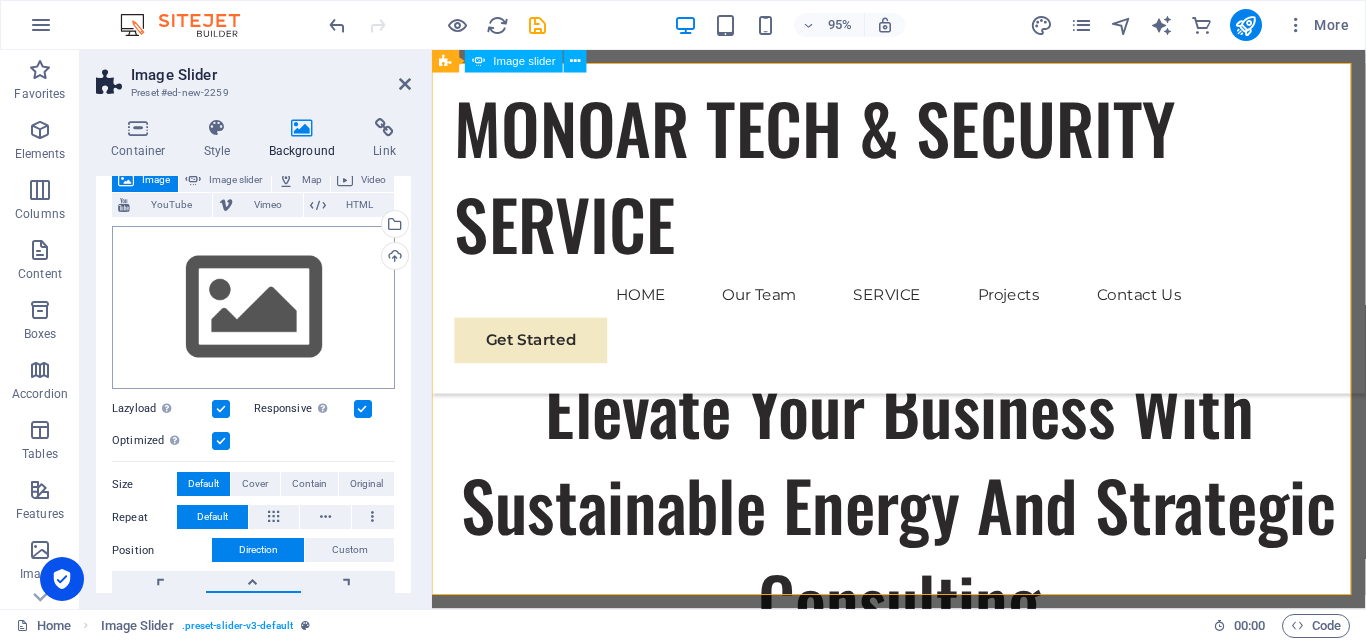 scroll, scrollTop: 100, scrollLeft: 0, axis: vertical 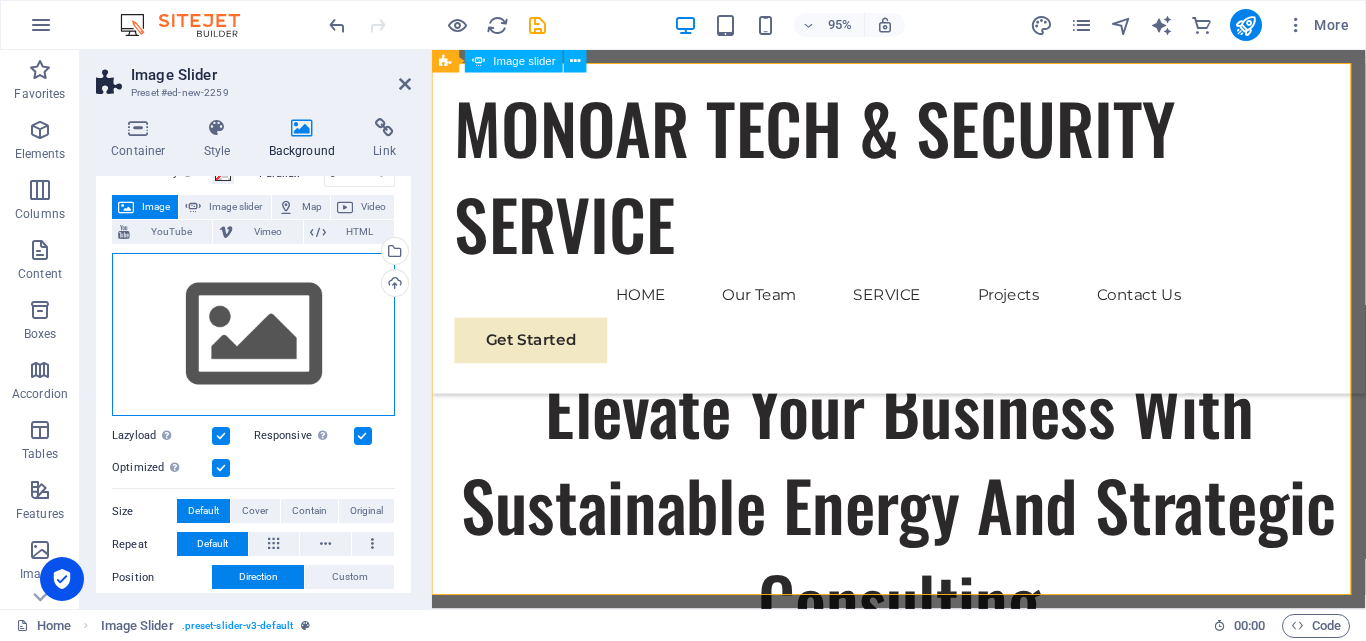 click on "Drag files here, click to choose files or select files from Files or our free stock photos & videos" at bounding box center (253, 335) 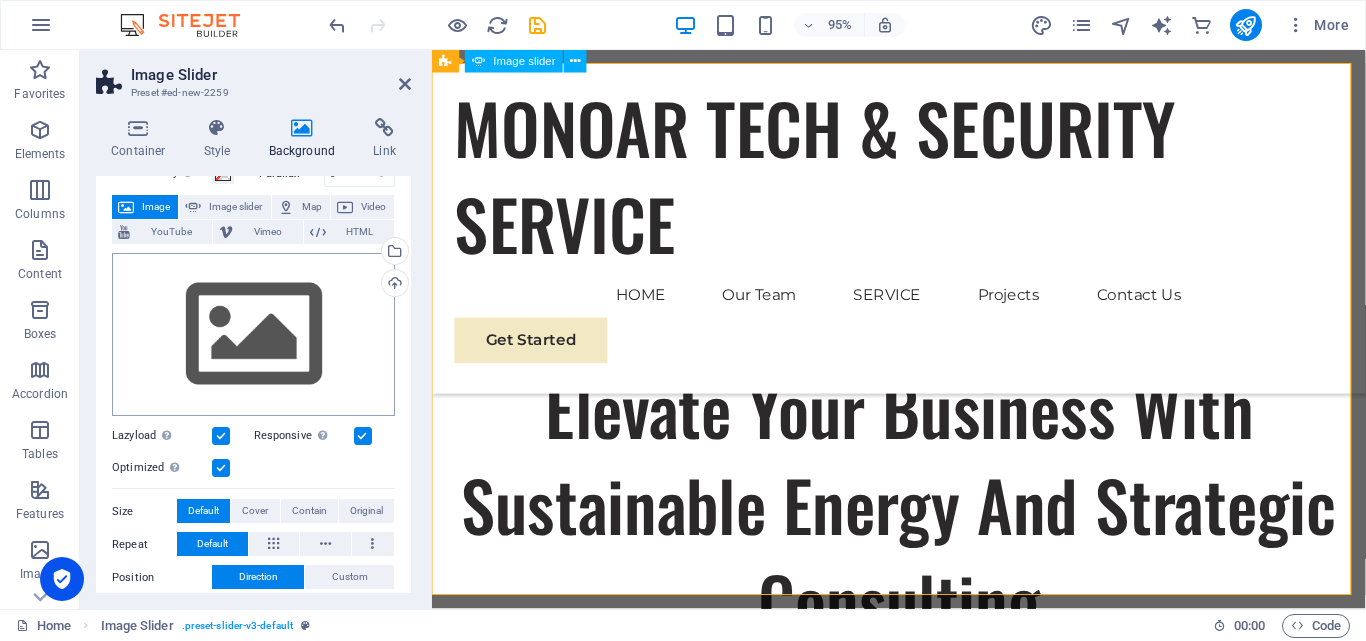 click on "Individual Home Favorites Elements Columns Content Boxes Accordion Tables Features Images Slider Header Footer Forms Marketing Collections Commerce Image Slider Preset #ed-new-2259
Container Style Background Link Size Height Default px rem % vh vw Min. height None px rem % vh vw Width Default px rem % em vh vw Min. width None px rem % vh vw Content width Default Custom width Width Default px rem % em vh vw Min. width None px rem % vh vw Default padding Custom spacing Default content width and padding can be changed under Design. Edit design Layout (Flexbox) Alignment Determines the flex direction. Default Main axis Determine how elements should behave along the main axis inside this container (justify content). Default Side axis Control the vertical direction of the element inside of the container (align items). Default Wrap Default On Off Fill Default Accessibility Role None Alert Article Banner Comment Dialog %" at bounding box center [683, 320] 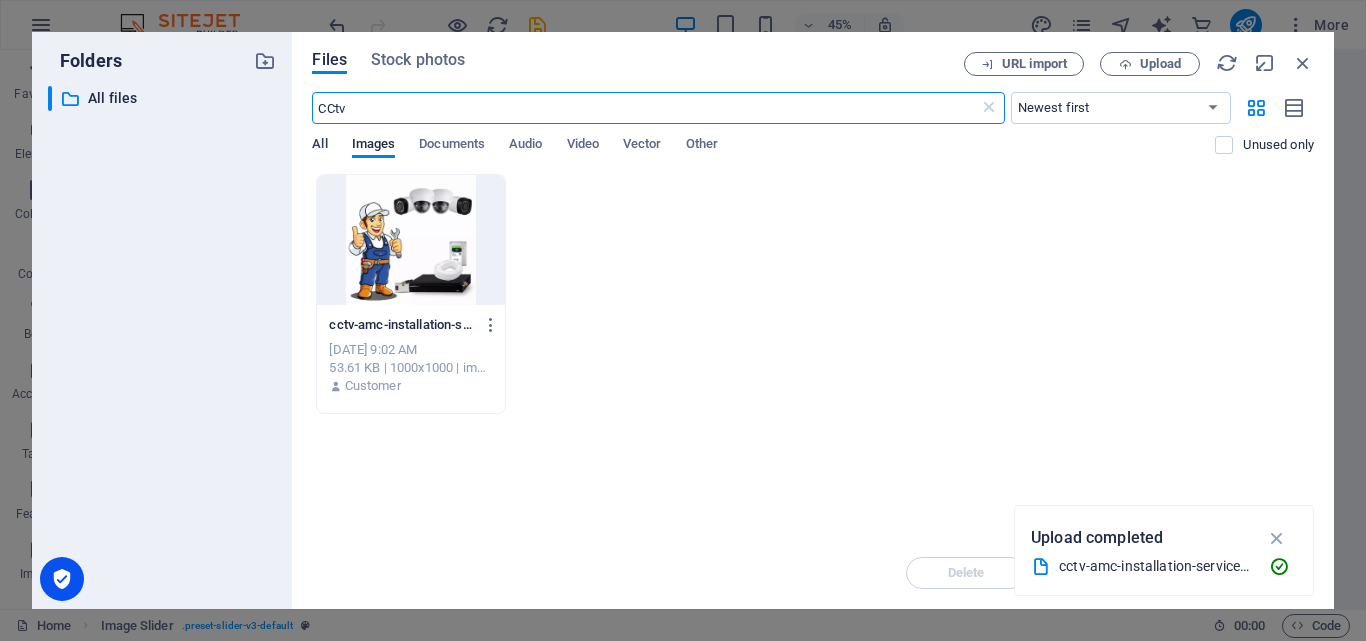 click on "All" at bounding box center [319, 146] 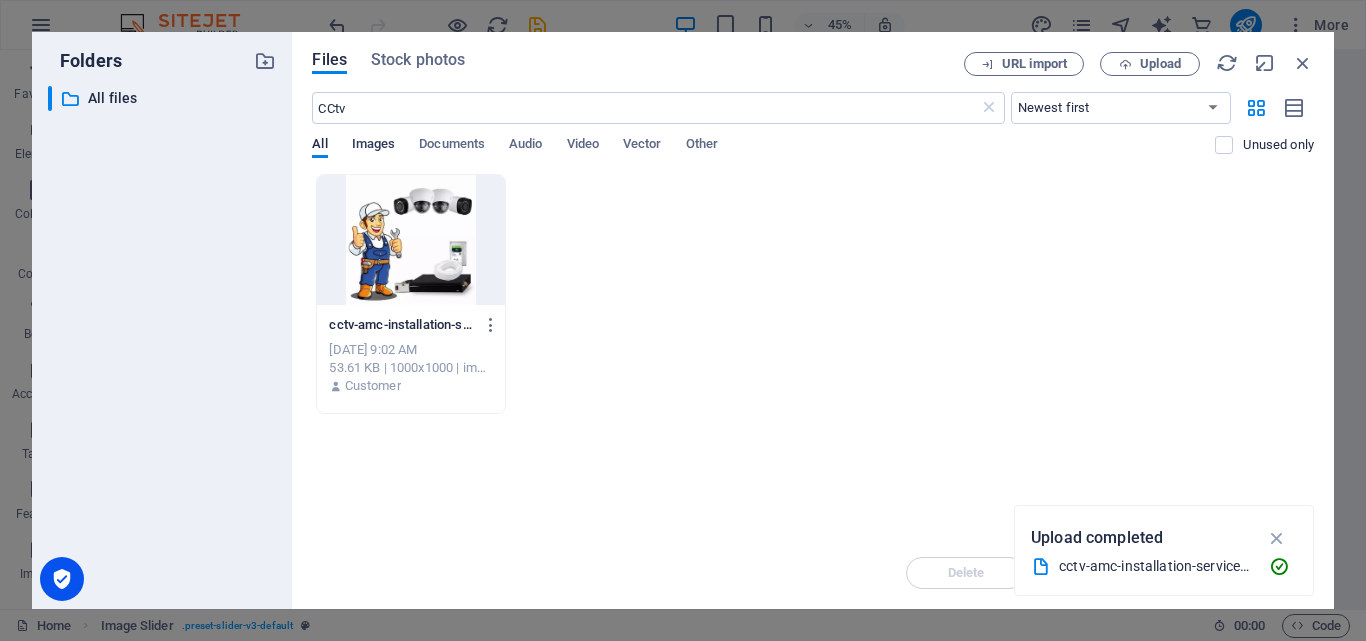 click on "Images" at bounding box center (374, 146) 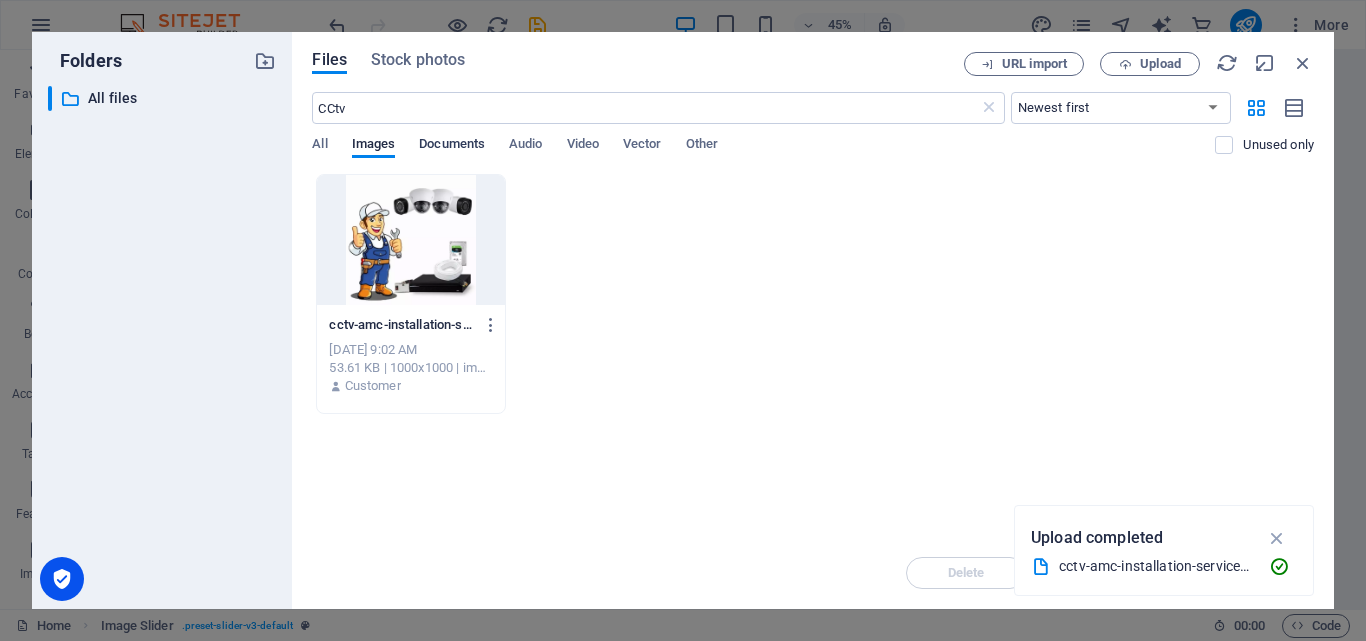 click on "Documents" at bounding box center (452, 146) 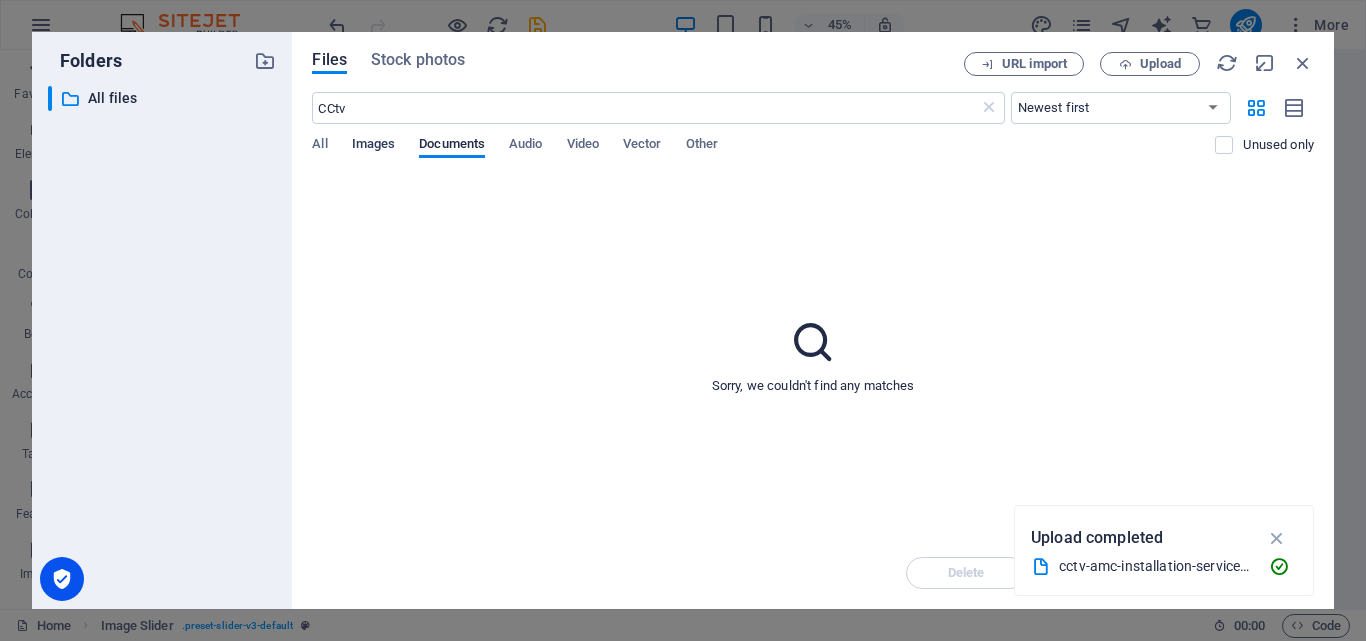 click on "Images" at bounding box center [374, 146] 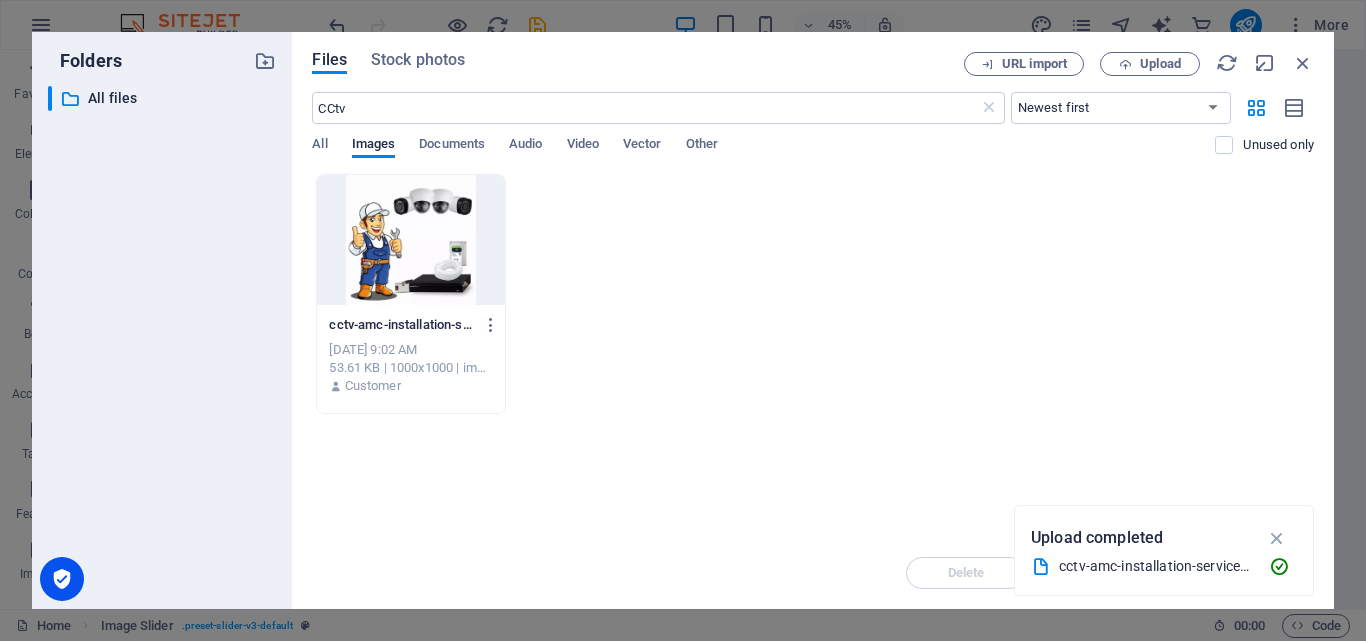 click on "Drop files here to upload them instantly cctv-amc-installation-services-1000x1000-xbcZorE_bTUfZY0t623eGw.webp cctv-amc-installation-services-1000x1000-xbcZorE_bTUfZY0t623eGw.webp Jul 13, 2025 9:02 AM 53.61 KB | 1000x1000 | image/webp Customer" at bounding box center [813, 355] 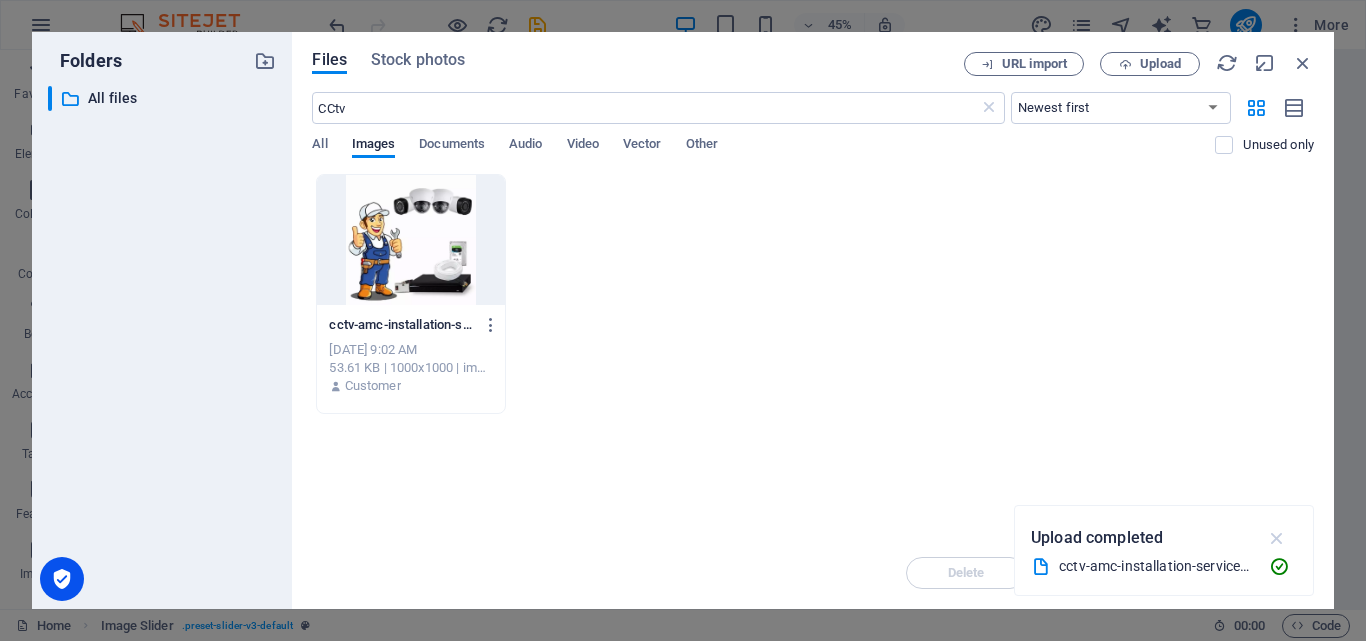 click at bounding box center [1277, 538] 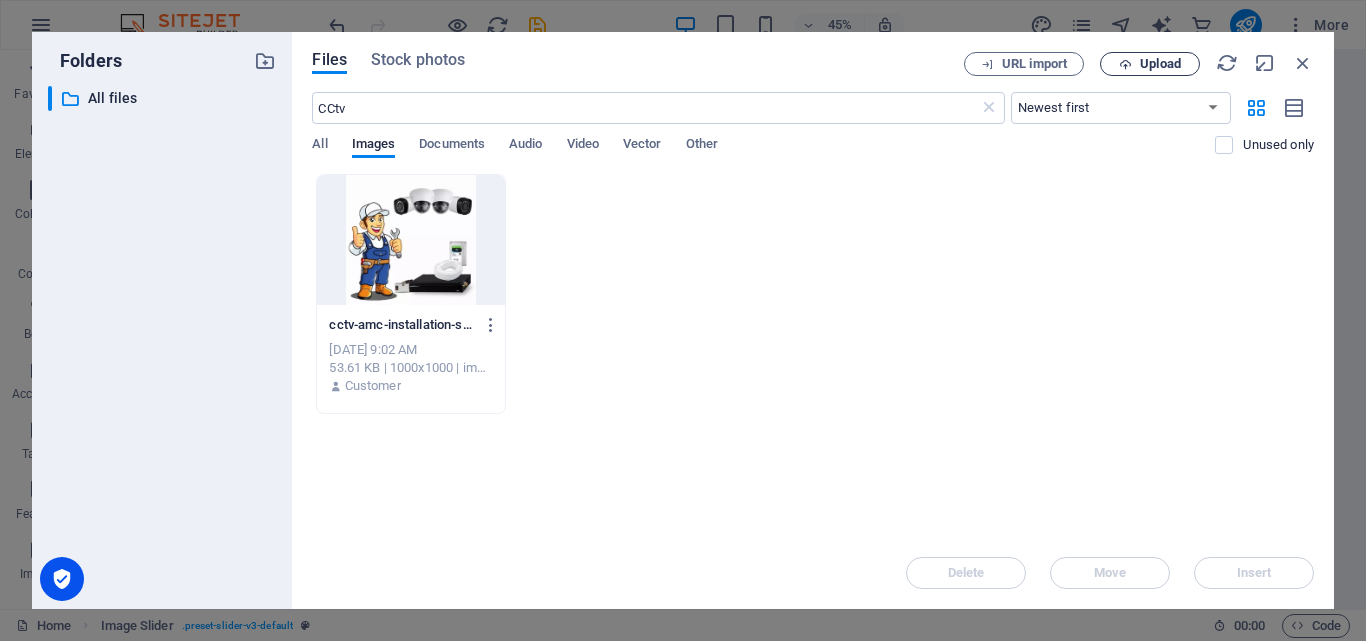 click on "Upload" at bounding box center (1160, 64) 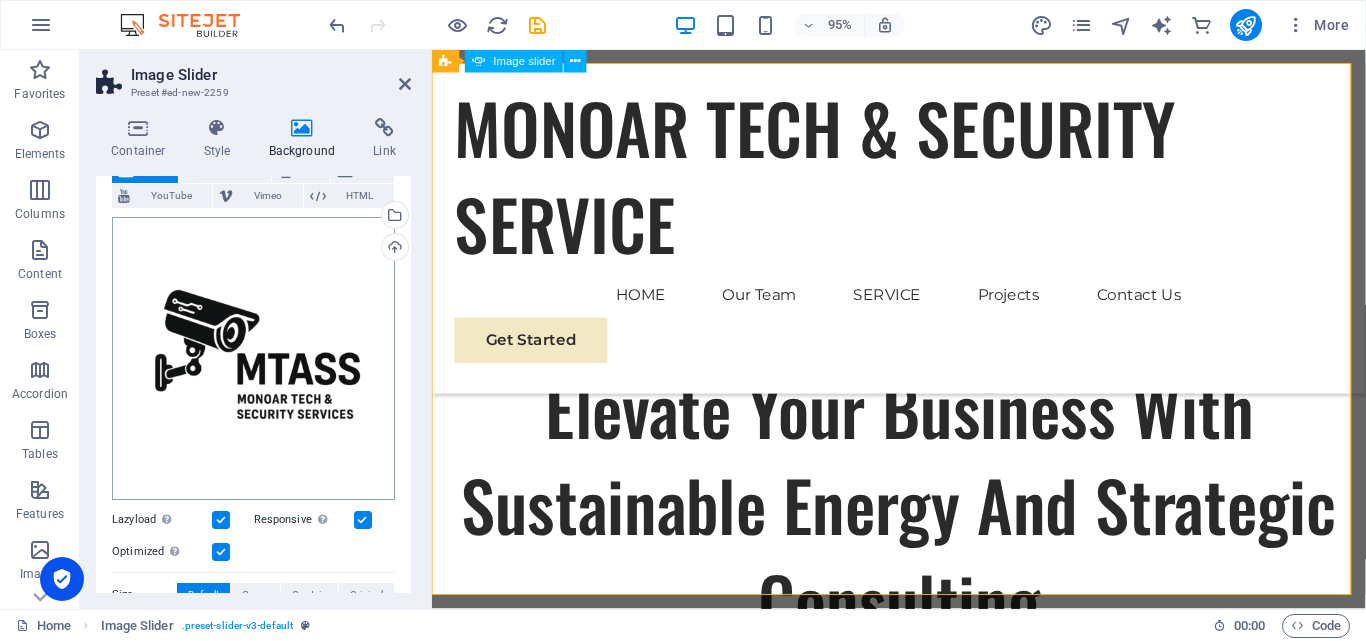 scroll, scrollTop: 100, scrollLeft: 0, axis: vertical 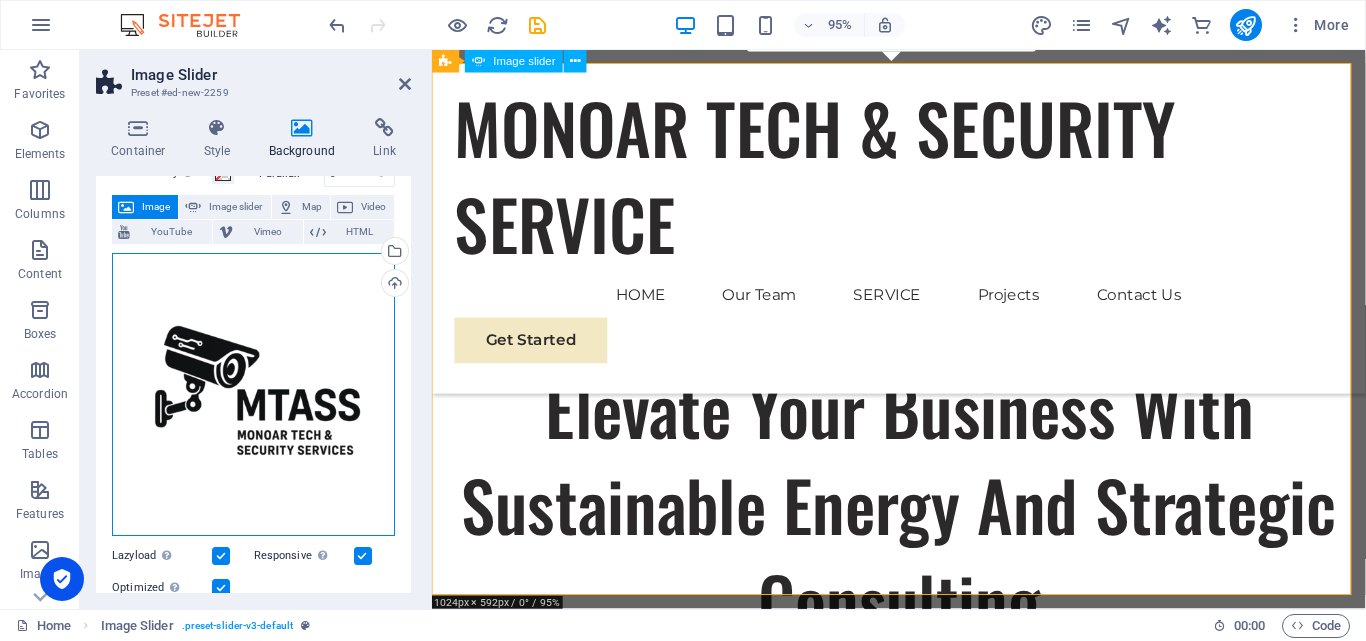click on "Drag files here, click to choose files or select files from Files or our free stock photos & videos" at bounding box center [253, 394] 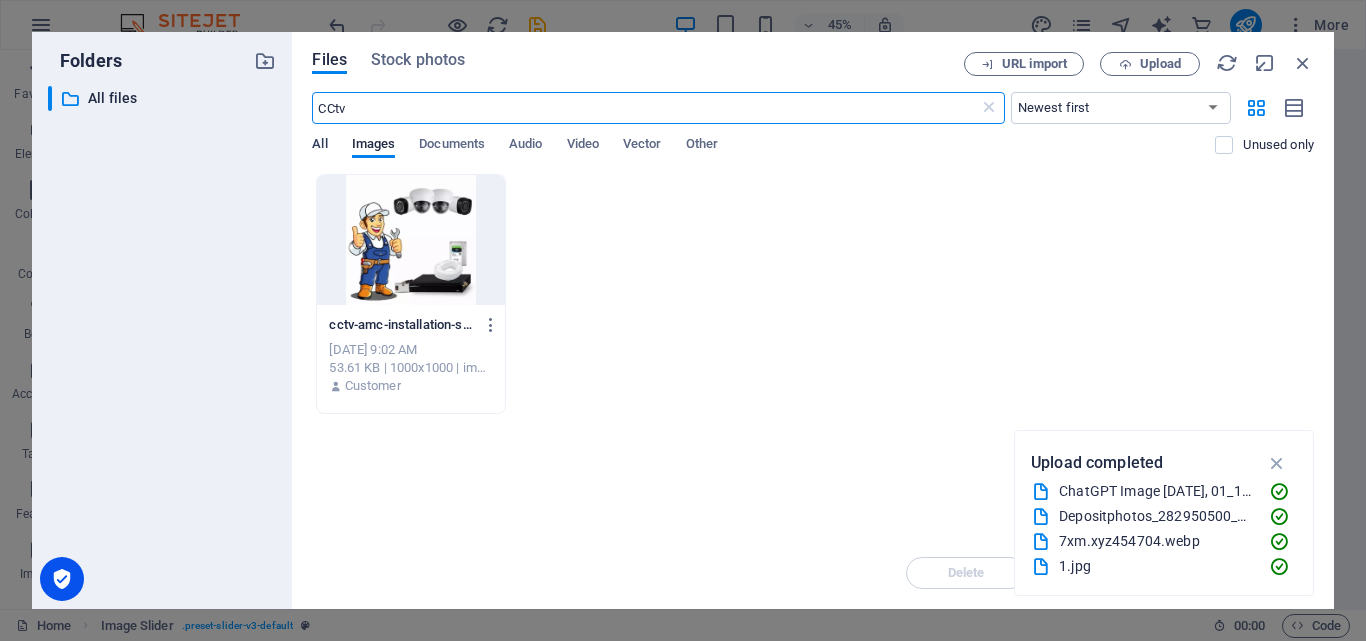 click on "All" at bounding box center [319, 146] 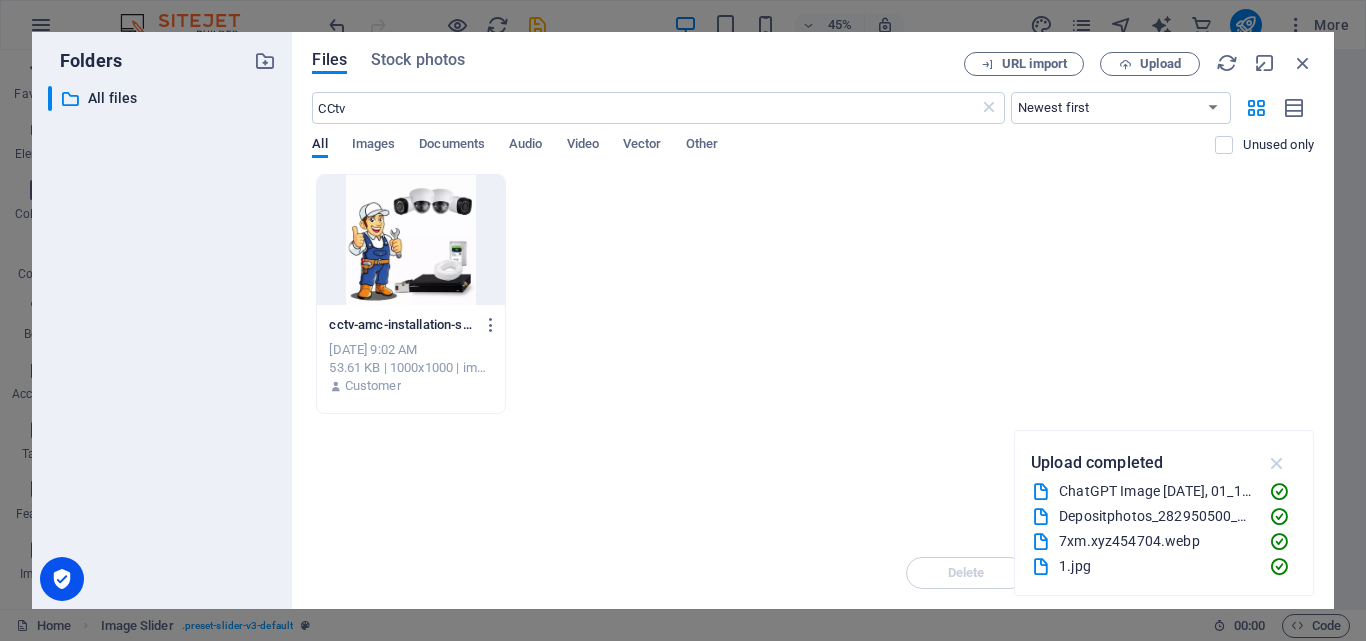 click at bounding box center [1277, 463] 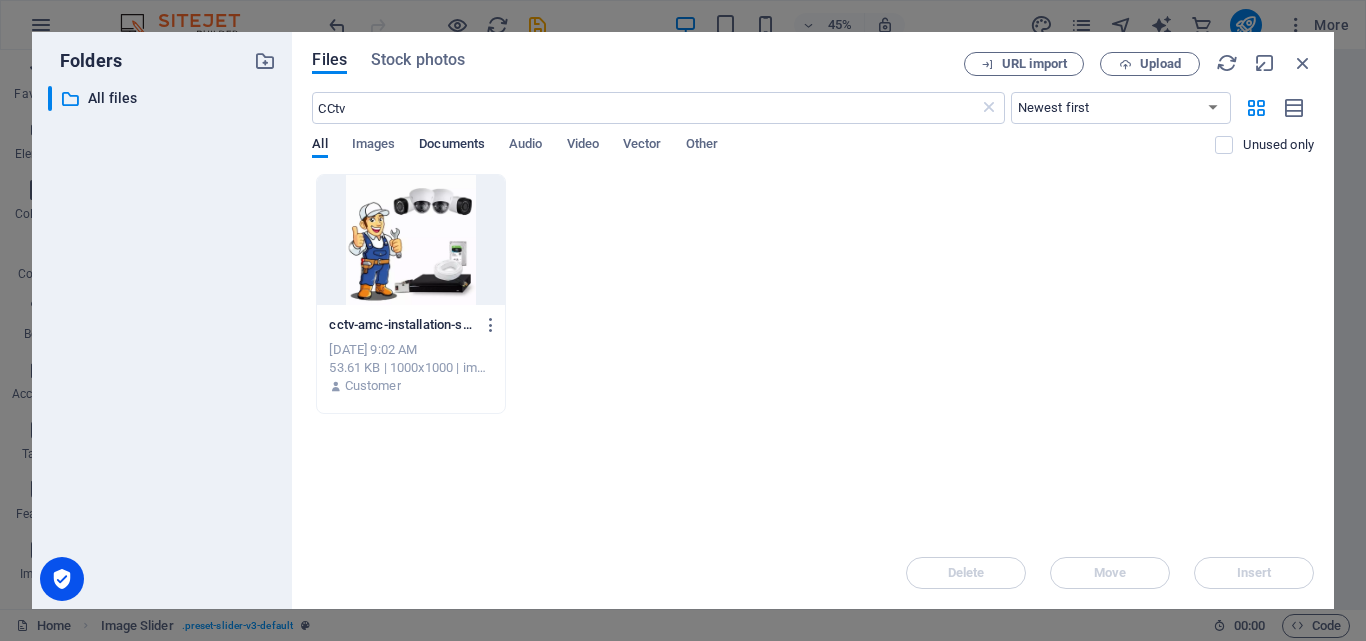 drag, startPoint x: 356, startPoint y: 145, endPoint x: 433, endPoint y: 148, distance: 77.05842 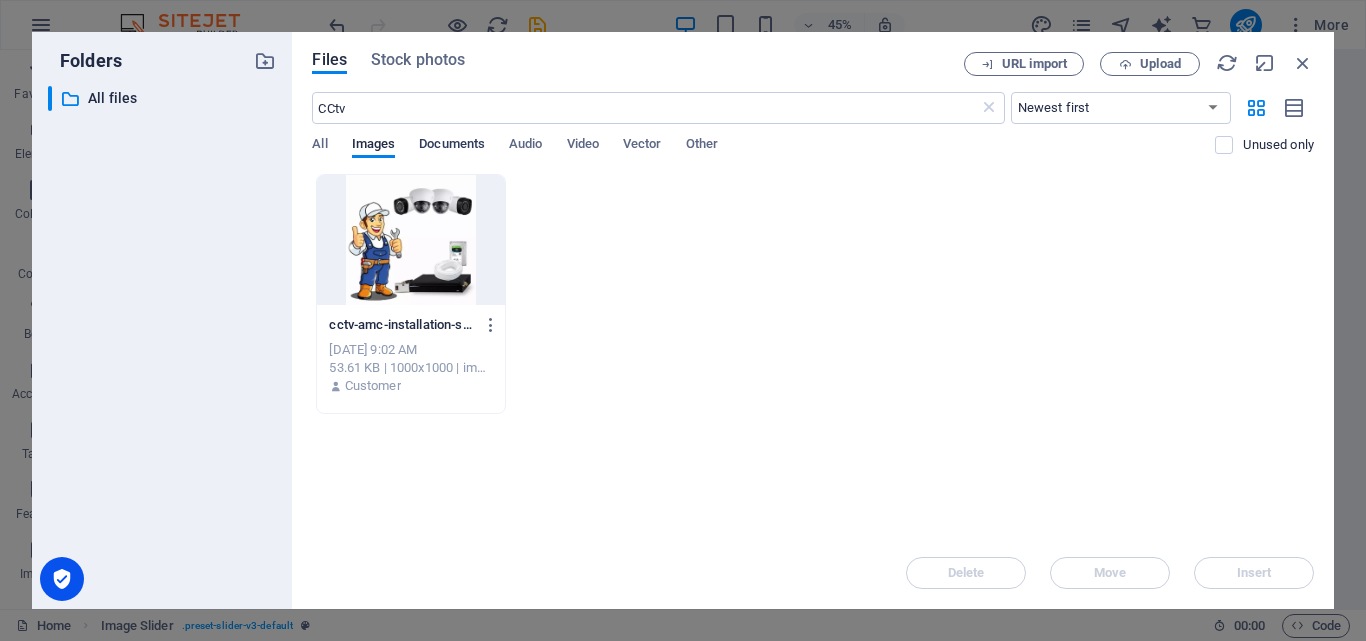 click on "Documents" at bounding box center (452, 146) 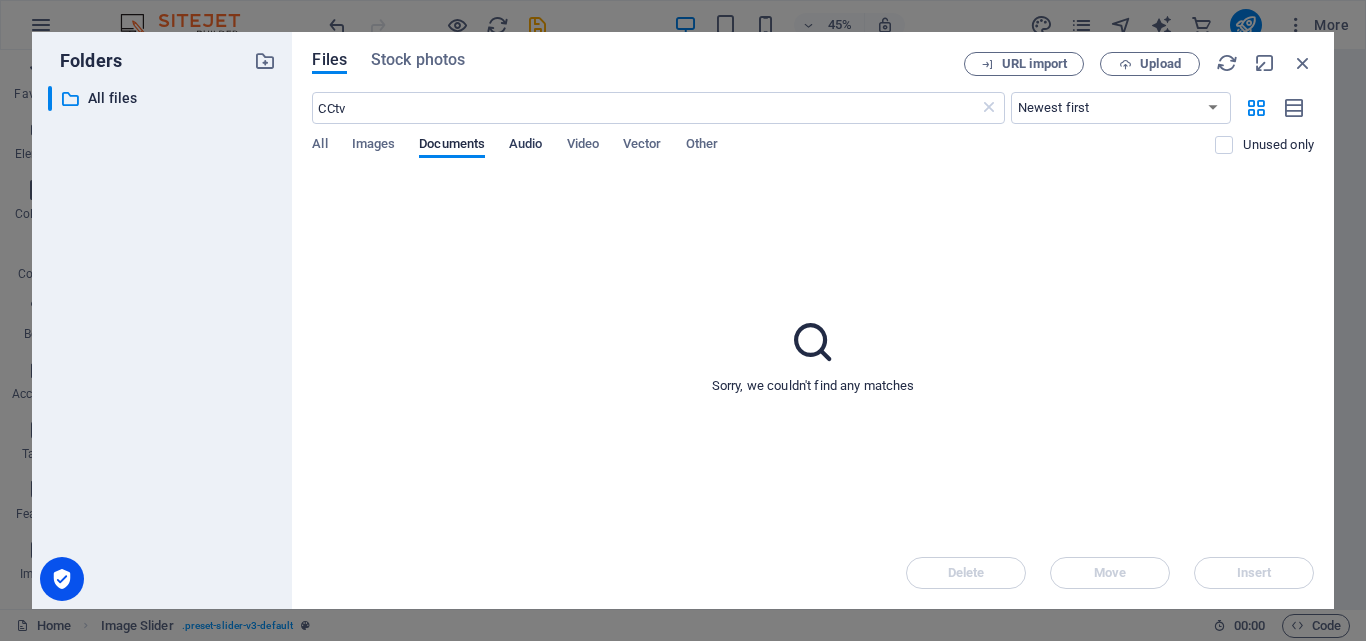 click on "Audio" at bounding box center [525, 146] 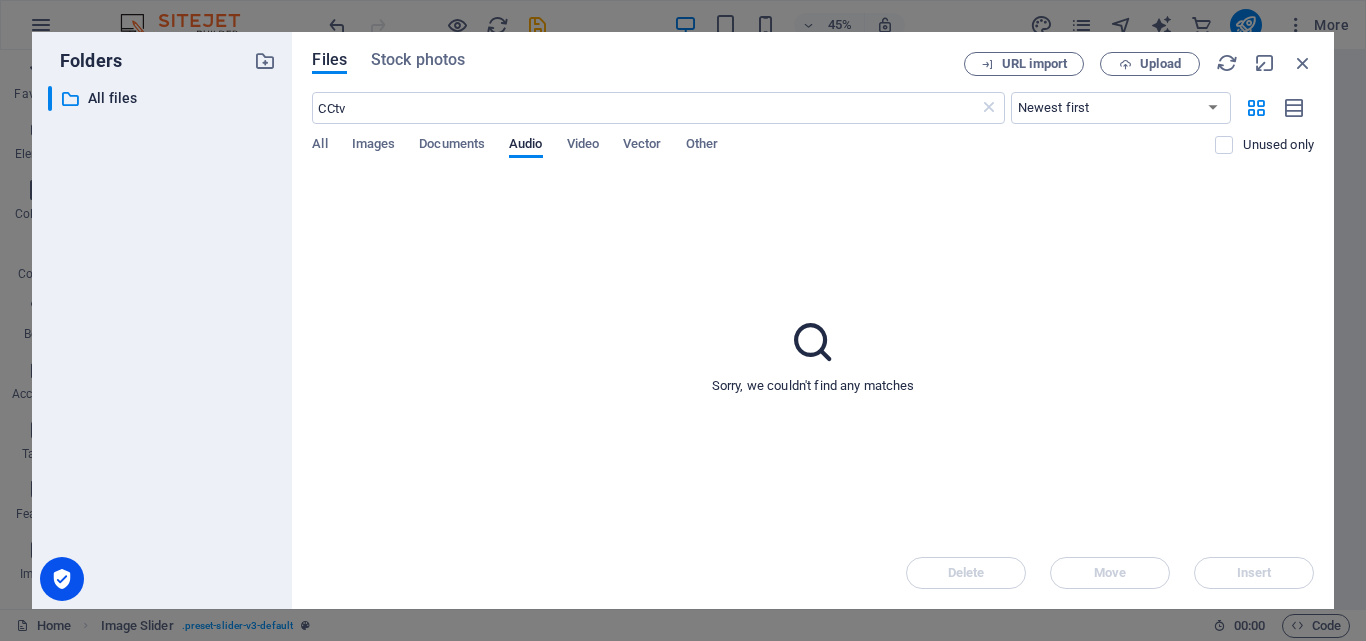 click on "All Images Documents Audio Video Vector Other" at bounding box center [763, 155] 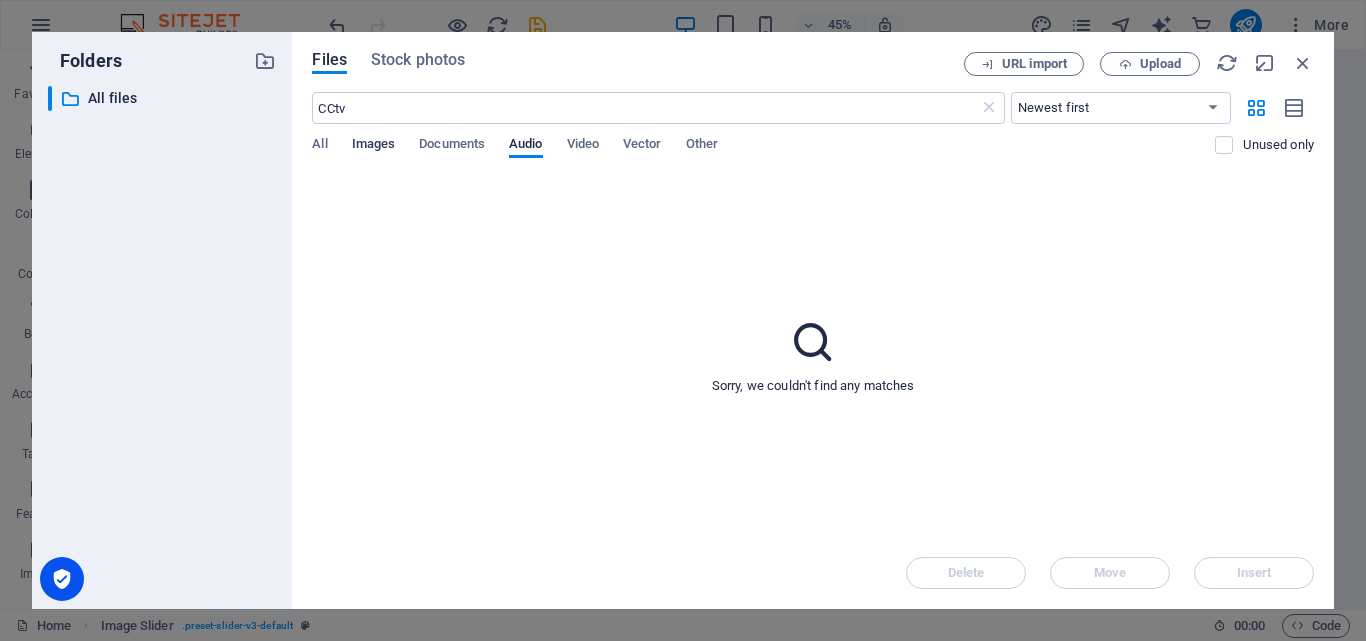 click on "Images" at bounding box center [374, 146] 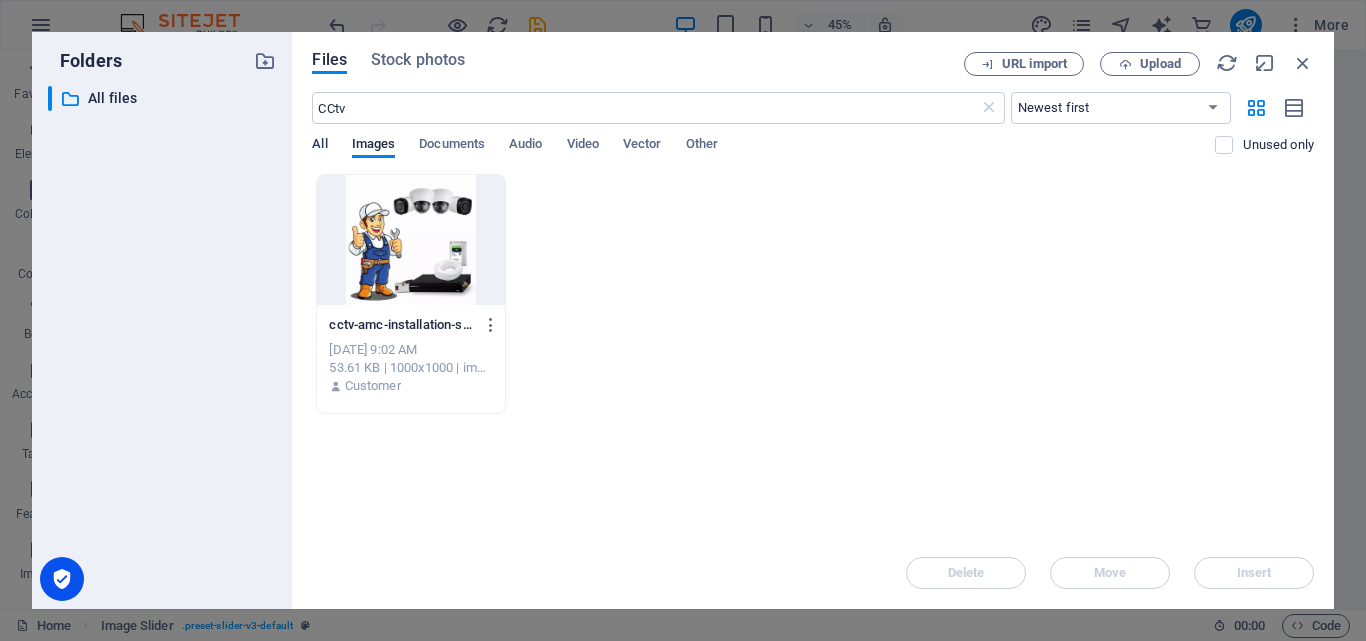 click on "All" at bounding box center (319, 146) 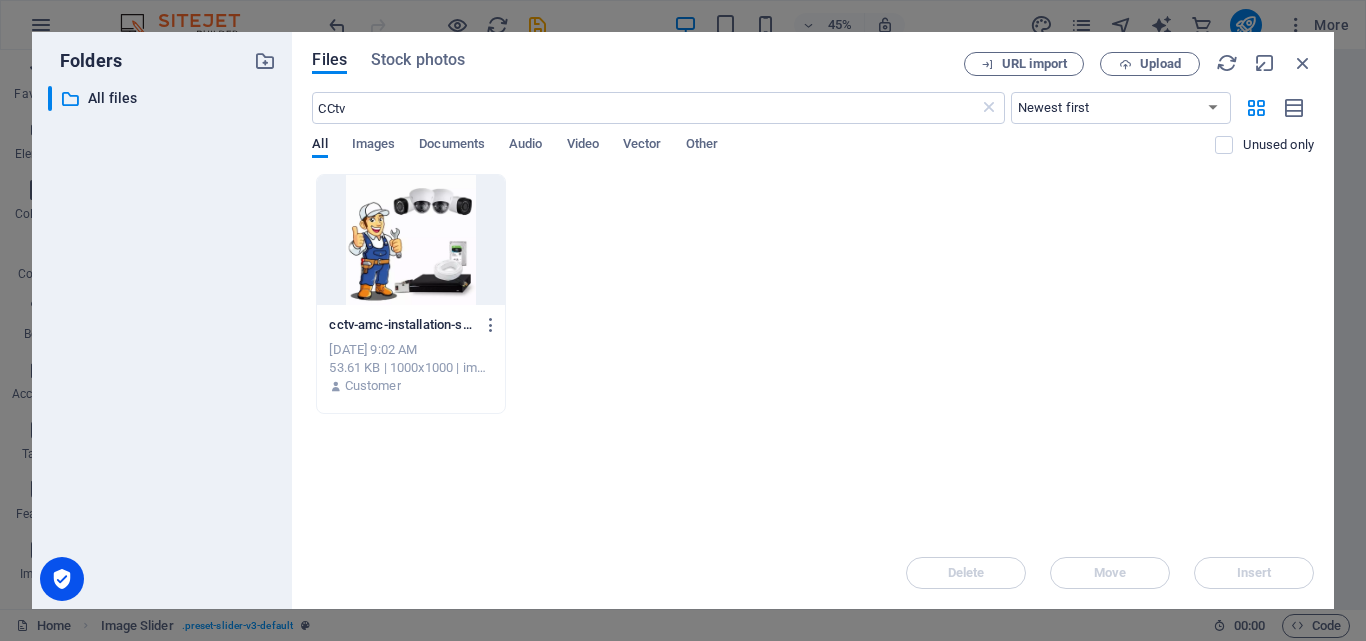 click on "All Images Documents Audio Video Vector Other" at bounding box center (763, 155) 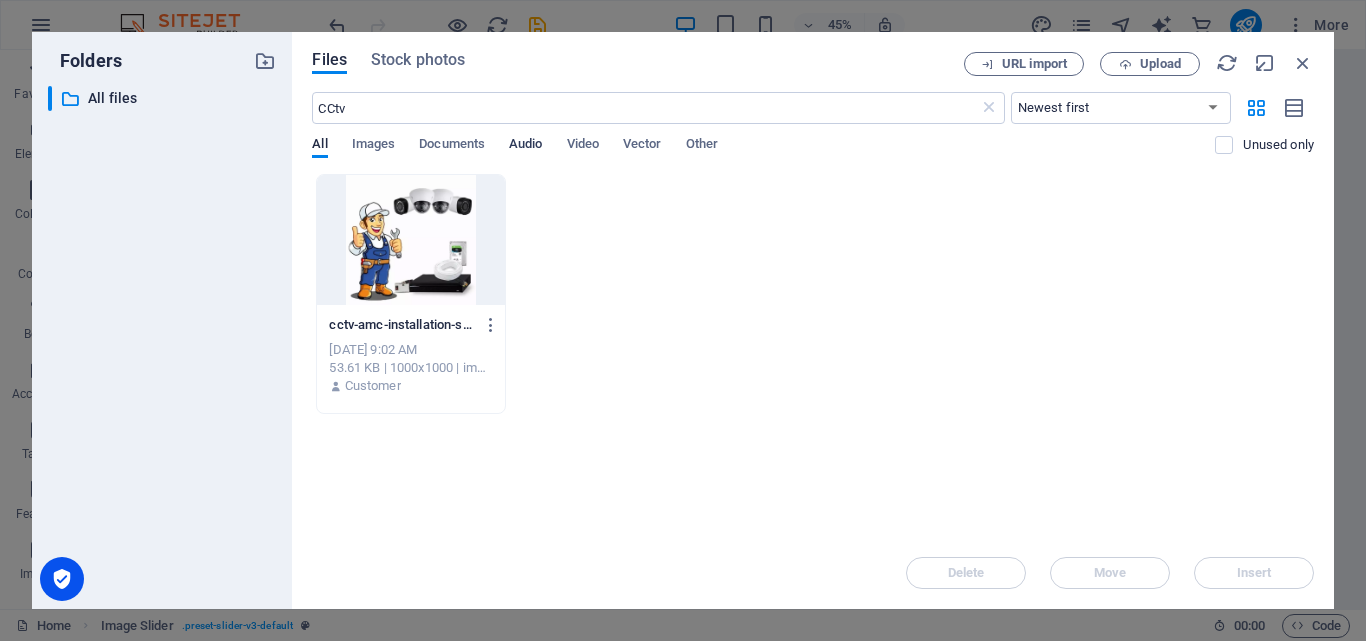 click on "Audio" at bounding box center [525, 146] 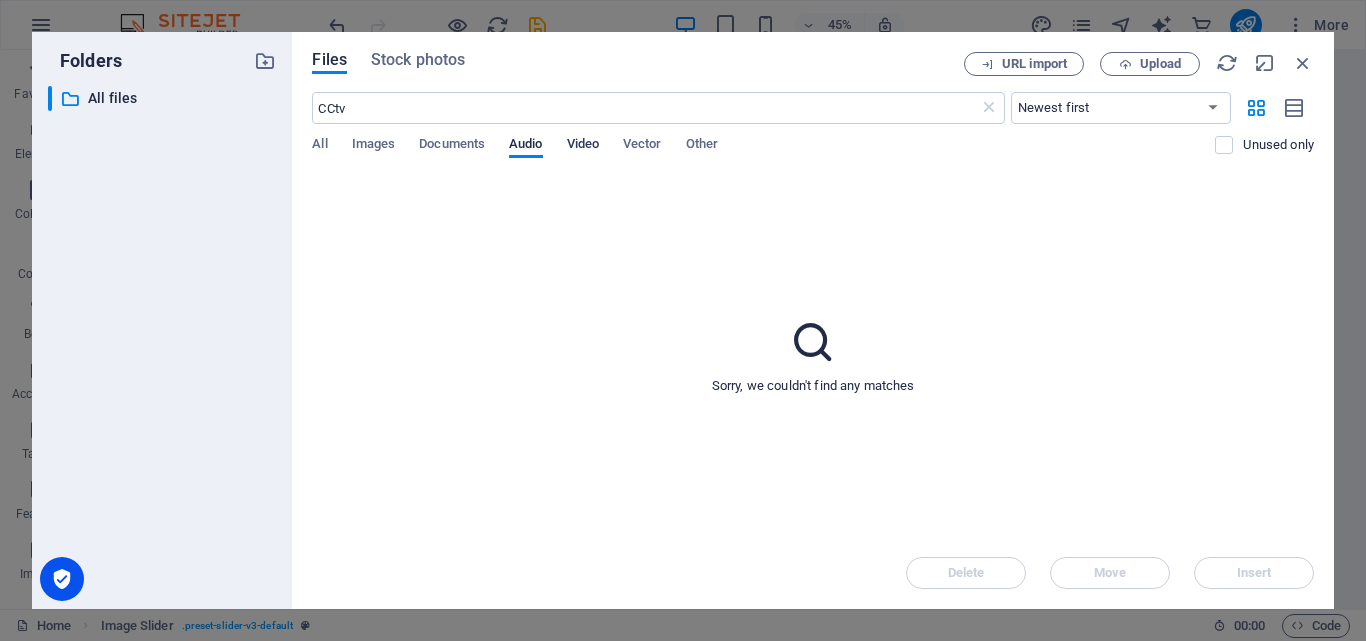 click on "Video" at bounding box center (583, 146) 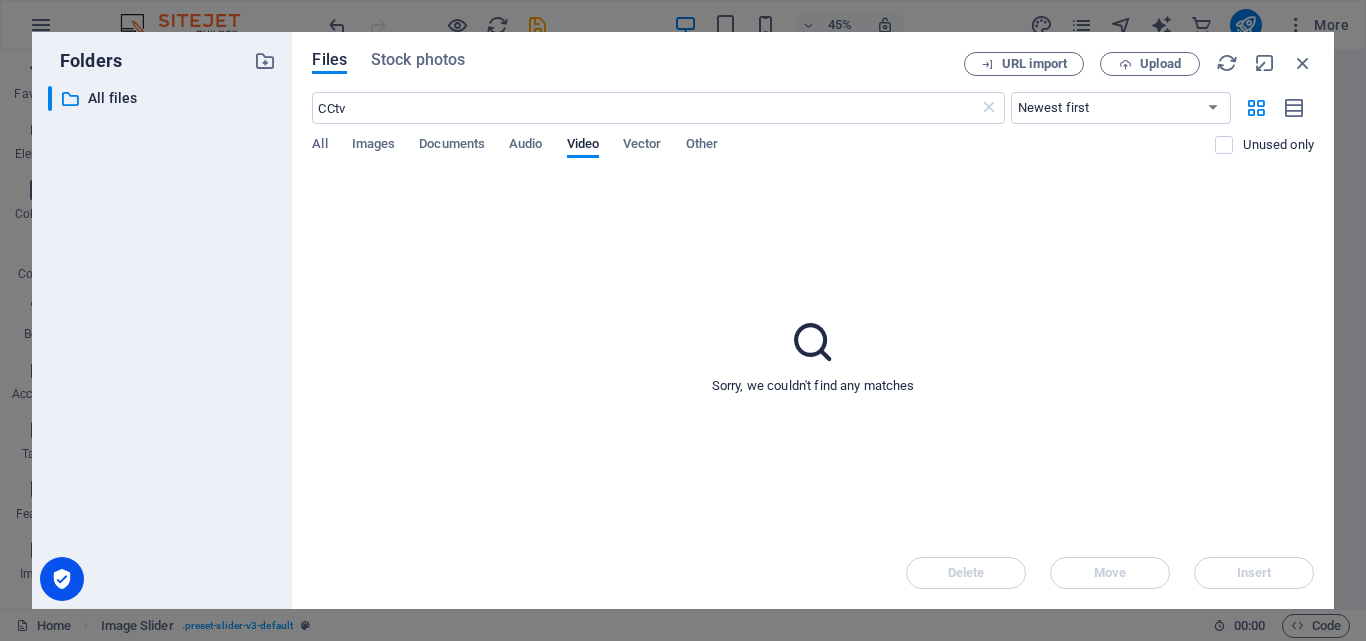 click on "All Images Documents Audio Video Vector Other" at bounding box center (763, 155) 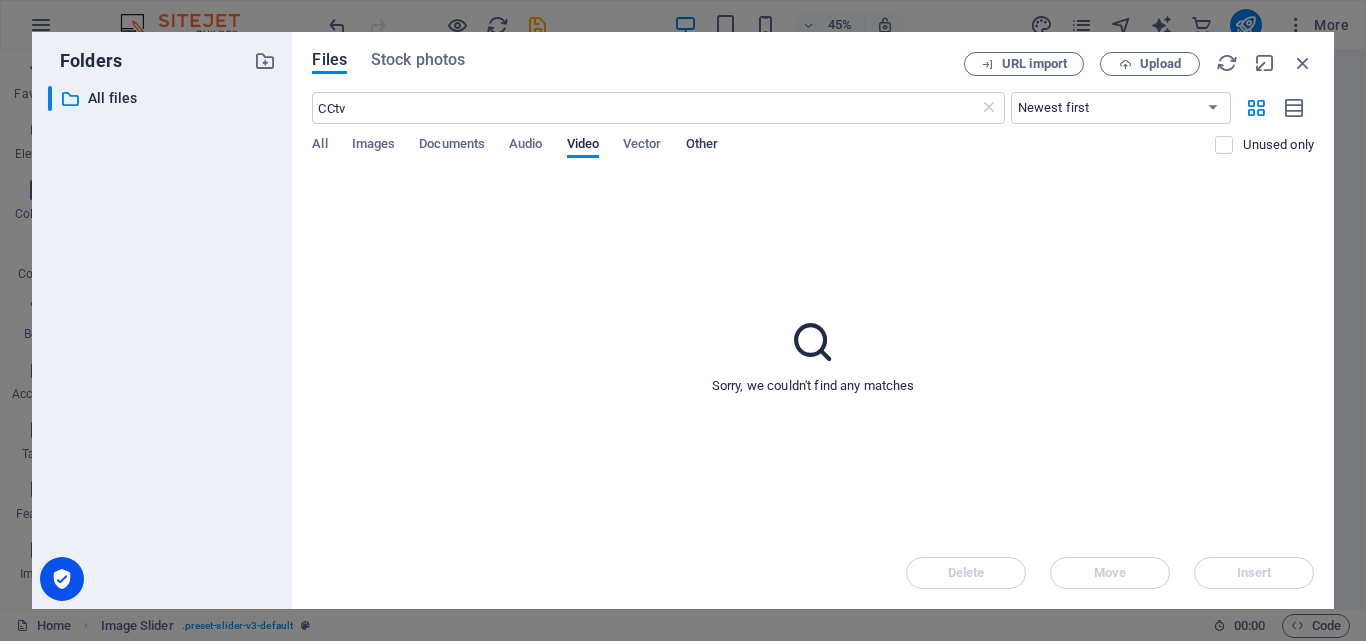 click on "Other" at bounding box center [702, 146] 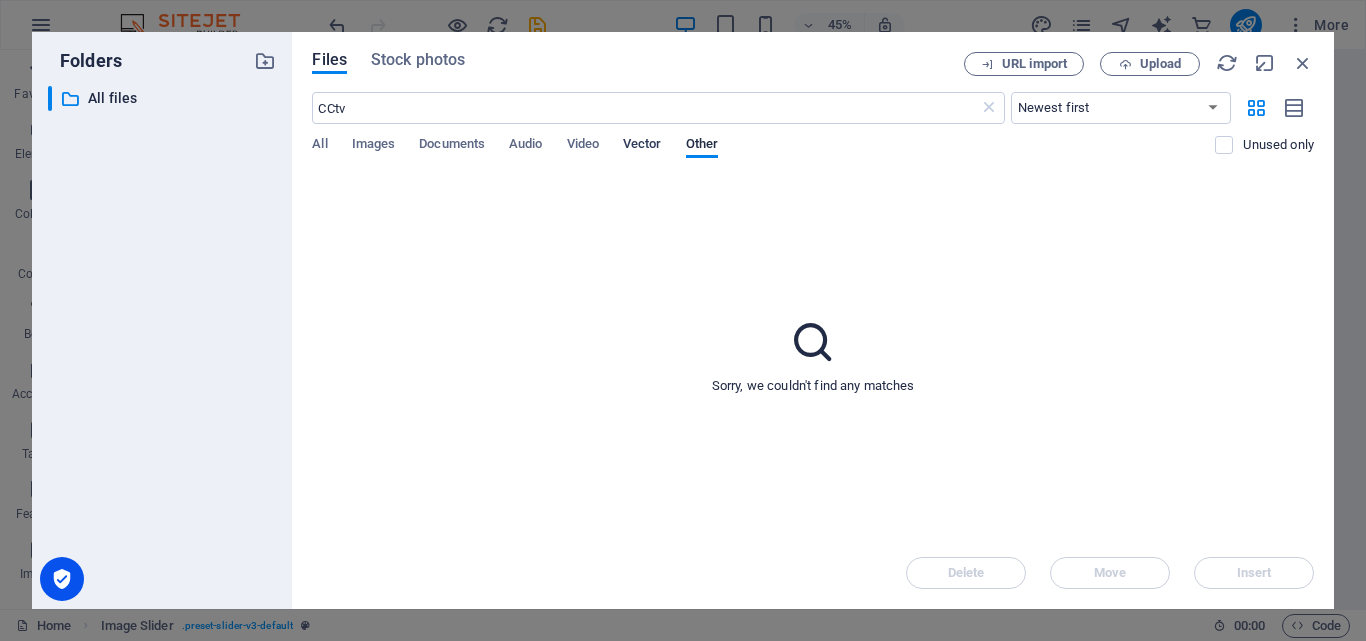 click on "Vector" at bounding box center (642, 146) 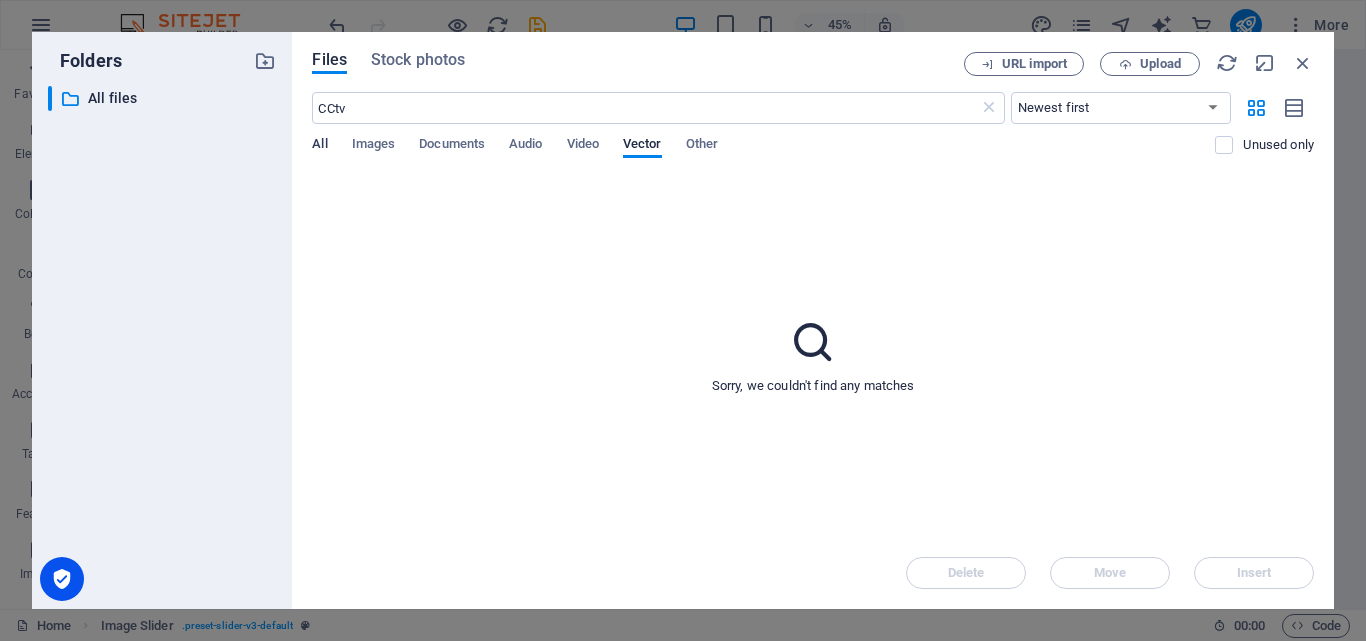 click on "All" at bounding box center (319, 146) 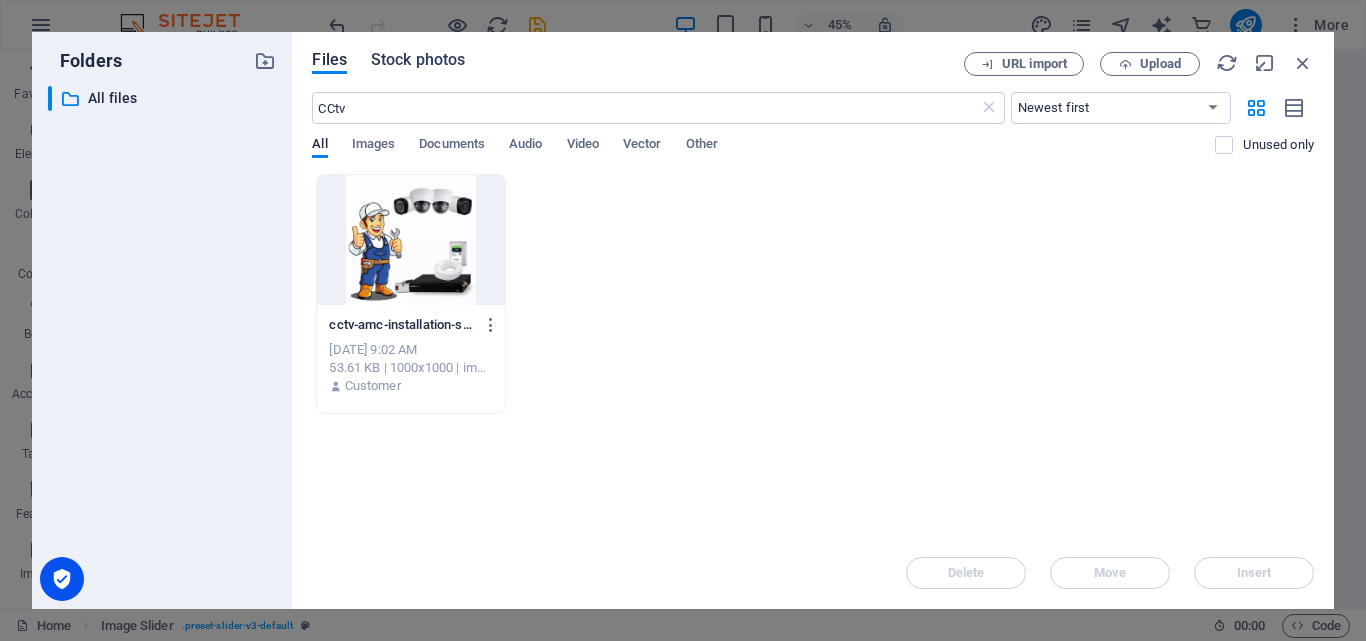 click on "Stock photos" at bounding box center (418, 60) 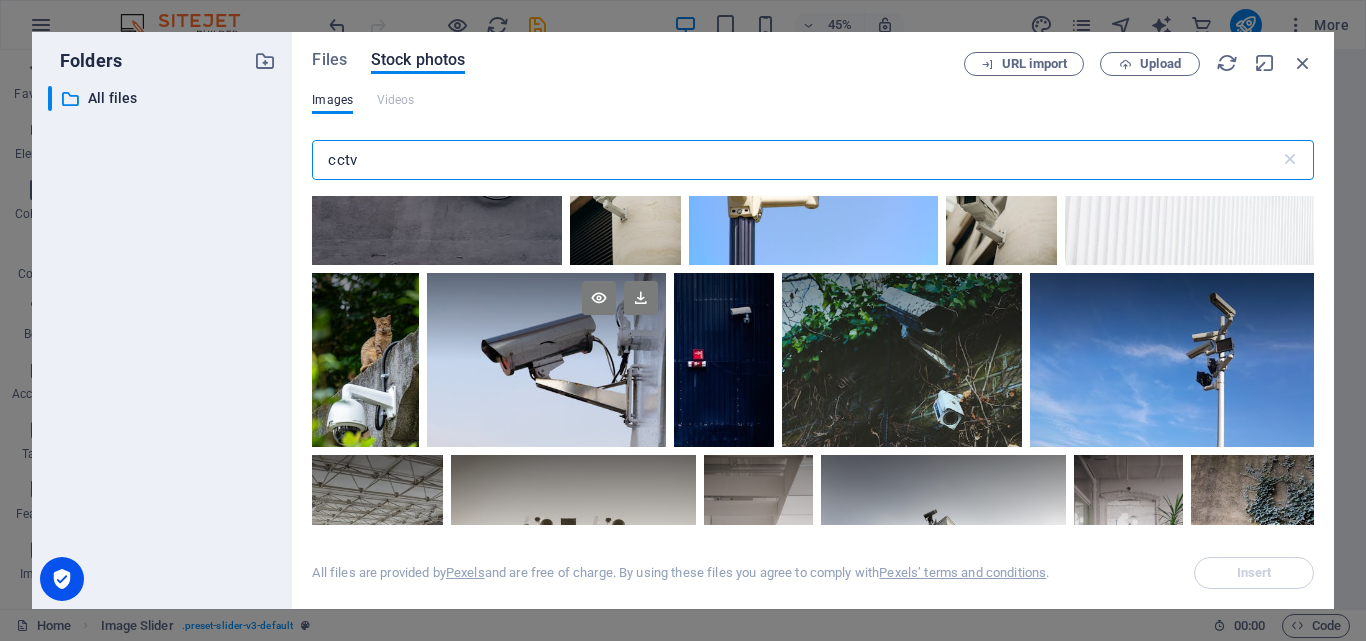 scroll, scrollTop: 200, scrollLeft: 0, axis: vertical 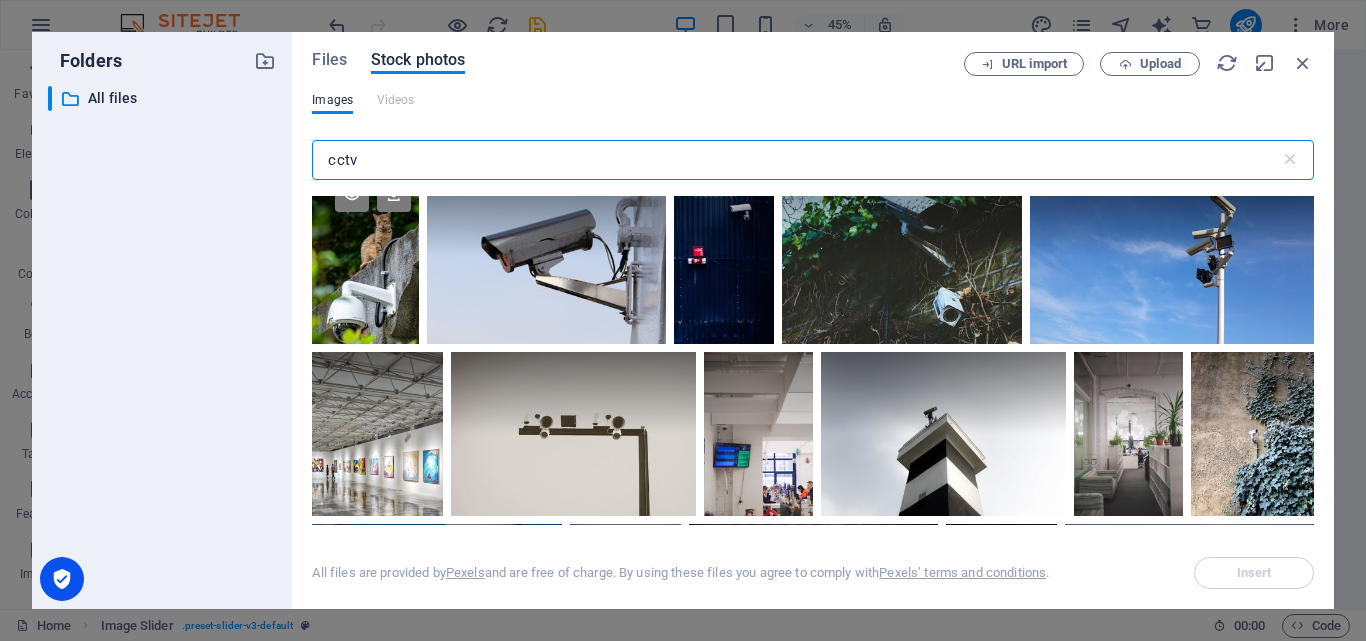 type on "cctv" 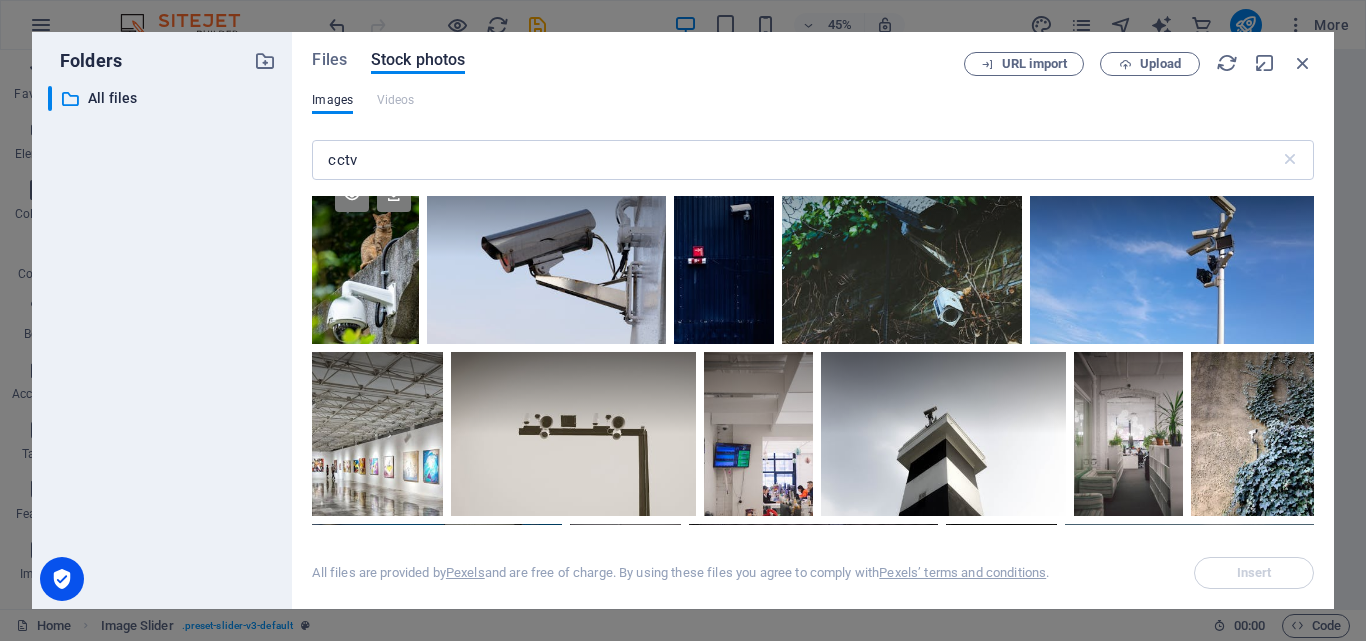 click at bounding box center (365, 257) 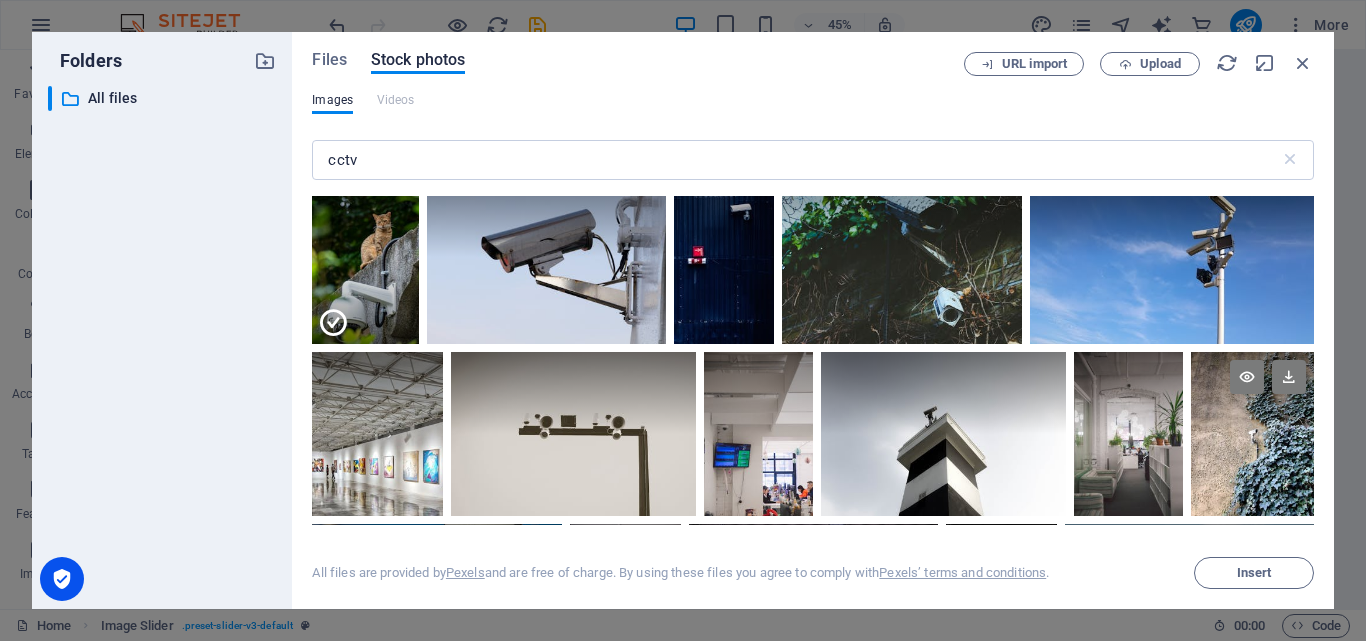 scroll, scrollTop: 700, scrollLeft: 0, axis: vertical 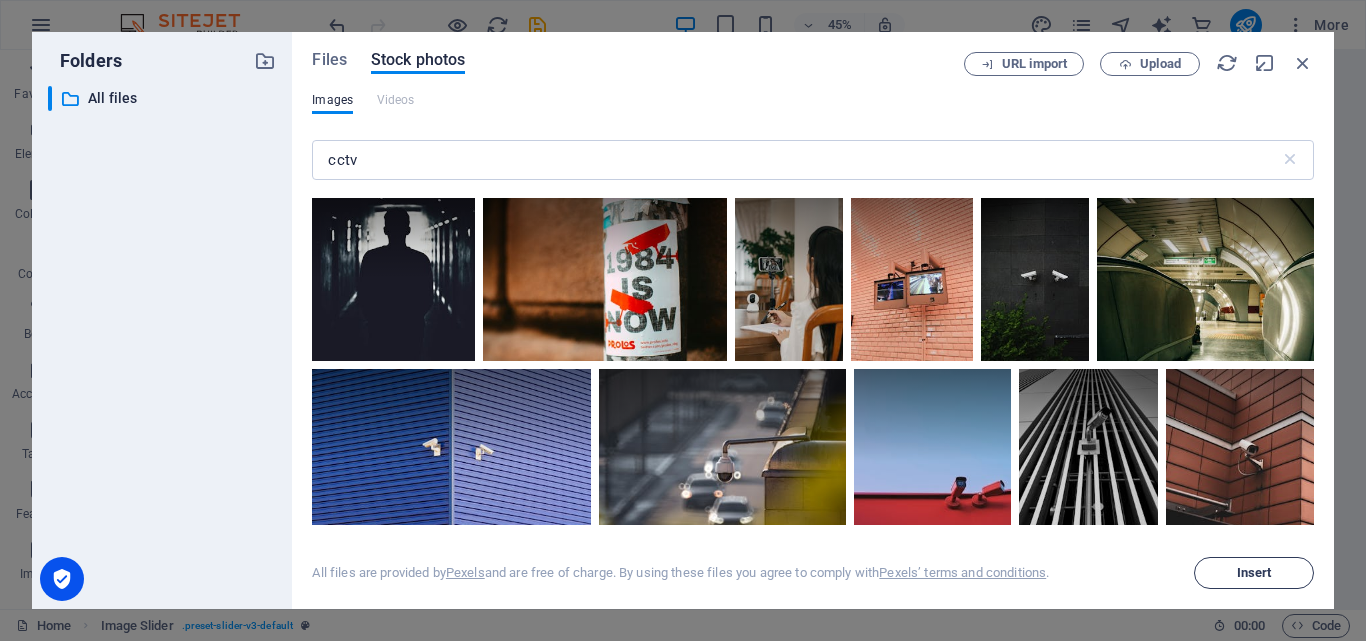 click on "Insert" at bounding box center (1254, 573) 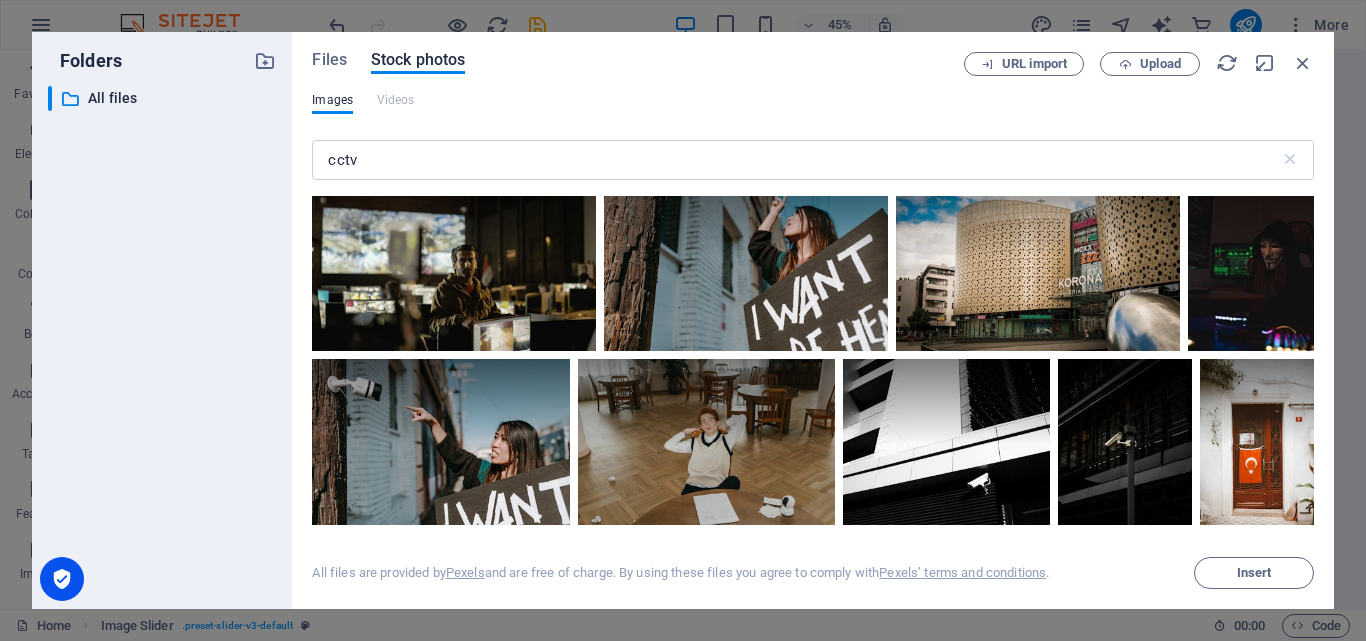 scroll, scrollTop: 0, scrollLeft: 0, axis: both 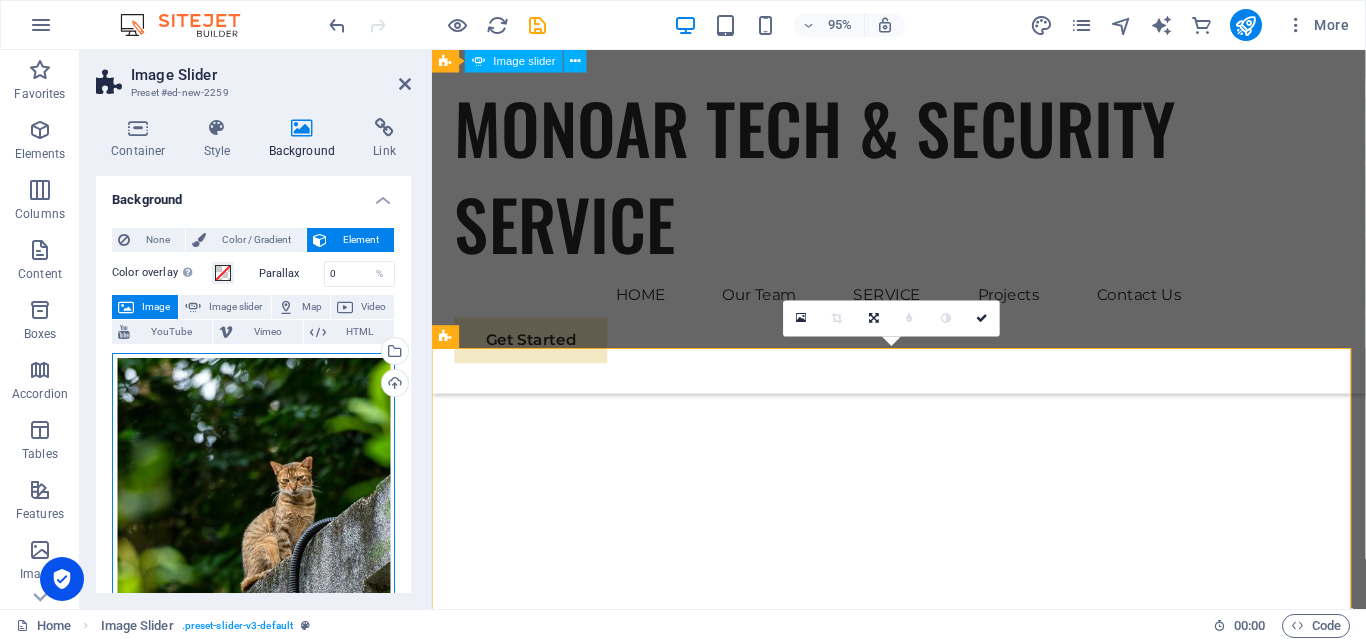 click on "Drag files here, click to choose files or select files from Files or our free stock photos & videos" at bounding box center (253, 563) 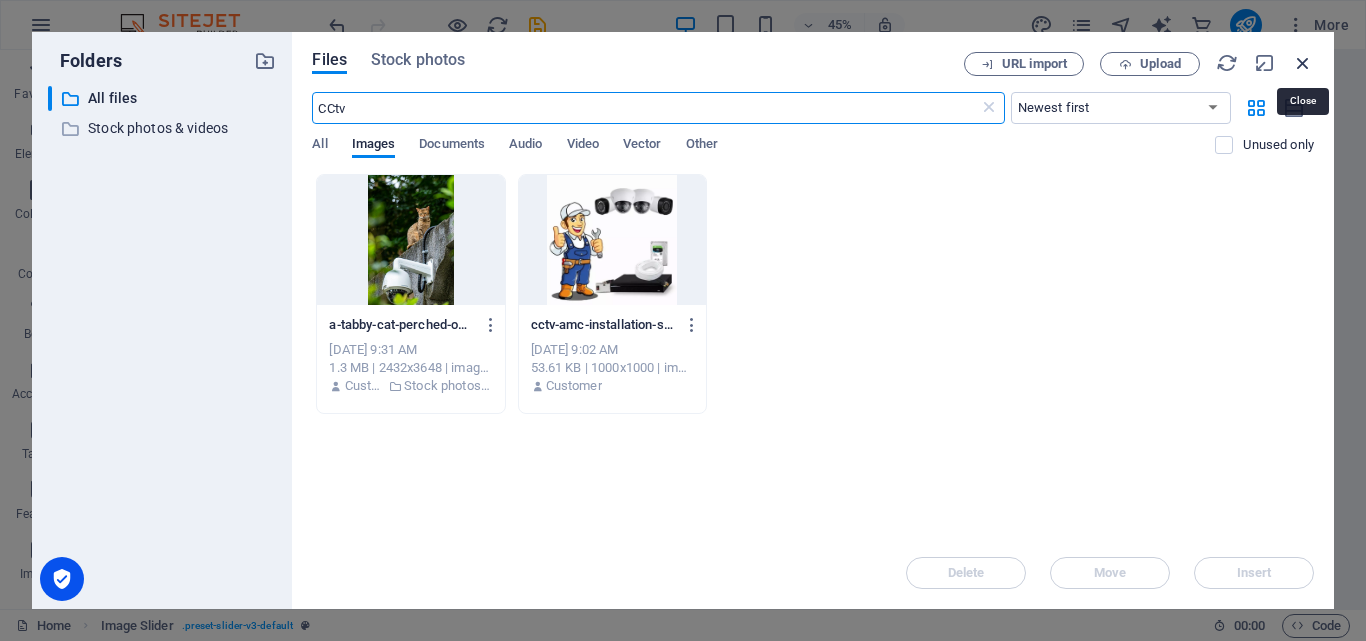 click at bounding box center [1303, 63] 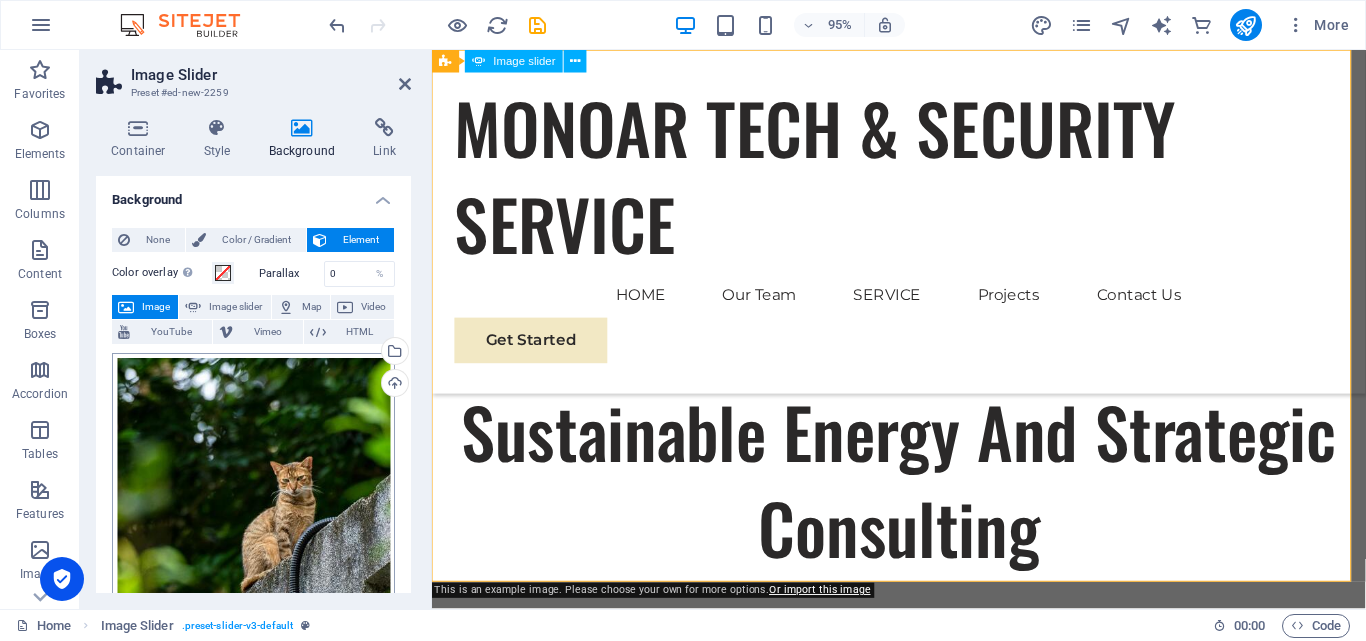 scroll, scrollTop: 986, scrollLeft: 0, axis: vertical 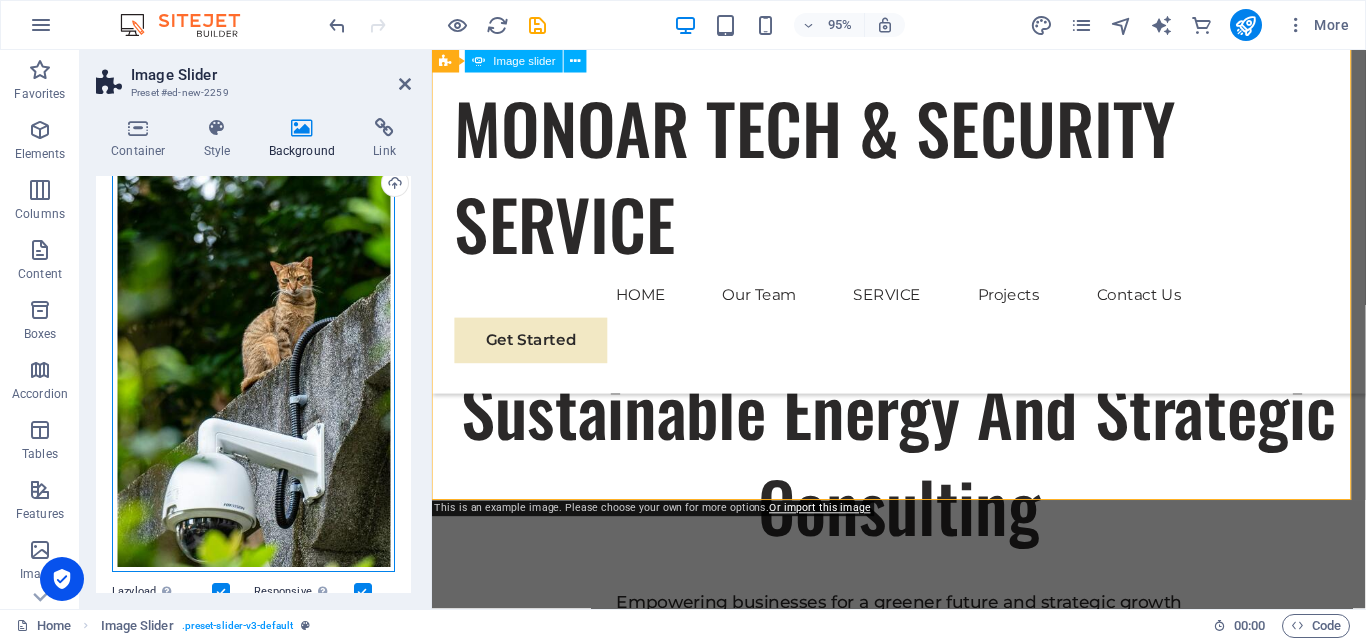 click on "Drag files here, click to choose files or select files from Files or our free stock photos & videos" at bounding box center [253, 363] 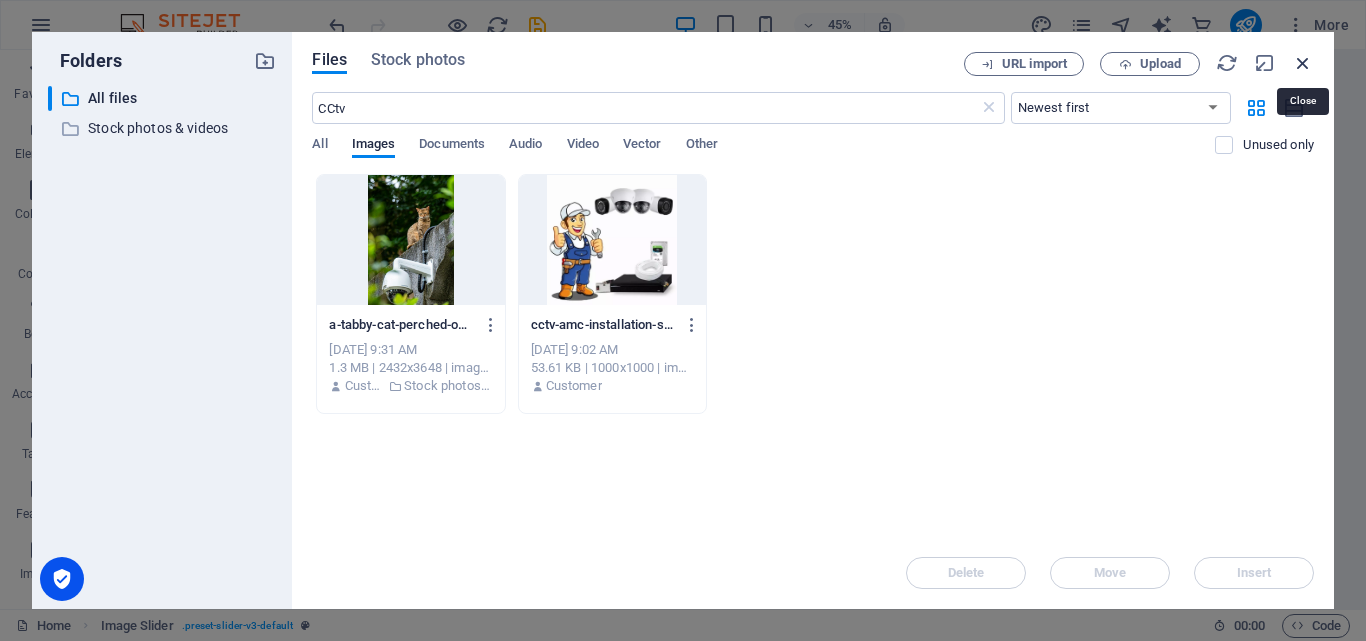 click at bounding box center [1303, 63] 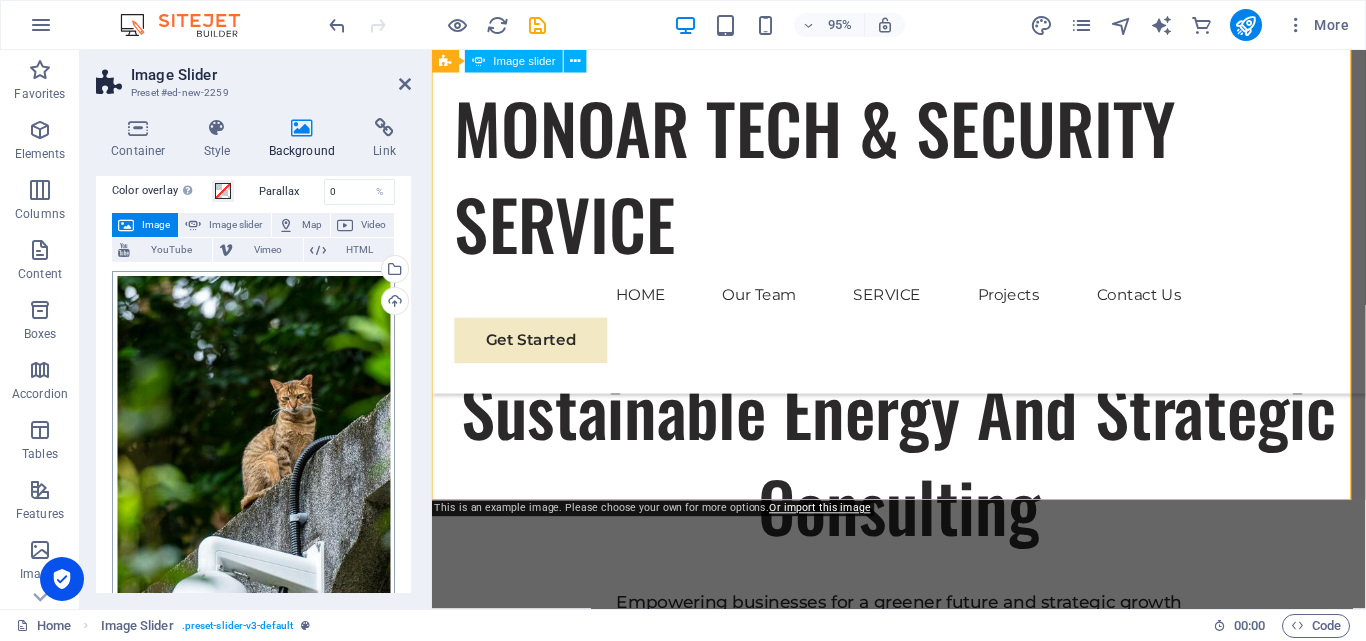 scroll, scrollTop: 0, scrollLeft: 0, axis: both 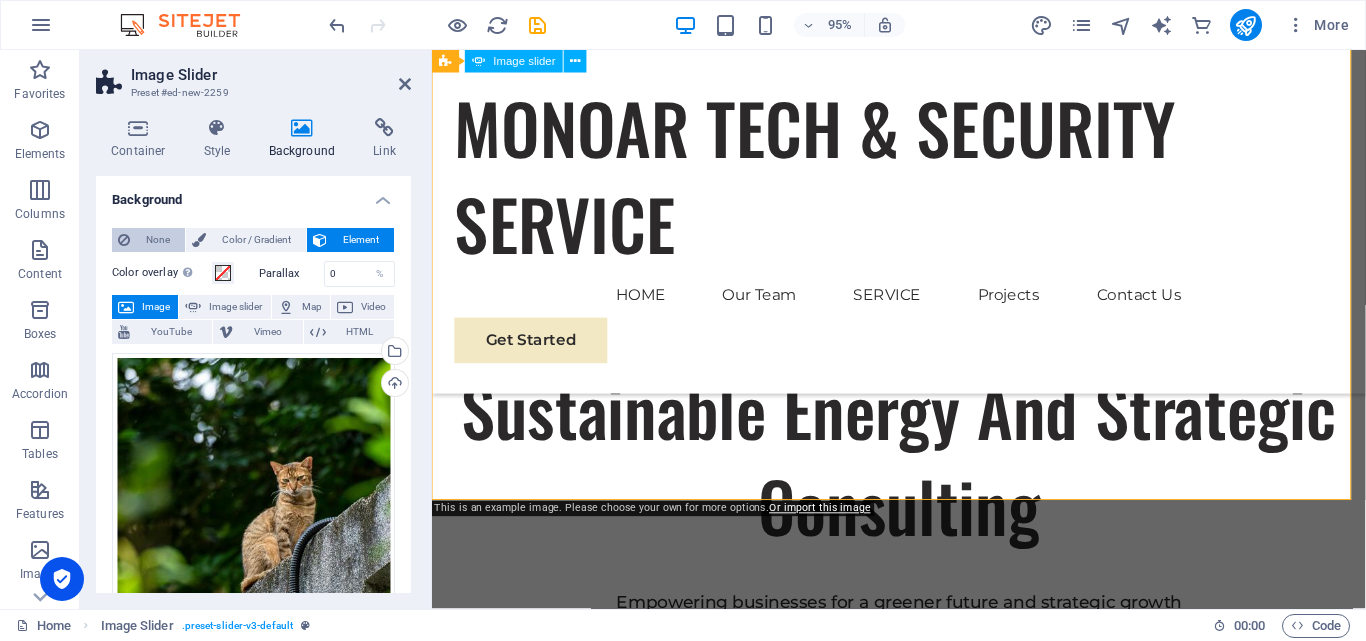 click on "None" at bounding box center (157, 240) 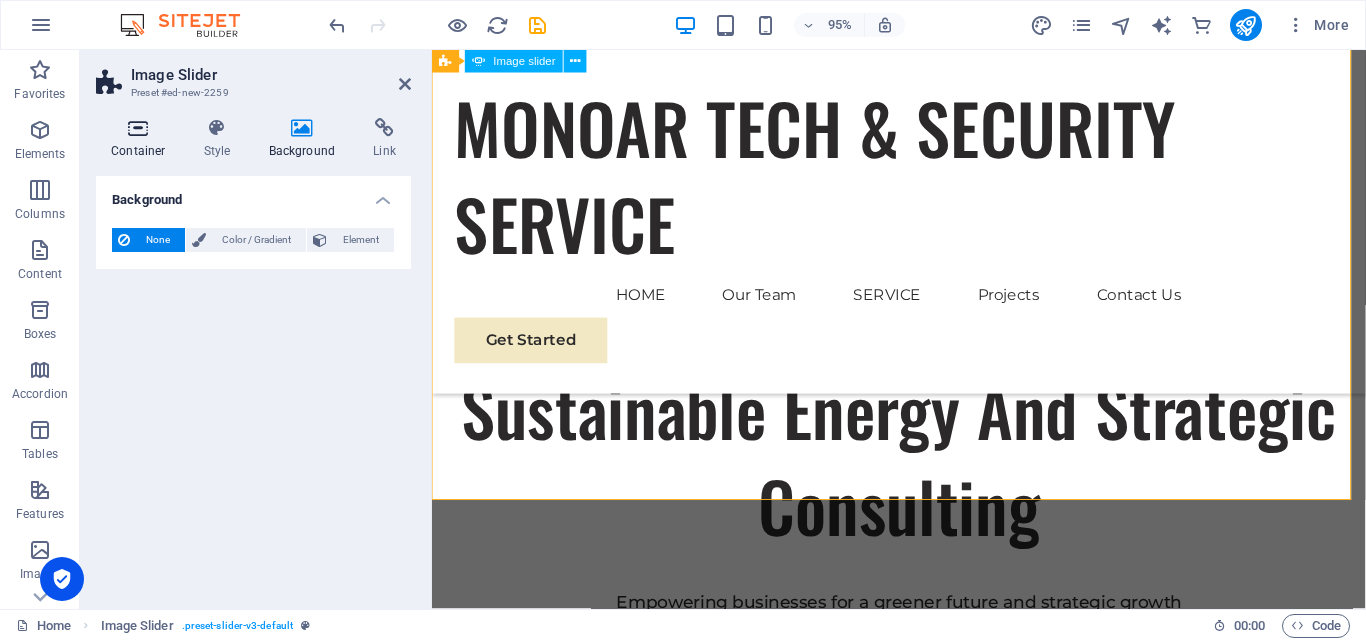 click at bounding box center (138, 128) 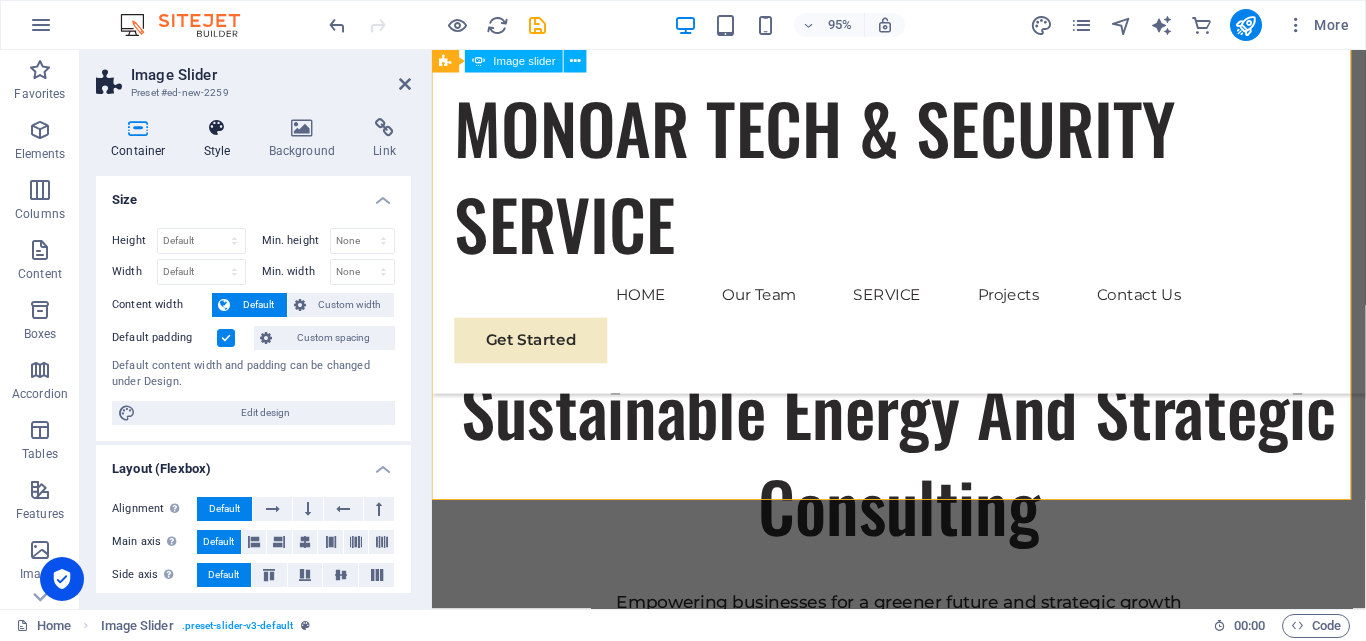 click on "Style" at bounding box center [221, 139] 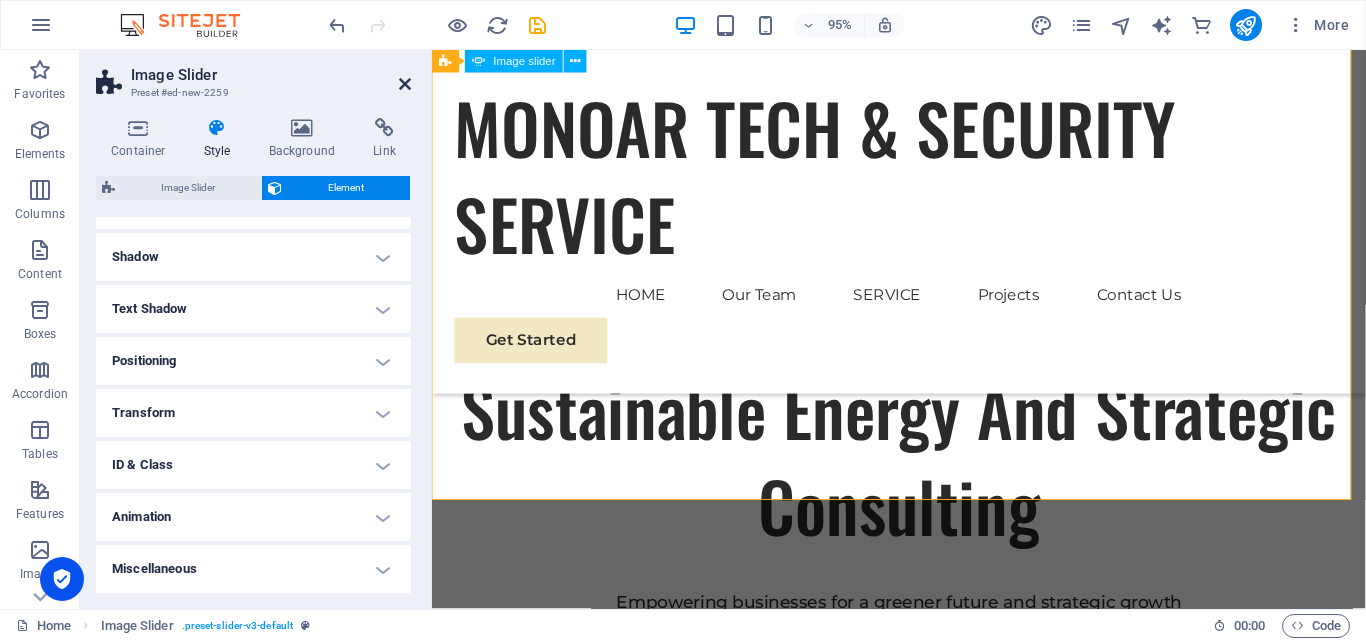 click at bounding box center [405, 84] 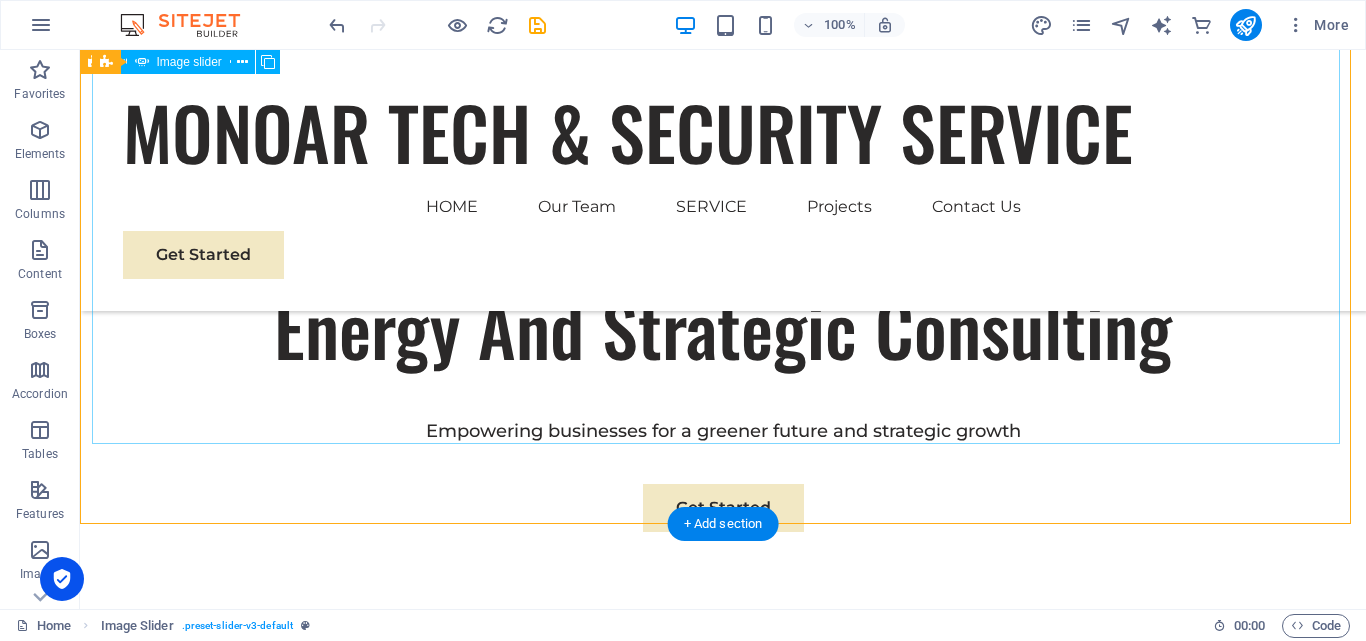 click at bounding box center [-1885, 1842] 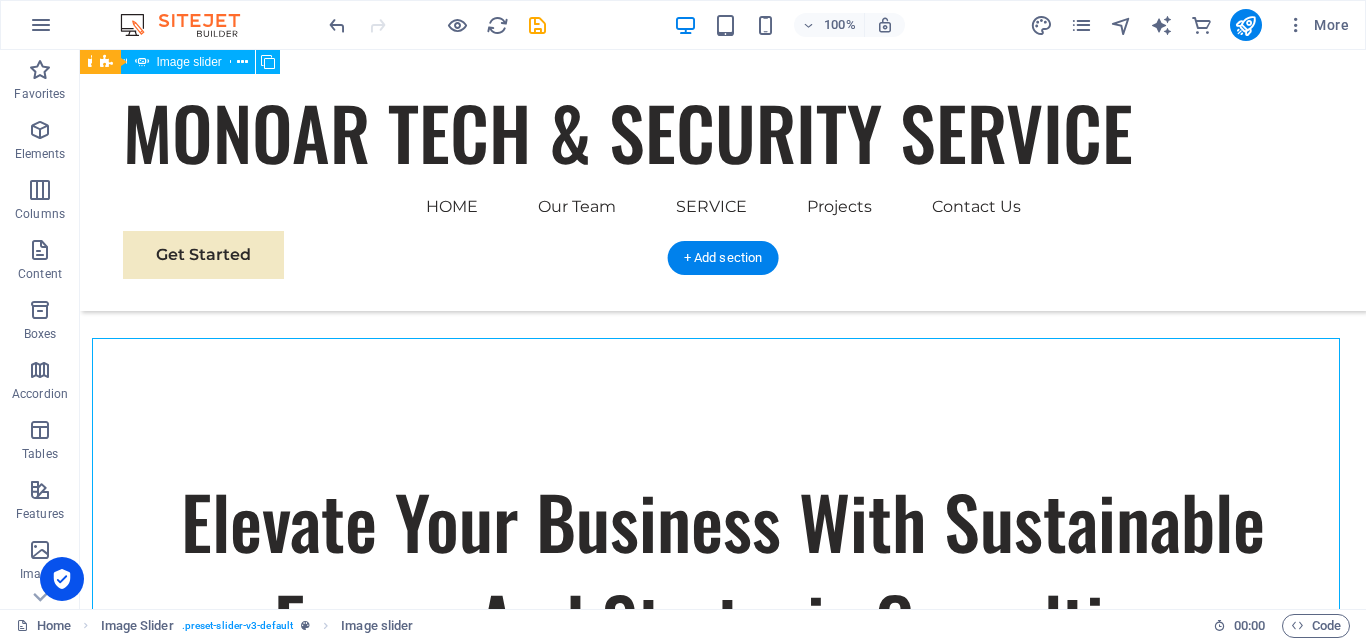 scroll, scrollTop: 686, scrollLeft: 0, axis: vertical 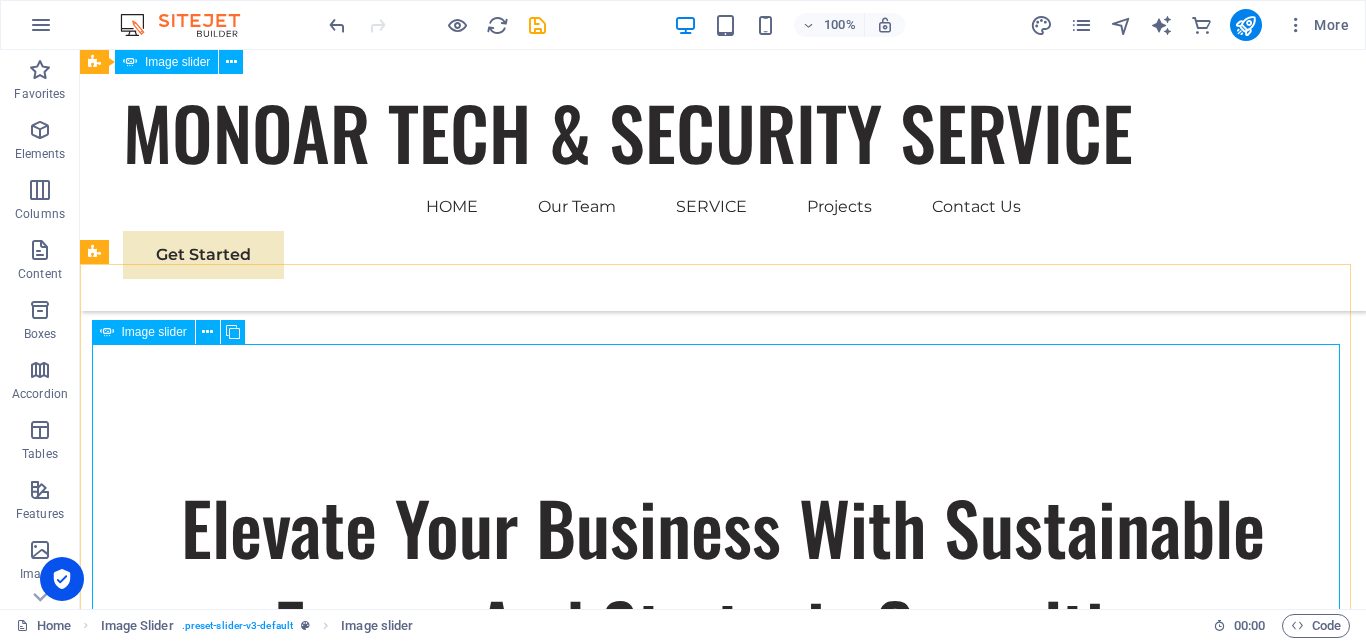 click on "Image slider" at bounding box center (154, 332) 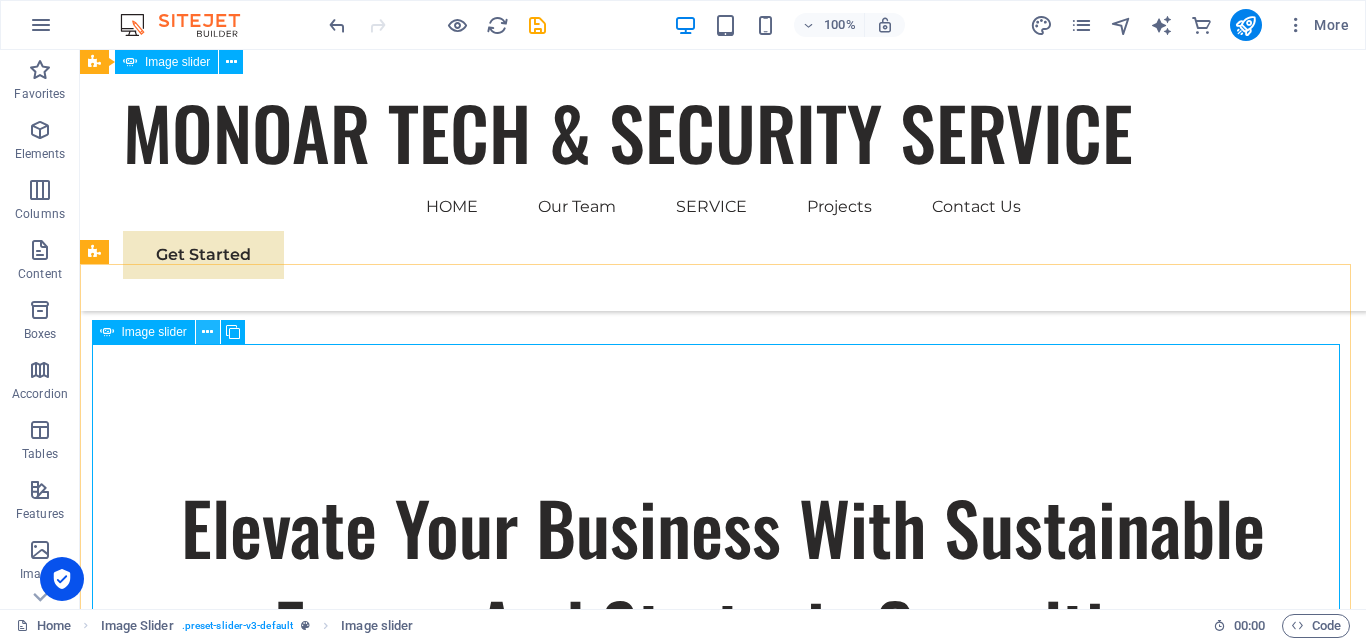 click at bounding box center [207, 332] 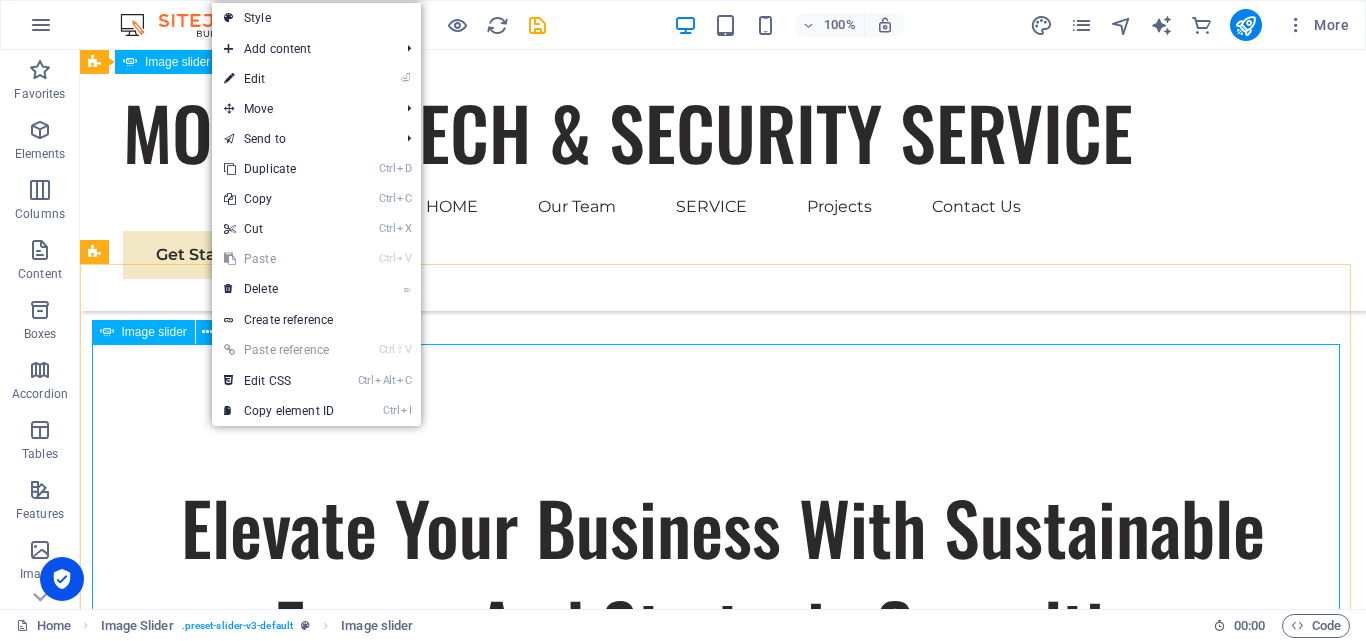 click on "Image slider" at bounding box center (143, 332) 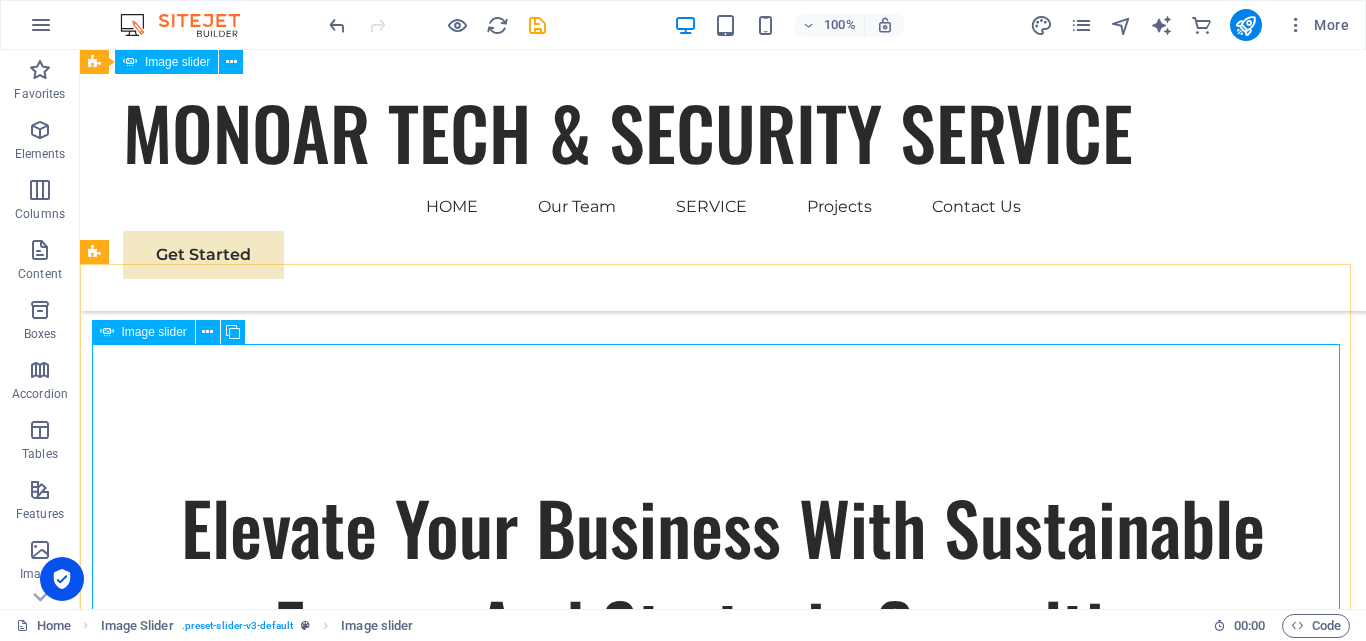 click on "Image slider" at bounding box center [143, 332] 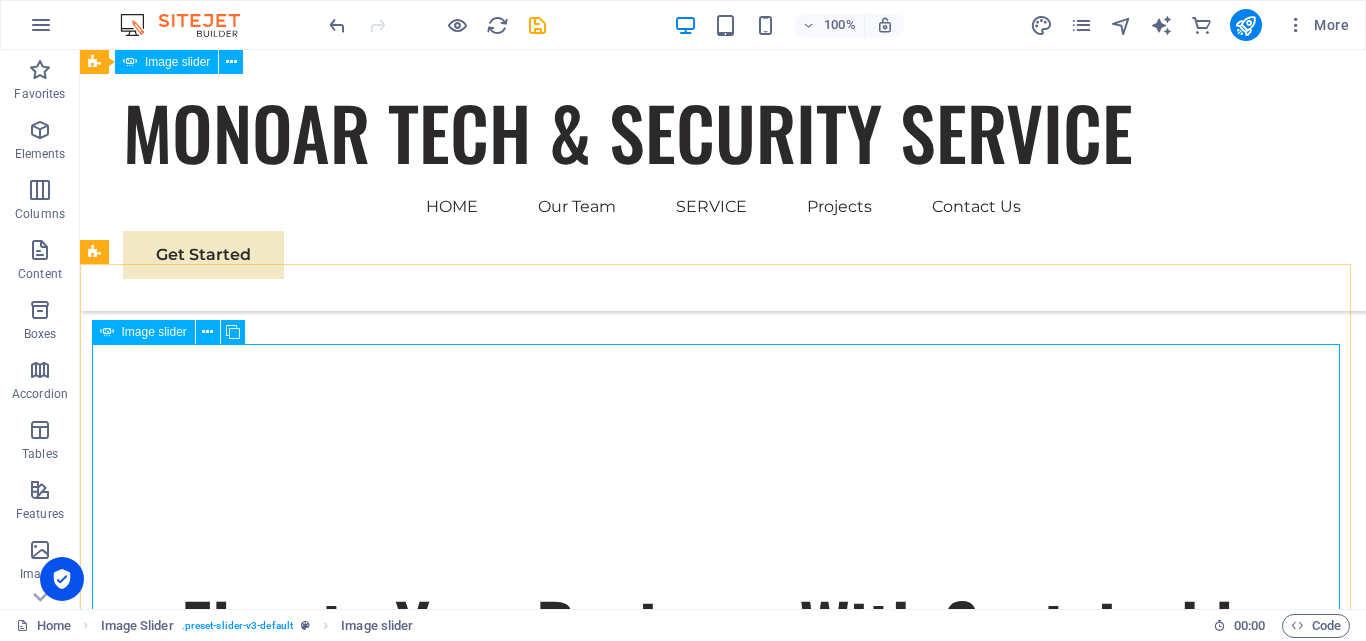 select on "px" 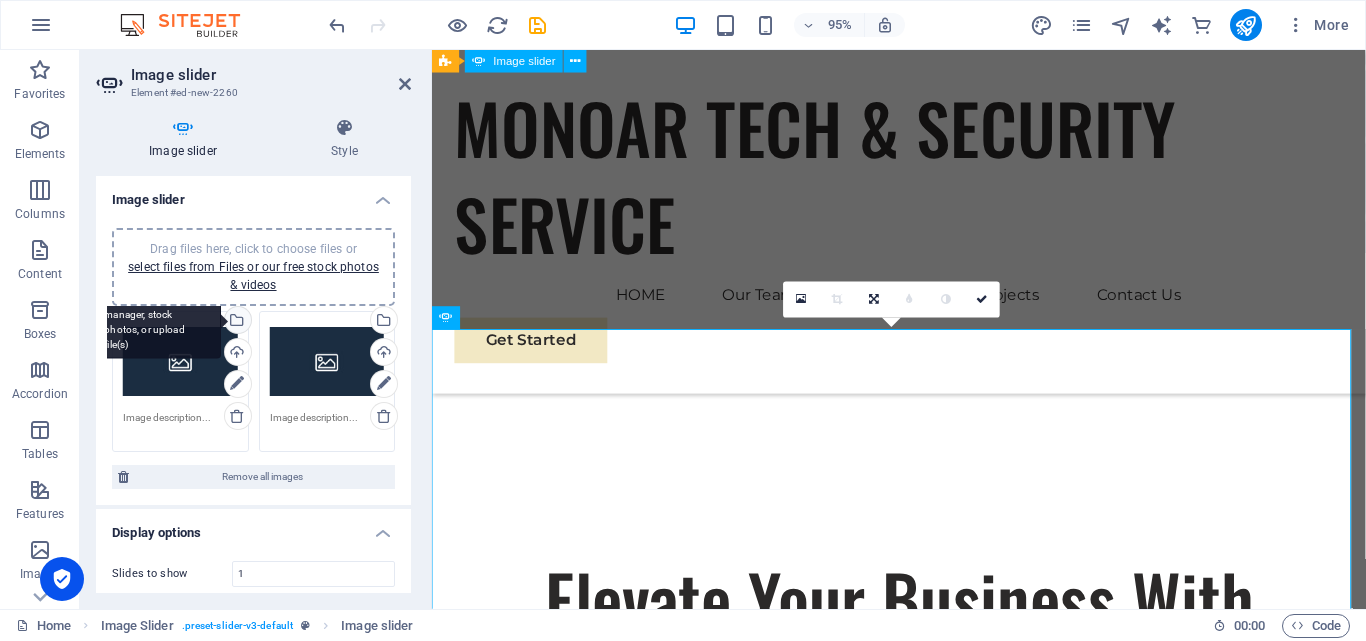 click on "Select files from the file manager, stock photos, or upload file(s)" at bounding box center (236, 322) 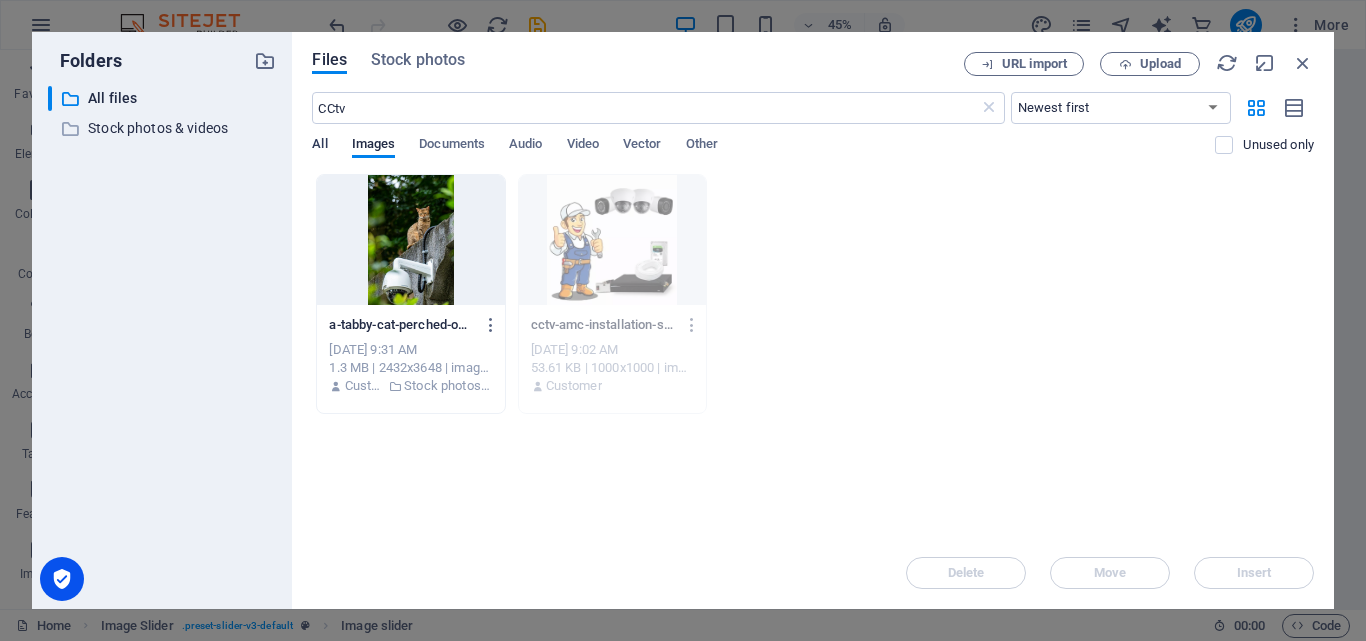 click on "All" at bounding box center (319, 146) 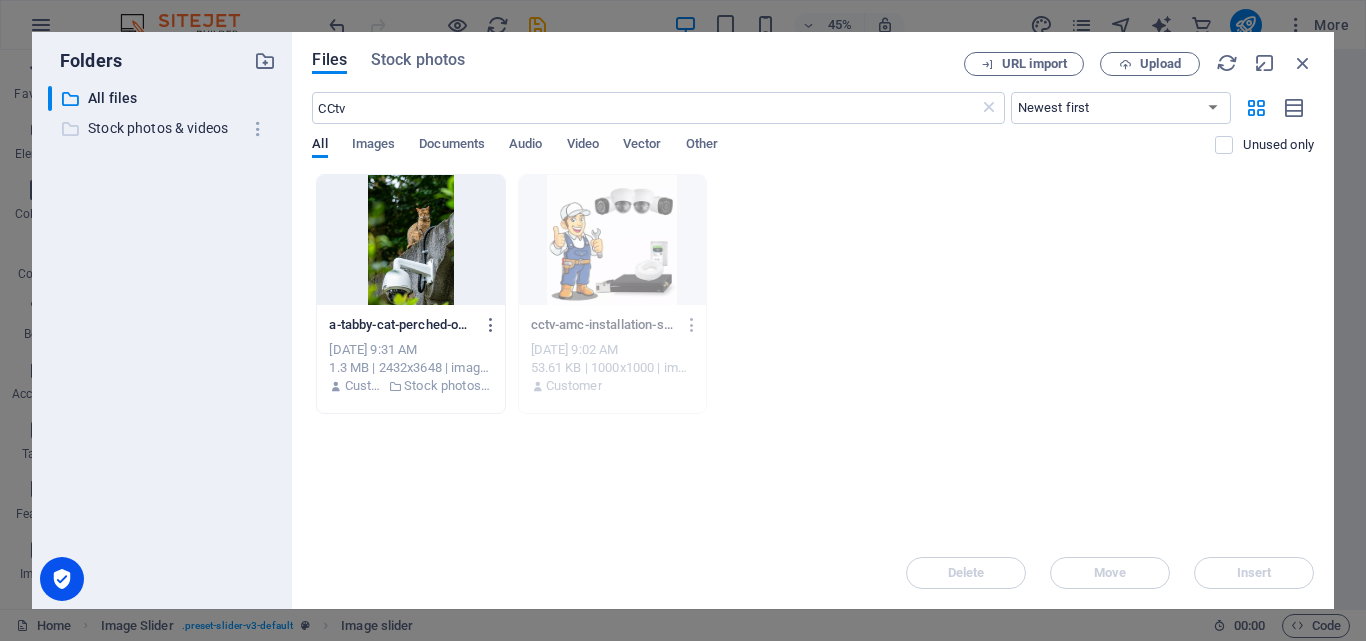 click on "Stock photos & videos" at bounding box center [164, 128] 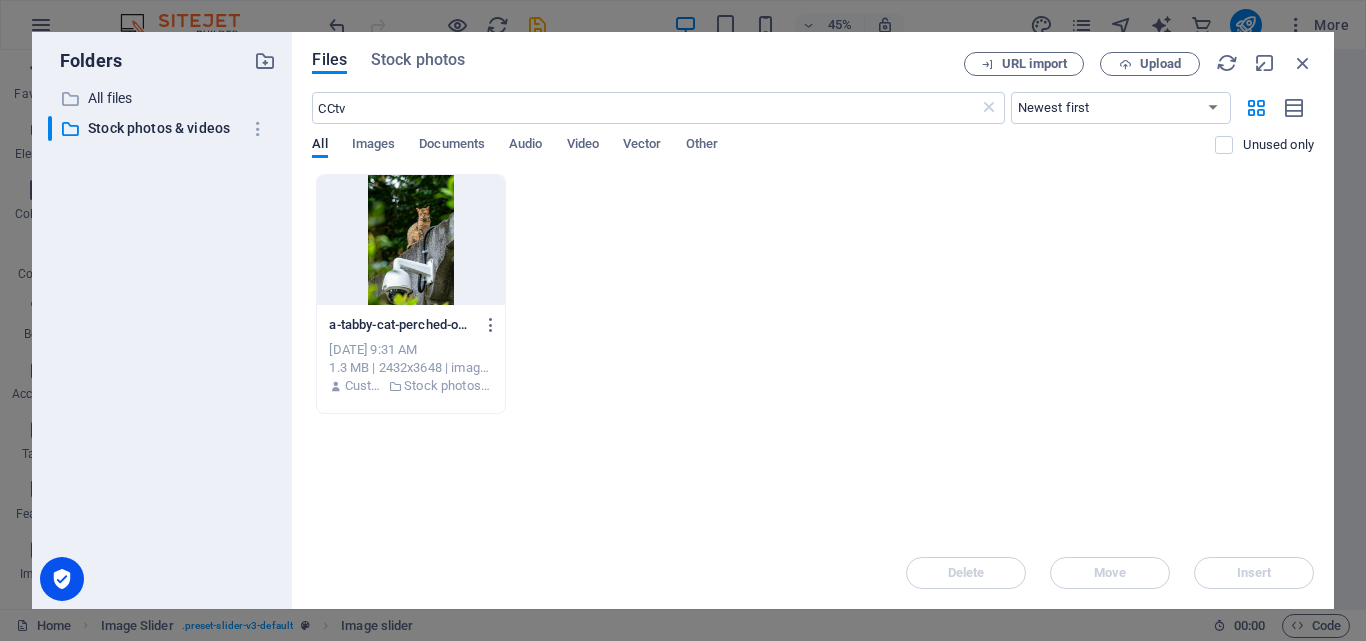 click on "Folders ​ All files All files ​ Stock photos & videos Stock photos & videos" at bounding box center [162, 320] 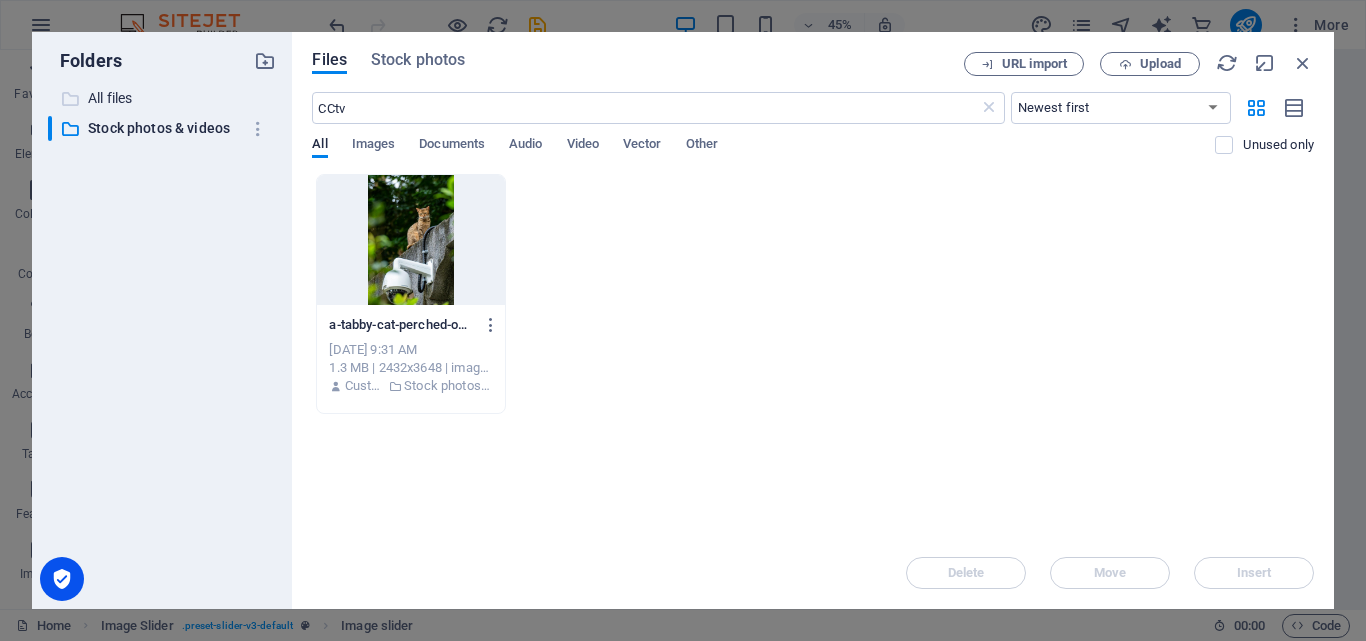 click on "All files" at bounding box center (164, 98) 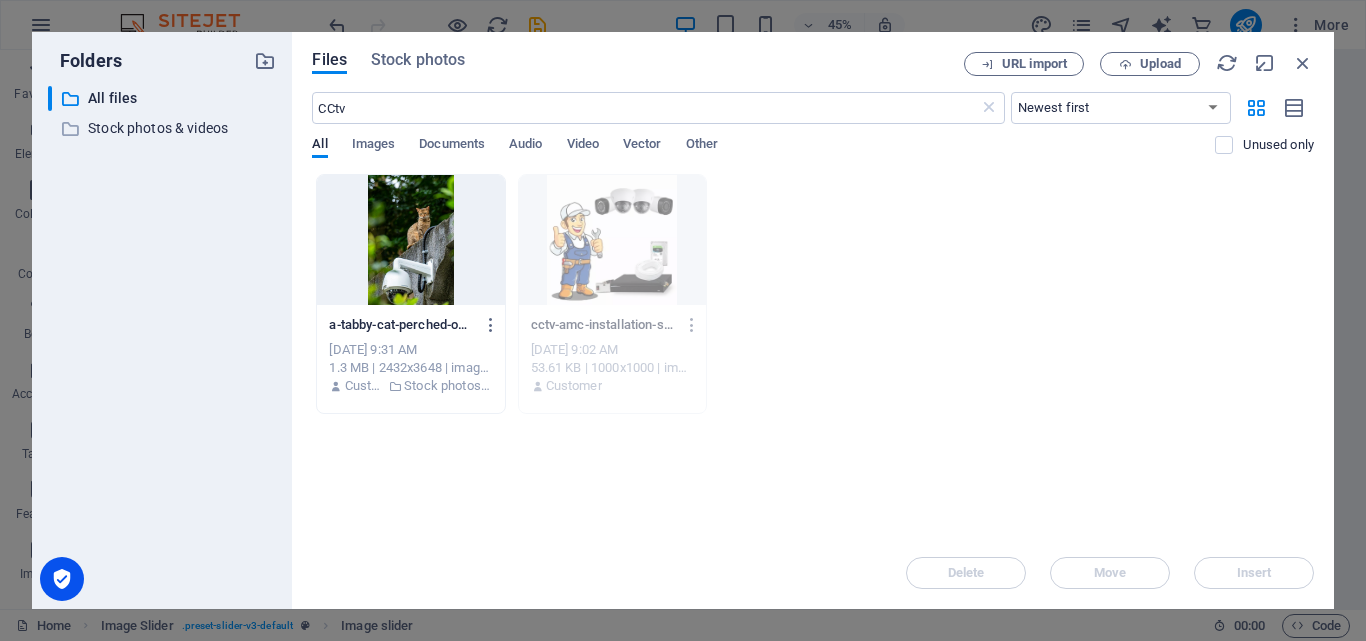 click on "a-tabby-cat-perched-on-a-concrete-wall-beside-a-dome-cctv-camera-mUc4VEwPRN-66pR-MyRy1Q.jpeg a-tabby-cat-perched-on-a-concrete-wall-beside-a-dome-cctv-camera-mUc4VEwPRN-66pR-MyRy1Q.jpeg Jul 13, 2025 9:31 AM 1.3 MB | 2432x3648 | image/jpeg Customer Stock photos & videos cctv-amc-installation-services-1000x1000-xbcZorE_bTUfZY0t623eGw.webp cctv-amc-installation-services-1000x1000-xbcZorE_bTUfZY0t623eGw.webp Jul 13, 2025 9:02 AM 53.61 KB | 1000x1000 | image/webp Customer" at bounding box center (813, 294) 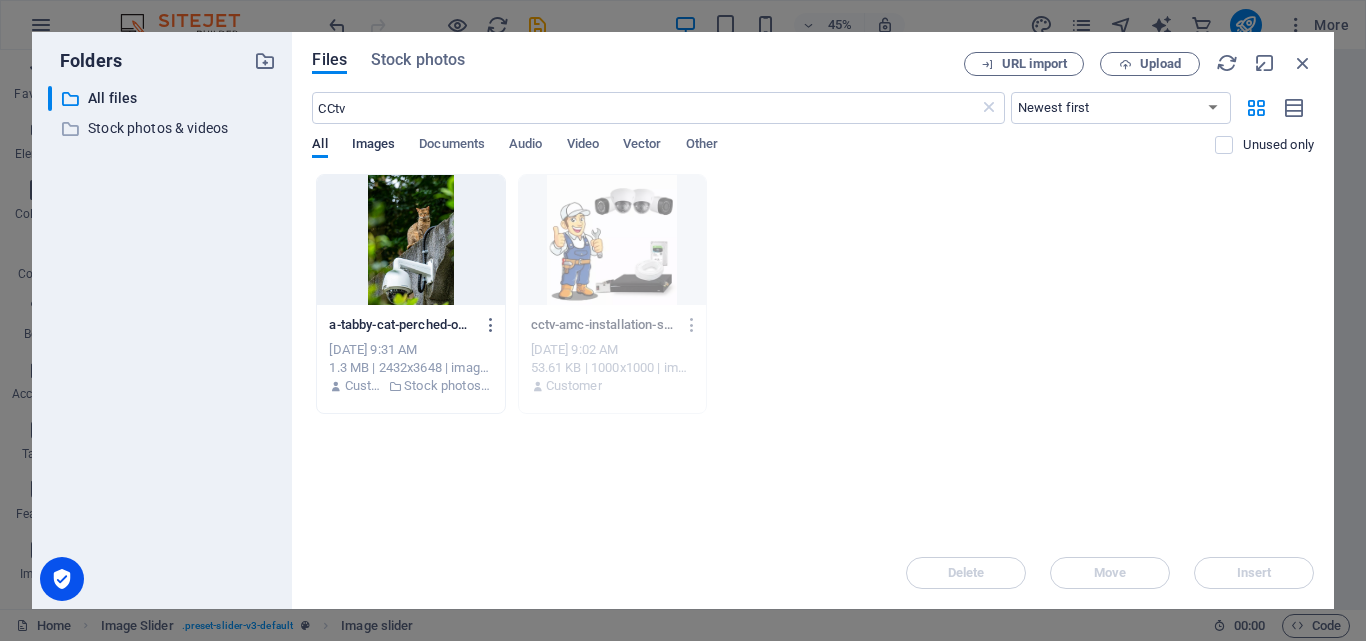 click on "Images" at bounding box center (374, 146) 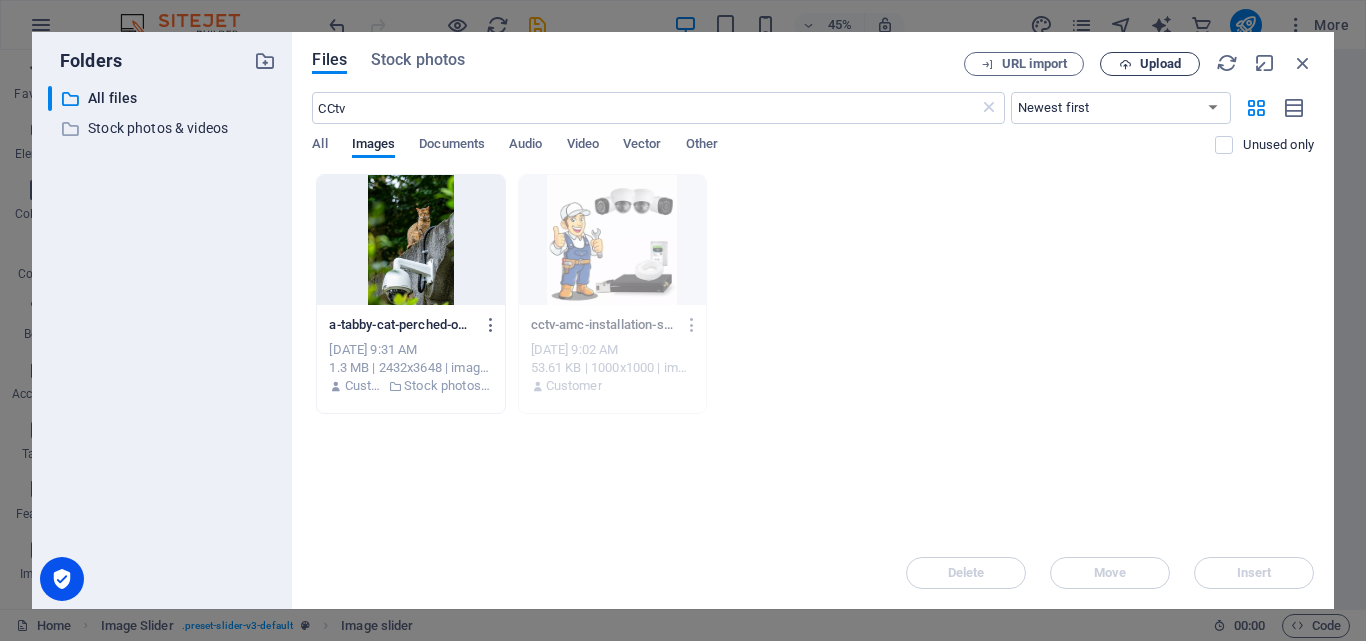 click on "Upload" at bounding box center [1150, 64] 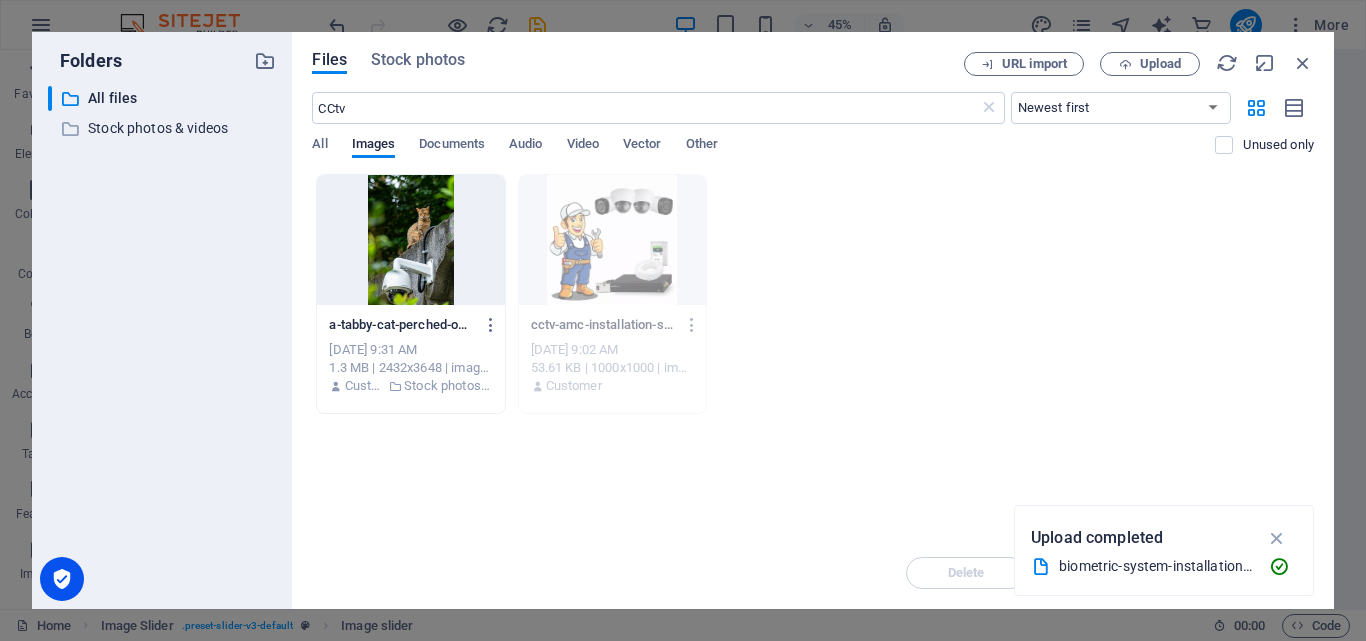 click on "a-tabby-cat-perched-on-a-concrete-wall-beside-a-dome-cctv-camera-mUc4VEwPRN-66pR-MyRy1Q.jpeg a-tabby-cat-perched-on-a-concrete-wall-beside-a-dome-cctv-camera-mUc4VEwPRN-66pR-MyRy1Q.jpeg Jul 13, 2025 9:31 AM 1.3 MB | 2432x3648 | image/jpeg Customer Stock photos & videos cctv-amc-installation-services-1000x1000-xbcZorE_bTUfZY0t623eGw.webp cctv-amc-installation-services-1000x1000-xbcZorE_bTUfZY0t623eGw.webp Jul 13, 2025 9:02 AM 53.61 KB | 1000x1000 | image/webp Customer" at bounding box center (813, 294) 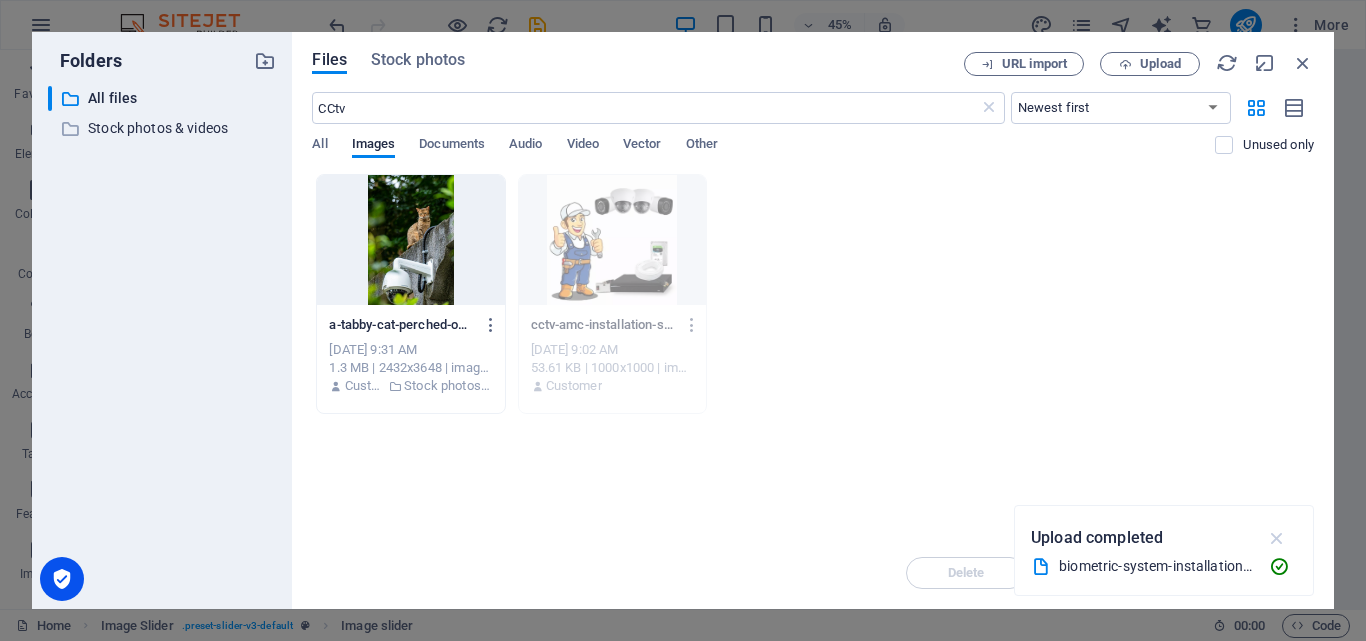click at bounding box center [1277, 538] 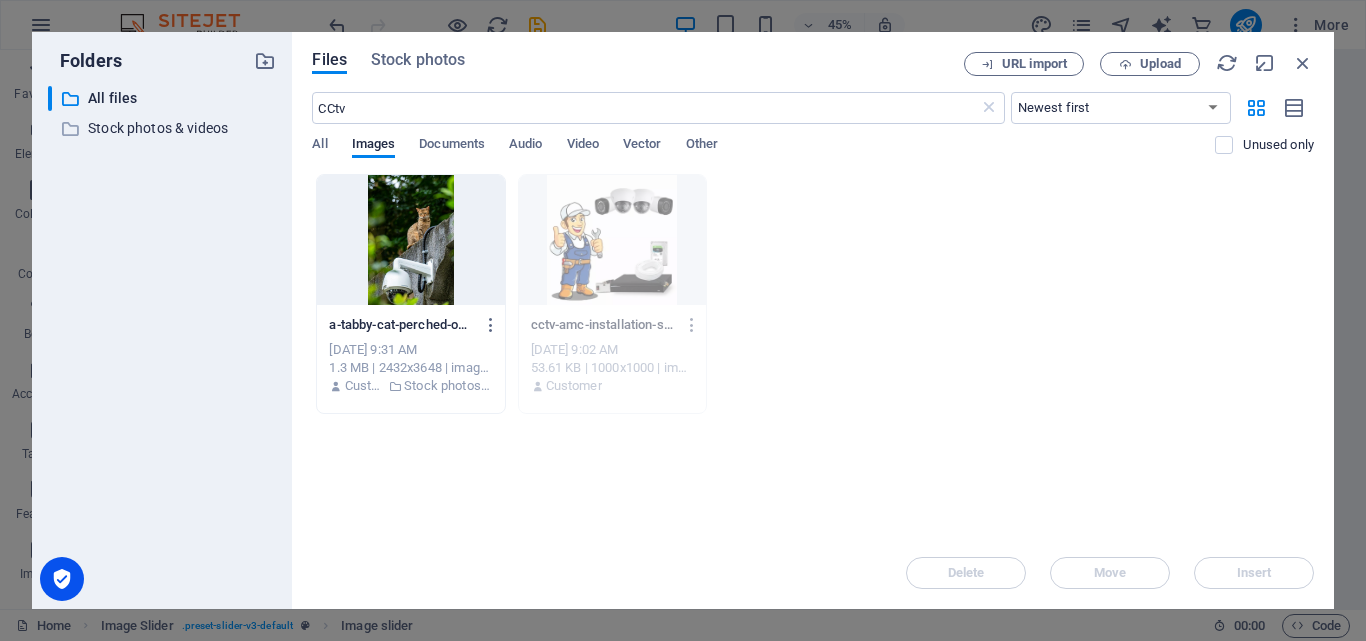 click at bounding box center (410, 240) 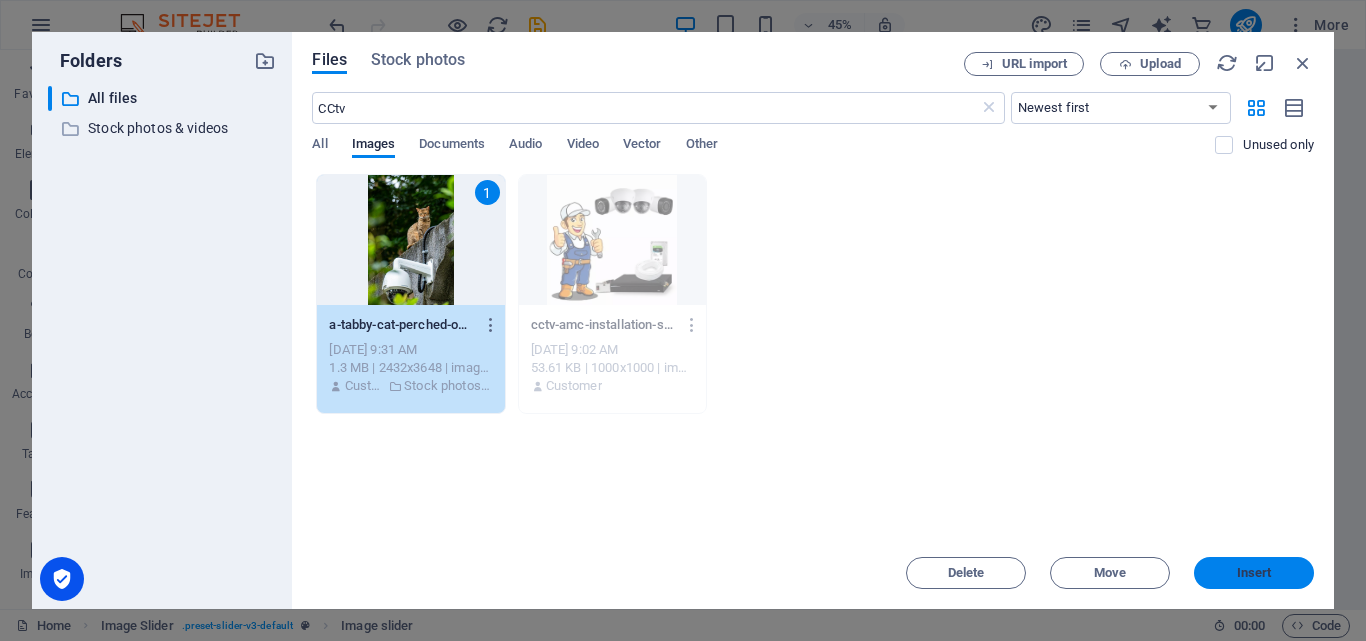 click on "Insert" at bounding box center (1254, 573) 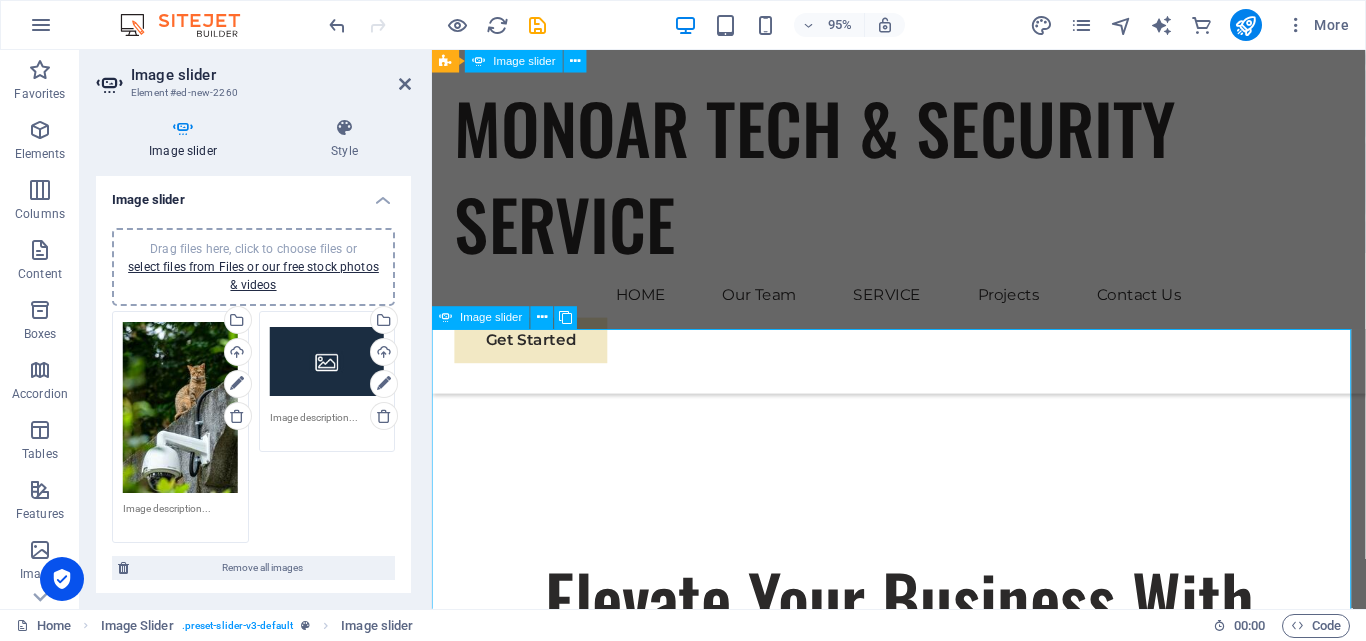 click on "Drag files here, click to choose files or select files from Files or our free stock photos & videos" at bounding box center (327, 362) 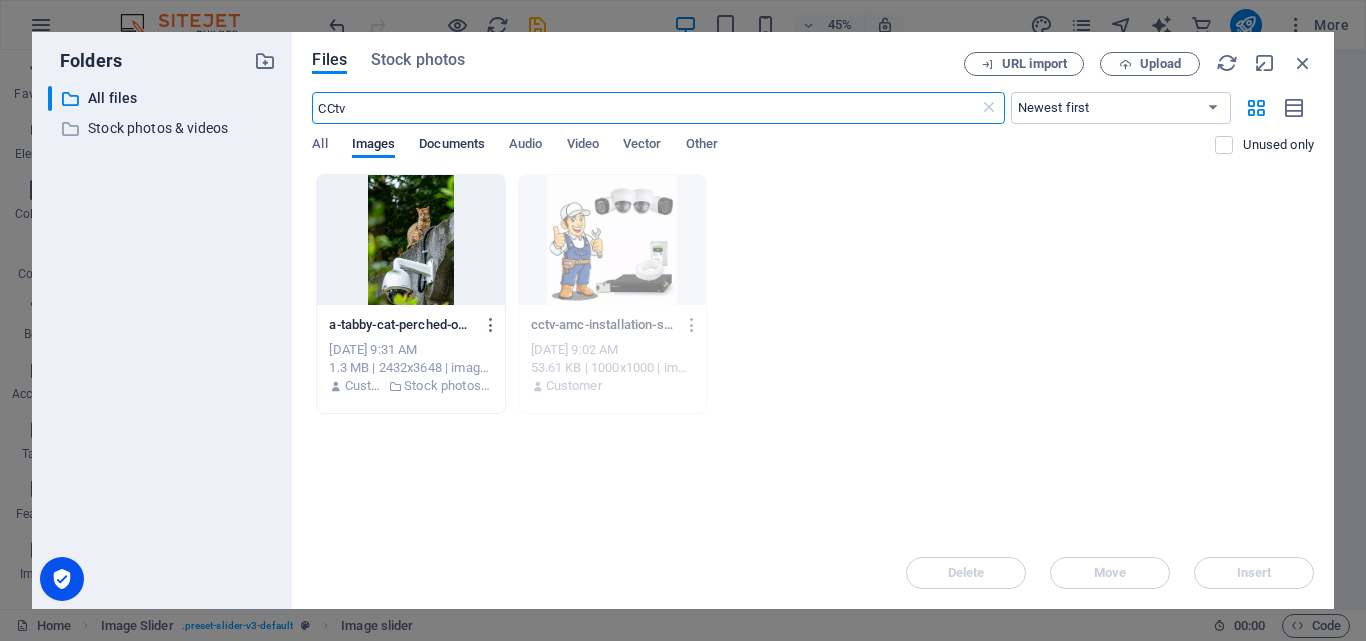 click on "Documents" at bounding box center (452, 146) 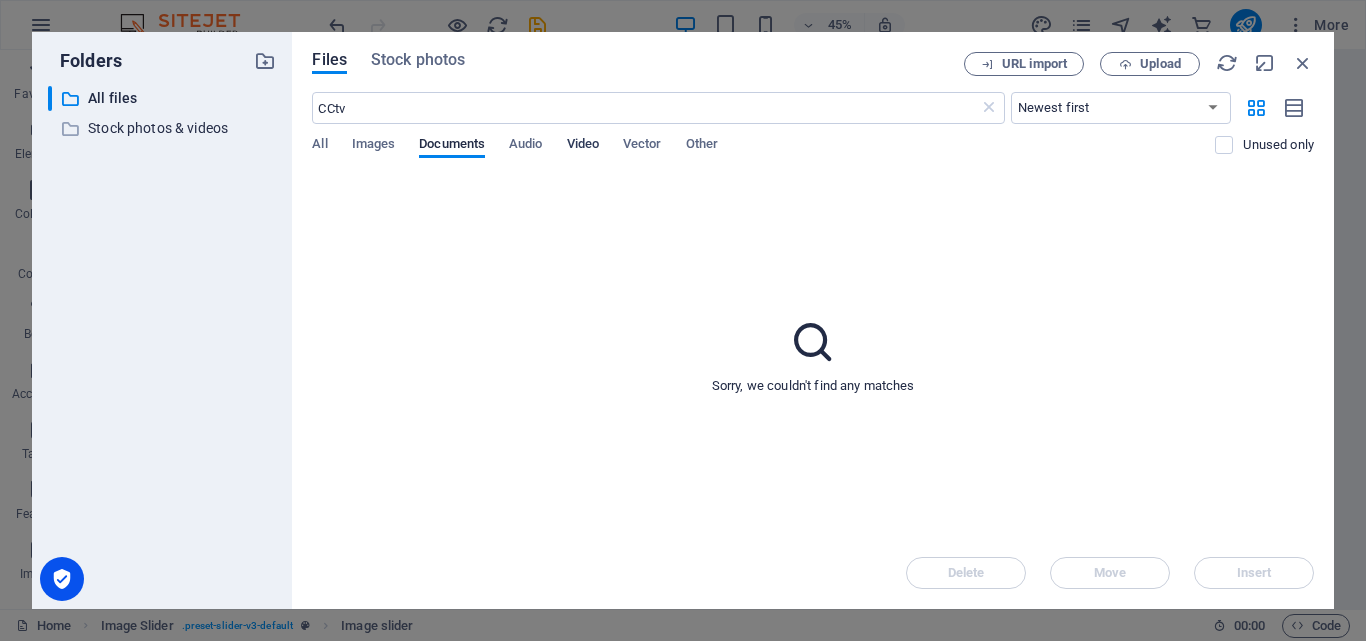 click on "Video" at bounding box center [583, 146] 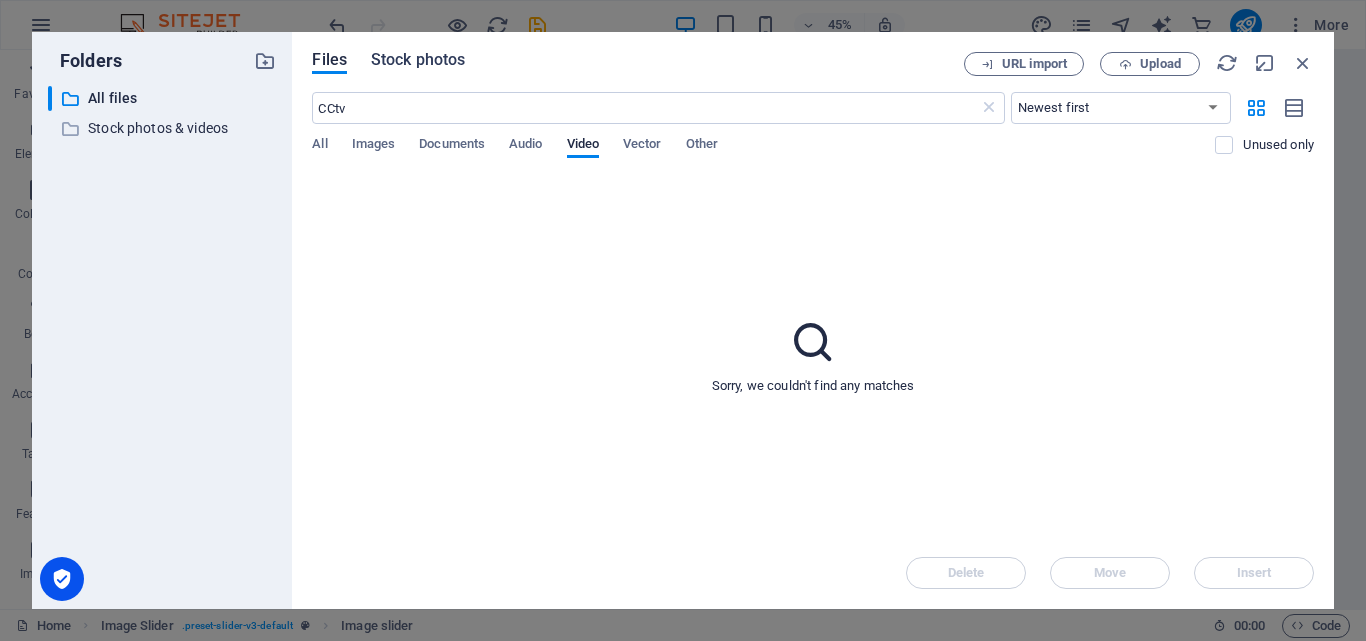 click on "Stock photos" at bounding box center [418, 60] 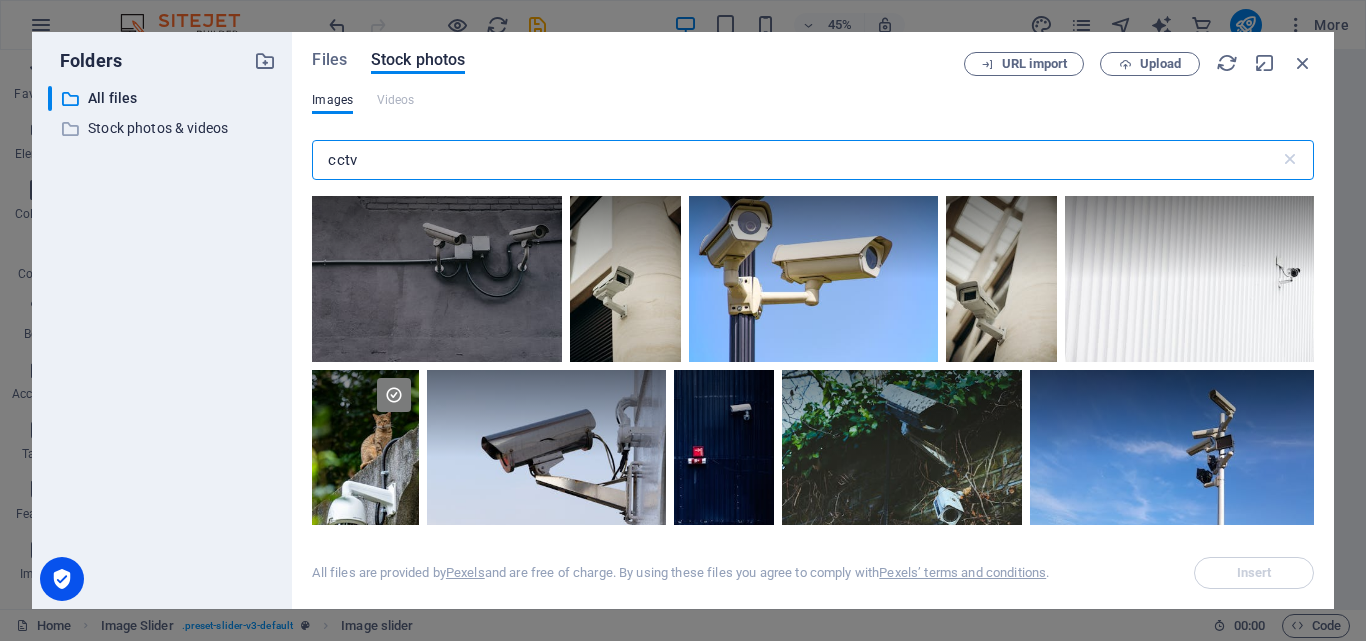 click on "cctv" at bounding box center [795, 160] 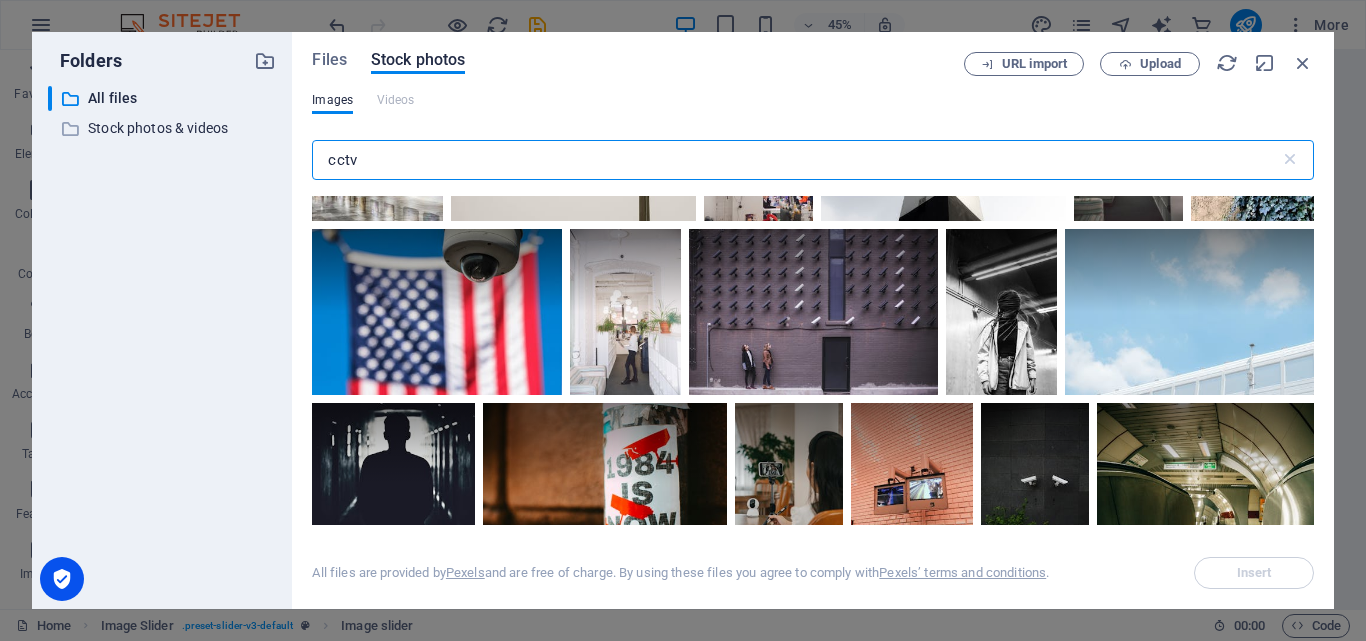 scroll, scrollTop: 500, scrollLeft: 0, axis: vertical 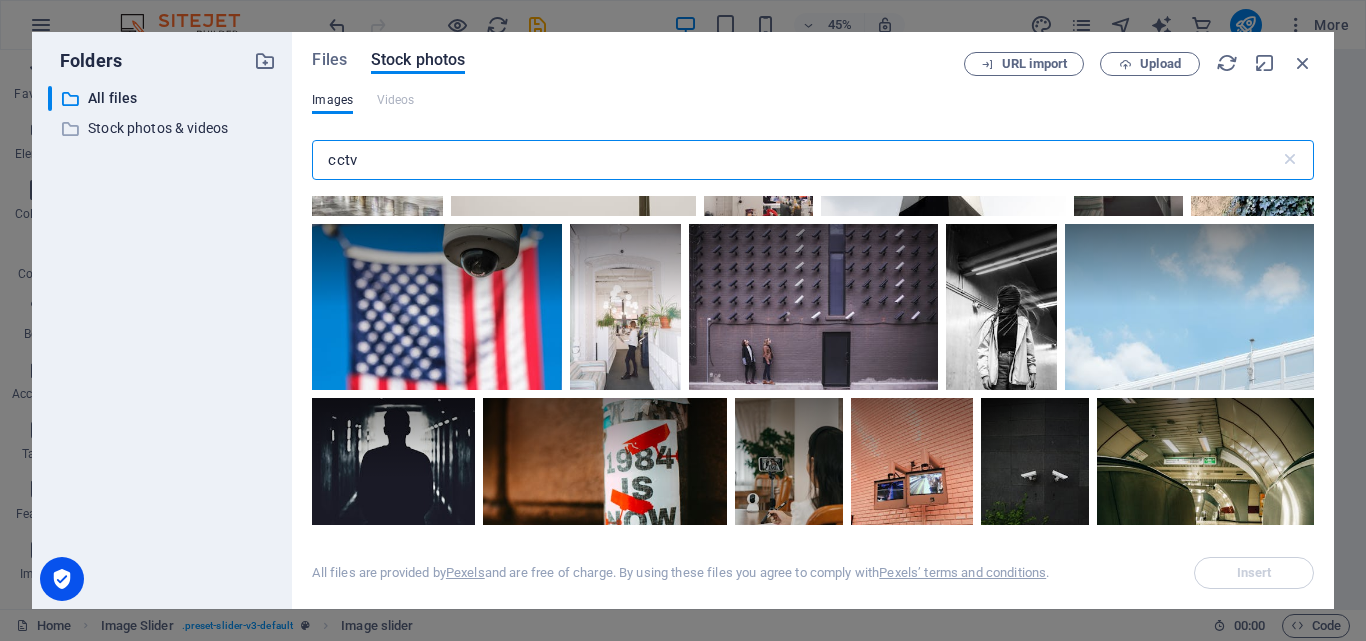 click on "cctv" at bounding box center [795, 160] 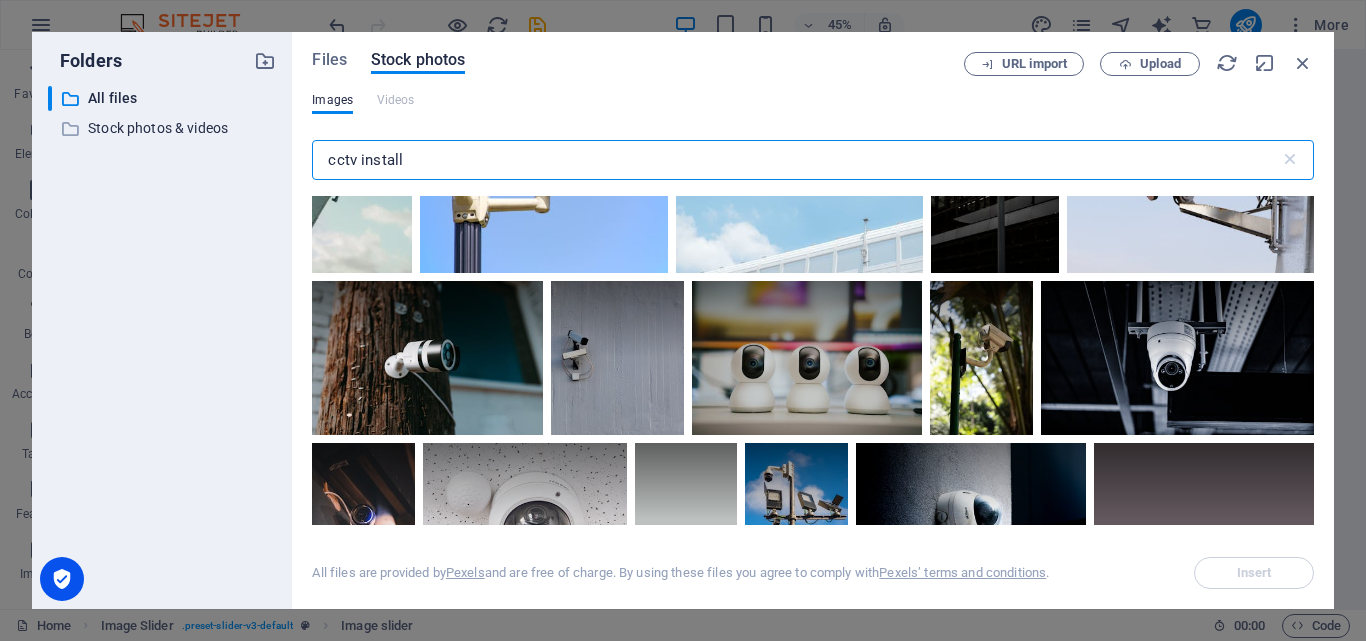scroll, scrollTop: 200, scrollLeft: 0, axis: vertical 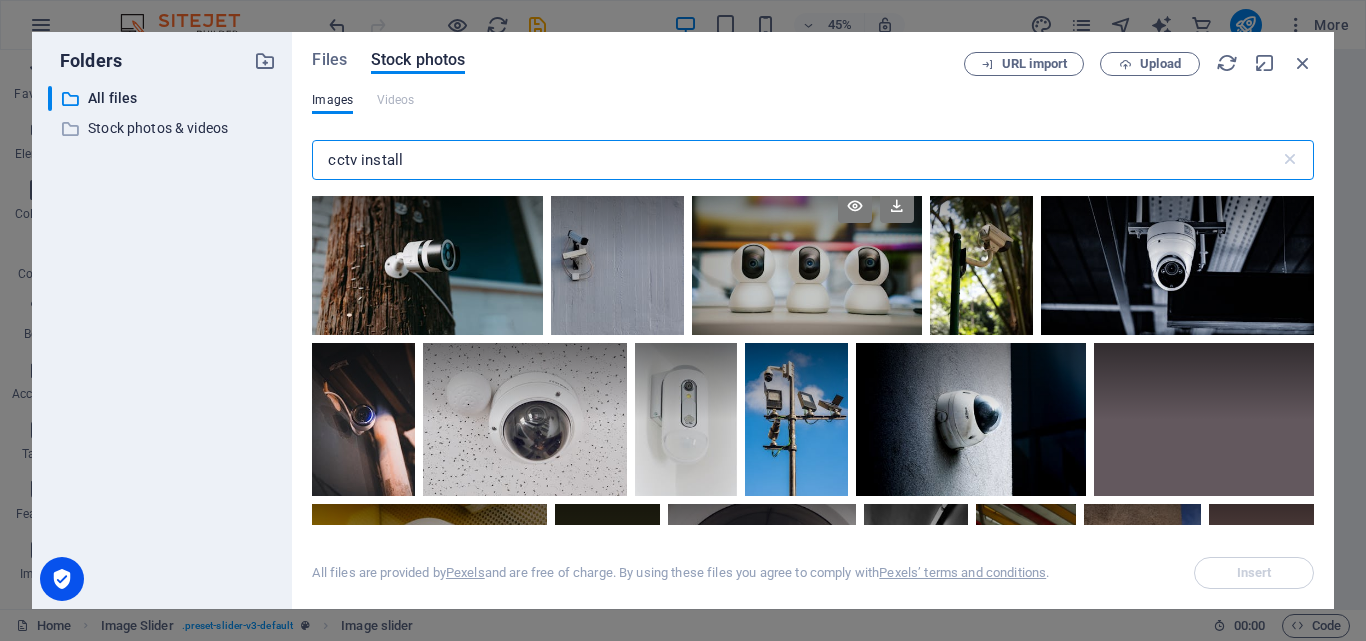 type on "cctv install" 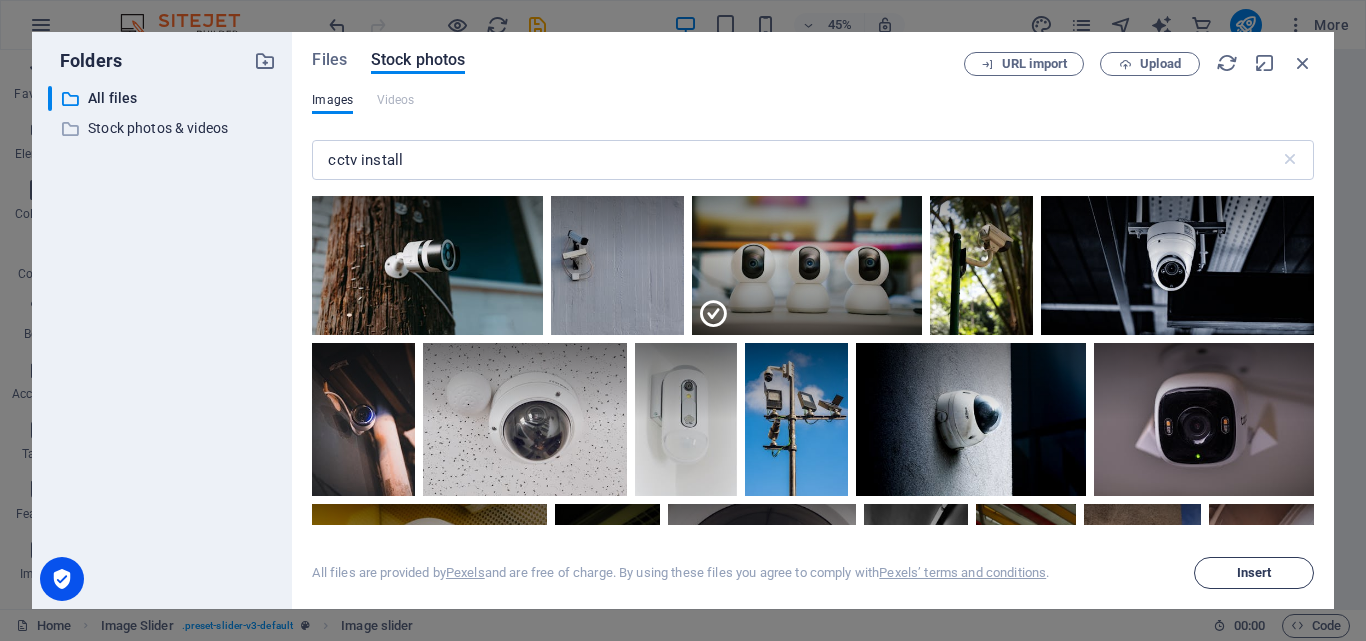 click on "Insert" at bounding box center (1254, 573) 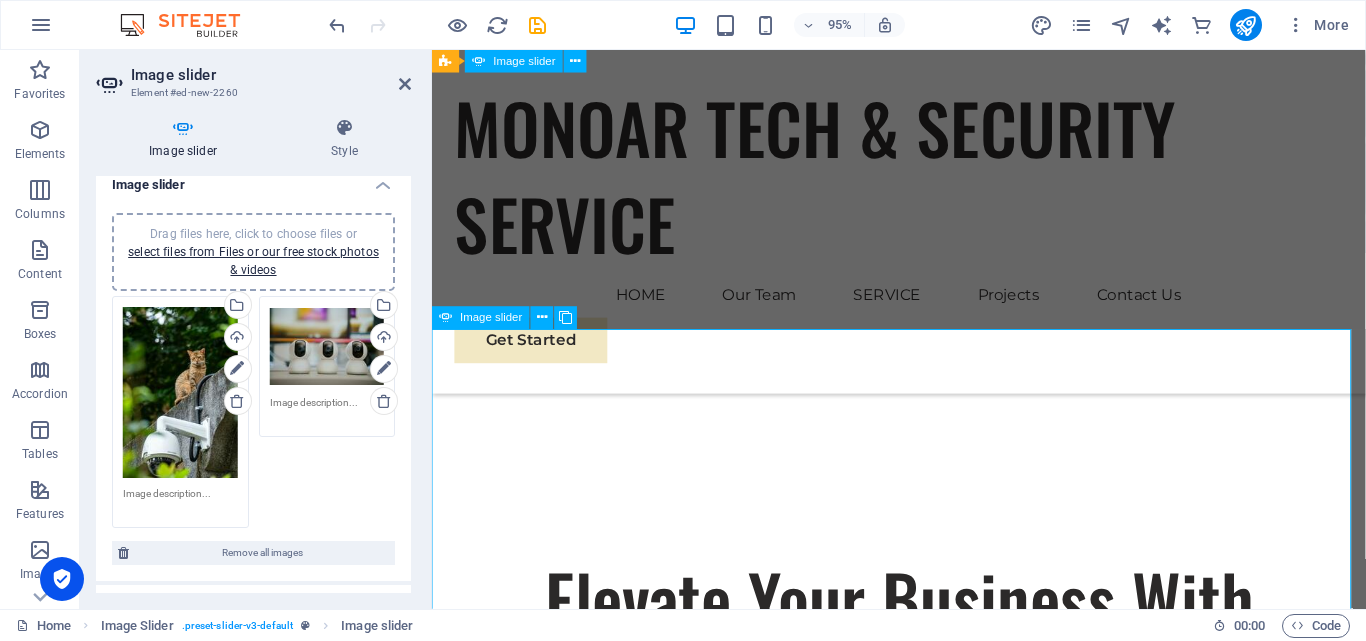 scroll, scrollTop: 0, scrollLeft: 0, axis: both 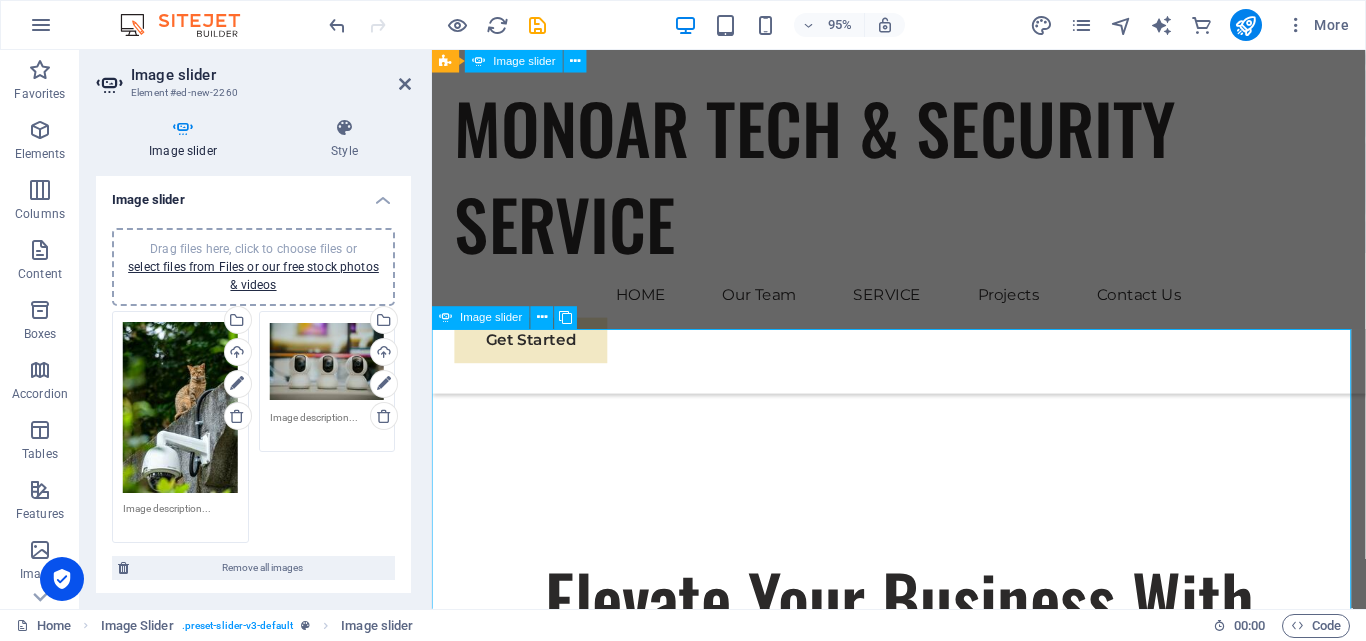 click on "Drag files here, click to choose files or select files from Files or our free stock photos & videos" at bounding box center [253, 267] 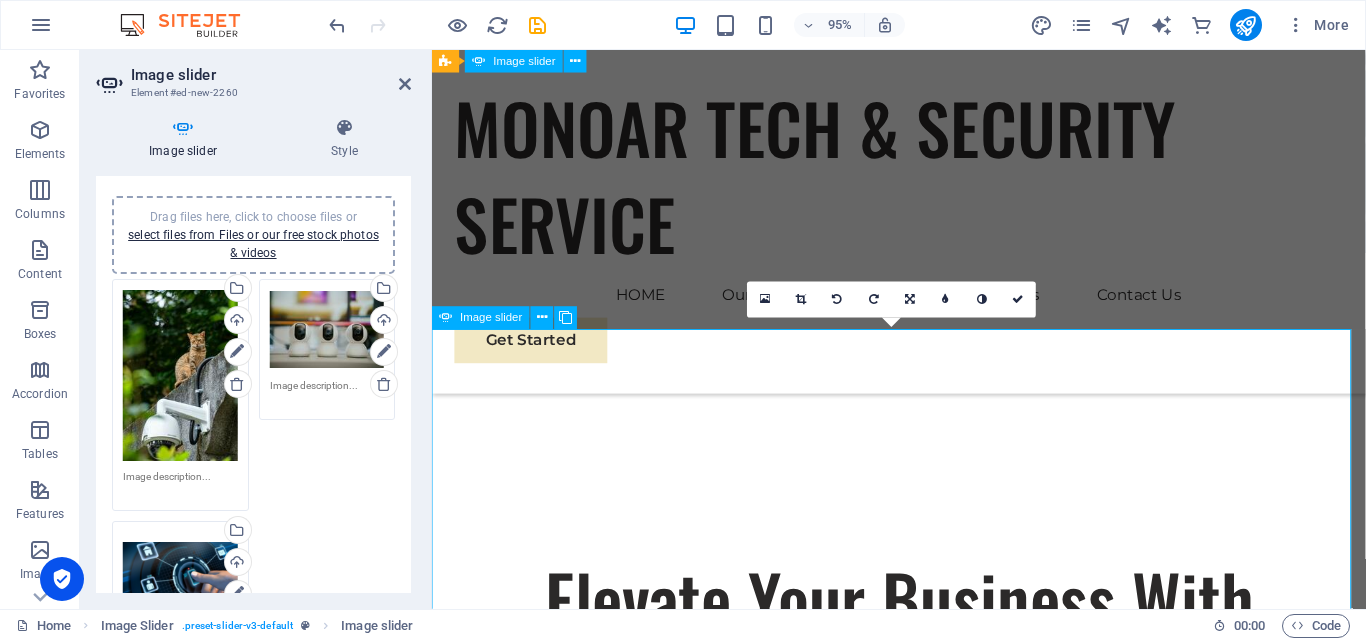 scroll, scrollTop: 0, scrollLeft: 0, axis: both 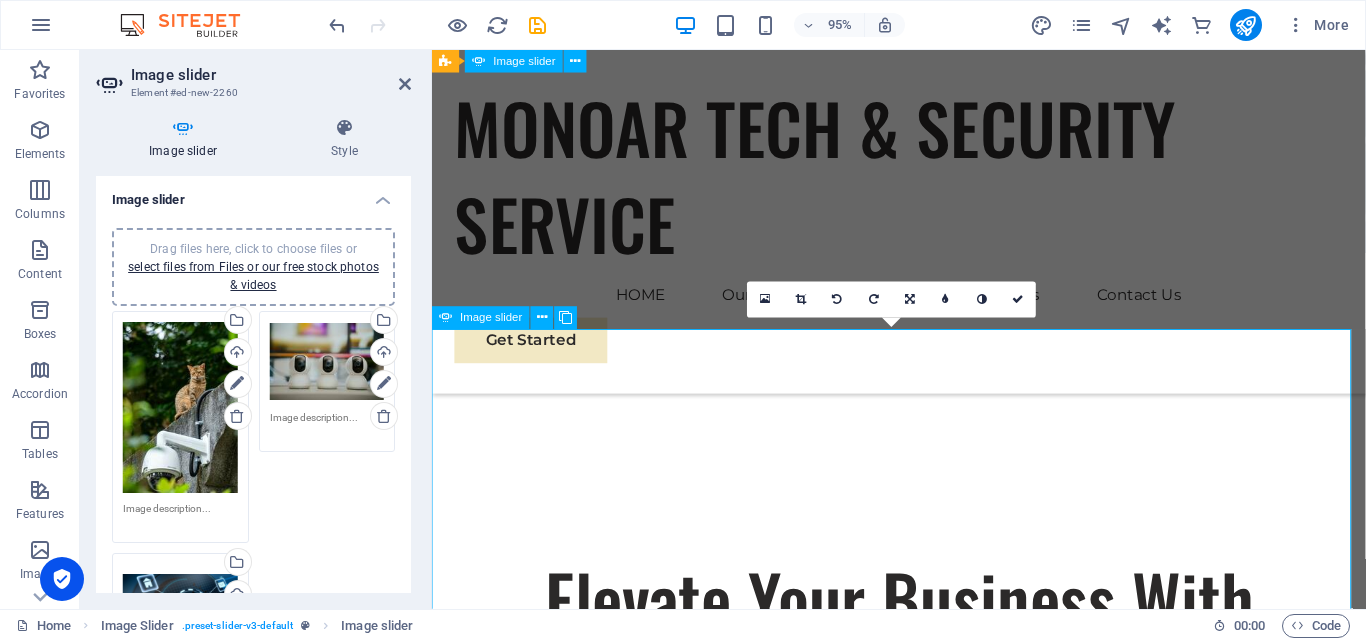 click on "Drag files here, click to choose files or select files from Files or our free stock photos & videos" at bounding box center [253, 267] 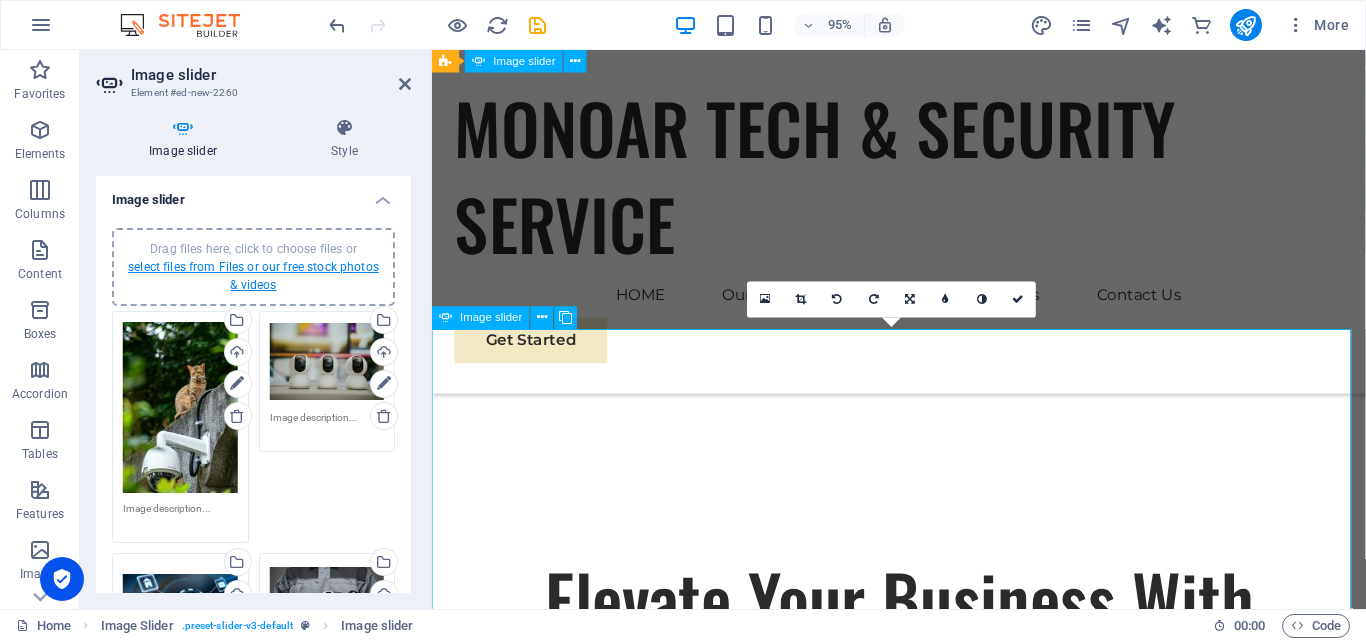 click on "select files from Files or our free stock photos & videos" at bounding box center (253, 276) 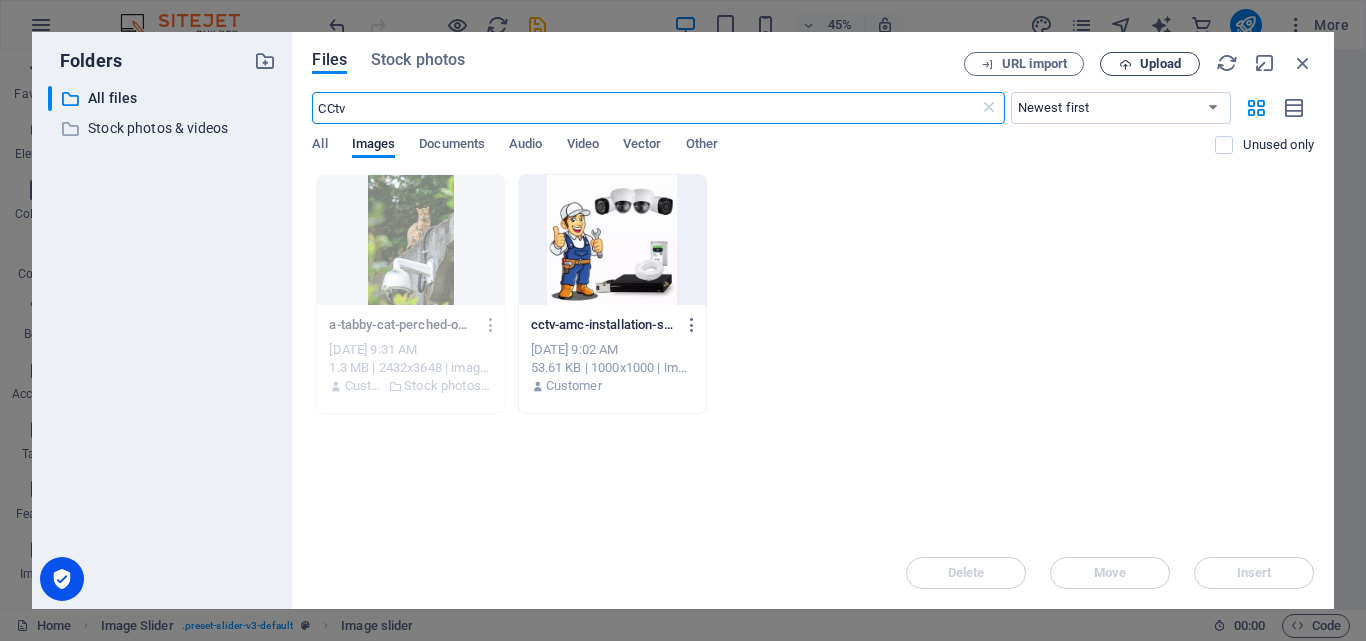 click at bounding box center [1125, 64] 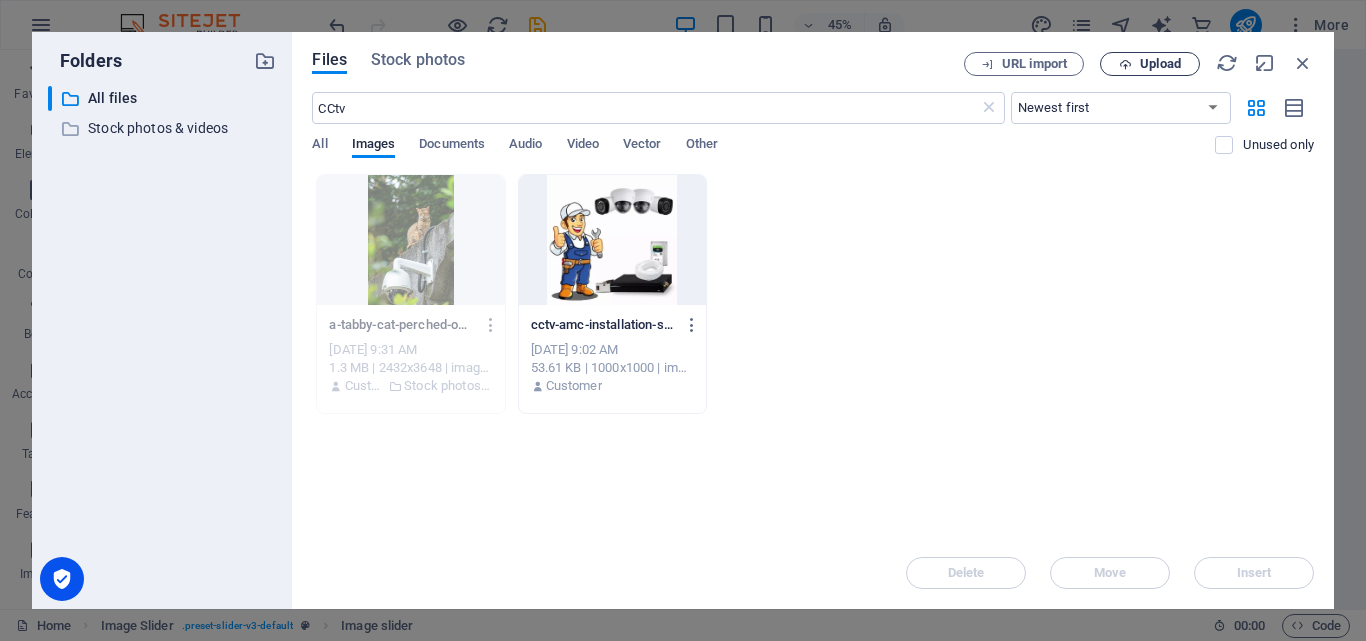 click on "Upload" at bounding box center [1160, 64] 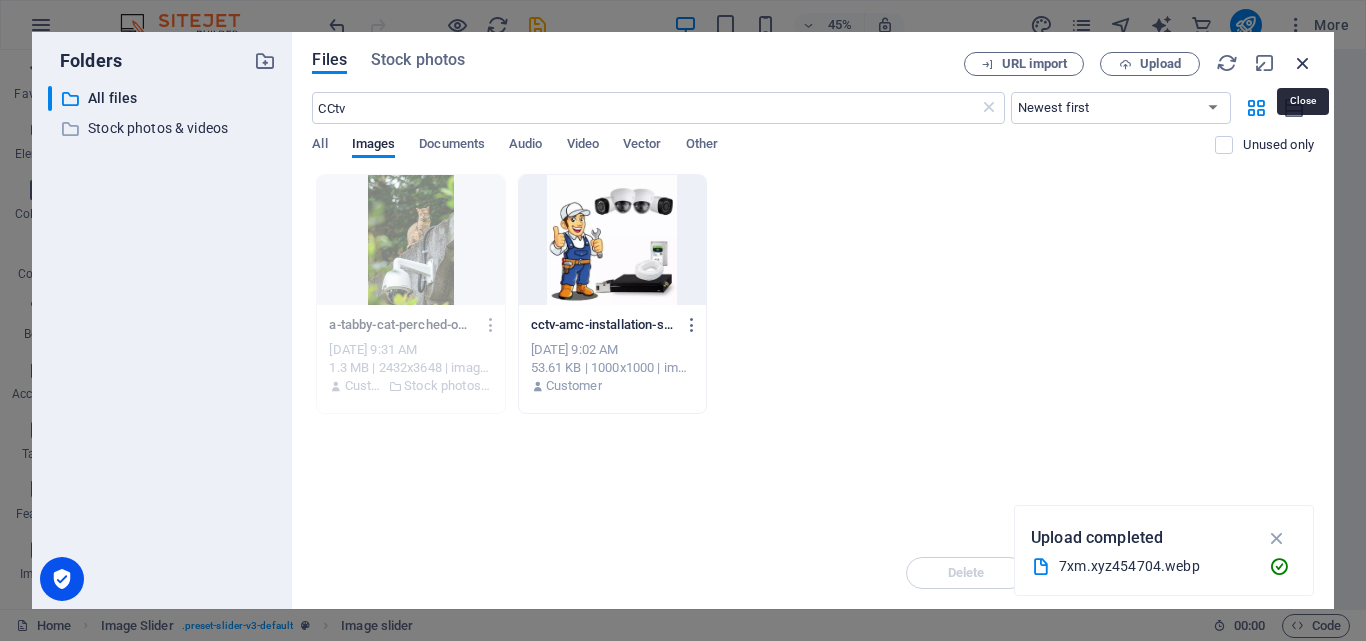 click at bounding box center (1303, 63) 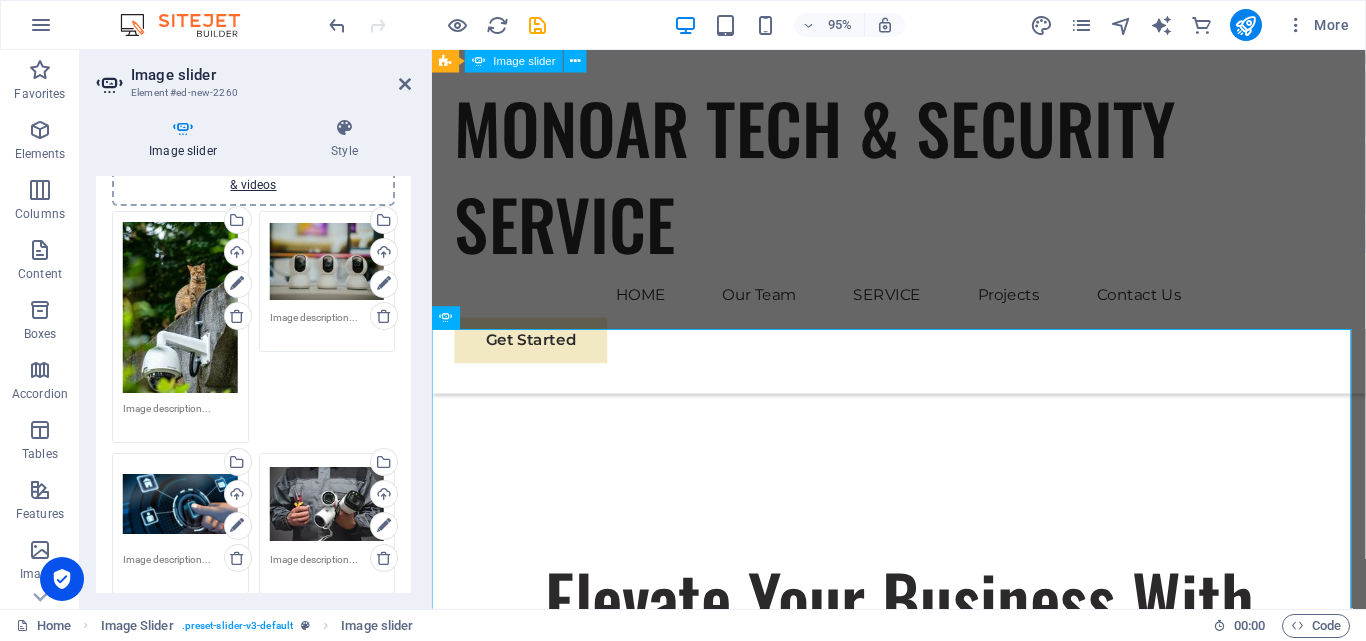 scroll, scrollTop: 200, scrollLeft: 0, axis: vertical 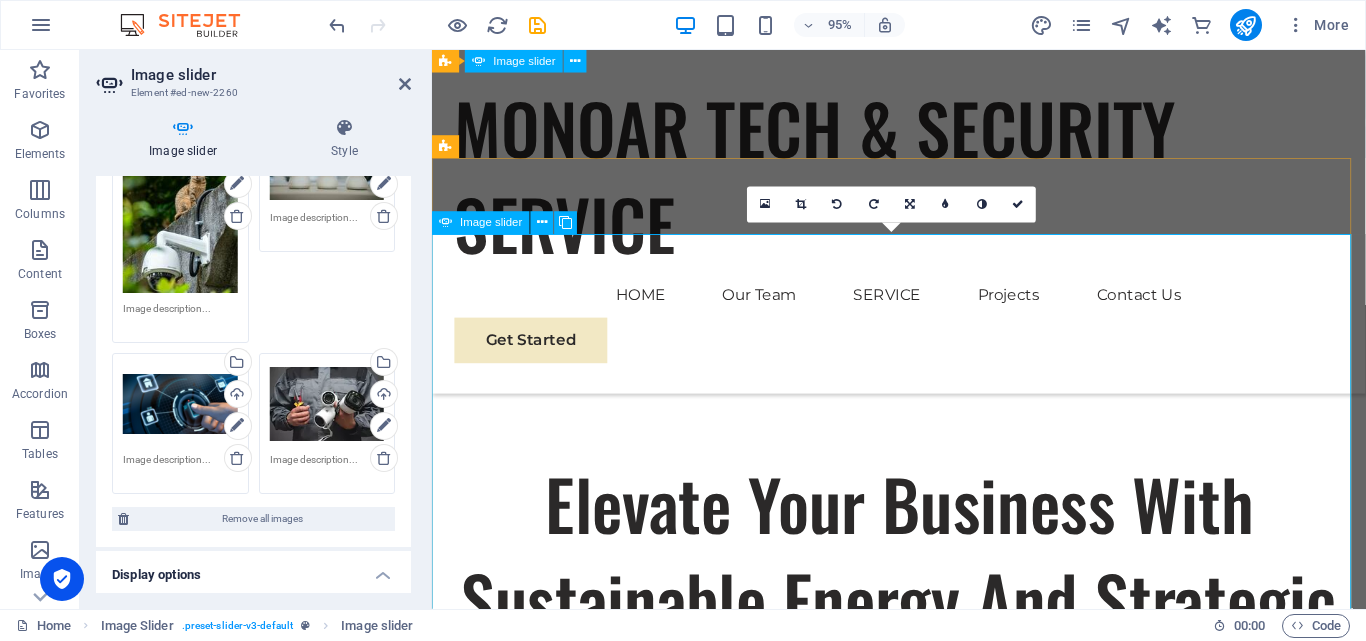 click at bounding box center (924, 6113) 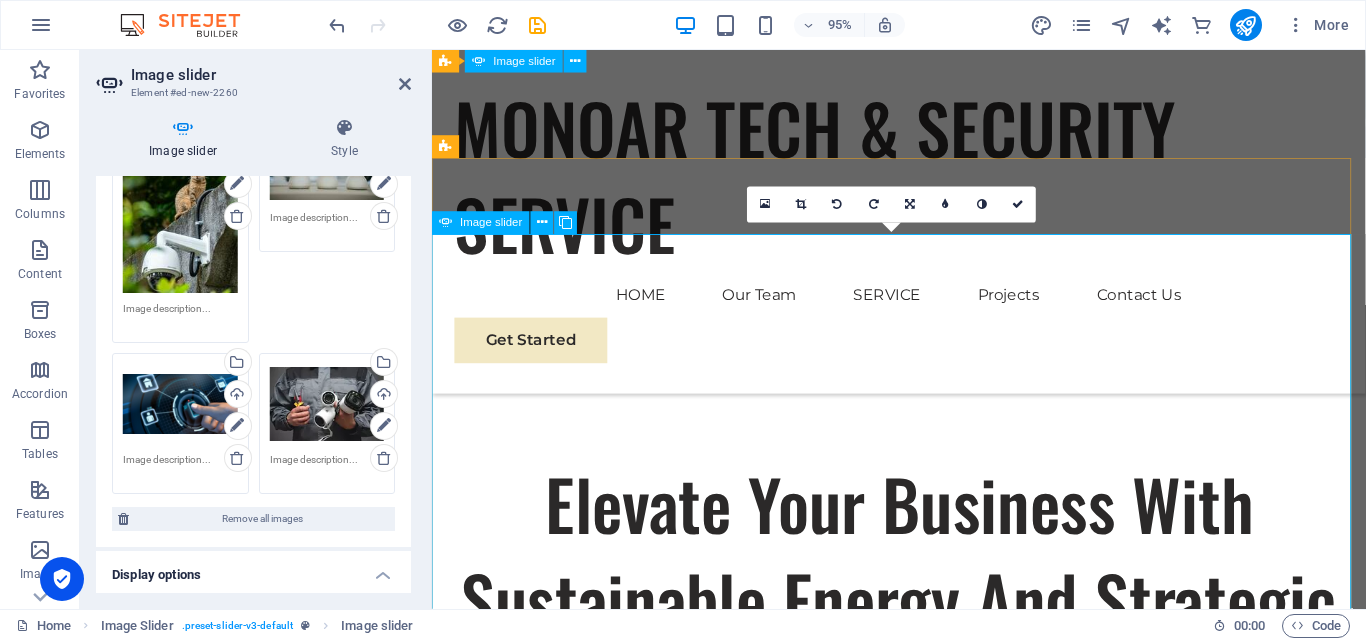 click at bounding box center (924, 6113) 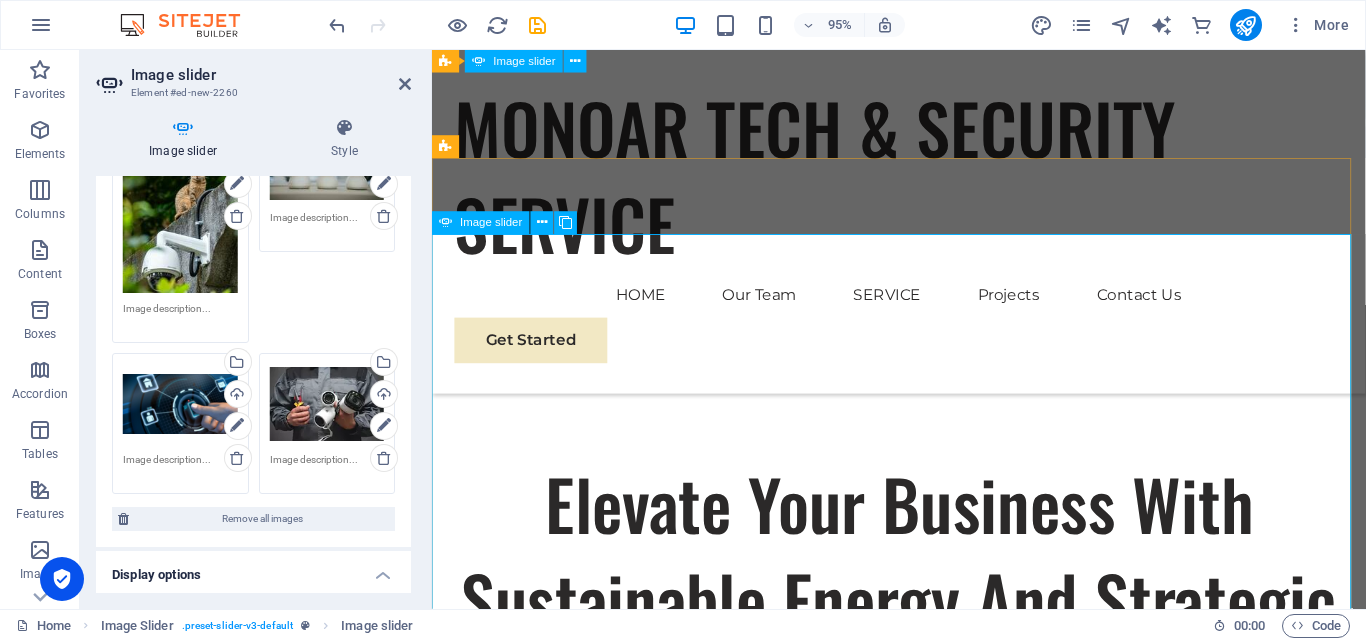 click at bounding box center (924, 6113) 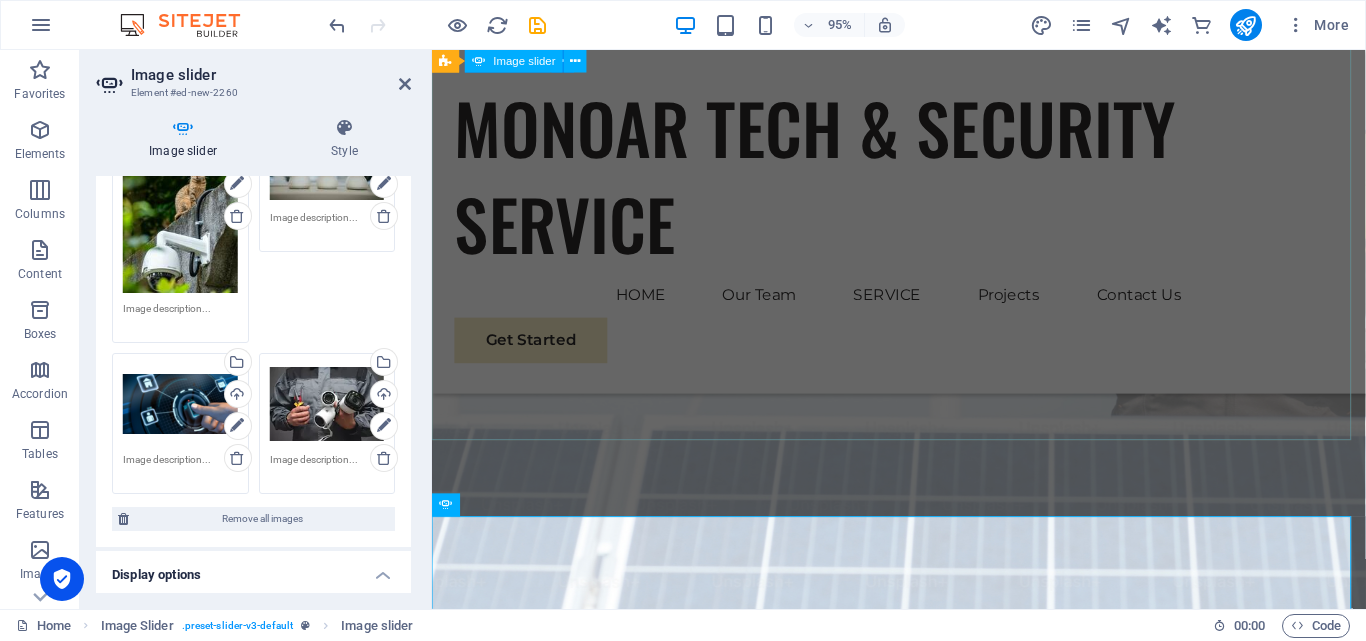 scroll, scrollTop: 186, scrollLeft: 0, axis: vertical 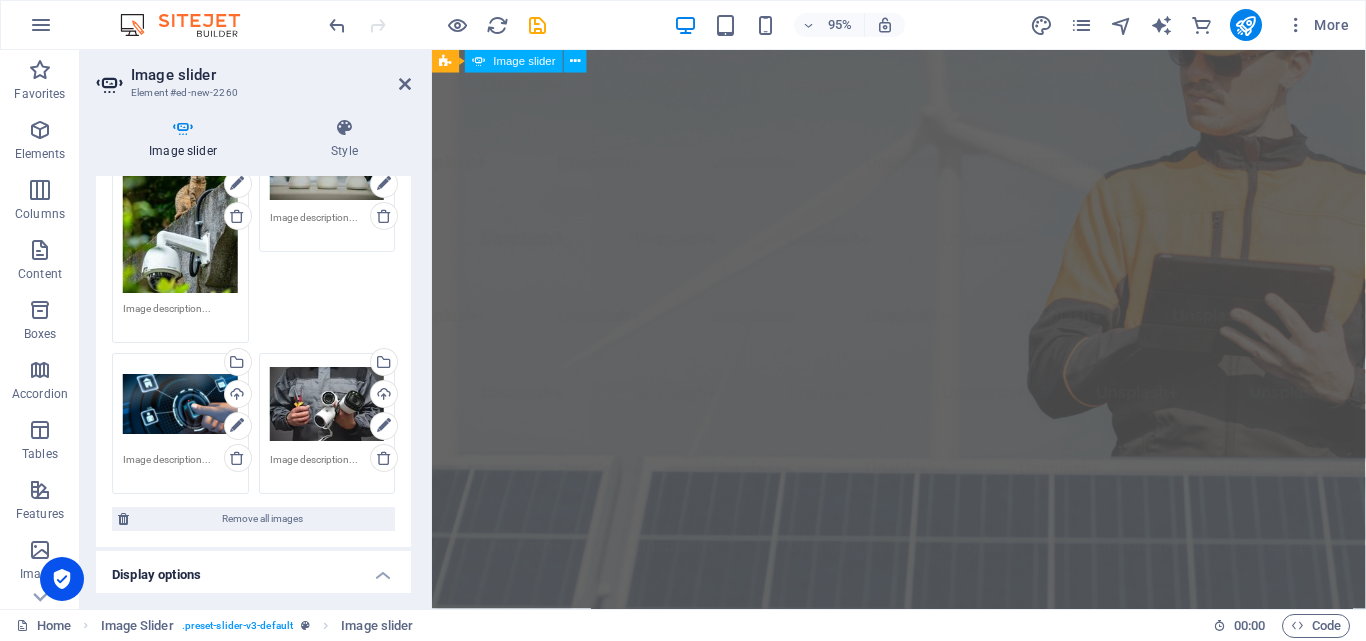 click on "Image slider" at bounding box center (271, 75) 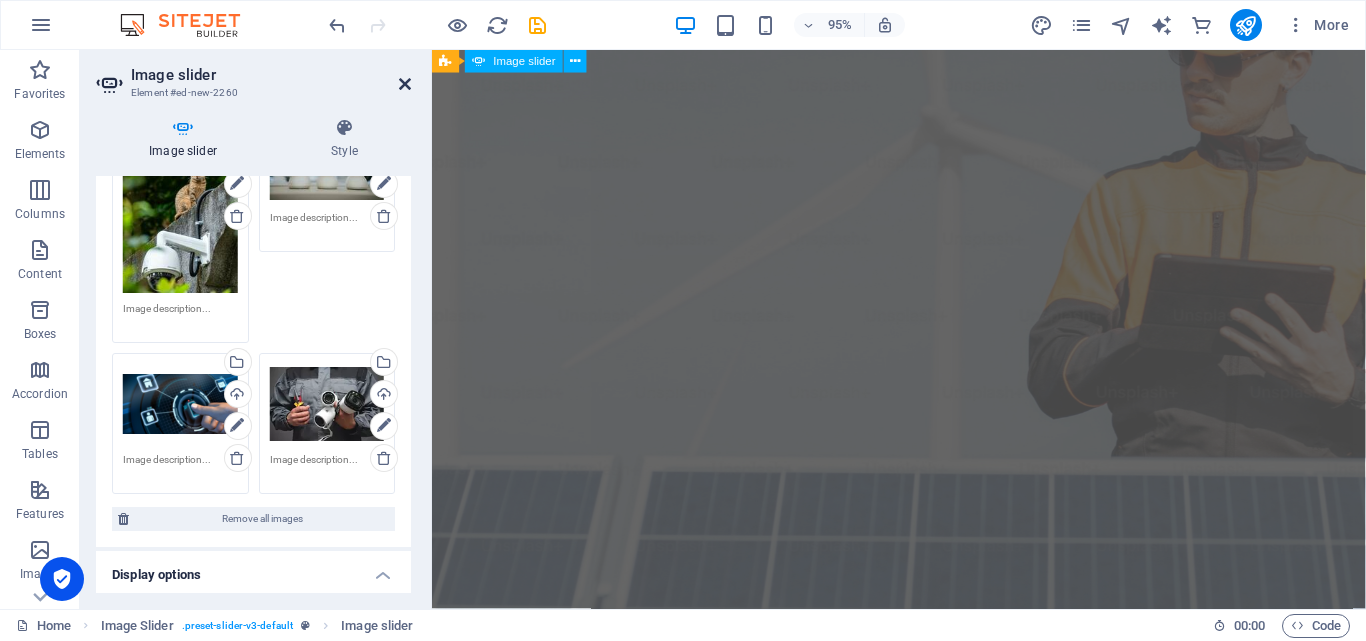 click at bounding box center (405, 84) 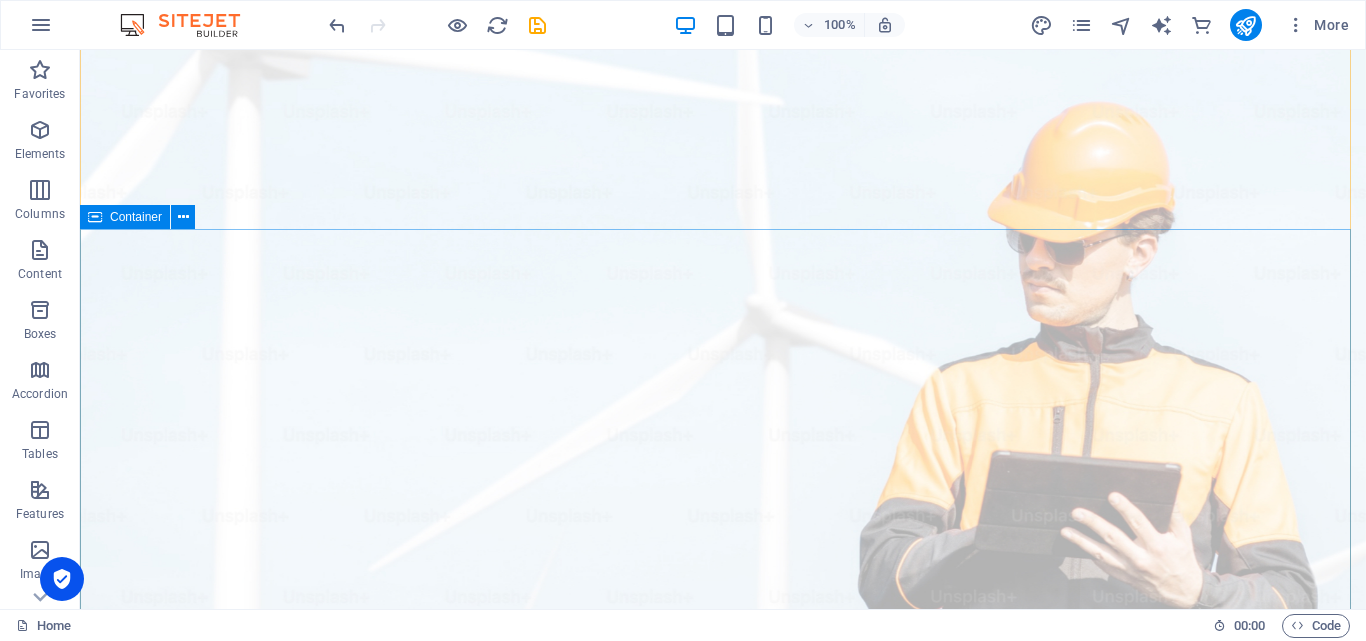 scroll, scrollTop: 300, scrollLeft: 0, axis: vertical 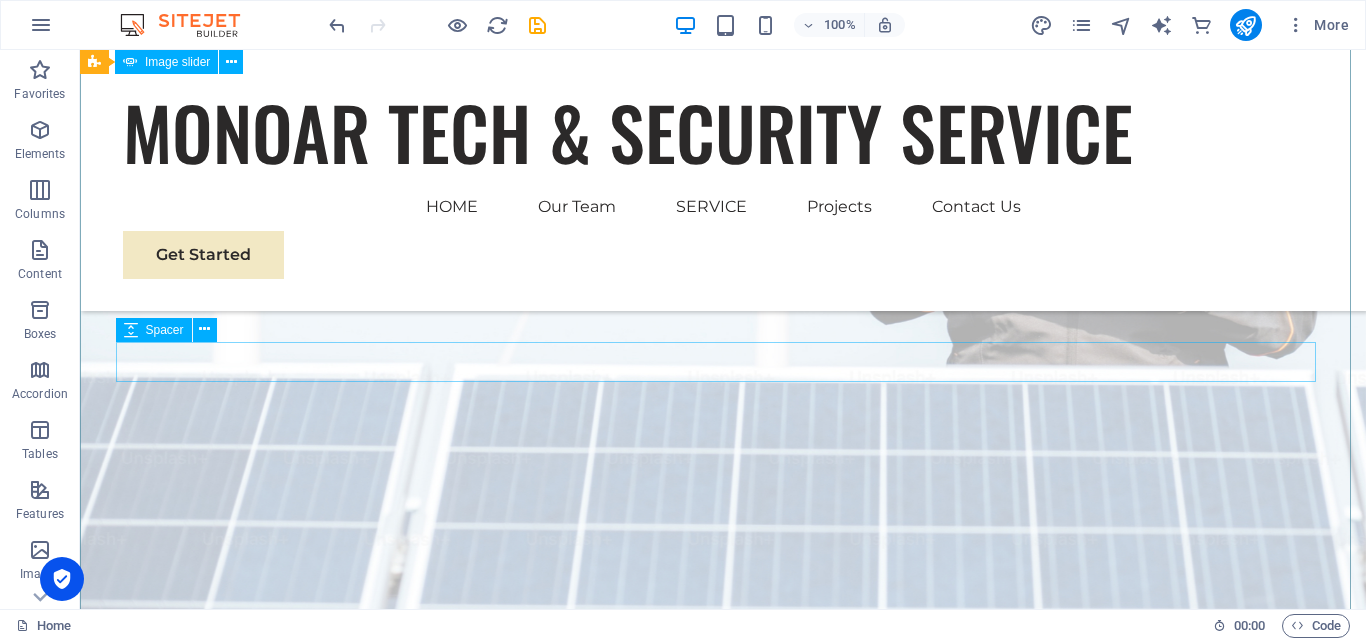 click at bounding box center [723, 1150] 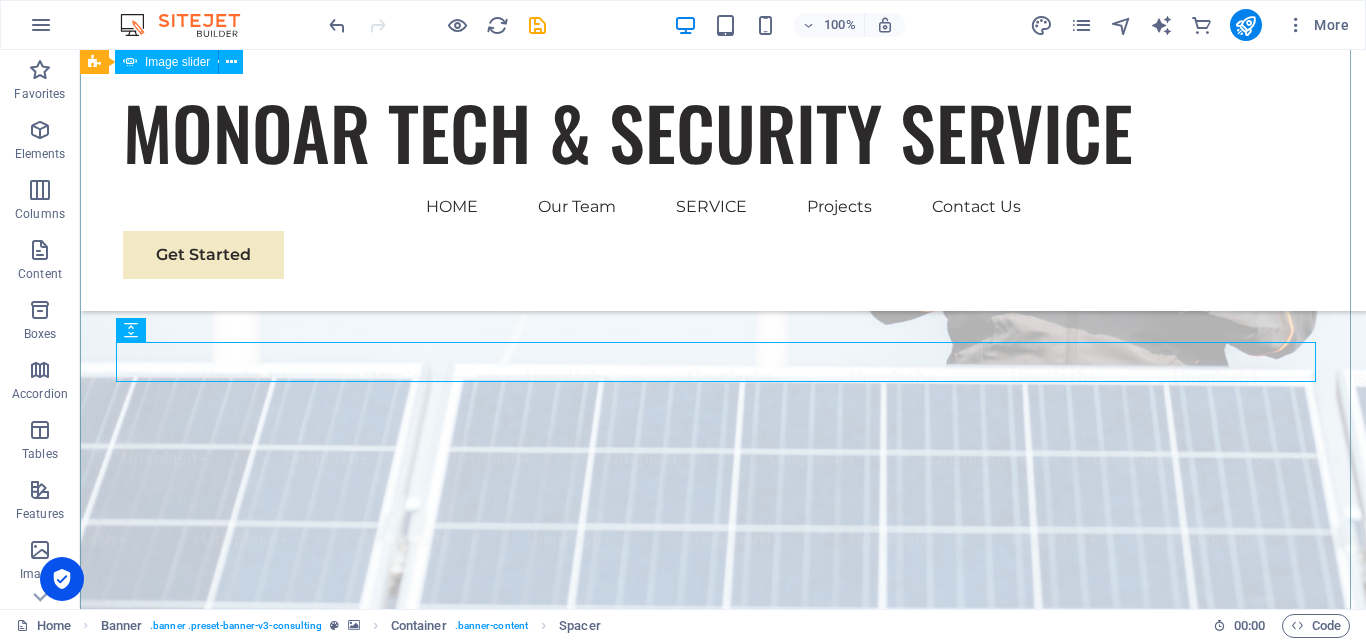 click on "Elevate Your Business With Sustainable Energy And Strategic Consulting Empowering businesses for a greener future and strategic growth Get Started" at bounding box center (723, 988) 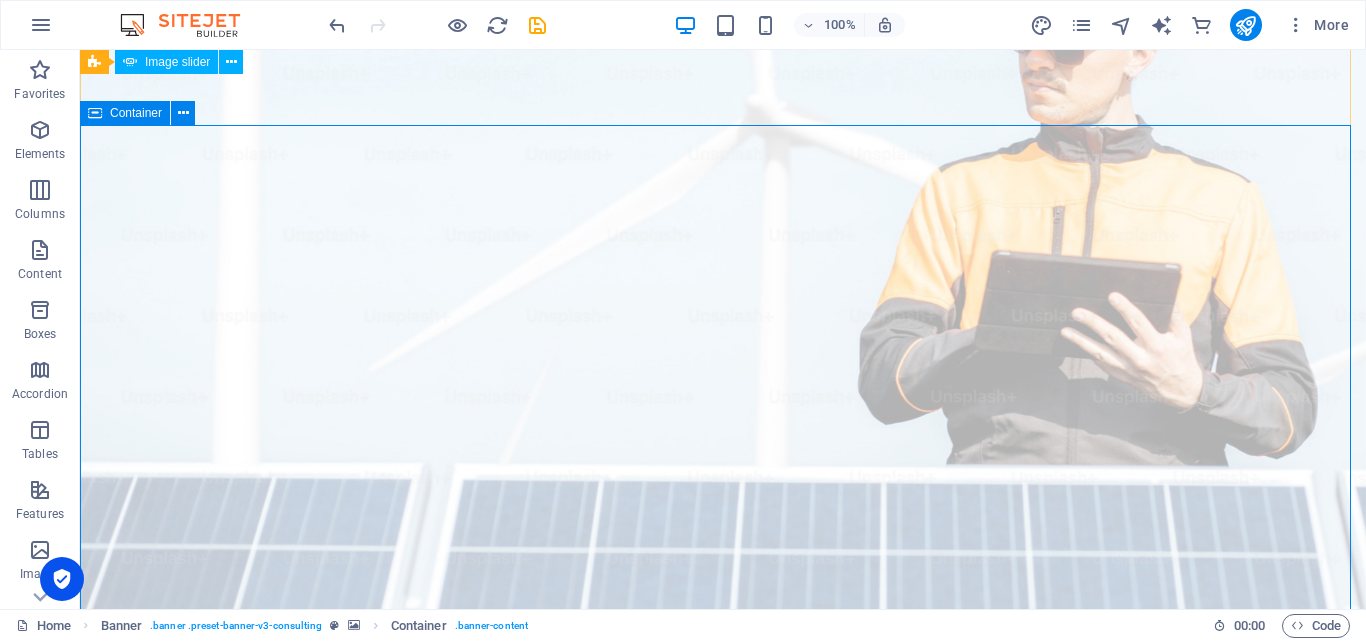 scroll, scrollTop: 0, scrollLeft: 0, axis: both 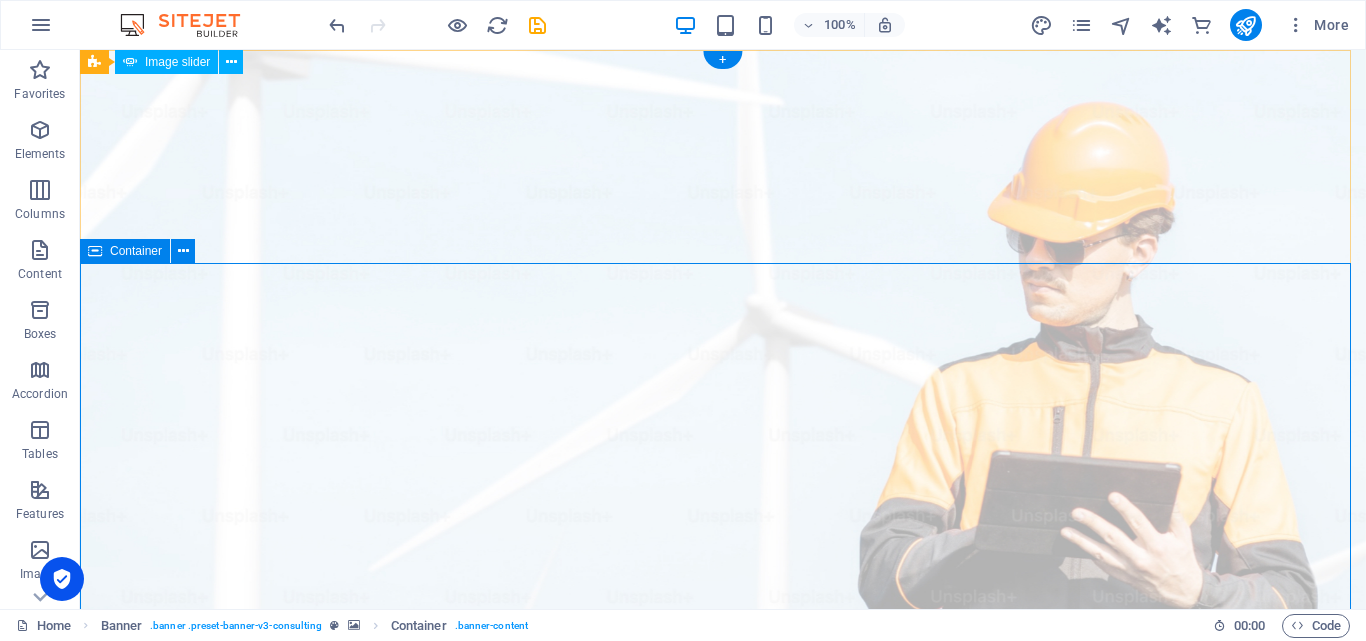 click on "Elevate Your Business With Sustainable Energy And Strategic Consulting Empowering businesses for a greener future and strategic growth Get Started" at bounding box center [723, 1442] 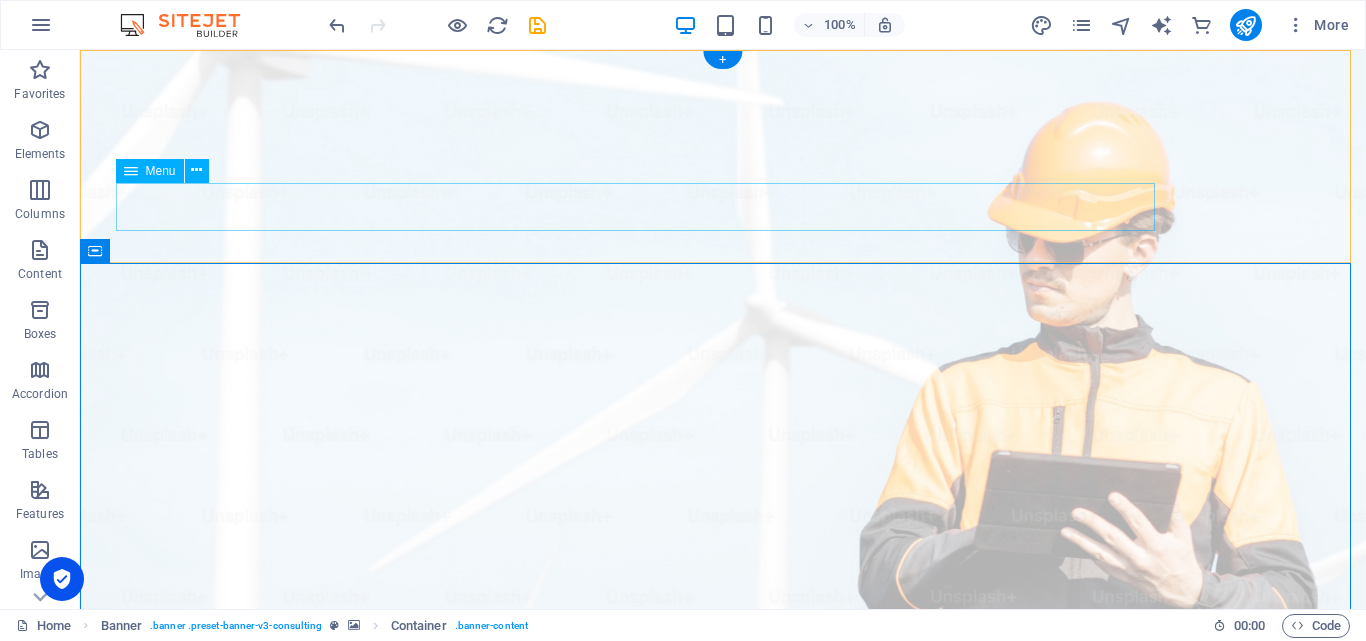 click on "HOME Our Team SERVICE Projects Contact Us" at bounding box center [723, 1107] 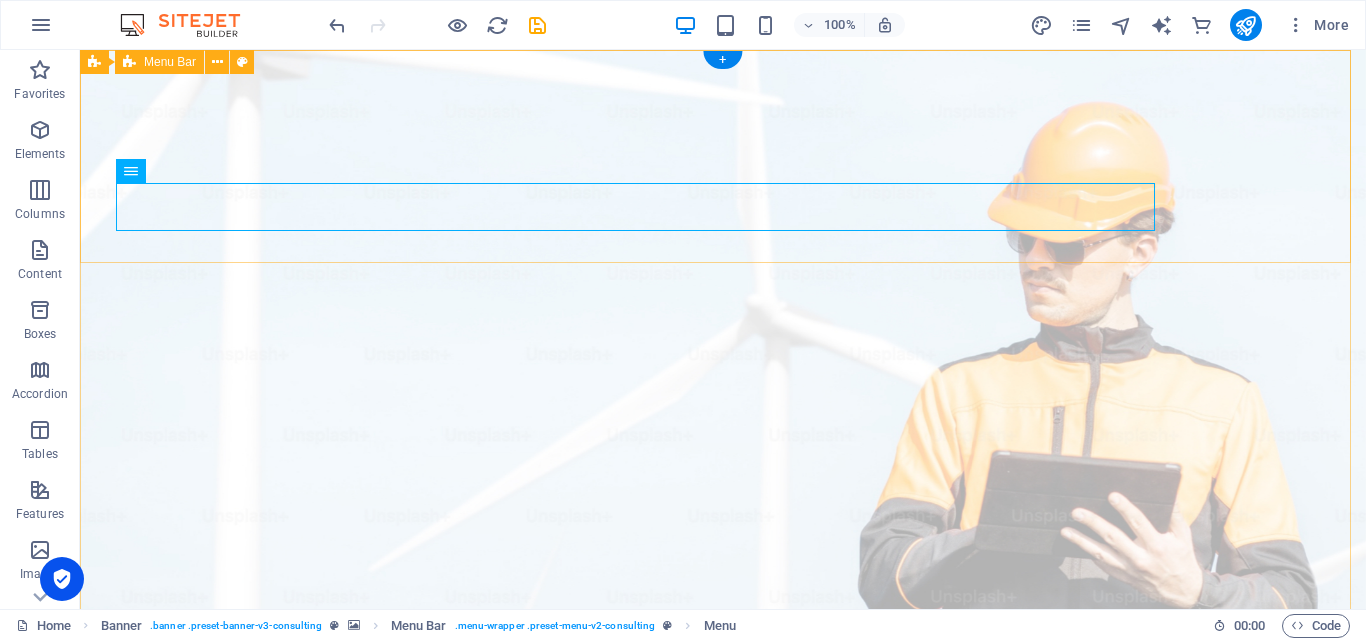 click on "MONOAR TECH & SECURITY SERVICE  HOME Our Team SERVICE Projects Contact Us Get Started" at bounding box center (723, 1080) 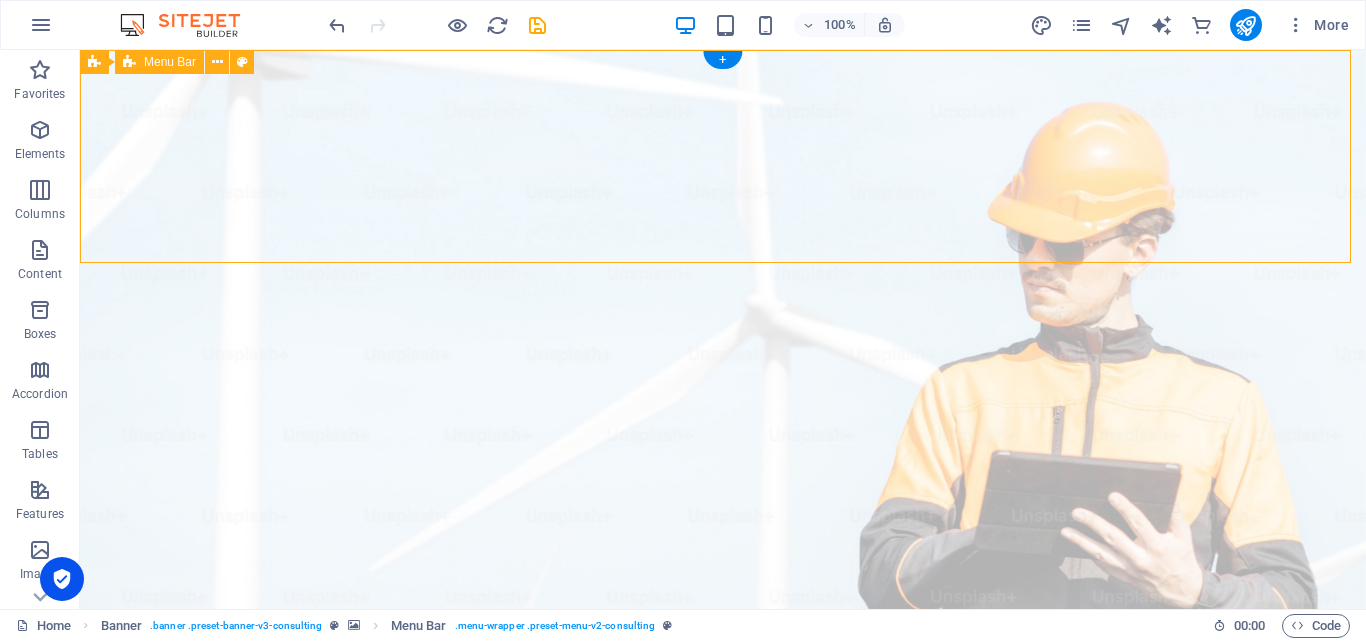 click on "MONOAR TECH & SECURITY SERVICE  HOME Our Team SERVICE Projects Contact Us Get Started" at bounding box center (723, 1080) 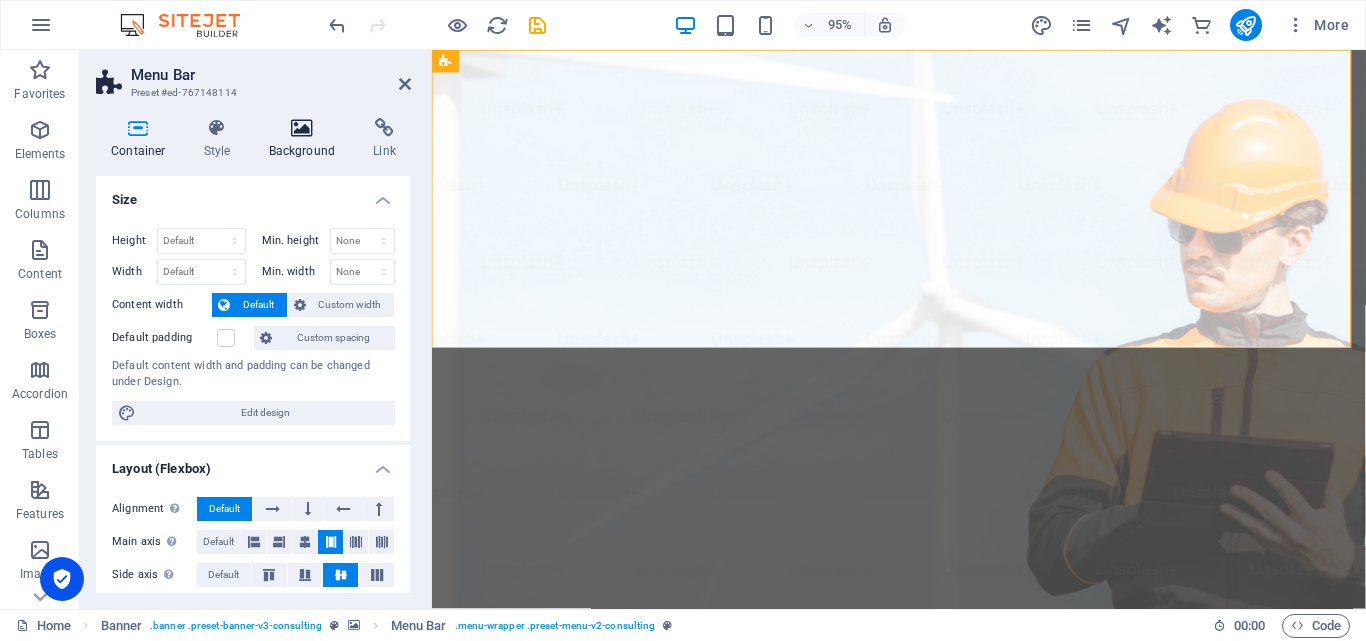 click at bounding box center (302, 128) 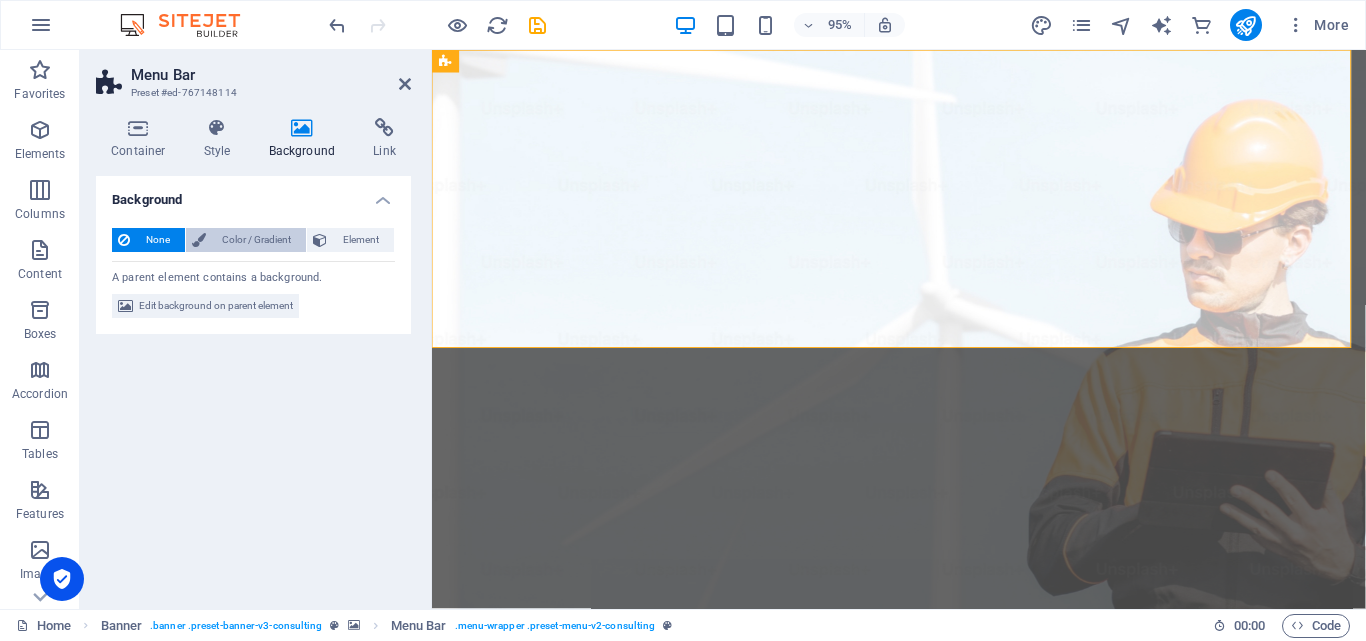 click on "Color / Gradient" at bounding box center (256, 240) 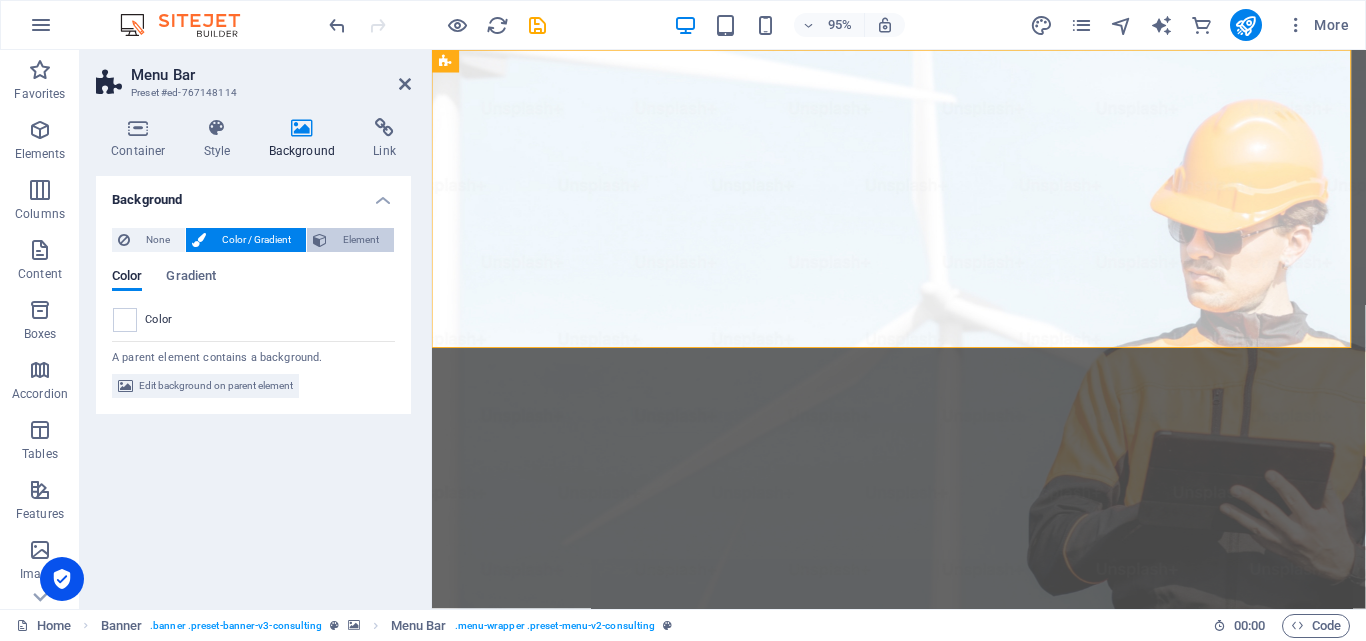 click on "Element" at bounding box center (360, 240) 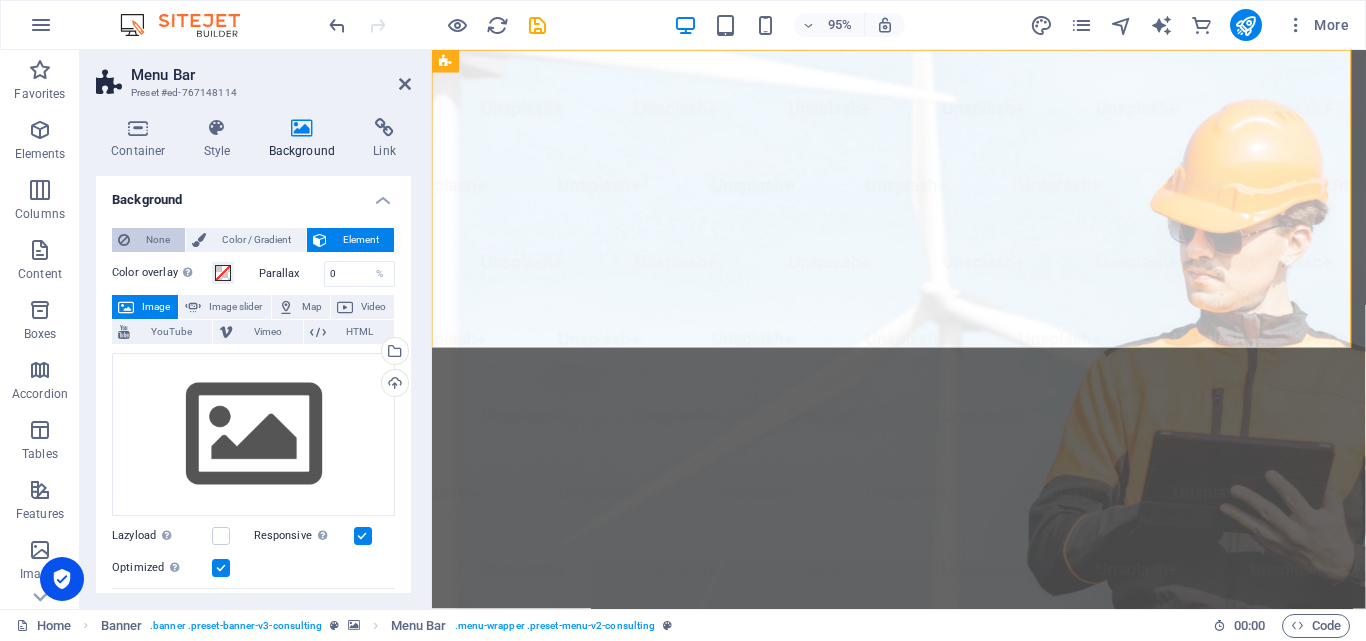 click on "None" at bounding box center (148, 240) 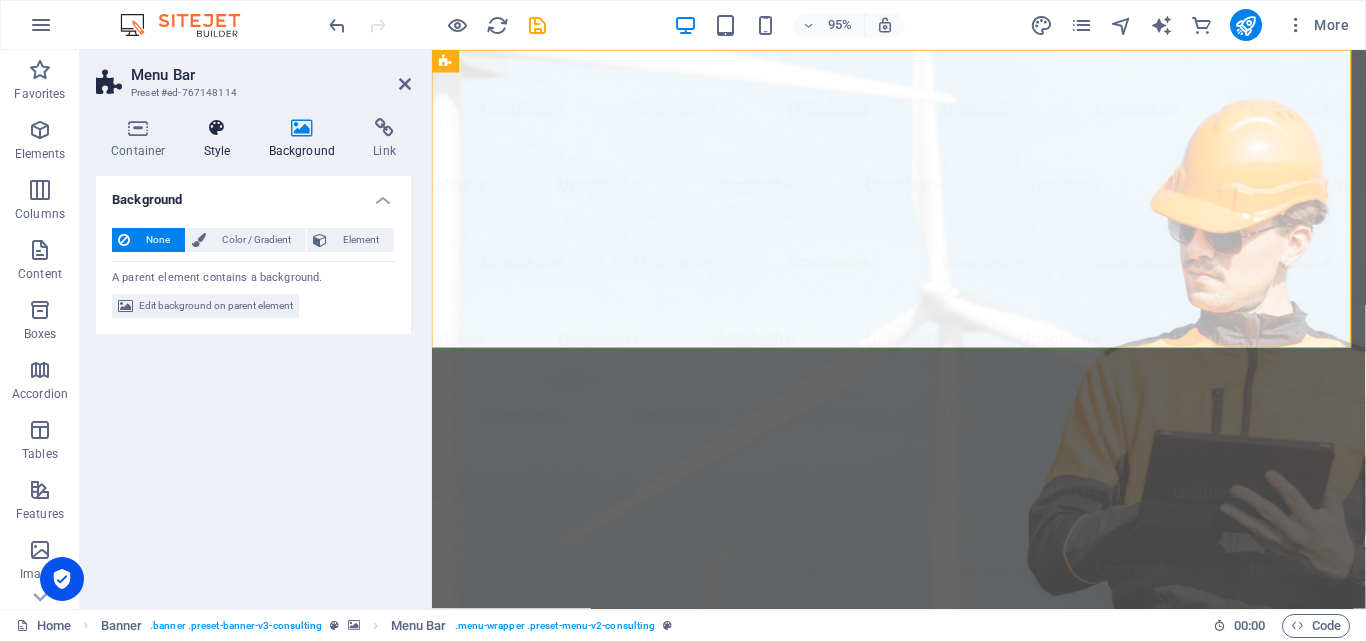 click on "Style" at bounding box center [221, 139] 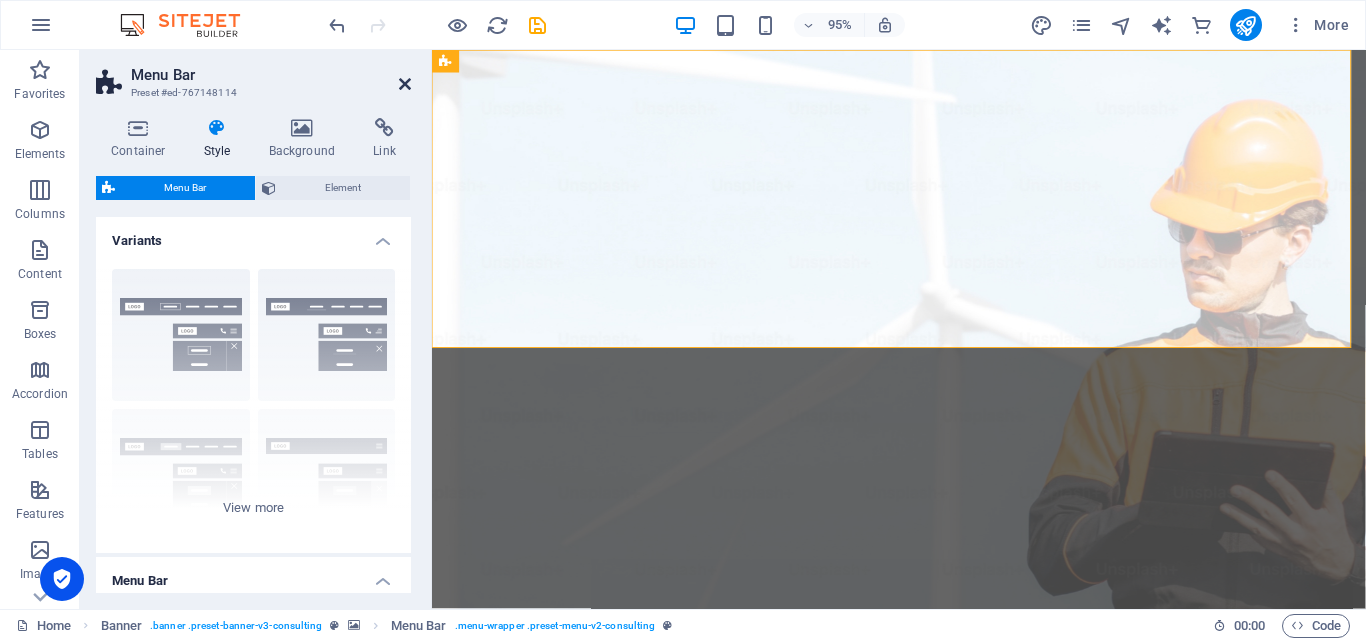 click at bounding box center (405, 84) 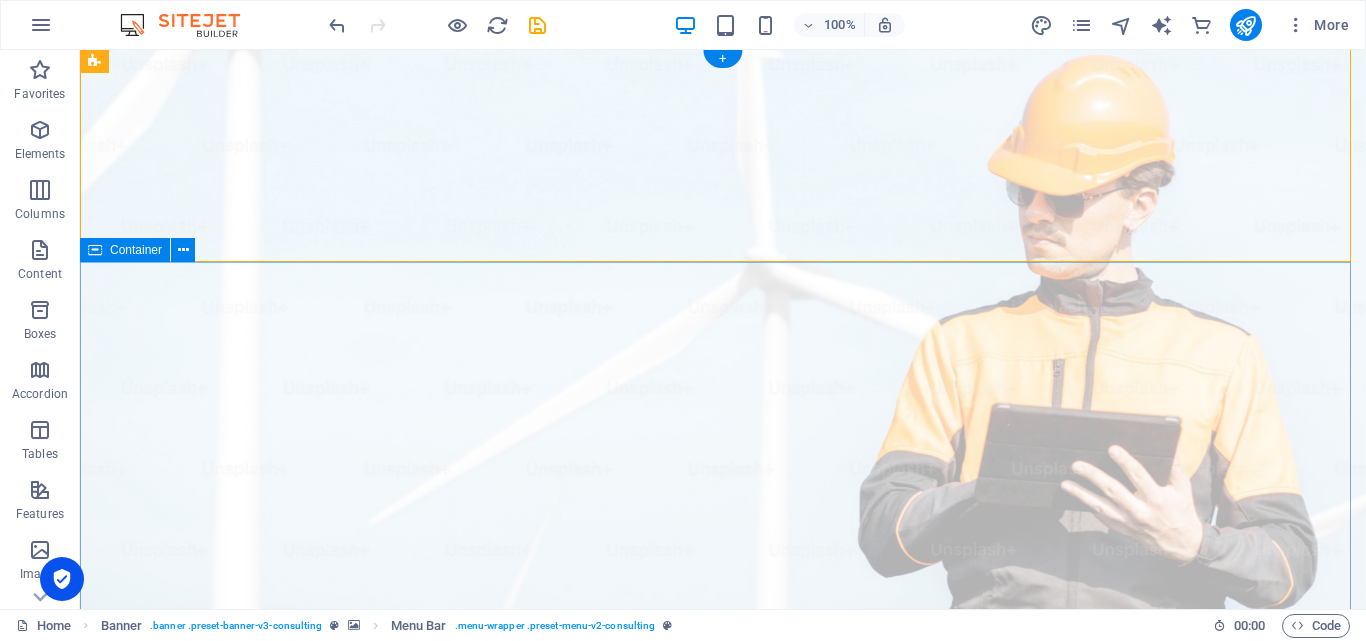 scroll, scrollTop: 0, scrollLeft: 0, axis: both 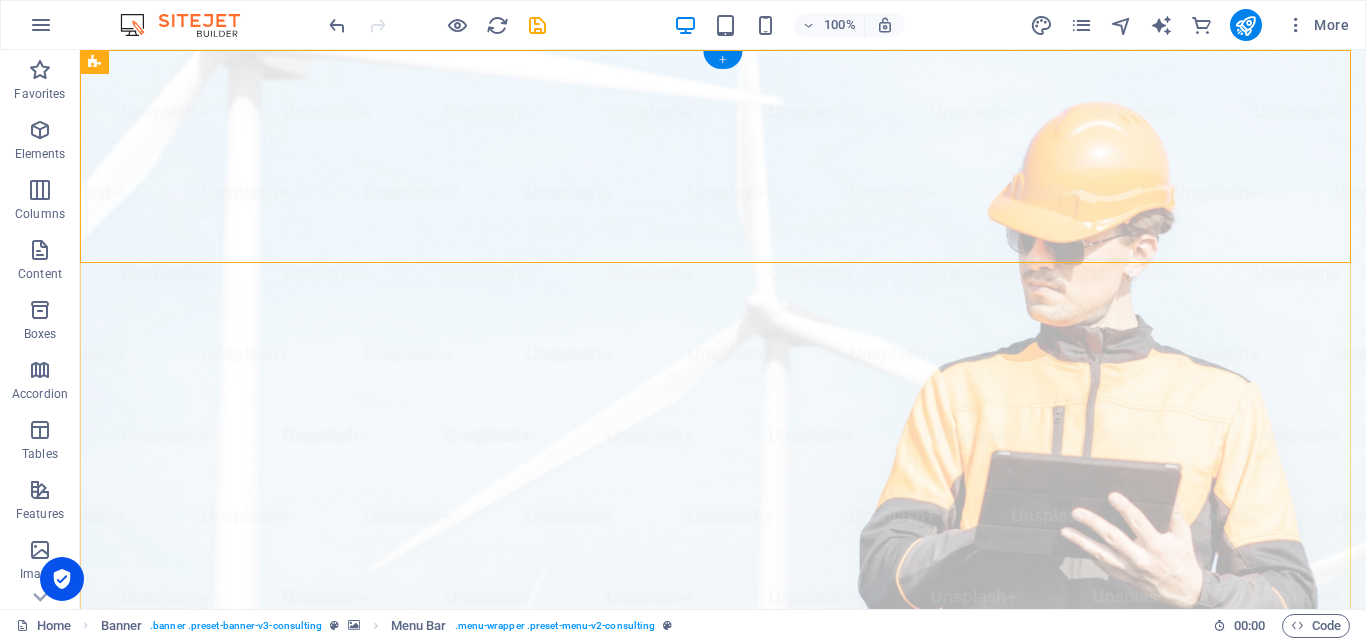 click on "+" at bounding box center (722, 60) 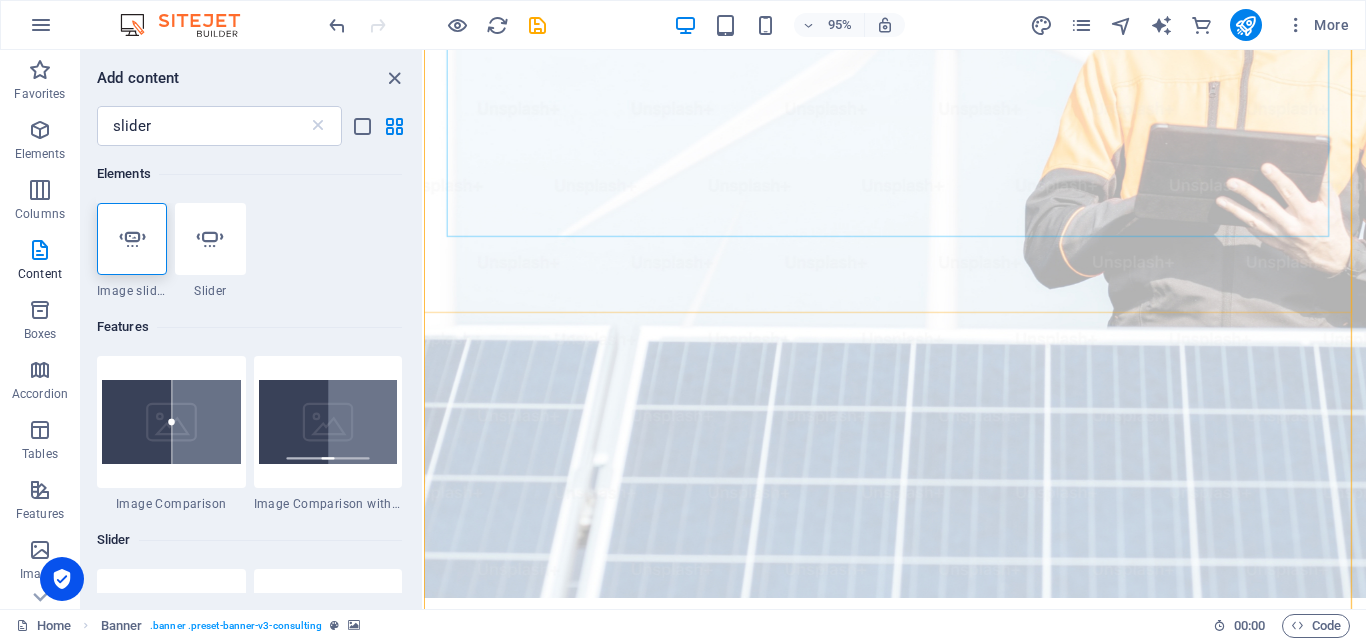 scroll, scrollTop: 400, scrollLeft: 0, axis: vertical 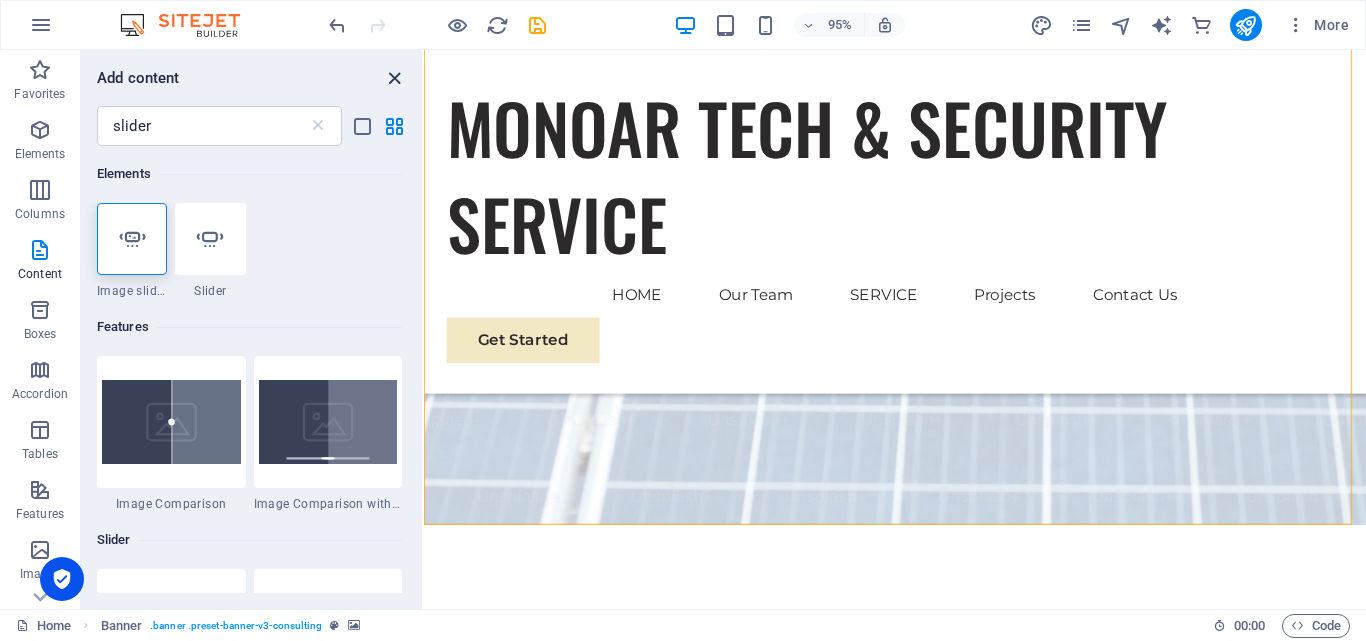 click at bounding box center [394, 78] 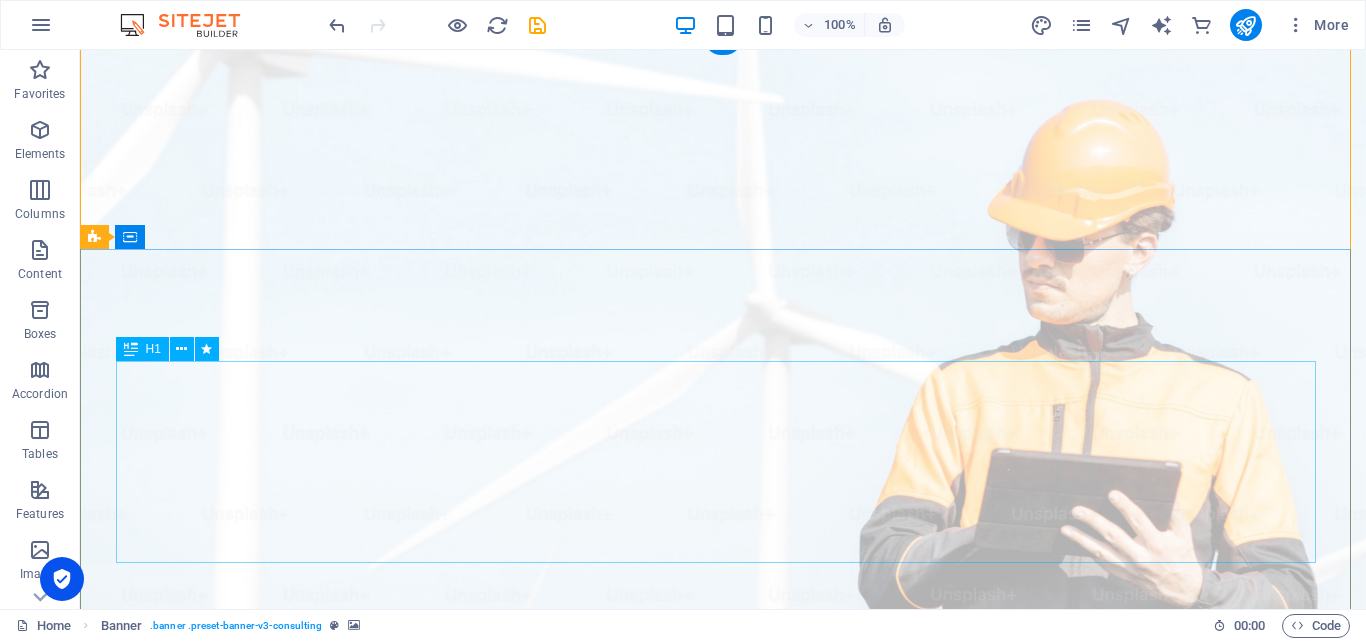 scroll, scrollTop: 0, scrollLeft: 0, axis: both 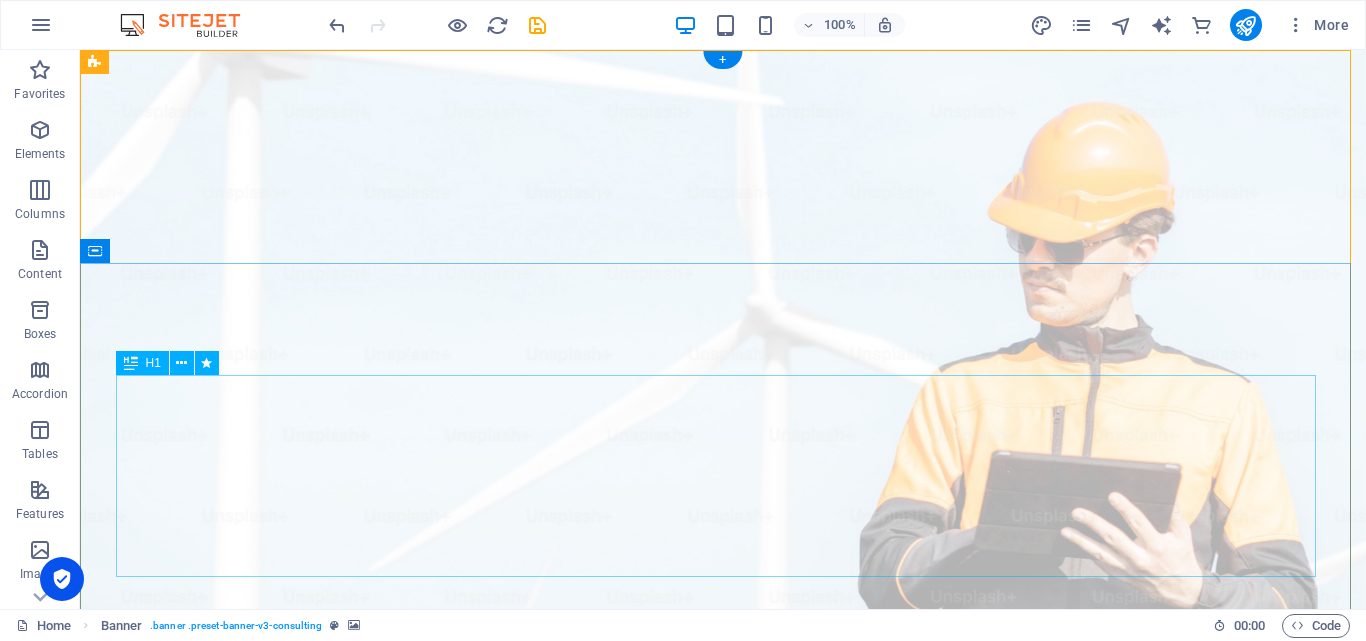 click on "Elevate Your Business With Sustainable Energy And Strategic Consulting" at bounding box center [723, 1312] 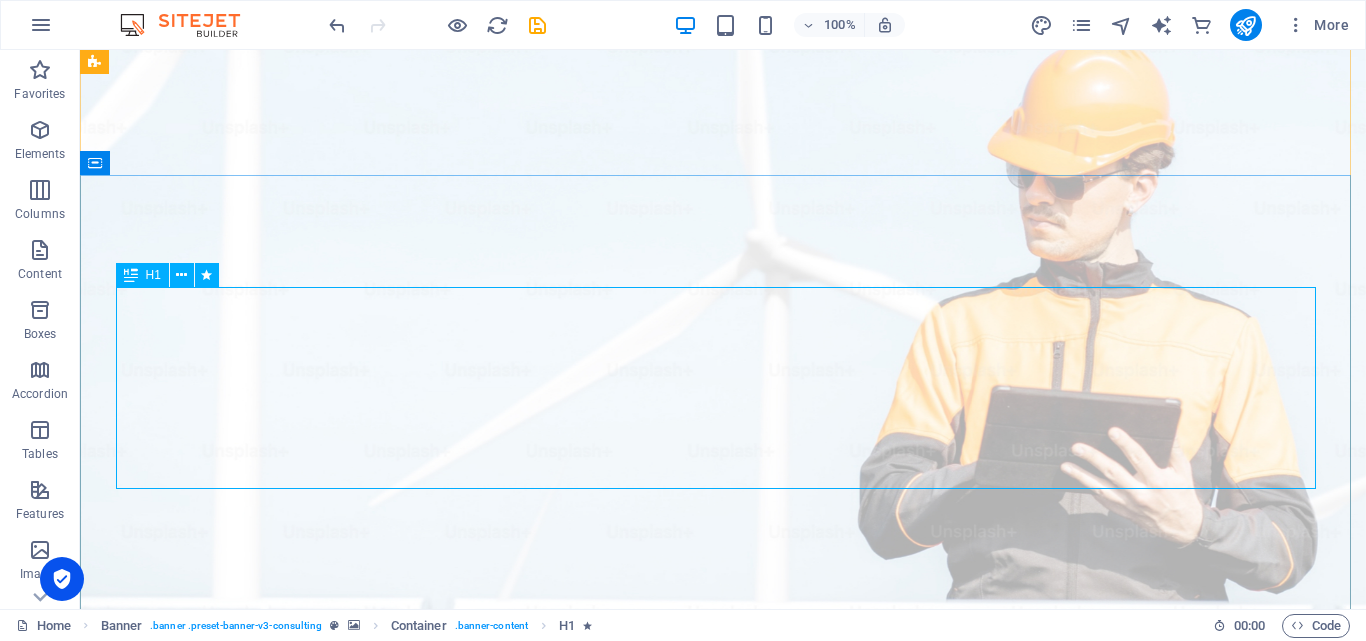 scroll, scrollTop: 100, scrollLeft: 0, axis: vertical 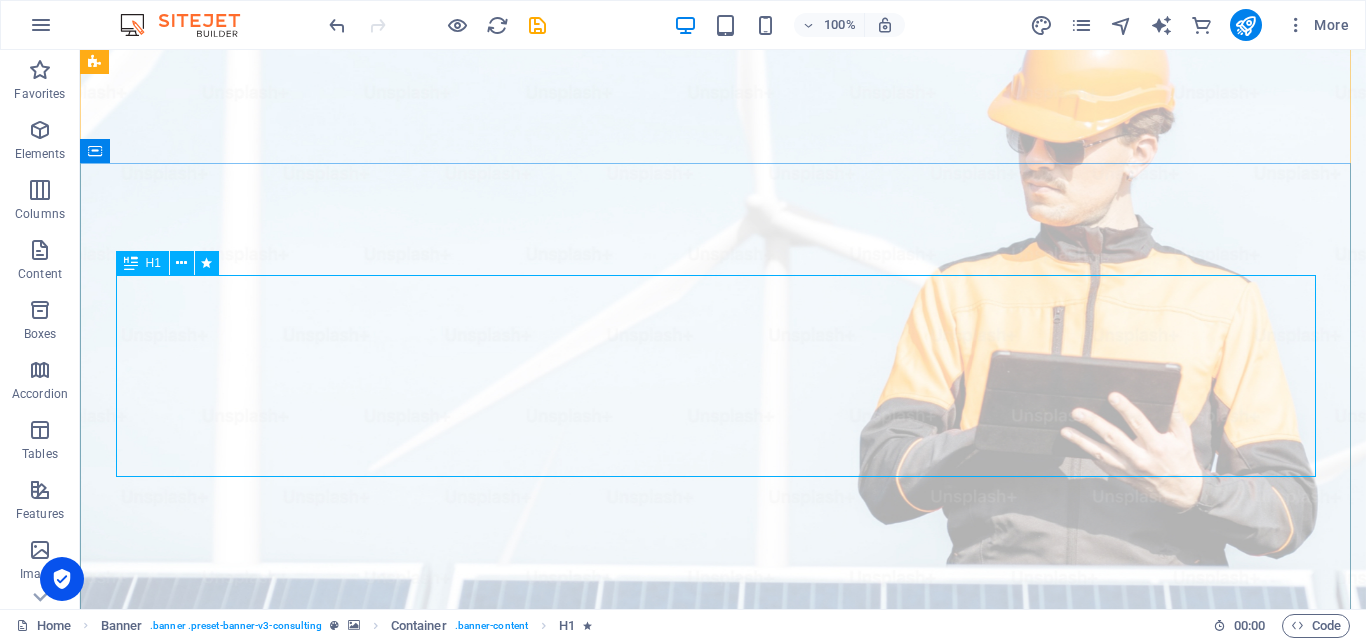 click on "Elevate Your Business With Sustainable Energy And Strategic Consulting" at bounding box center (723, 1212) 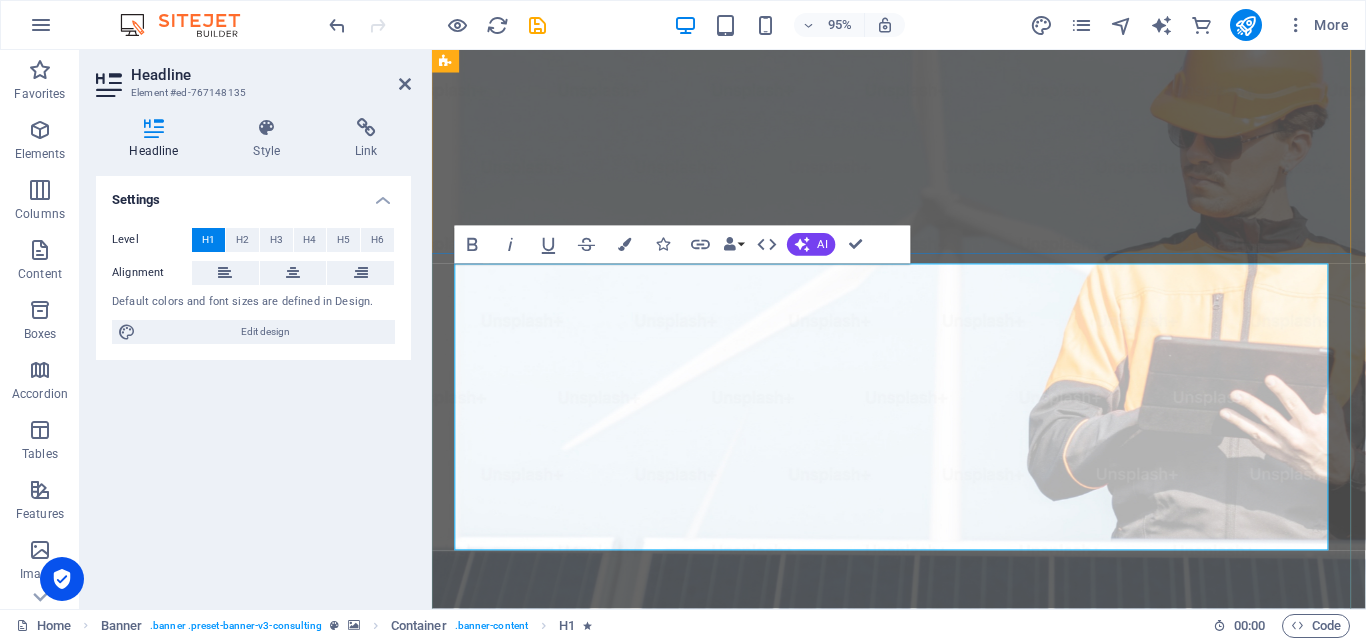 scroll, scrollTop: 201, scrollLeft: 0, axis: vertical 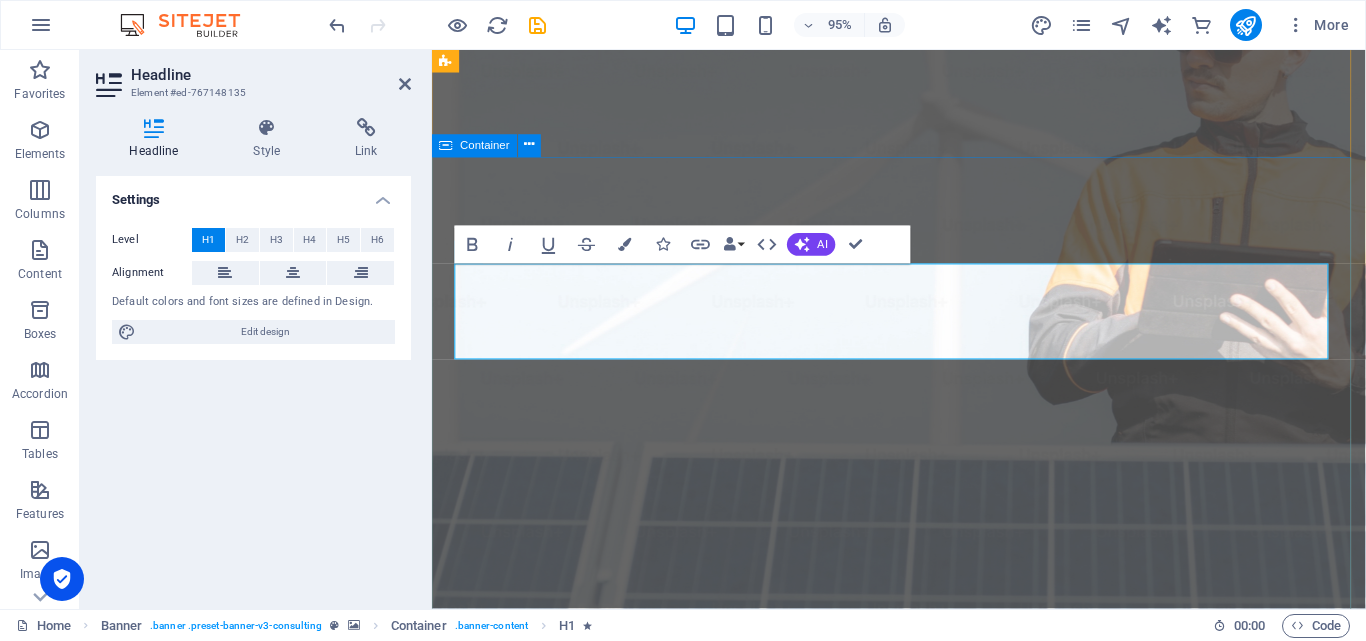 click on "​ Empowering businesses for a greener future and strategic growth Get Started" at bounding box center (923, 1292) 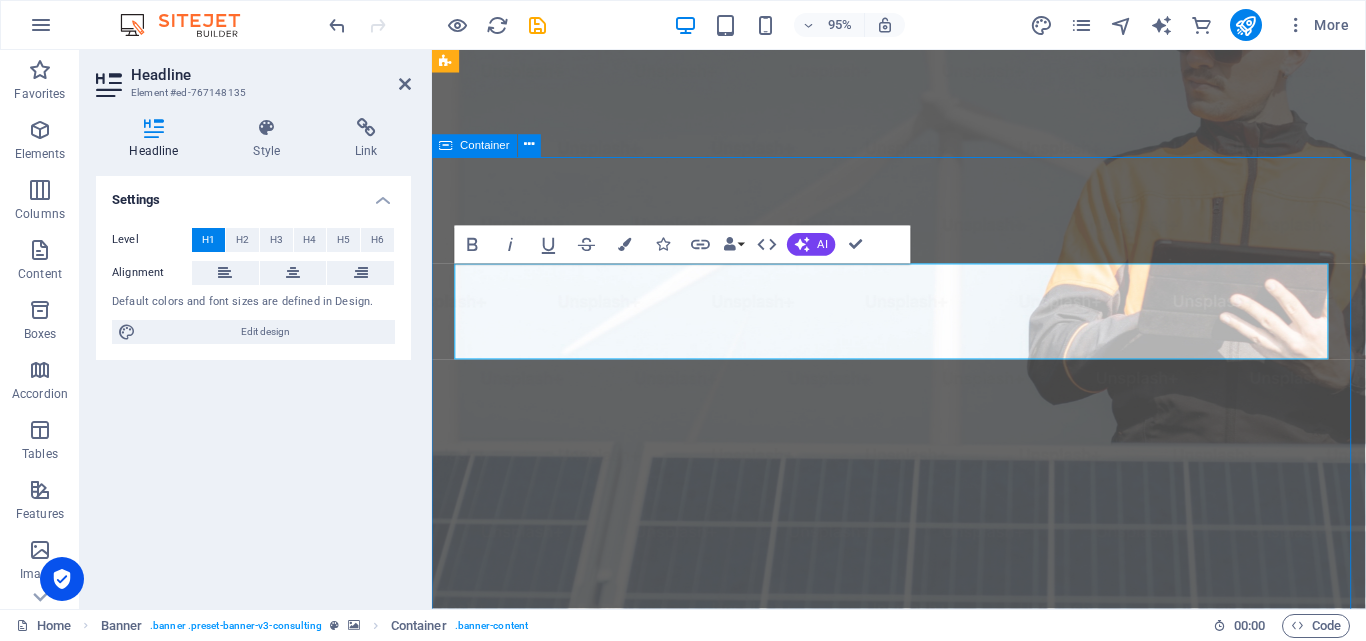 scroll, scrollTop: 150, scrollLeft: 0, axis: vertical 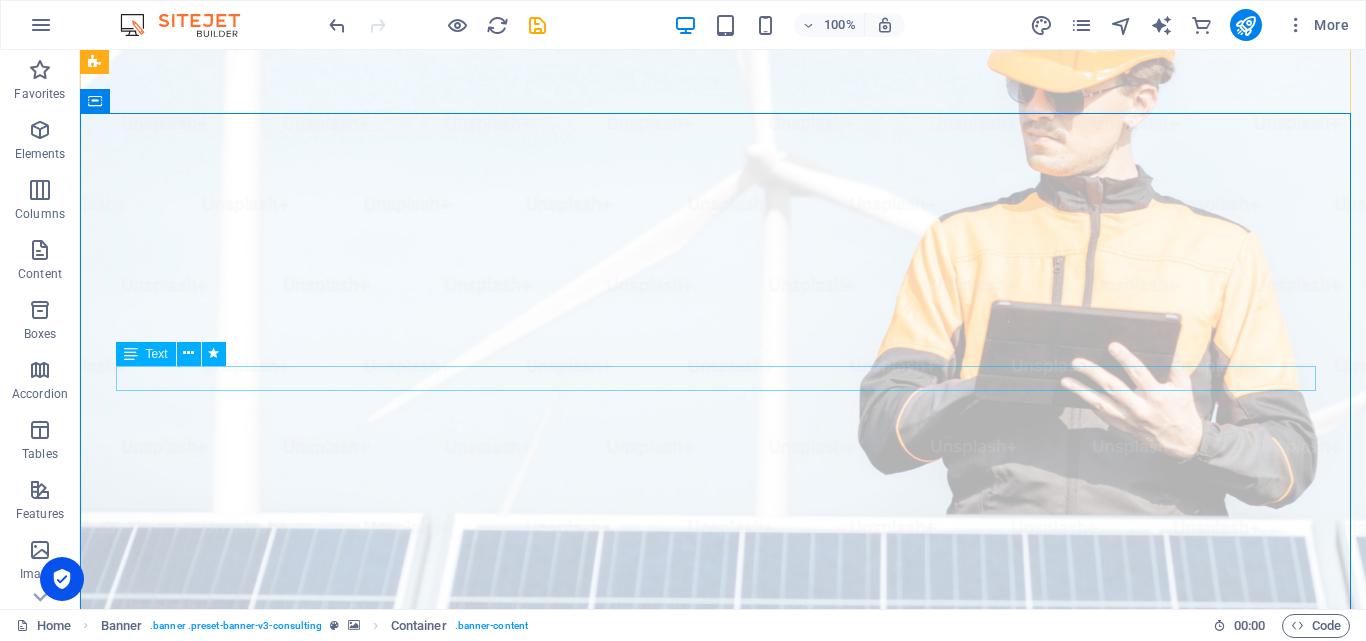 click on "Empowering businesses for a greener future and strategic growth" at bounding box center (723, 1113) 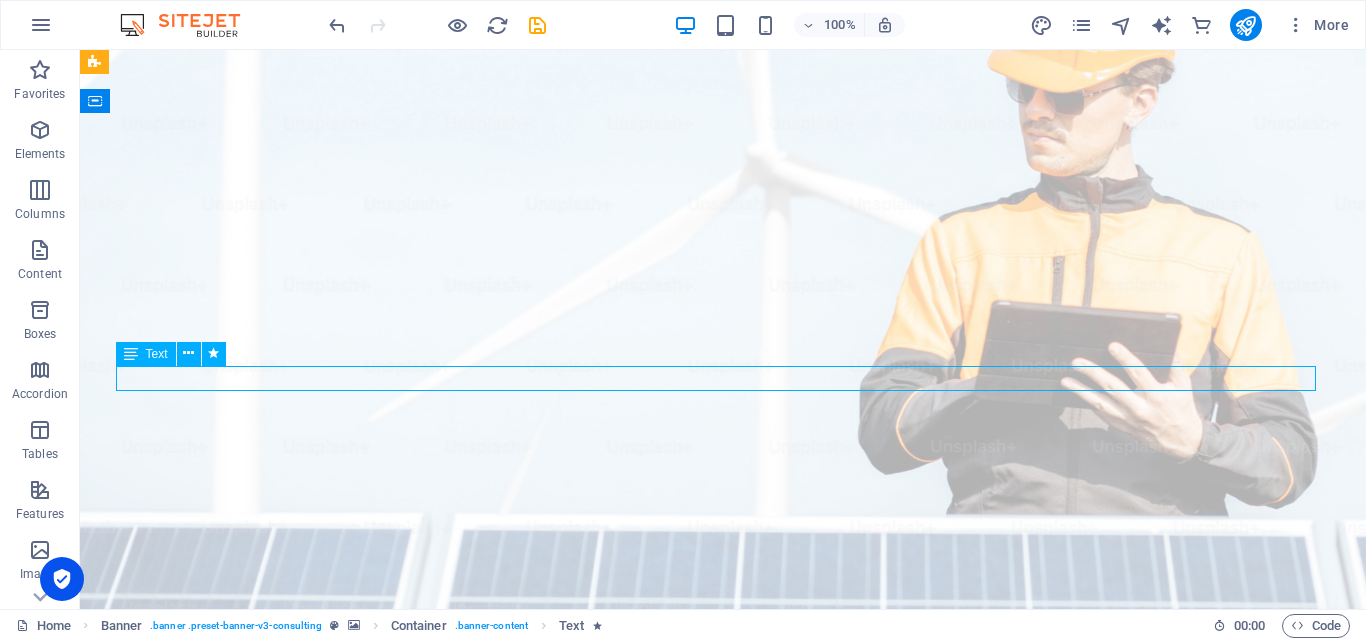 click on "Empowering businesses for a greener future and strategic growth" at bounding box center [723, 1113] 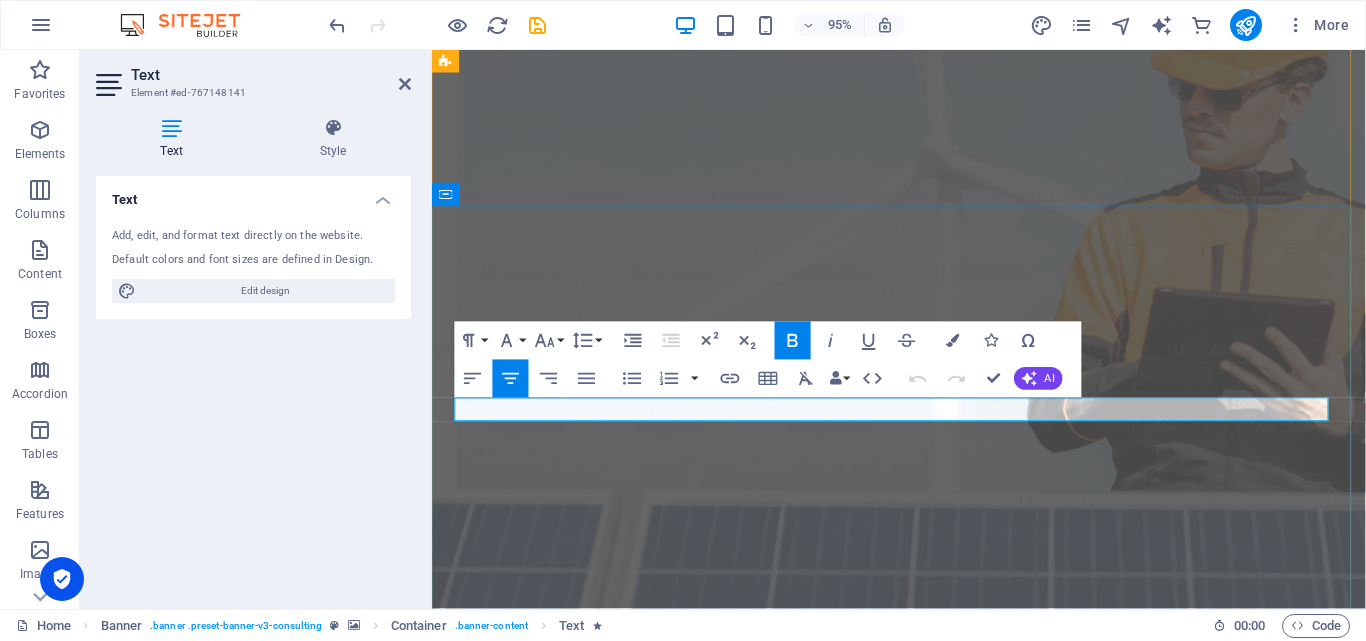 click on "Empowering businesses for a greener future and strategic growth" at bounding box center (923, 1214) 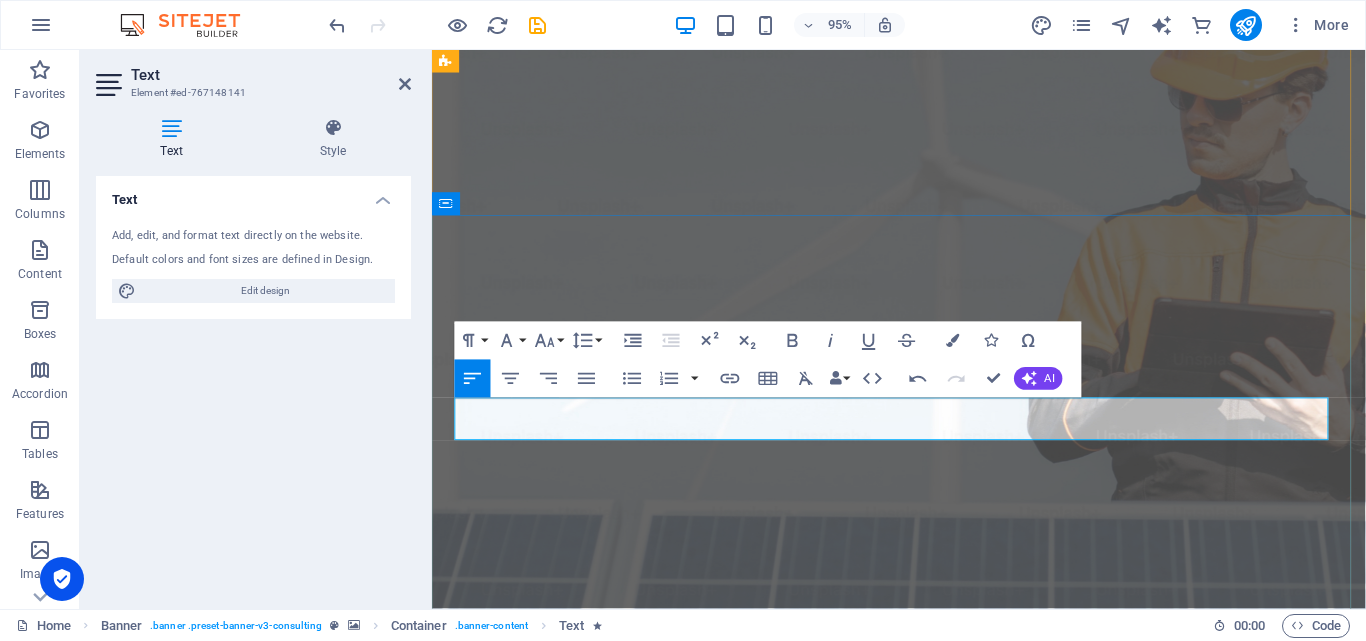 scroll, scrollTop: 152, scrollLeft: 0, axis: vertical 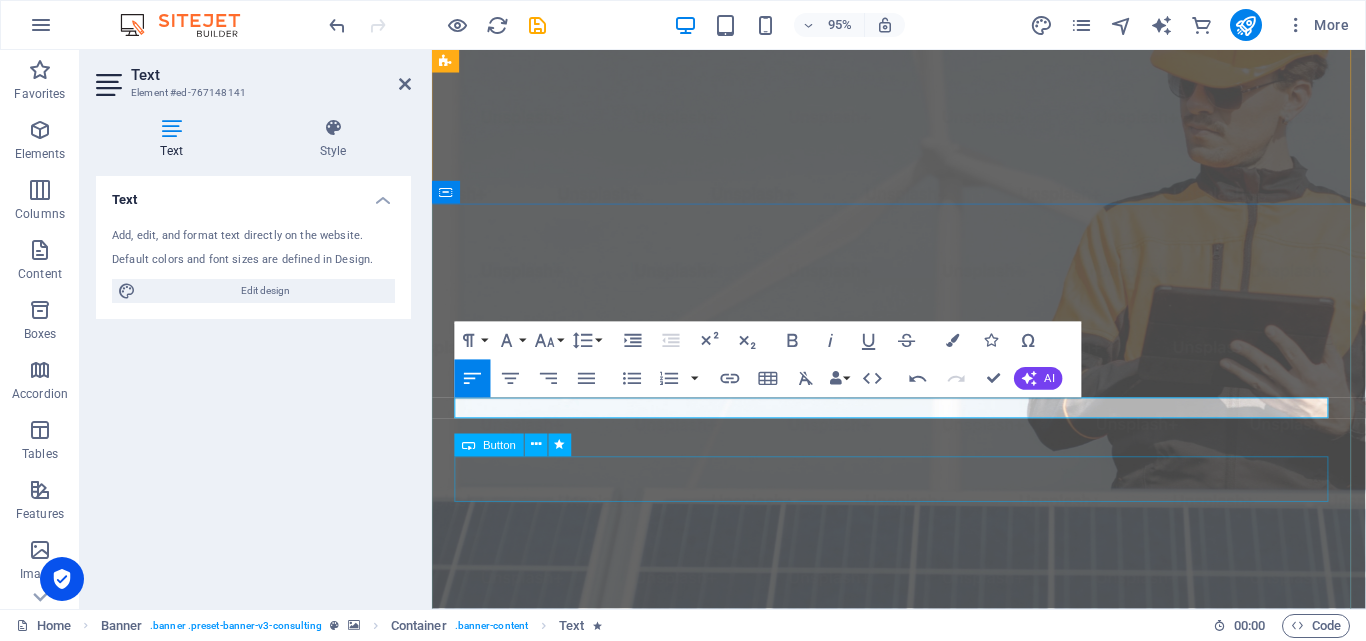 click on "Get Started" at bounding box center (923, 1286) 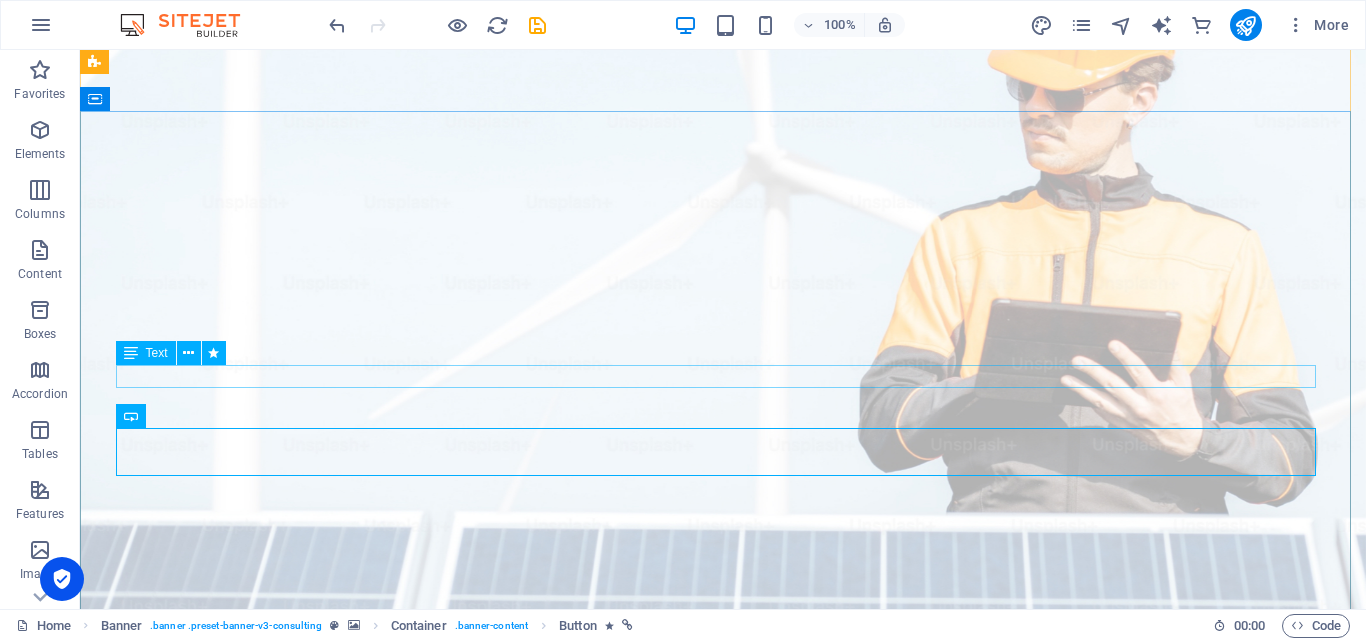 click on "Text" at bounding box center (146, 353) 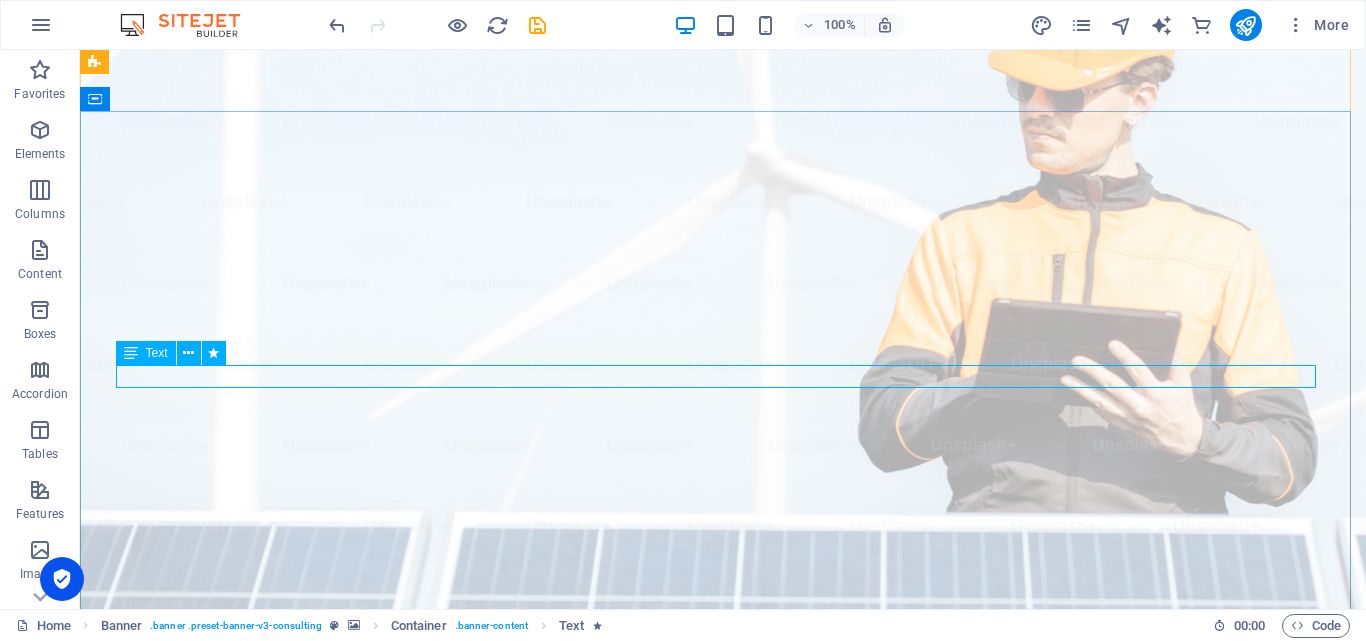 click on "We are the best service provider ." at bounding box center (723, 1110) 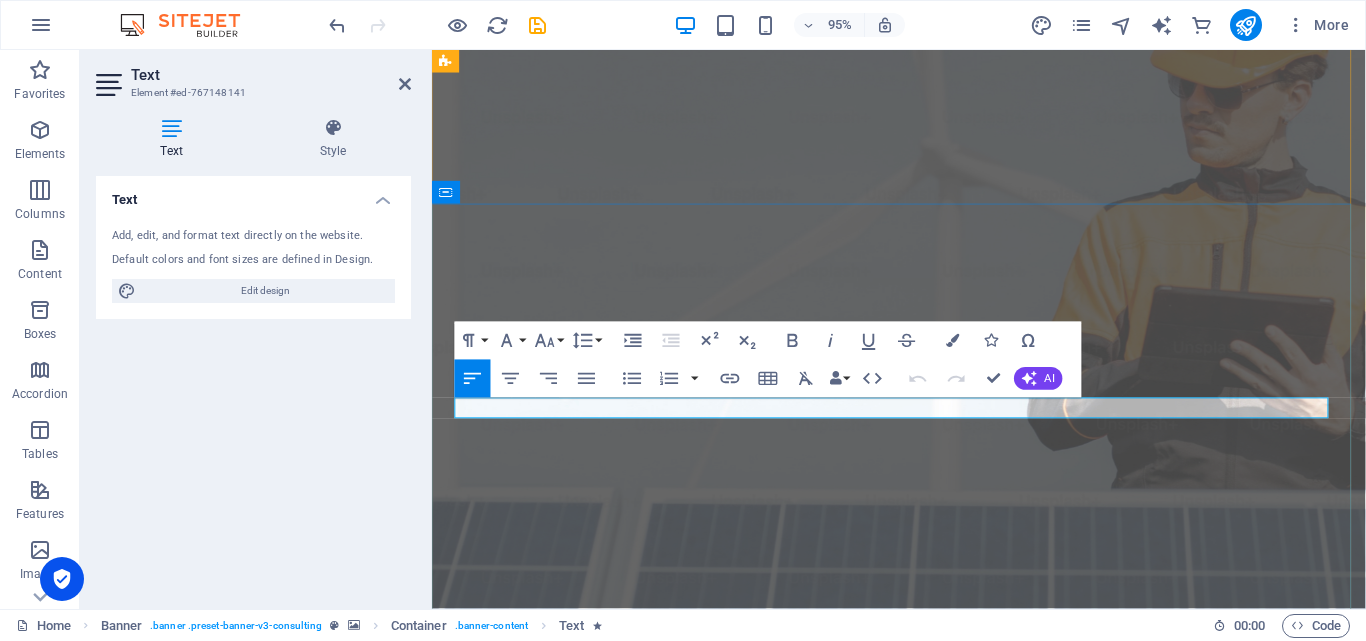 click on "We are the best service provider ." at bounding box center [923, 1211] 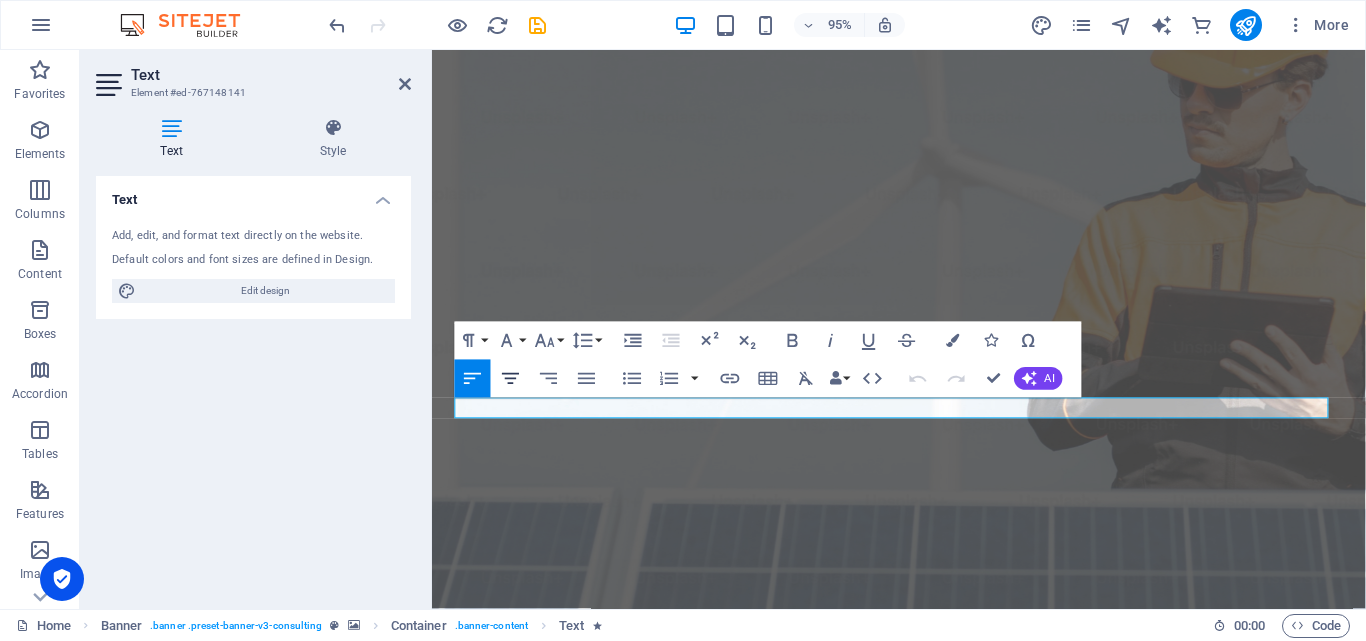 click 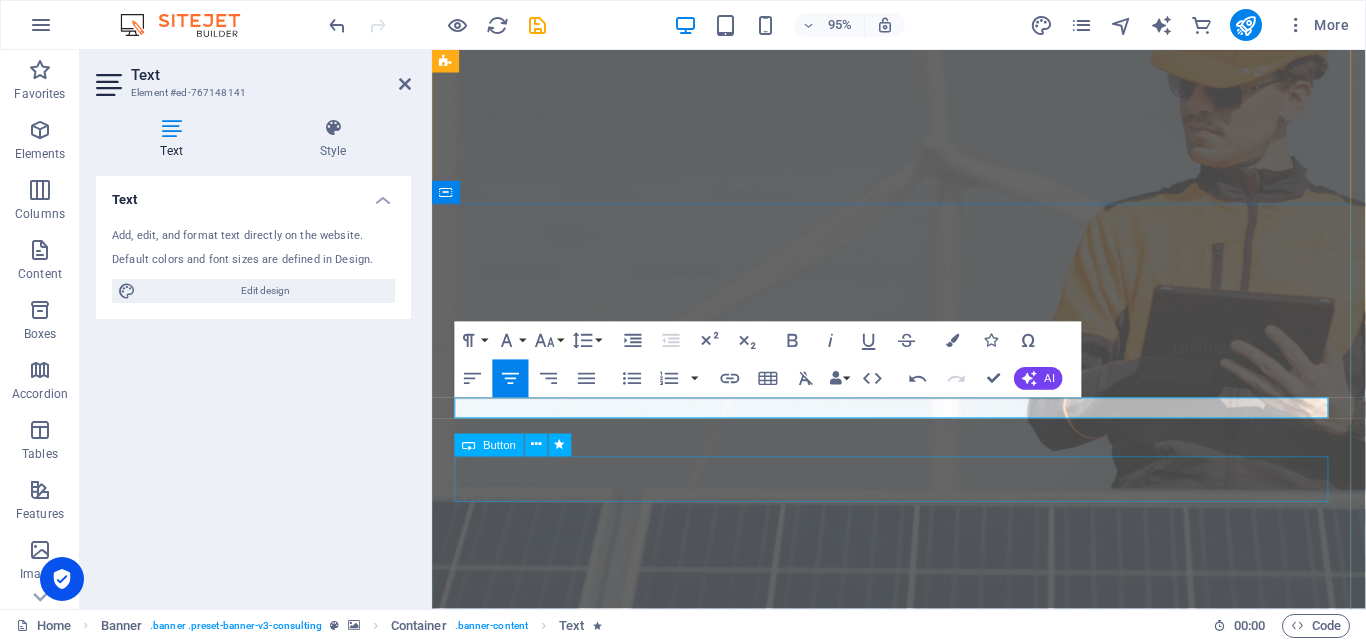 click on "Get Started" at bounding box center [923, 1286] 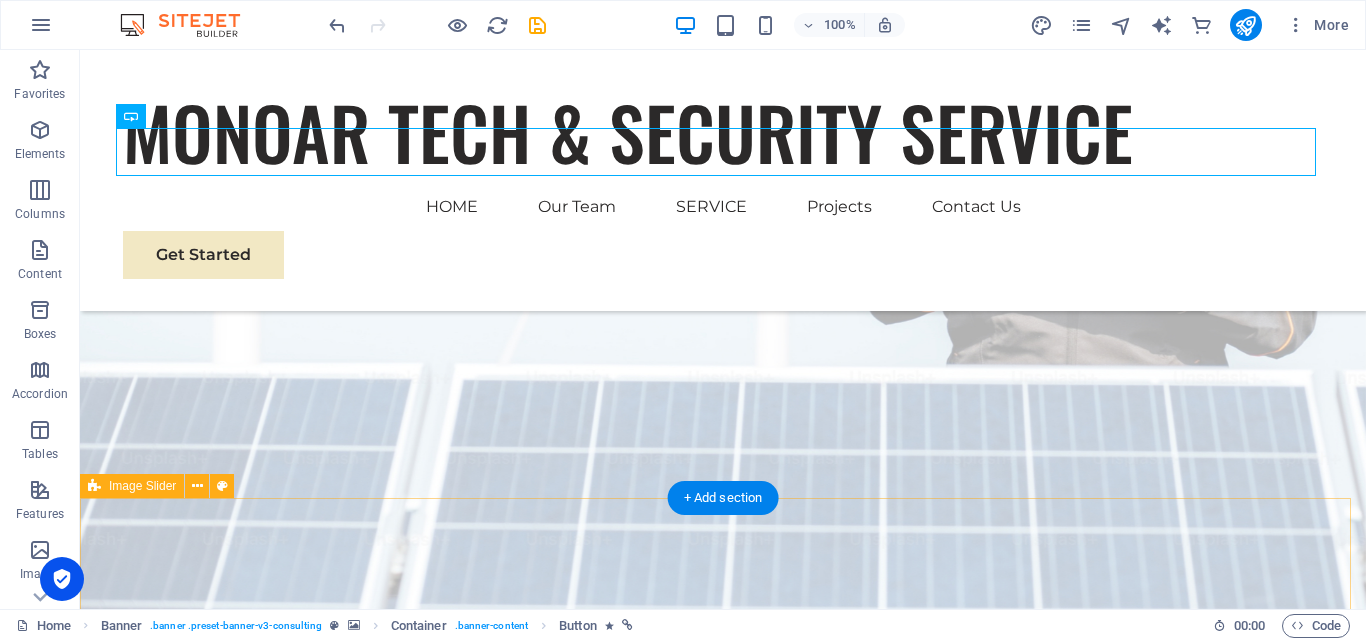 scroll, scrollTop: 600, scrollLeft: 0, axis: vertical 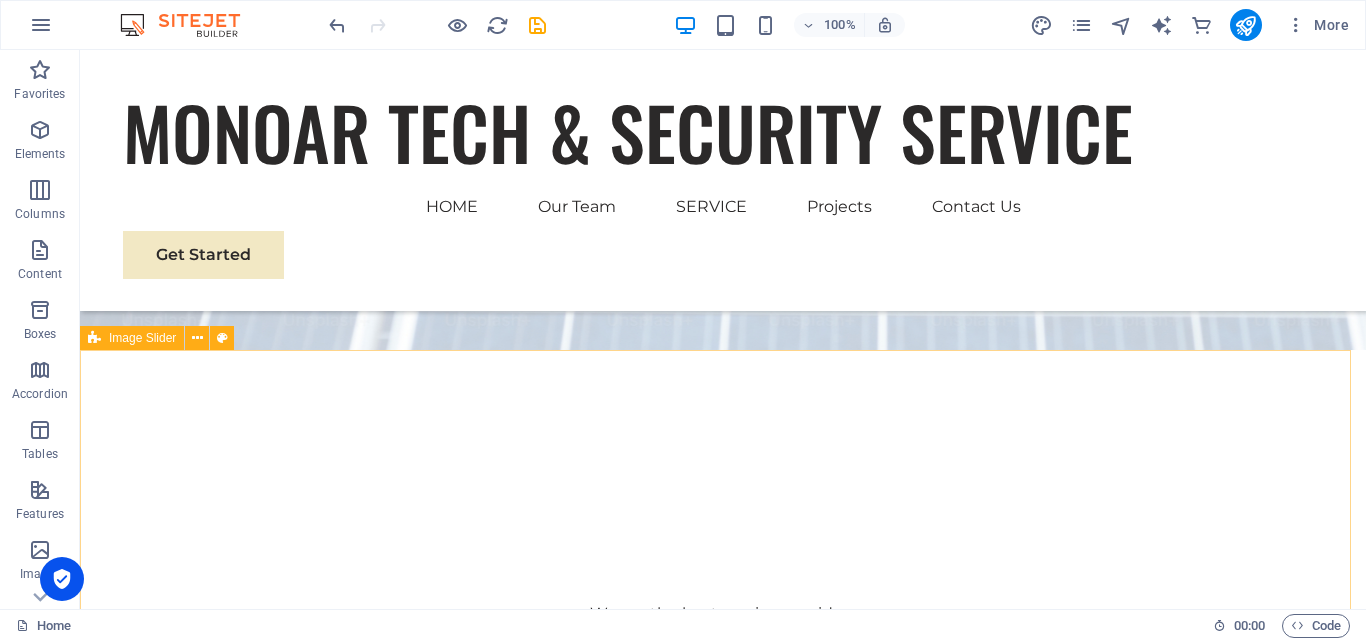 click on "Image Slider" at bounding box center [142, 338] 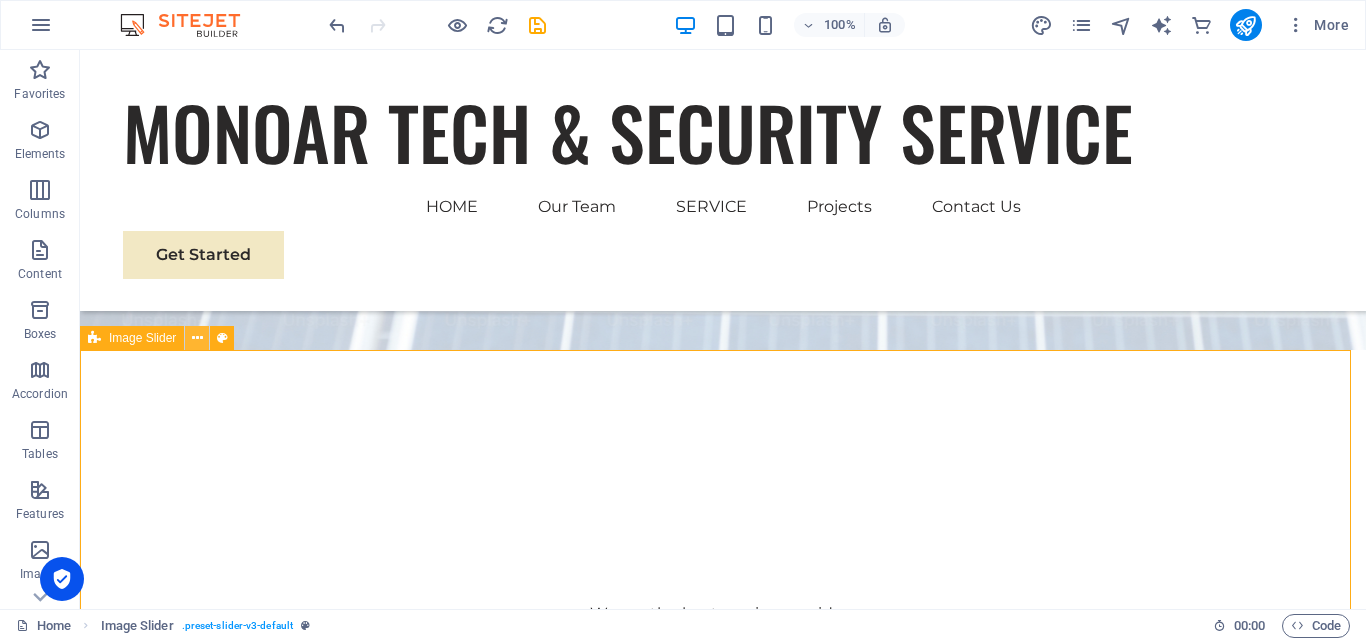 click at bounding box center [197, 338] 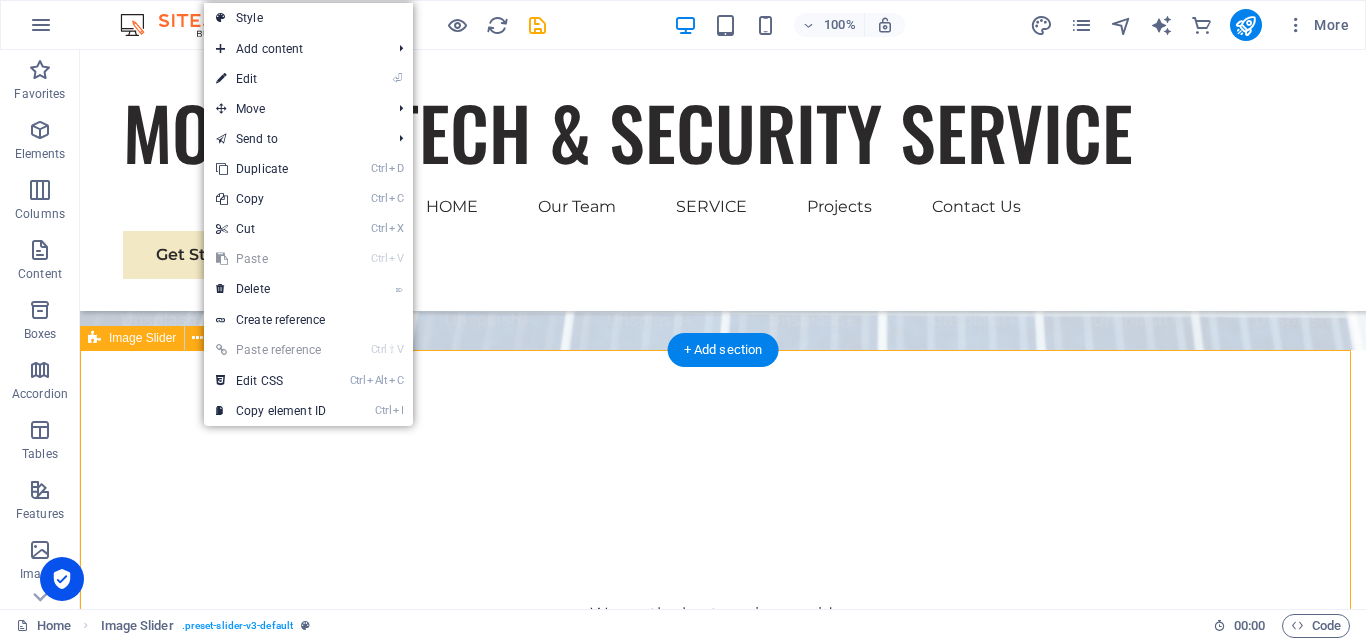 click on "1 2 3 4" at bounding box center [723, 1102] 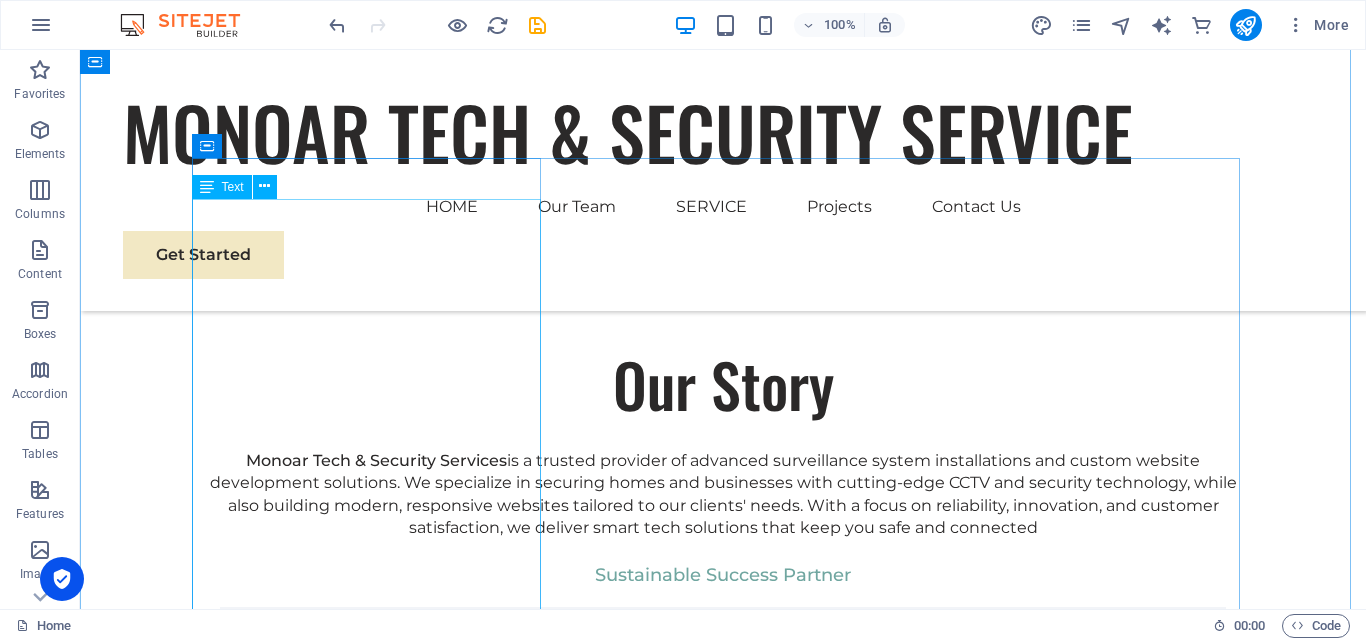 scroll, scrollTop: 1900, scrollLeft: 0, axis: vertical 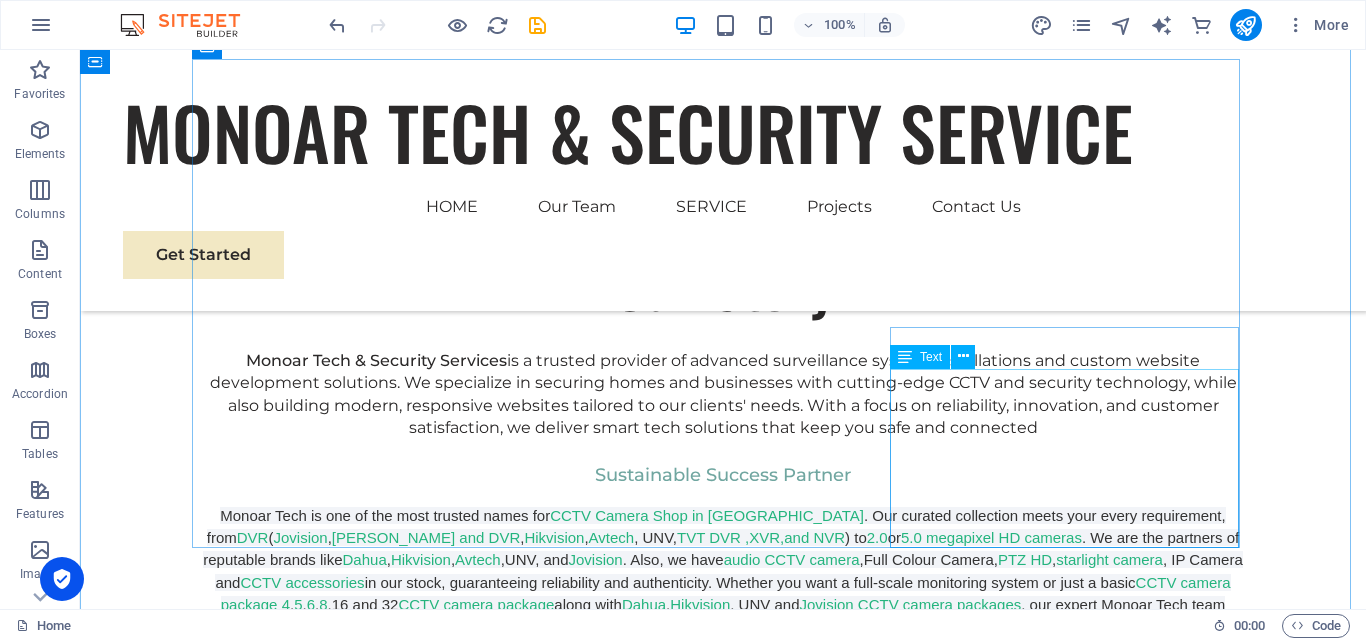click on "At Eco-Con, we understand that success is not just about profitability; it's also about sustainability and responsible business practices. With a proven track record of guiding businesses towards greater profitability and environmental responsibility, we have become a trusted partner in the industry." at bounding box center (723, 1999) 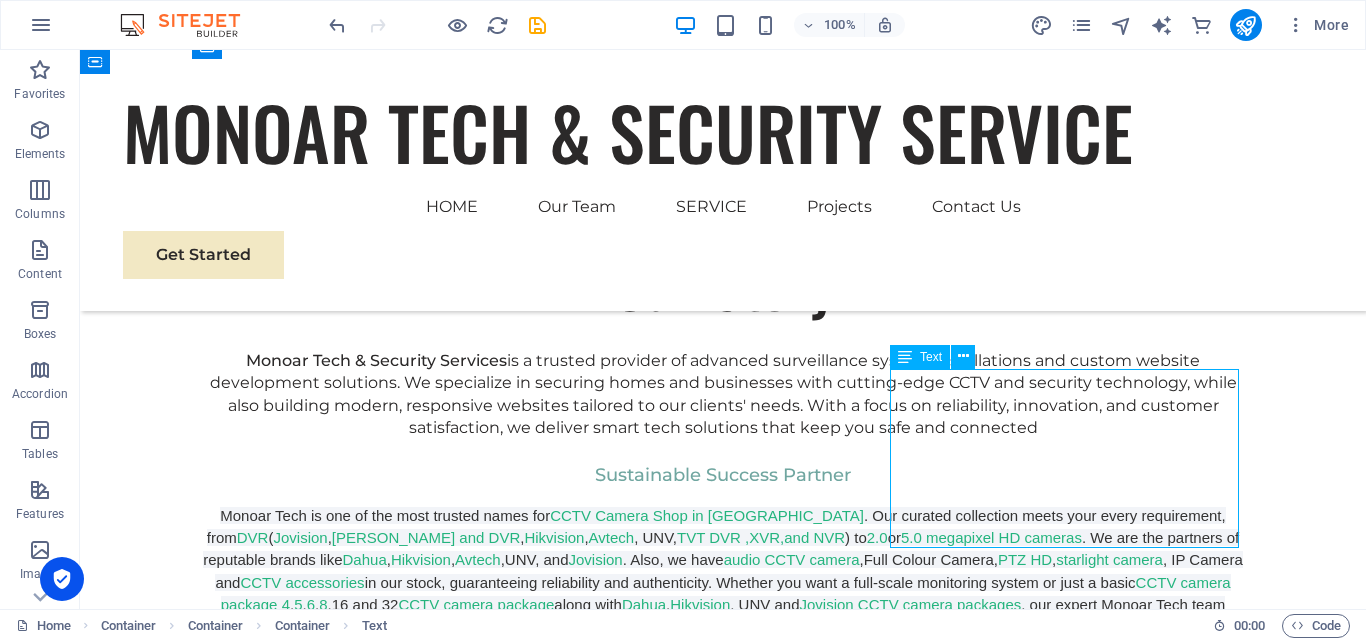 click on "At Eco-Con, we understand that success is not just about profitability; it's also about sustainability and responsible business practices. With a proven track record of guiding businesses towards greater profitability and environmental responsibility, we have become a trusted partner in the industry." at bounding box center [723, 1999] 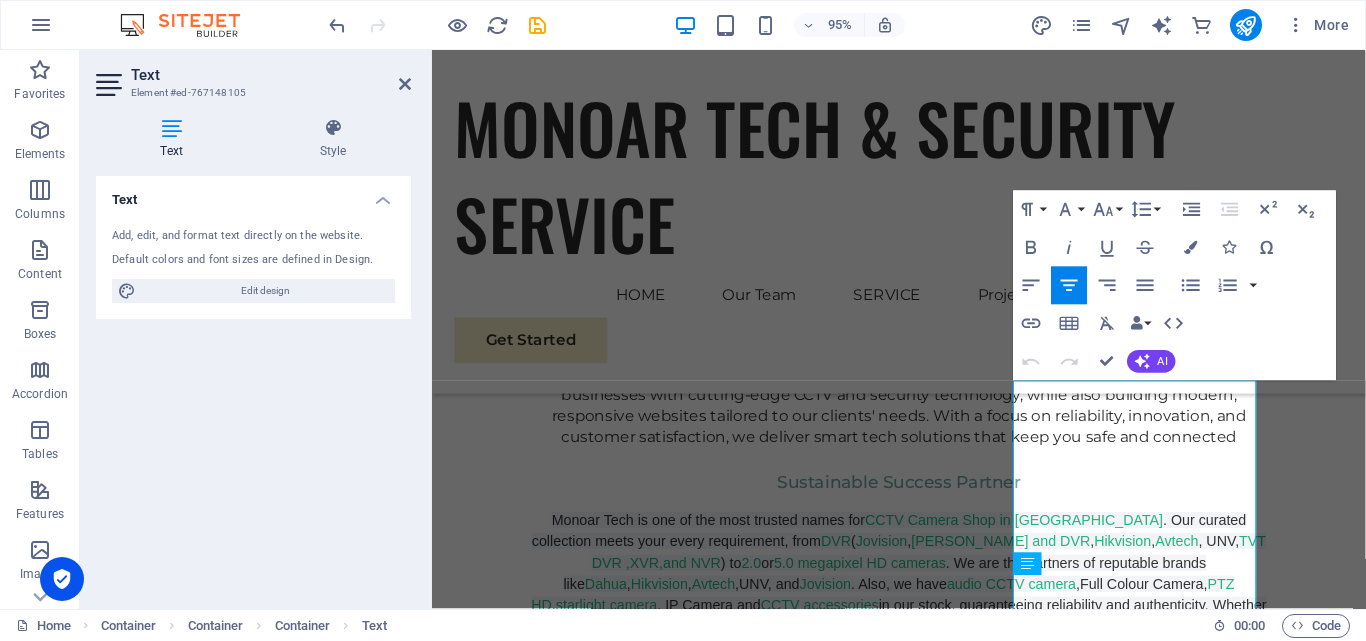 scroll, scrollTop: 2030, scrollLeft: 0, axis: vertical 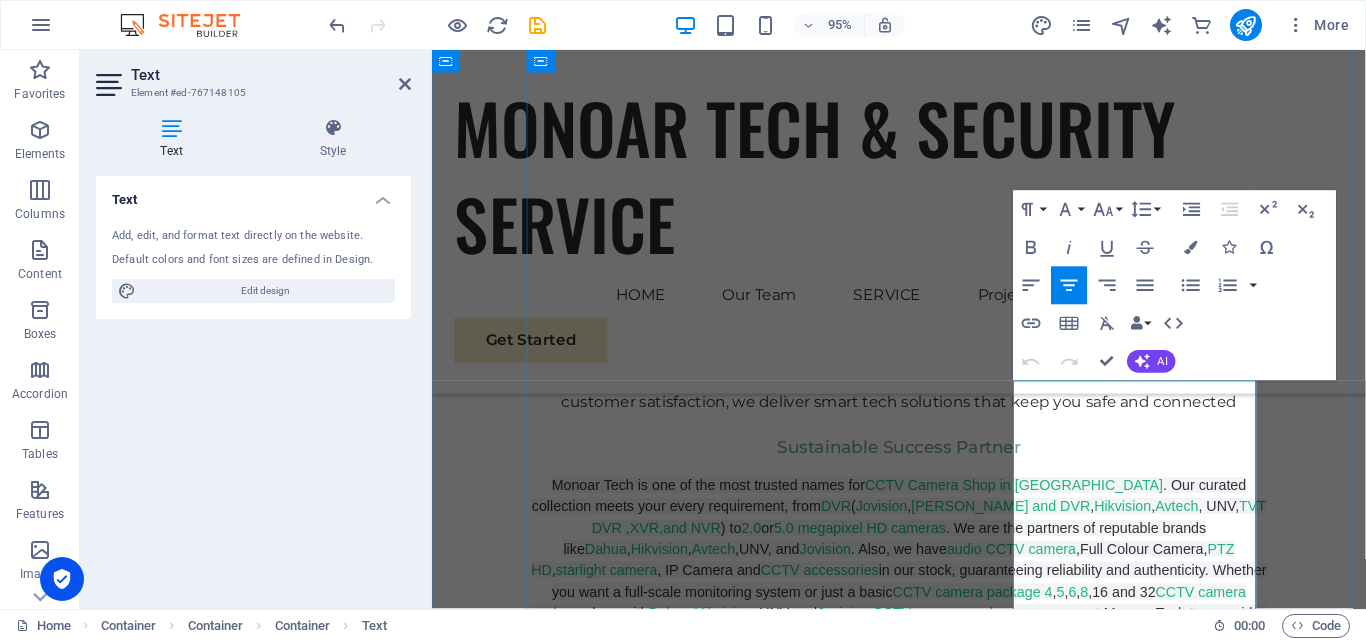 click on "At Eco-Con, we understand that success is not just about profitability; it's also about sustainability and responsible business practices. With a proven track record of guiding businesses towards greater profitability and environmental responsibility, we have become a trusted partner in the industry." at bounding box center (923, 1746) 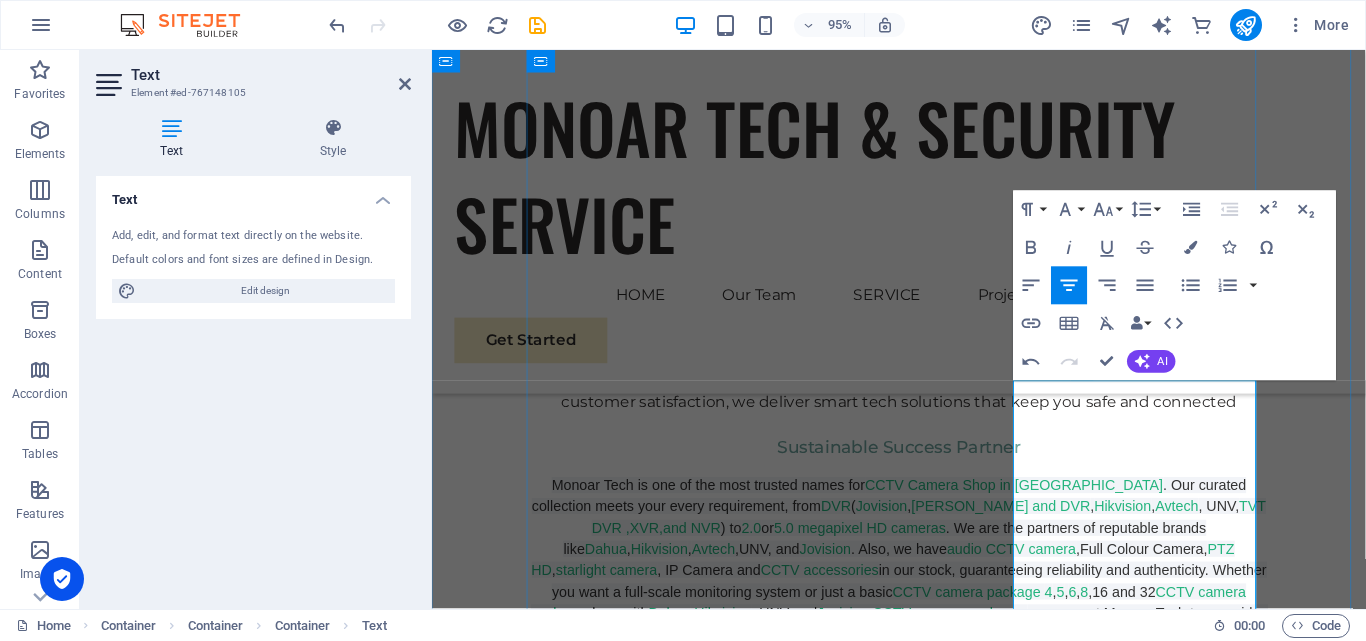 click on "At a Tech Com , we understand that success is not just about profitability; it's also about sustainability and responsible business practices. With a proven track record of guiding businesses towards greater profitability and environmental responsibility, we have become a trusted partner in the industry." at bounding box center [923, 1746] 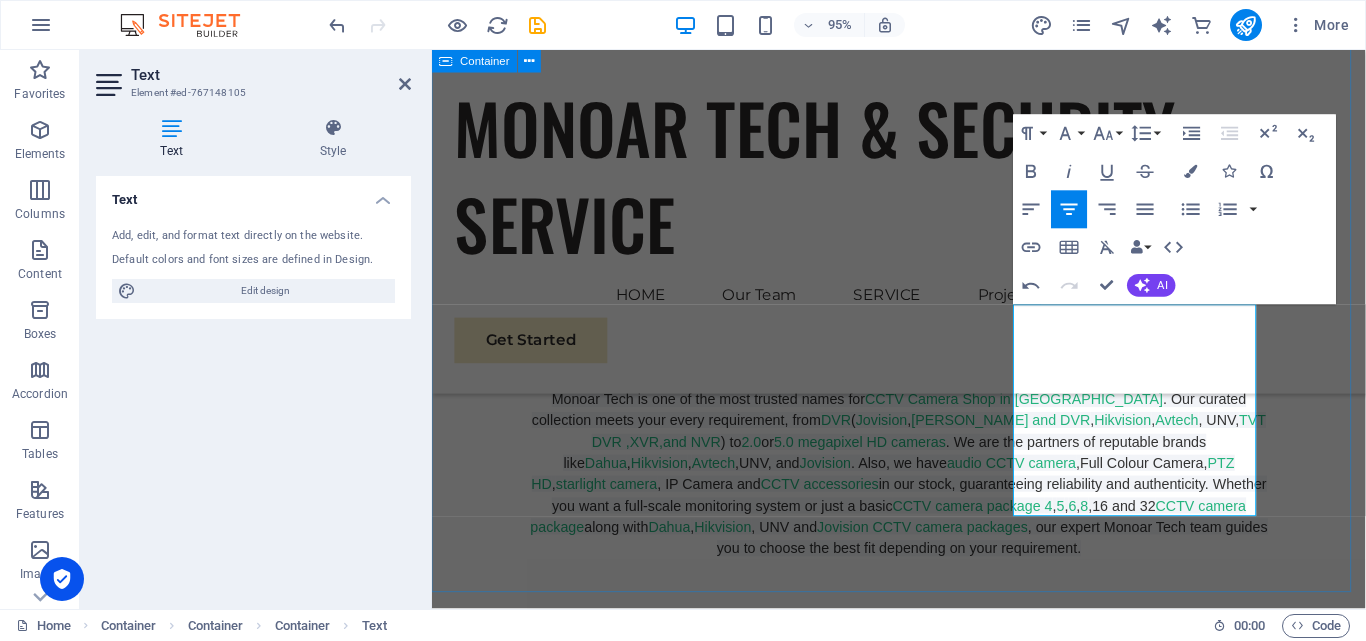 scroll, scrollTop: 2153, scrollLeft: 0, axis: vertical 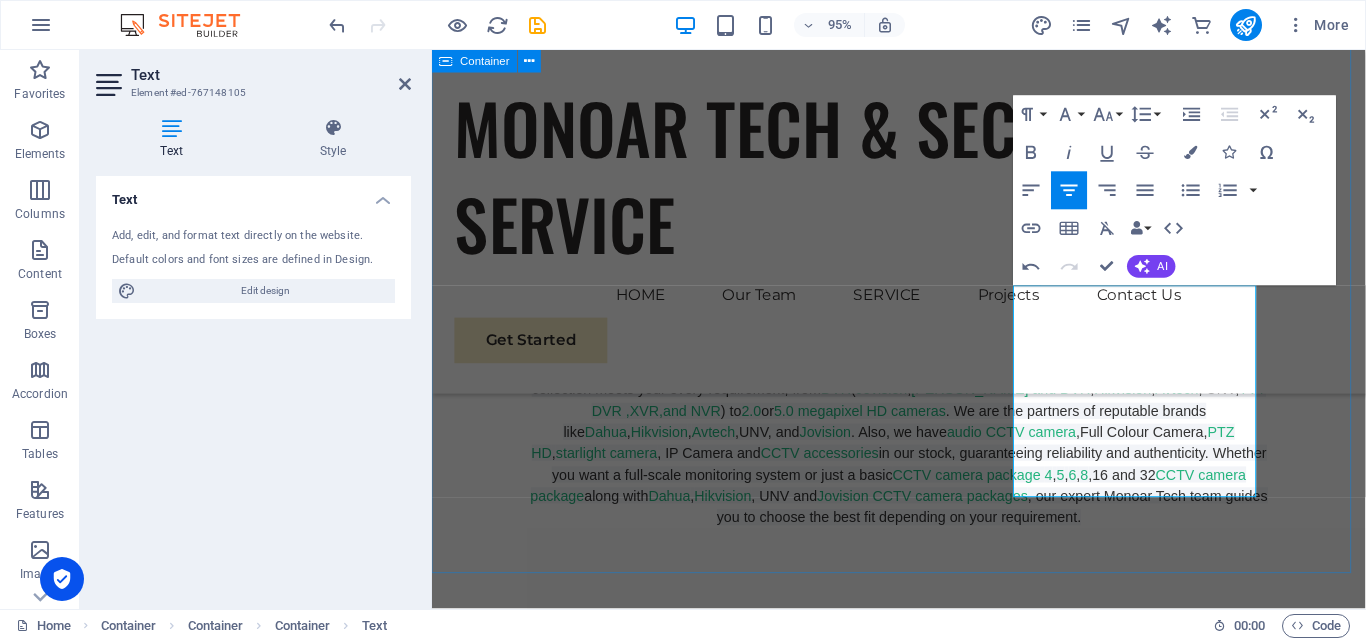 click on "Our Story Monoar Tech & Security Services  is a trusted provider of advanced surveillance system installations and custom website development solutions. We specialize in securing homes and businesses with cutting-edge CCTV and security technology, while also building modern, responsive websites tailored to our clients' needs. With a focus on reliability, innovation, and customer satisfaction, we deliver smart tech solutions that keep you safe and connected Sustainable Success Partner Monoar Tech is one of the most trusted names for  CCTV Camera Shop in Bangladesh . Our curated collection meets your every requirement, from  DVR  ( Jovision ,  Dahua XVR and DVR ,  Hikvision ,  Avtech , UNV, TVT DVR ,XVR,and NVR ) to  2.0  or  5.0 megapixel HD cameras . We are the partners of reputable brands like  Dahua ,  Hikvision ,  Avtech ,UNV, and  Jovision . Also, we have  audio CCTV camera ,Full Colour Camera,  PTZ HD ,  starlight camera , IP Camera and  CCTV accessories CCTV camera package   4 ,  5 6" at bounding box center (923, 839) 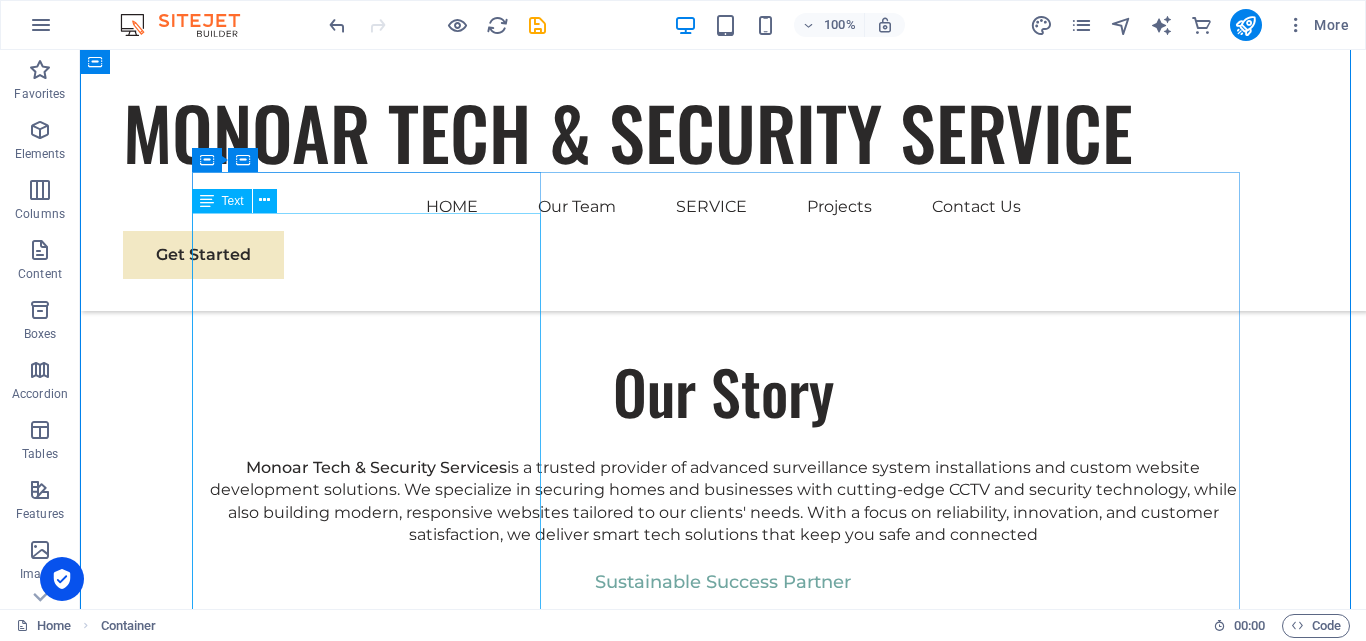 scroll, scrollTop: 1693, scrollLeft: 0, axis: vertical 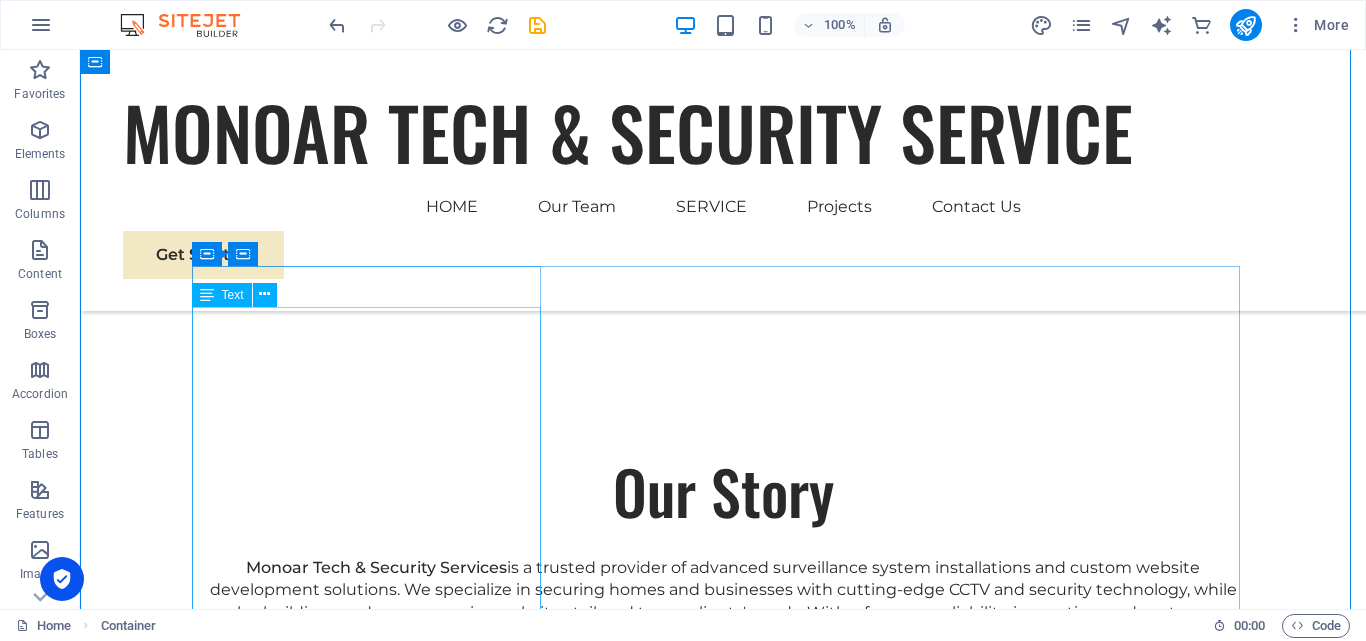 click on "Monoar Tech is one of the most trusted names for  CCTV Camera Shop in Bangladesh . Our curated collection meets your every requirement, from  DVR  ( Jovision ,  Dahua XVR and DVR ,  Hikvision ,  Avtech , UNV, TVT DVR ,XVR,and NVR ) to  2.0  or  5.0 megapixel HD cameras . We are the partners of reputable brands like  Dahua ,  Hikvision ,  Avtech ,UNV, and  Jovision . Also, we have  audio CCTV camera ,Full Colour Camera,  PTZ HD ,  starlight camera , IP Camera and  CCTV accessories  in our stock, guaranteeing reliability and authenticity. Whether you want a full-scale monitoring system or just a basic  CCTV camera package   4 ,  5 ,  6 ,  8 ,16 and 32  CCTV camera package  along with  Dahua ,  Hikvision , UNV and  Jovision CCTV camera packages , our expert Monoar Tech team guides you to choose the best fit depending on your requirement." at bounding box center (723, 779) 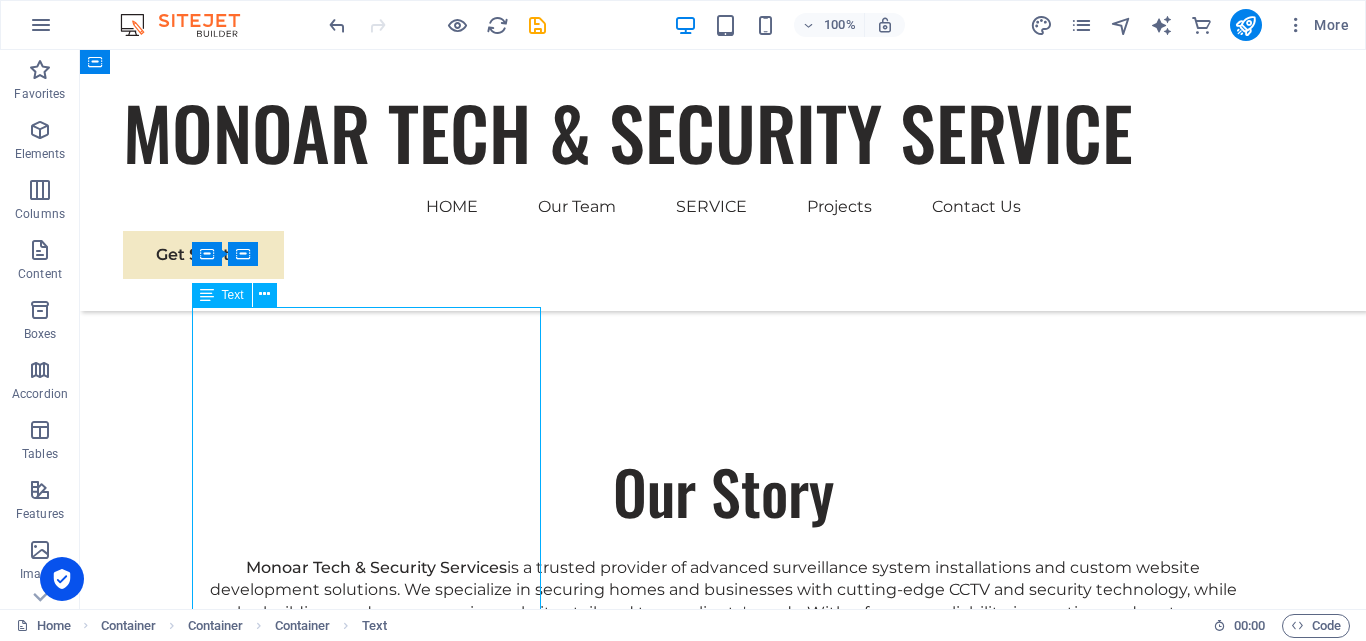 click on "Monoar Tech is one of the most trusted names for  CCTV Camera Shop in Bangladesh . Our curated collection meets your every requirement, from  DVR  ( Jovision ,  Dahua XVR and DVR ,  Hikvision ,  Avtech , UNV, TVT DVR ,XVR,and NVR ) to  2.0  or  5.0 megapixel HD cameras . We are the partners of reputable brands like  Dahua ,  Hikvision ,  Avtech ,UNV, and  Jovision . Also, we have  audio CCTV camera ,Full Colour Camera,  PTZ HD ,  starlight camera , IP Camera and  CCTV accessories  in our stock, guaranteeing reliability and authenticity. Whether you want a full-scale monitoring system or just a basic  CCTV camera package   4 ,  5 ,  6 ,  8 ,16 and 32  CCTV camera package  along with  Dahua ,  Hikvision , UNV and  Jovision CCTV camera packages , our expert Monoar Tech team guides you to choose the best fit depending on your requirement." at bounding box center (723, 779) 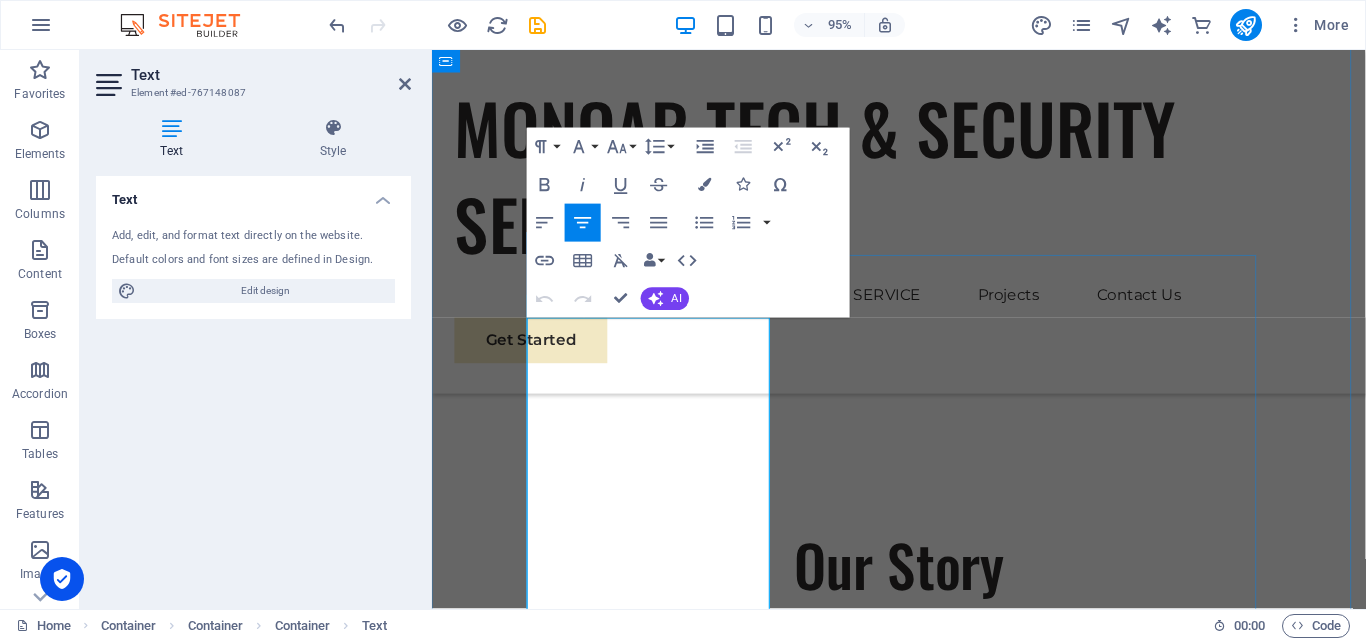 click on ". Our curated collection meets your every requirement, from" at bounding box center [913, 856] 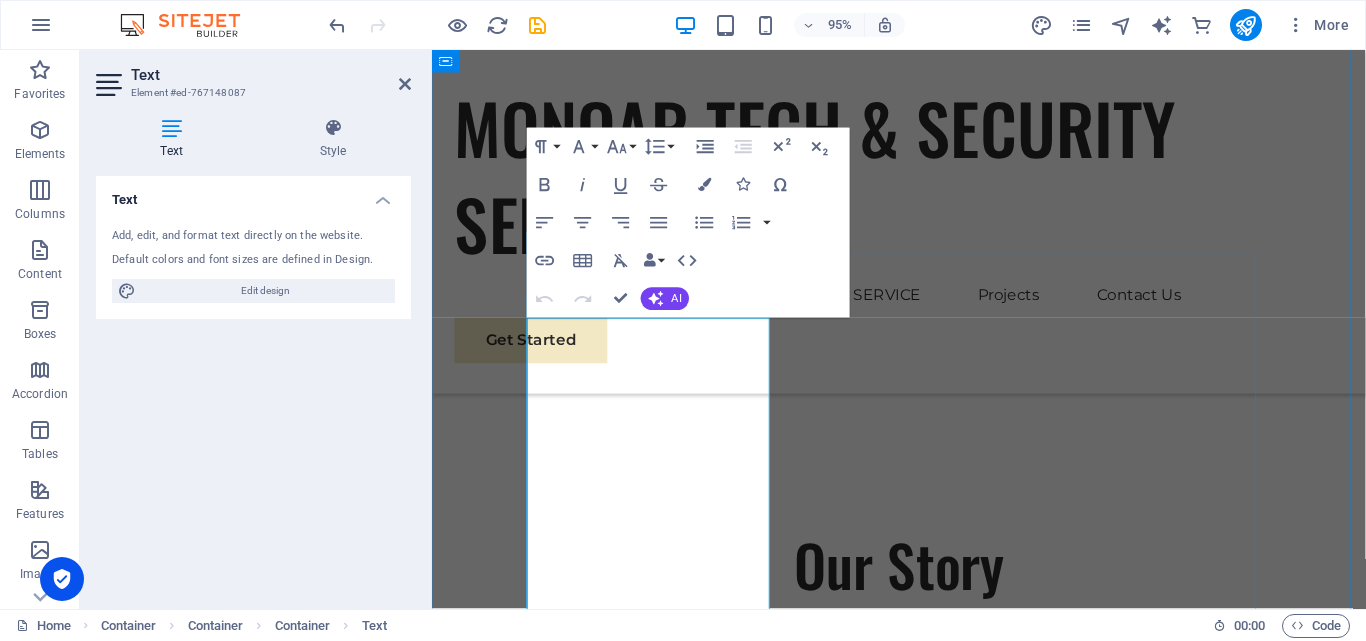 click on "[PERSON_NAME] and DVR" at bounding box center (1030, 867) 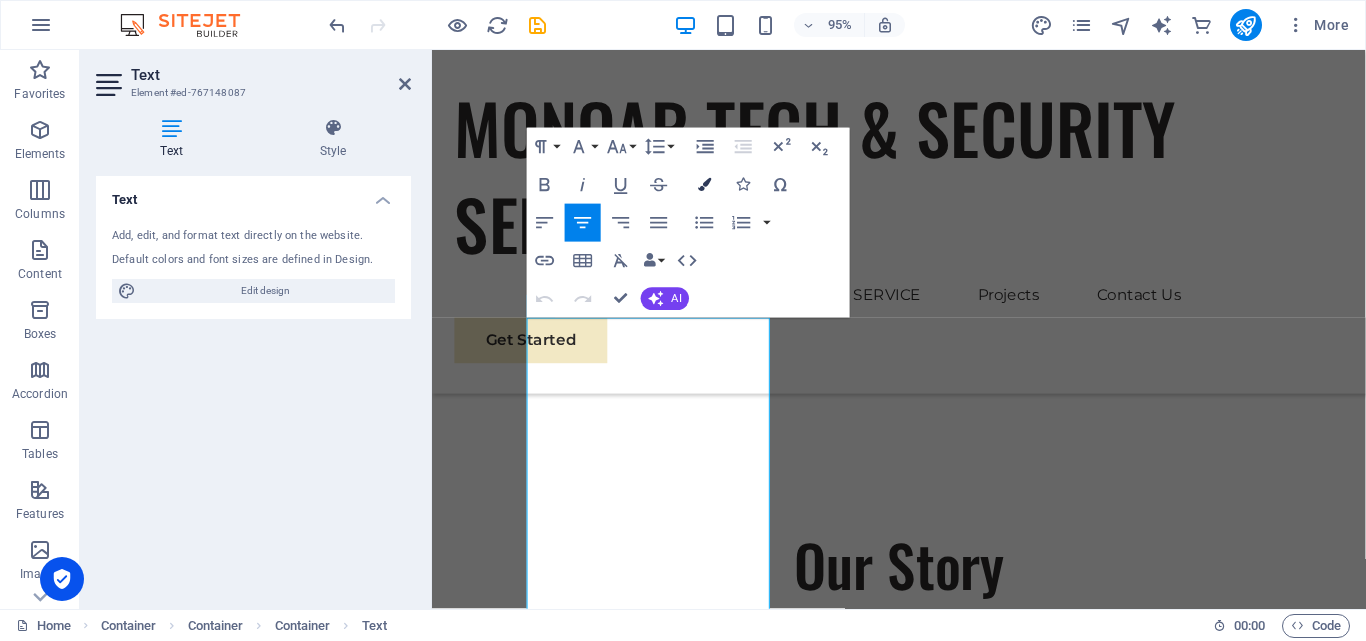 click at bounding box center (704, 184) 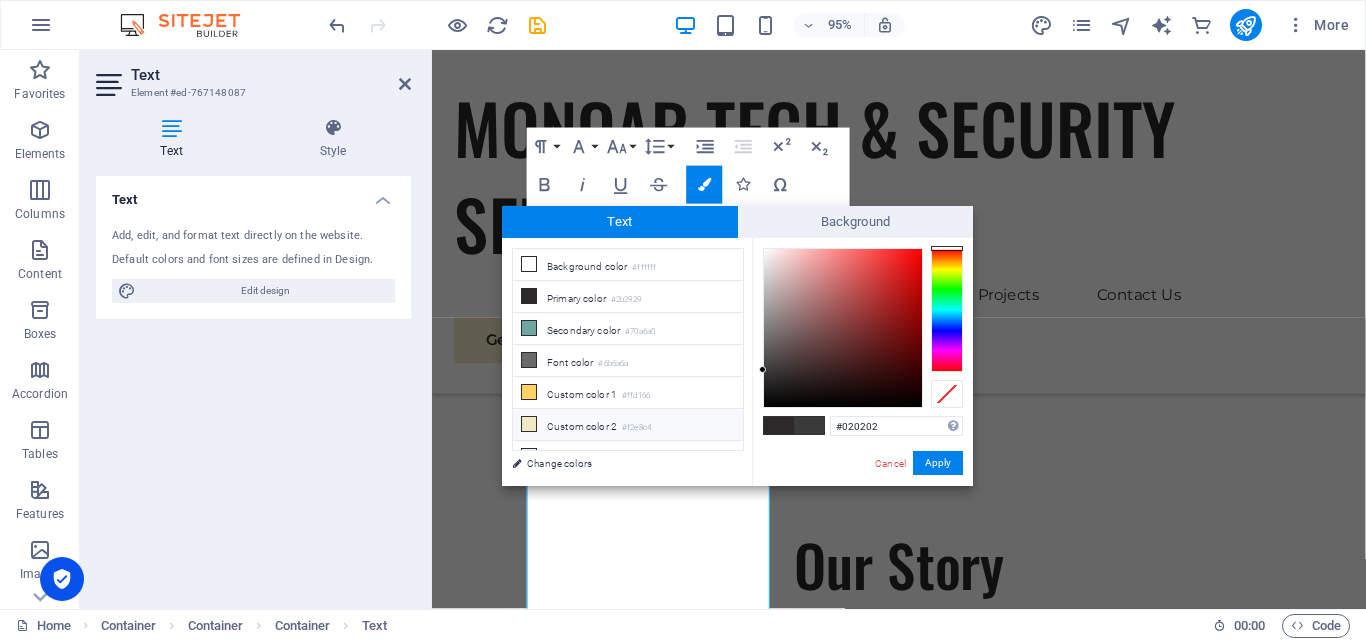 type on "#000000" 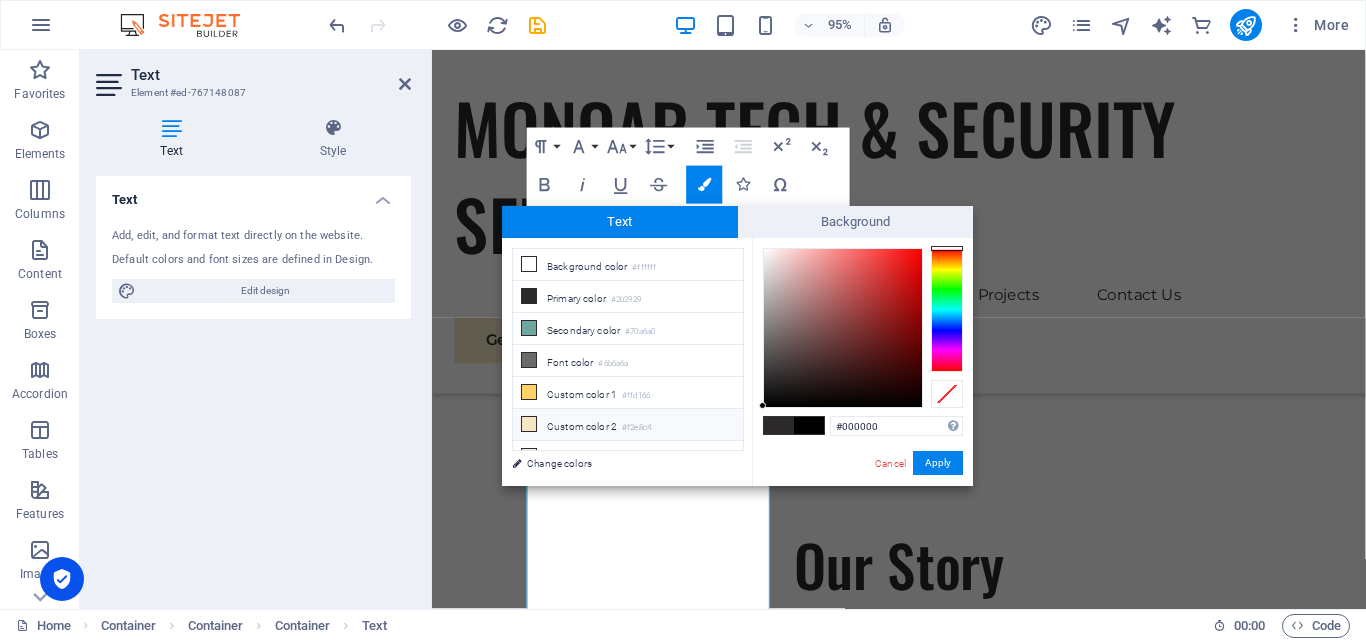 drag, startPoint x: 813, startPoint y: 402, endPoint x: 625, endPoint y: 432, distance: 190.37857 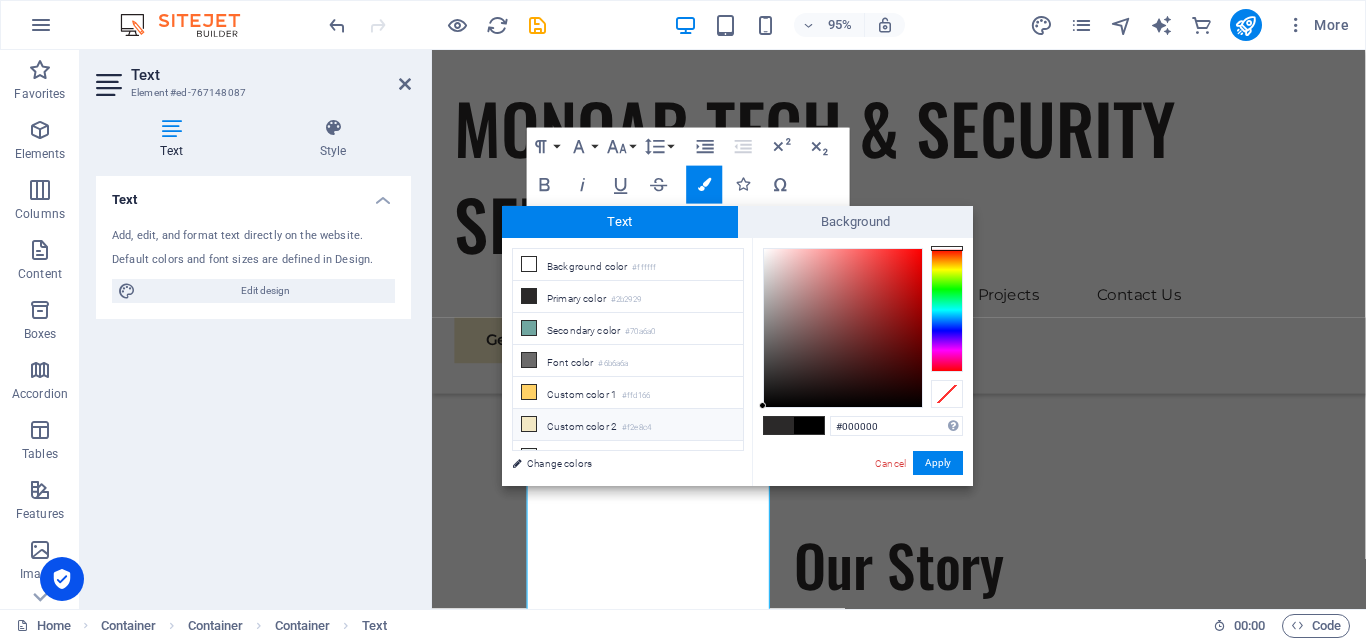 click on "less
Background color
#ffffff
Primary color
#2b2929
Secondary color
#70a6a0
Font color
#000000" at bounding box center (737, 362) 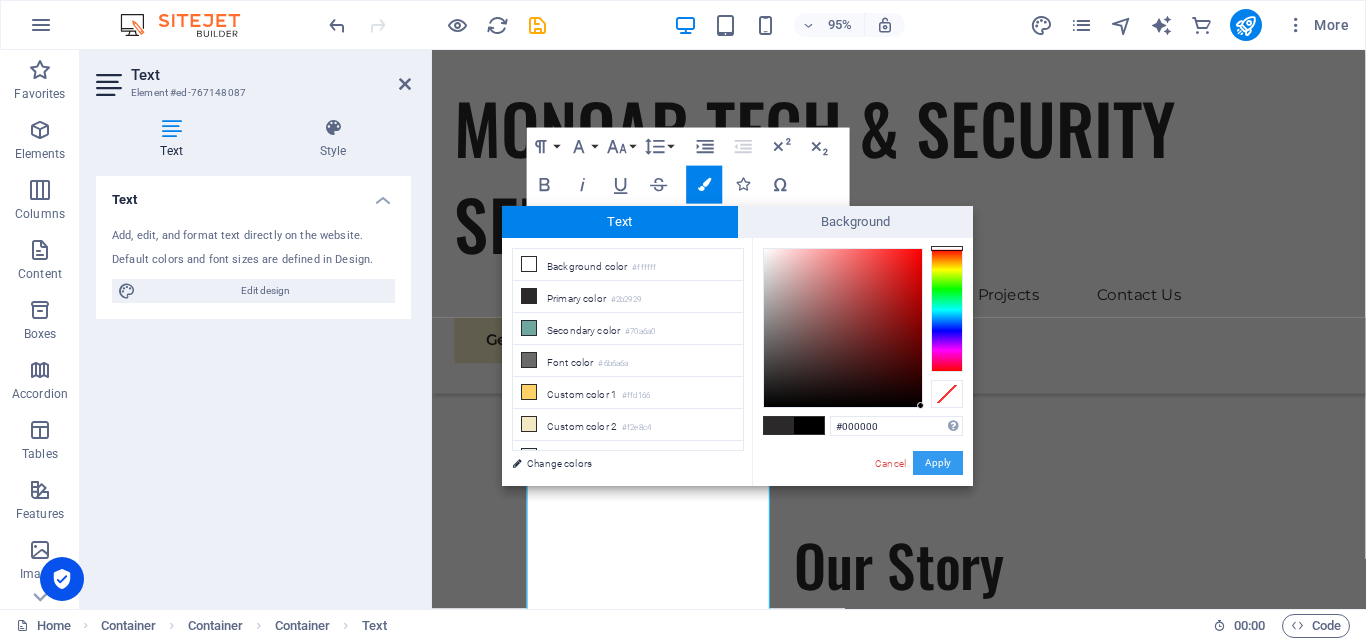 click on "Apply" at bounding box center [938, 463] 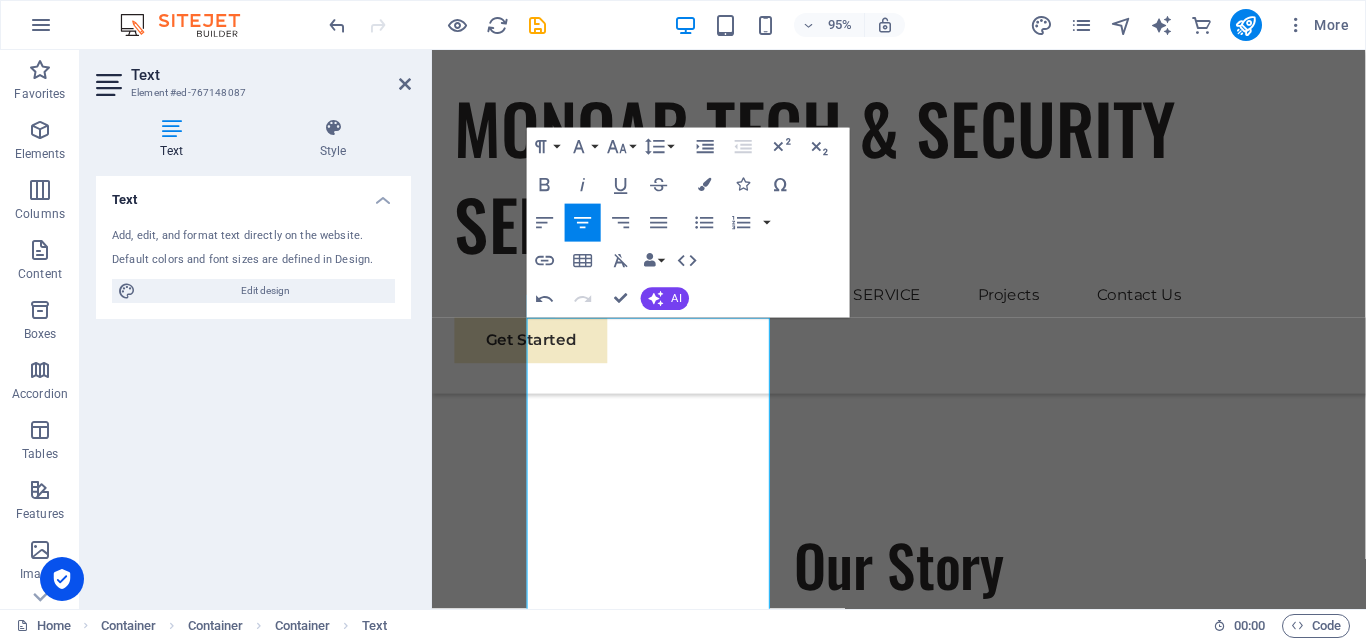 click on "H1   Banner   Banner   Container   Menu Bar   Menu   Logo   Spacer   Text   Button   Spacer   Container   H2   Spacer   Text   Container   Container   Text   Container   Container   Spacer   Container   Image   Container   Text   Text   Container   Container   Text   Container   Spacer   Container   Spacer   H2   Container   Spacer   Text   Spacer   Cards   Container   Container   Text   Spacer   Text   Text   Container   H2   Spacer   Text   Container   Boxes   Icon   Container   H2   Spacer   Text   4 columns   Container   Text   Container   Image   Text   Container   Spacer   Container   Button   Container   Overlay   Text   Text   Button   Container   Text   Container   Image   Text   Container   Button   Text   Container   Overlay   Spacer   Spacer   Button   H2   Container   Container   Overlay   Text   Text   Overlay   H2   Spacer   Text   Spacer   Overlay   Text   Text   Spacer   Spacer   Overlay   Text   Spacer   Container   Text   Unequal Columns   Container   Image     Container" at bounding box center (899, 329) 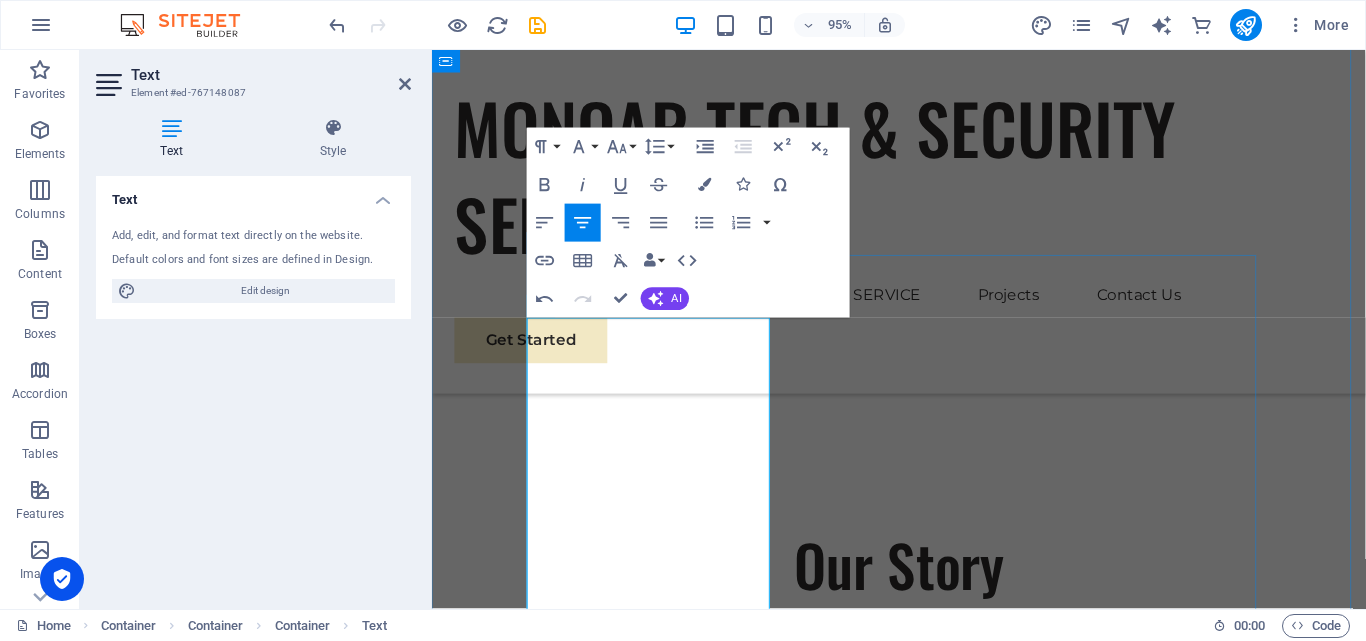 click on "Sustainable Success Partner Monoar Tech is one of the most trusted names for  CCTV Camera Shop in Bangladesh . Our curated collection meets your every requirement, from  DVR  ( Jovision ,  Dahua XVR and DVR ,  Hikvision ,  Avtech , UNV, TVT DVR ,XVR,and NVR ) to  2.0  or  5.0 megapixel HD cameras . We are the partners of reputable brands like  Dahua ,  Hikvision ,  Avtech ,UNV, and  Jovision . Also, we have  audio CCTV camera ,Full Colour Camera,  PTZ HD ,  starlight camera , IP Camera and  CCTV accessories  in our stock, guaranteeing reliability and authenticity. Whether you want a full-scale monitoring system or just a basic  CCTV camera package   4 ,  5 ,  6 ,  8 ,16 and 32  CCTV camera package  along with  Dahua ,  Hikvision , UNV and  Jovision CCTV camera packages , our expert Monoar Tech team guides you to choose the best fit depending on your requirement. Expertise For Results" at bounding box center [923, 1461] 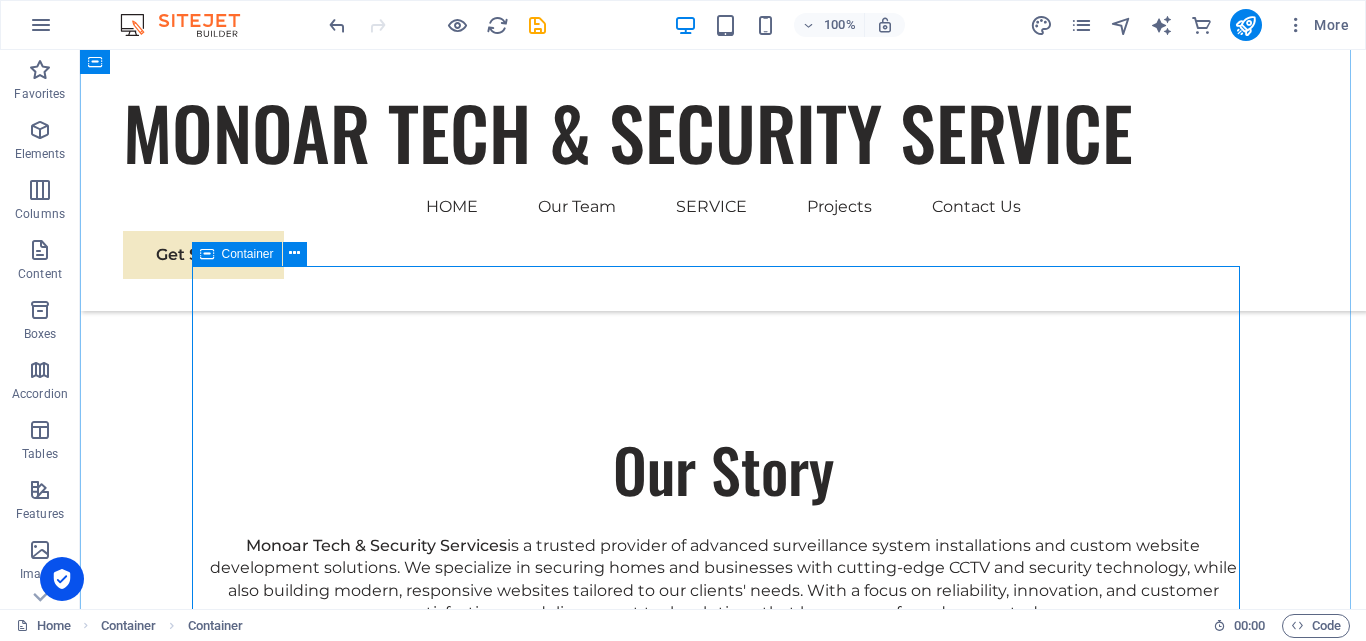 scroll, scrollTop: 1693, scrollLeft: 0, axis: vertical 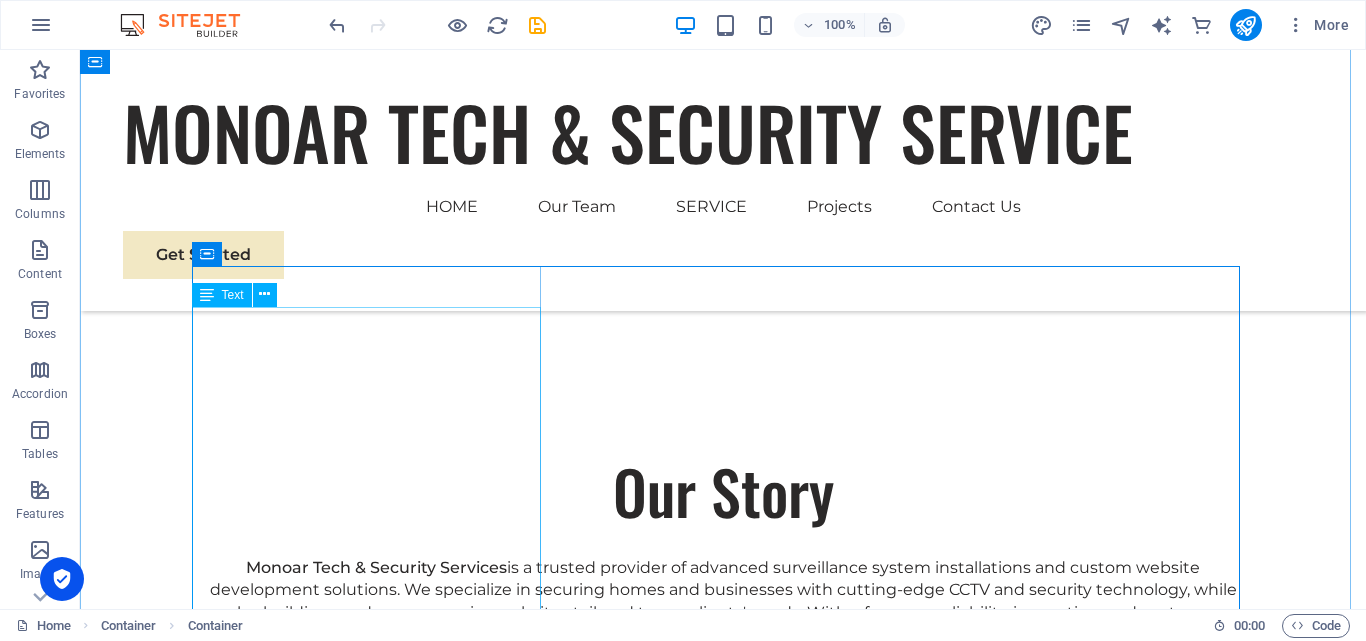 click on "Monoar Tech is one of the most trusted names for  CCTV Camera Shop in Bangladesh . Our curated collection meets your every requirement, from  DVR  ( Jovision ,  Dahua XVR and DVR ,  Hikvision ,  Avtech , UNV, TVT DVR ,XVR,and NVR ) to  2.0  or  5.0 megapixel HD cameras . We are the partners of reputable brands like  Dahua ,  Hikvision ,  Avtech ,UNV, and  Jovision . Also, we have  audio CCTV camera ,Full Colour Camera,  PTZ HD ,  starlight camera , IP Camera and  CCTV accessories  in our stock, guaranteeing reliability and authenticity. Whether you want a full-scale monitoring system or just a basic  CCTV camera package   4 ,  5 ,  6 ,  8 ,16 and 32  CCTV camera package  along with  Dahua ,  Hikvision , UNV and  Jovision CCTV camera packages , our expert Monoar Tech team guides you to choose the best fit depending on your requirement." at bounding box center [723, 779] 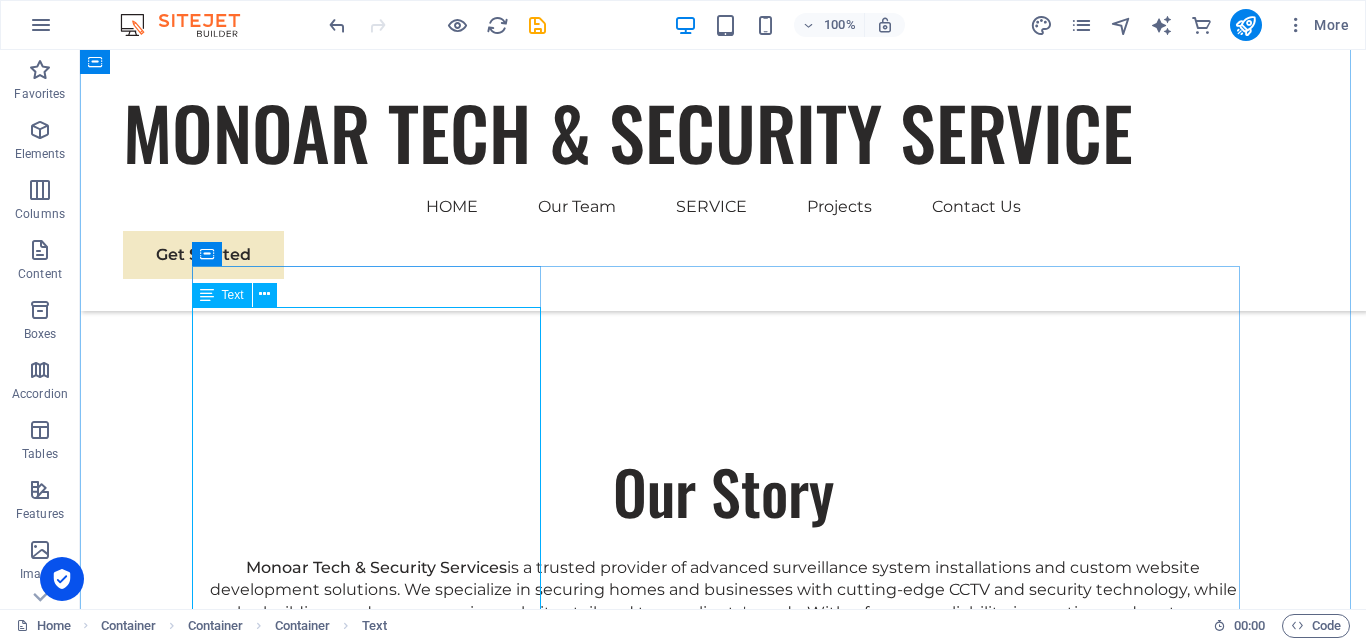 click on "Text" at bounding box center (222, 295) 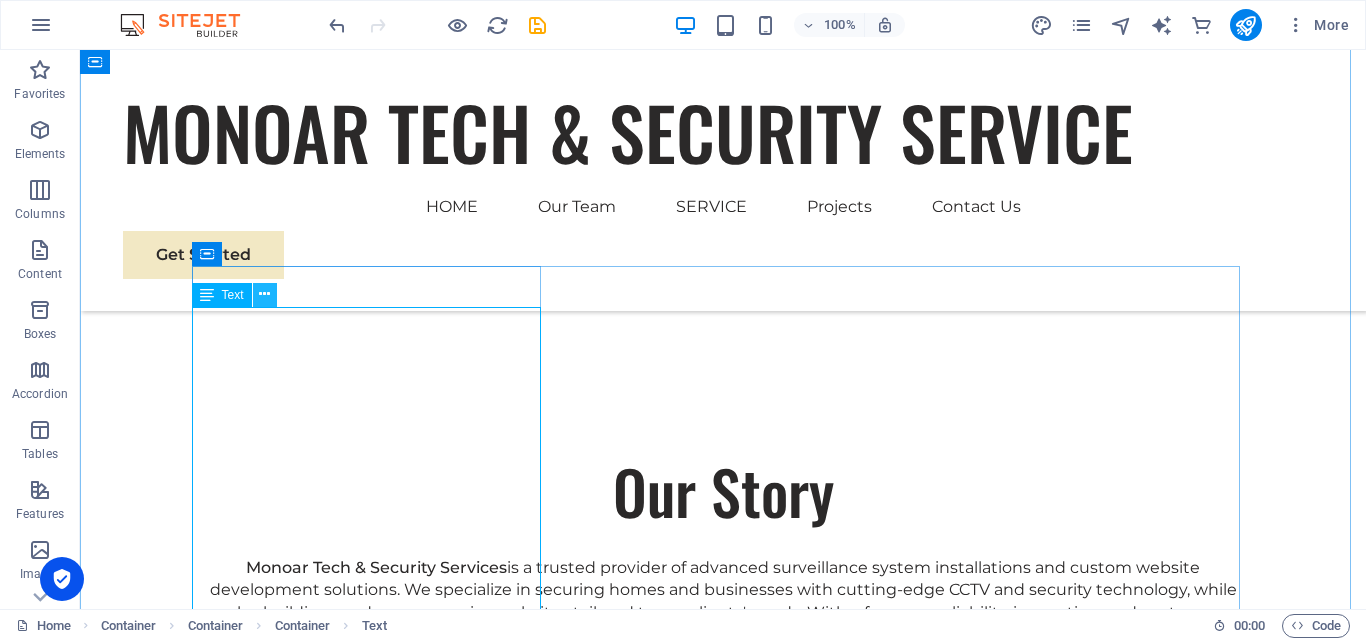 click at bounding box center [265, 295] 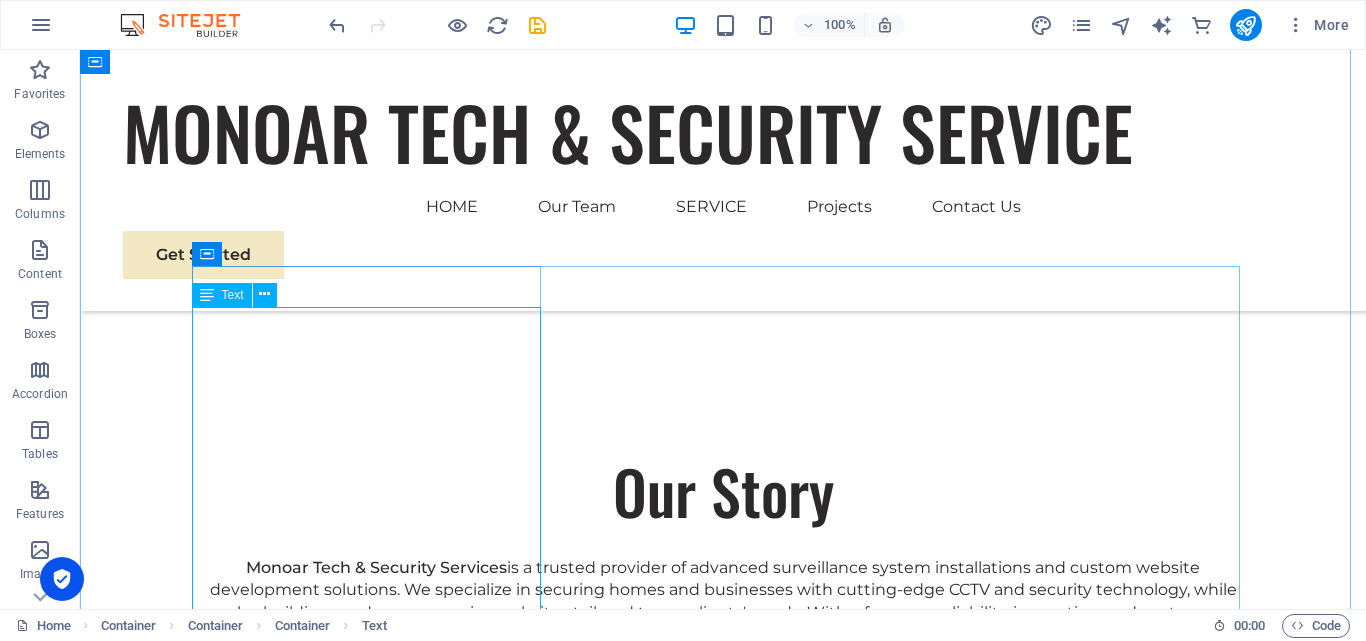 click on "Monoar Tech is one of the most trusted names for  CCTV Camera Shop in Bangladesh . Our curated collection meets your every requirement, from  DVR  ( Jovision ,  Dahua XVR and DVR ,  Hikvision ,  Avtech , UNV, TVT DVR ,XVR,and NVR ) to  2.0  or  5.0 megapixel HD cameras . We are the partners of reputable brands like  Dahua ,  Hikvision ,  Avtech ,UNV, and  Jovision . Also, we have  audio CCTV camera ,Full Colour Camera,  PTZ HD ,  starlight camera , IP Camera and  CCTV accessories  in our stock, guaranteeing reliability and authenticity. Whether you want a full-scale monitoring system or just a basic  CCTV camera package   4 ,  5 ,  6 ,  8 ,16 and 32  CCTV camera package  along with  Dahua ,  Hikvision , UNV and  Jovision CCTV camera packages , our expert Monoar Tech team guides you to choose the best fit depending on your requirement." at bounding box center (723, 779) 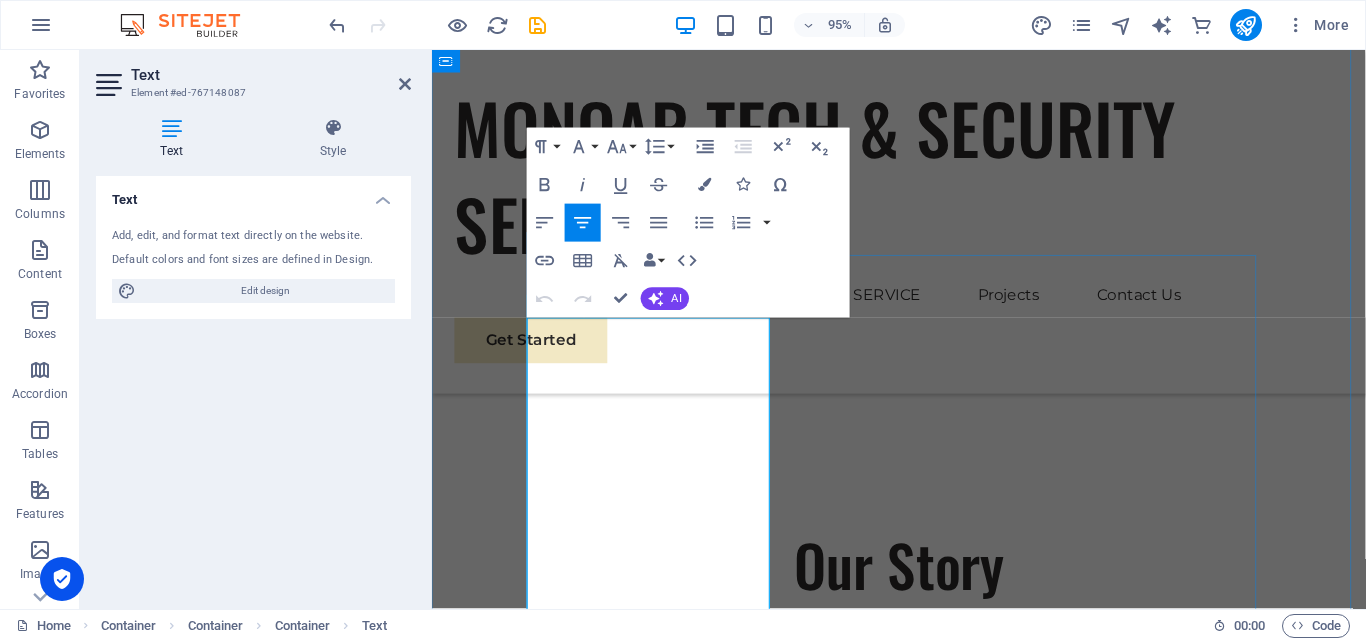 click on ". Our curated collection meets your every requirement, from" at bounding box center (913, 856) 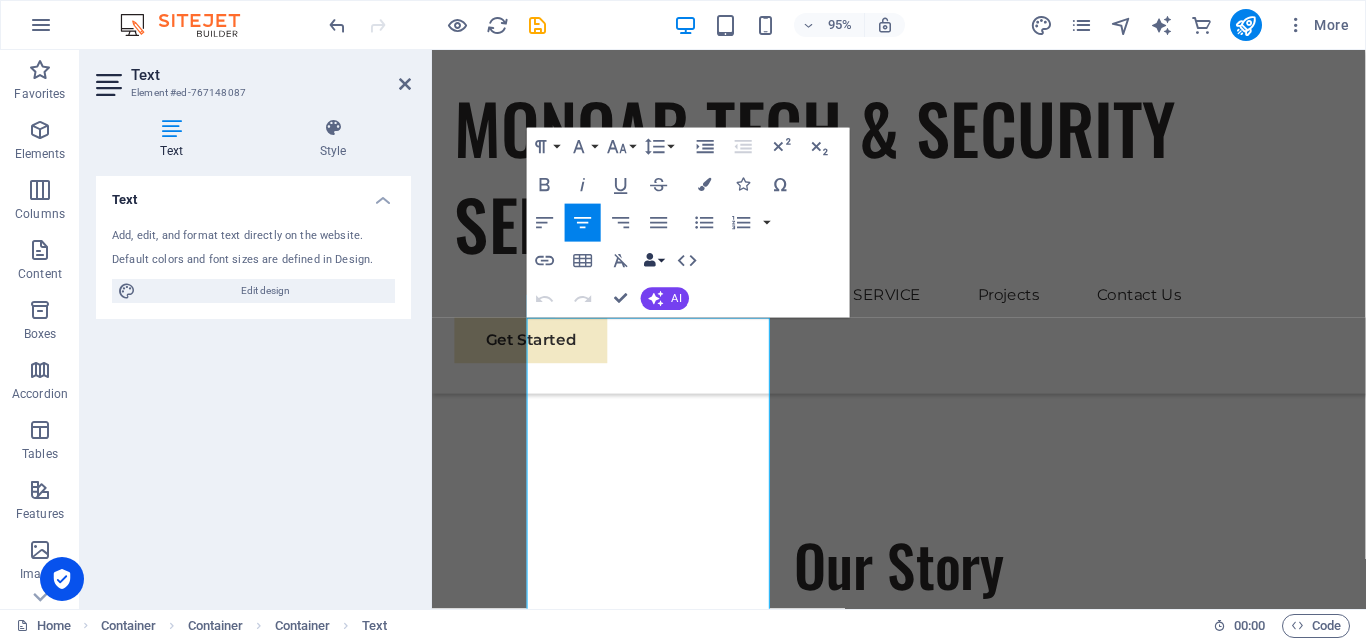 click at bounding box center (650, 260) 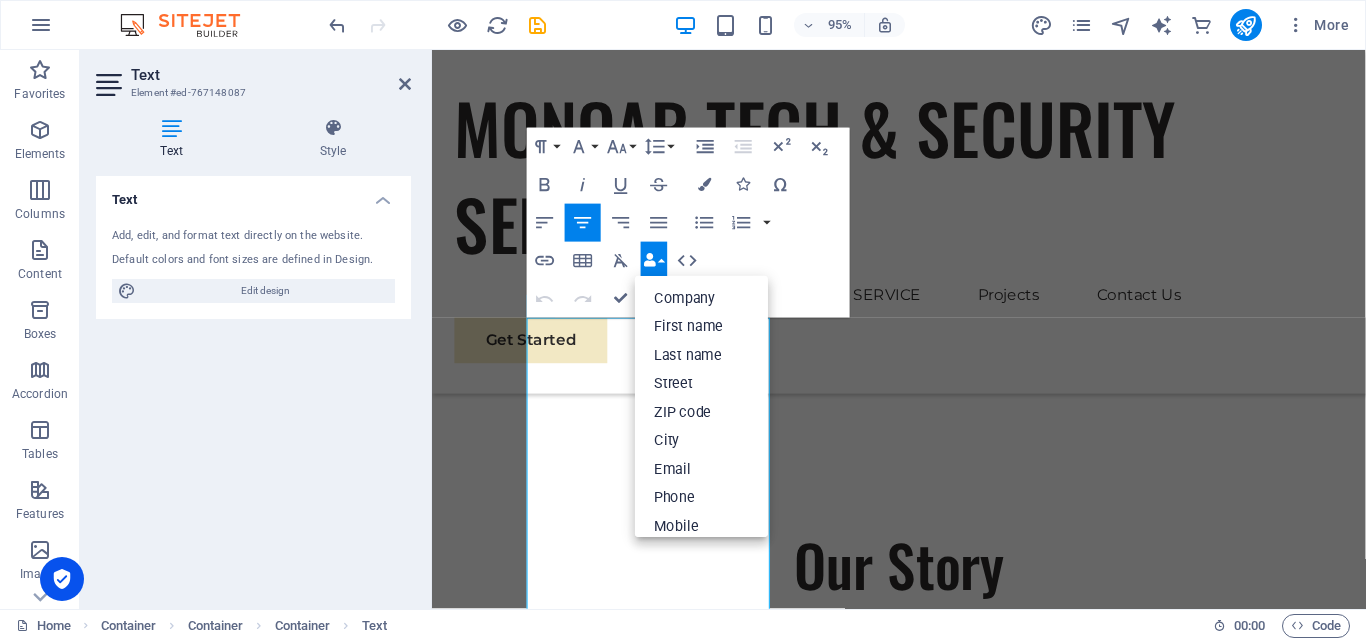 click at bounding box center (650, 260) 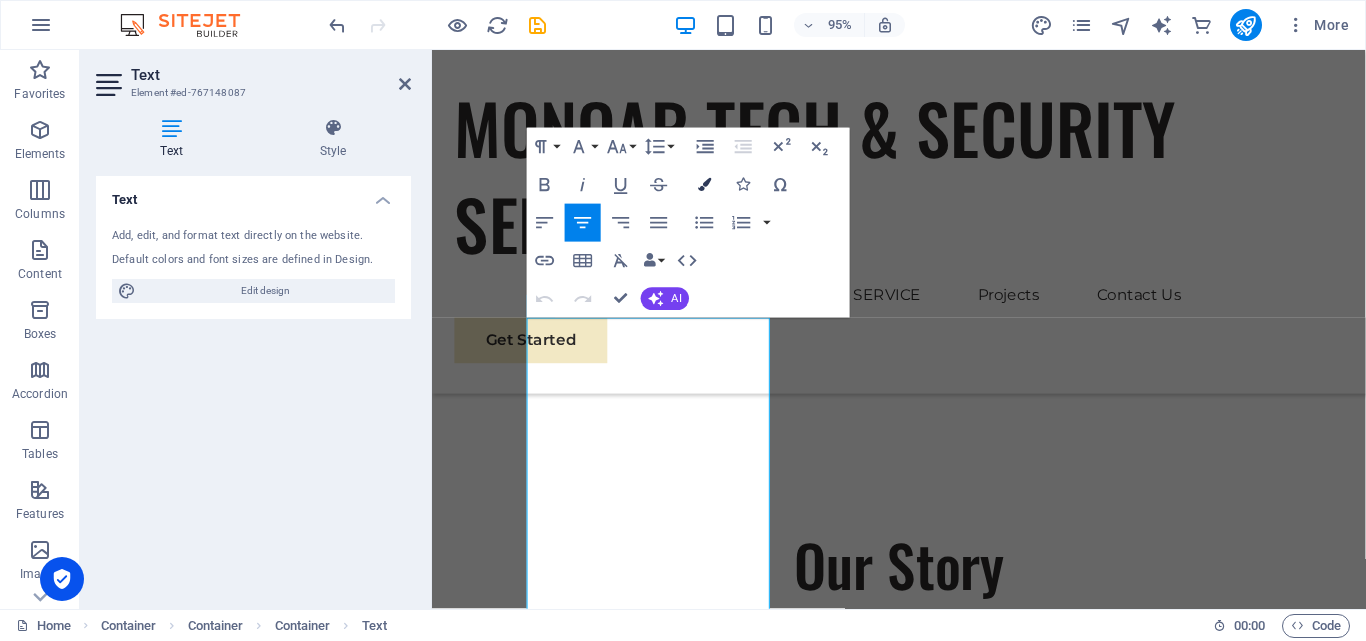 click at bounding box center [704, 184] 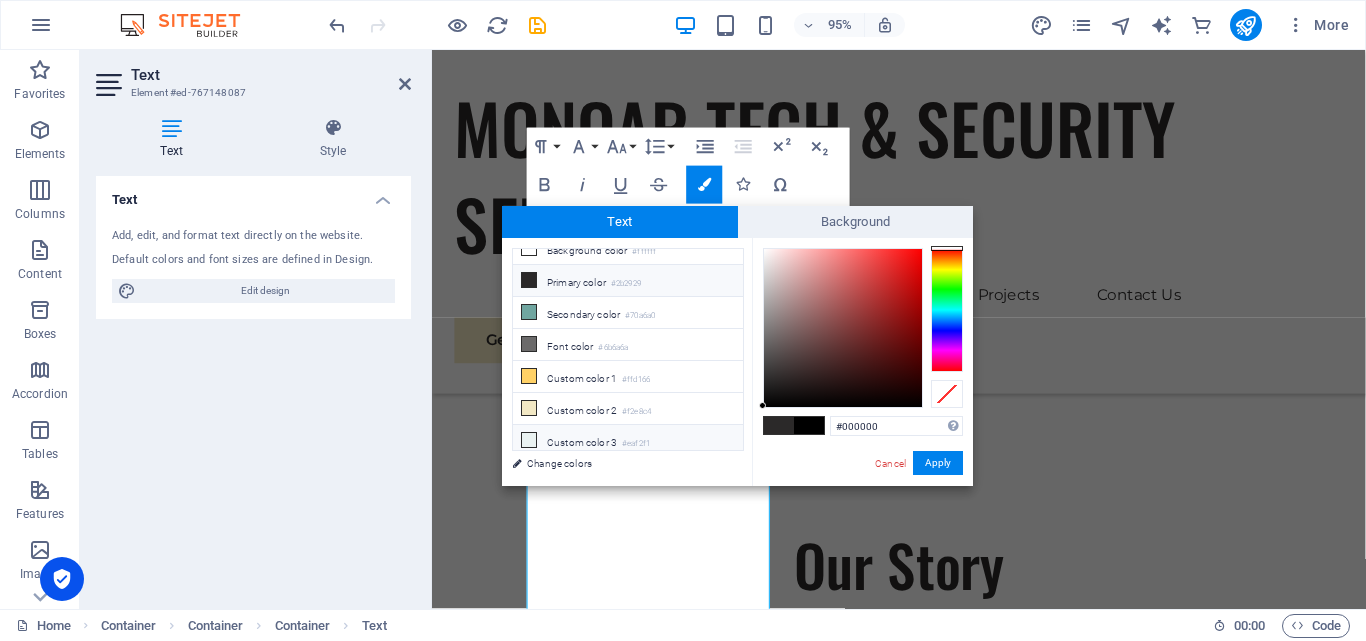 scroll, scrollTop: 0, scrollLeft: 0, axis: both 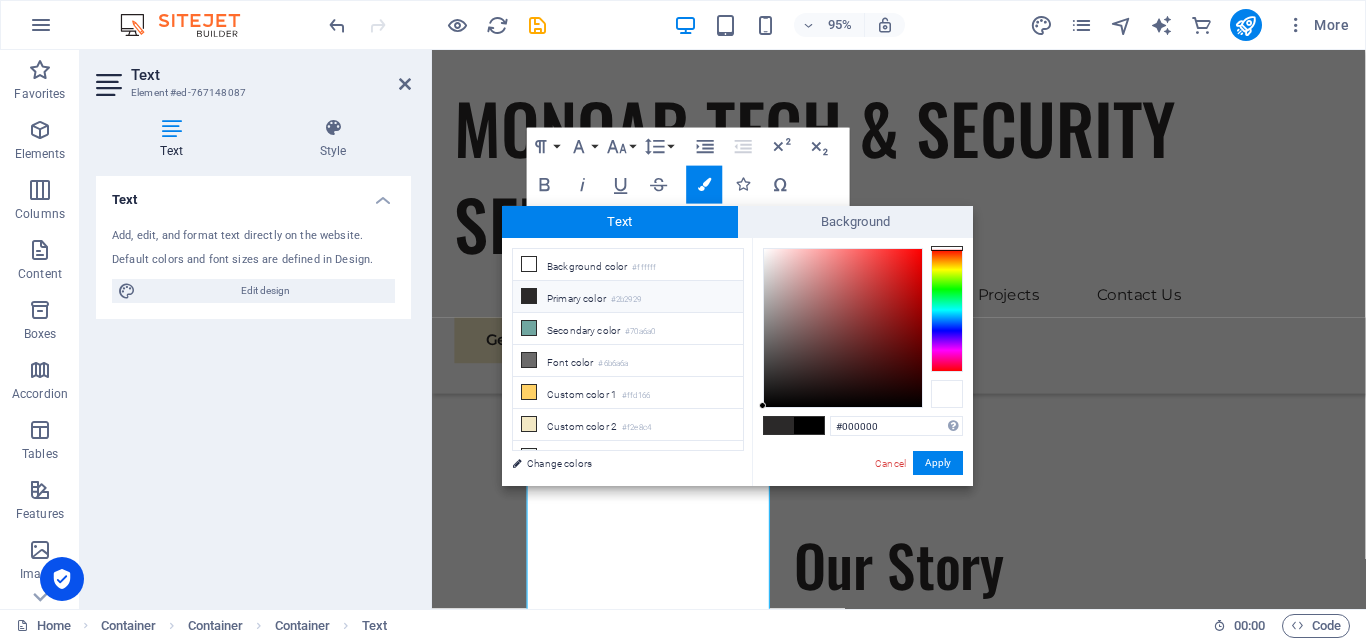 click at bounding box center (947, 394) 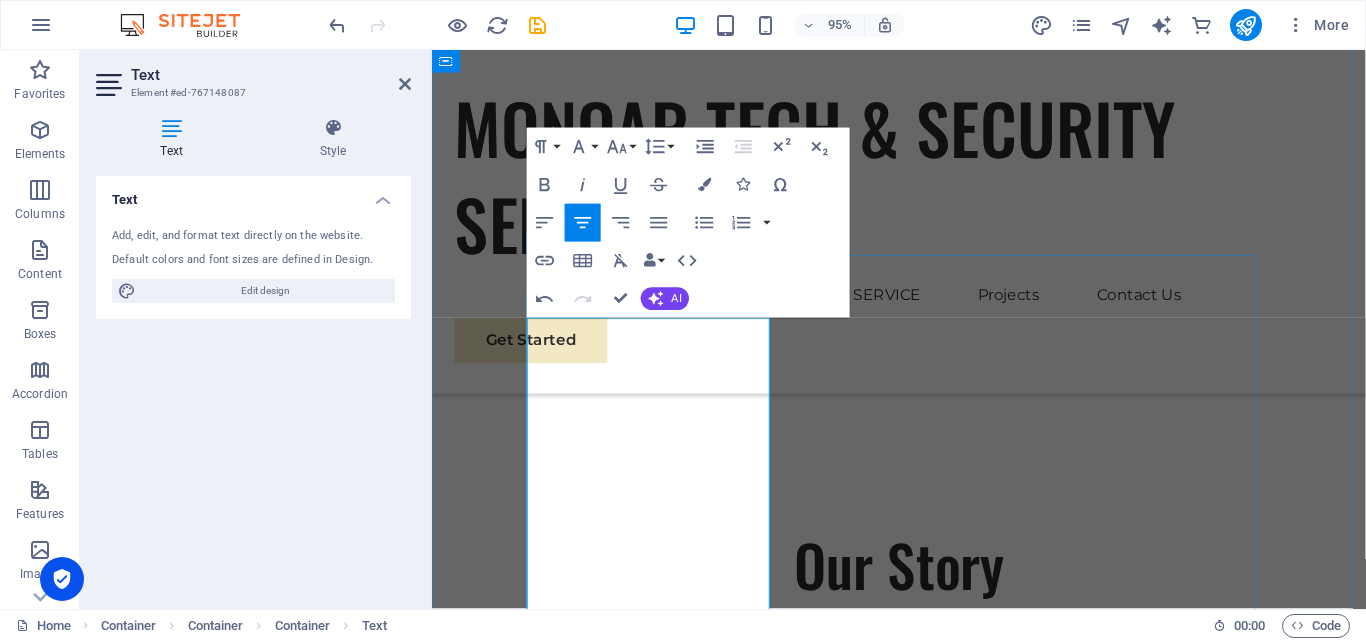 click on "[PERSON_NAME] and DVR" at bounding box center (1030, 867) 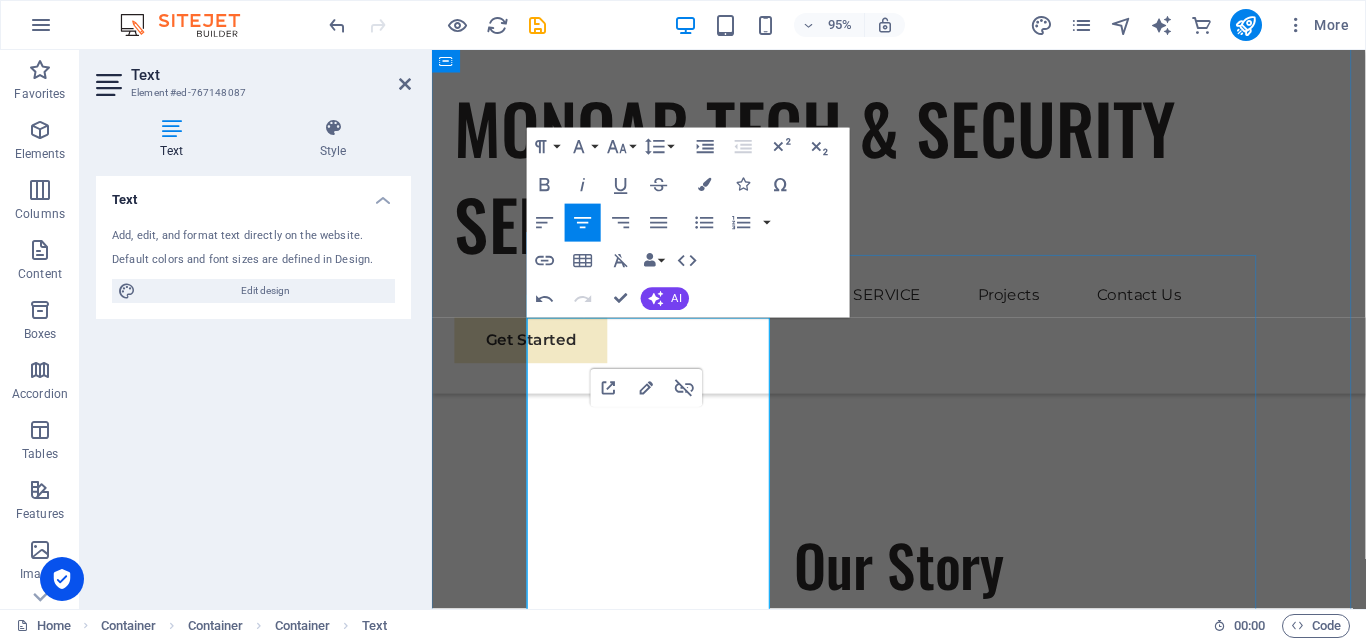 click on "," at bounding box center [934, 867] 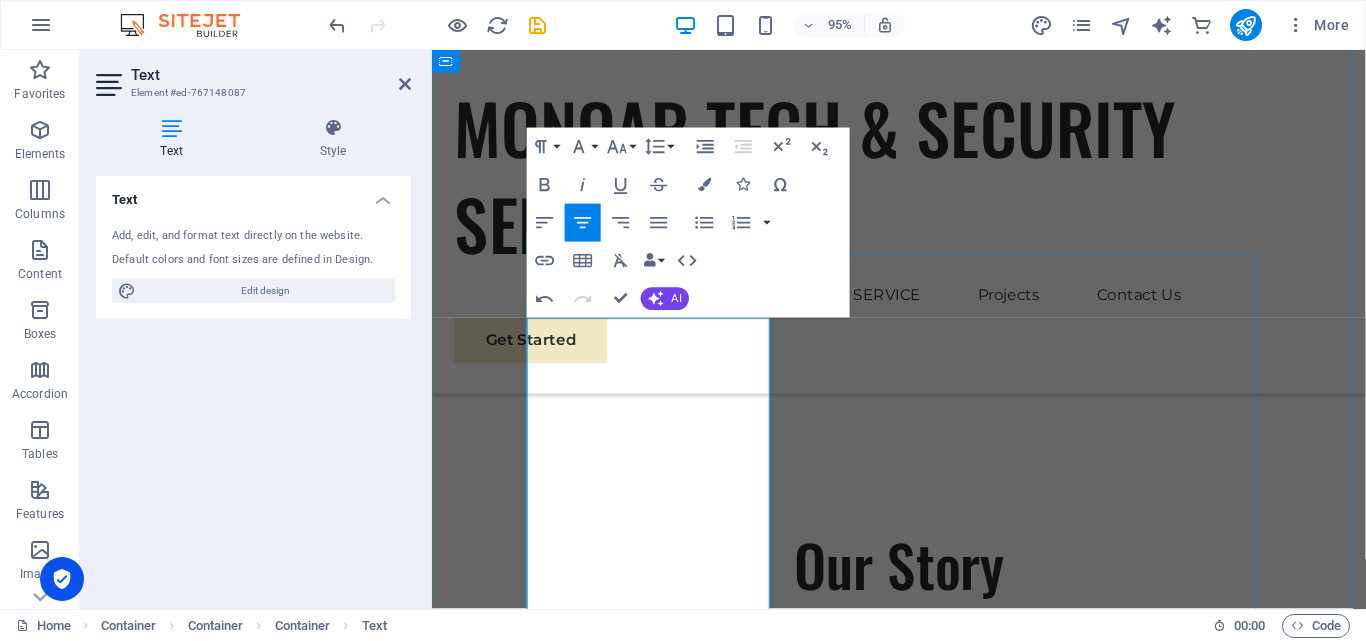 click on "," at bounding box center (934, 867) 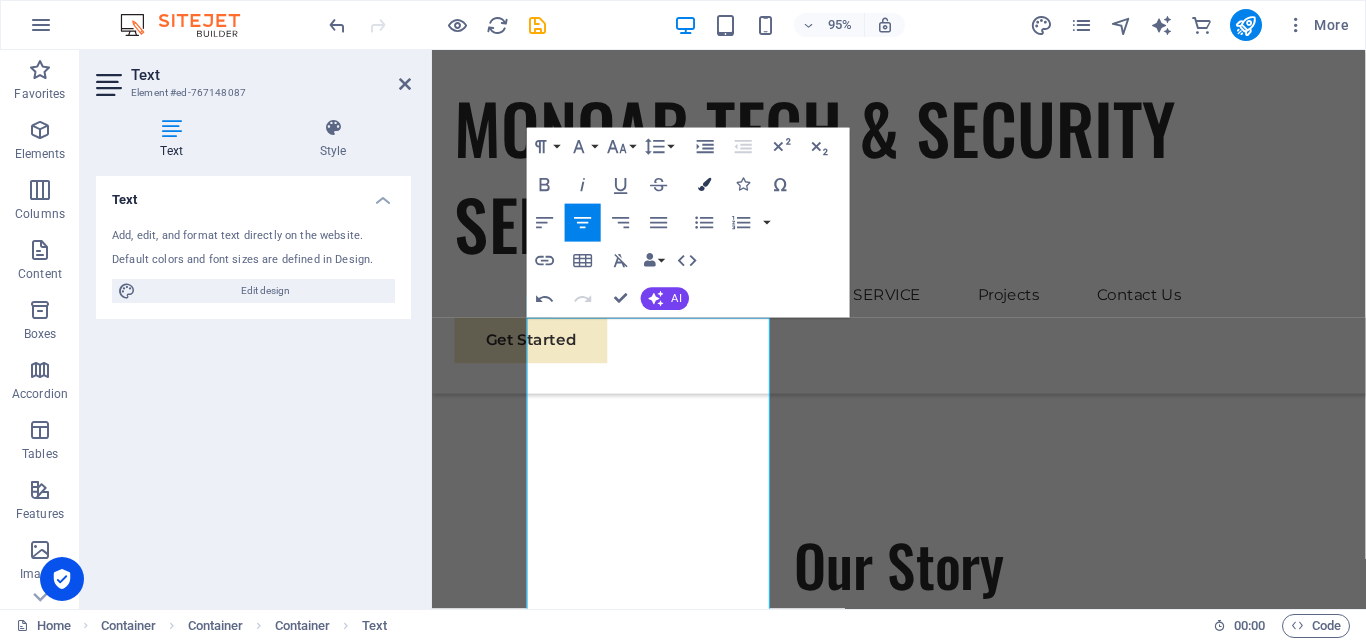 drag, startPoint x: 697, startPoint y: 184, endPoint x: 702, endPoint y: 194, distance: 11.18034 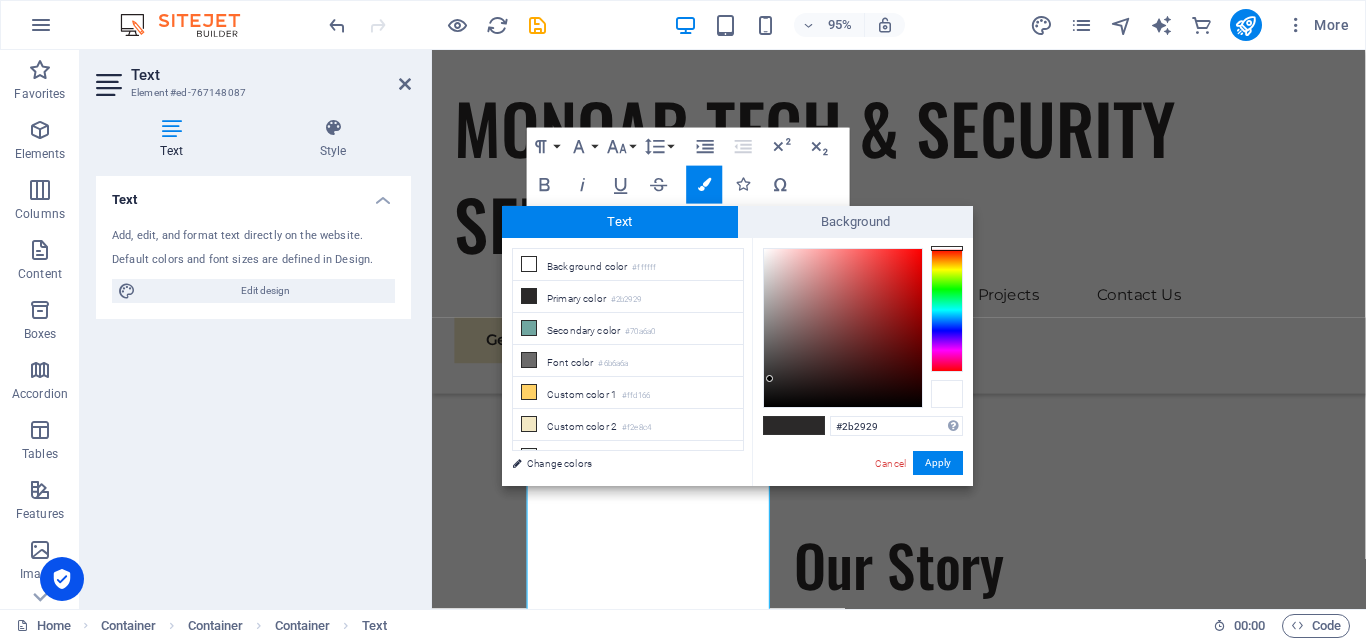 click at bounding box center [947, 394] 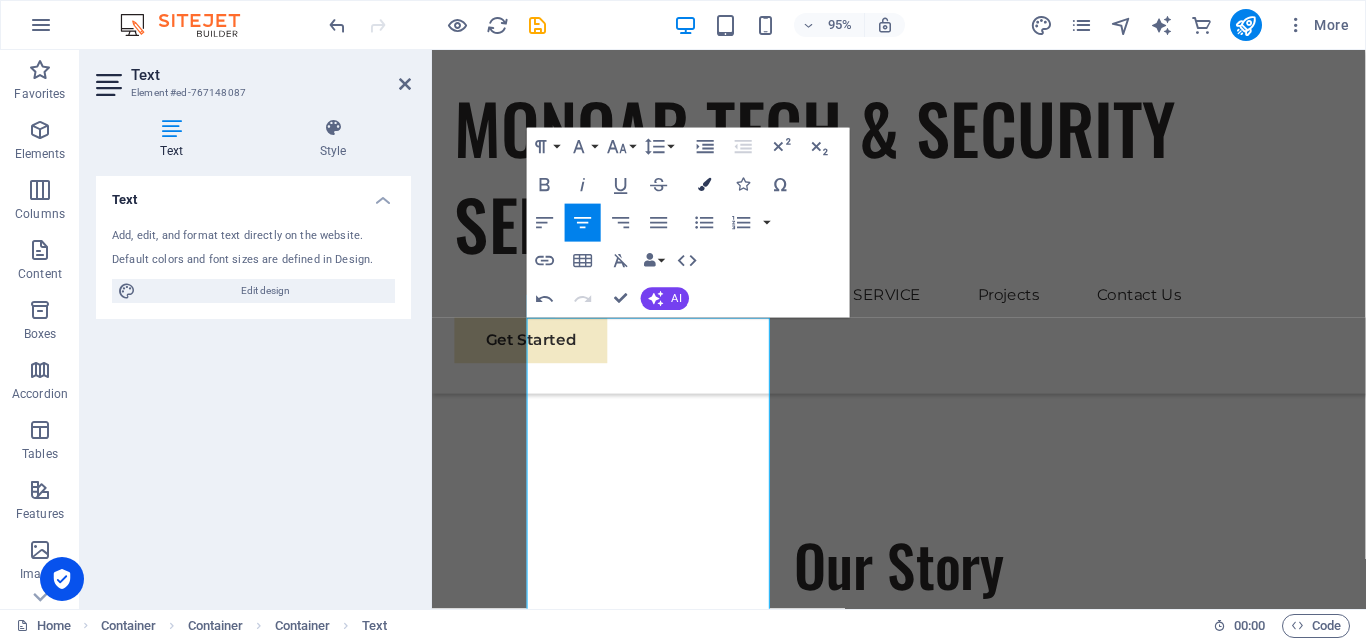 click at bounding box center (704, 184) 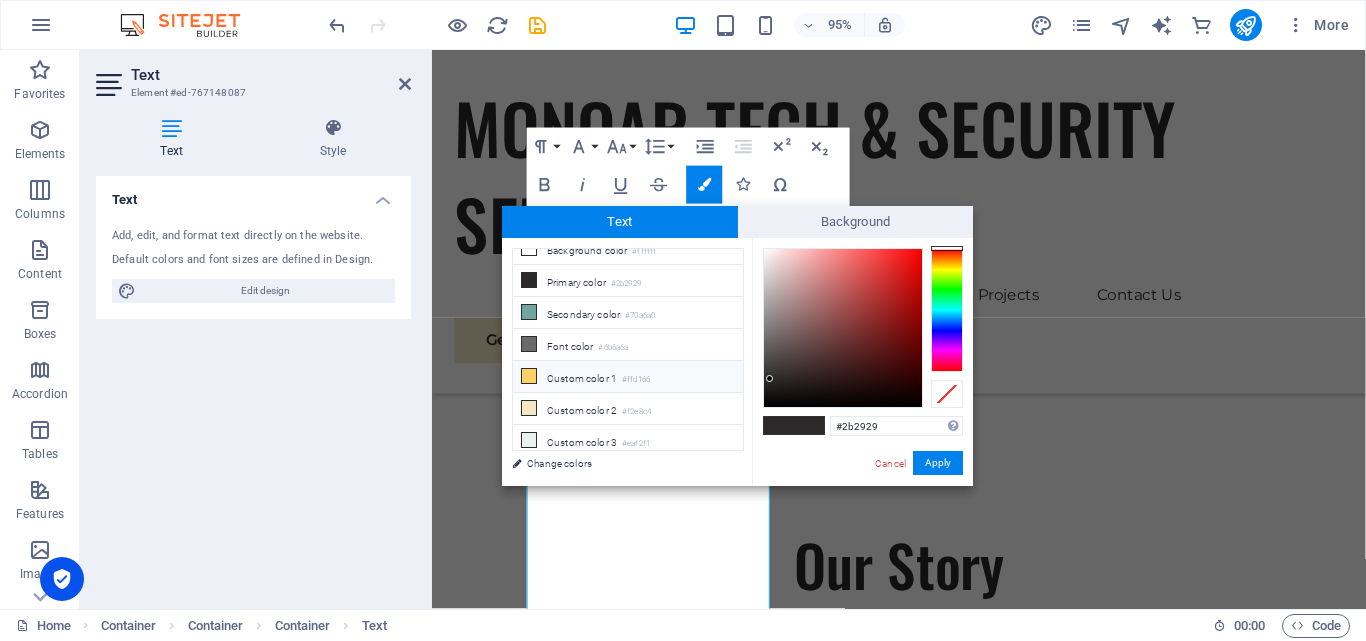 scroll, scrollTop: 0, scrollLeft: 0, axis: both 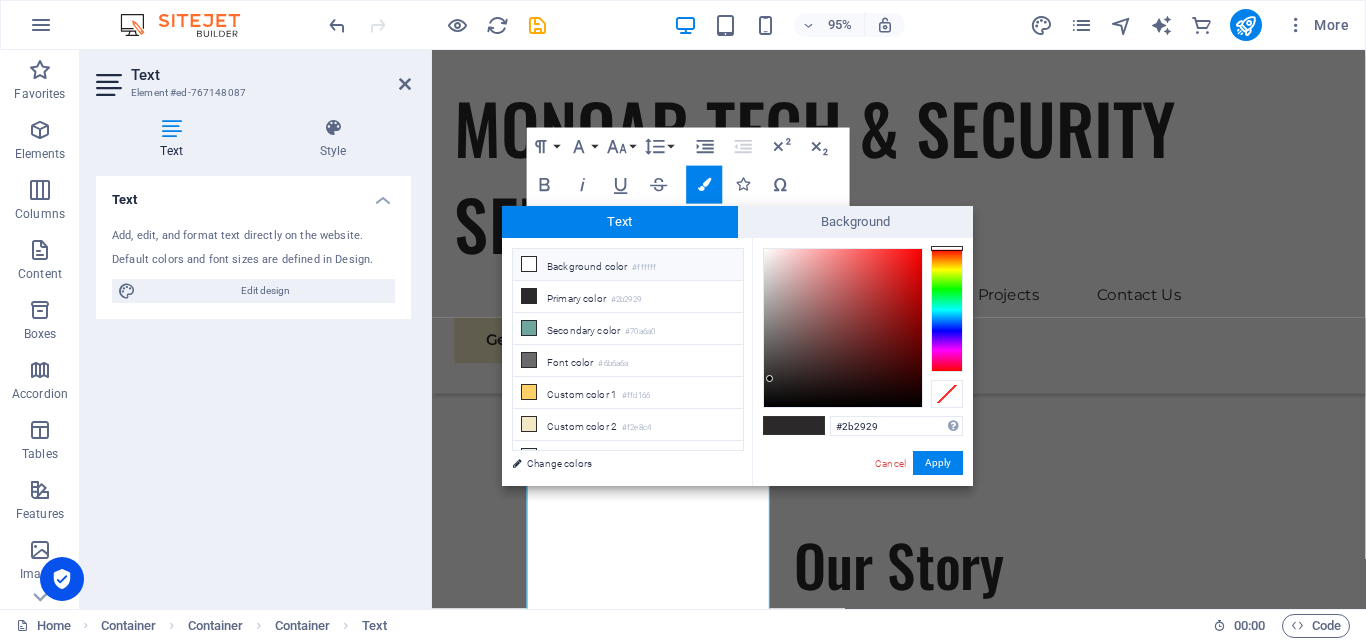 click on "Background color
#ffffff" at bounding box center [628, 265] 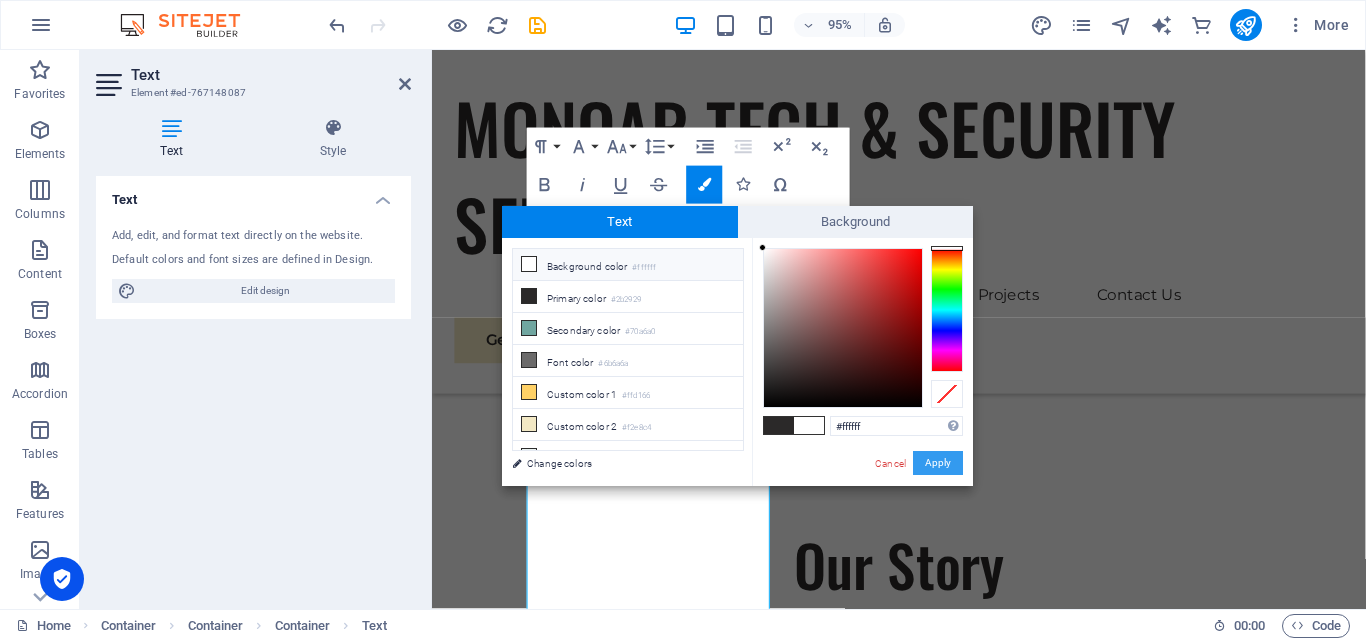 click on "Apply" at bounding box center (938, 463) 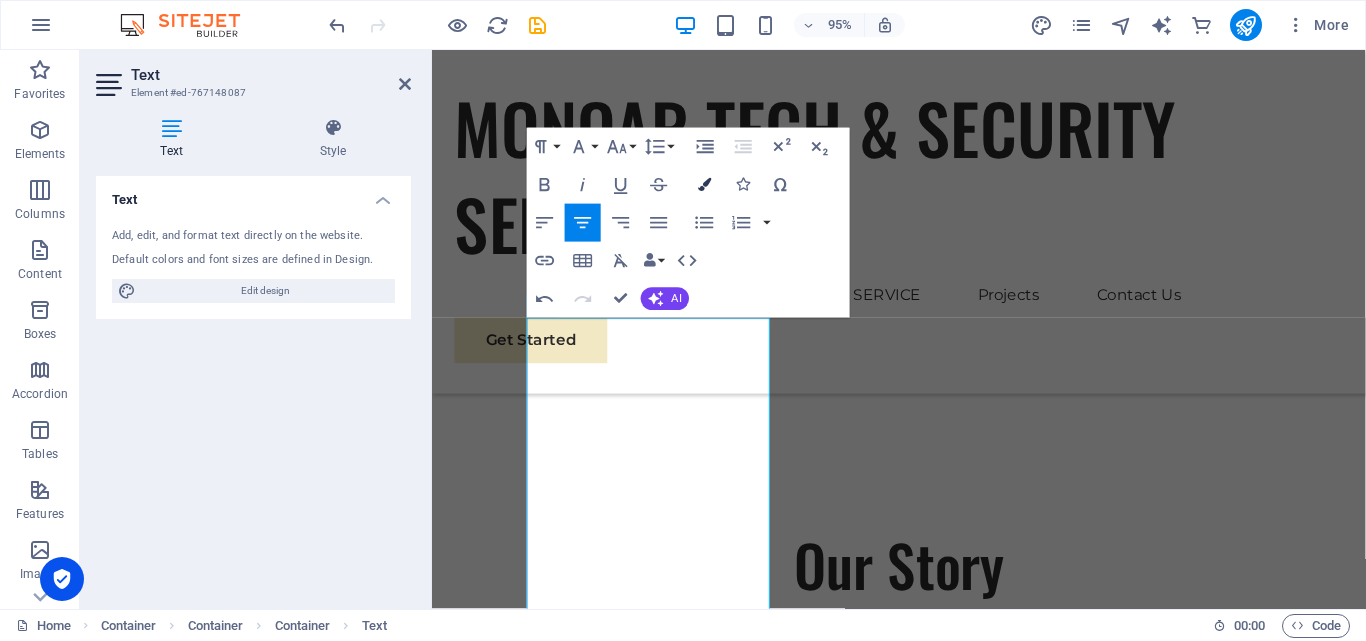 click on "Colors" at bounding box center [705, 185] 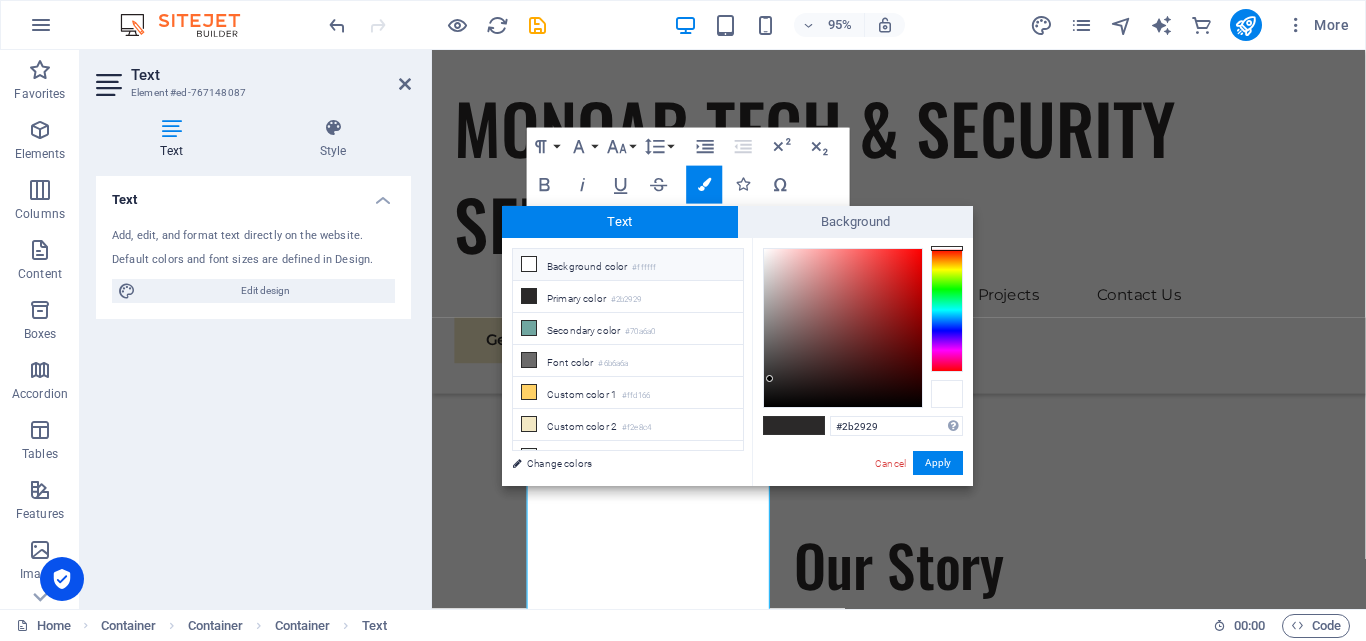 click at bounding box center (947, 394) 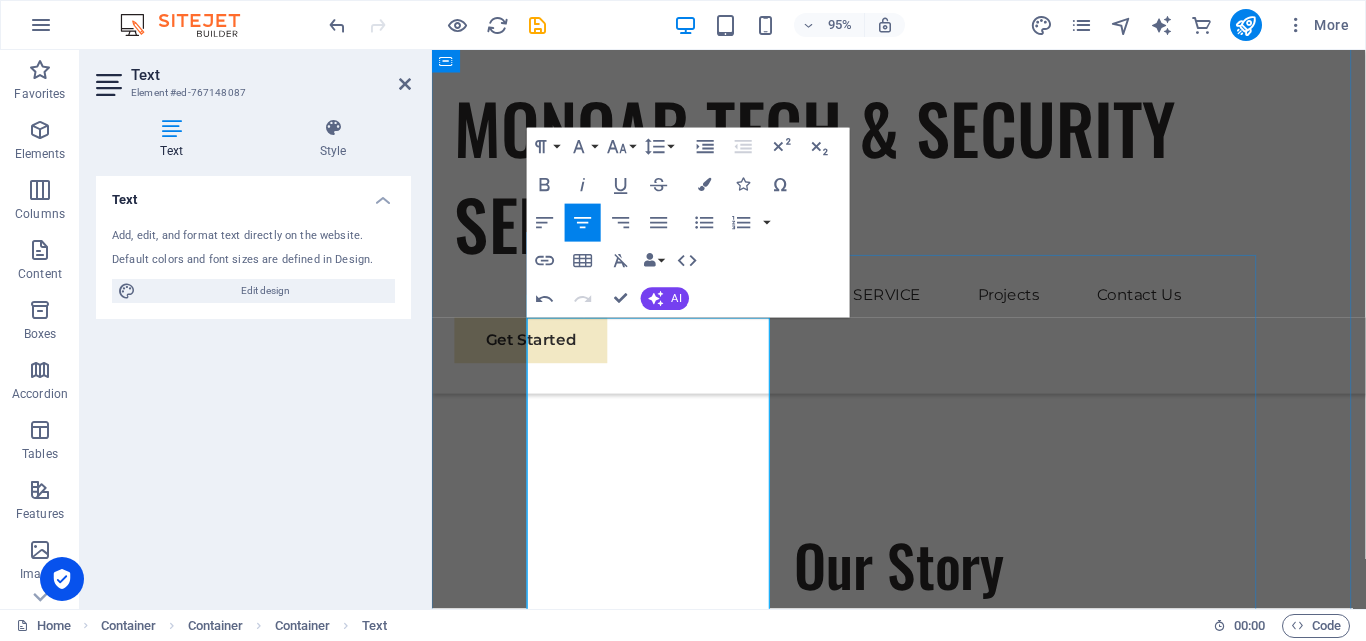 click on "​ Monoar Tech is one of the most trusted names for  CCTV Camera Shop in Bangladesh . Our curated collection meets your every requirement, from  DVR  ( Jovision ,  Dahua XVR and DVR ,  Hikvision ,  Avtech , UNV, TVT DVR ,XVR,and NVR ) to  2.0  or  5.0 megapixel HD cameras . We are the partners of reputable brands like  Dahua ,  Hikvision ,  Avtech ,UNV, and  Jovision . Also, we have  audio CCTV camera ,Full Colour Camera,  PTZ HD ,  starlight camera , IP Camera and  CCTV accessories  in our stock, guaranteeing reliability and authenticity. Whether you want a full-scale monitoring system or just a basic  CCTV camera package   4 ,  5 ,  6 ,  8 ,16 and 32  CCTV camera package  along with  Dahua ,  Hikvision , UNV and  Jovision CCTV camera packages , our expert Monoar Tech team guides you to choose the best fit depending on your requirement. ​" at bounding box center (923, 936) 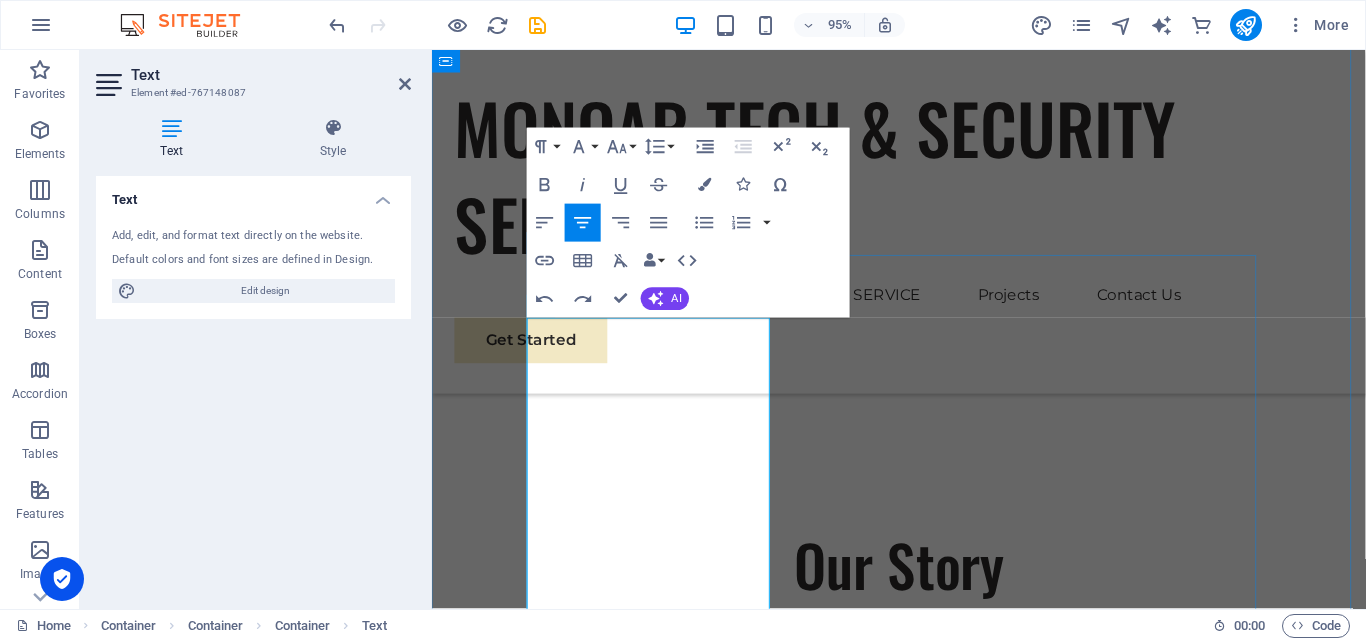click on "Sustainable Success Partner Monoar Tech is one of the most trusted names for  CCTV Camera Shop in Bangladesh . Our curated collection meets your every requirement, from  DVR  ( Jovision ,  Dahua XVR and DVR ,  Hikvision ,  Avtech , UNV, TVT DVR ,XVR,and NVR ) to  2.0  or  5.0 megapixel HD cameras . We are the partners of reputable brands like  Dahua ,  Hikvision ,  Avtech ,UNV, and  Jovision . Also, we have  audio CCTV camera ,Full Colour Camera,  PTZ HD ,  starlight camera , IP Camera and  CCTV accessories  in our stock, guaranteeing reliability and authenticity. Whether you want a full-scale monitoring system or just a basic  CCTV camera package   4 ,  5 ,  6 ,  8 ,16 and 32  CCTV camera package  along with  Dahua ,  Hikvision , UNV and  Jovision CCTV camera packages , our expert Monoar Tech team guides you to choose the best fit depending on your requirement. Expertise For Results" at bounding box center [923, 1461] 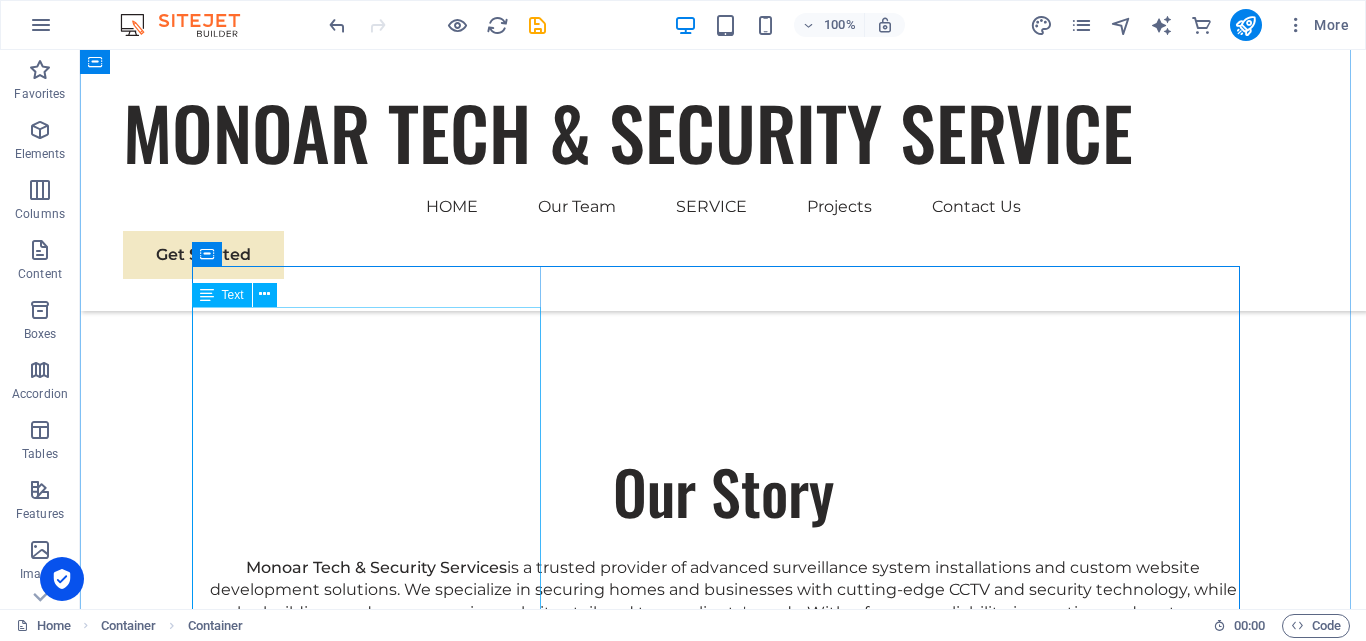 click on "Monoar Tech is one of the most trusted names for  CCTV Camera Shop in Bangladesh . Our curated collection meets your every requirement, from  DVR  ( Jovision ,  Dahua XVR and DVR ,  Hikvision ,  Avtech , UNV, TVT DVR ,XVR,and NVR ) to  2.0  or  5.0 megapixel HD cameras . We are the partners of reputable brands like  Dahua ,  Hikvision ,  Avtech ,UNV, and  Jovision . Also, we have  audio CCTV camera ,Full Colour Camera,  PTZ HD ,  starlight camera , IP Camera and  CCTV accessories  in our stock, guaranteeing reliability and authenticity. Whether you want a full-scale monitoring system or just a basic  CCTV camera package   4 ,  5 ,  6 ,  8 ,16 and 32  CCTV camera package  along with  Dahua ,  Hikvision , UNV and  Jovision CCTV camera packages , our expert Monoar Tech team guides you to choose the best fit depending on your requirement." at bounding box center (723, 779) 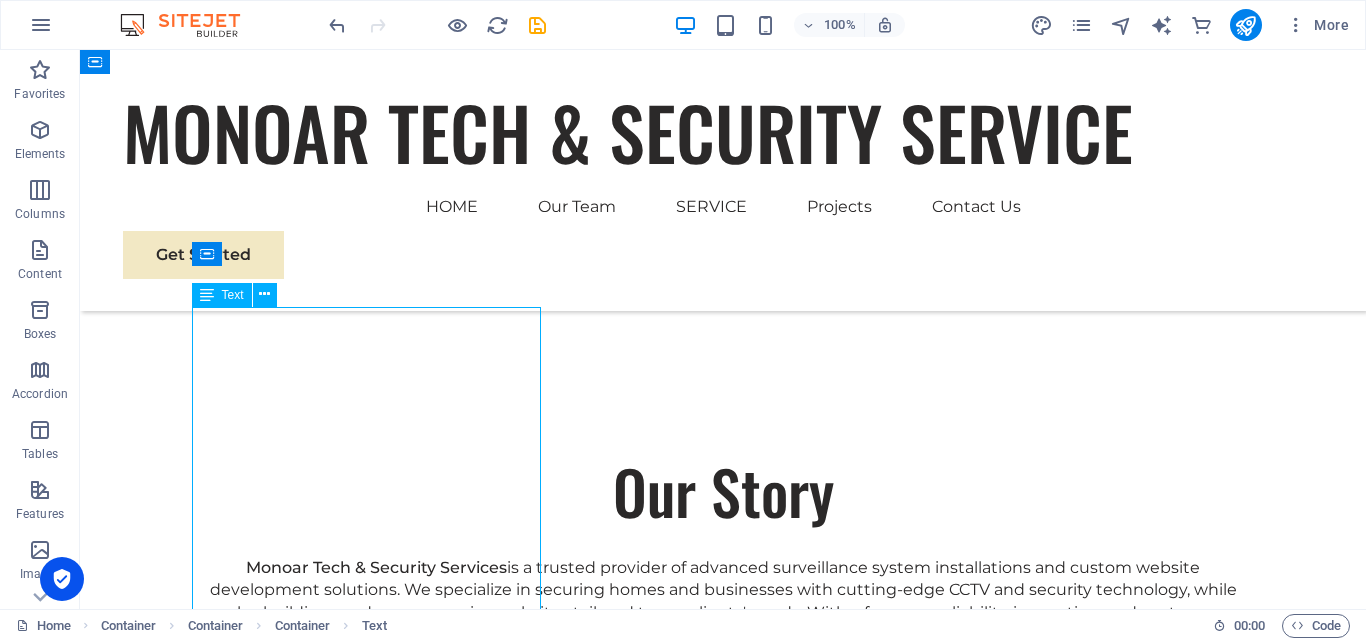 click on "Monoar Tech is one of the most trusted names for  CCTV Camera Shop in Bangladesh . Our curated collection meets your every requirement, from  DVR  ( Jovision ,  Dahua XVR and DVR ,  Hikvision ,  Avtech , UNV, TVT DVR ,XVR,and NVR ) to  2.0  or  5.0 megapixel HD cameras . We are the partners of reputable brands like  Dahua ,  Hikvision ,  Avtech ,UNV, and  Jovision . Also, we have  audio CCTV camera ,Full Colour Camera,  PTZ HD ,  starlight camera , IP Camera and  CCTV accessories  in our stock, guaranteeing reliability and authenticity. Whether you want a full-scale monitoring system or just a basic  CCTV camera package   4 ,  5 ,  6 ,  8 ,16 and 32  CCTV camera package  along with  Dahua ,  Hikvision , UNV and  Jovision CCTV camera packages , our expert Monoar Tech team guides you to choose the best fit depending on your requirement." at bounding box center (723, 779) 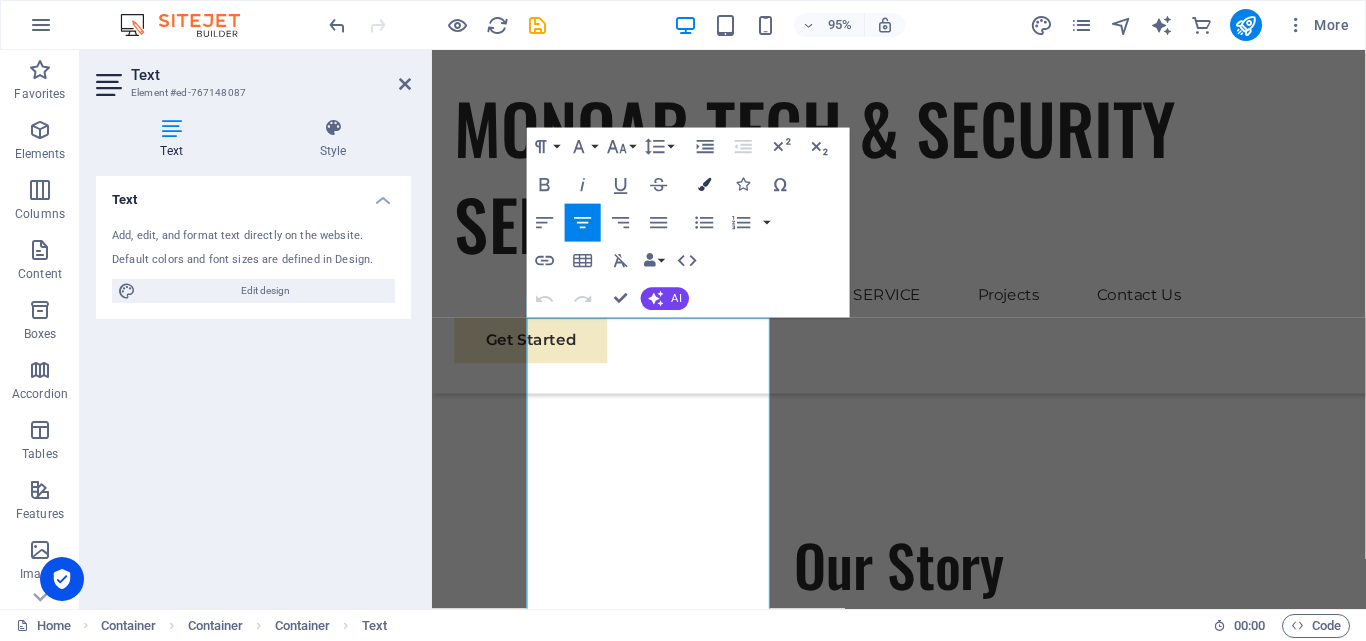 click on "Colors" at bounding box center (705, 185) 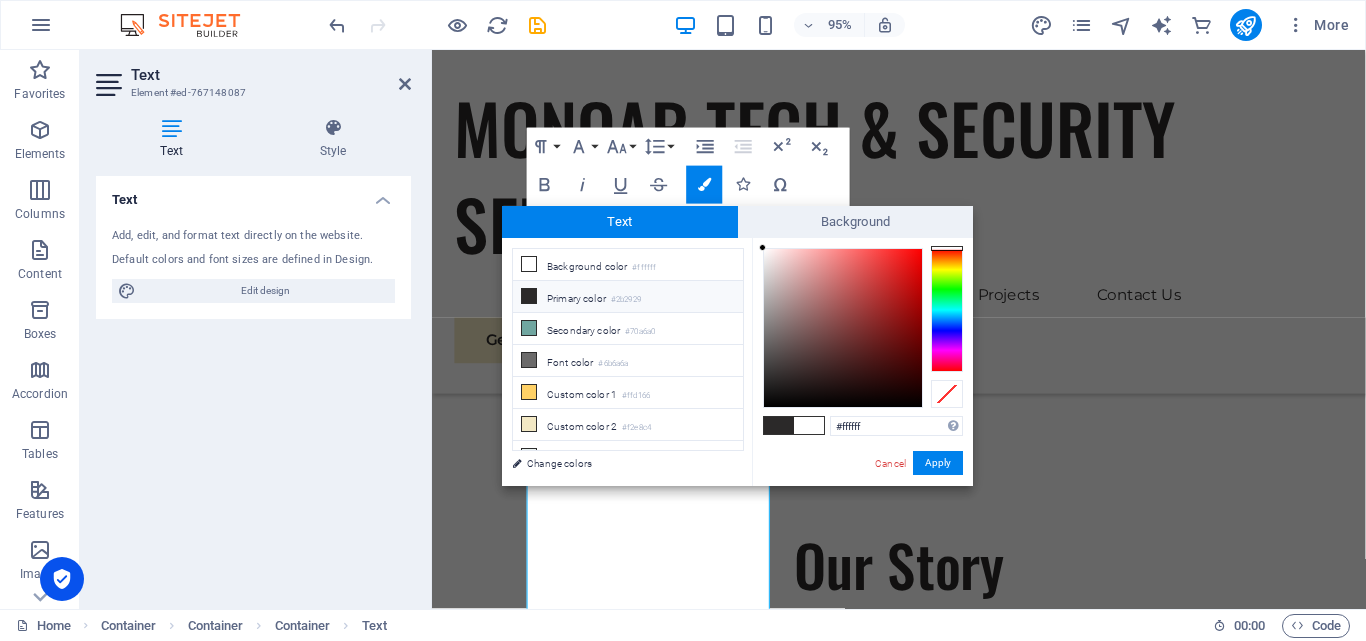 click on "Primary color
#2b2929" at bounding box center [628, 297] 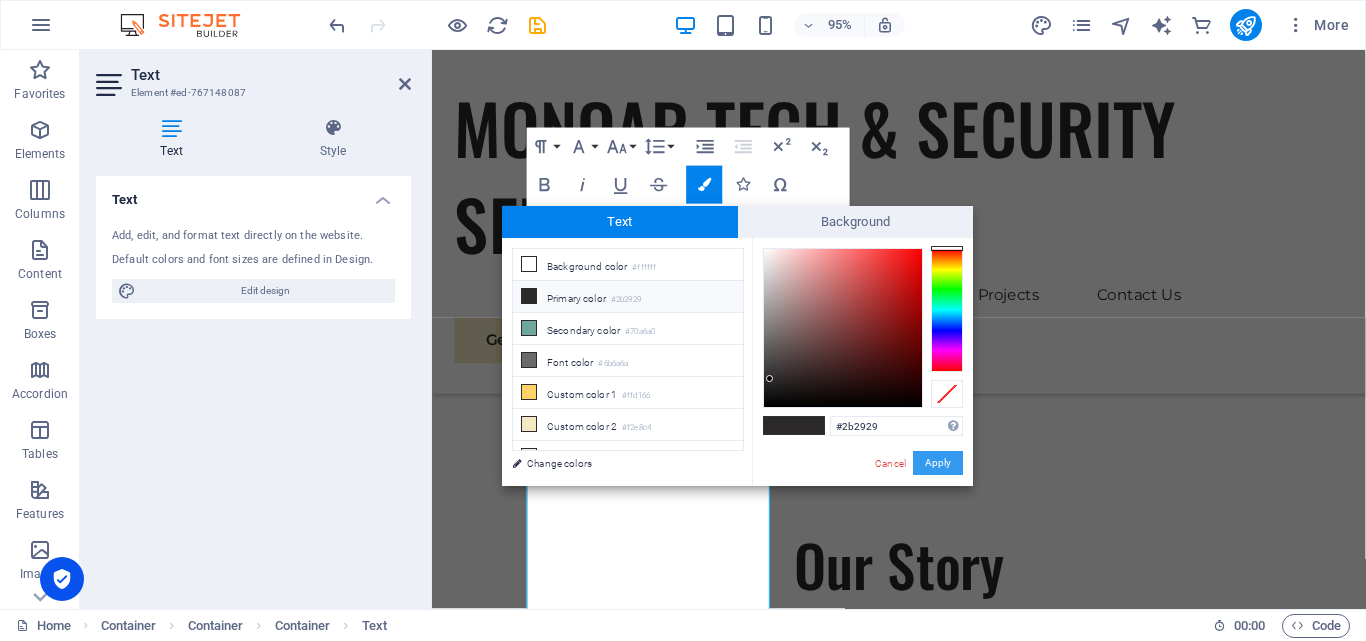 click on "Apply" at bounding box center (938, 463) 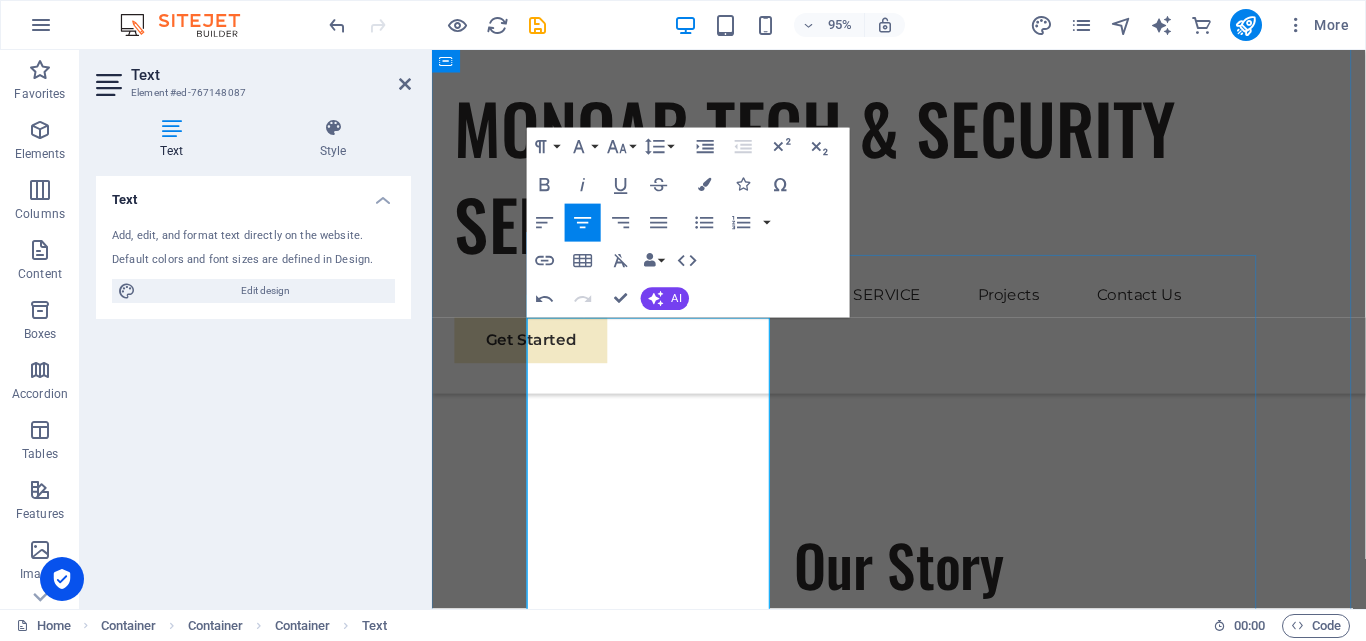 click on "Avtech" at bounding box center [1216, 867] 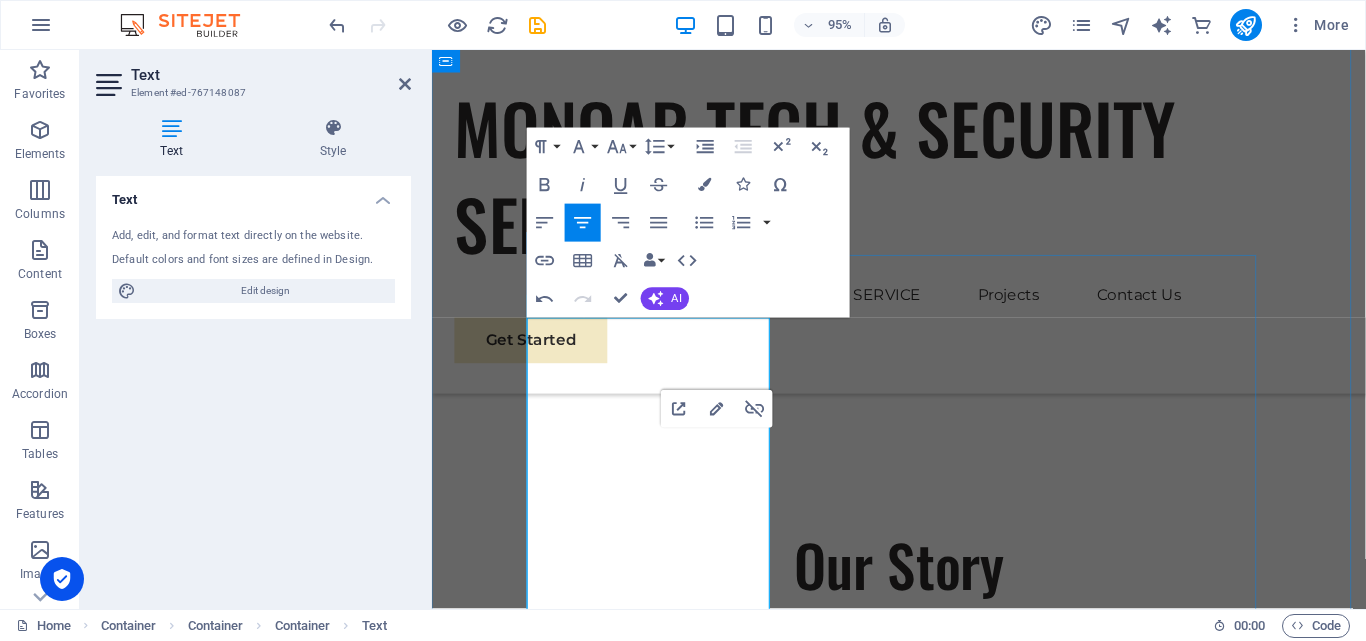 click on "Avtech" at bounding box center (1216, 867) 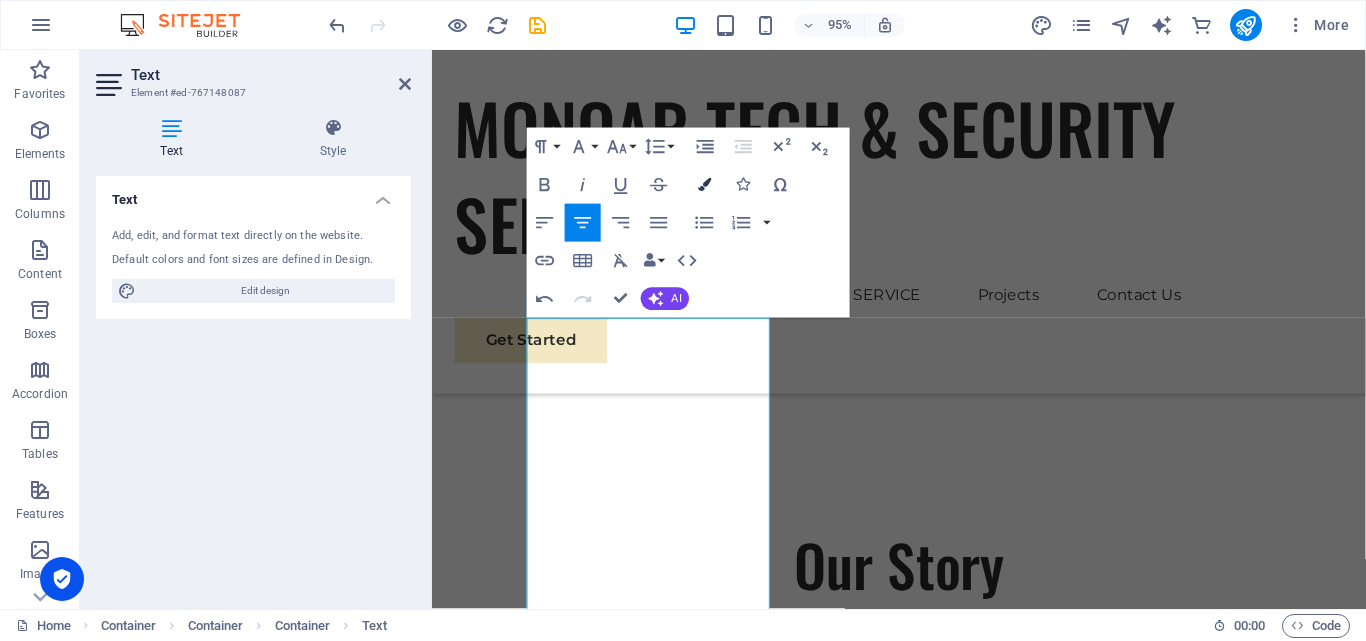 click on "Colors" at bounding box center [705, 185] 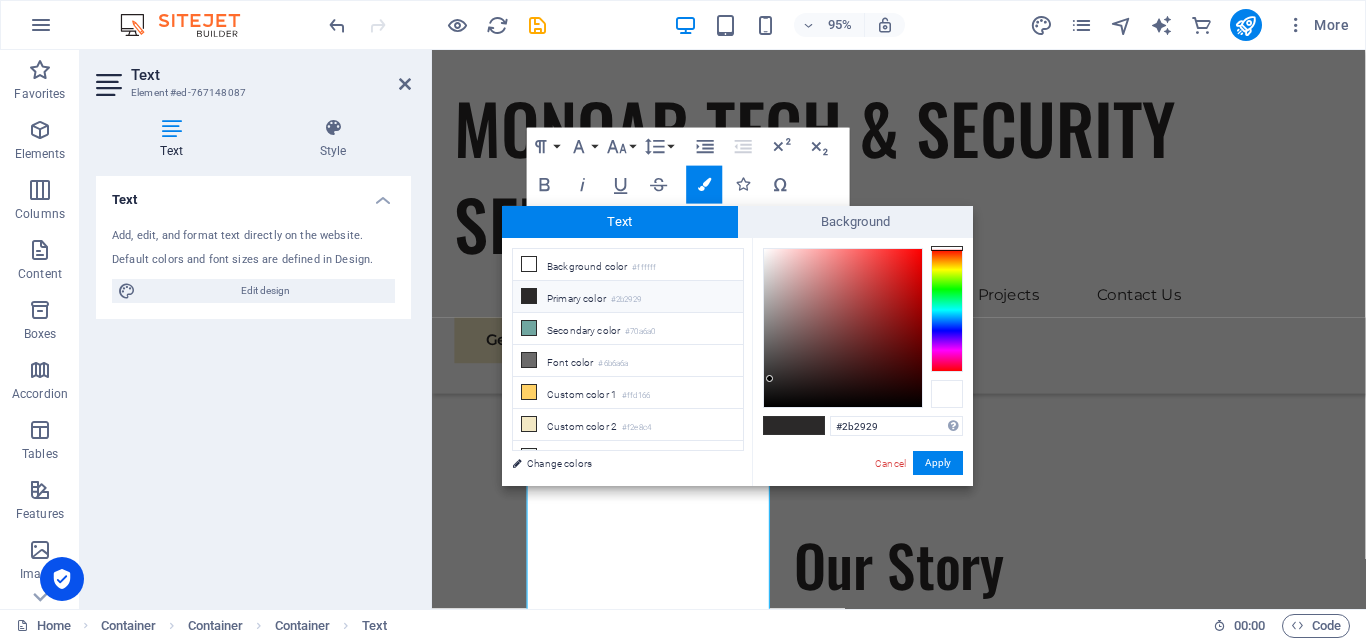 click at bounding box center (947, 394) 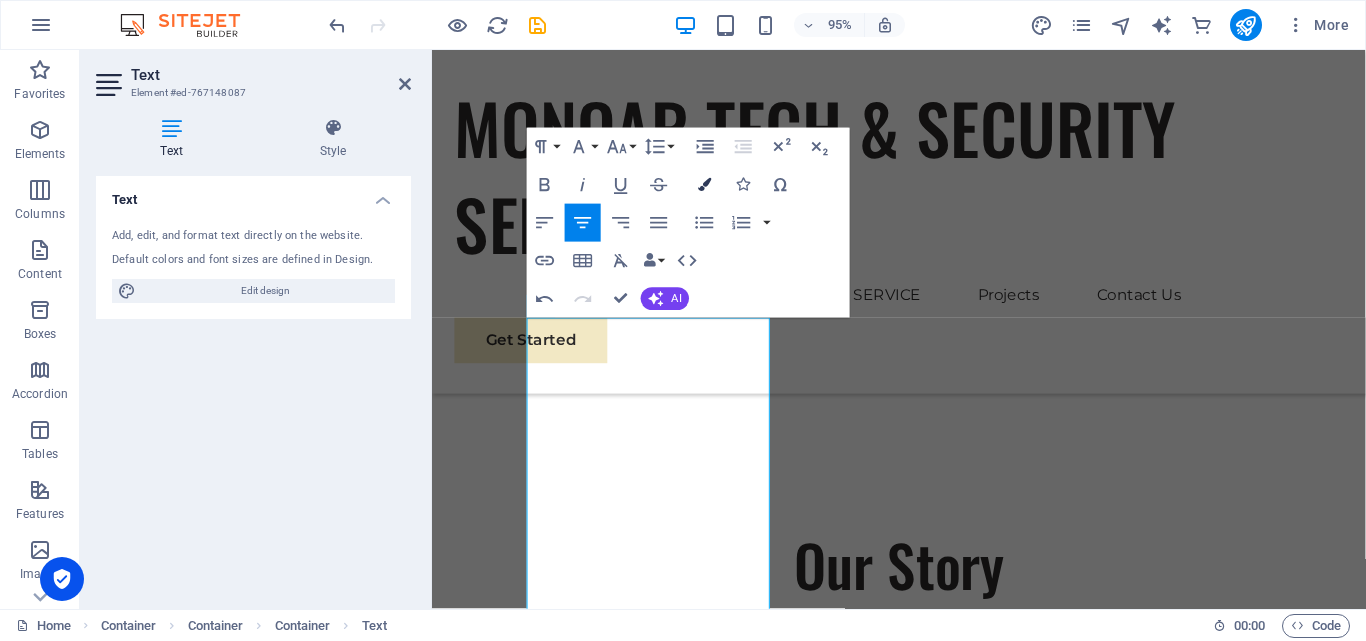 click at bounding box center [704, 184] 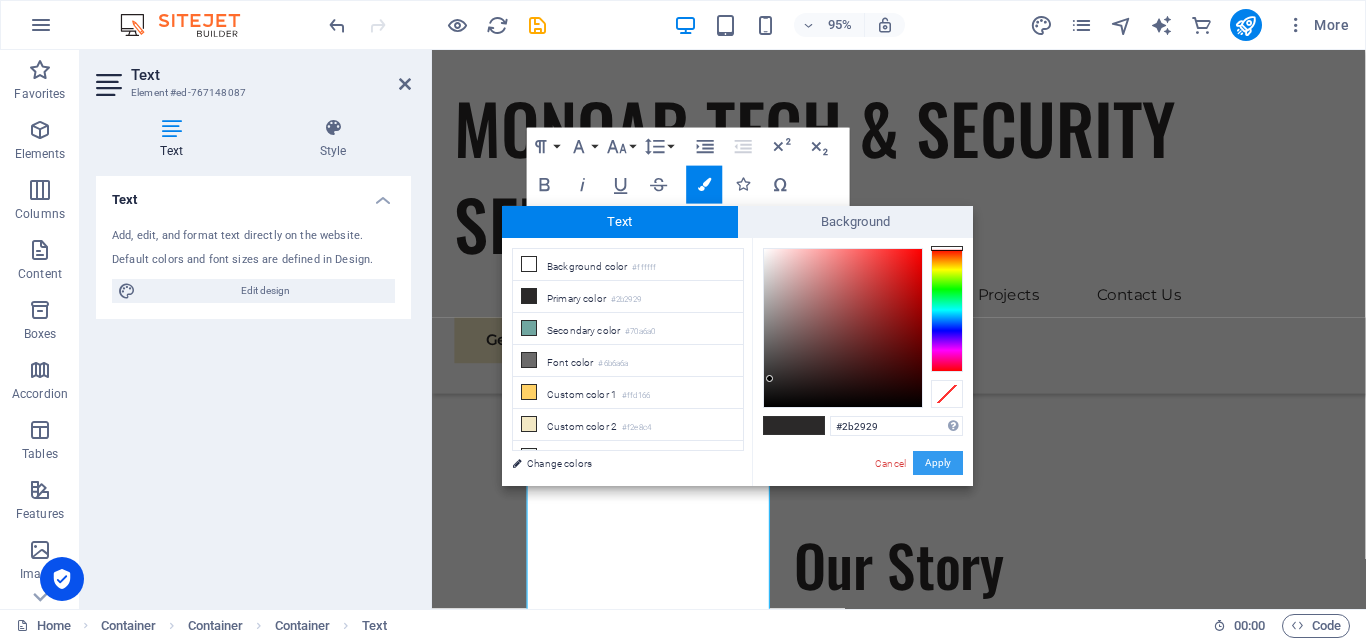 click on "Apply" at bounding box center (938, 463) 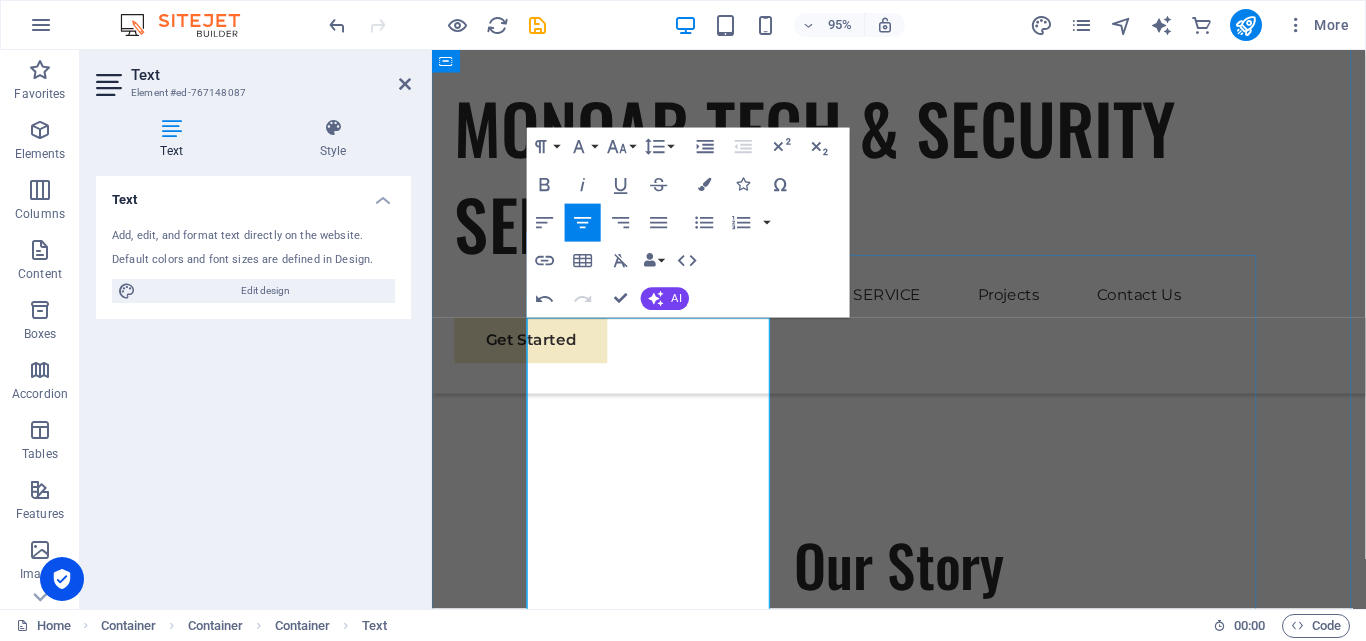 click on "[PERSON_NAME] and DVR" at bounding box center [902, 878] 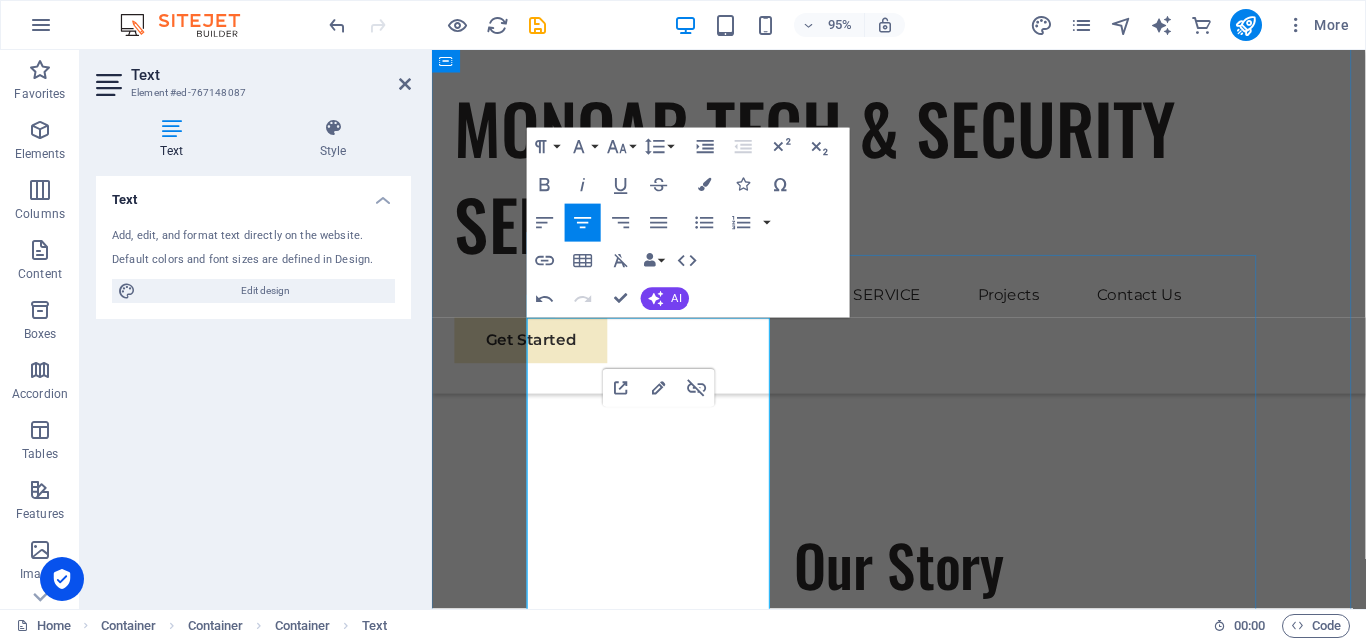click on "Sustainable Success Partner ​​ ​ ​​Monoar Tech is one of the most trusted names for  CCTV Camera Shop in Bangladesh . Our curated collection meets your every requirement, from  DVR  ( Jovision ,  Dahua XVR and DVR ,  Hikvision ,  Avtech , UNV, TVT DVR ,XVR,and NVR ) to  2.0  or  5.0 megapixel HD cameras . We are the partners of reputable brands like  Dahua ,  Hikvision ,  Avtech ,UNV, and  Jovision . Also, we have  audio CCTV camera ,Full Colour Camera,  PTZ HD ,  starlight camera , IP Camera and  CCTV accessories  in our stock, guaranteeing reliability and authenticity. Whether you want a full-scale monitoring system or just a basic  CCTV camera package   4 ,  5 ,  6 ,  8 ,16 and 32  CCTV camera package  along with  Dahua ,  Hikvision , UNV and  Jovision CCTV camera packages , our expert Monoar Tech team guides you to choose the best fit depending on your requirement.​ Expertise For Results" at bounding box center [923, 1472] 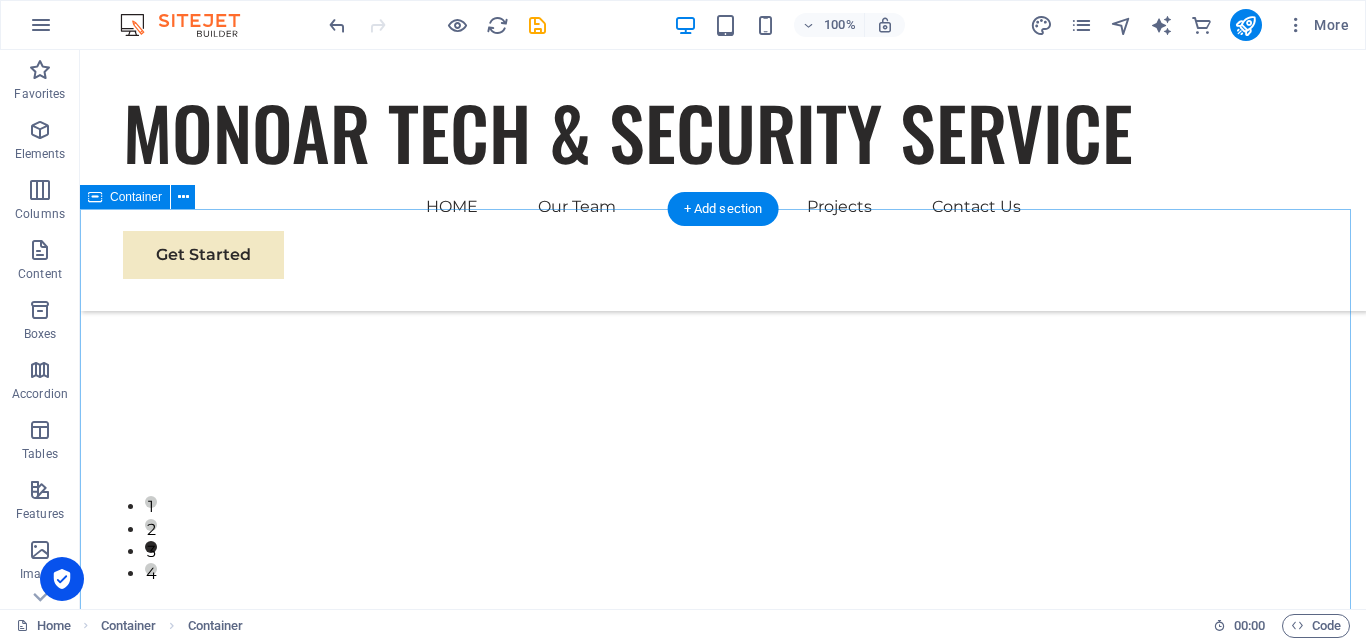 scroll, scrollTop: 1768, scrollLeft: 0, axis: vertical 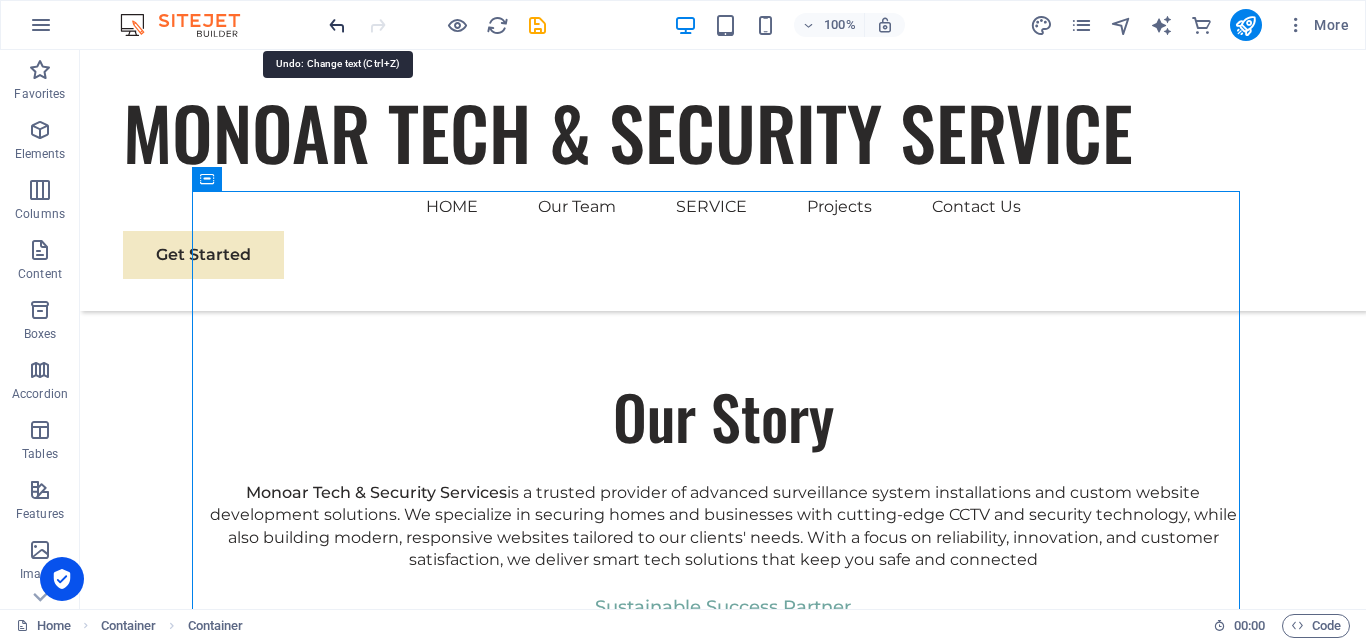 click at bounding box center (337, 25) 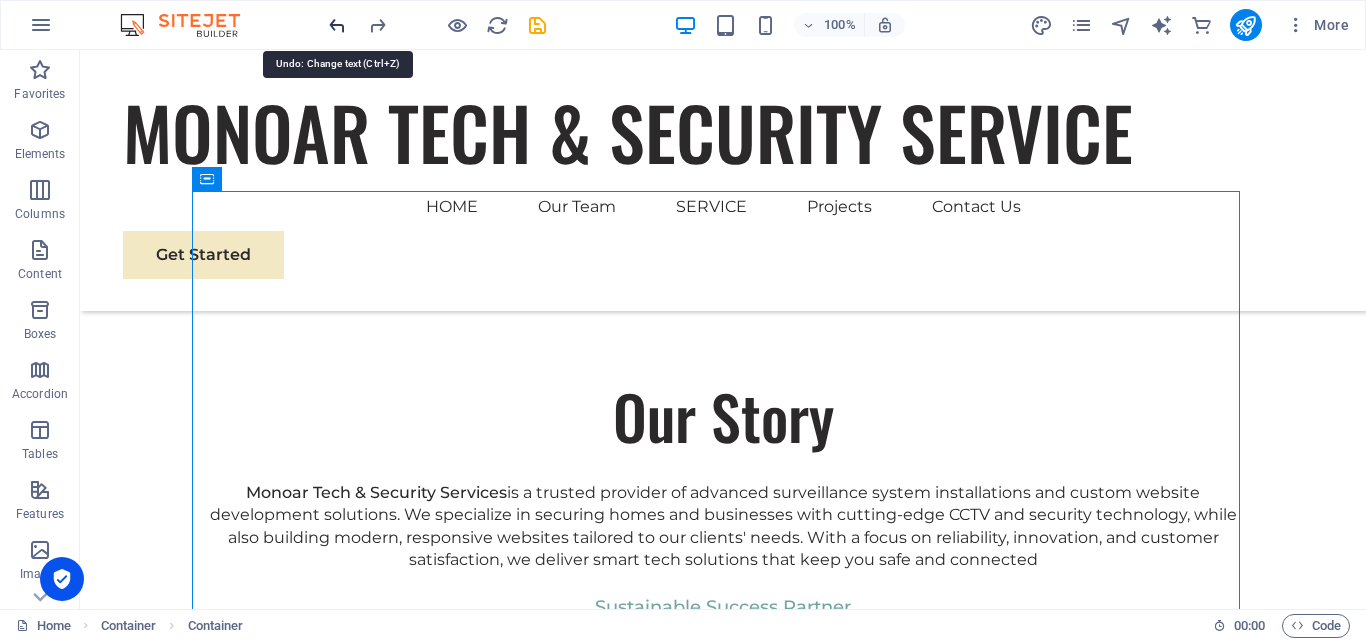 click at bounding box center [337, 25] 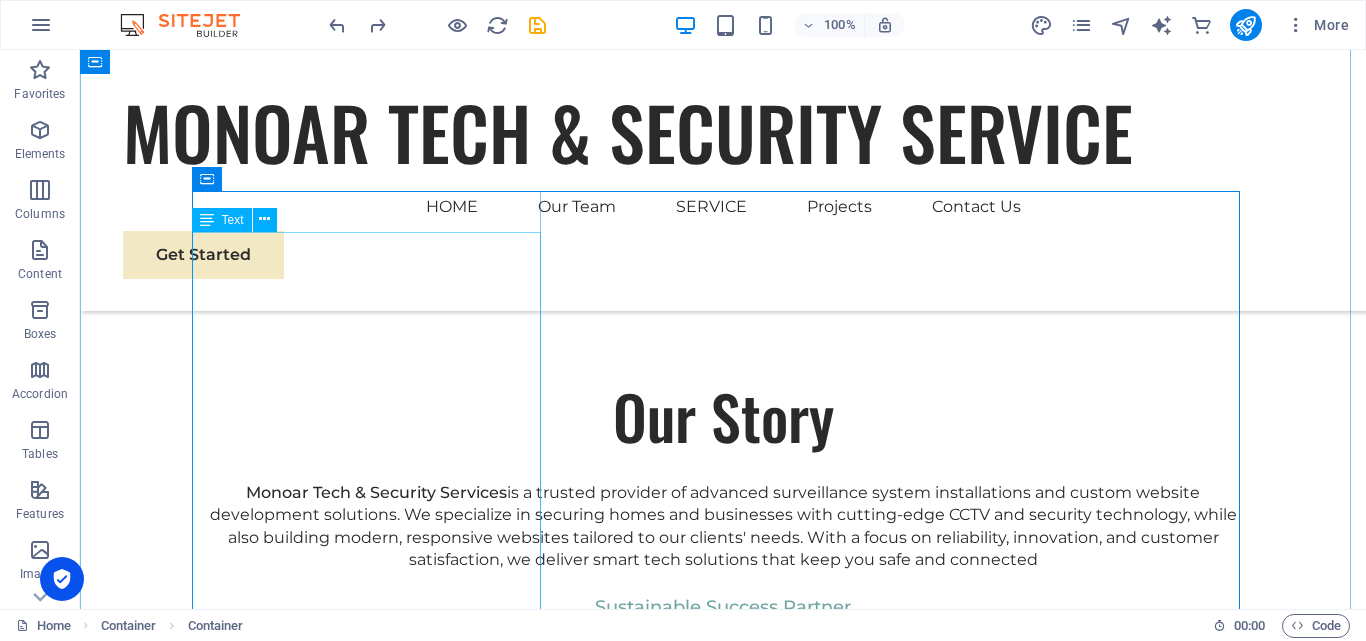 click on "Monoar Tech is one of the most trusted names for  CCTV Camera Shop in Bangladesh . Our curated collection meets your every requirement, from  DVR  ( Jovision ,  Dahua XVR and DVR ,  Hikvision ,  Avtech , UNV, TVT DVR ,XVR,and NVR ) to  2.0  or  5.0 megapixel HD cameras . We are the partners of reputable brands like  Dahua ,  Hikvision ,  Avtech ,UNV, and  Jovision . Also, we have  audio CCTV camera ,Full Colour Camera,  PTZ HD ,  starlight camera , IP Camera and  CCTV accessories  in our stock, guaranteeing reliability and authenticity. Whether you want a full-scale monitoring system or just a basic  CCTV camera package   4 ,  5 ,  6 ,  8 ,16 and 32  CCTV camera package  along with  Dahua ,  Hikvision , UNV and  Jovision CCTV camera packages , our expert Monoar Tech team guides you to choose the best fit depending on your requirement." at bounding box center (723, 704) 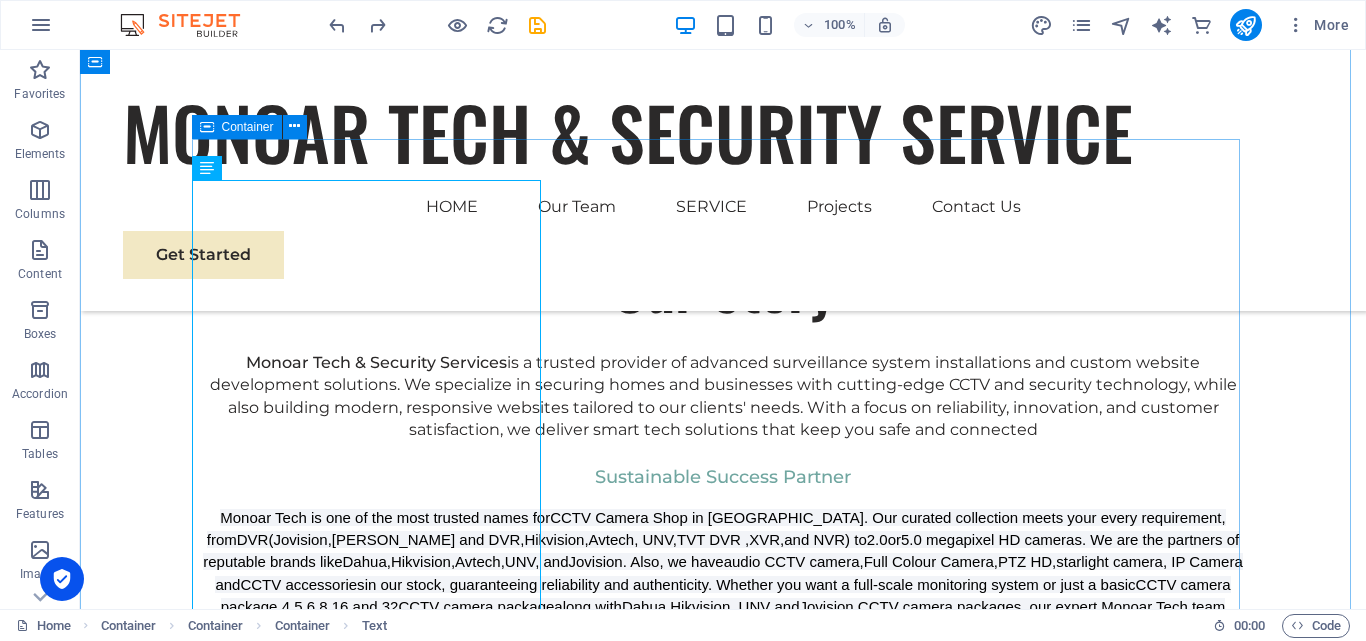 scroll, scrollTop: 1768, scrollLeft: 0, axis: vertical 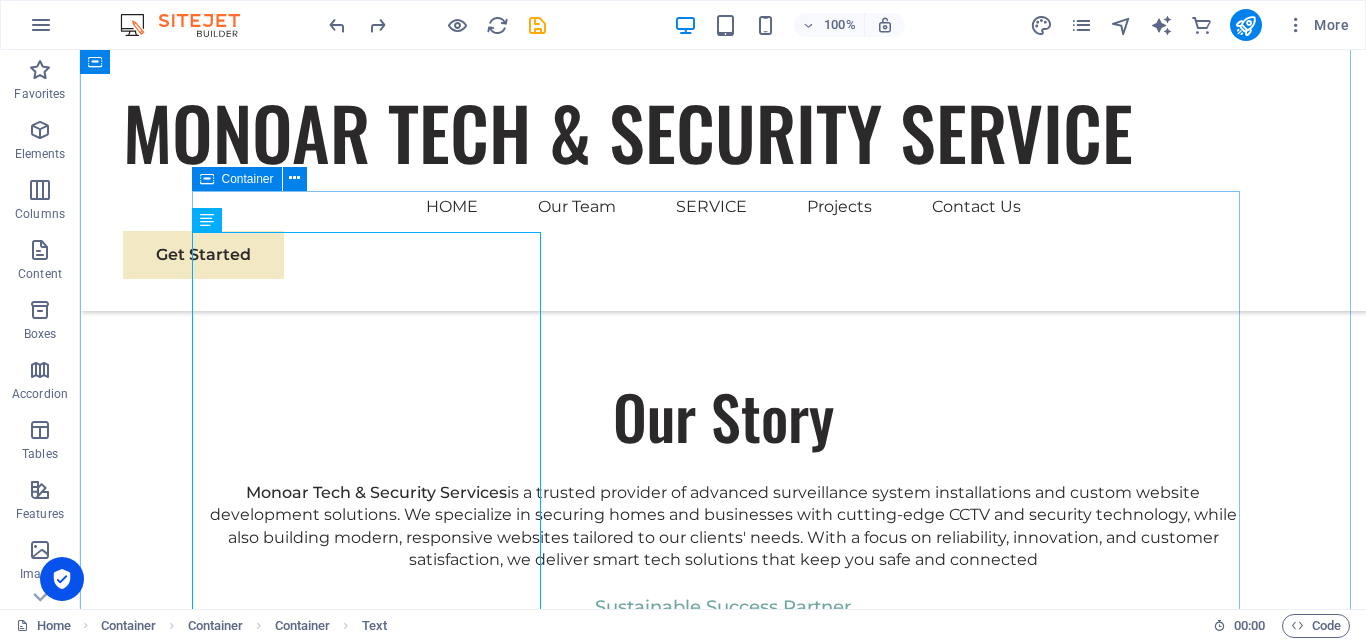 drag, startPoint x: 888, startPoint y: 331, endPoint x: 901, endPoint y: 300, distance: 33.61547 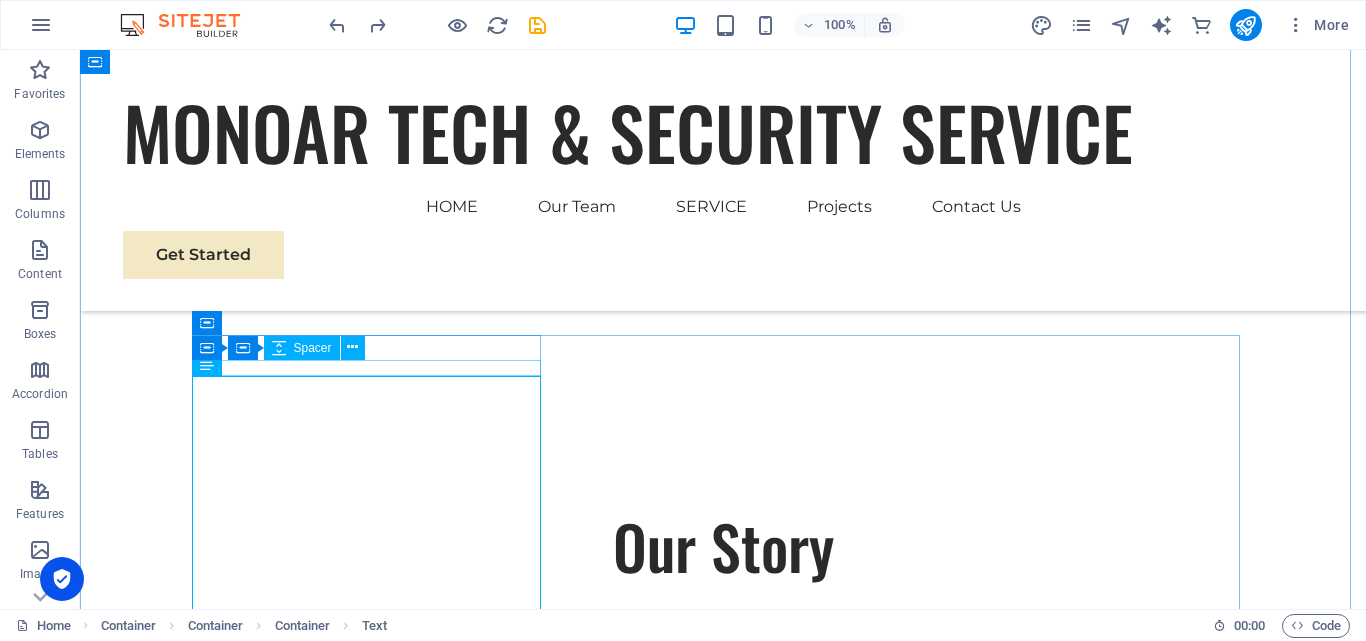 scroll, scrollTop: 1668, scrollLeft: 0, axis: vertical 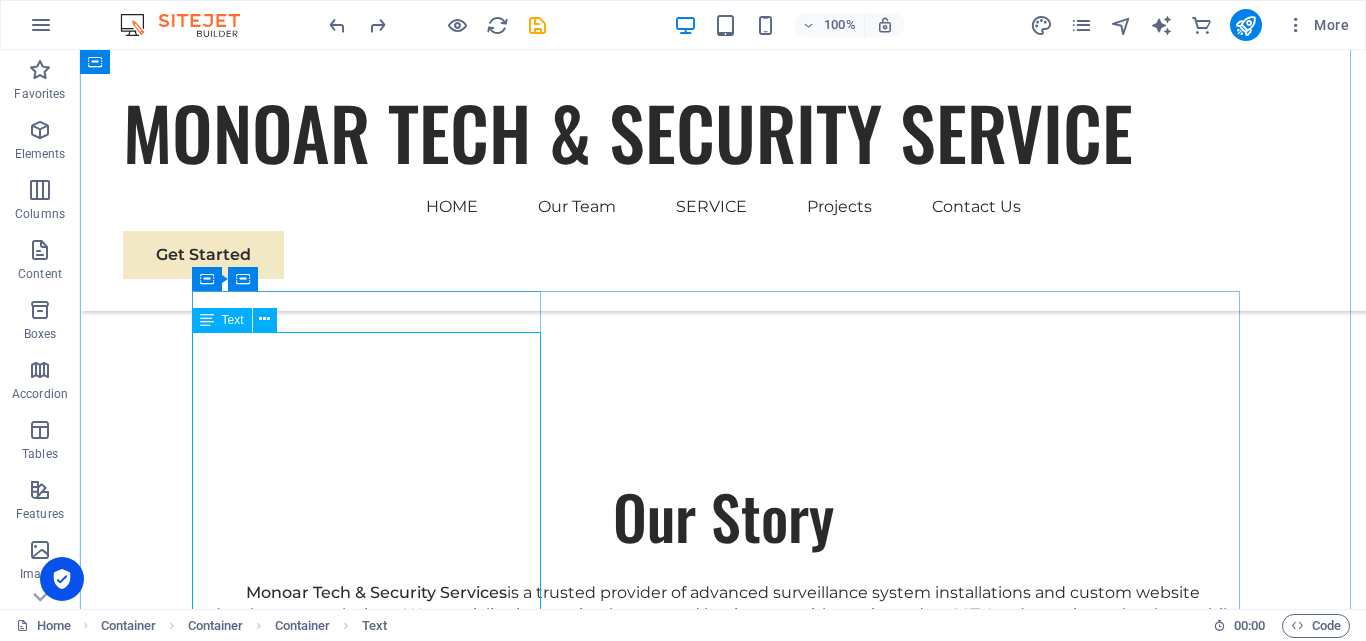 click on "Monoar Tech is one of the most trusted names for  CCTV Camera Shop in Bangladesh . Our curated collection meets your every requirement, from  DVR  ( Jovision ,  Dahua XVR and DVR ,  Hikvision ,  Avtech , UNV, TVT DVR ,XVR,and NVR ) to  2.0  or  5.0 megapixel HD cameras . We are the partners of reputable brands like  Dahua ,  Hikvision ,  Avtech ,UNV, and  Jovision . Also, we have  audio CCTV camera ,Full Colour Camera,  PTZ HD ,  starlight camera , IP Camera and  CCTV accessories  in our stock, guaranteeing reliability and authenticity. Whether you want a full-scale monitoring system or just a basic  CCTV camera package   4 ,  5 ,  6 ,  8 ,16 and 32  CCTV camera package  along with  Dahua ,  Hikvision , UNV and  Jovision CCTV camera packages , our expert Monoar Tech team guides you to choose the best fit depending on your requirement." at bounding box center (723, 804) 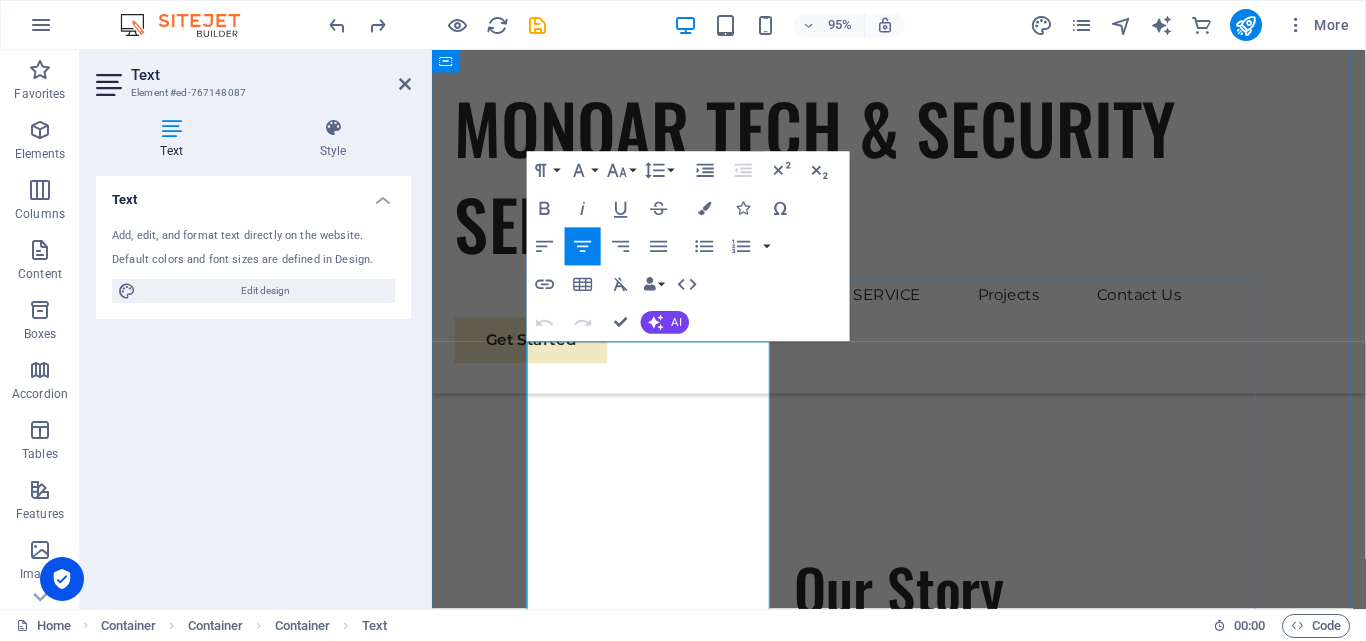 click on ". Our curated collection meets your every requirement, from" at bounding box center (913, 881) 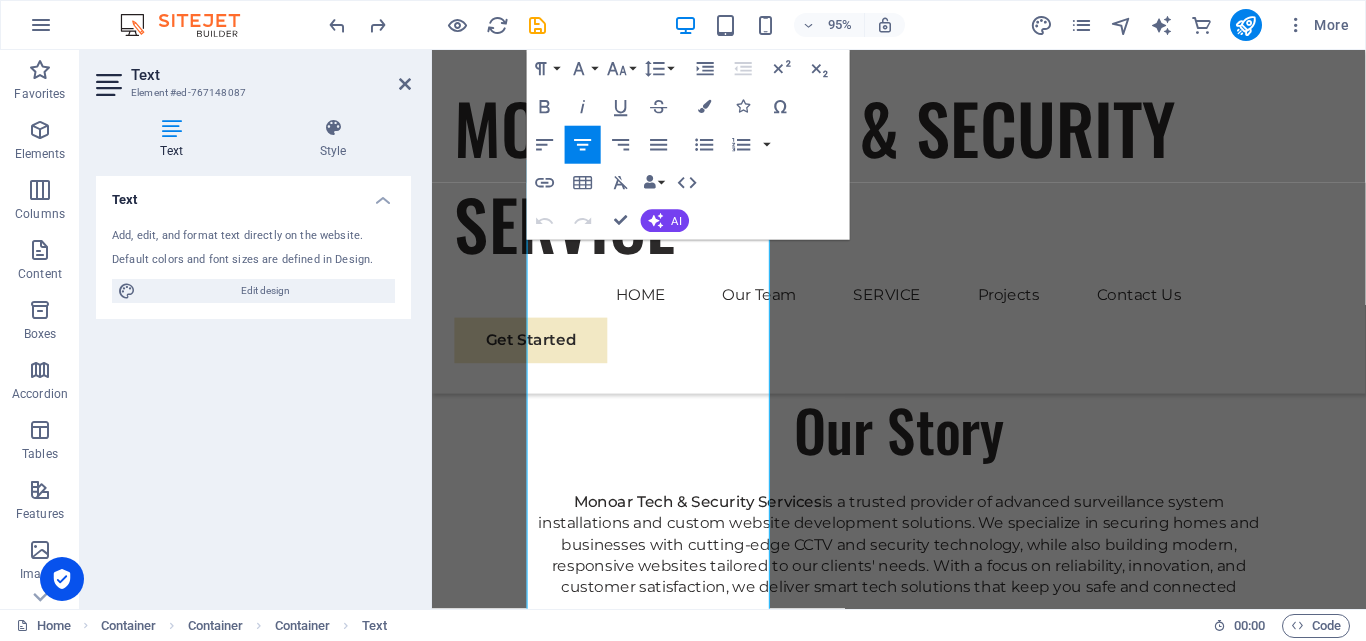 scroll, scrollTop: 2109, scrollLeft: 0, axis: vertical 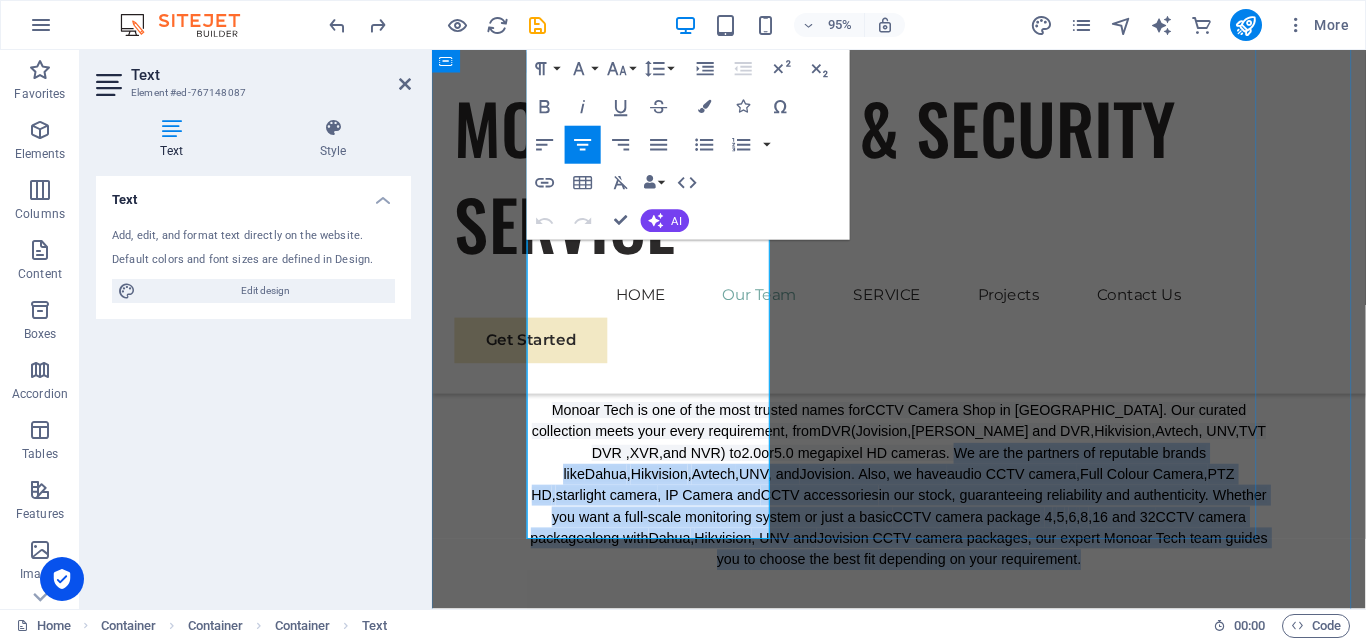 drag, startPoint x: 616, startPoint y: 573, endPoint x: 760, endPoint y: 544, distance: 146.89111 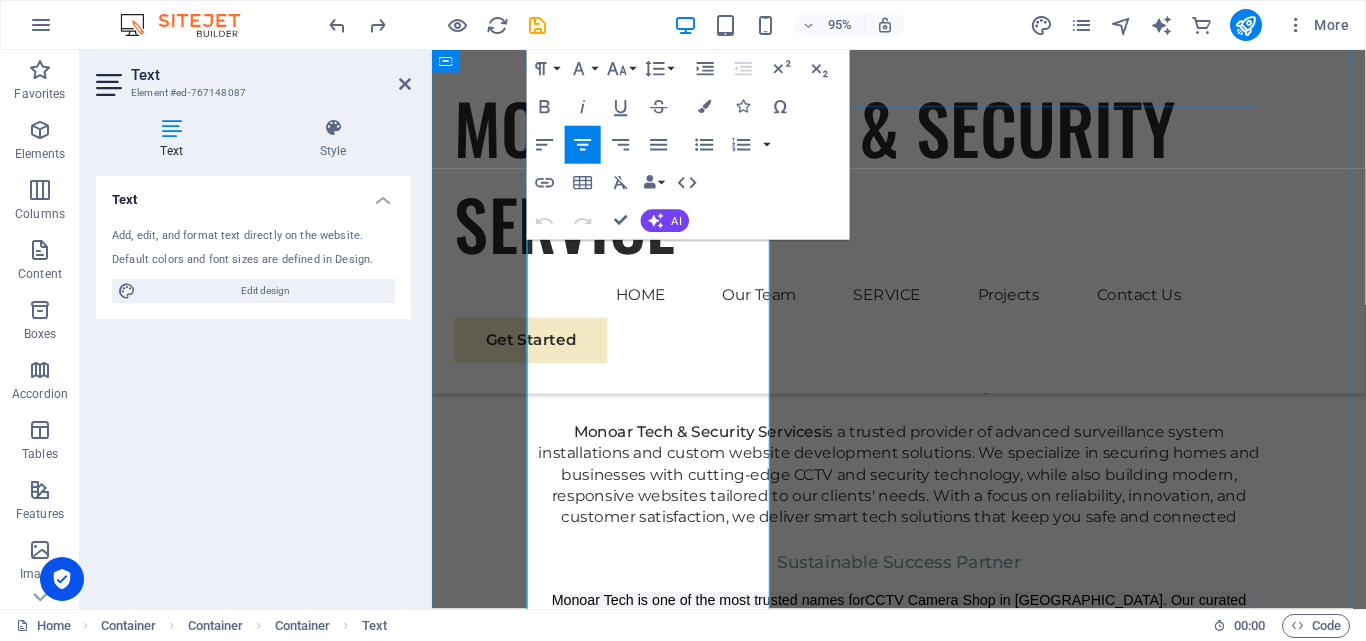 scroll, scrollTop: 1709, scrollLeft: 0, axis: vertical 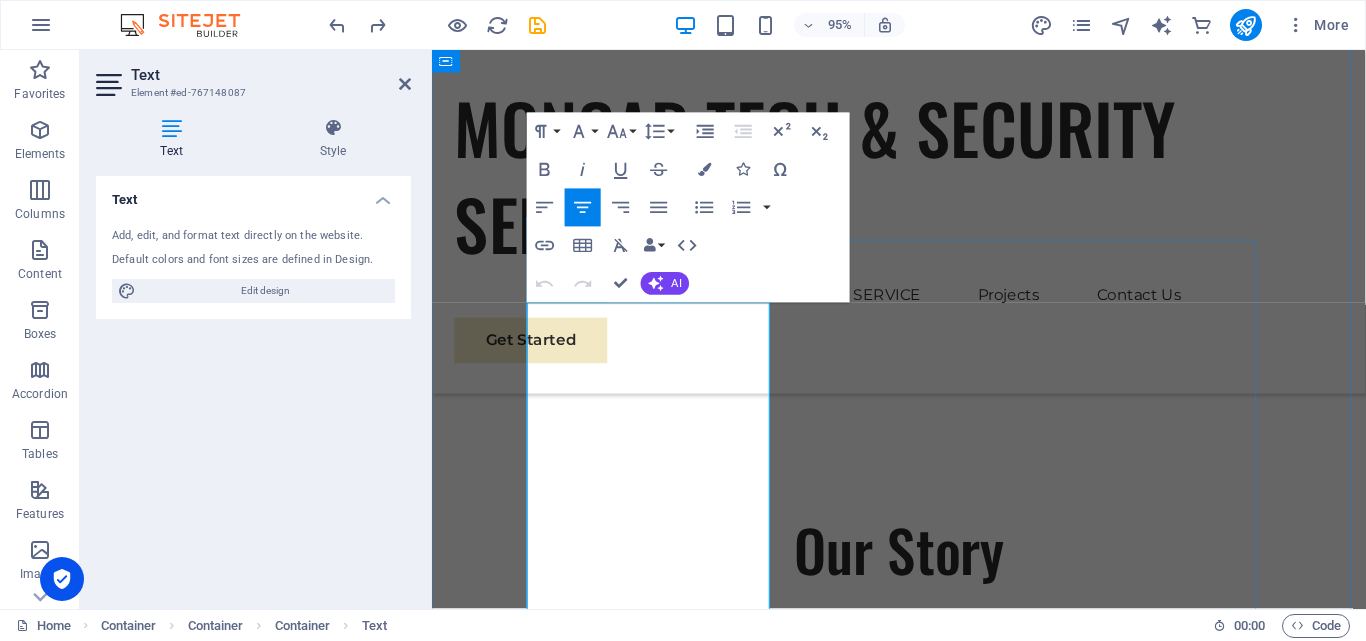 type 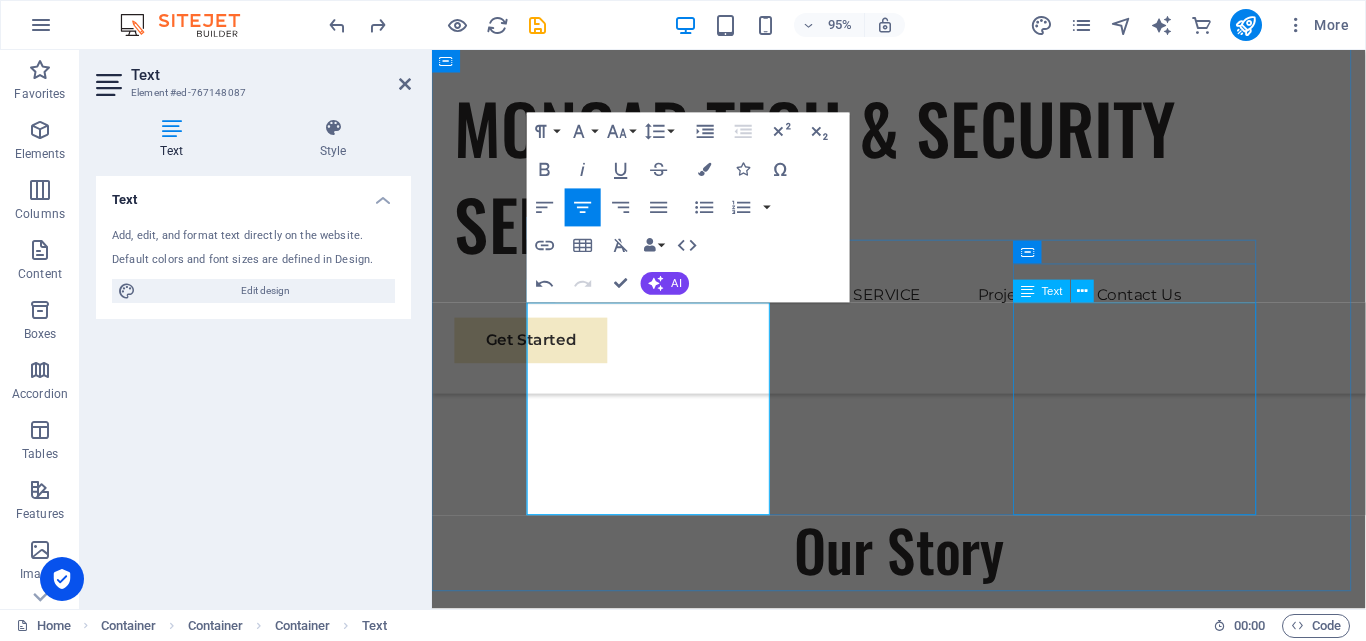 click on "At a Tech Com, we understand that success is not just about profitability; it's also about sustainability and responsible business practices. With a proven track record of guiding businesses towards greater profitability and responsibility, we have become a trusted partner in the industry." at bounding box center (923, 1955) 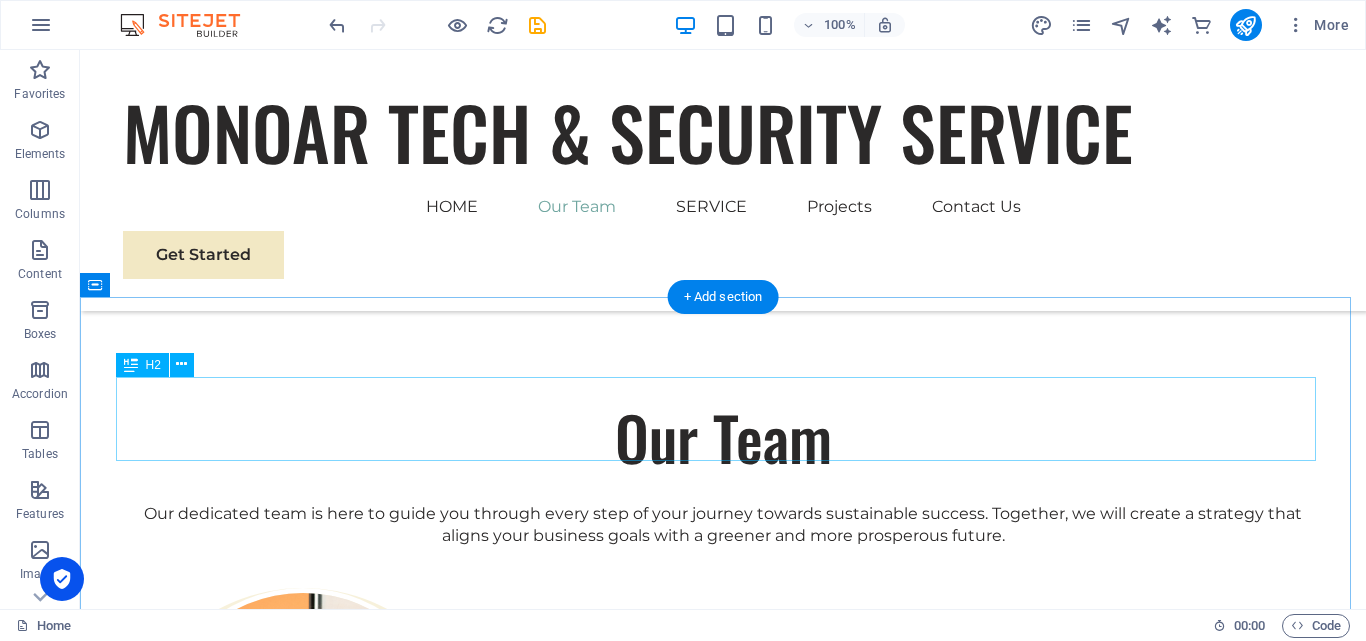 scroll, scrollTop: 3709, scrollLeft: 0, axis: vertical 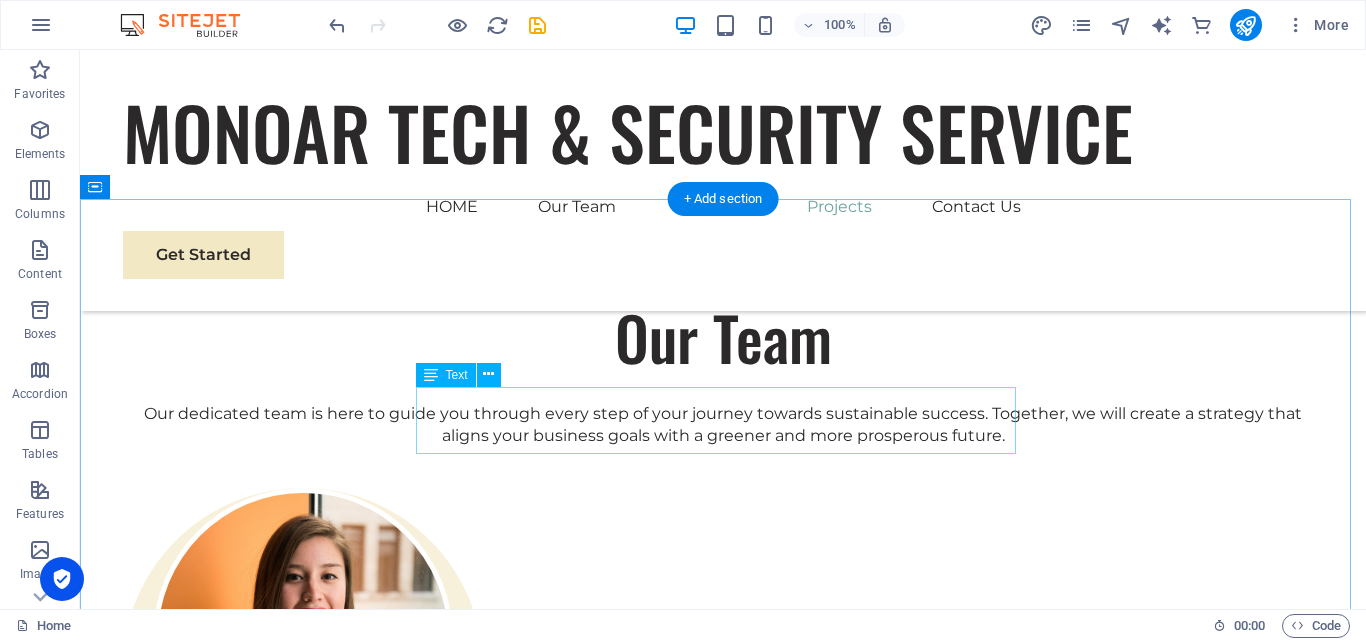 click on "These are just a few examples of our successful collaborations with forward-thinking businesses. Each project represents a commitment to excellence and a dedication to sustainable growth." at bounding box center [723, 3674] 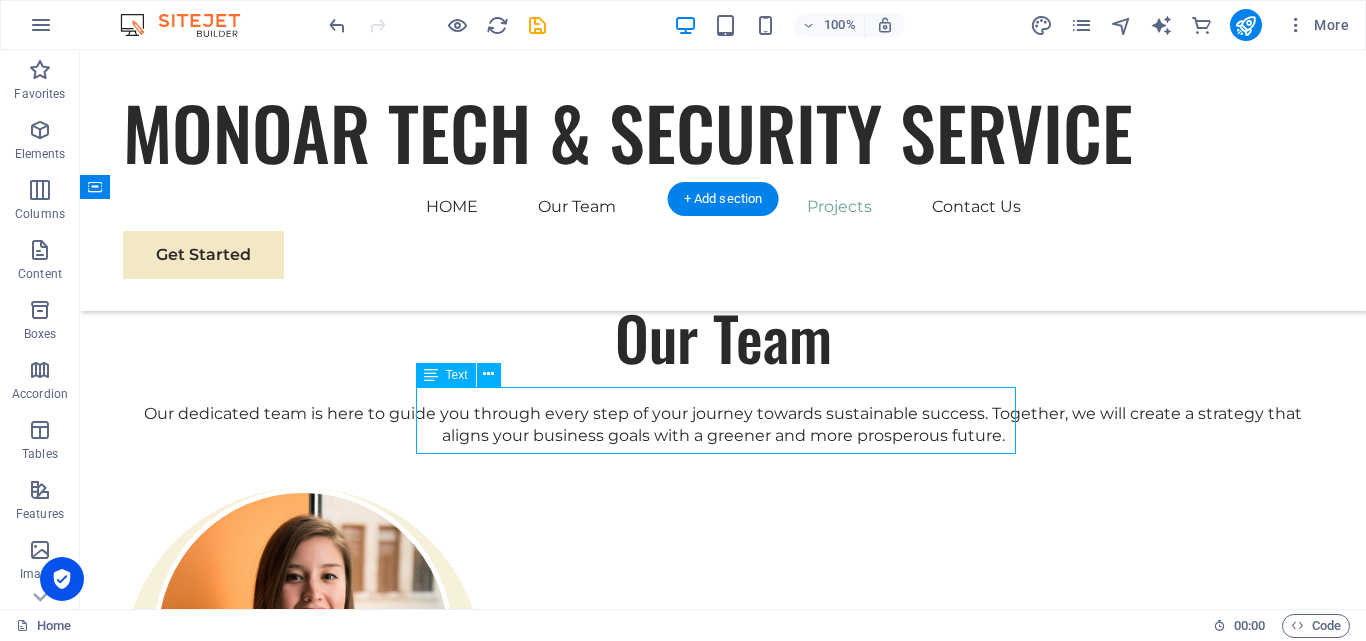 click on "These are just a few examples of our successful collaborations with forward-thinking businesses. Each project represents a commitment to excellence and a dedication to sustainable growth." at bounding box center (723, 3674) 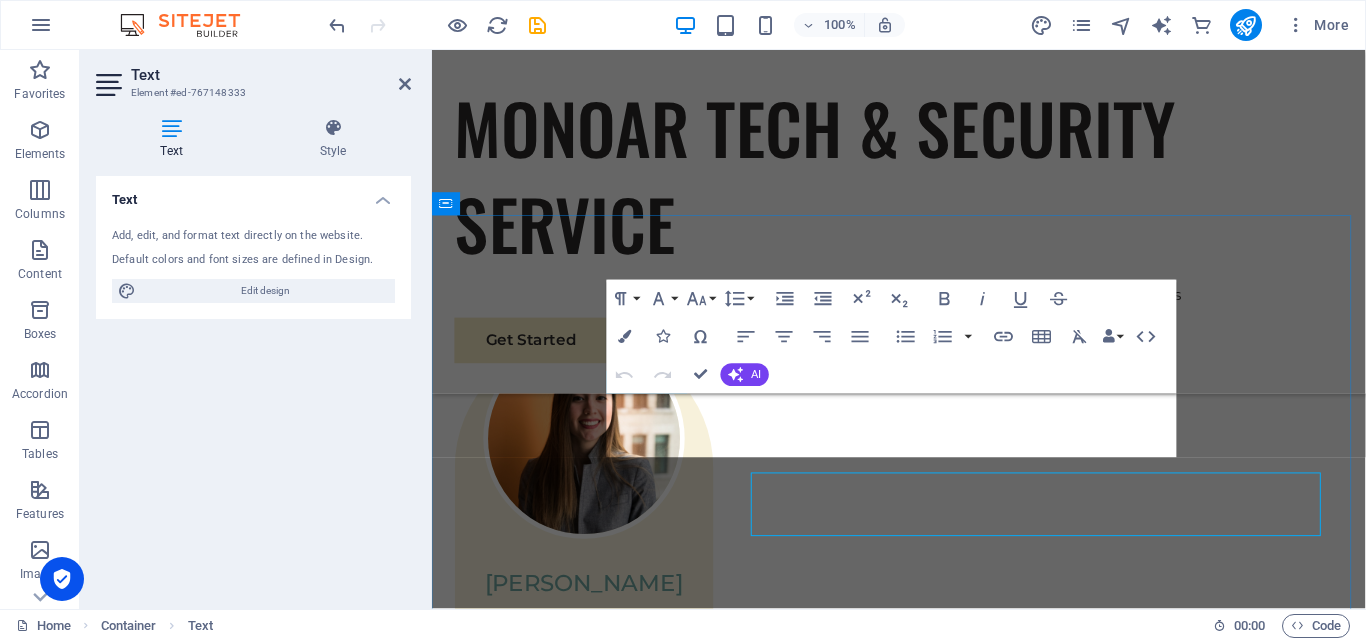 scroll, scrollTop: 3601, scrollLeft: 0, axis: vertical 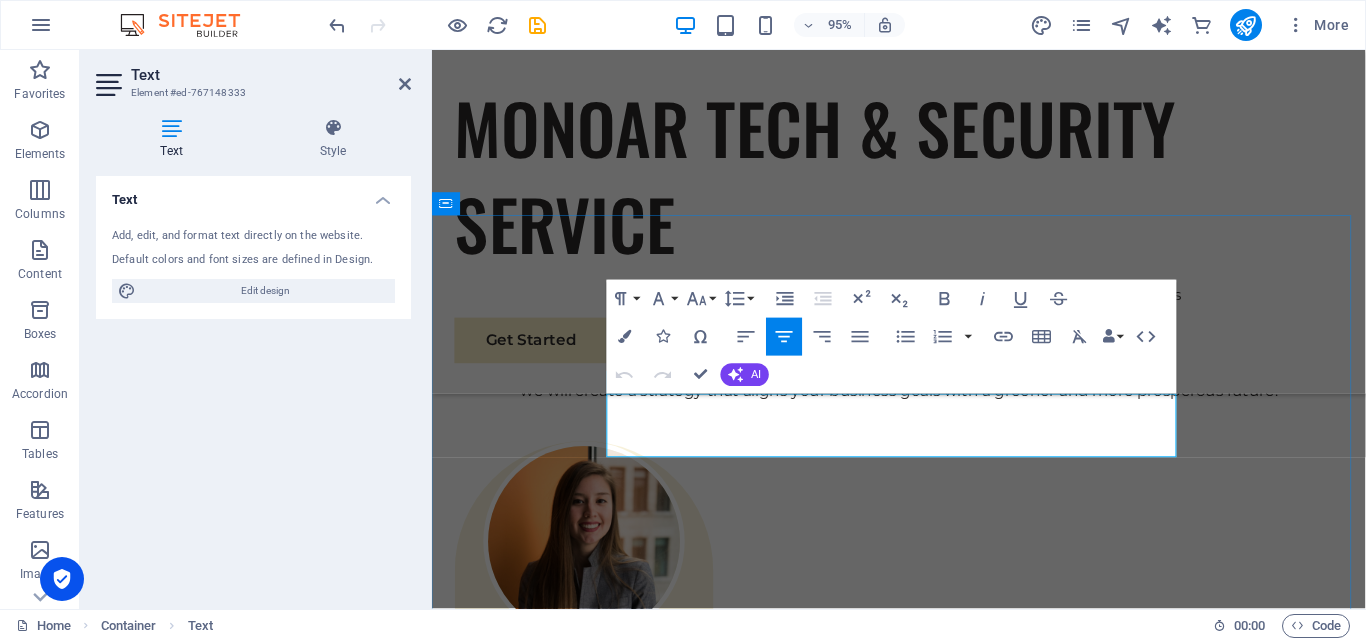 click on "These are just a few examples of our successful collaborations with forward-thinking businesses. Each project represents a commitment to excellence and a dedication to sustainable growth." at bounding box center (923, 3522) 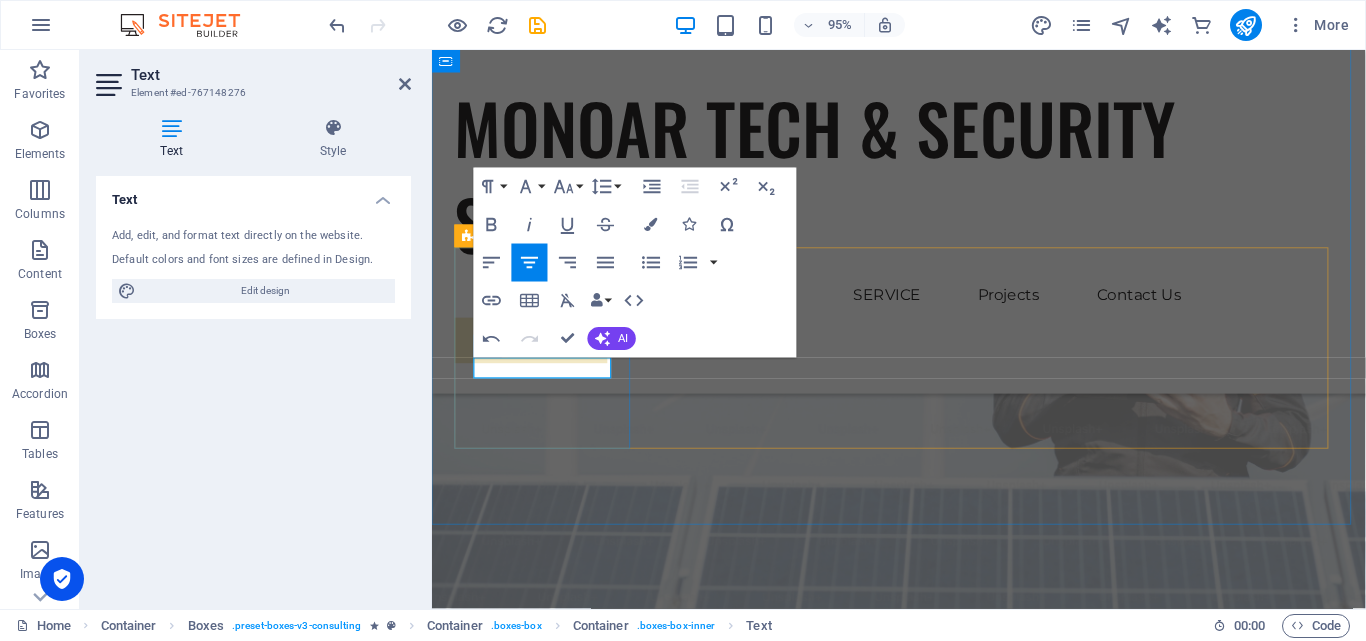 scroll, scrollTop: 3275, scrollLeft: 0, axis: vertical 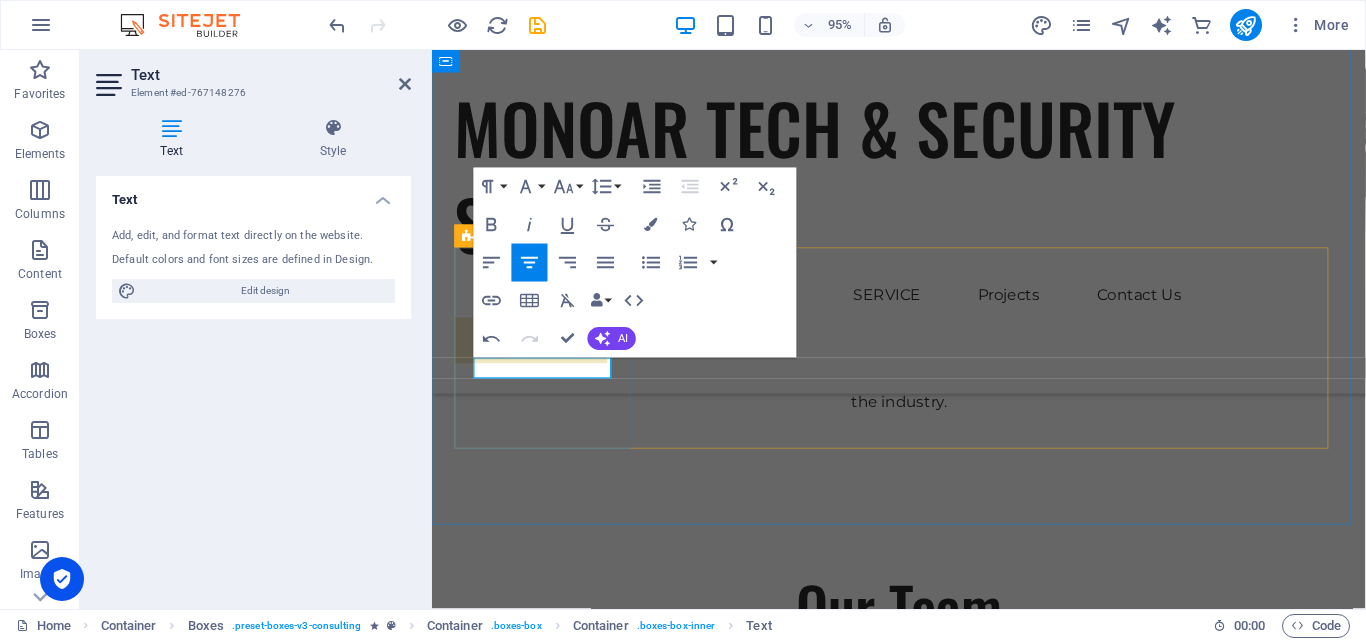 type 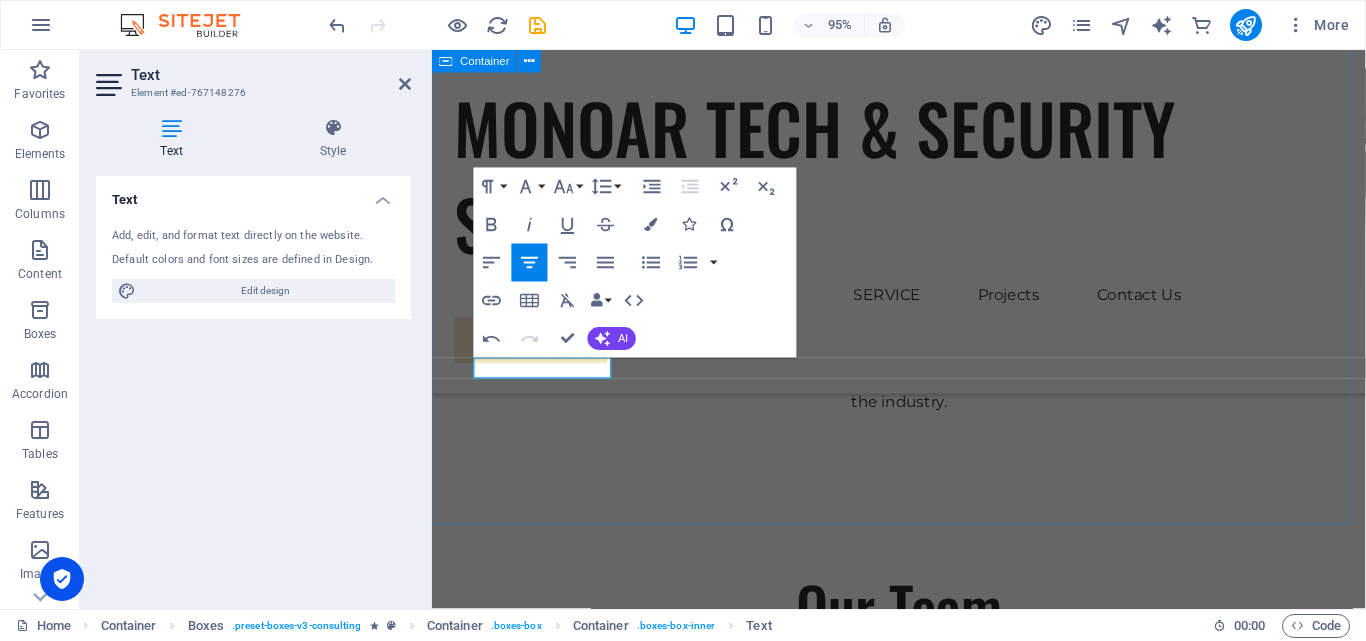 click on "Our Strengths Explore our full range of services to discover how we can tailor our expertise to meet your unique business needs. CCTV Camera Strategic Business Planning Market Research and Analysis Sustainability Integration" at bounding box center [923, 3016] 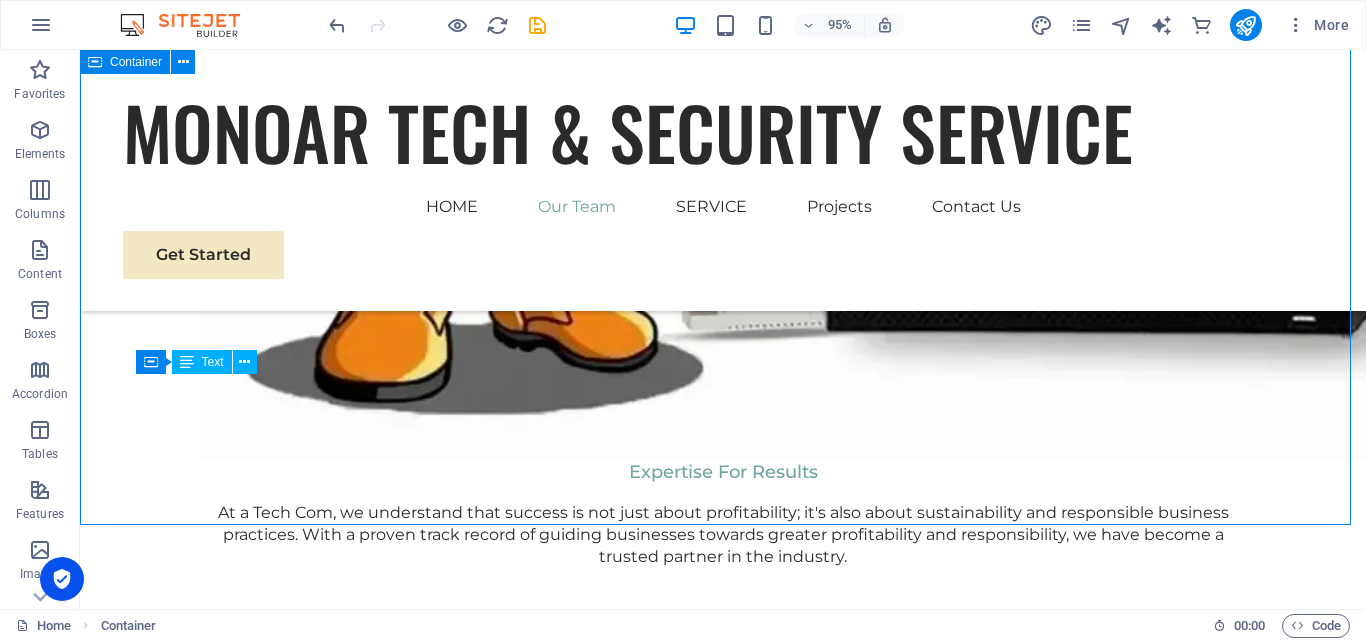 scroll, scrollTop: 3383, scrollLeft: 0, axis: vertical 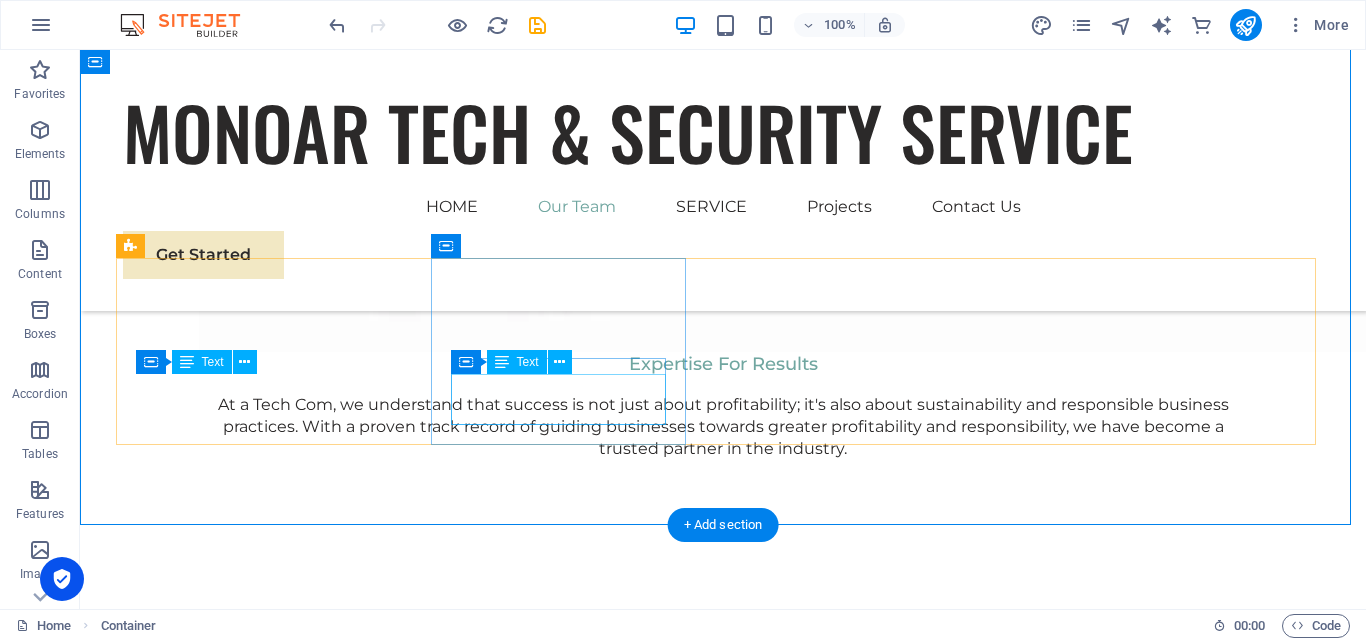 click on "Strategic Business Planning" at bounding box center (250, 3204) 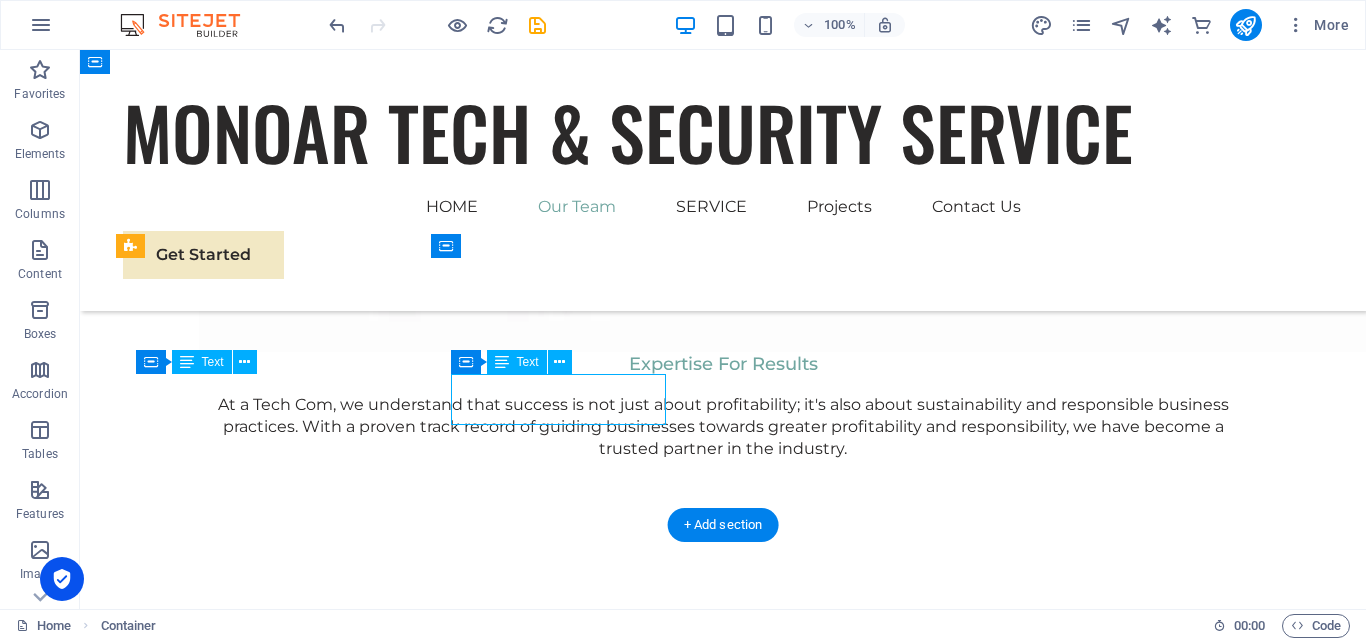 click on "Strategic Business Planning" at bounding box center (250, 3204) 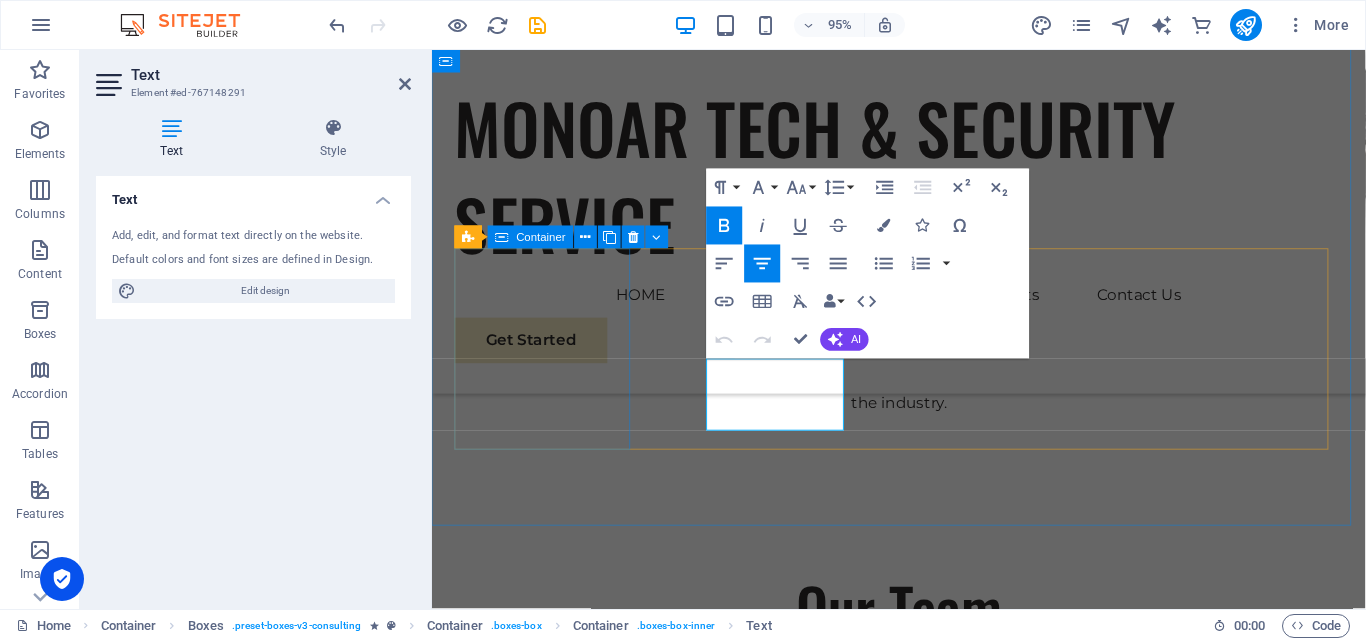 click on "CCTV Camera" at bounding box center (550, 2752) 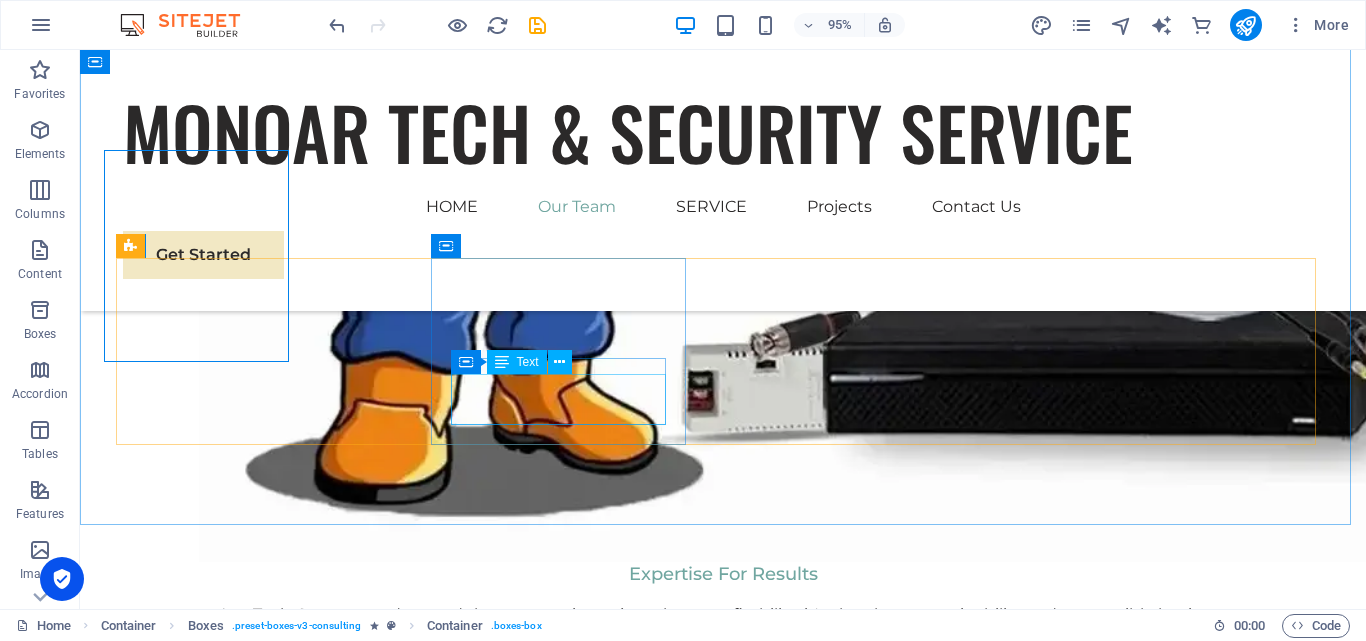 scroll, scrollTop: 3383, scrollLeft: 0, axis: vertical 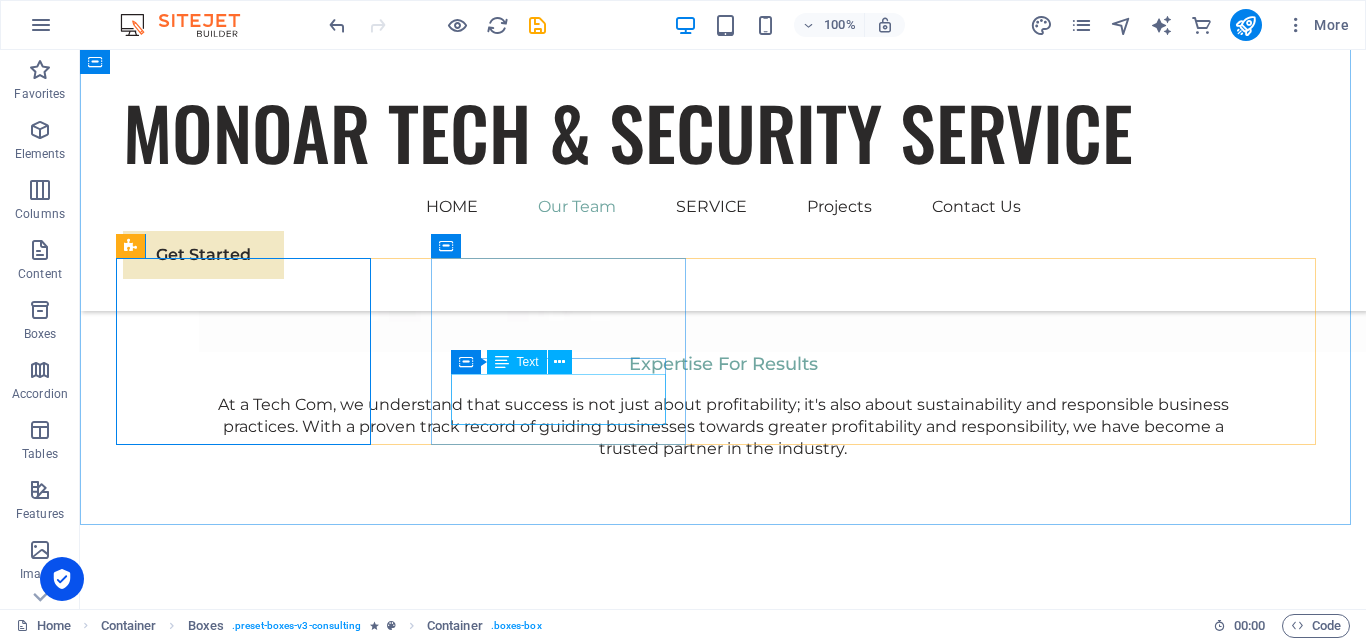 click on "Text" at bounding box center [528, 362] 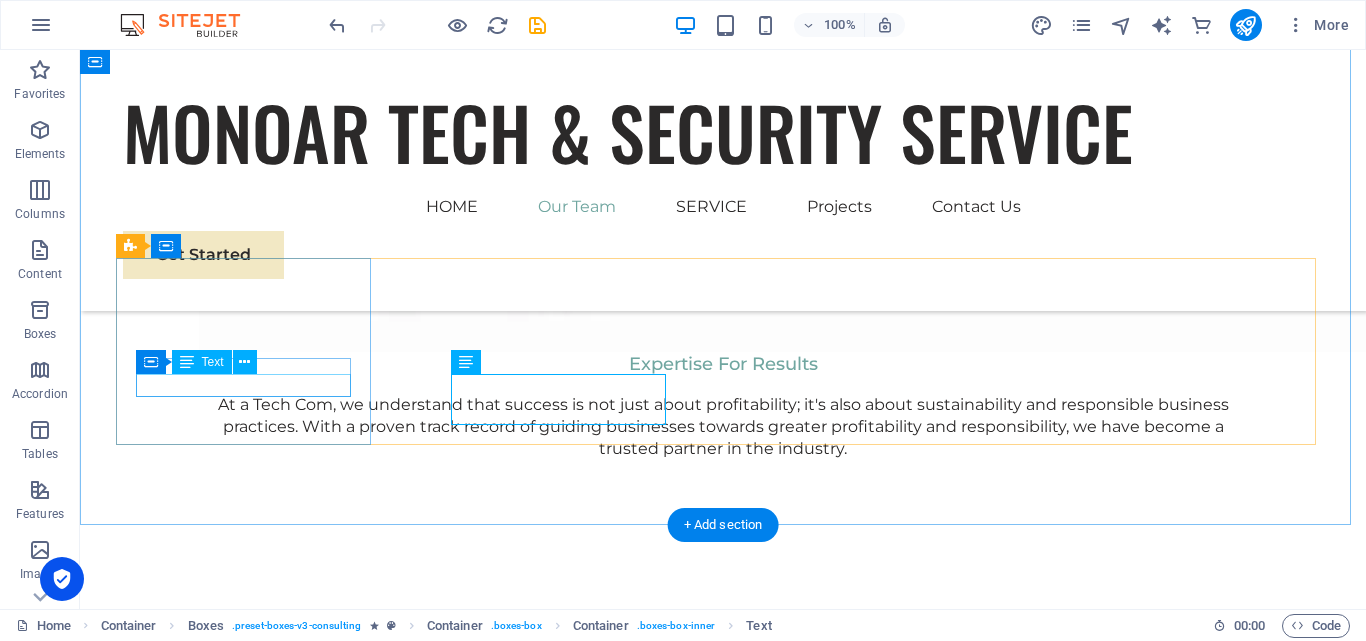 click on "CCTV Camera" at bounding box center [250, 3002] 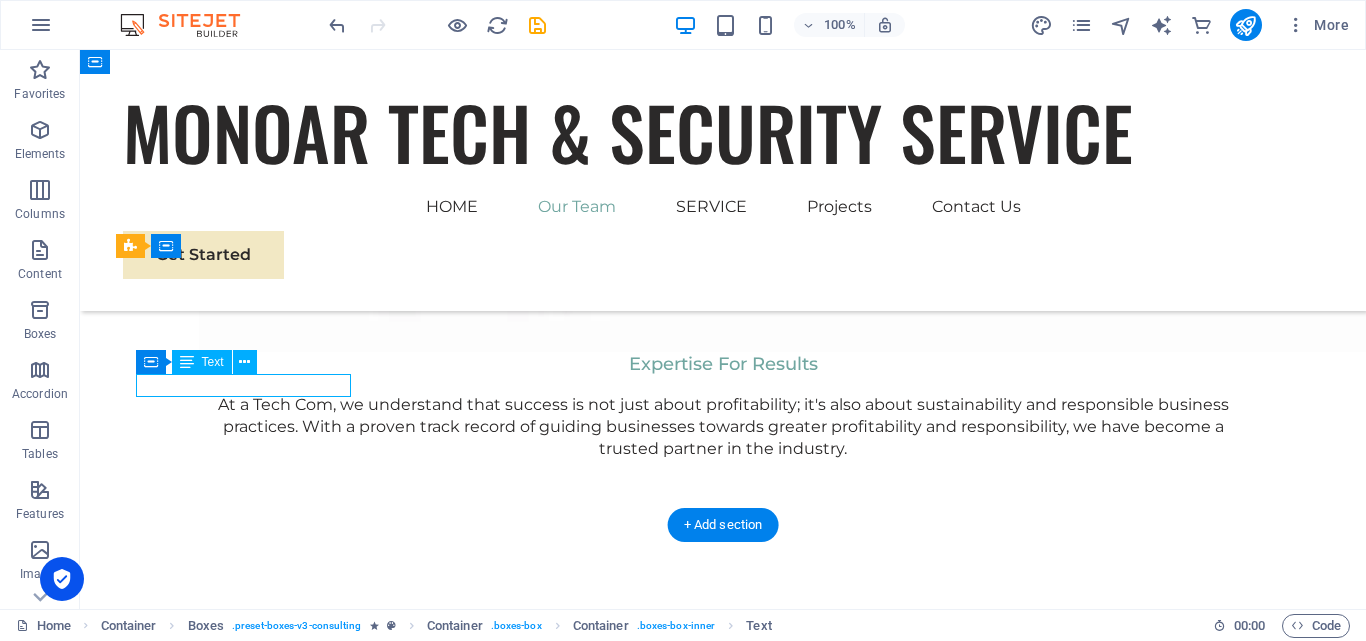 click on "CCTV Camera" at bounding box center [250, 3002] 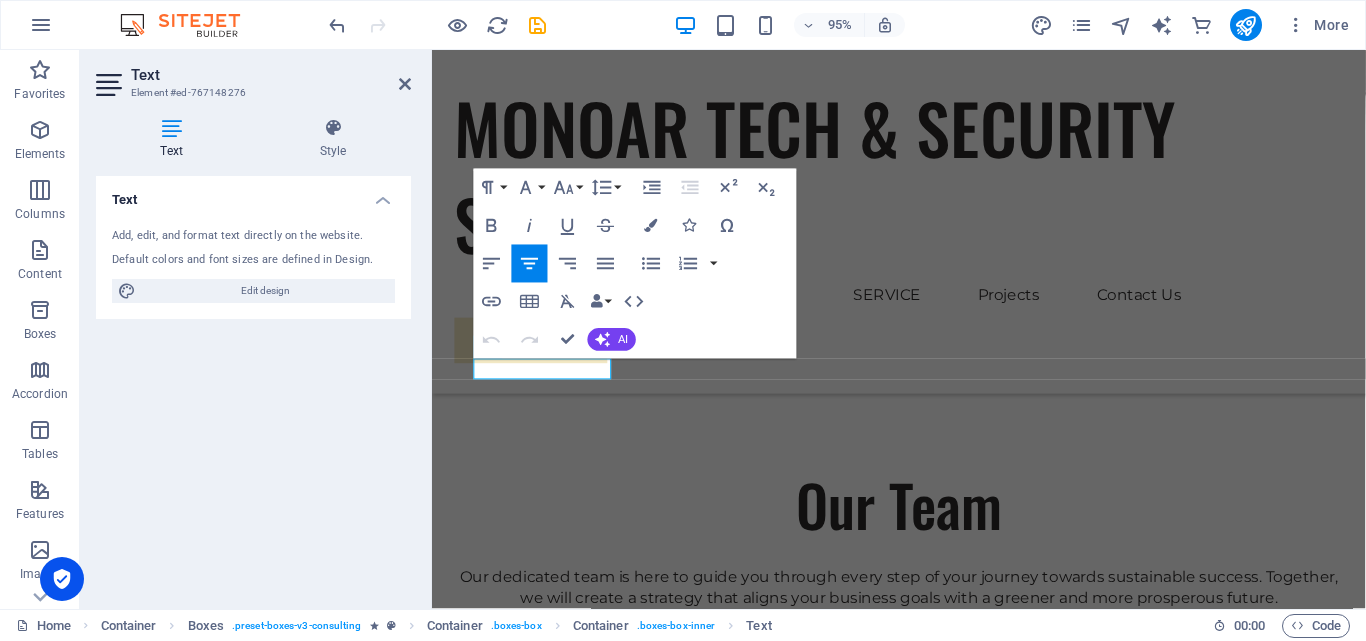 scroll, scrollTop: 3274, scrollLeft: 0, axis: vertical 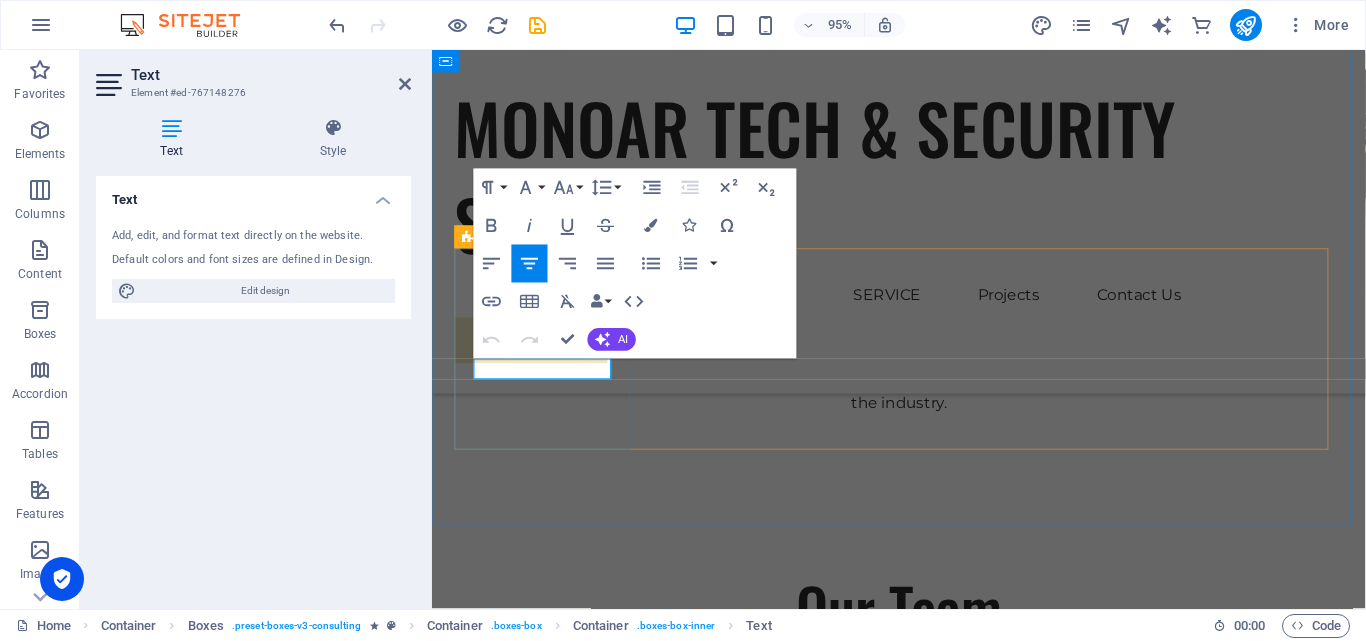 click on "CCTV Camera" at bounding box center [550, 2800] 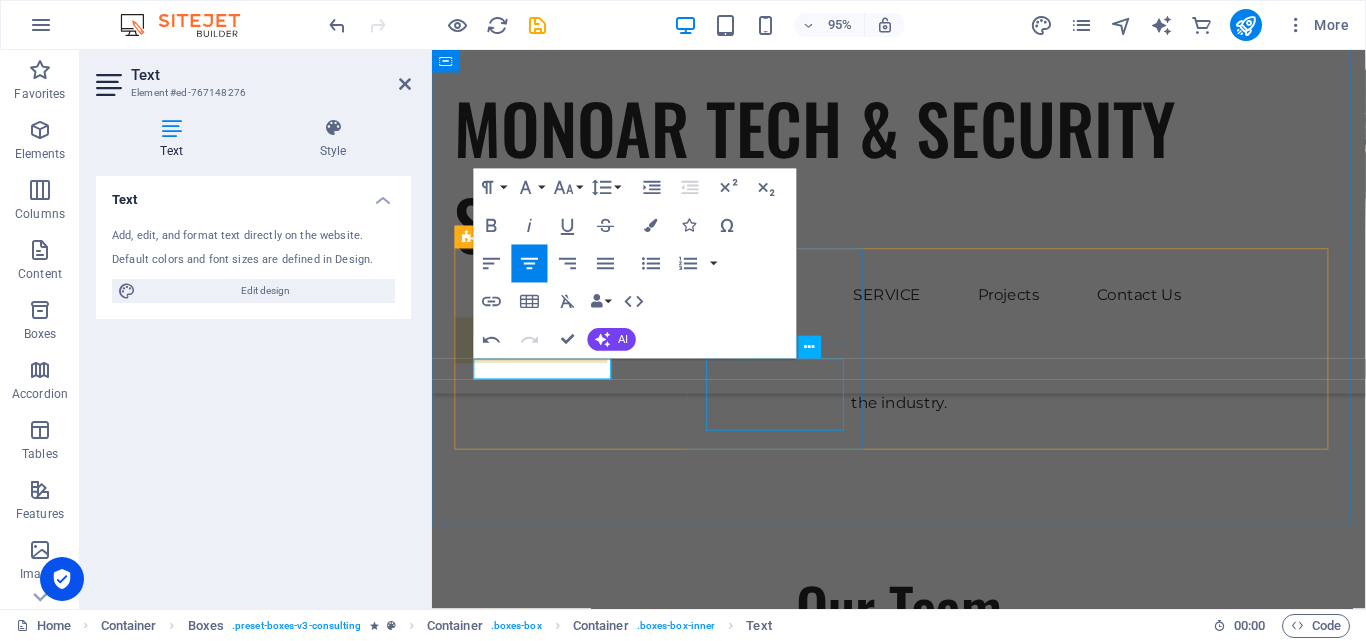 click on "Strategic Business Planning" at bounding box center [550, 3016] 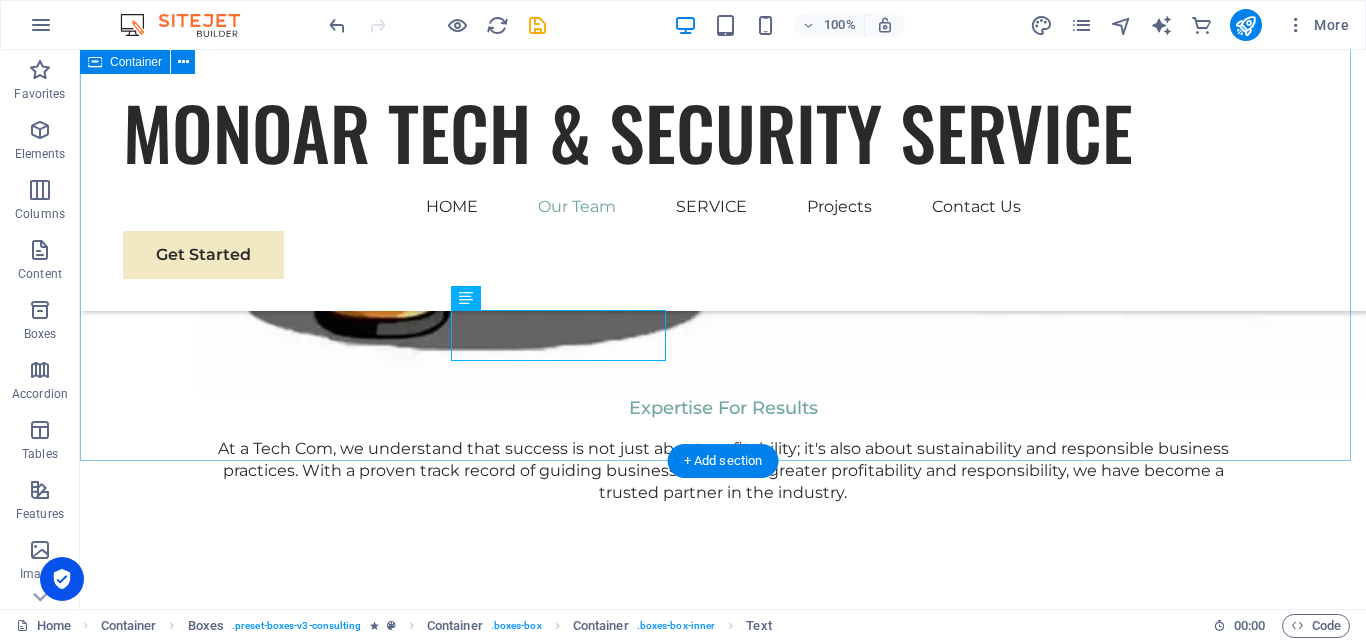 scroll, scrollTop: 3283, scrollLeft: 0, axis: vertical 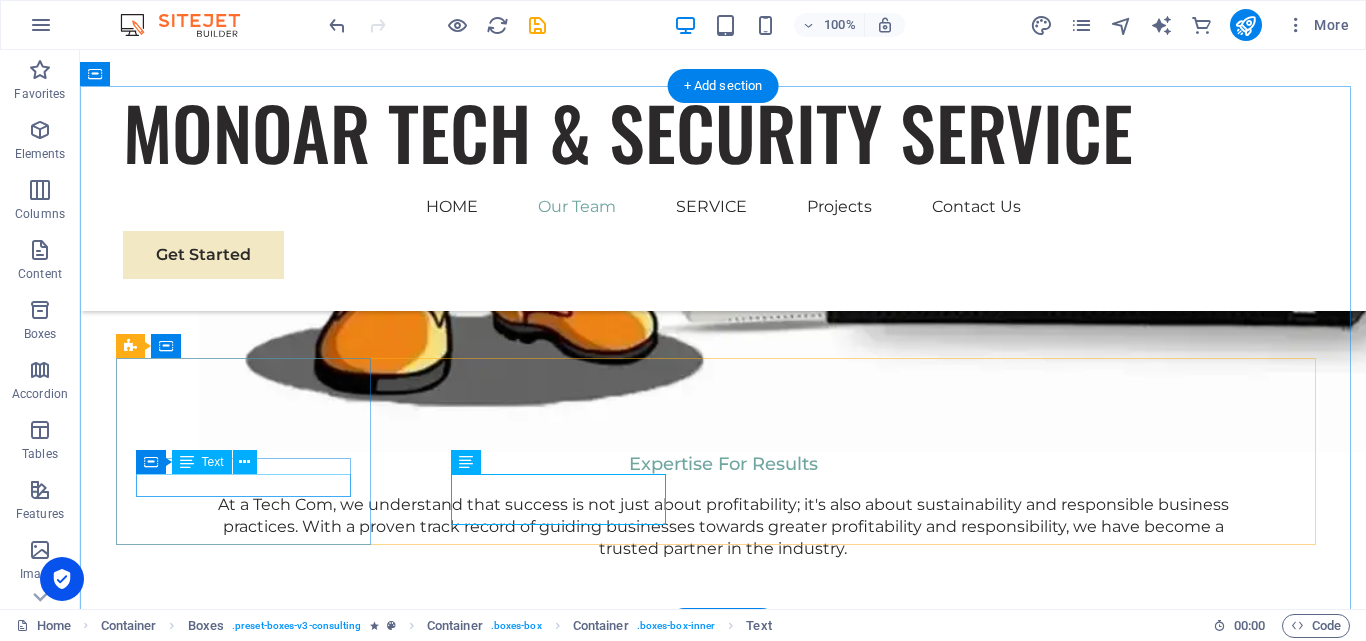 click on "CC TV Camera" at bounding box center (250, 3102) 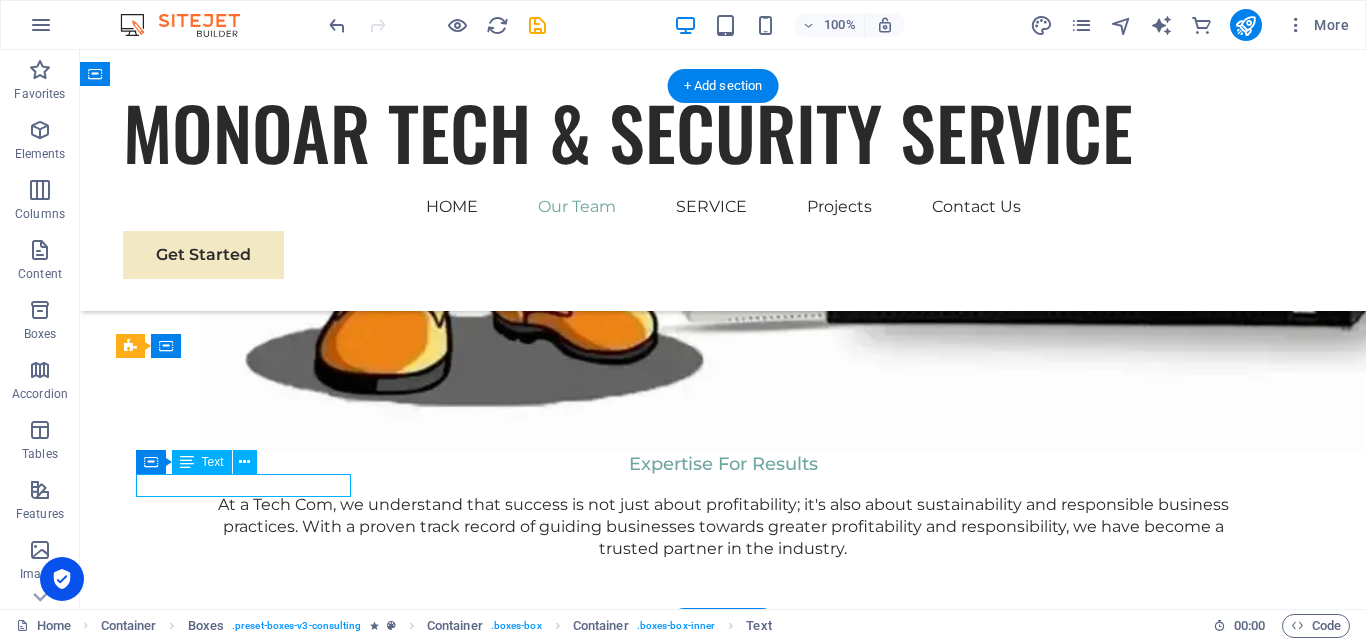 click on "CC TV Camera" at bounding box center [250, 3102] 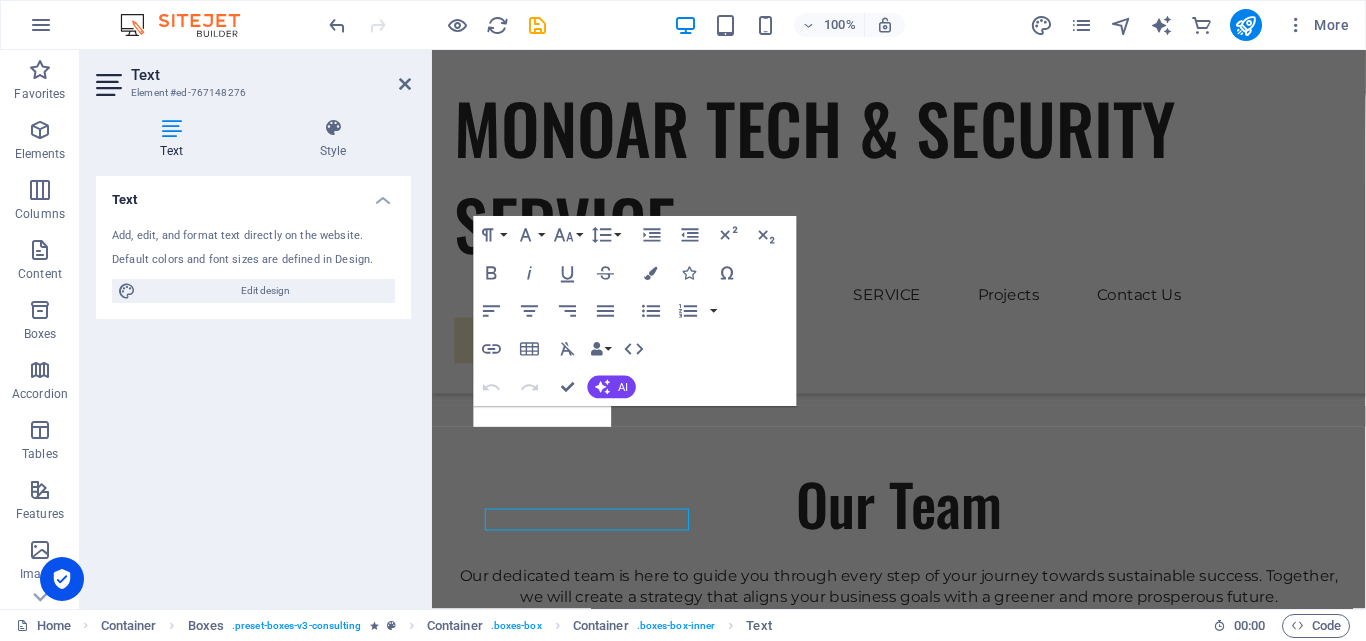 scroll, scrollTop: 3224, scrollLeft: 0, axis: vertical 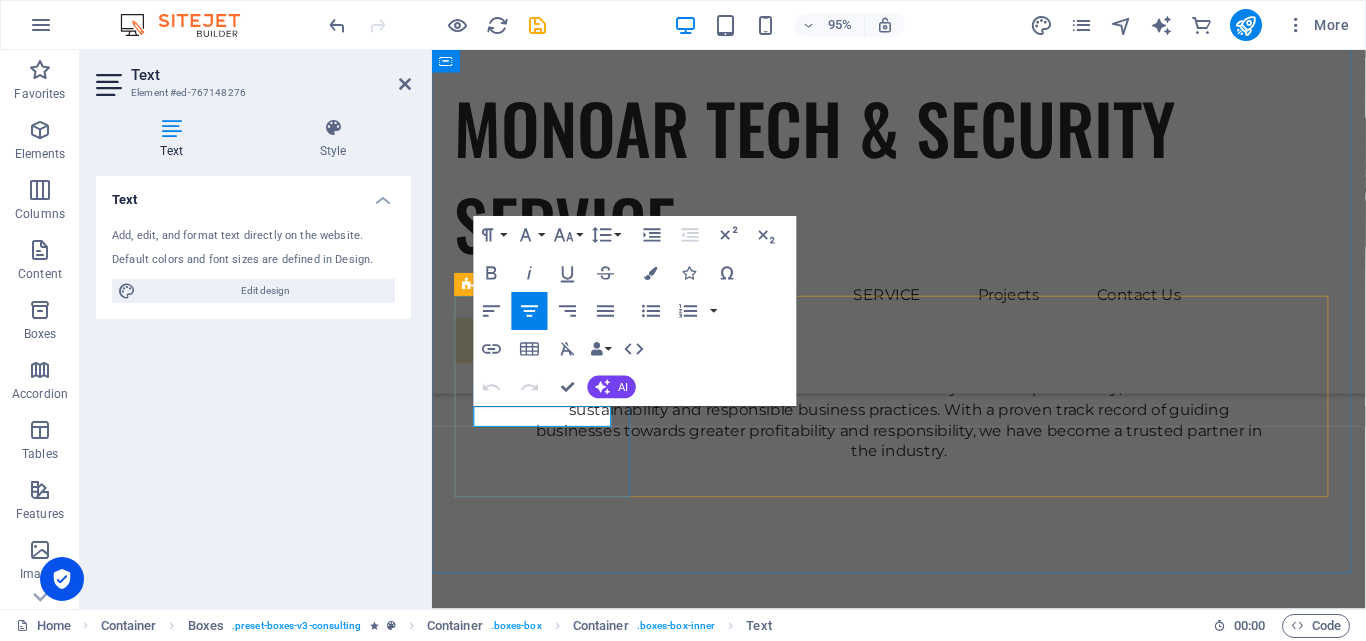 click on "CC TV Camera" at bounding box center (550, 2850) 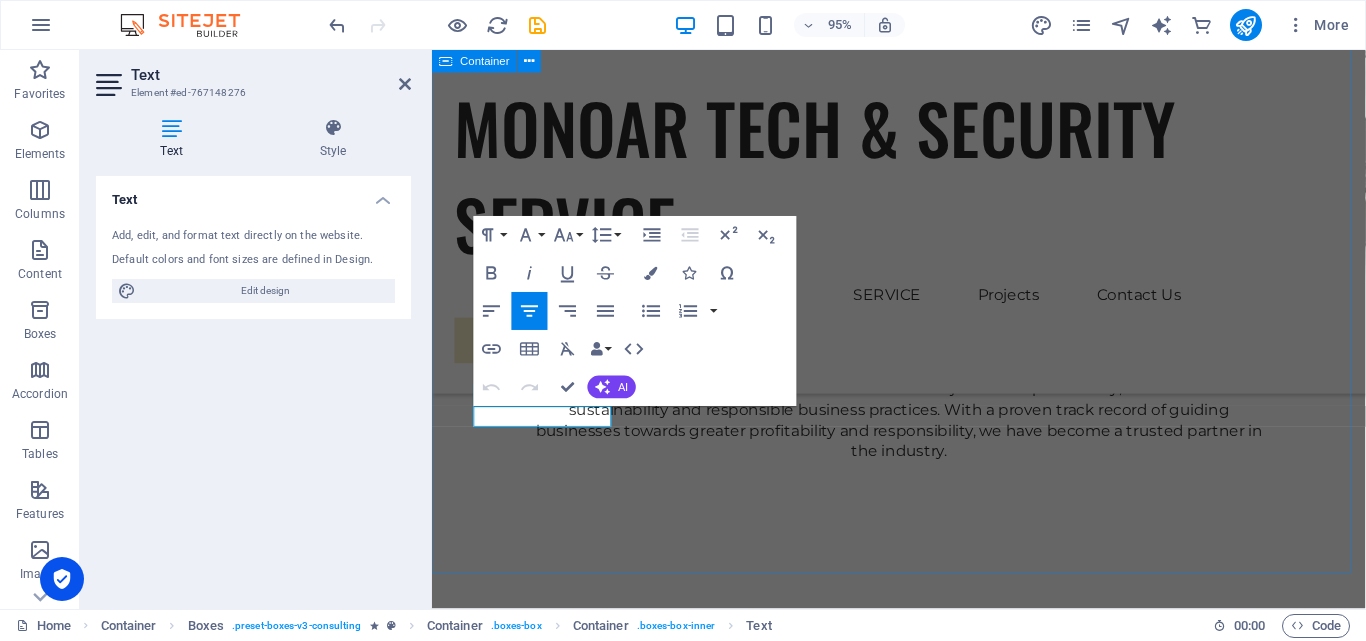 drag, startPoint x: 608, startPoint y: 440, endPoint x: 443, endPoint y: 439, distance: 165.00304 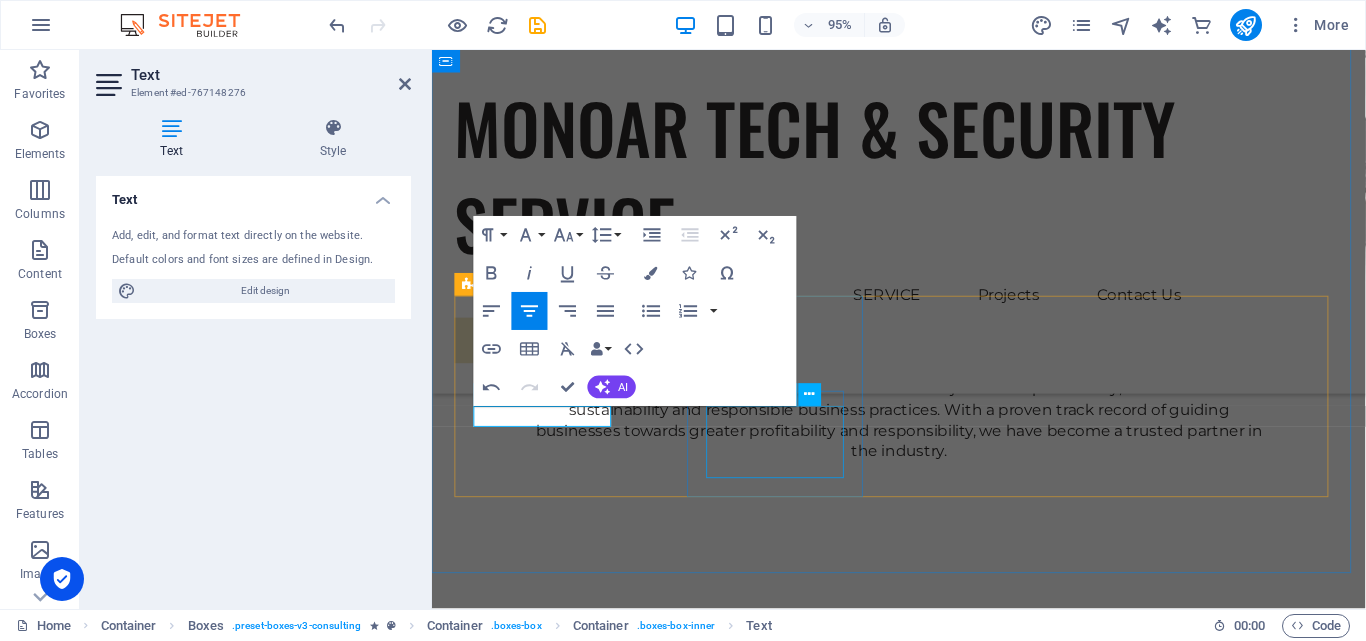 click on "Strategic Business Planning" at bounding box center [550, 3066] 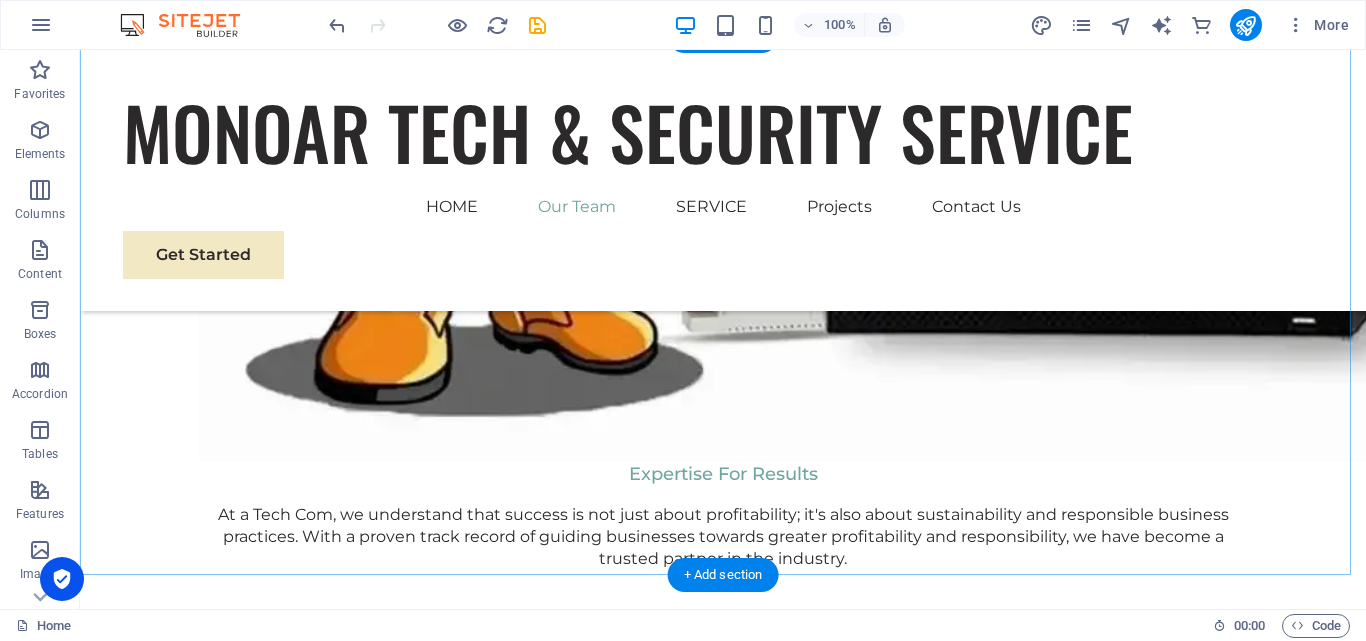 scroll, scrollTop: 3333, scrollLeft: 0, axis: vertical 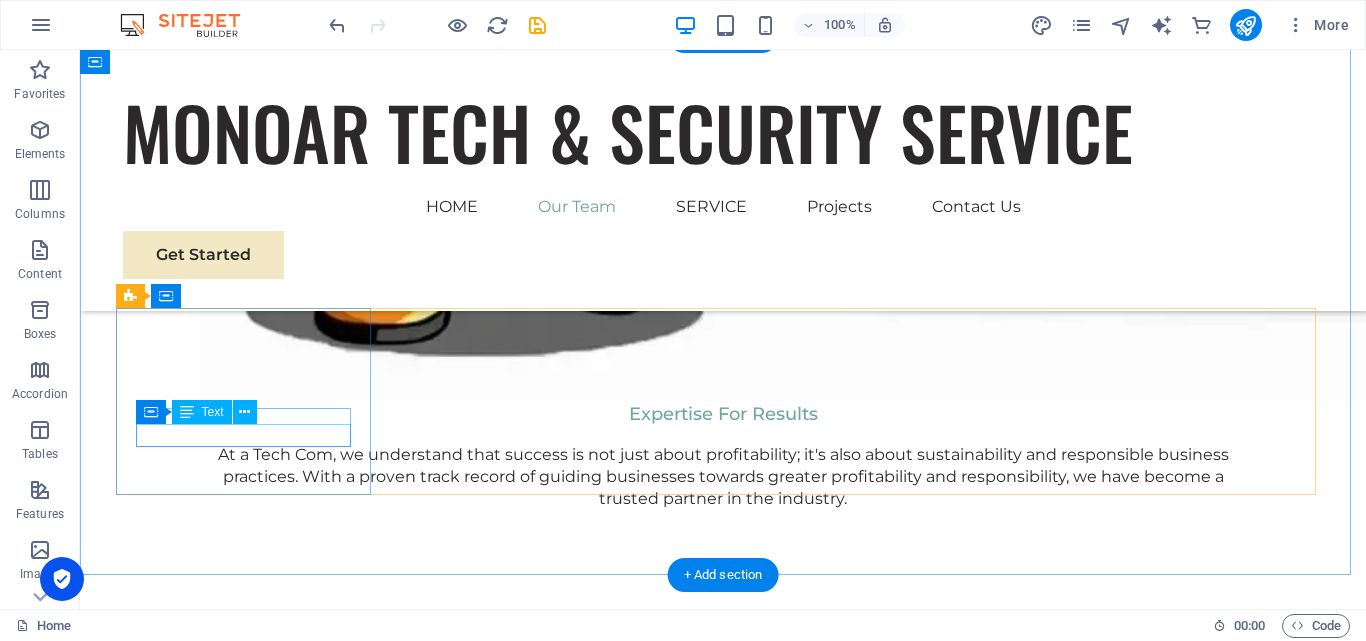 click on "Best" at bounding box center (250, 3052) 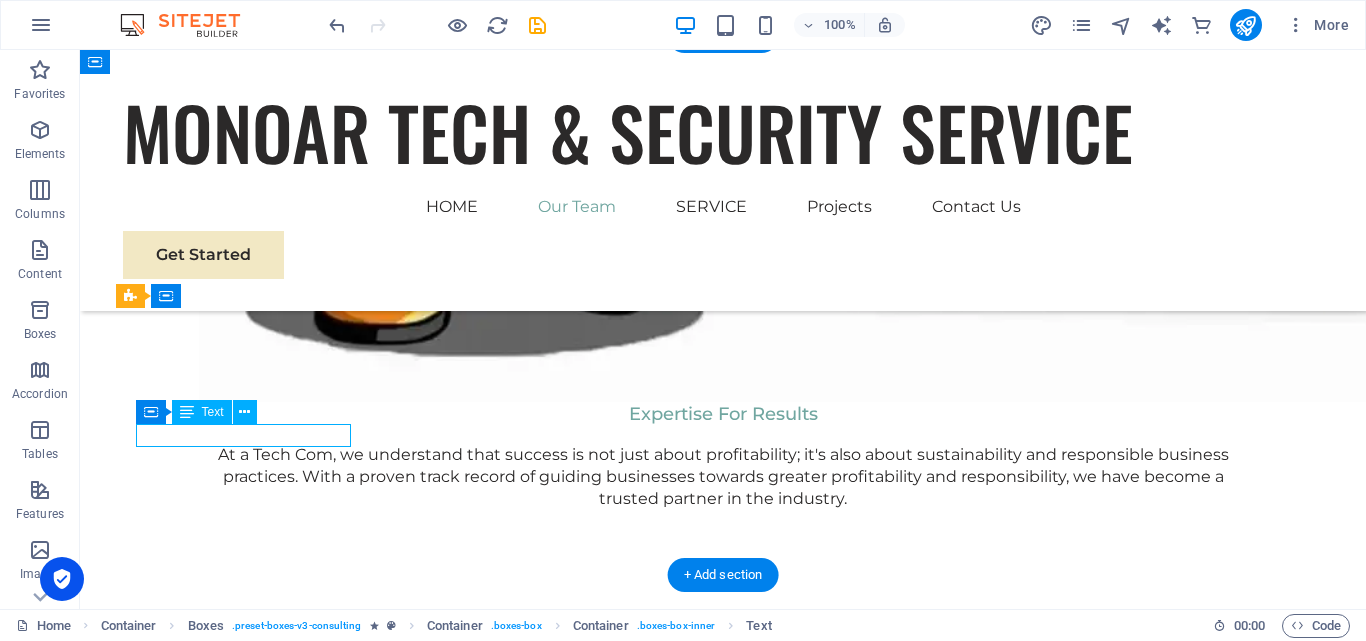 click on "Best" at bounding box center (250, 3052) 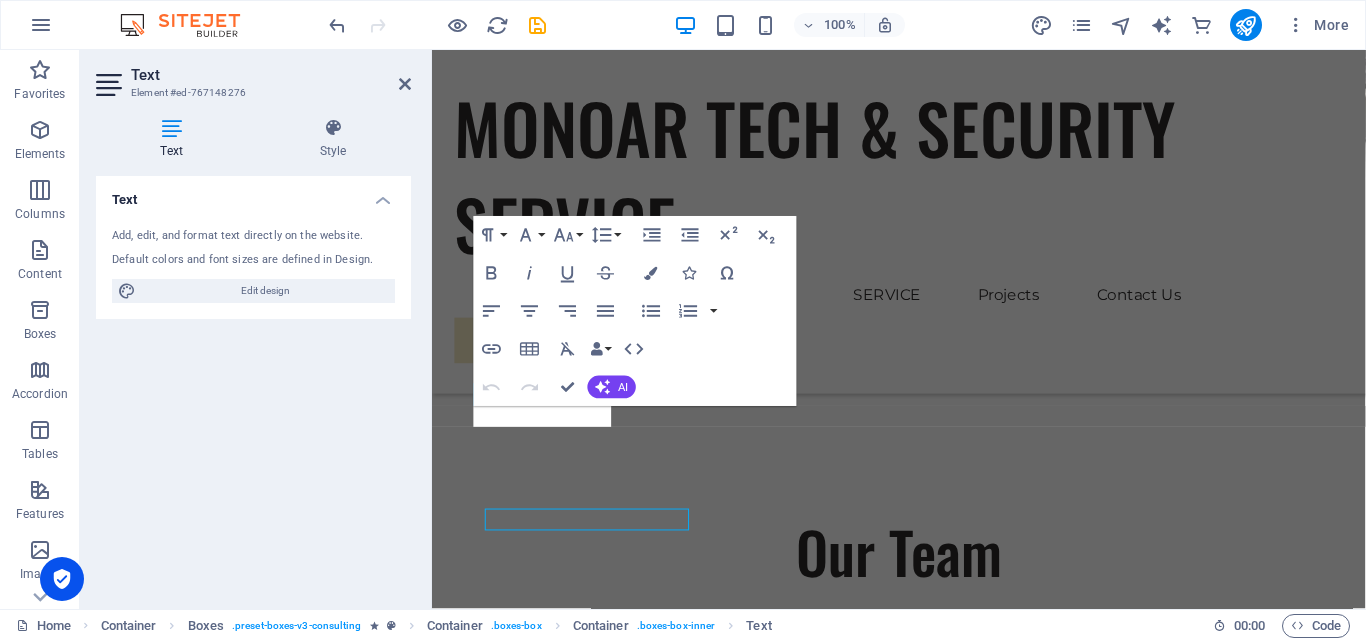 scroll, scrollTop: 3224, scrollLeft: 0, axis: vertical 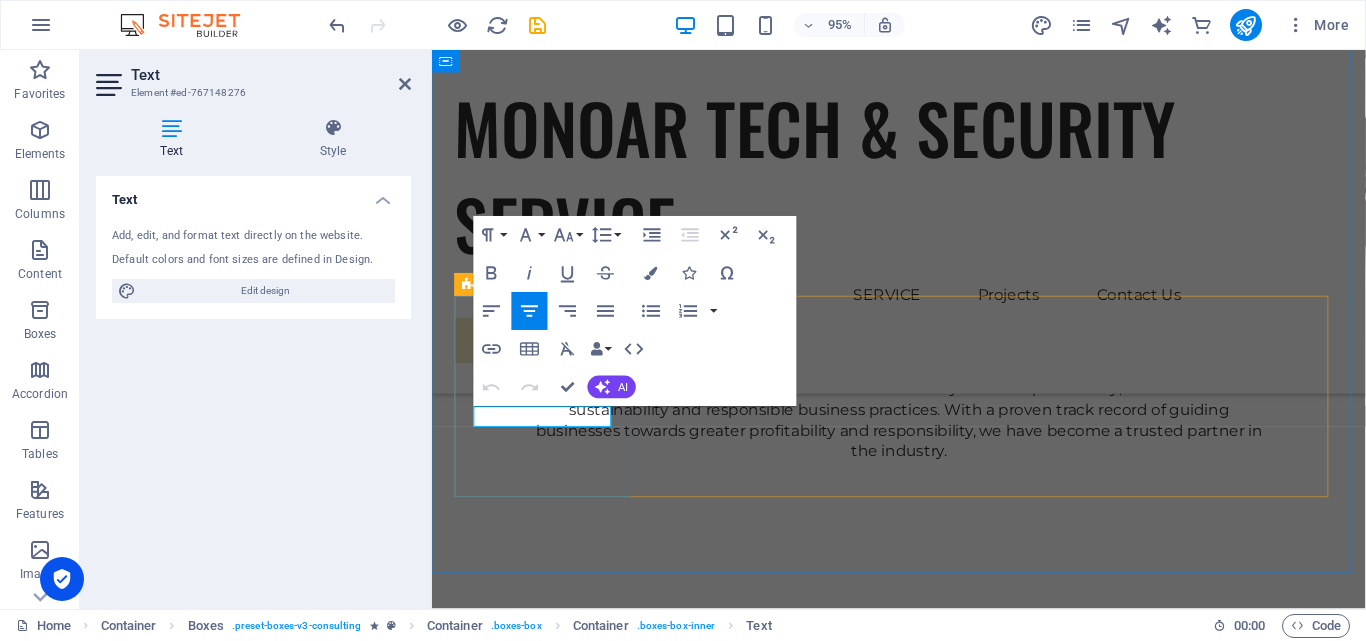 drag, startPoint x: 575, startPoint y: 429, endPoint x: 455, endPoint y: 429, distance: 120 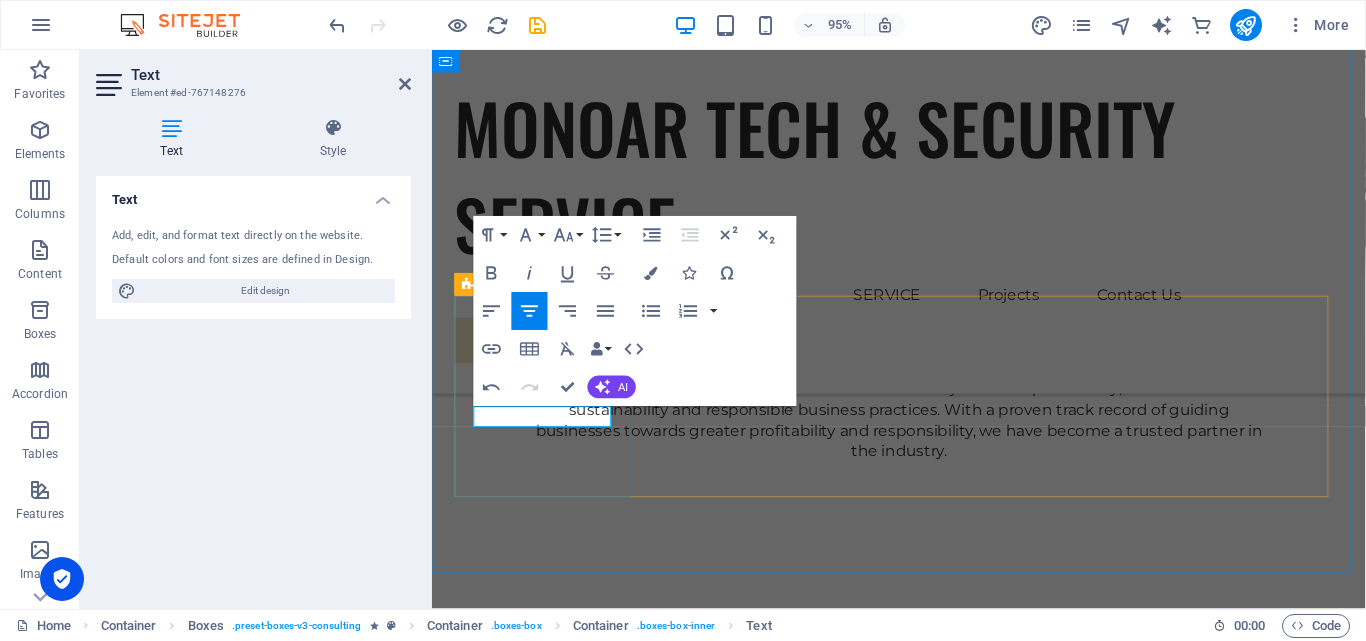 click on "Coustomer Needs" at bounding box center [550, 2802] 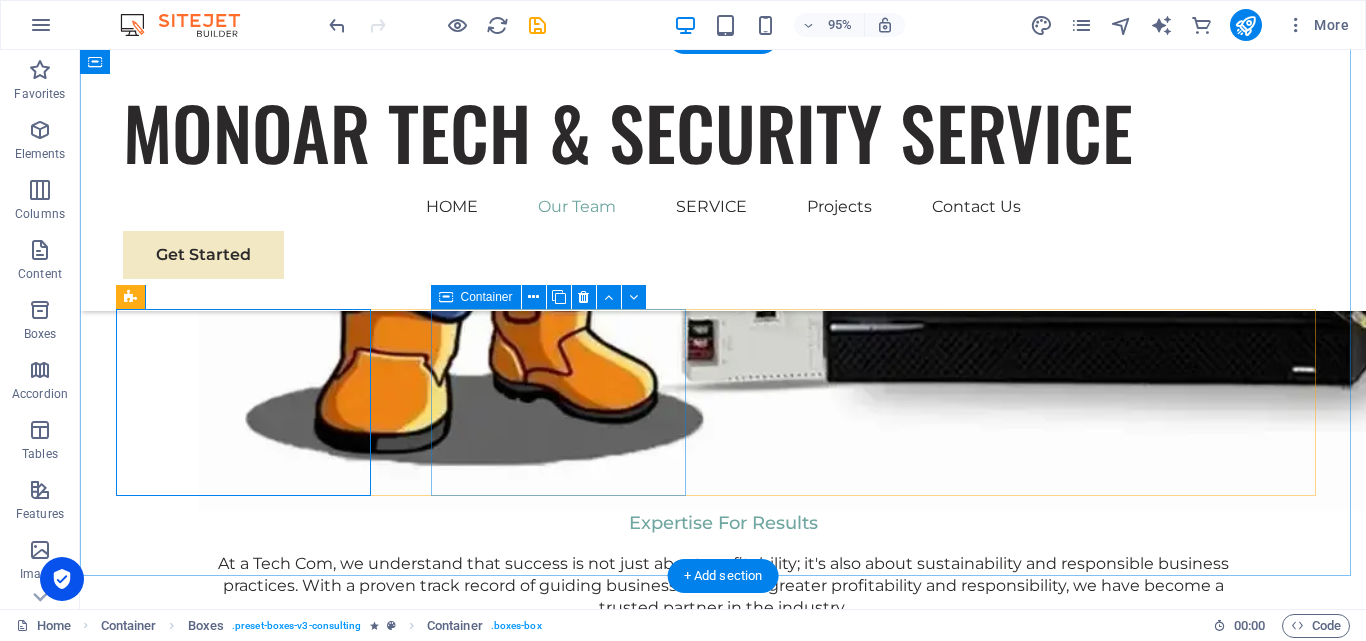 scroll, scrollTop: 3332, scrollLeft: 0, axis: vertical 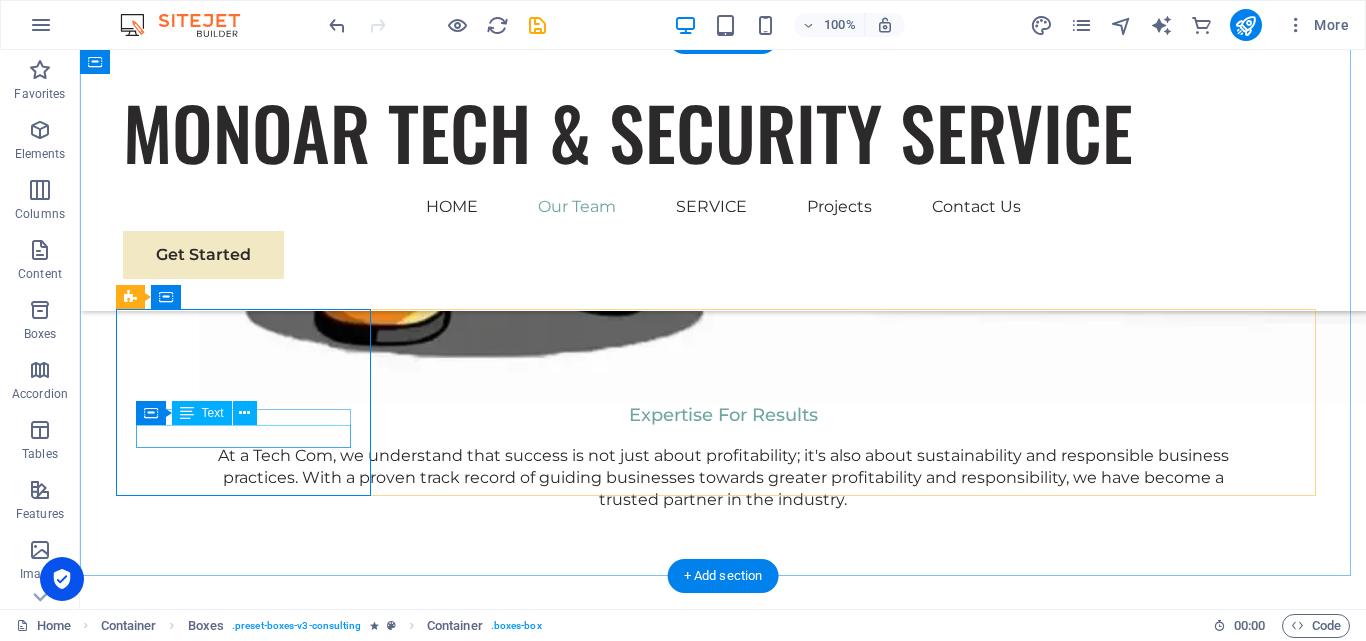 click on "Coustomer Needs" at bounding box center [250, 3053] 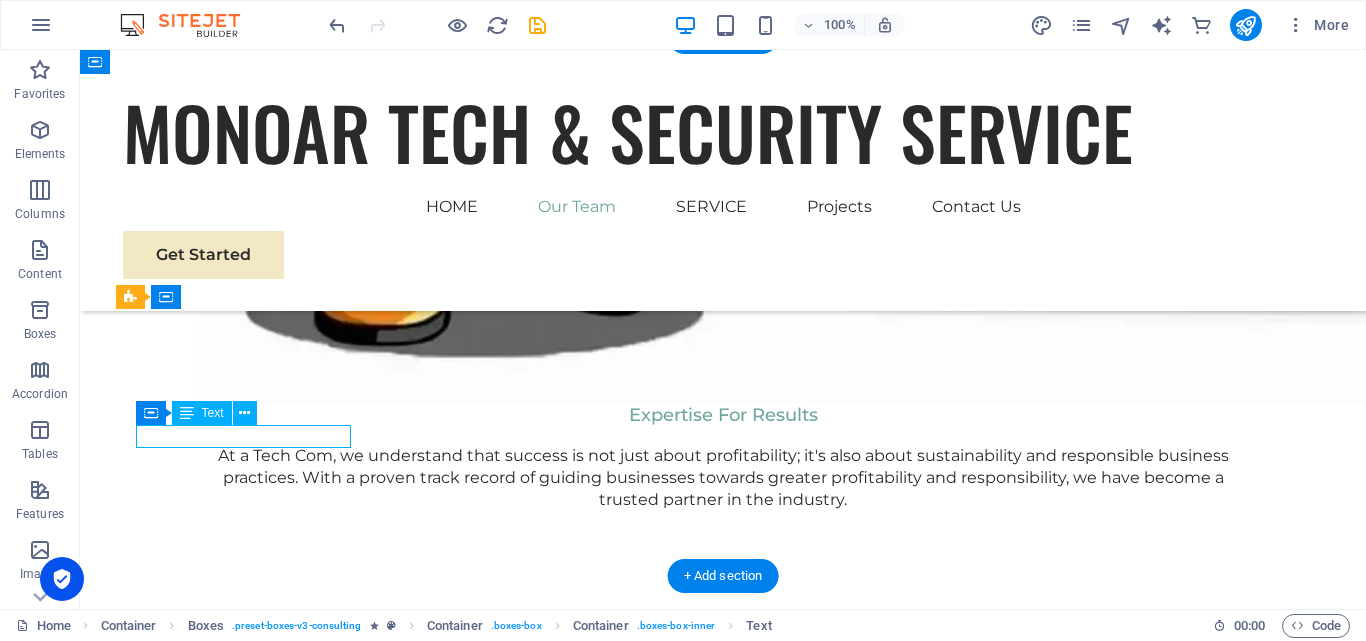 click on "Coustomer Needs" at bounding box center (250, 3053) 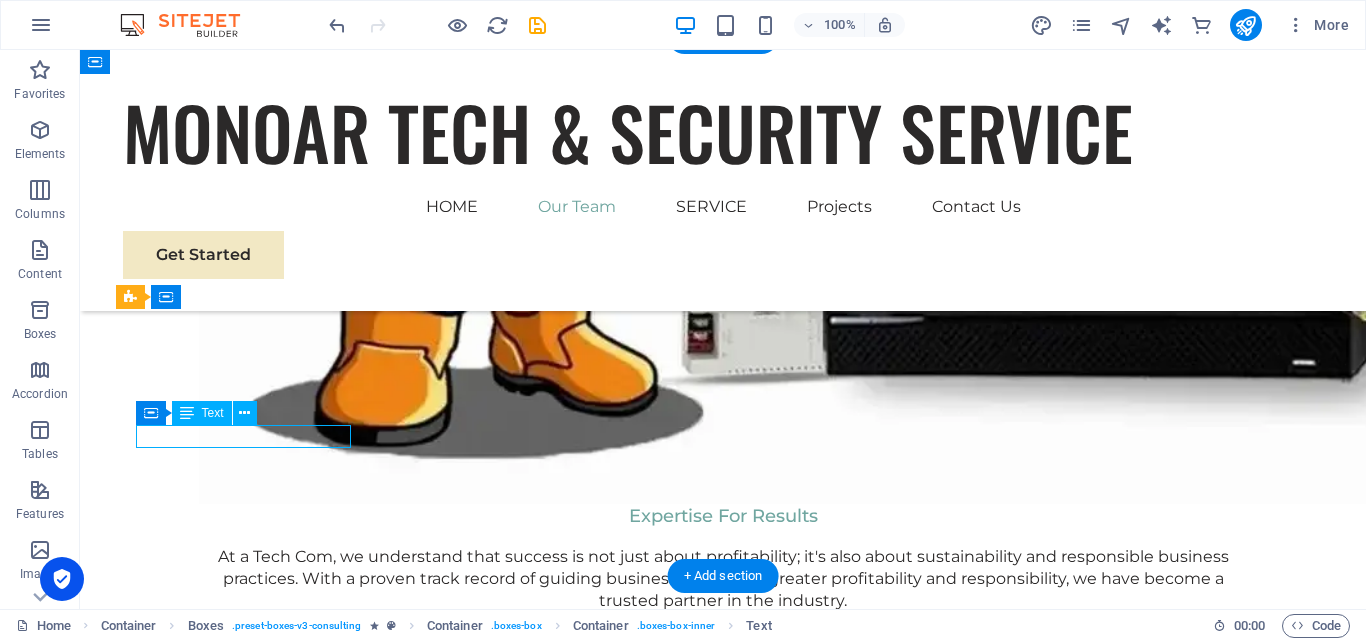 scroll, scrollTop: 3223, scrollLeft: 0, axis: vertical 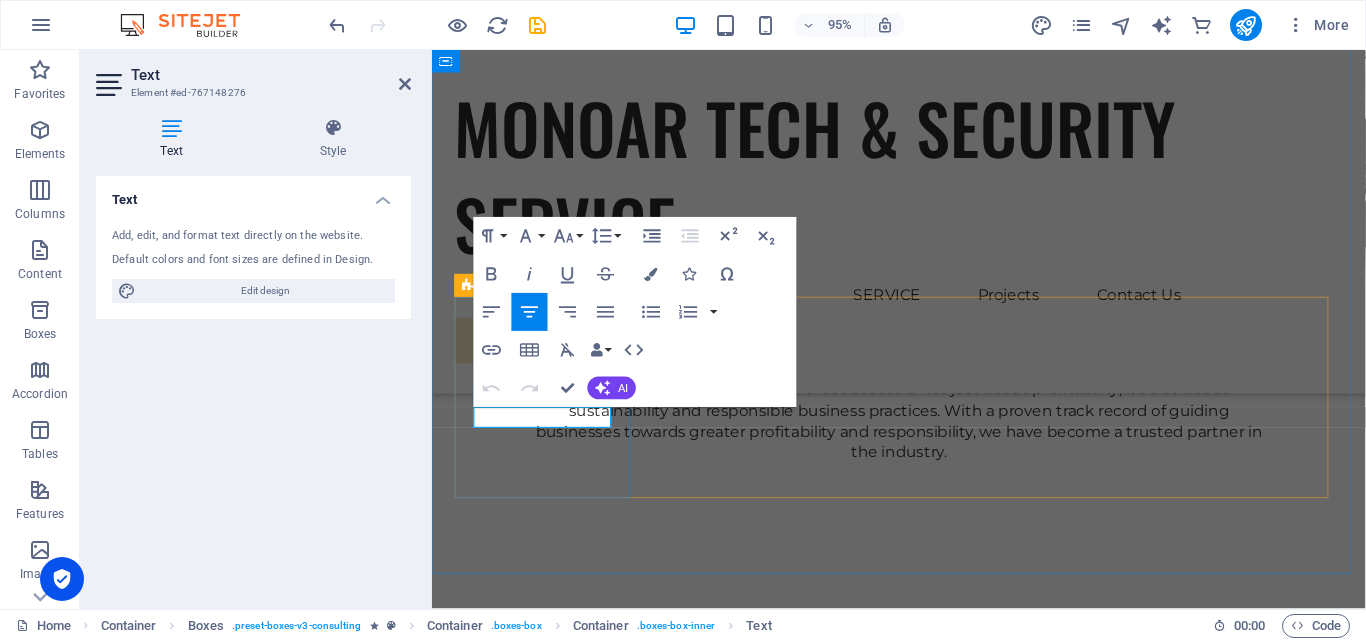 click on "Coustomer Needs" at bounding box center (550, 2851) 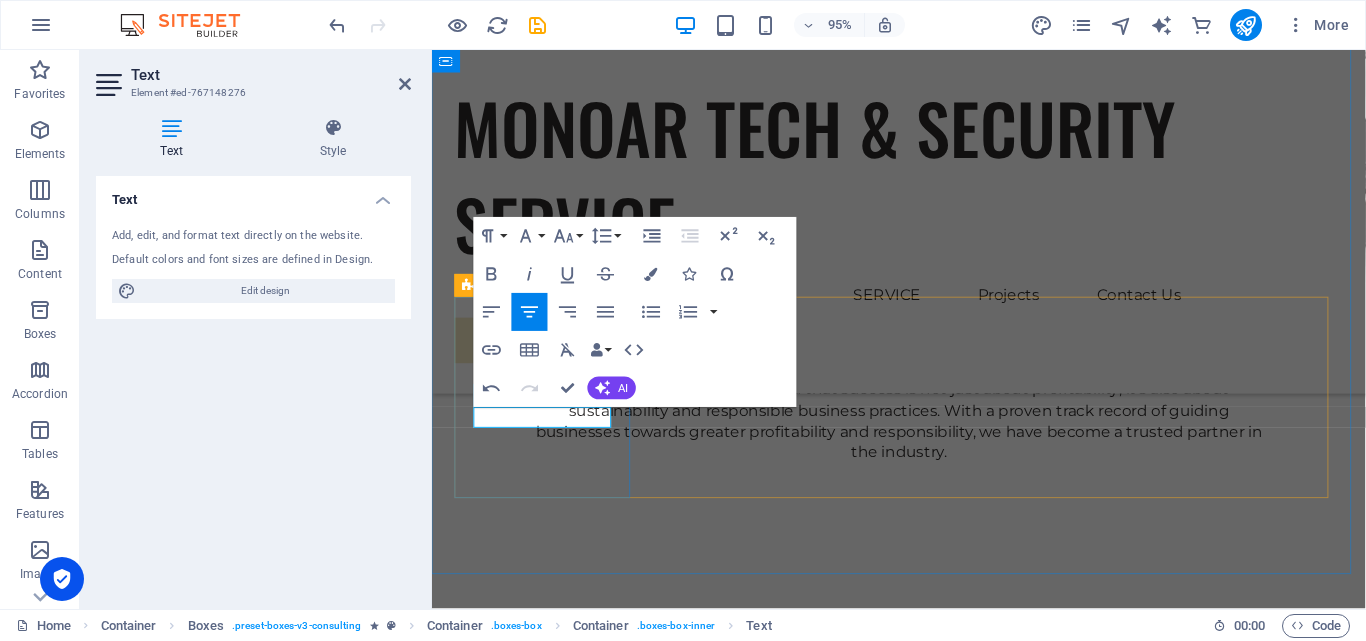 click on "Customer Needs" at bounding box center (550, 2803) 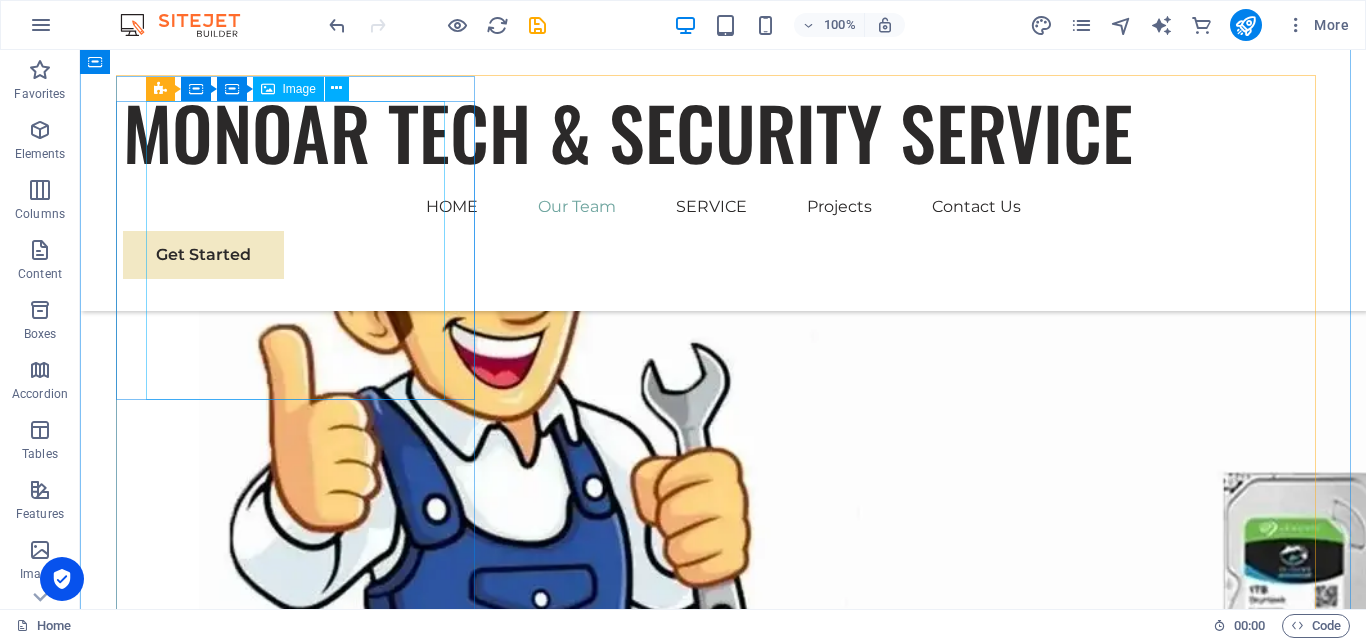 scroll, scrollTop: 2531, scrollLeft: 0, axis: vertical 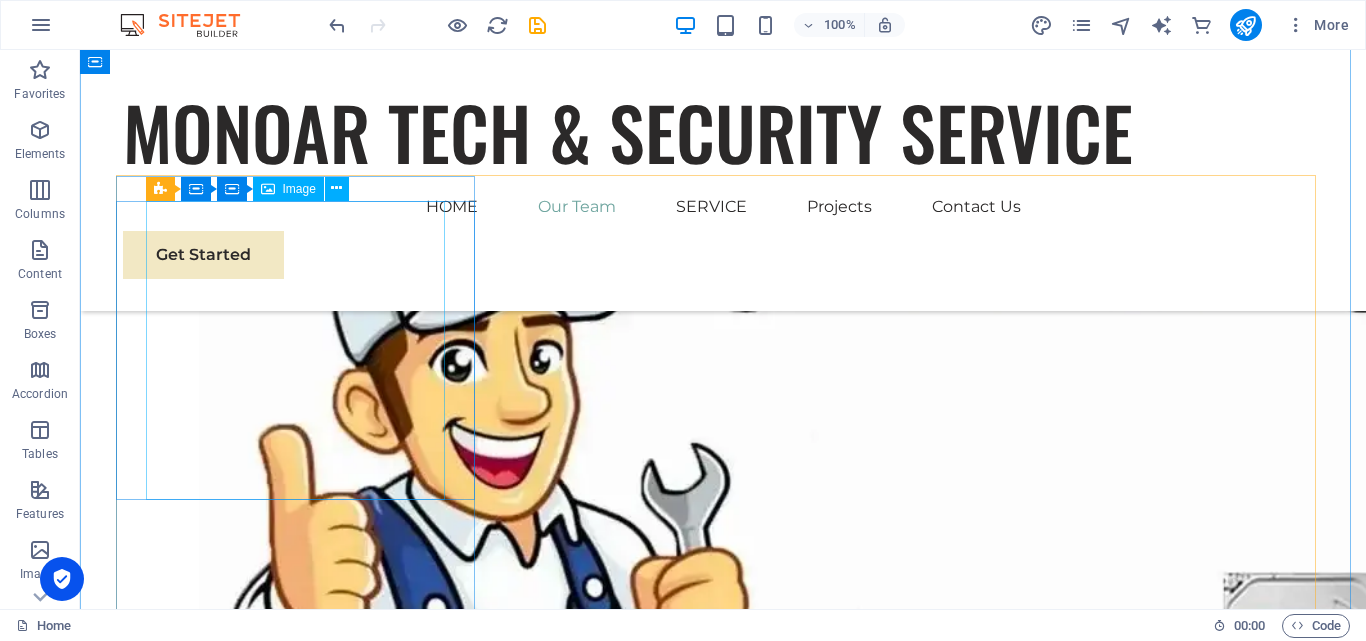 click at bounding box center [303, 1816] 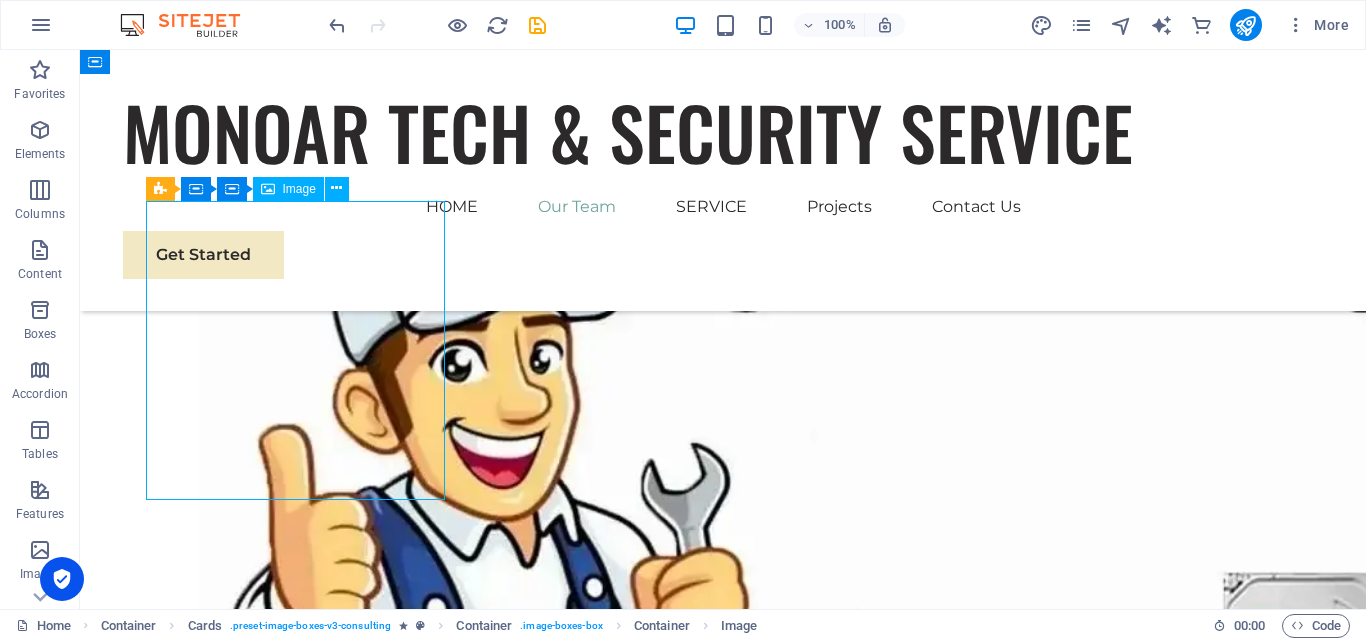 click at bounding box center [303, 1816] 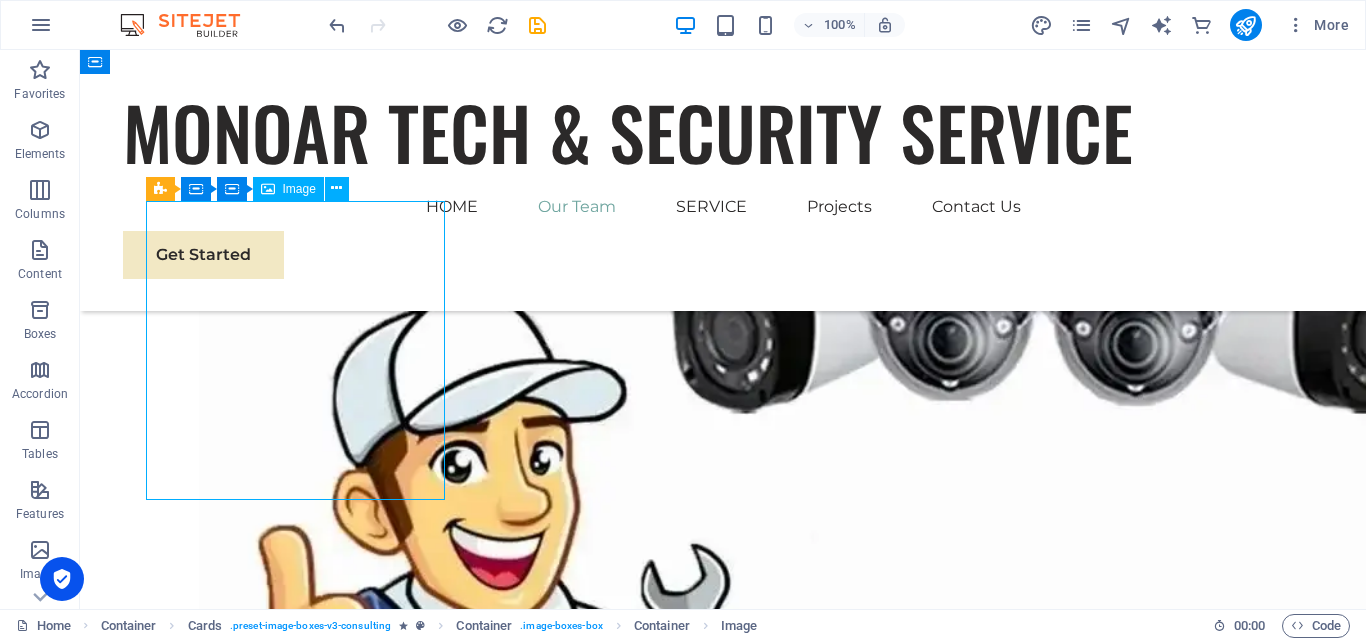 scroll, scrollTop: 2472, scrollLeft: 0, axis: vertical 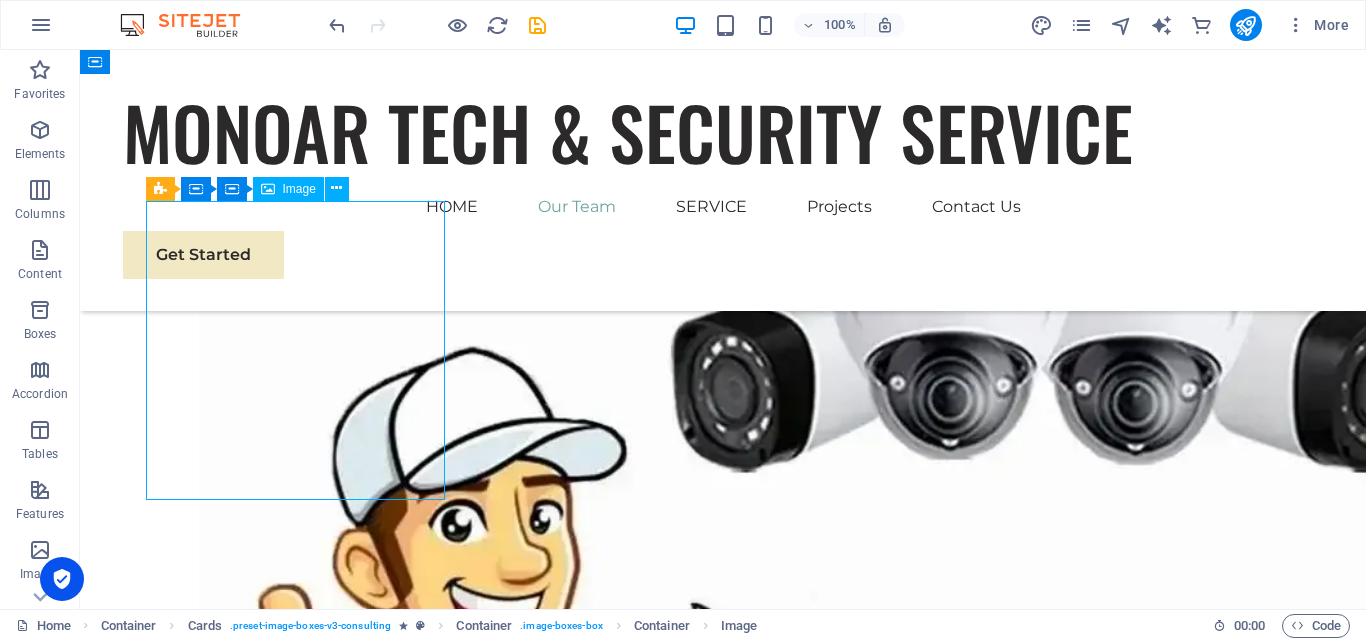 select on "%" 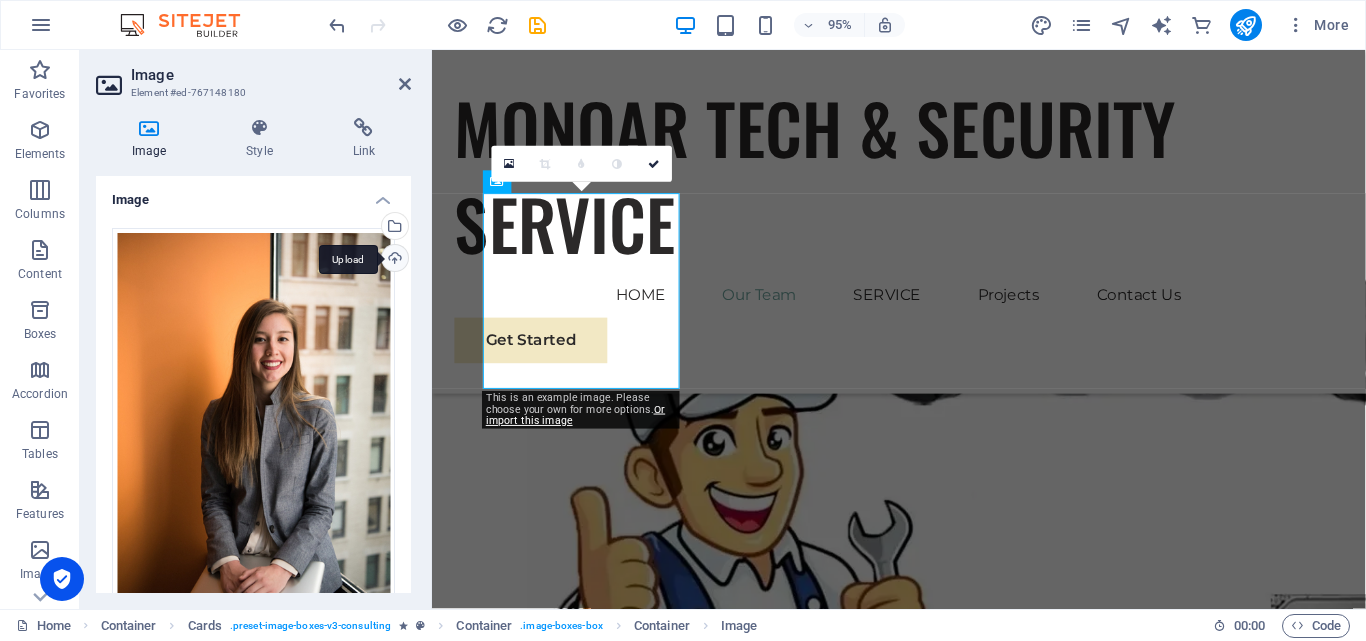 click on "Upload" at bounding box center (393, 260) 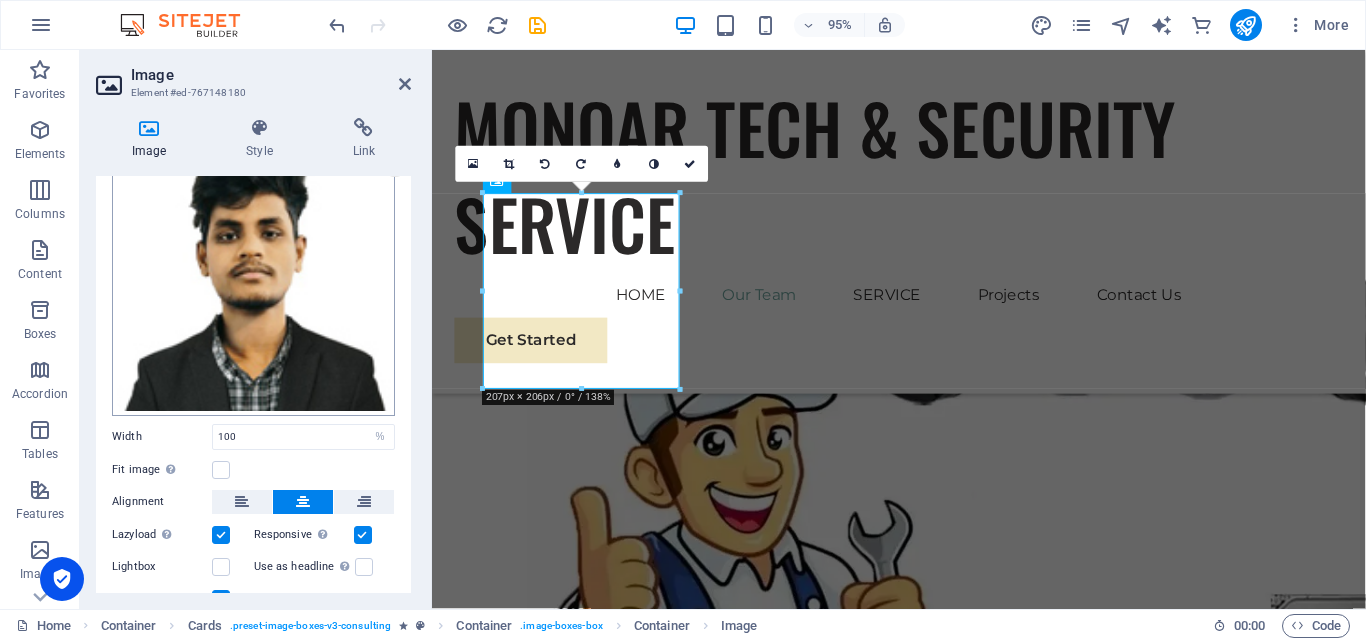 scroll, scrollTop: 177, scrollLeft: 0, axis: vertical 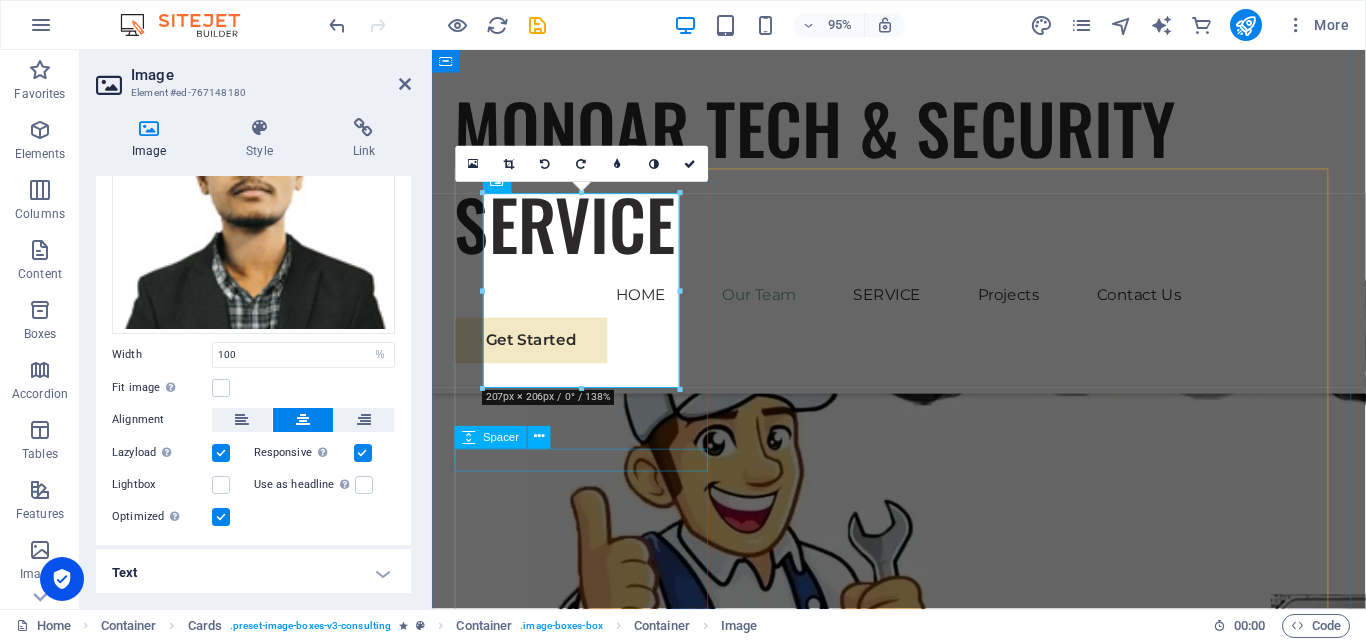 click at bounding box center [592, 1877] 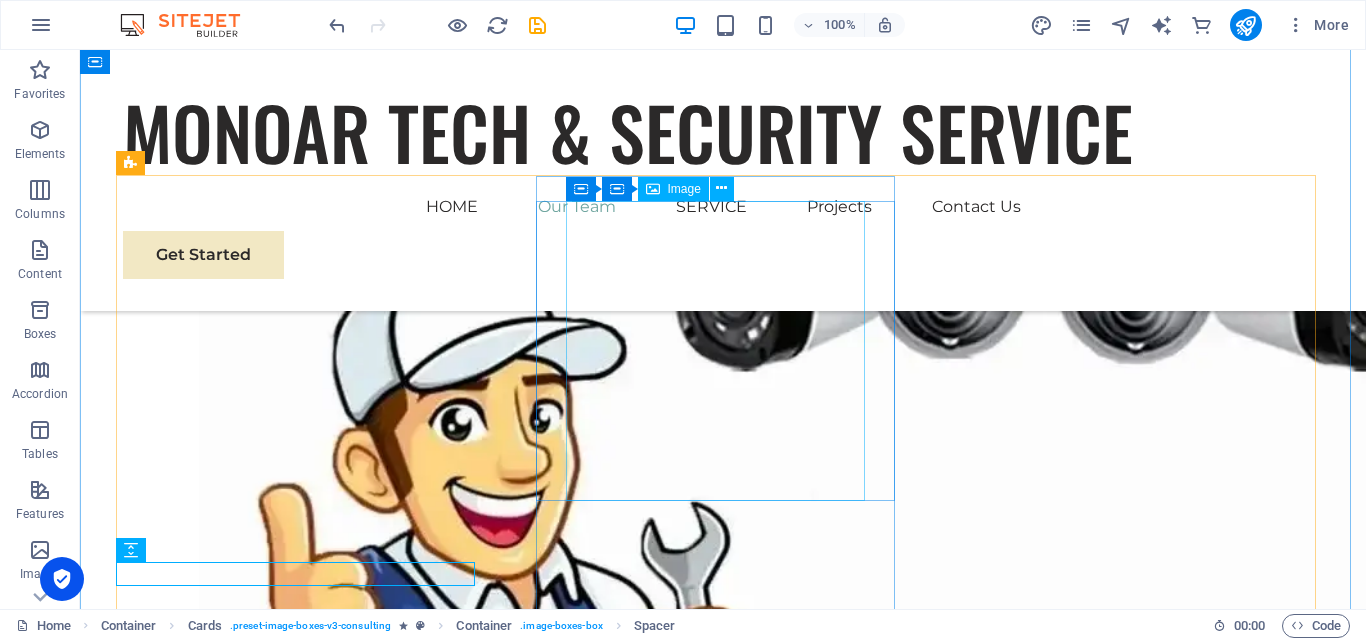 scroll, scrollTop: 2531, scrollLeft: 0, axis: vertical 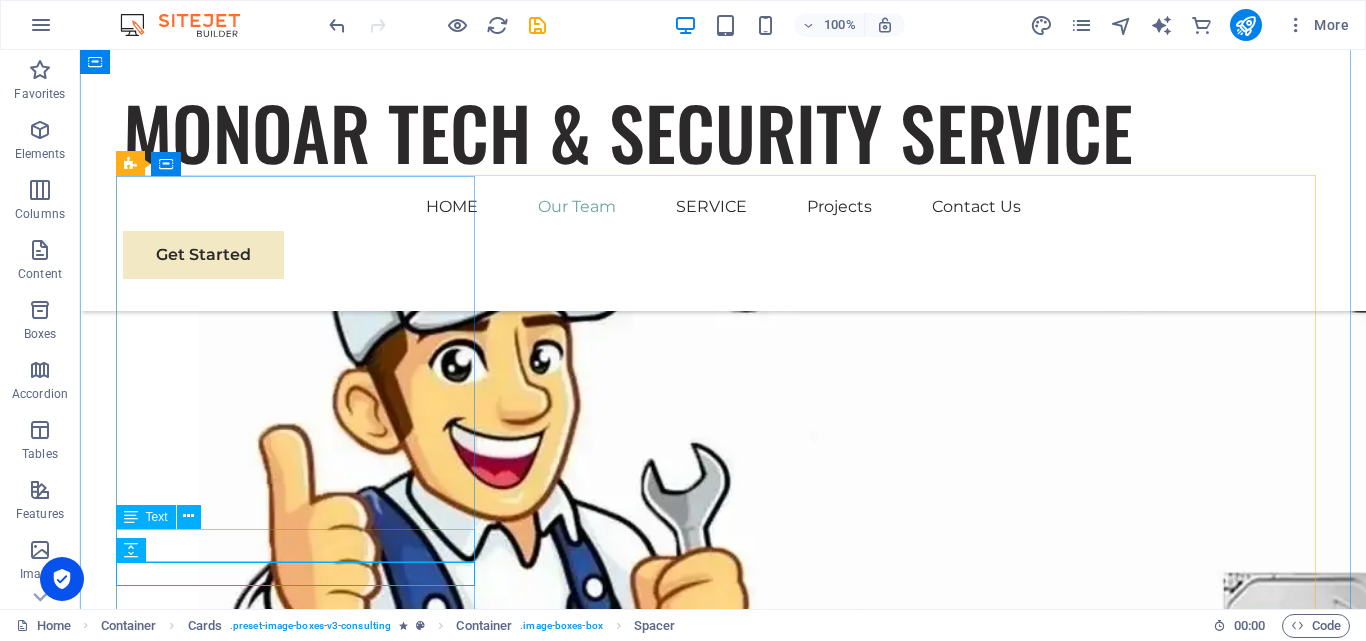 click on "[PERSON_NAME]" at bounding box center [303, 2012] 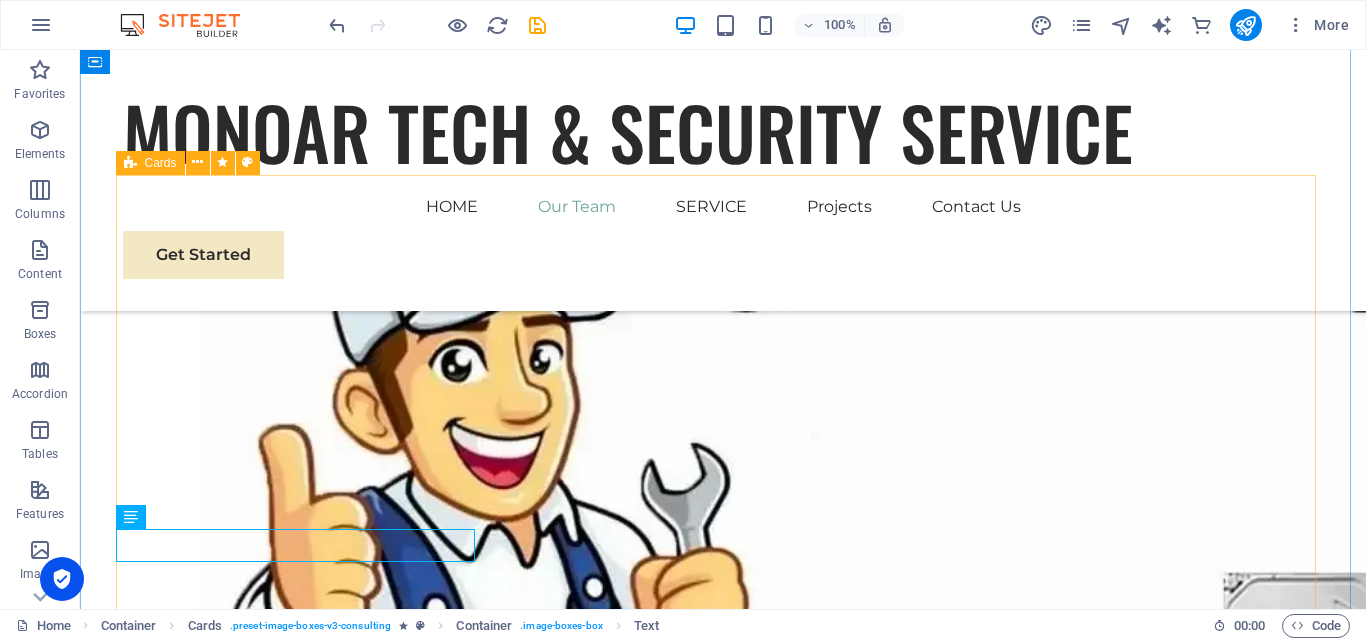 scroll, scrollTop: 2431, scrollLeft: 0, axis: vertical 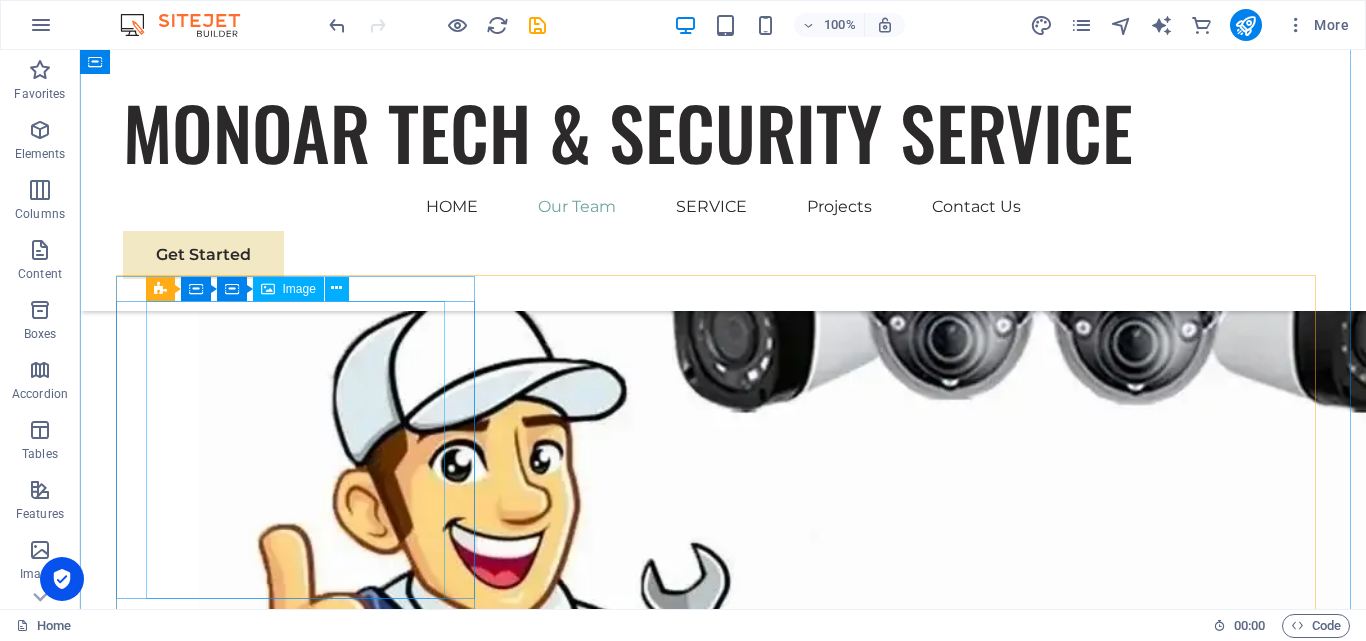 click at bounding box center (303, 1915) 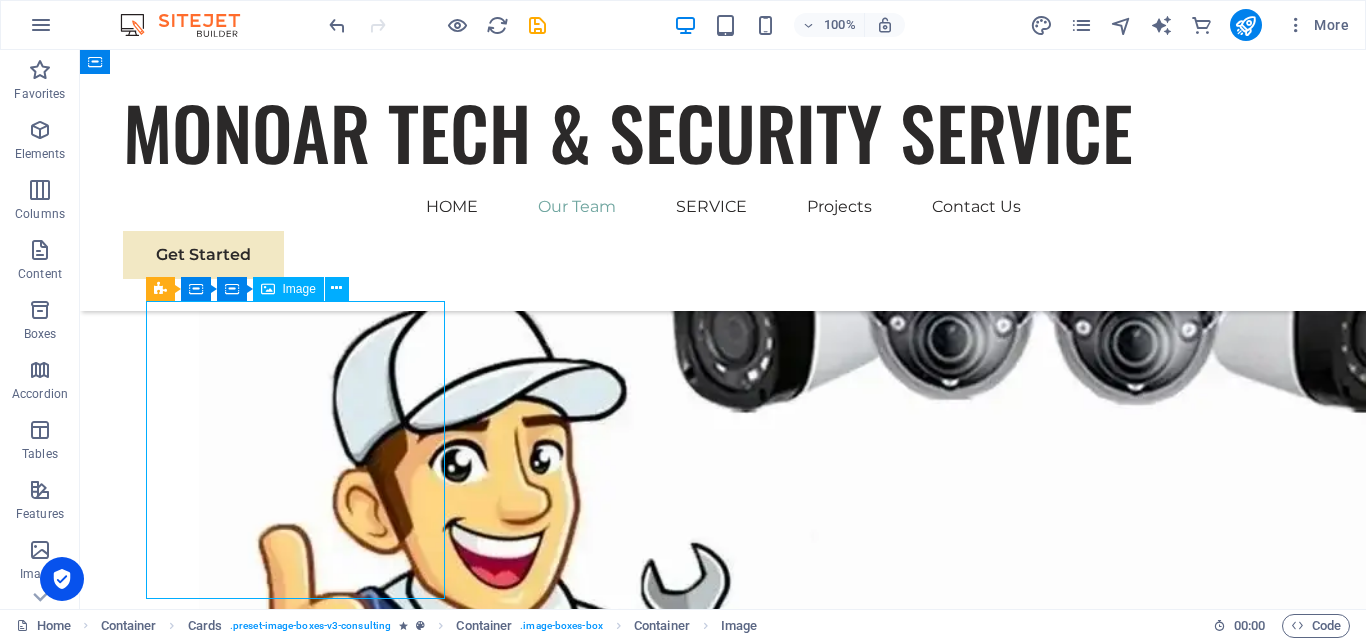 click at bounding box center [303, 1915] 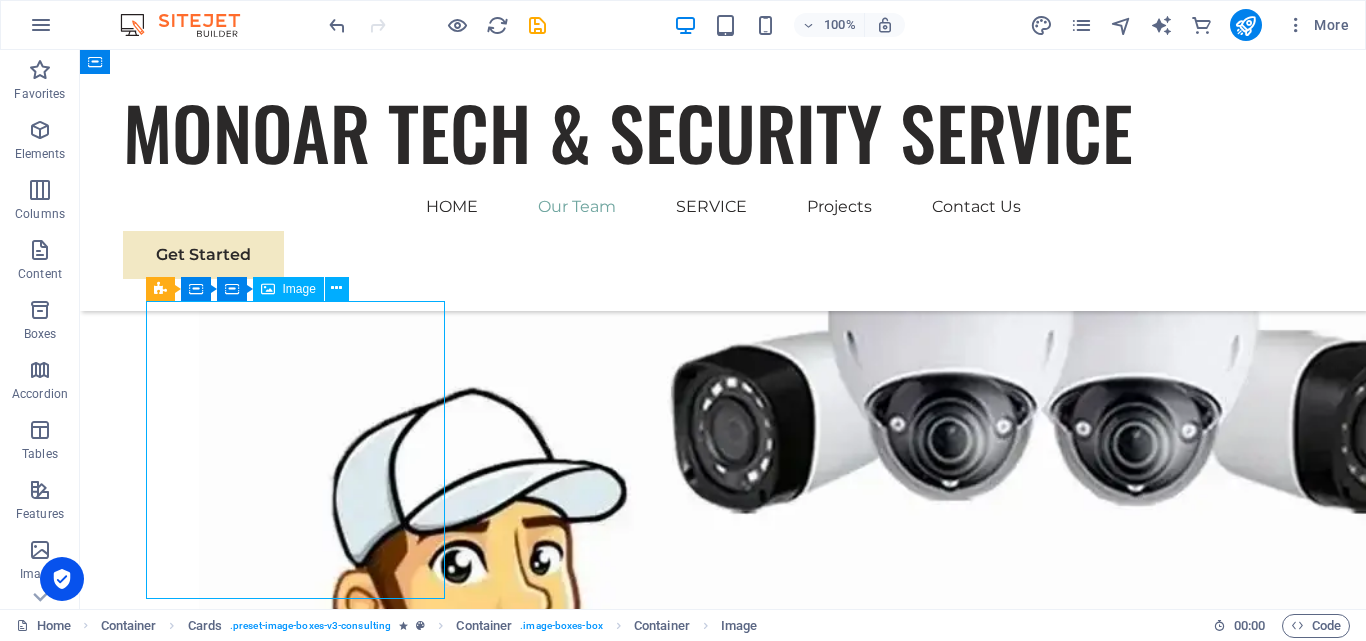 scroll, scrollTop: 2372, scrollLeft: 0, axis: vertical 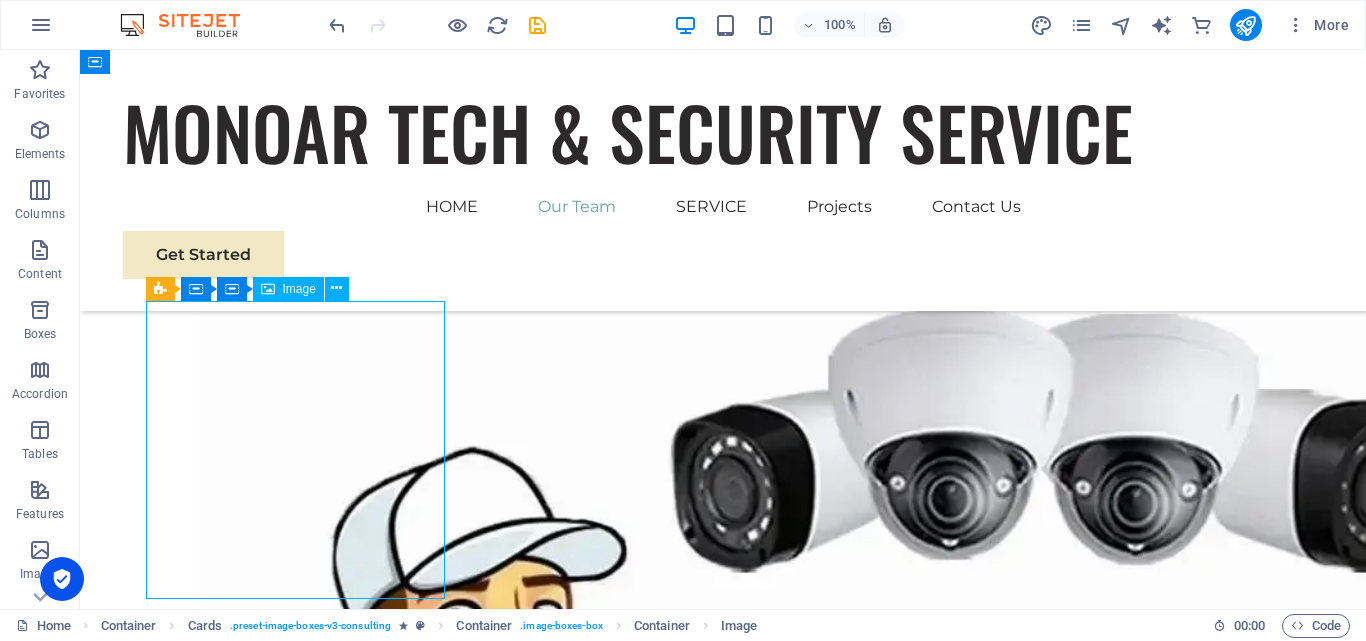 select on "%" 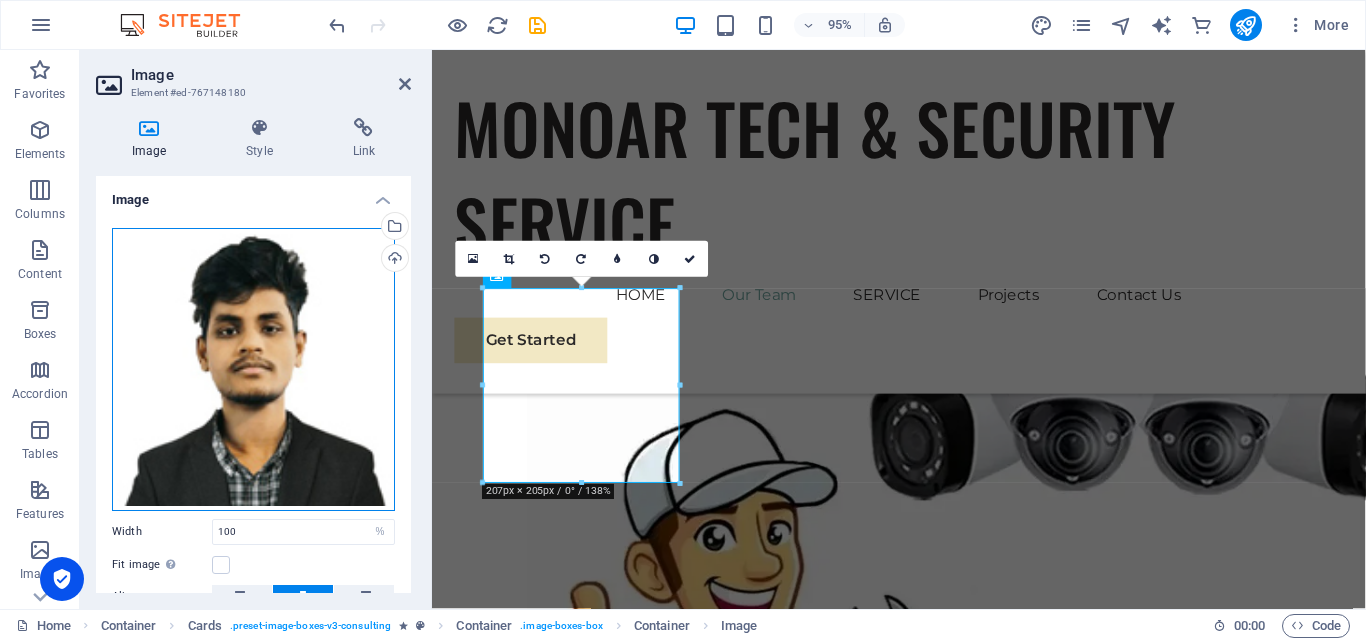 click on "Drag files here, click to choose files or select files from Files or our free stock photos & videos" at bounding box center [253, 369] 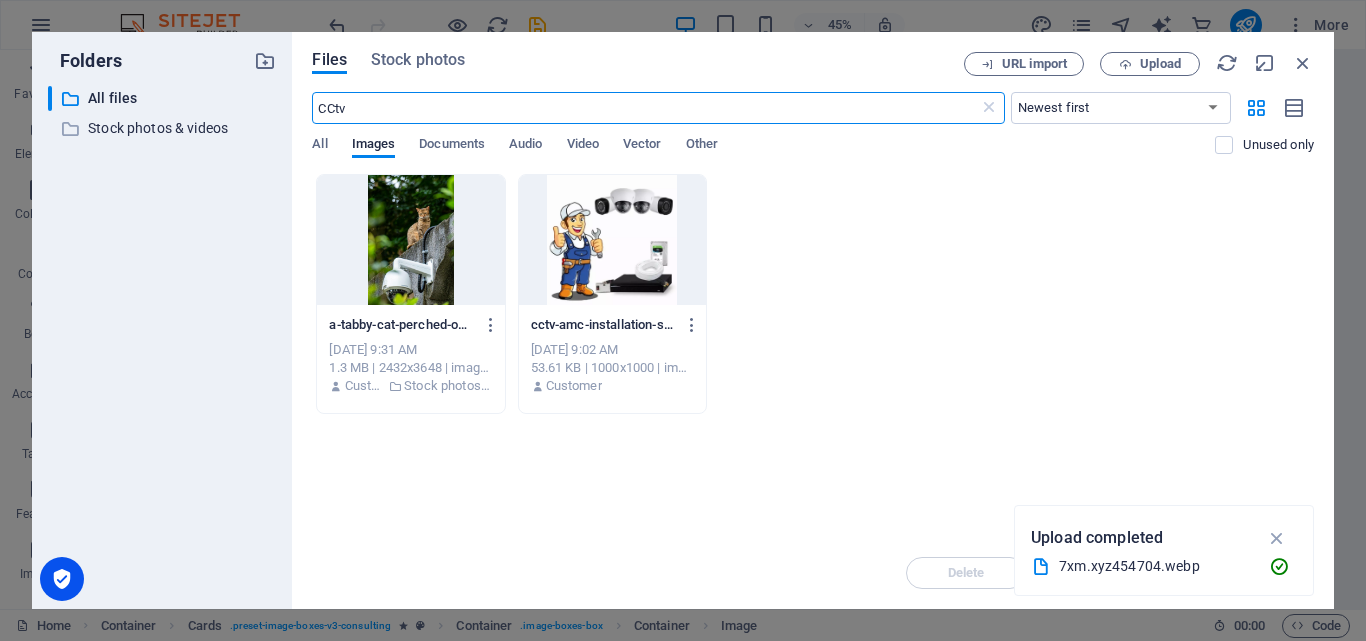 scroll, scrollTop: 2350, scrollLeft: 0, axis: vertical 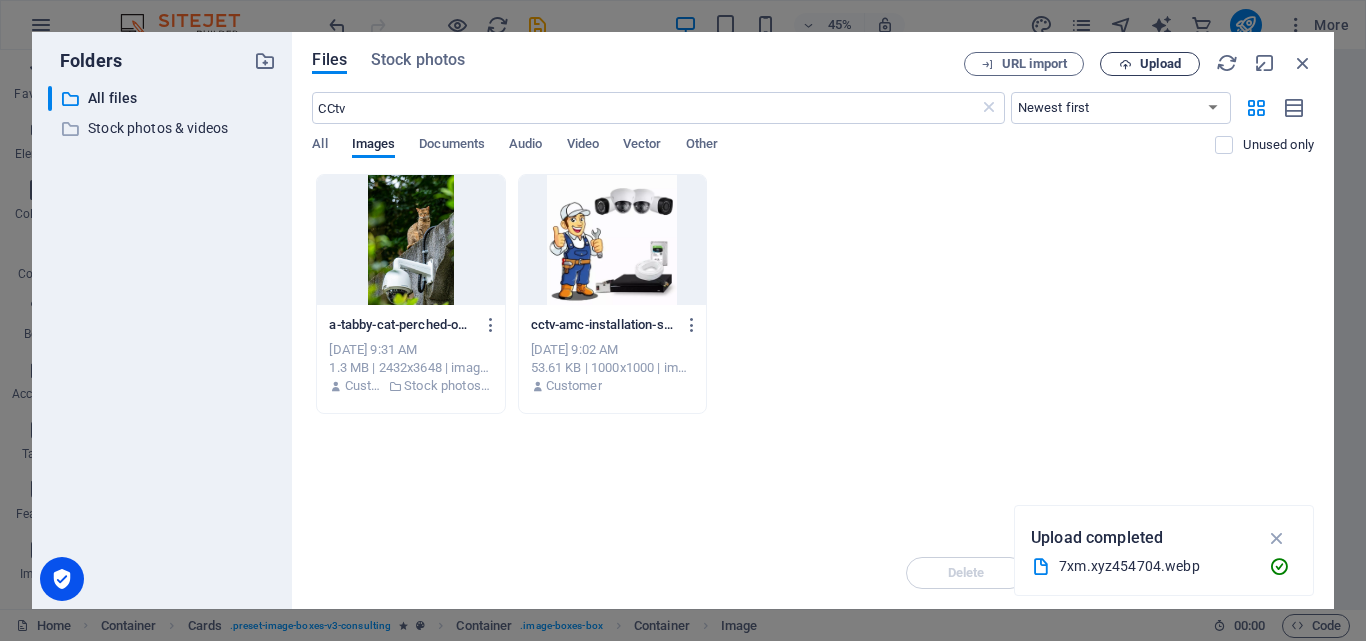 click on "Upload" at bounding box center (1150, 64) 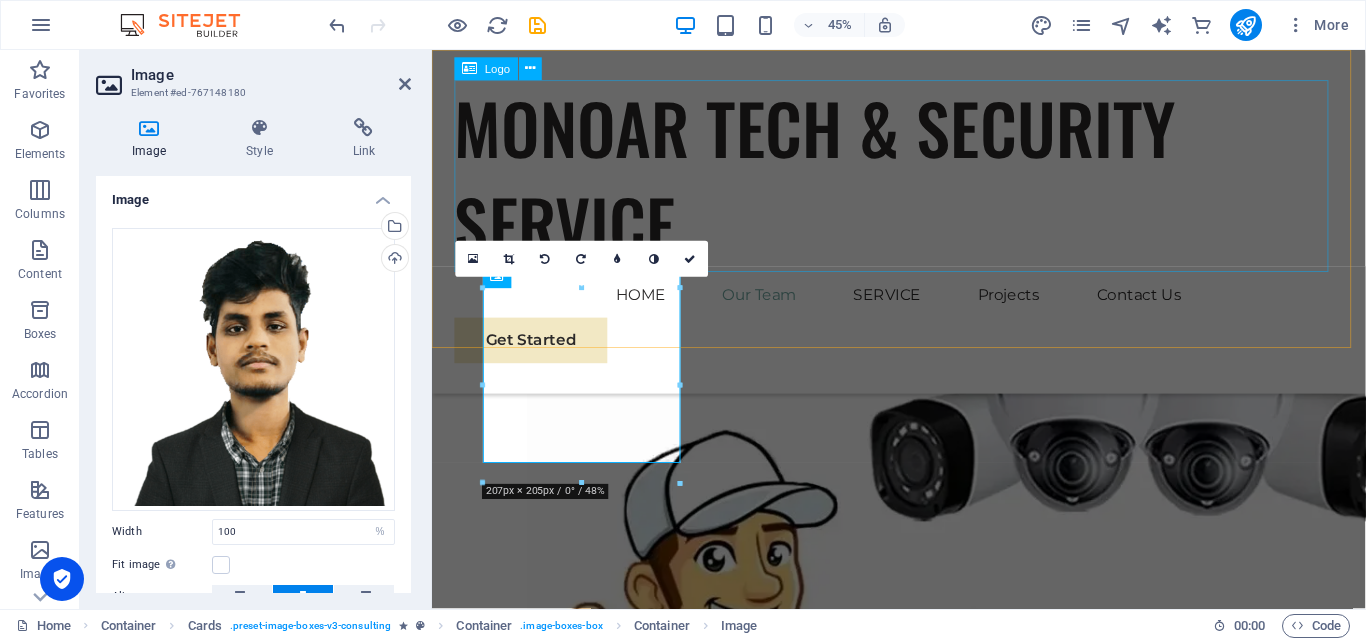scroll, scrollTop: 2372, scrollLeft: 0, axis: vertical 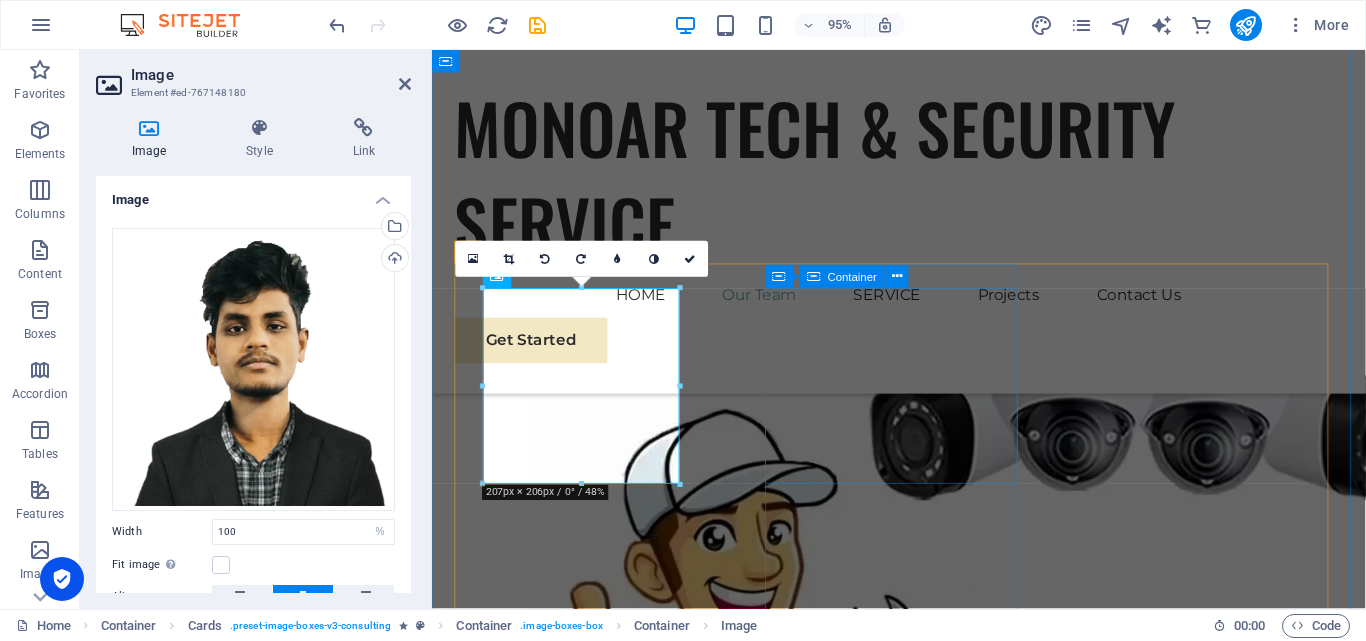click at bounding box center (592, 2339) 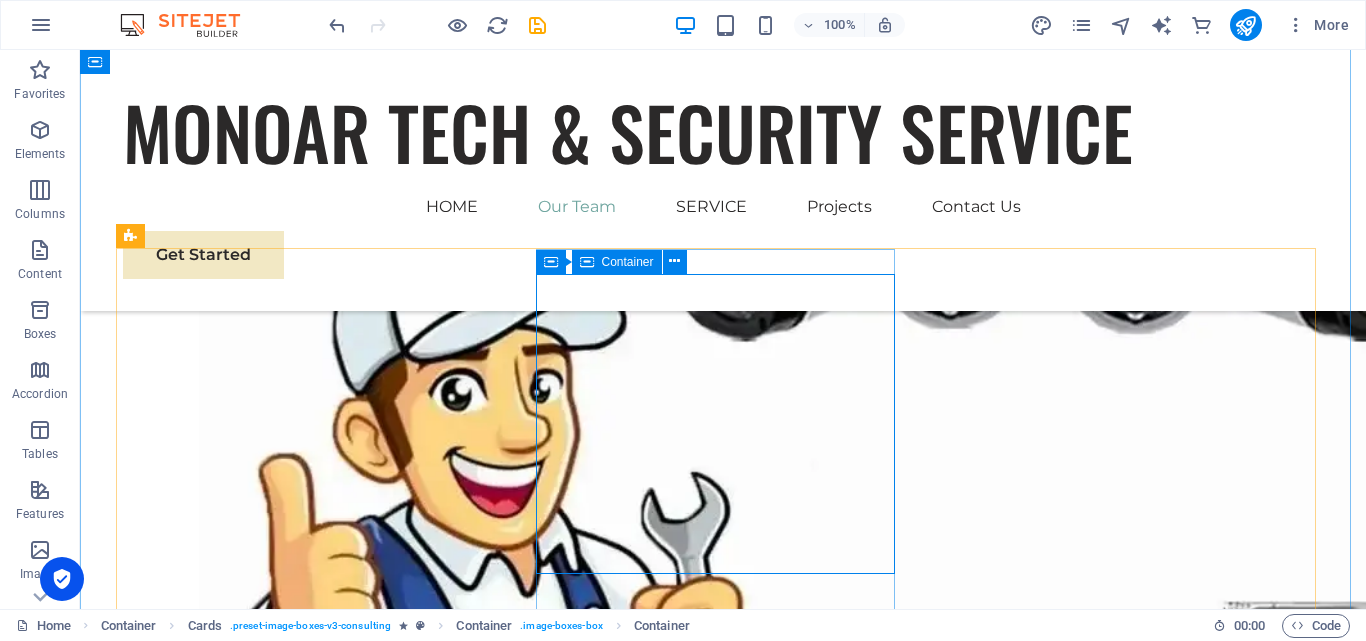 scroll, scrollTop: 2531, scrollLeft: 0, axis: vertical 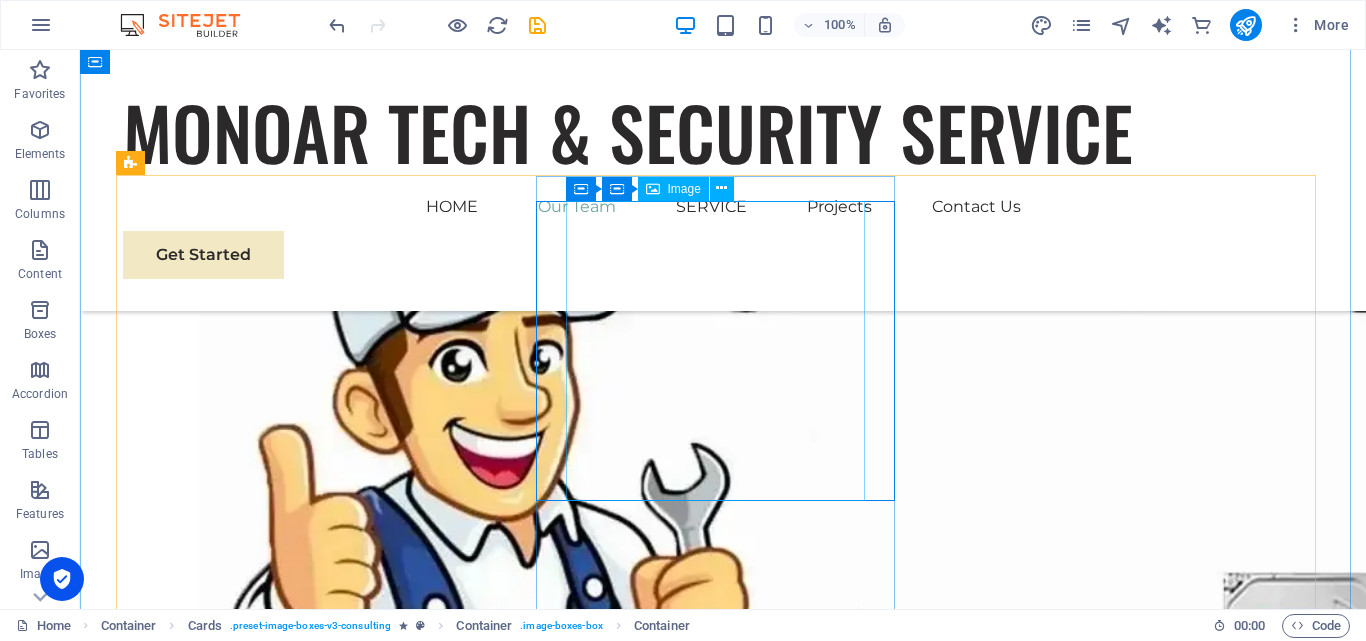 click at bounding box center (303, 2402) 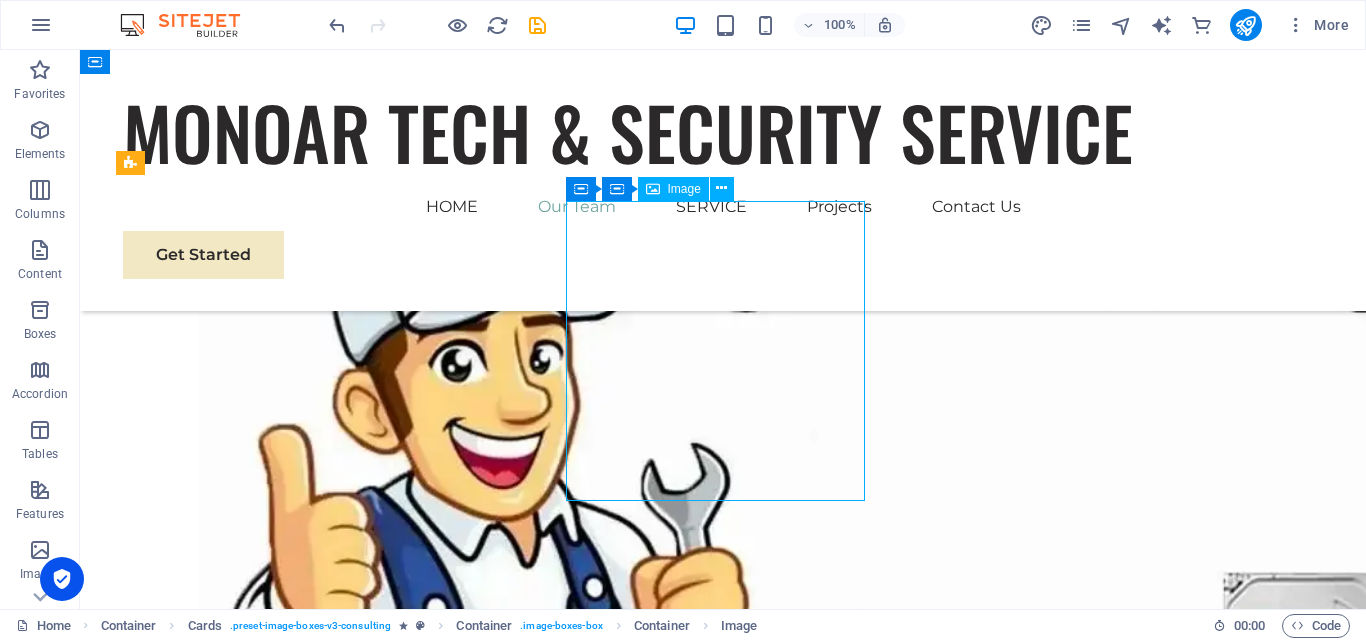 click at bounding box center (303, 2402) 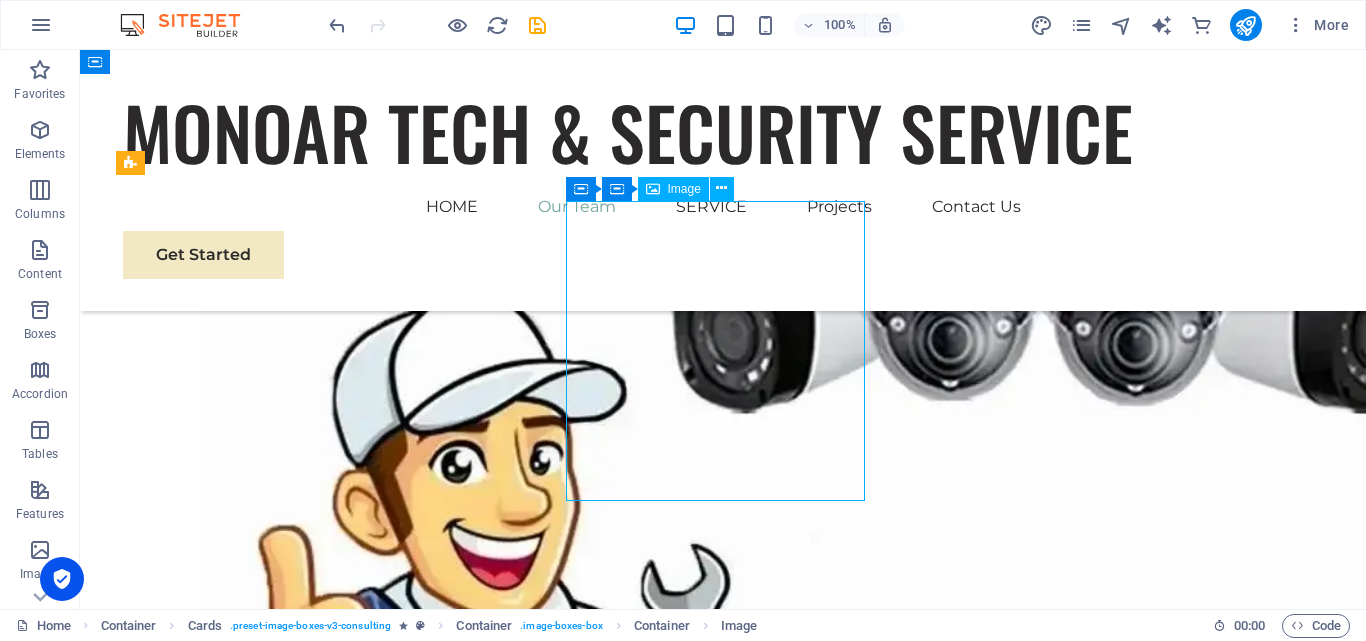 select on "%" 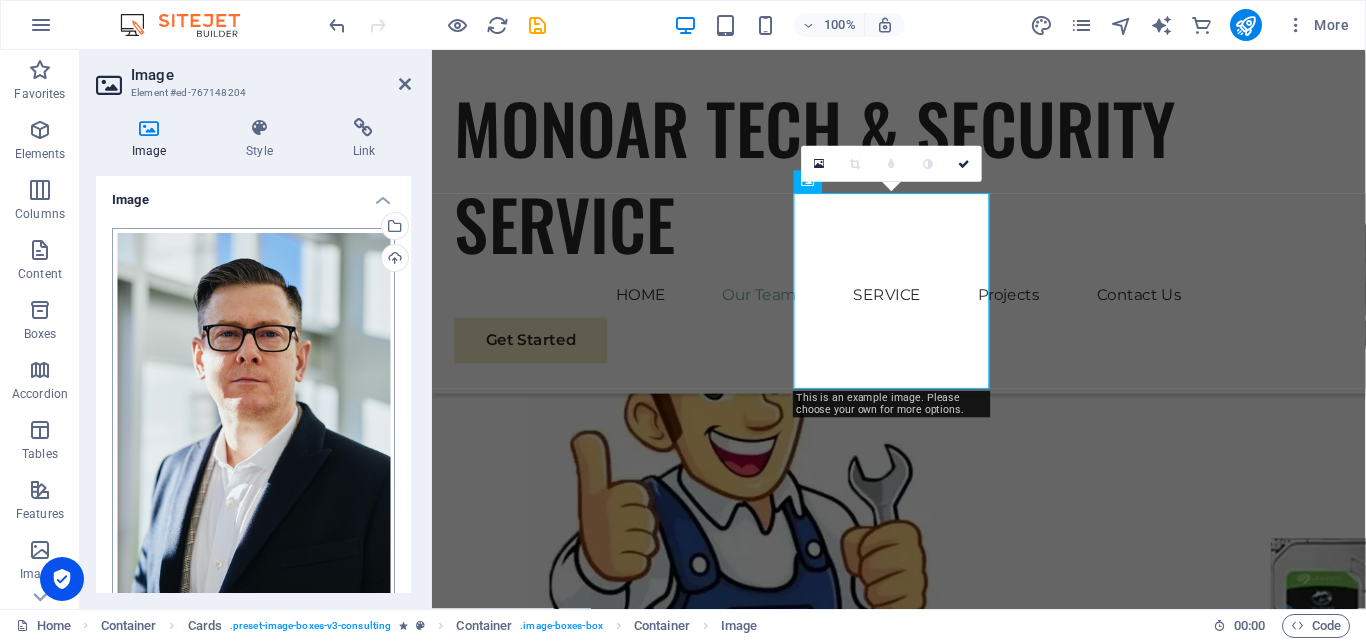 scroll, scrollTop: 2472, scrollLeft: 0, axis: vertical 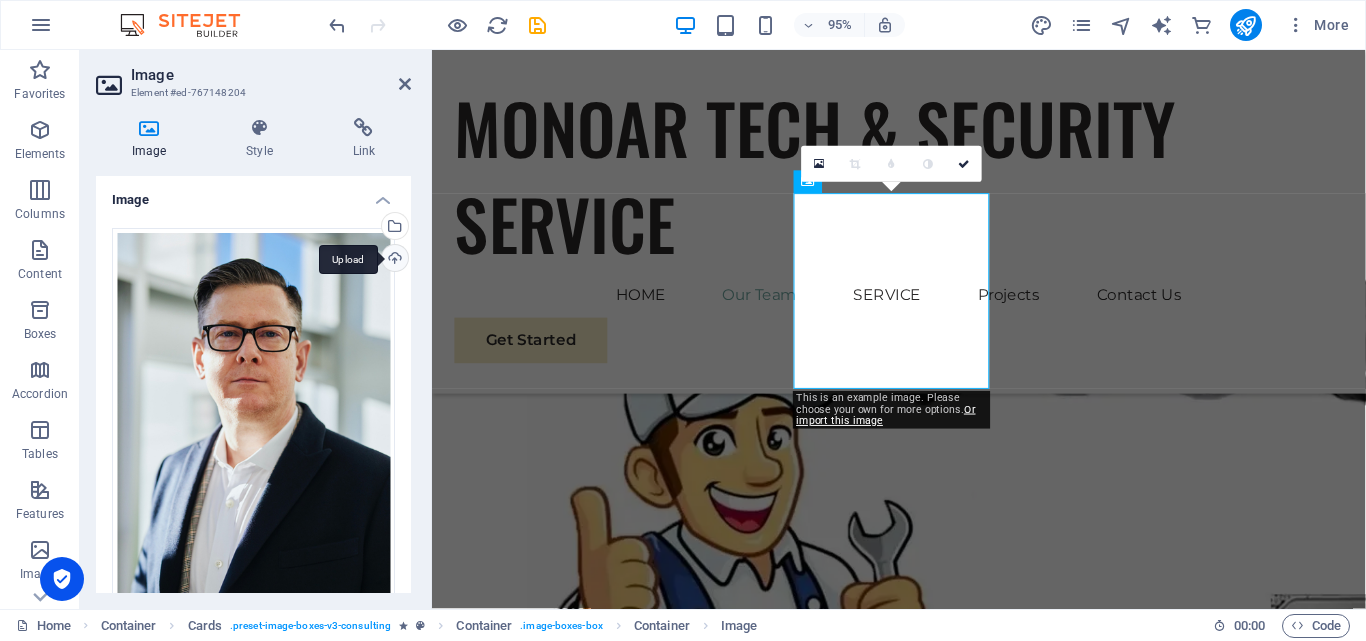 click on "Upload" at bounding box center [393, 260] 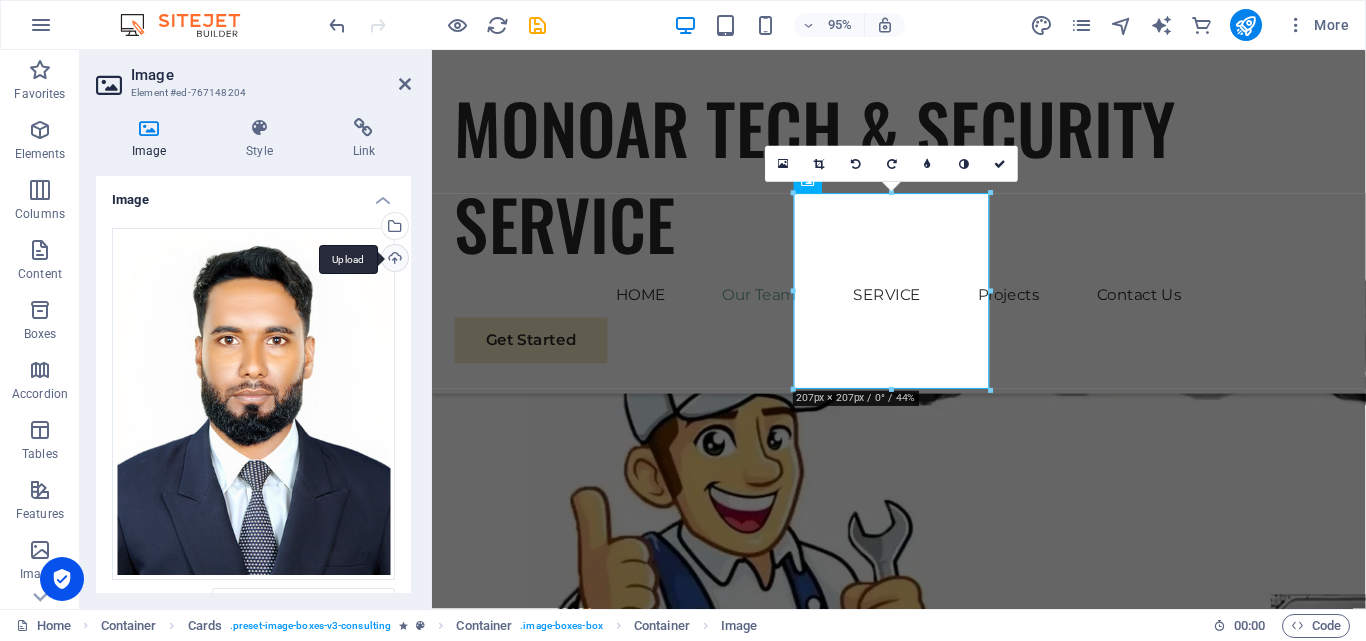 click on "Upload" at bounding box center (393, 260) 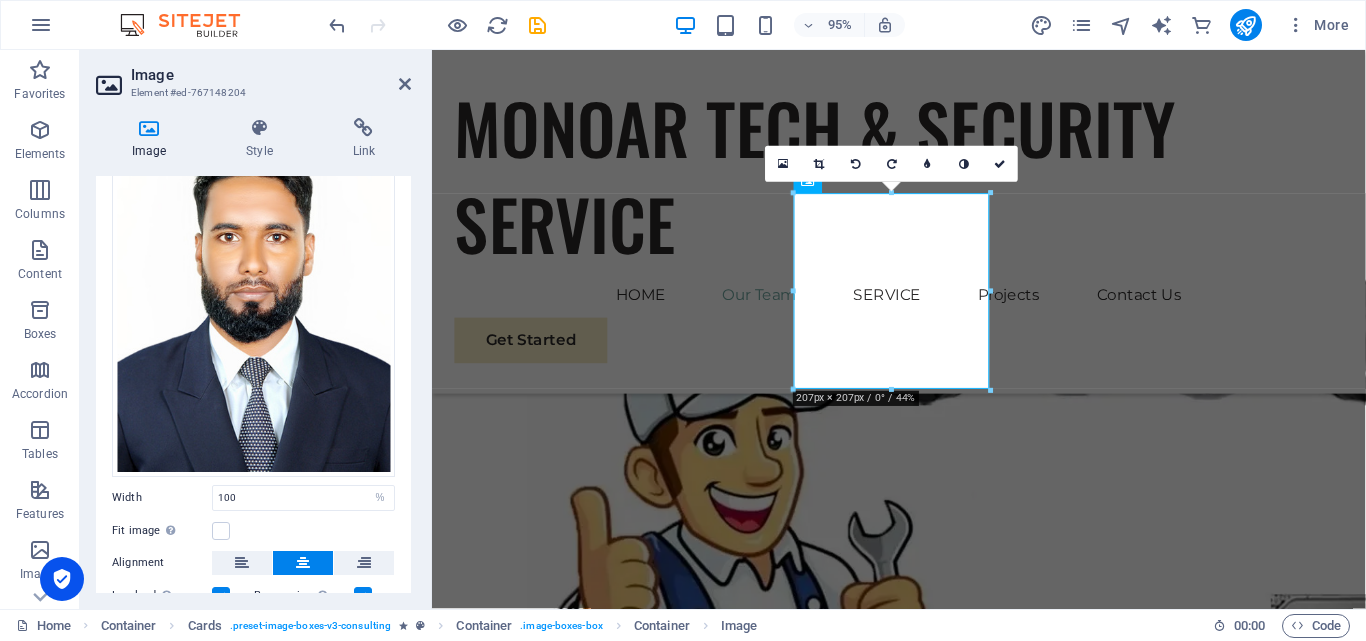 scroll, scrollTop: 200, scrollLeft: 0, axis: vertical 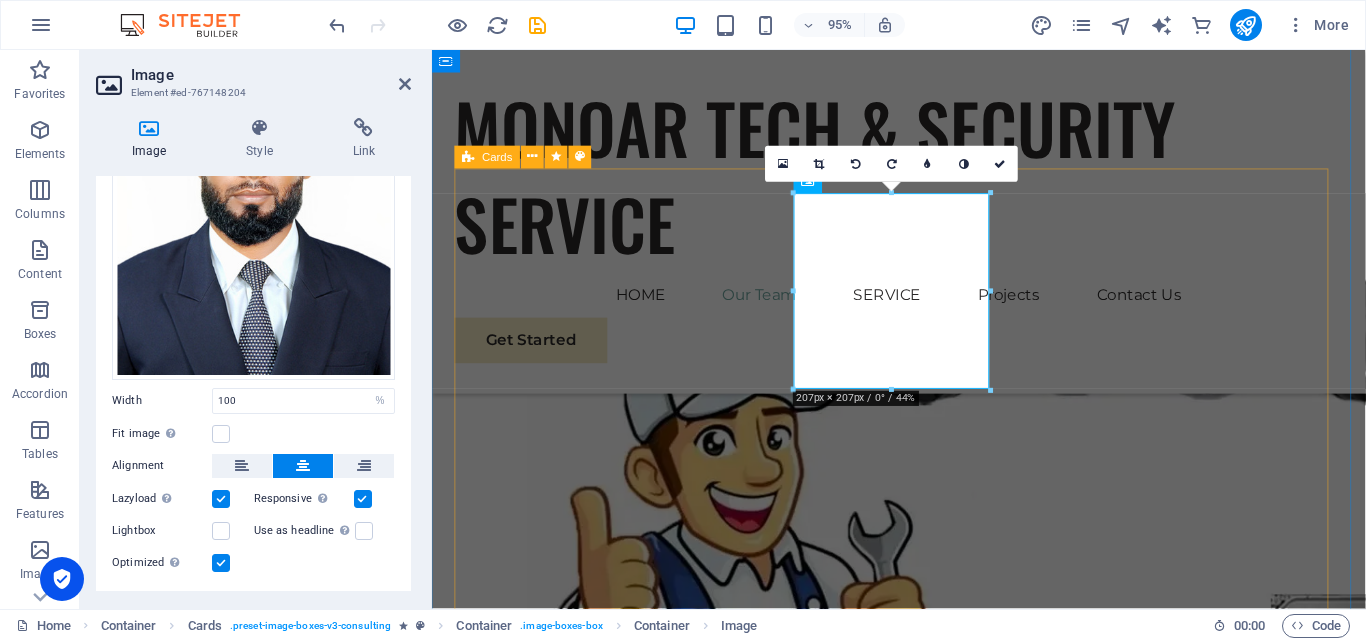 click on "[PERSON_NAME] Sustainable Advisor Our Sustainable Advisor specializes in sustainable energy solutions, guiding clients toward eco-friendly and successful practices. [PERSON_NAME] Creek Business Analyst Our Business Analyst extracts insights from data, helping clients make informed decisions and optimize strategies. [PERSON_NAME] Strategy Consultant Our Strategy Consultant crafts innovative plans and strategy to drive growth and profitability for clients world wide." at bounding box center (923, 2367) 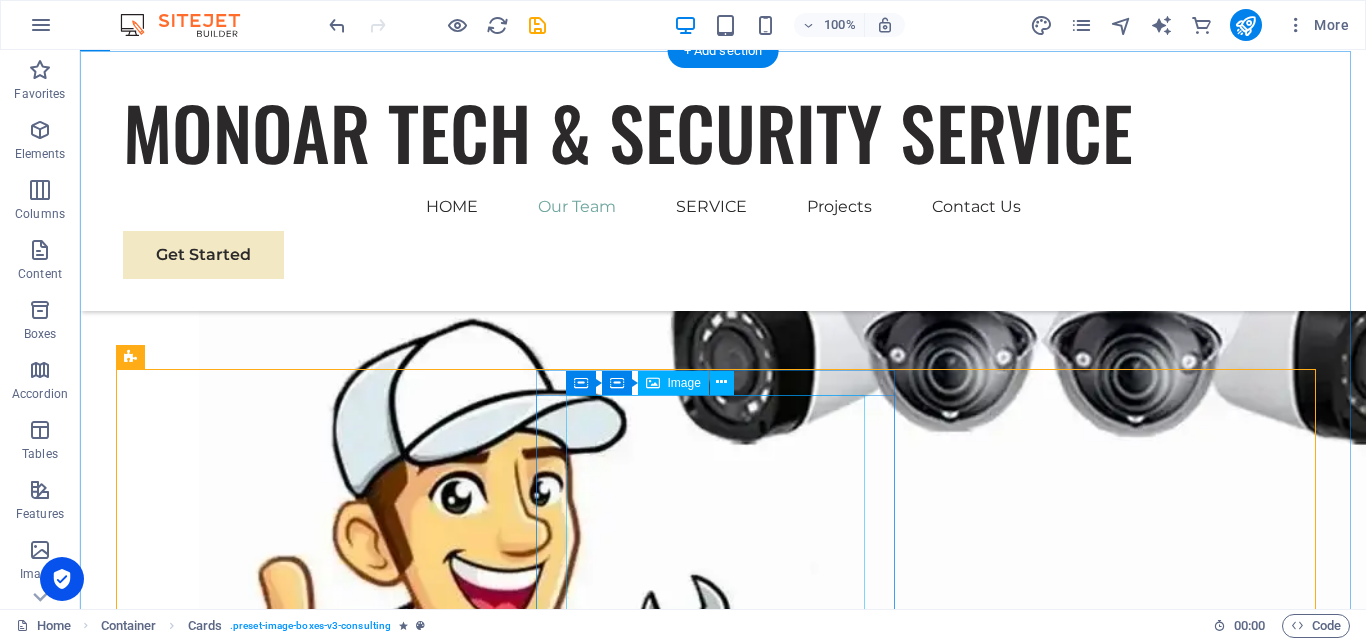 scroll, scrollTop: 2431, scrollLeft: 0, axis: vertical 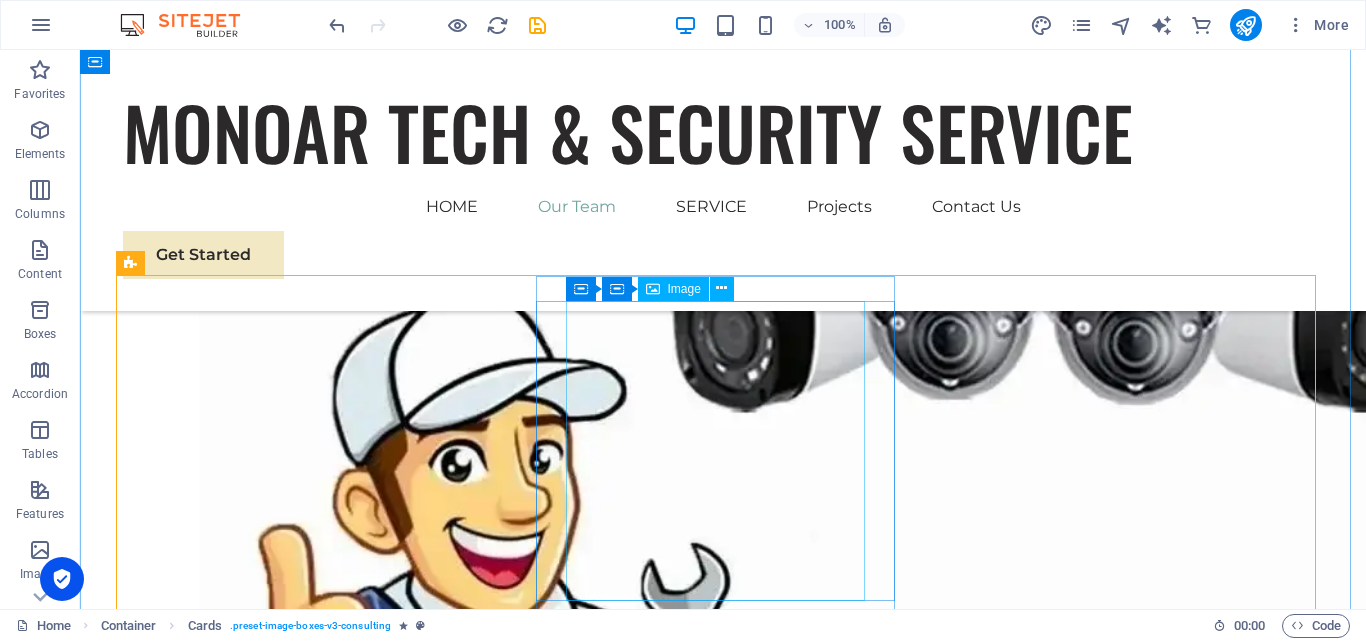 click at bounding box center [303, 2502] 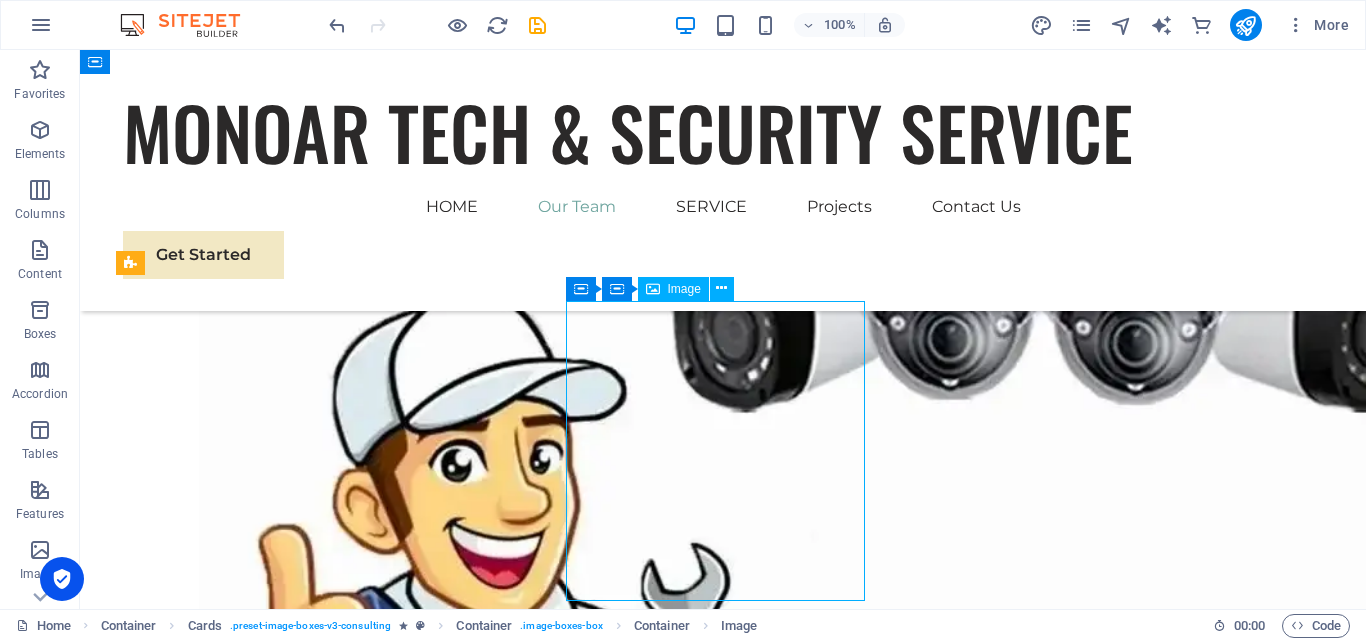 click at bounding box center (303, 2502) 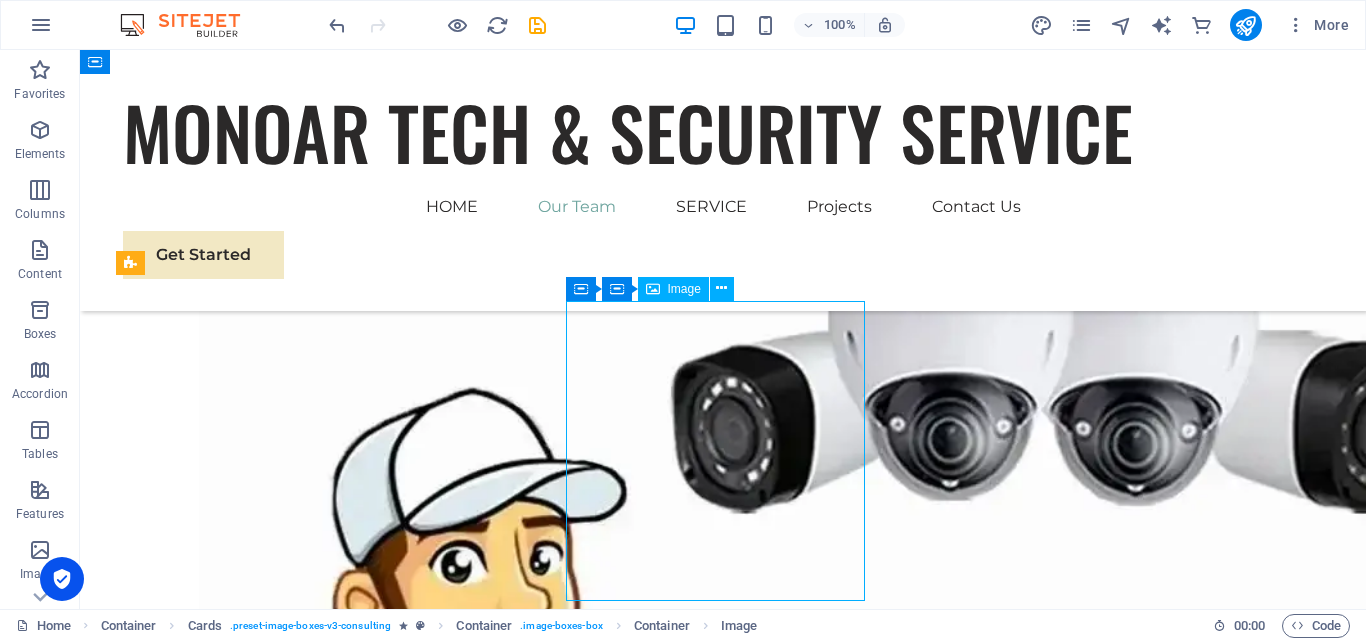 scroll, scrollTop: 2372, scrollLeft: 0, axis: vertical 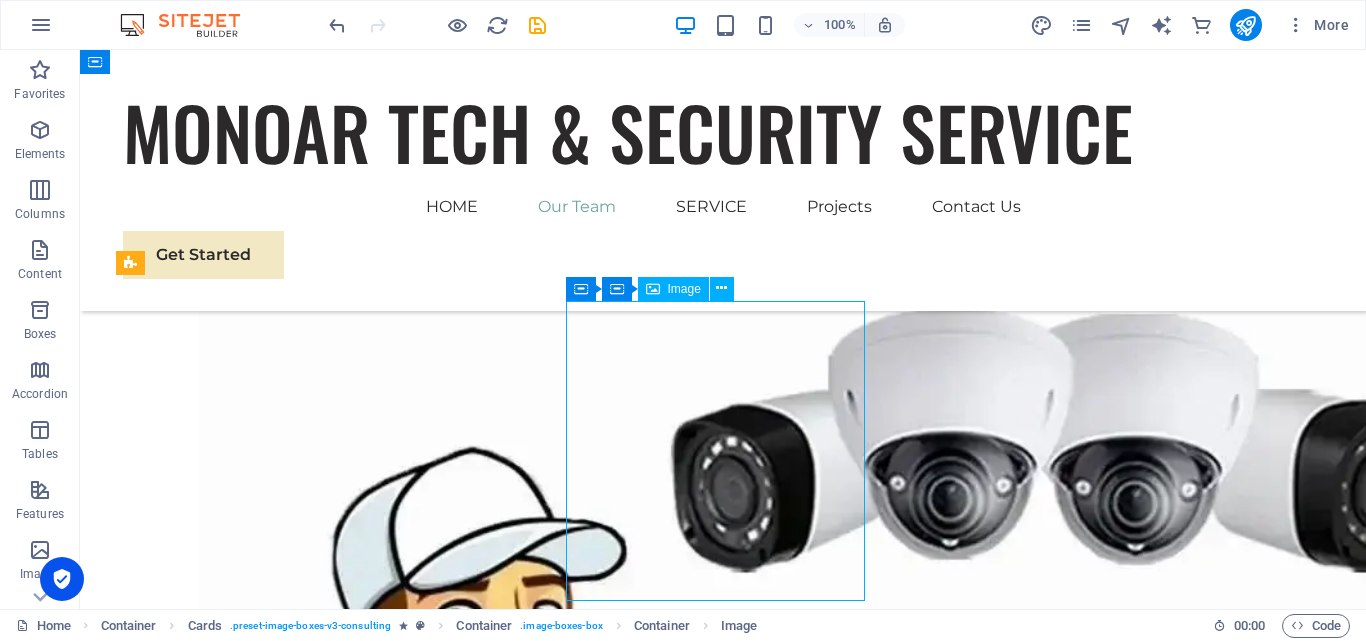 select on "%" 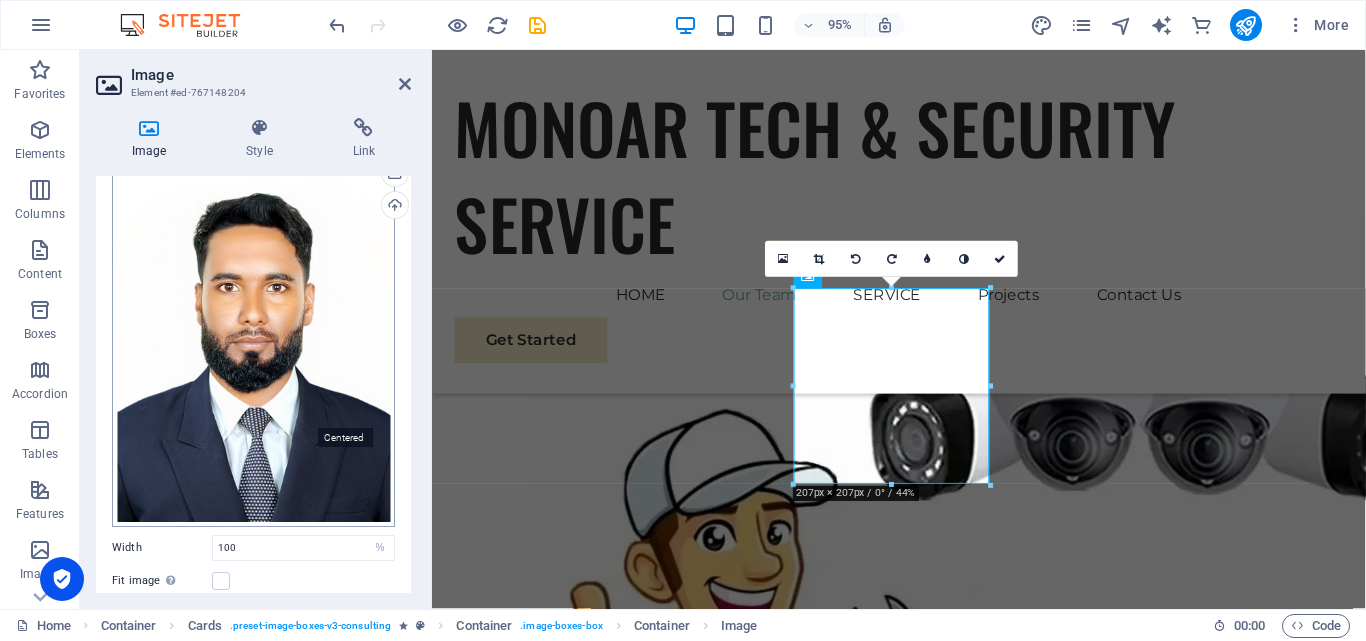 scroll, scrollTop: 45, scrollLeft: 0, axis: vertical 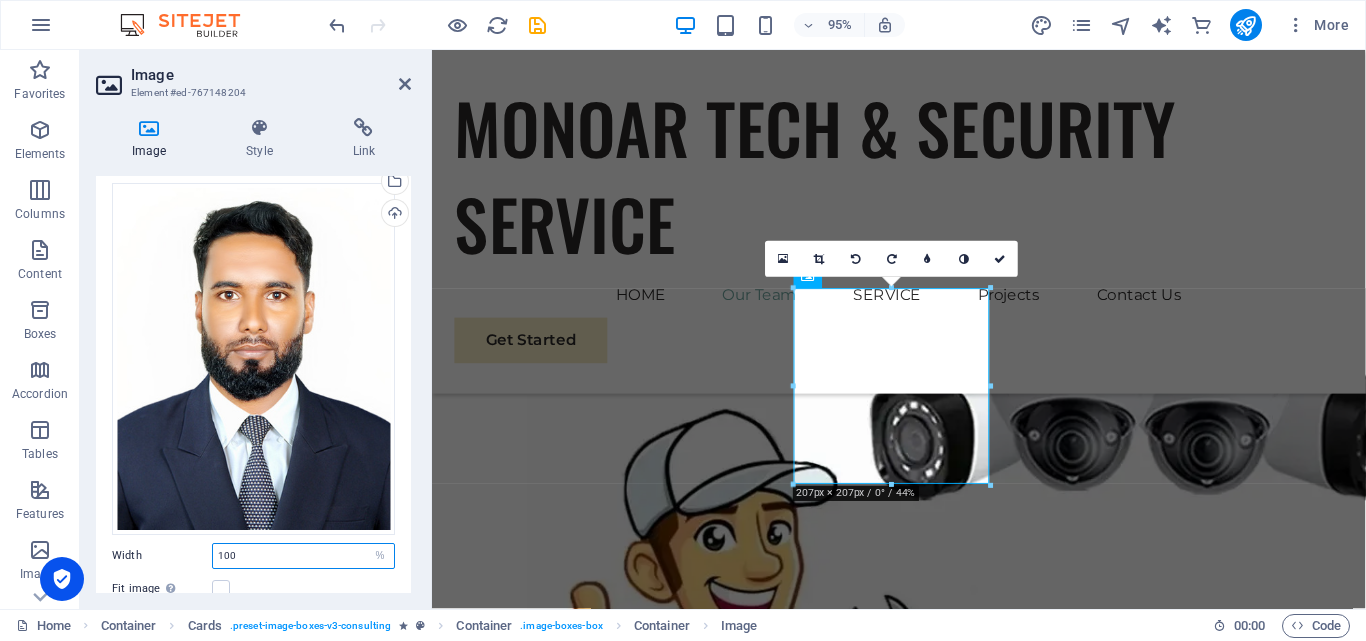 click on "100" at bounding box center [303, 556] 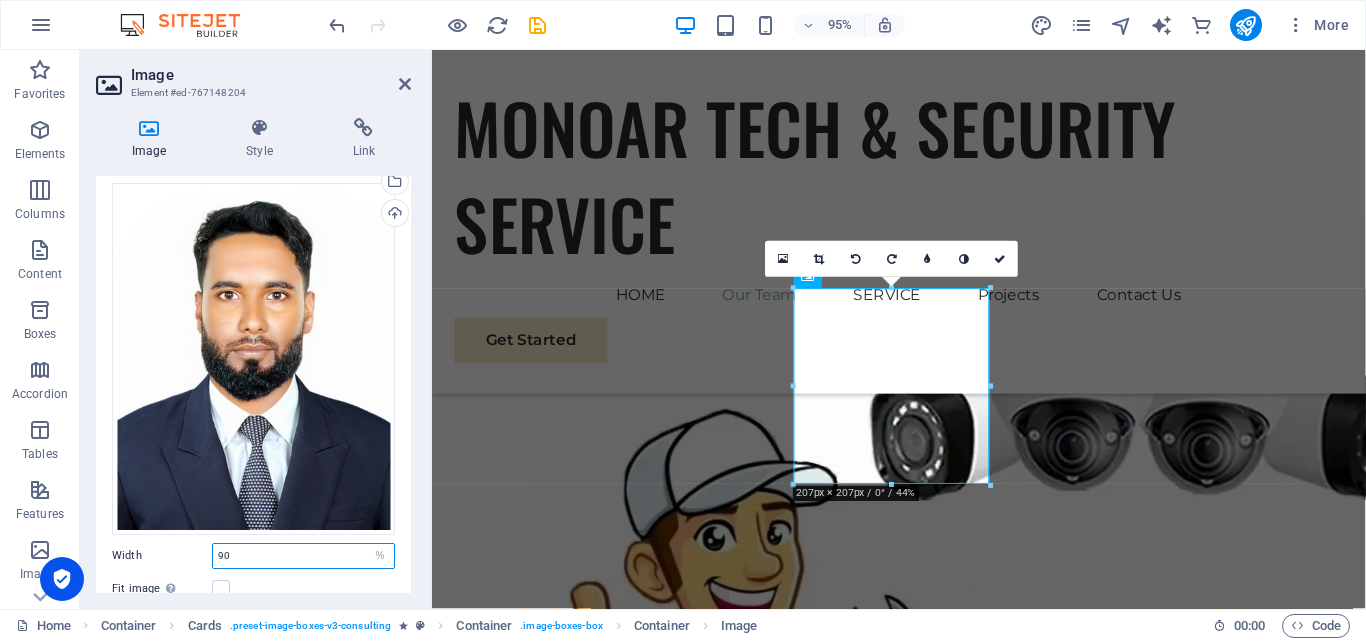type on "90" 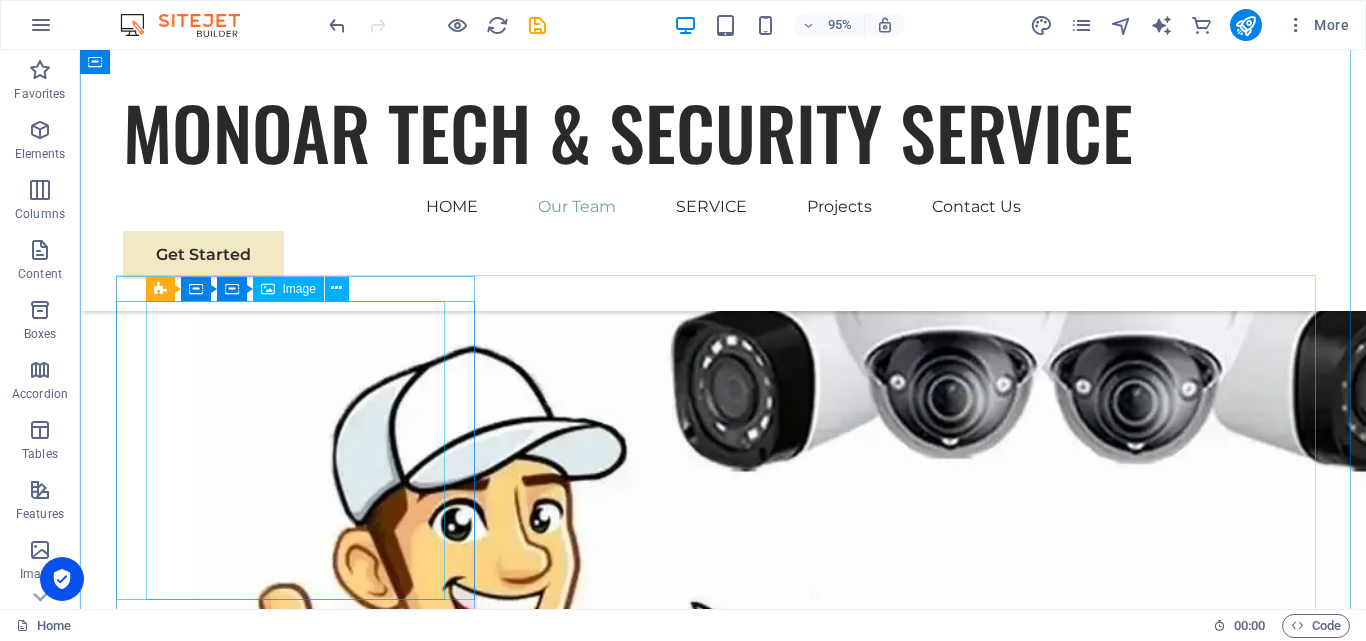 scroll, scrollTop: 2431, scrollLeft: 0, axis: vertical 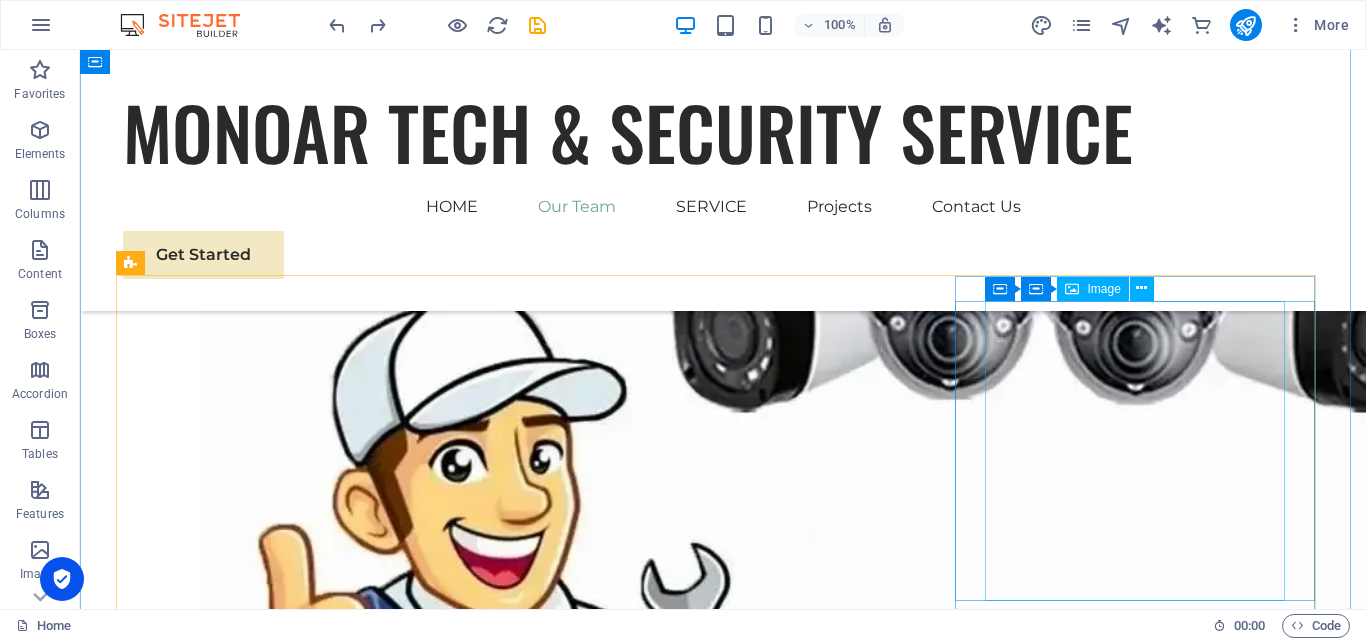 click at bounding box center [303, 3088] 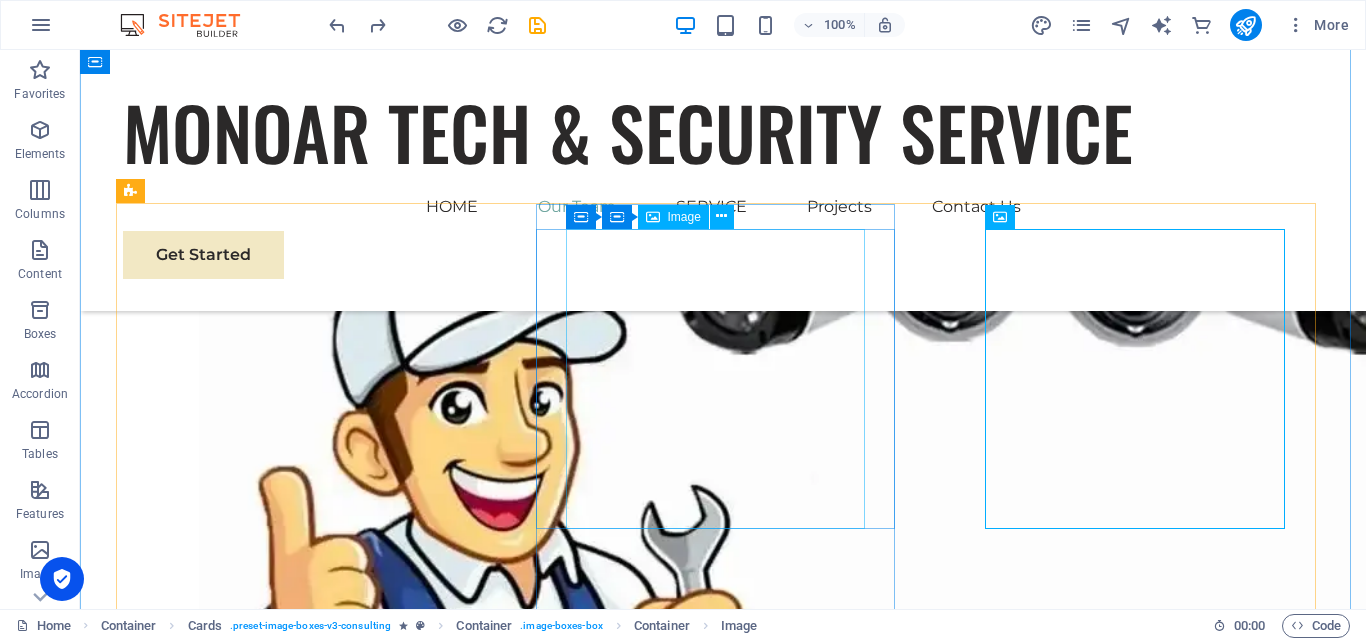 scroll, scrollTop: 2531, scrollLeft: 0, axis: vertical 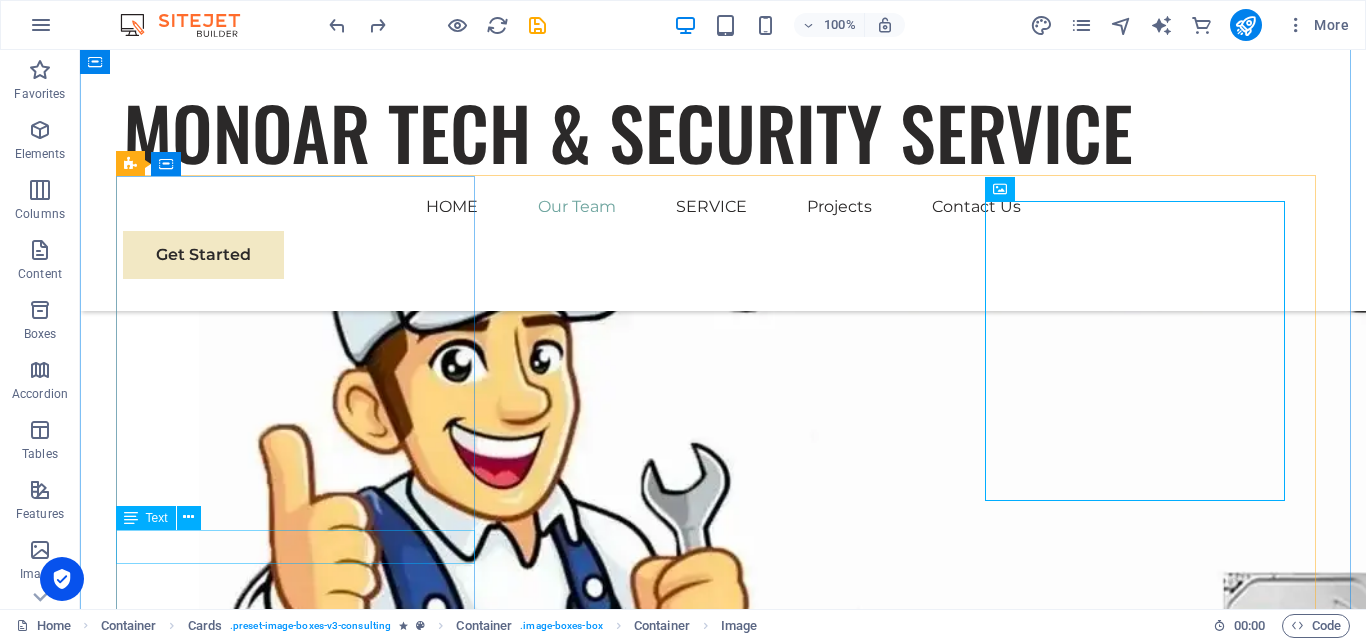 click on "[PERSON_NAME]" at bounding box center [303, 2013] 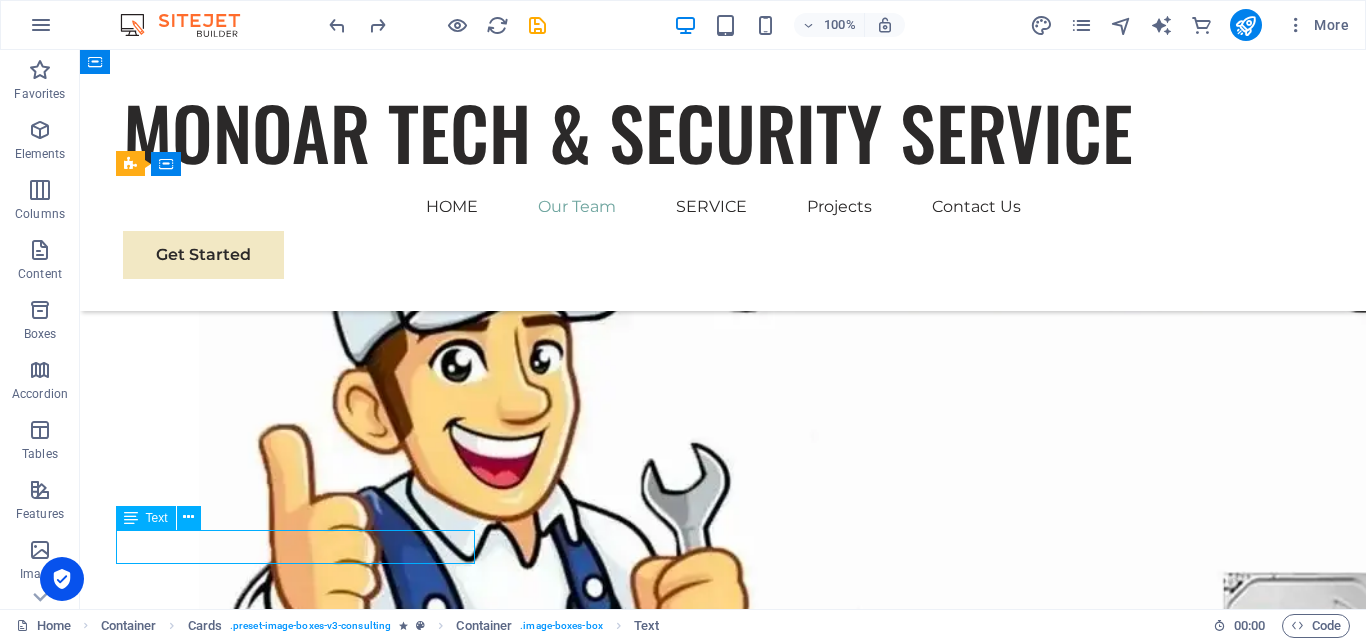 click on "[PERSON_NAME]" at bounding box center [303, 2013] 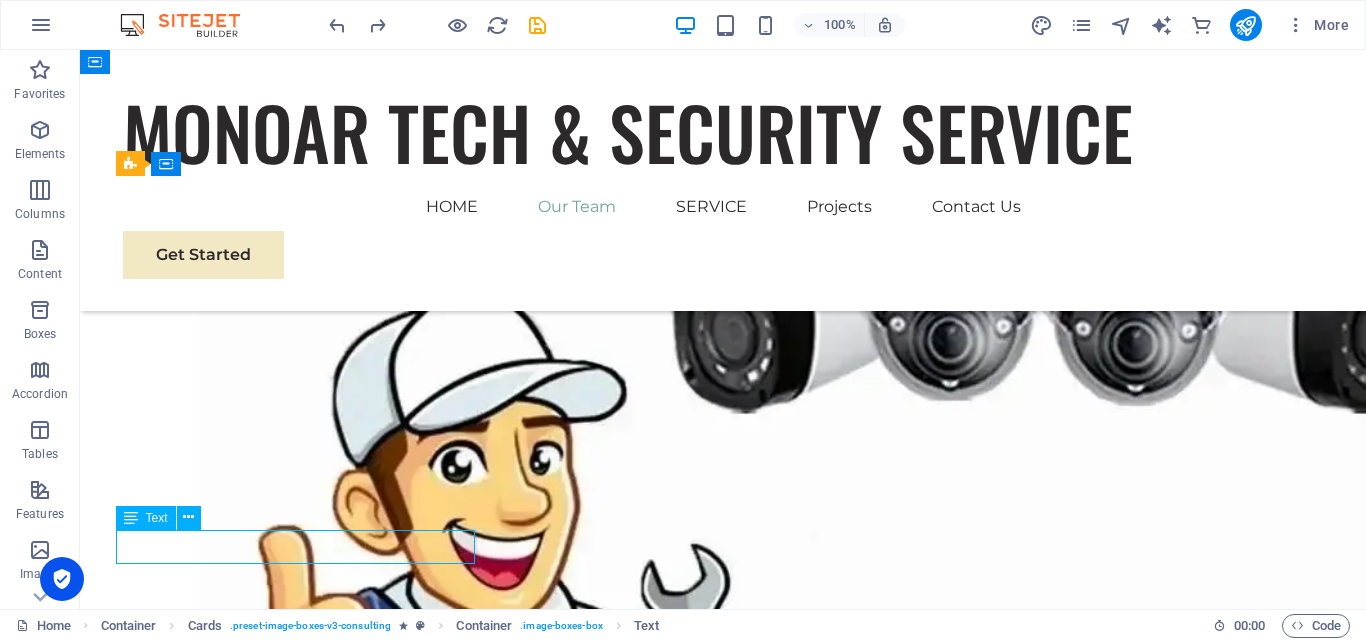 scroll, scrollTop: 2472, scrollLeft: 0, axis: vertical 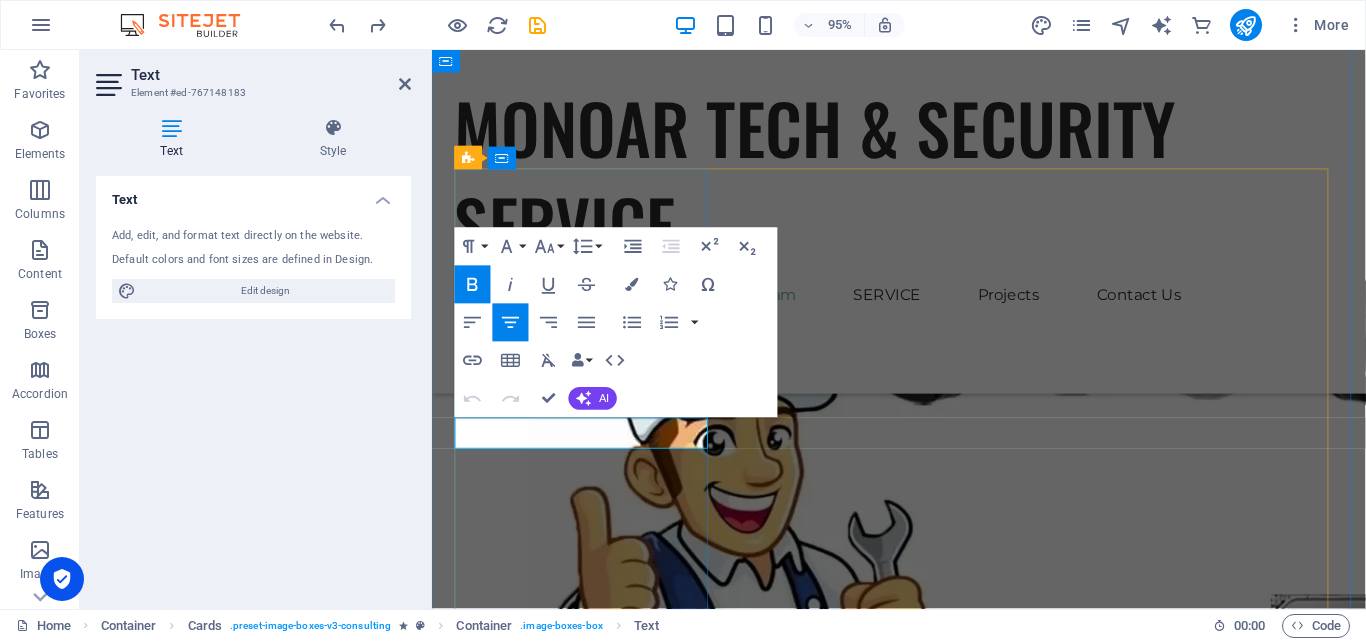 click on "[PERSON_NAME]" at bounding box center [591, 1848] 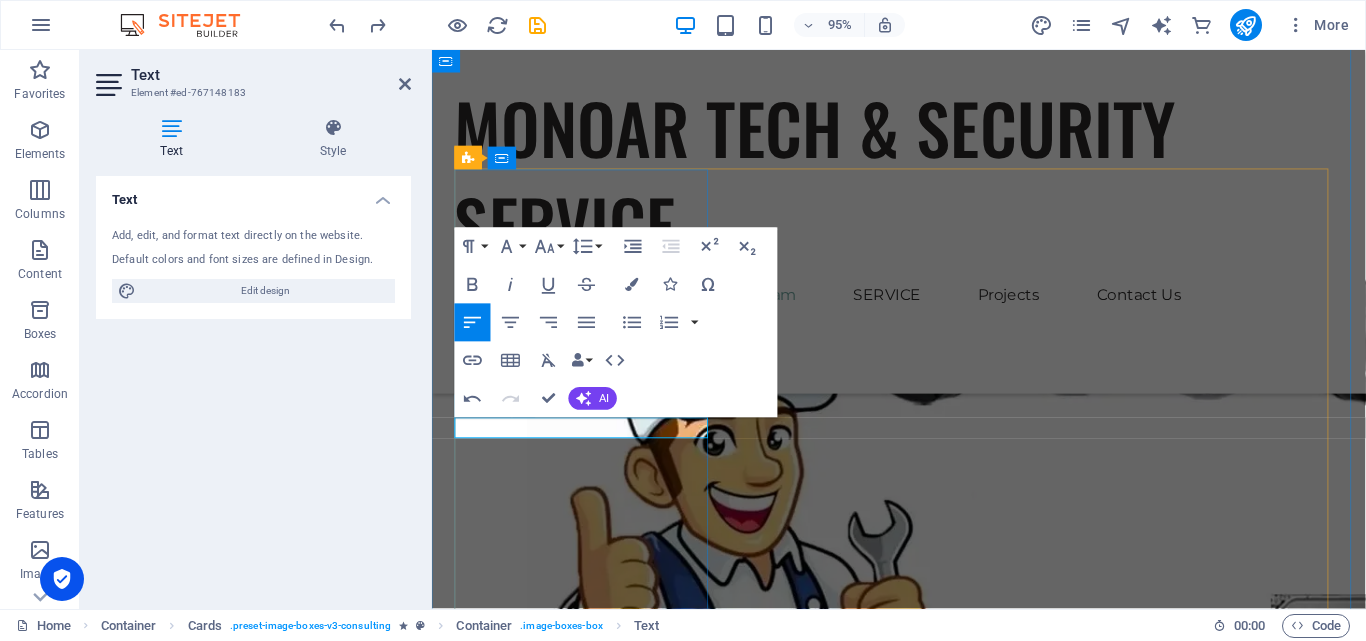 click on "​MD [PERSON_NAME]" at bounding box center (592, 1843) 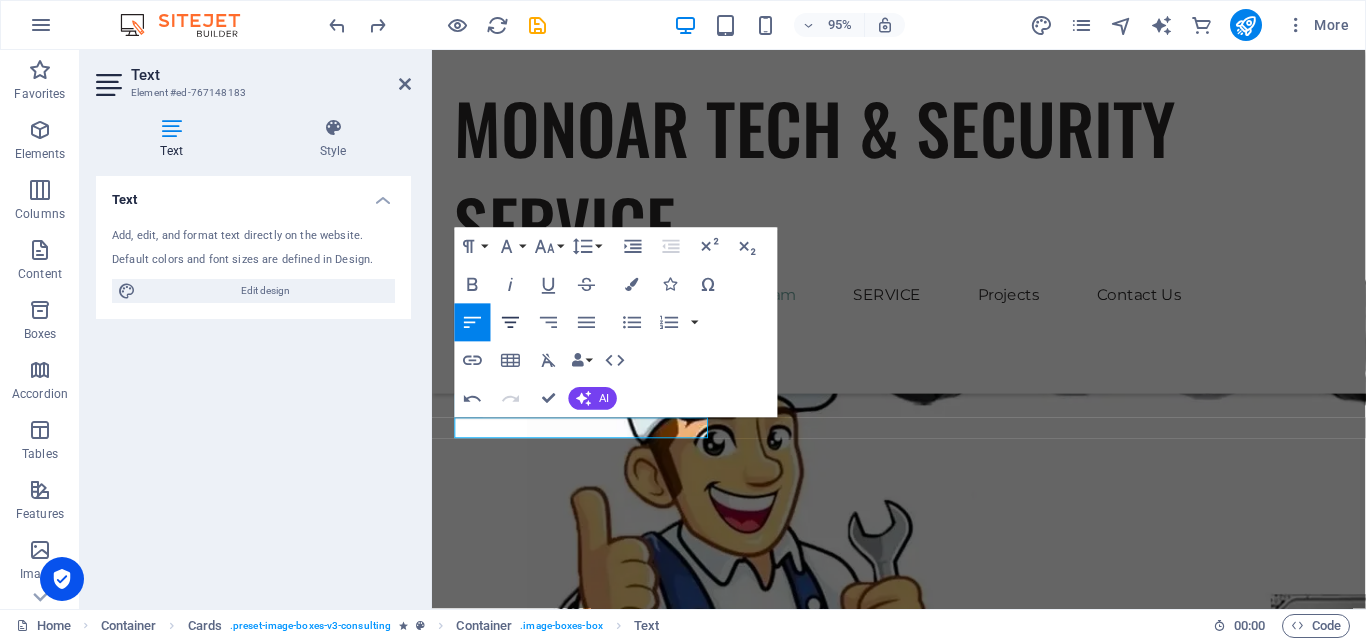 click 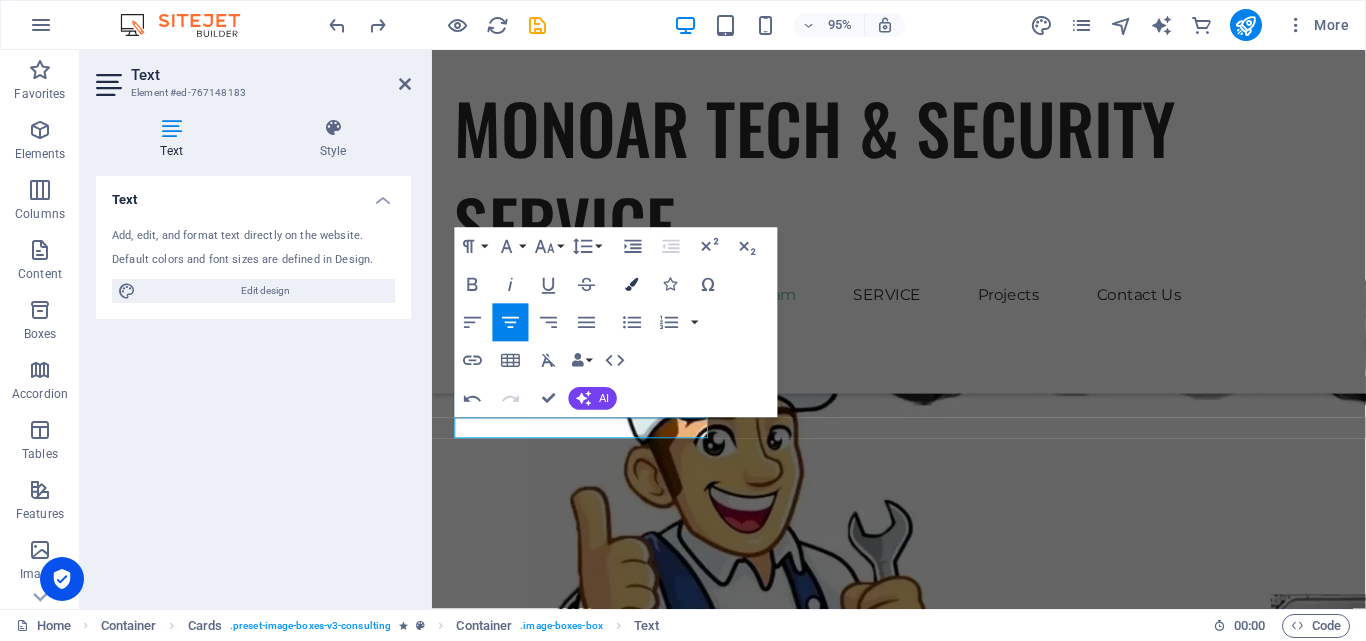 click at bounding box center (632, 284) 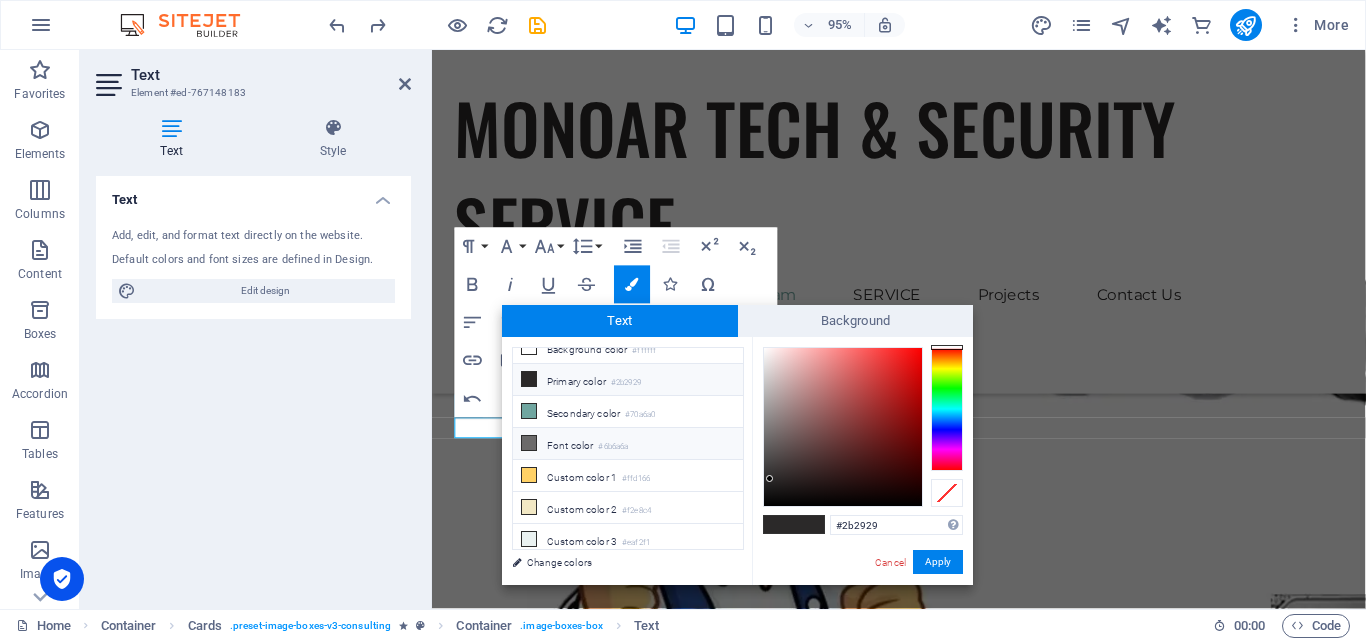 scroll, scrollTop: 0, scrollLeft: 0, axis: both 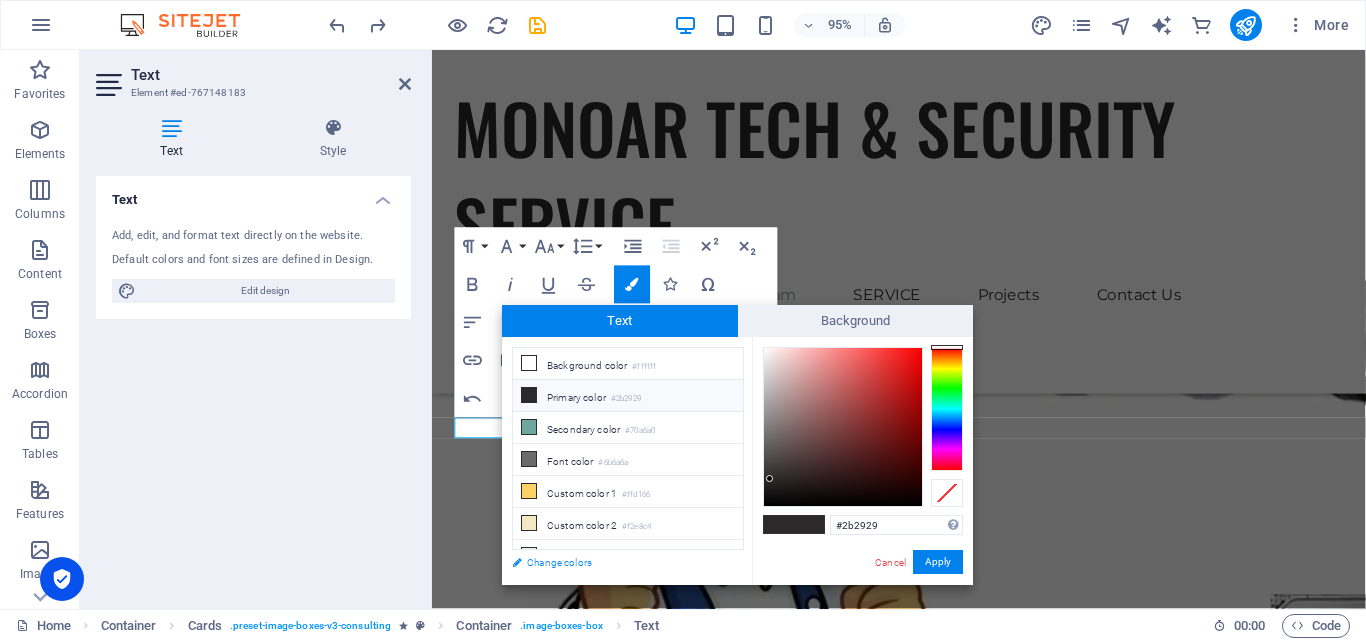click on "Change colors" at bounding box center (618, 562) 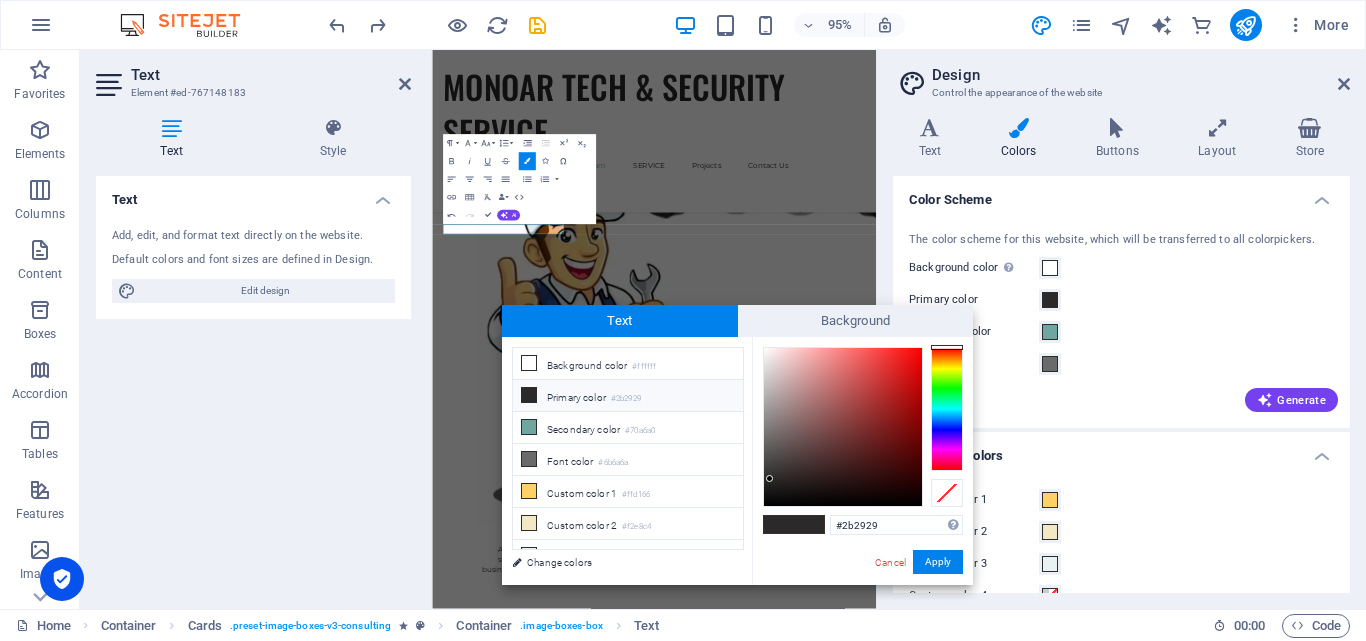 scroll, scrollTop: 2450, scrollLeft: 0, axis: vertical 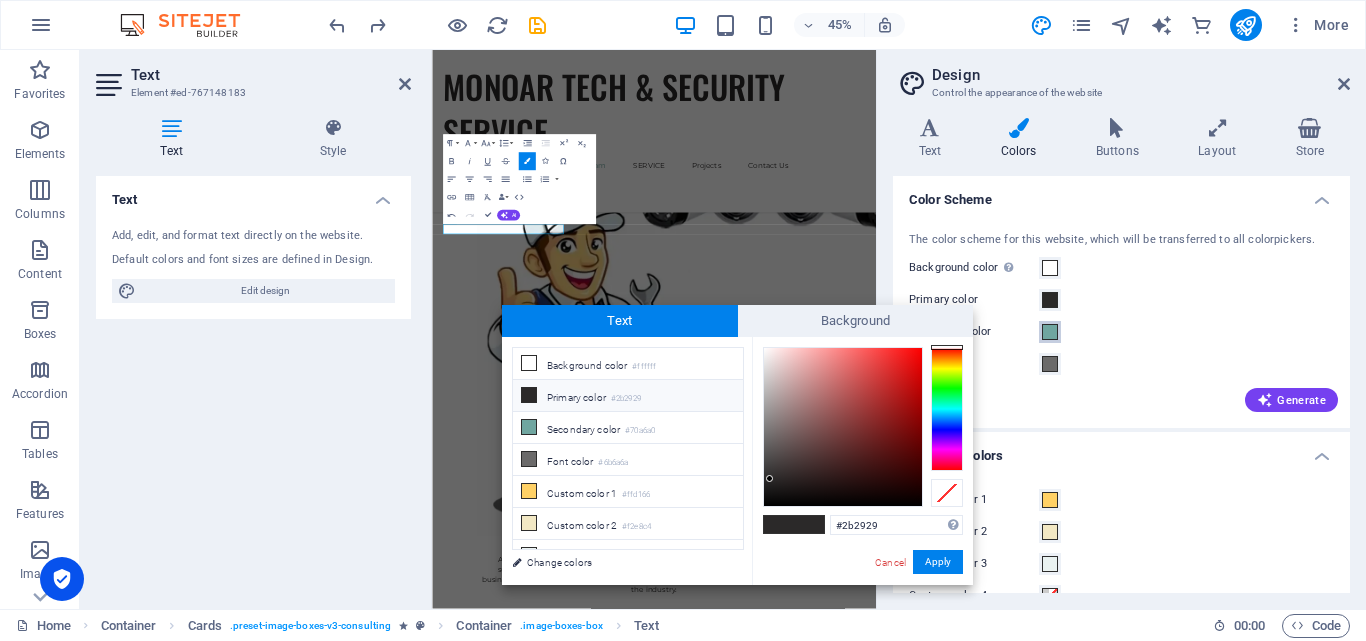 click at bounding box center (1050, 332) 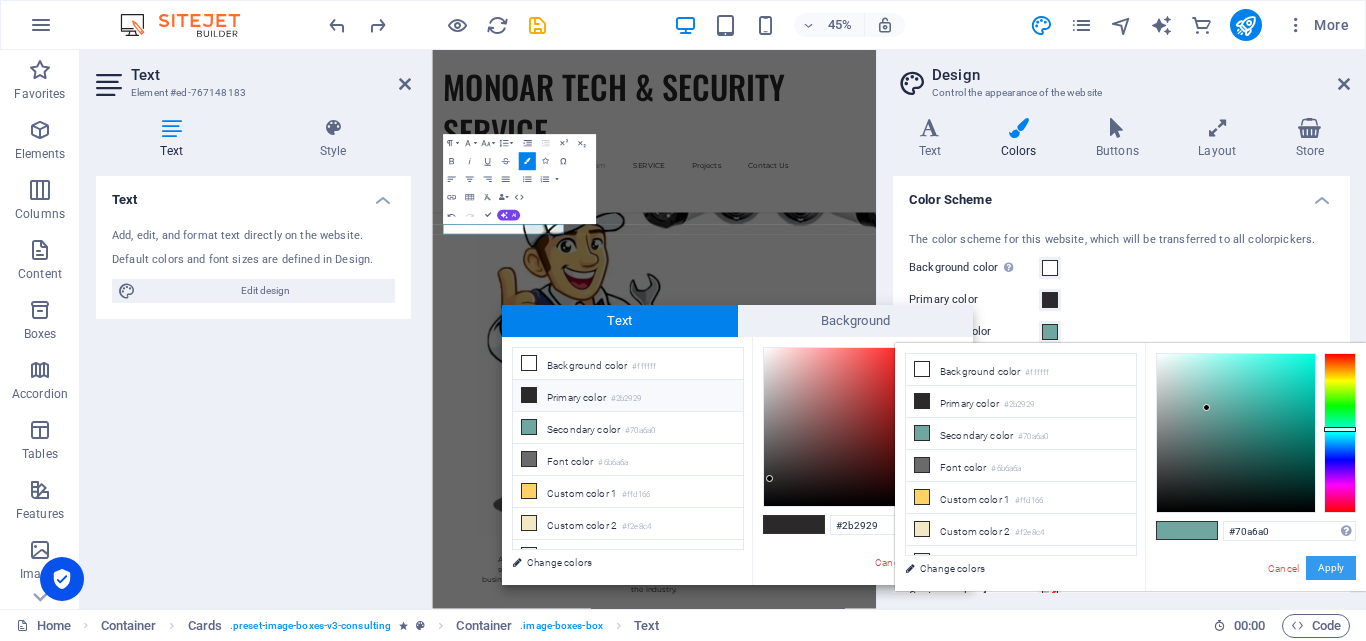 click on "Apply" at bounding box center [1331, 568] 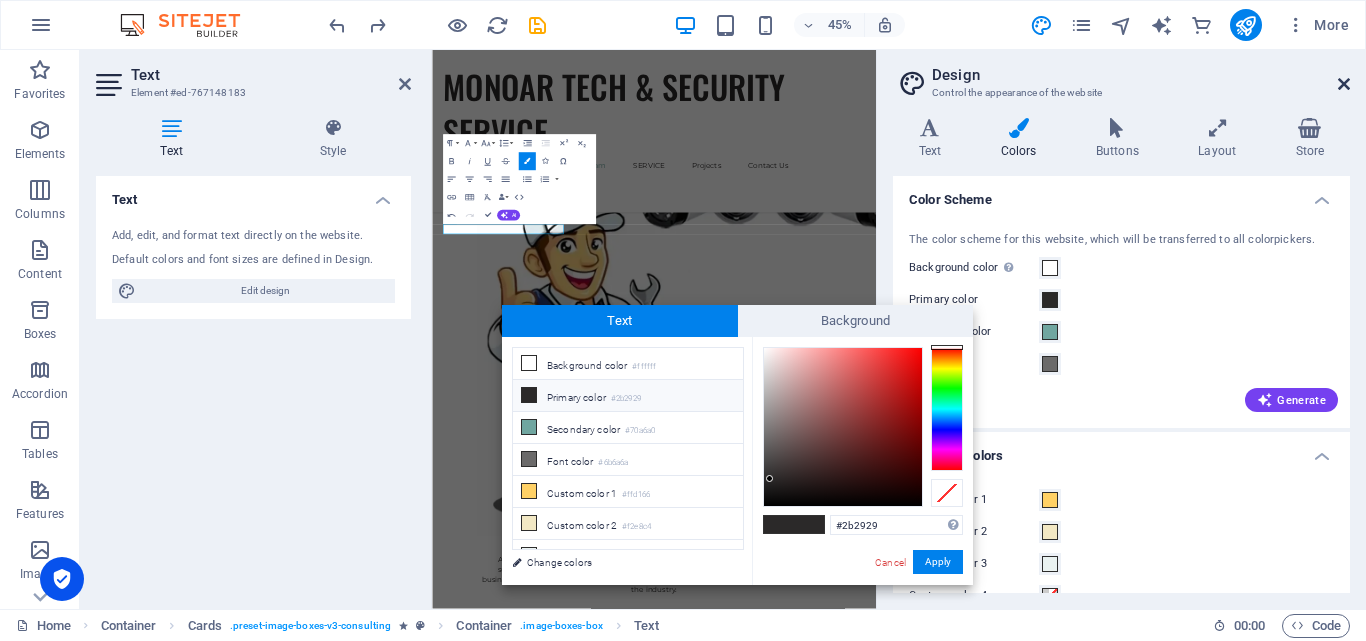 drag, startPoint x: 1348, startPoint y: 79, endPoint x: 884, endPoint y: 35, distance: 466.08154 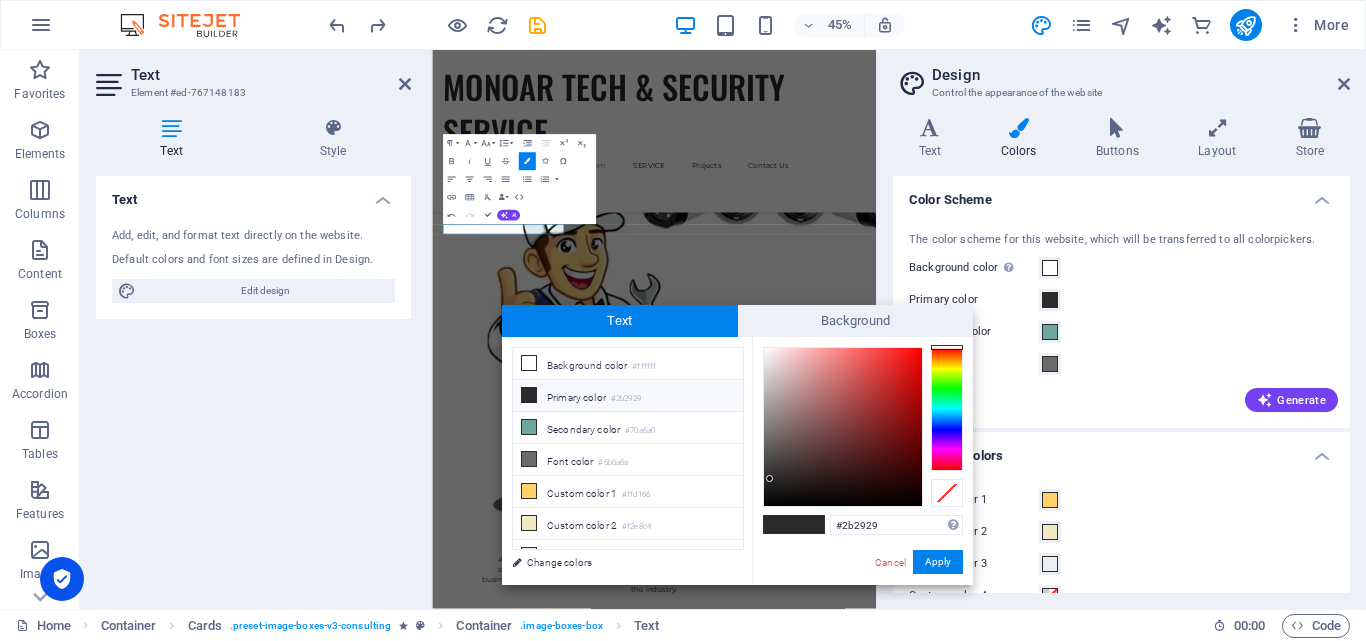 scroll, scrollTop: 2472, scrollLeft: 0, axis: vertical 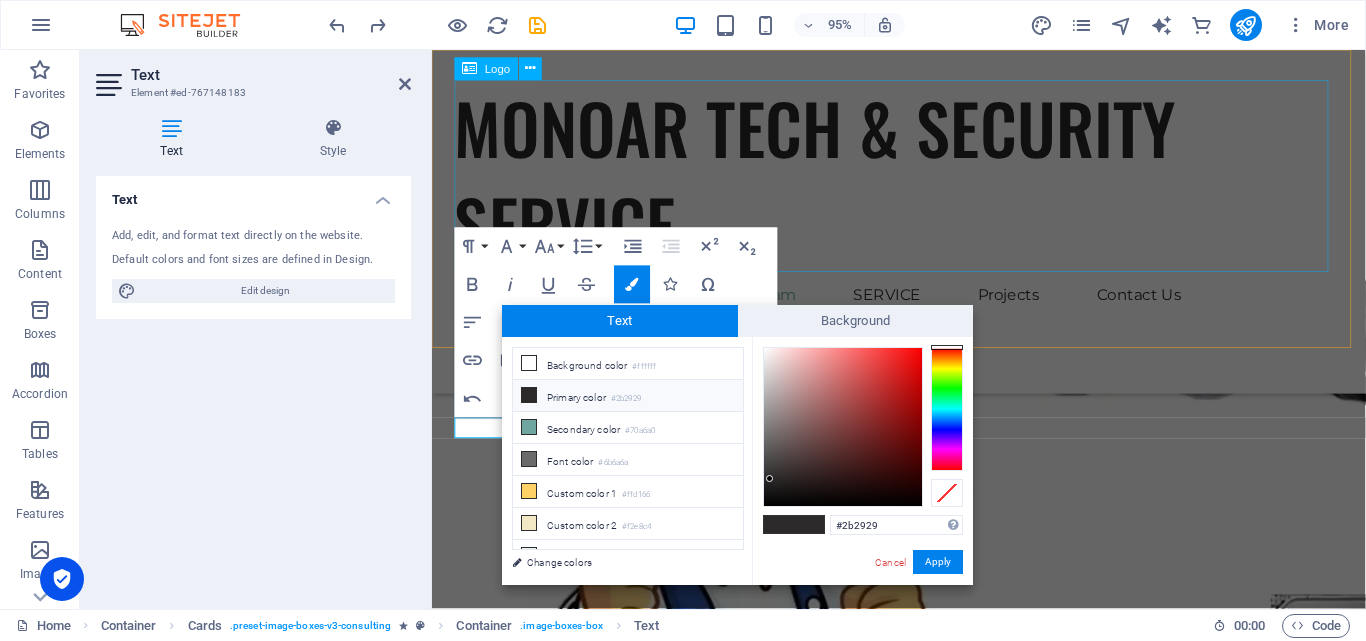 click on "MONOAR TECH & SECURITY SERVICE" at bounding box center [923, 183] 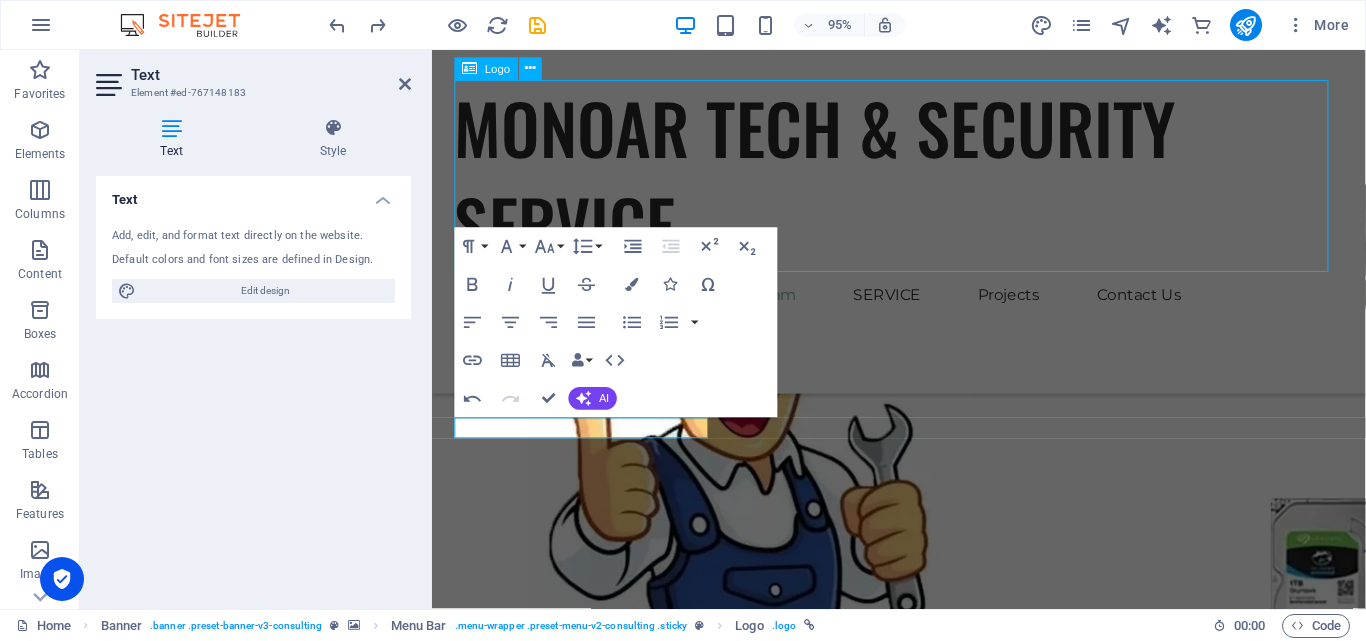 scroll, scrollTop: 2531, scrollLeft: 0, axis: vertical 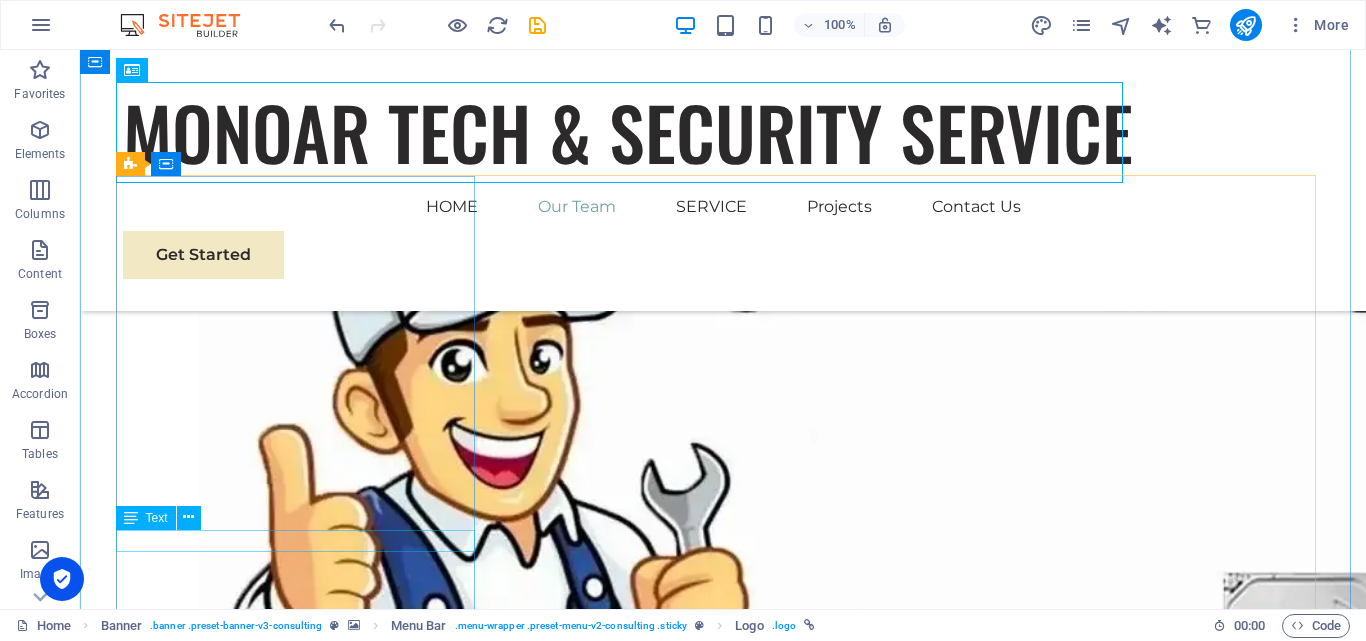 click on "MD [PERSON_NAME]" at bounding box center (303, 2007) 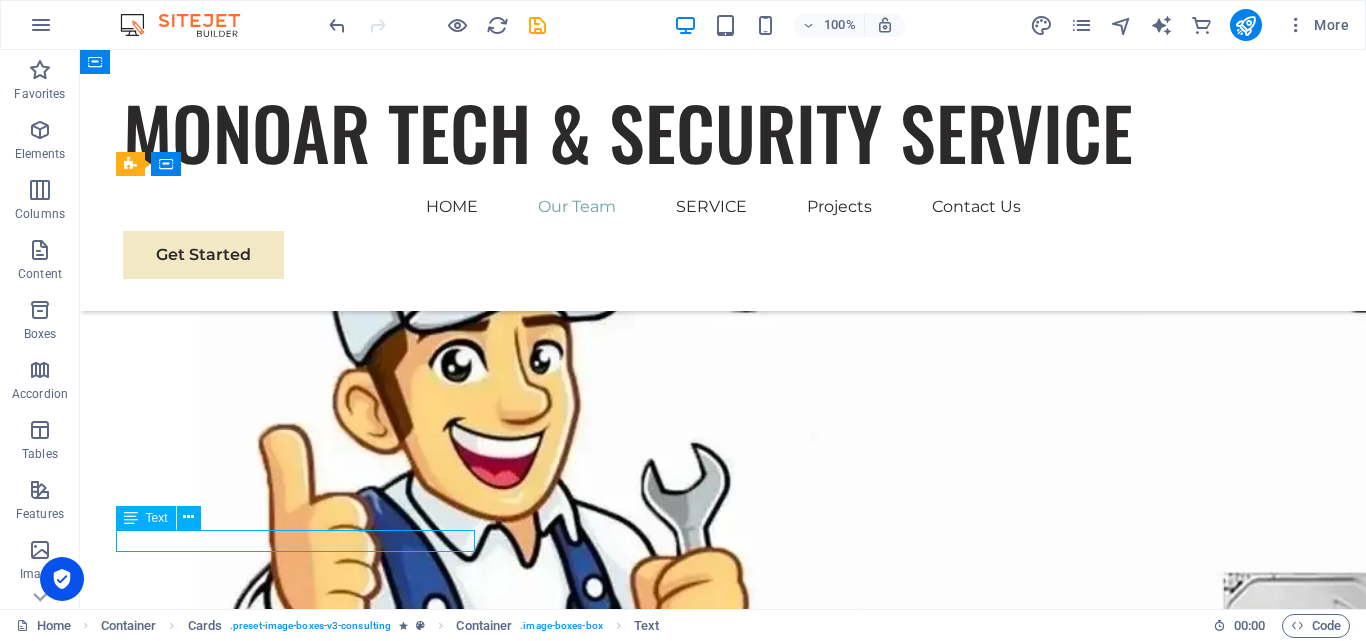 click on "MD [PERSON_NAME]" at bounding box center (303, 2007) 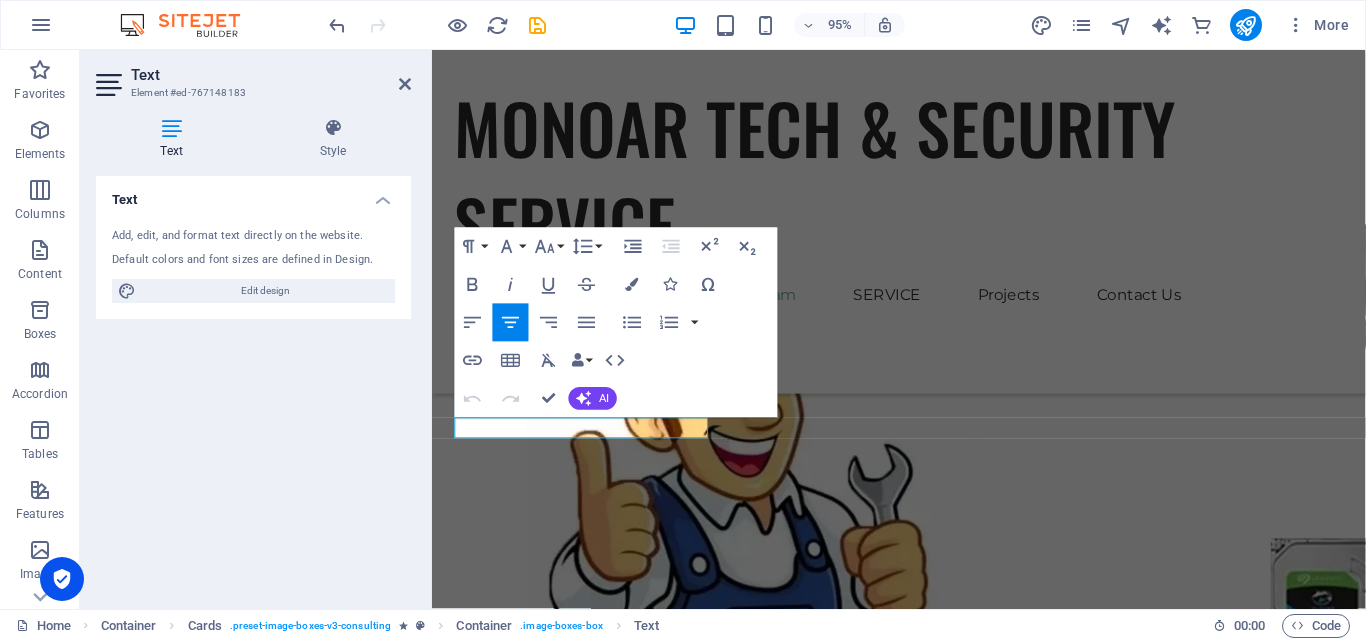 scroll, scrollTop: 2472, scrollLeft: 0, axis: vertical 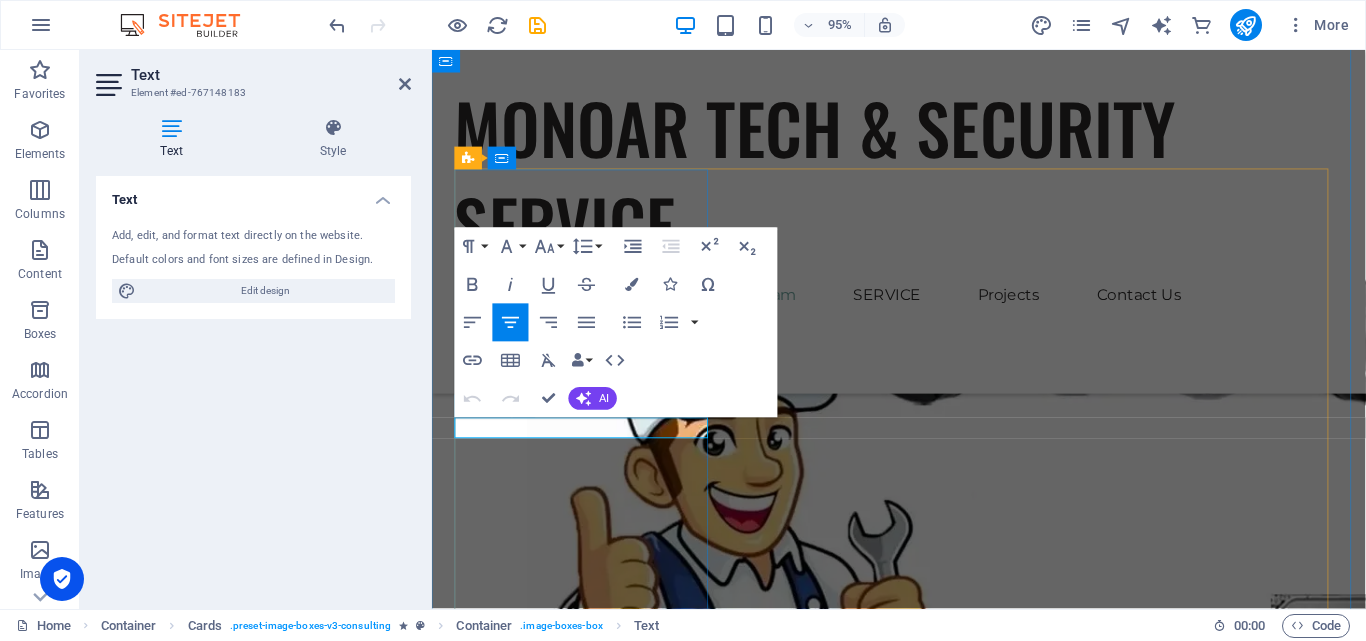 click on "MD [PERSON_NAME]" at bounding box center [592, 1843] 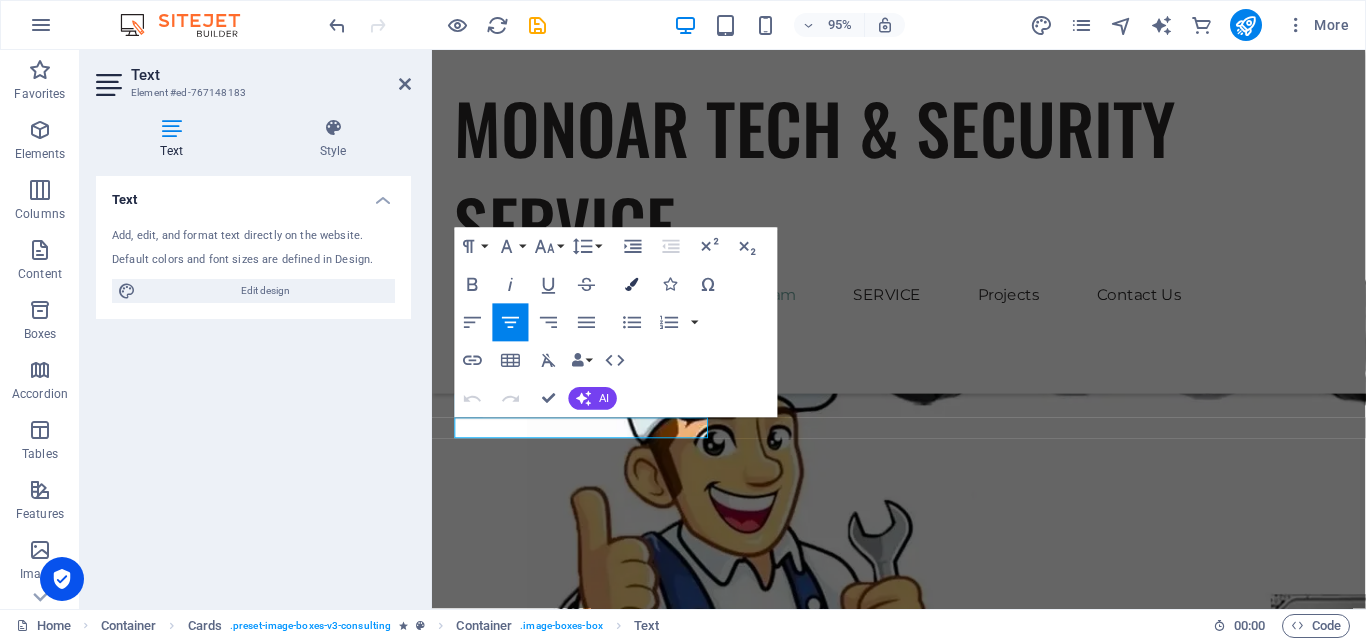 click on "Colors" at bounding box center (632, 284) 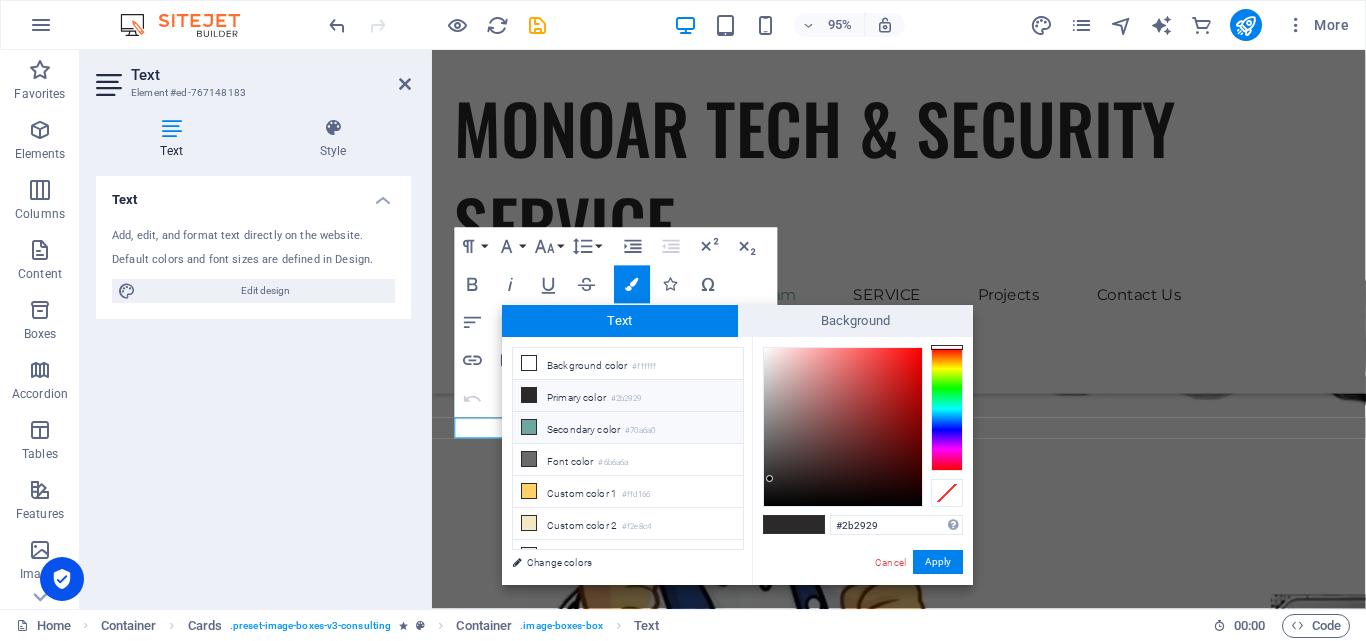 click on "Secondary color
#70a6a0" at bounding box center [628, 428] 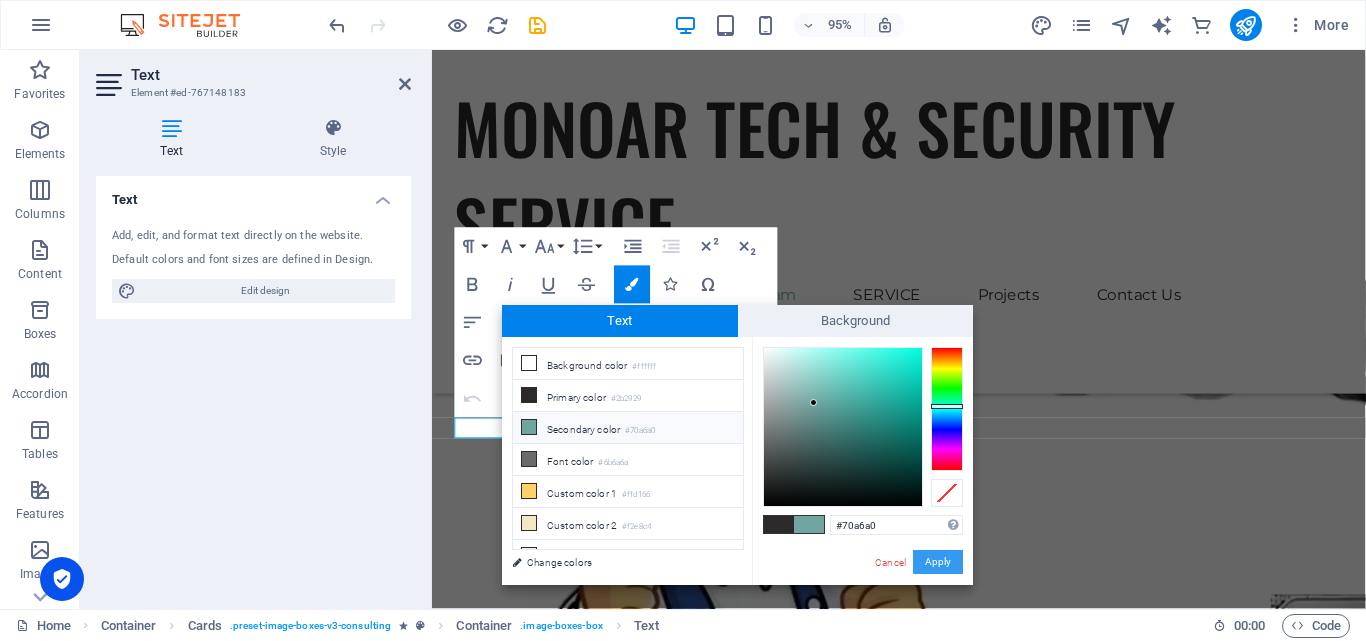 click on "Apply" at bounding box center (938, 562) 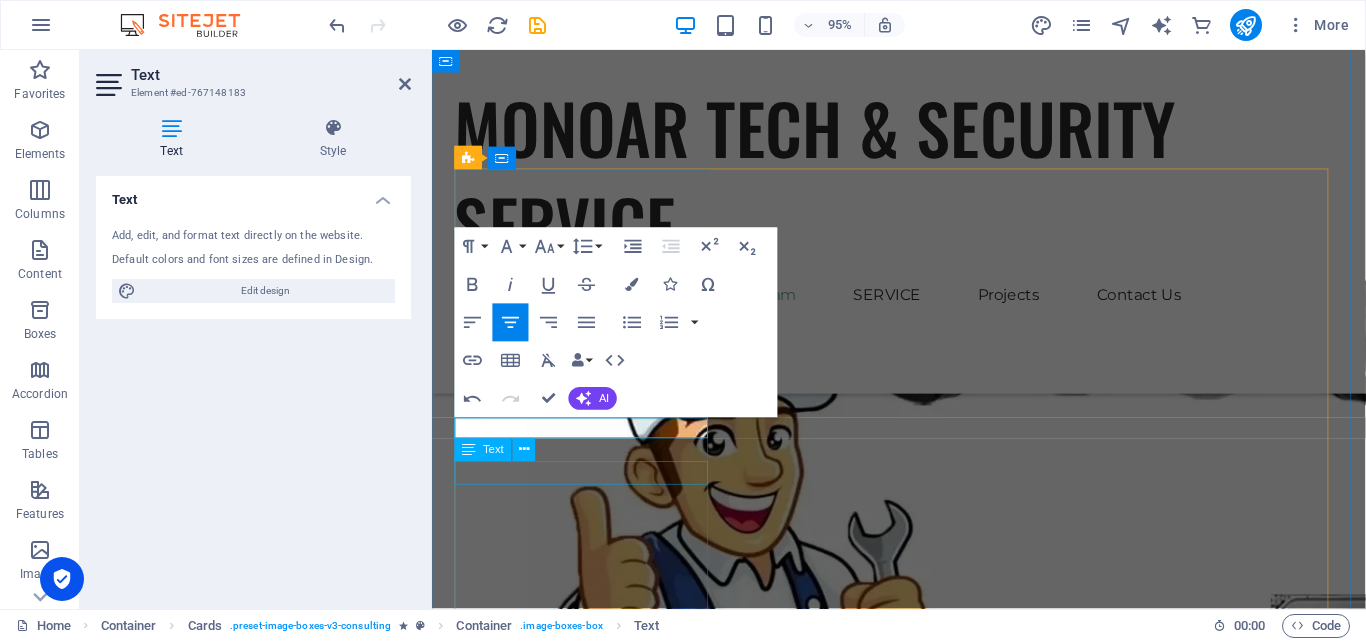 click on "Sustainable Advisor" at bounding box center [592, 1890] 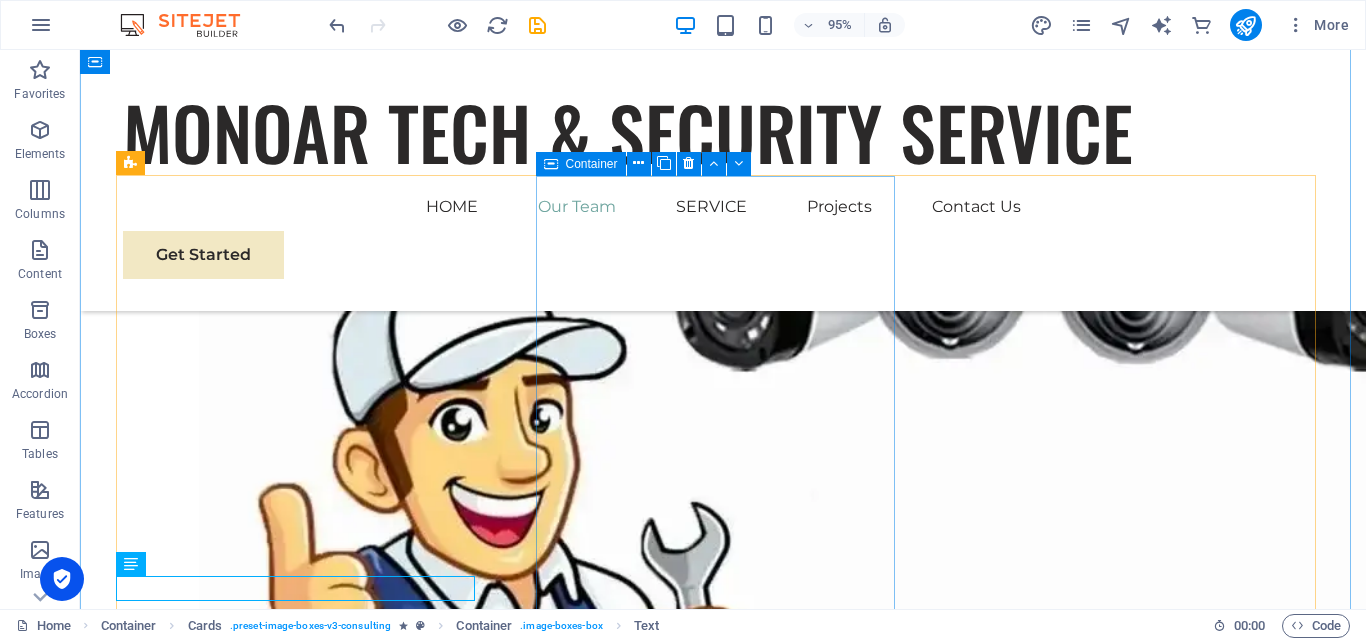 scroll, scrollTop: 2531, scrollLeft: 0, axis: vertical 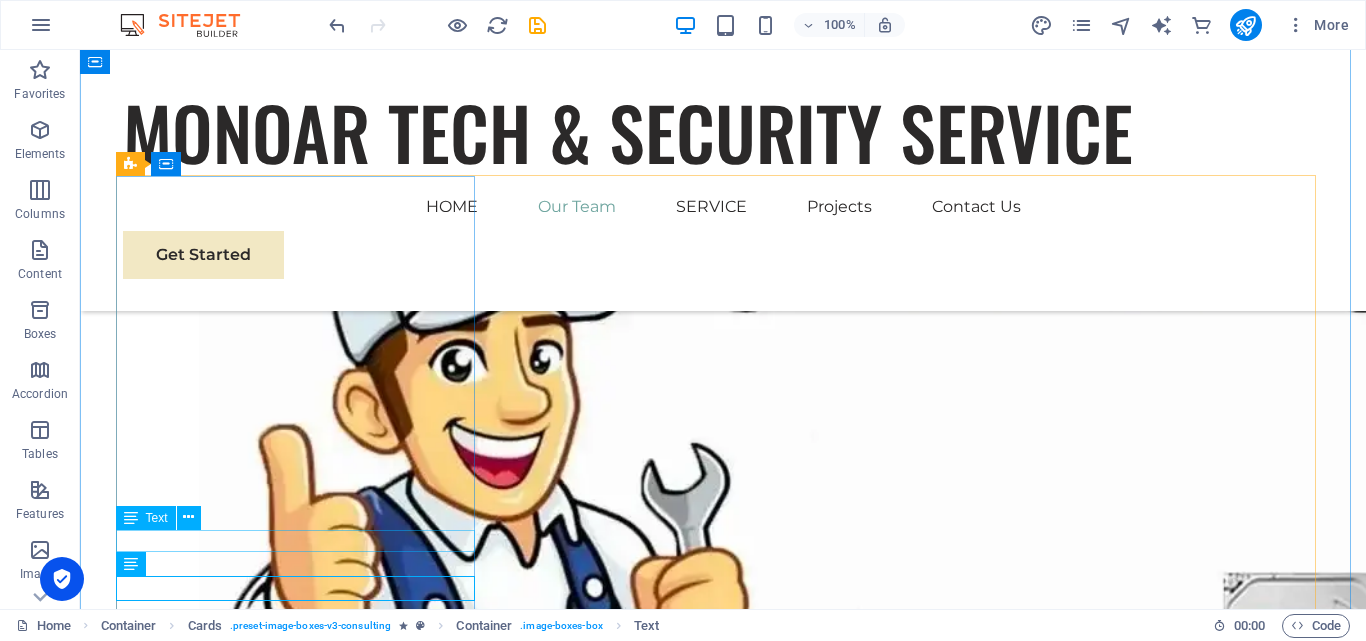 click on "MD [PERSON_NAME]" at bounding box center [303, 2007] 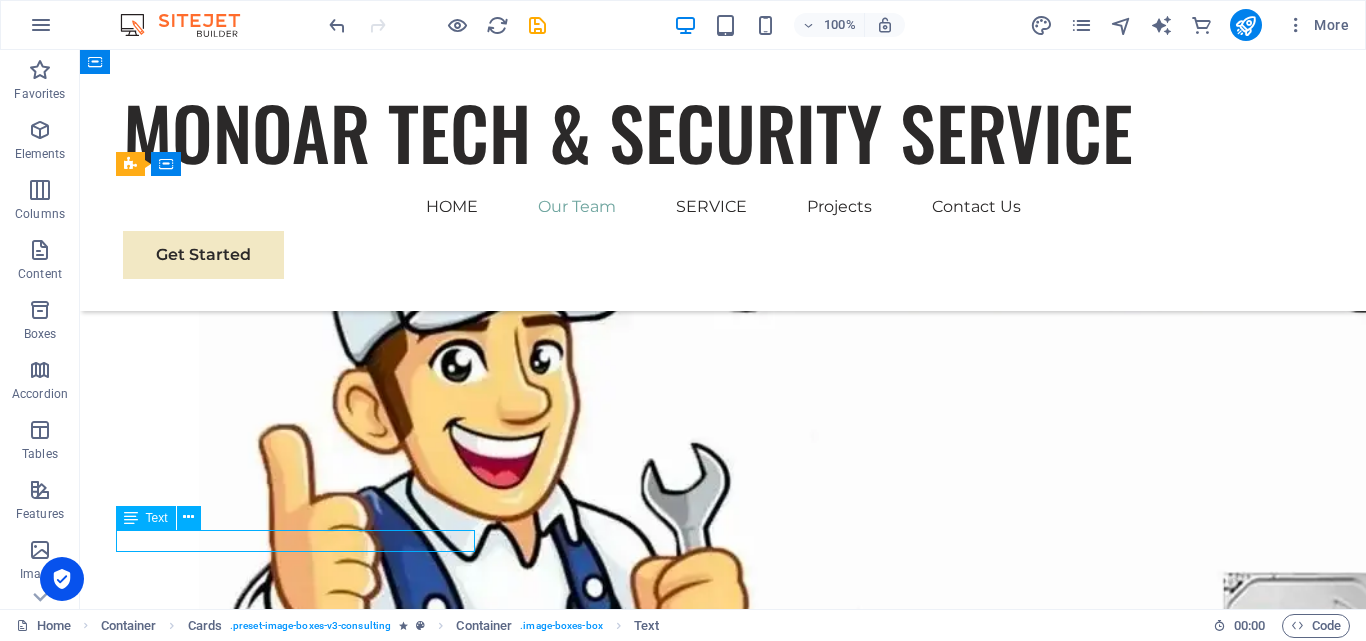 click on "MD [PERSON_NAME]" at bounding box center [303, 2007] 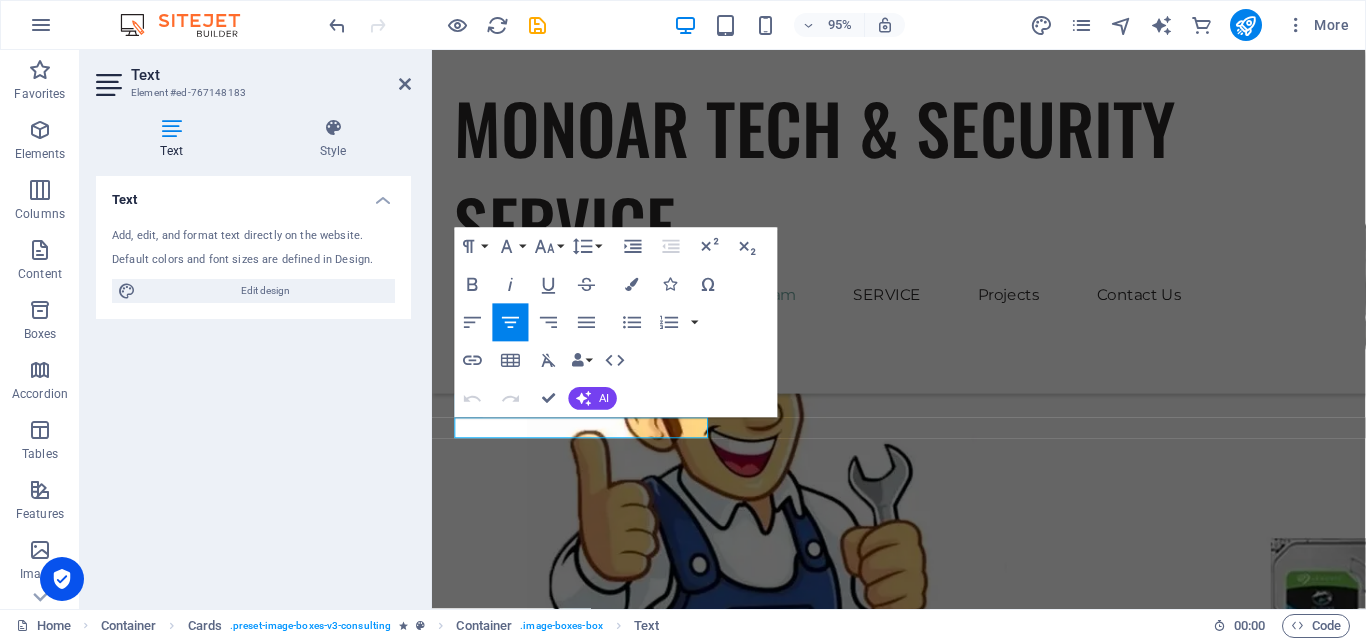 scroll, scrollTop: 2472, scrollLeft: 0, axis: vertical 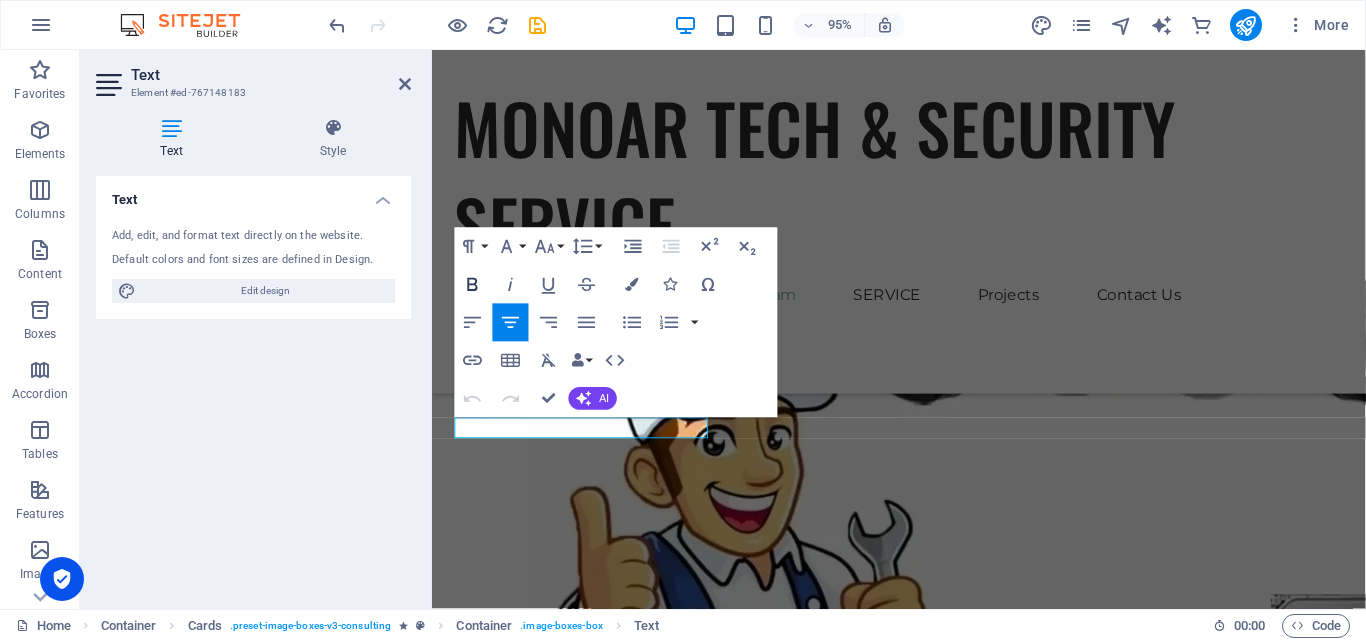 click 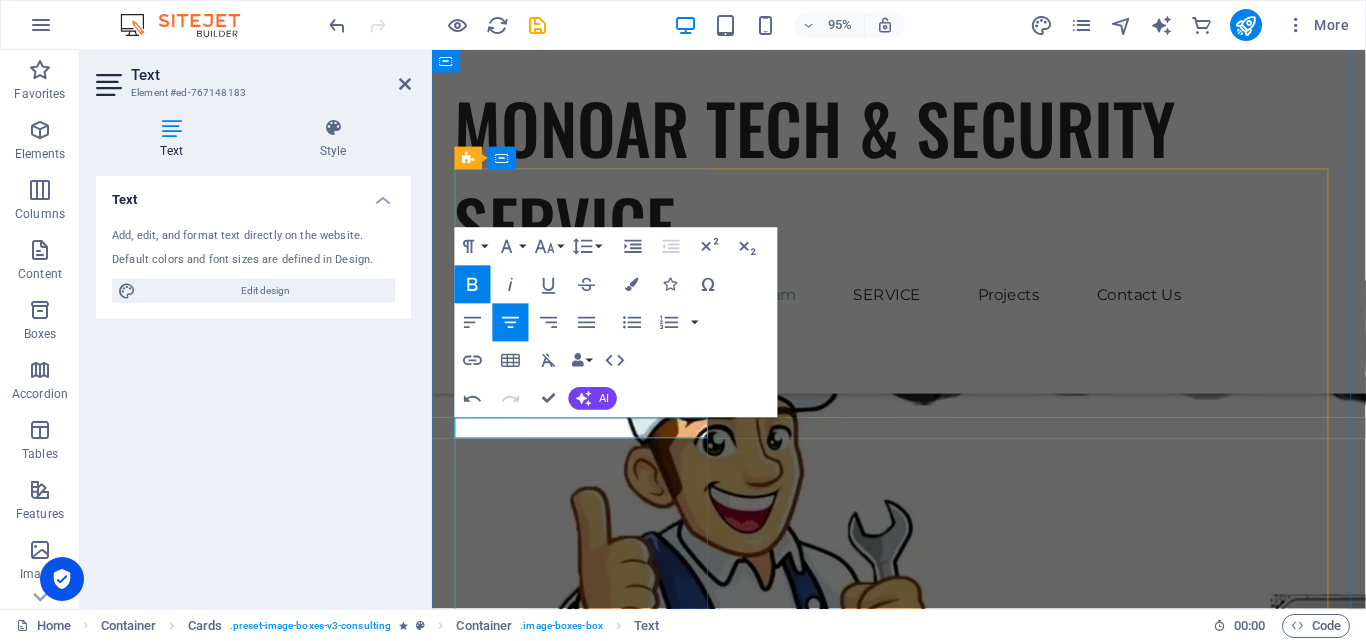 click on "​ MD [PERSON_NAME]" at bounding box center (592, 1842) 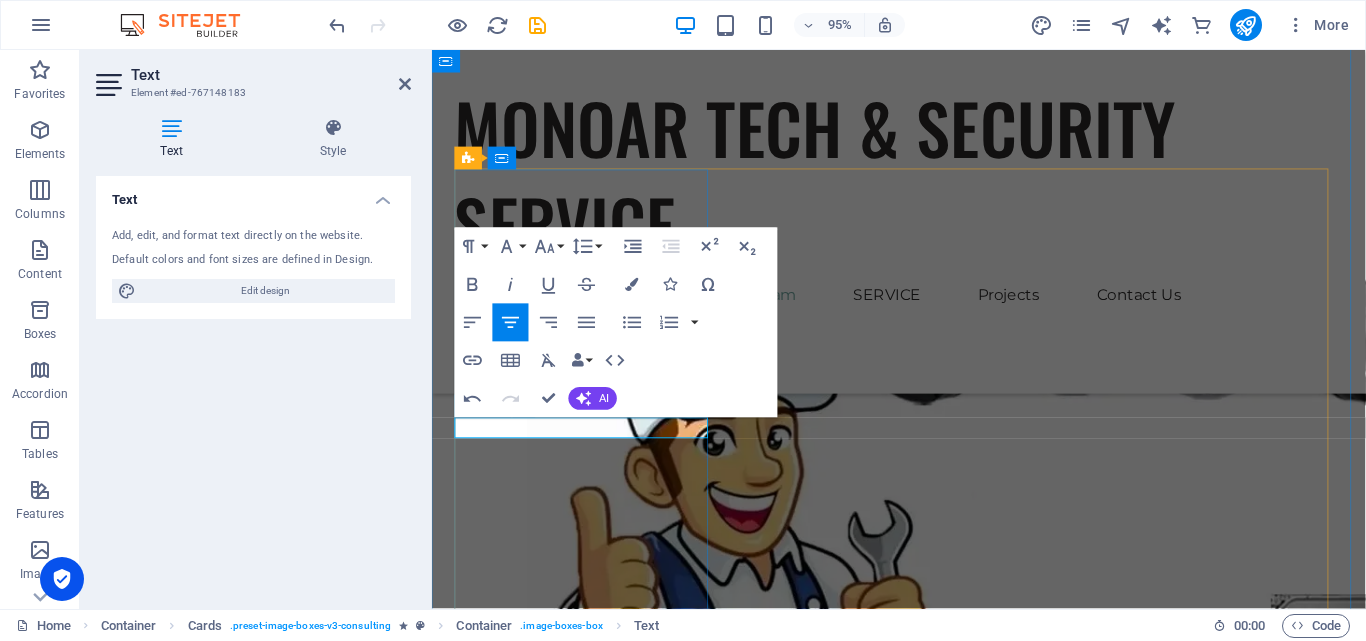 click on "​ MD [PERSON_NAME]" at bounding box center (592, 1842) 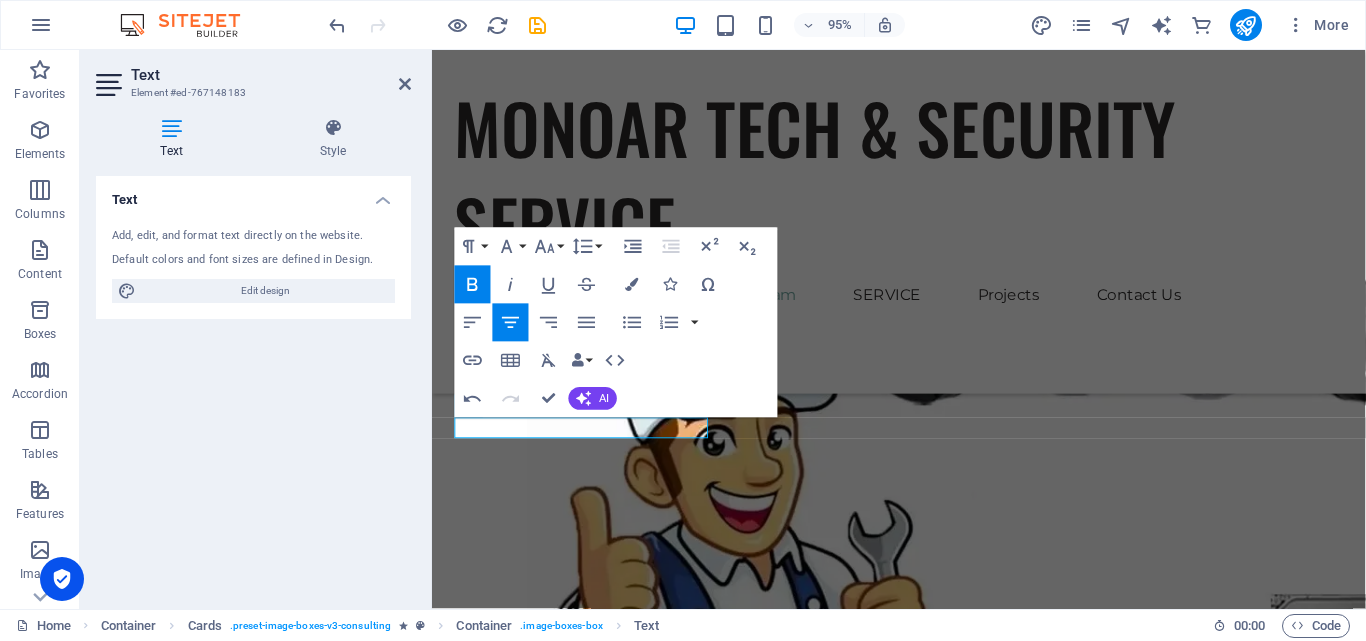 click 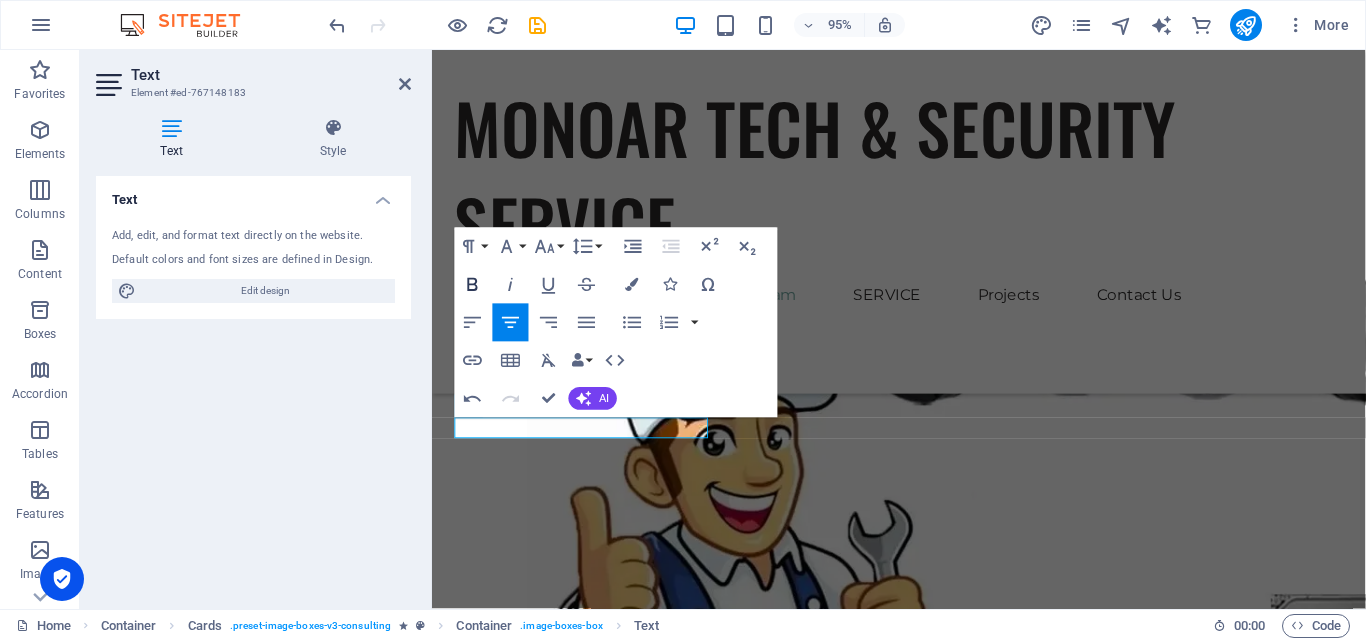 click 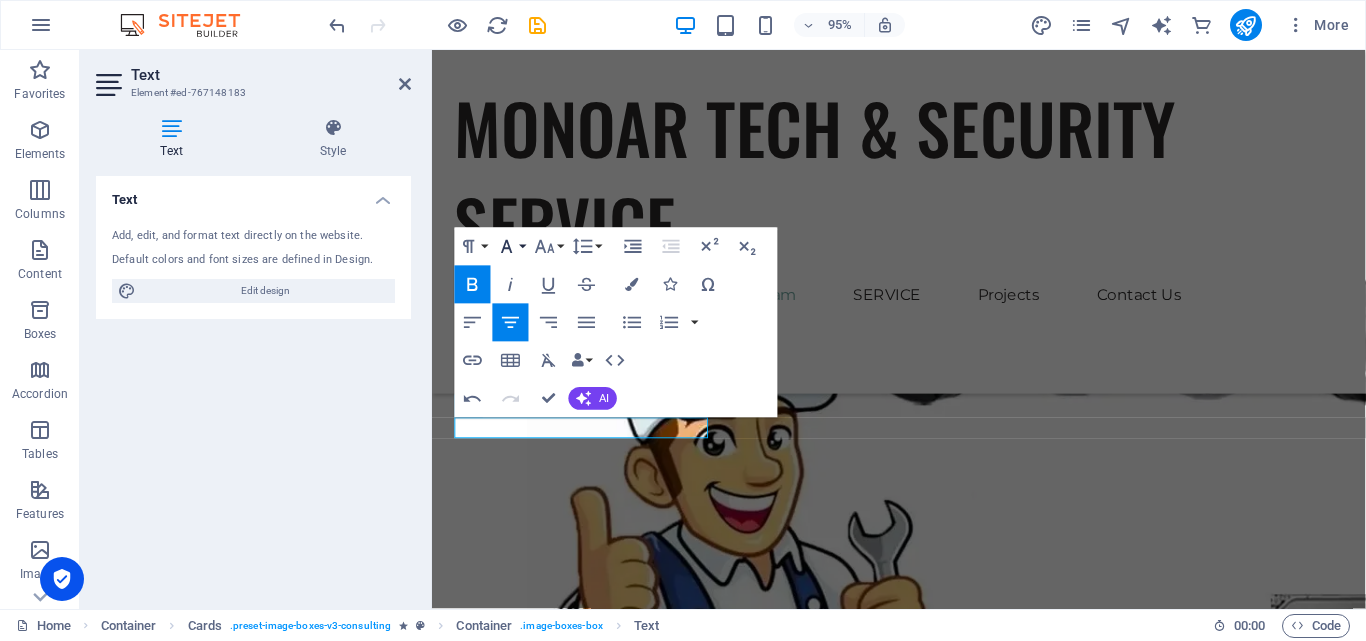 click on "Font Family" at bounding box center (511, 246) 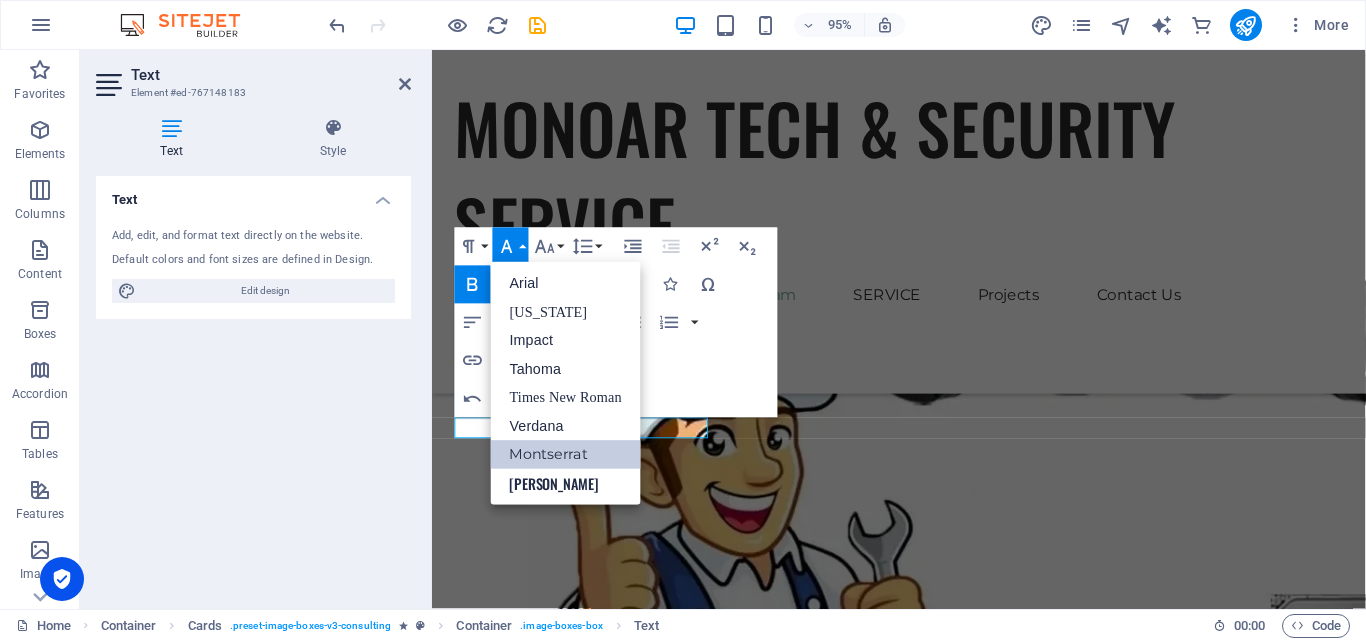 scroll, scrollTop: 0, scrollLeft: 0, axis: both 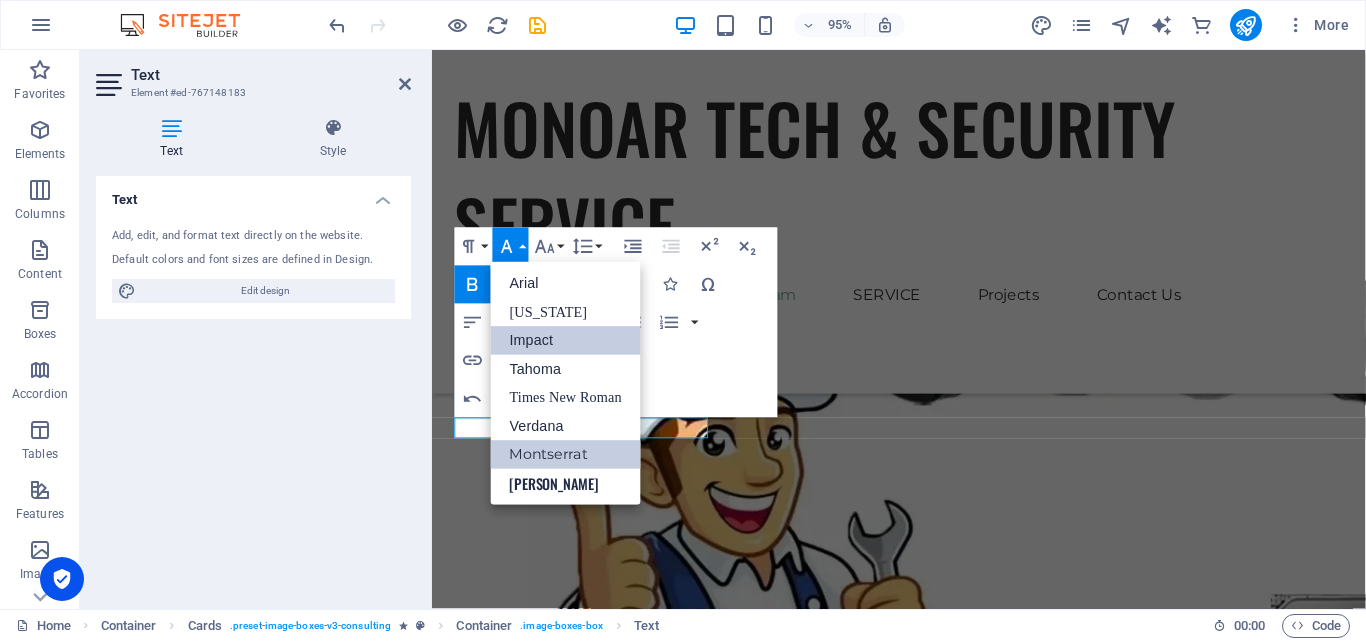 click on "Impact" at bounding box center [566, 340] 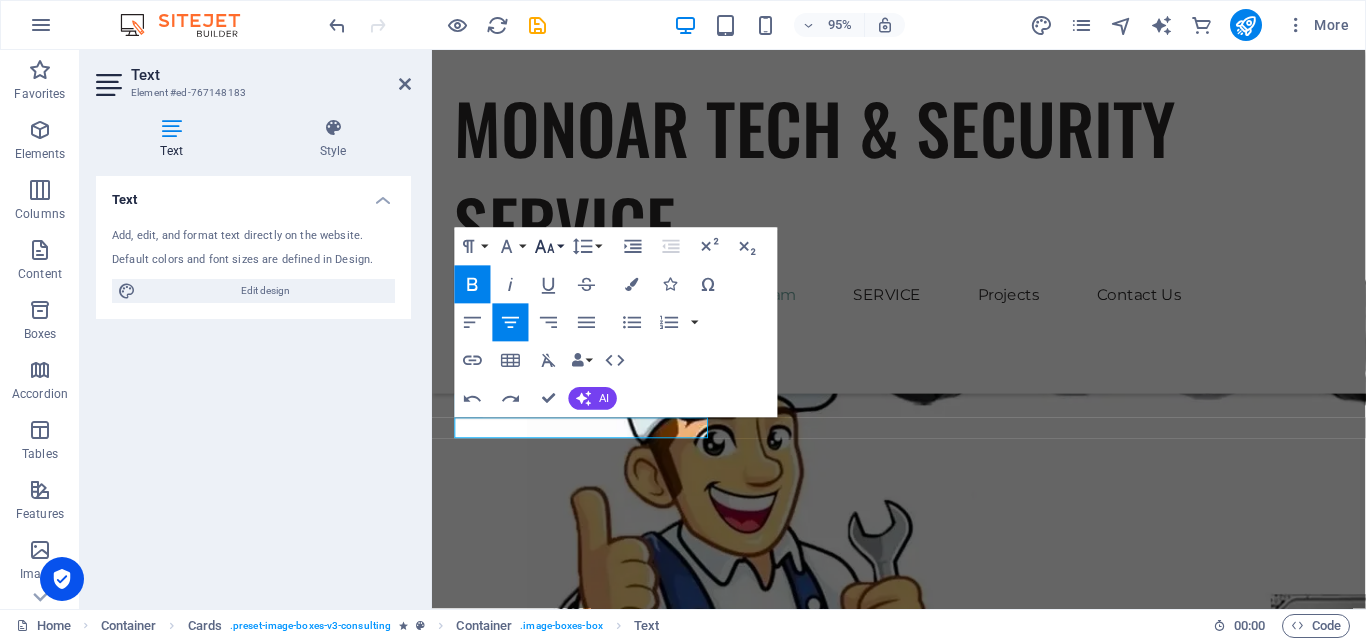 click 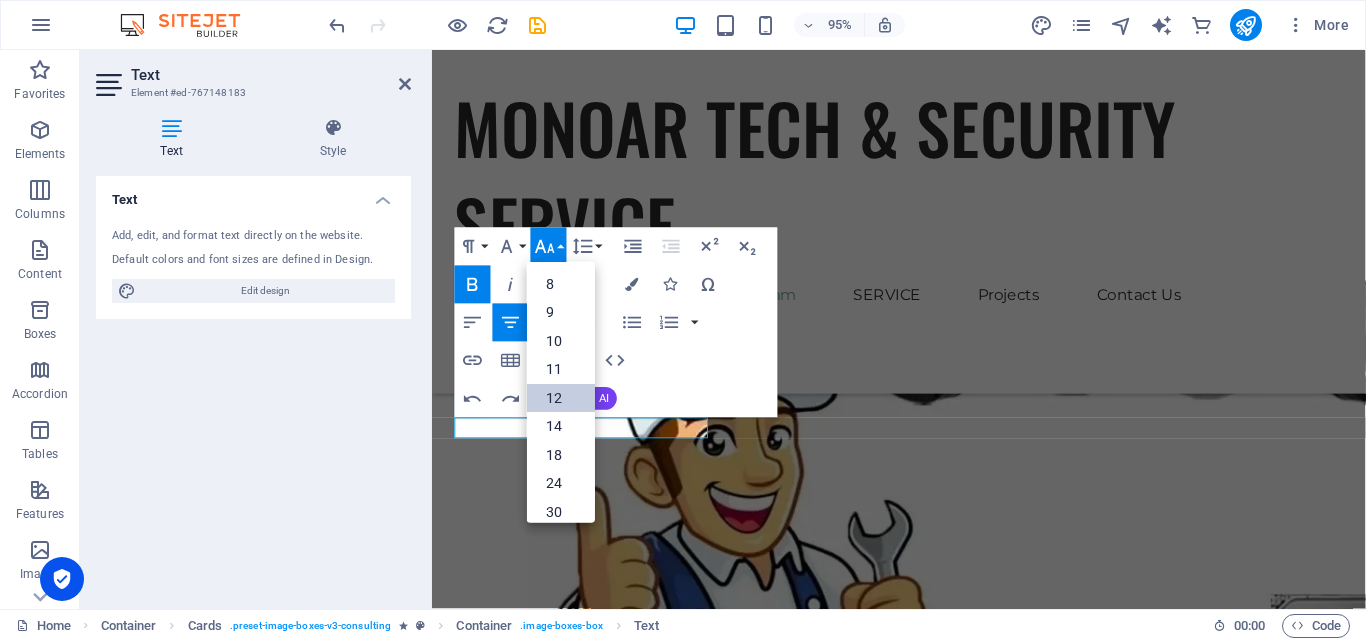 click on "12" at bounding box center (561, 397) 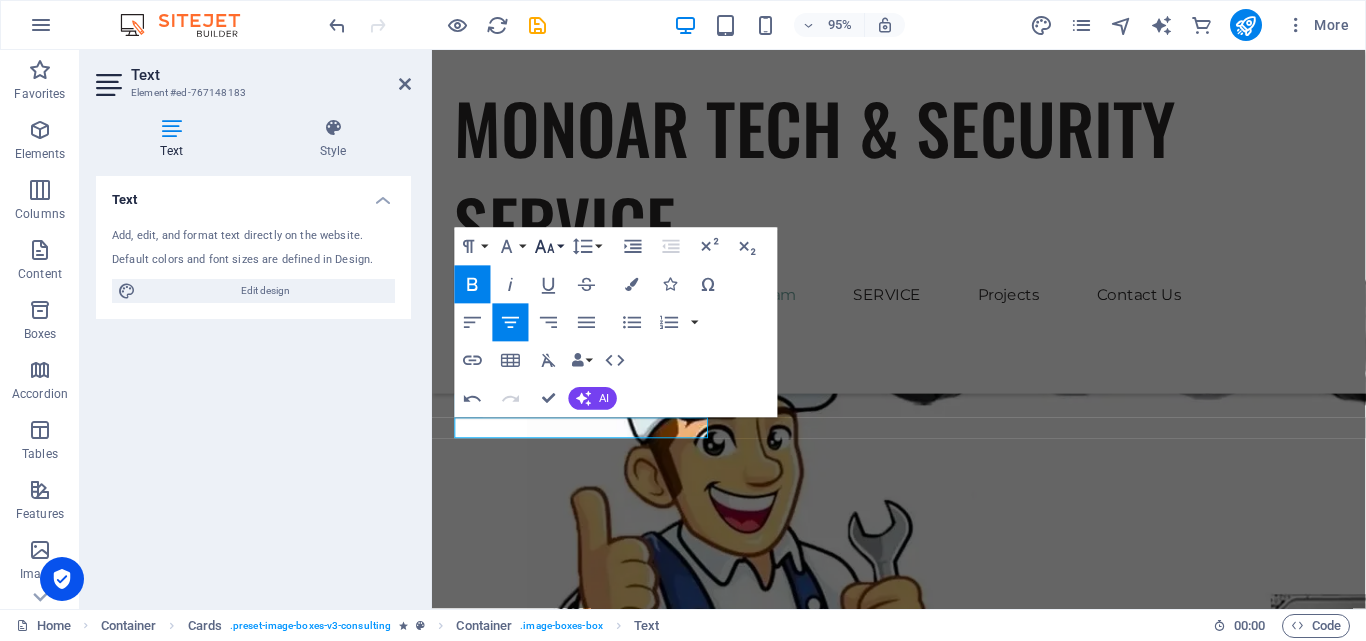 click 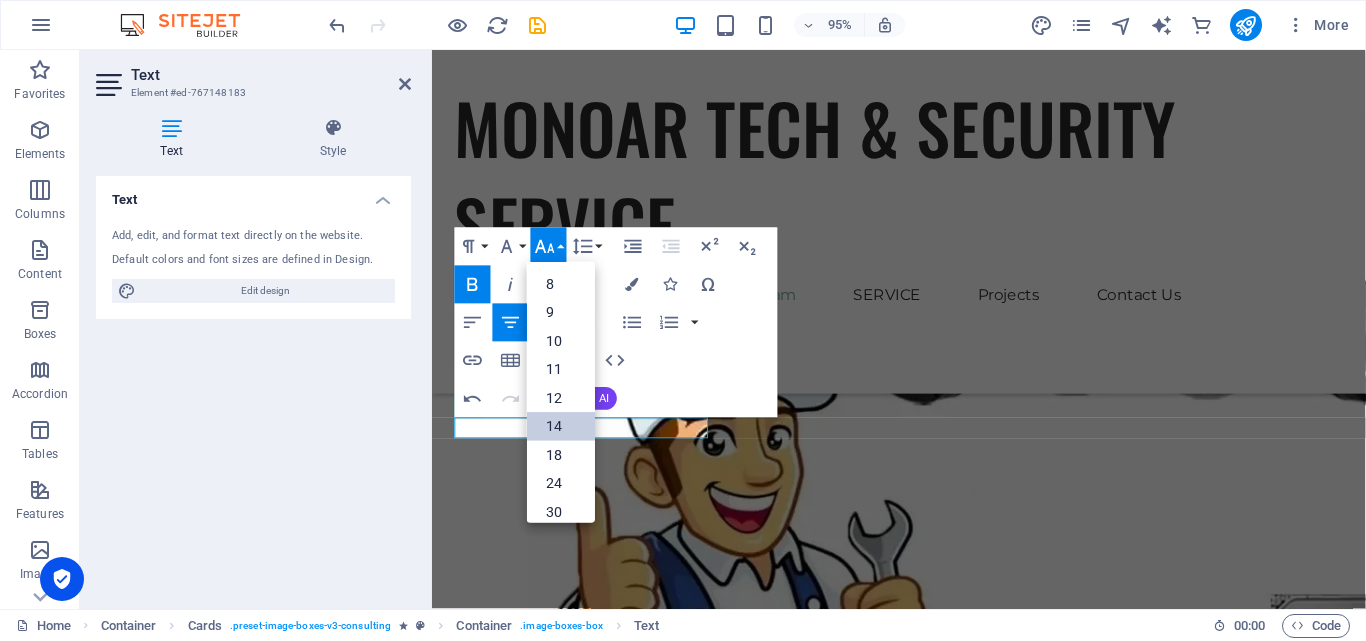click on "14" at bounding box center (561, 426) 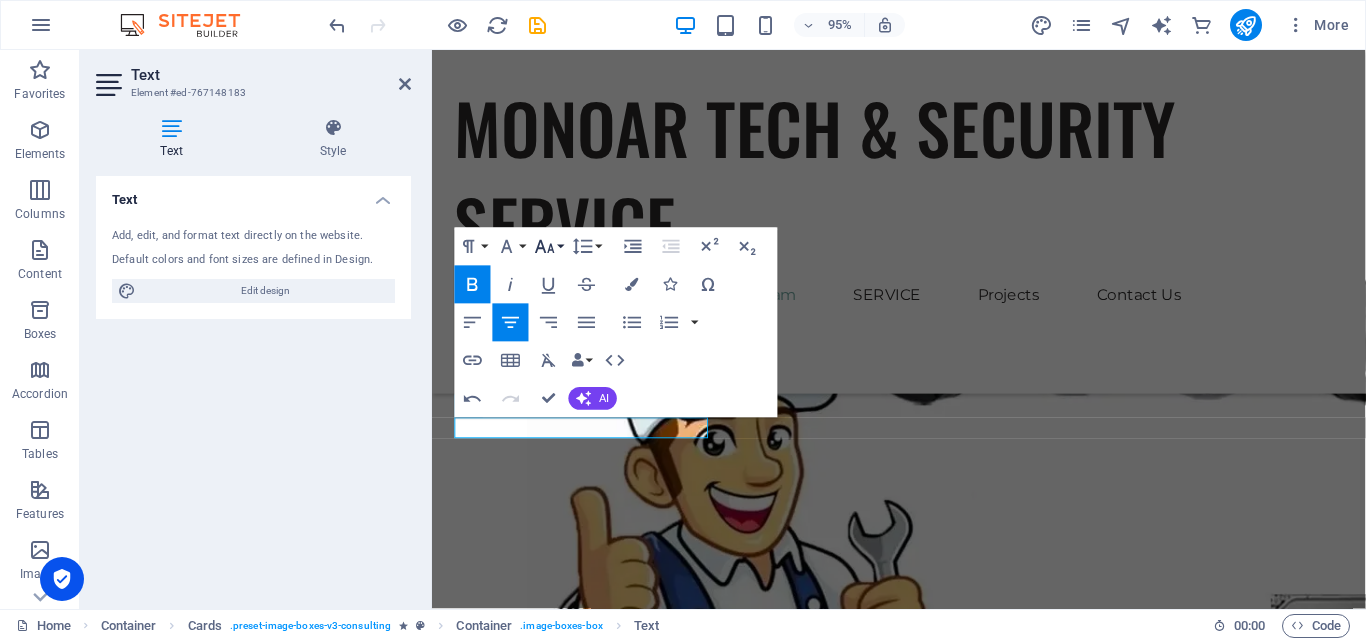 click 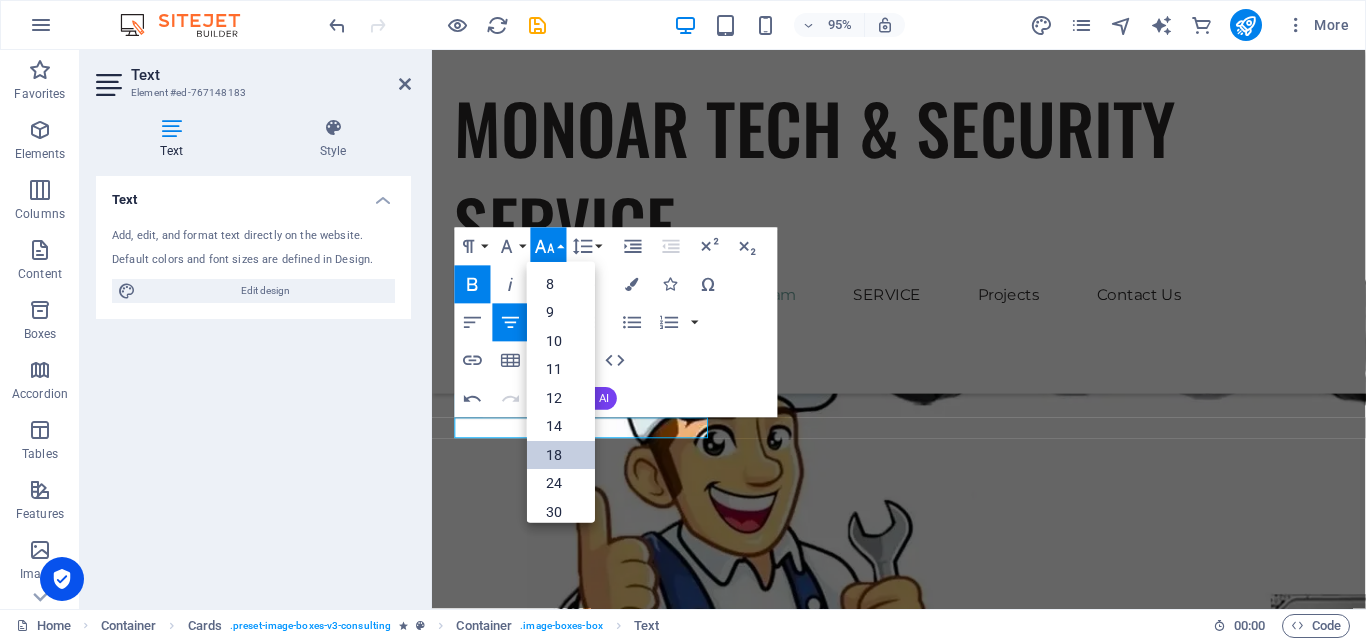 click on "18" at bounding box center (561, 454) 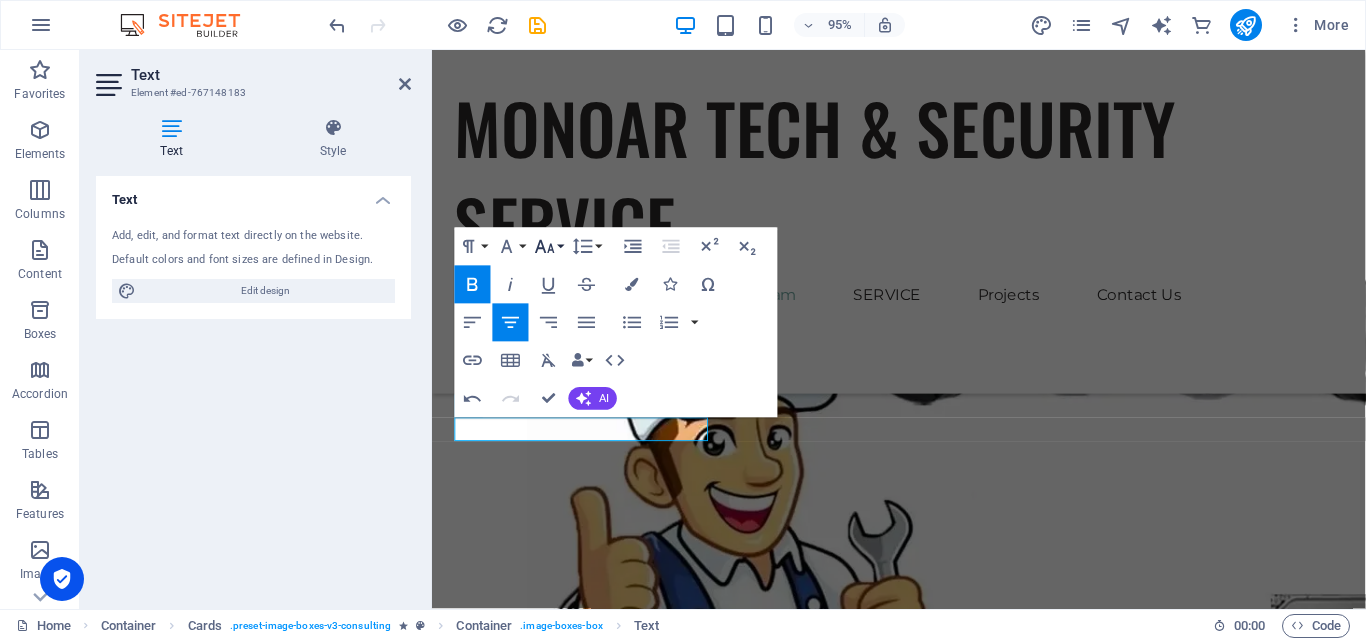 click 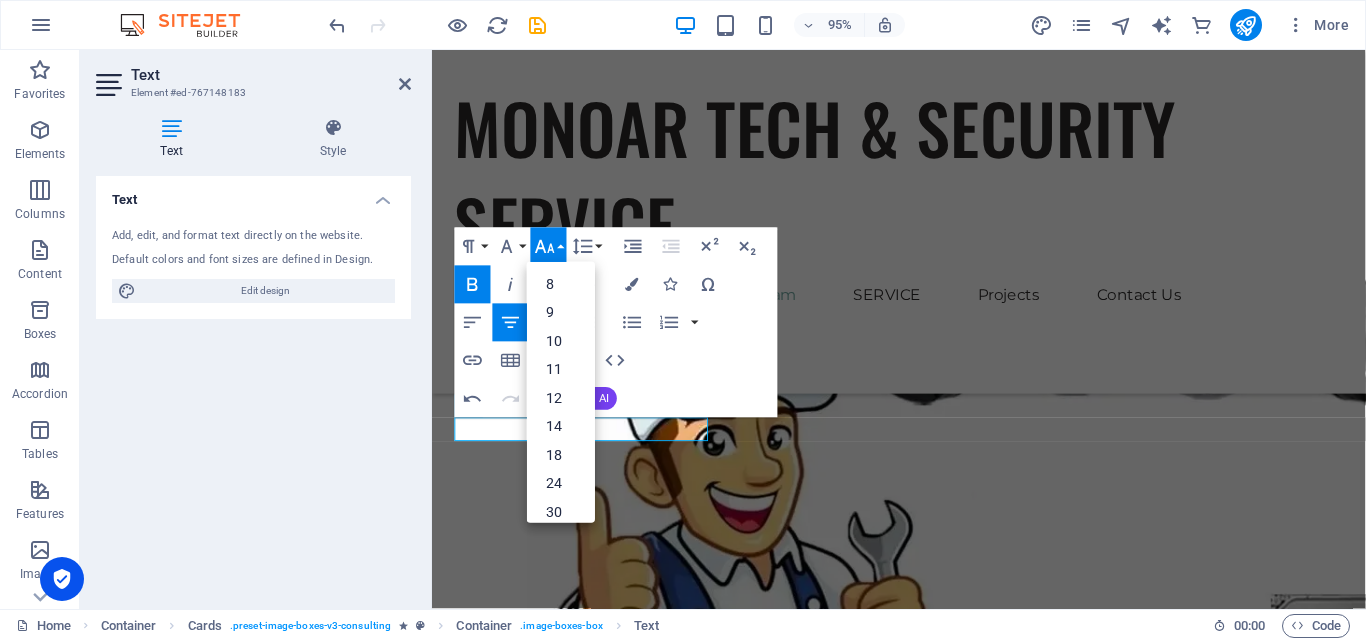 click on "Paragraph Format Normal Heading 1 Heading 2 Heading 3 Heading 4 Heading 5 Heading 6 Code Font Family Arial [US_STATE] Impact Tahoma Times New Roman Verdana [PERSON_NAME] Font Size 8 9 10 11 12 14 18 24 30 36 48 60 72 96 Line Height Default Single 1.15 1.5 Double Increase Indent Decrease Indent Superscript Subscript Bold Italic Underline Strikethrough Colors Icons Special Characters Align Left Align Center Align Right Align Justify Unordered List   Default Circle Disc Square    Ordered List   Default Lower Alpha Lower Greek Lower Roman Upper Alpha Upper Roman    Insert Link Insert Table Clear Formatting Data Bindings Company First name Last name Street ZIP code City Email Phone Mobile Fax Custom field 1 Custom field 2 Custom field 3 Custom field 4 Custom field 5 Custom field 6 HTML Undo Redo Confirm (Ctrl+⏎) AI Improve Make shorter Make longer Fix spelling & grammar Translate to English Generate text" at bounding box center (616, 322) 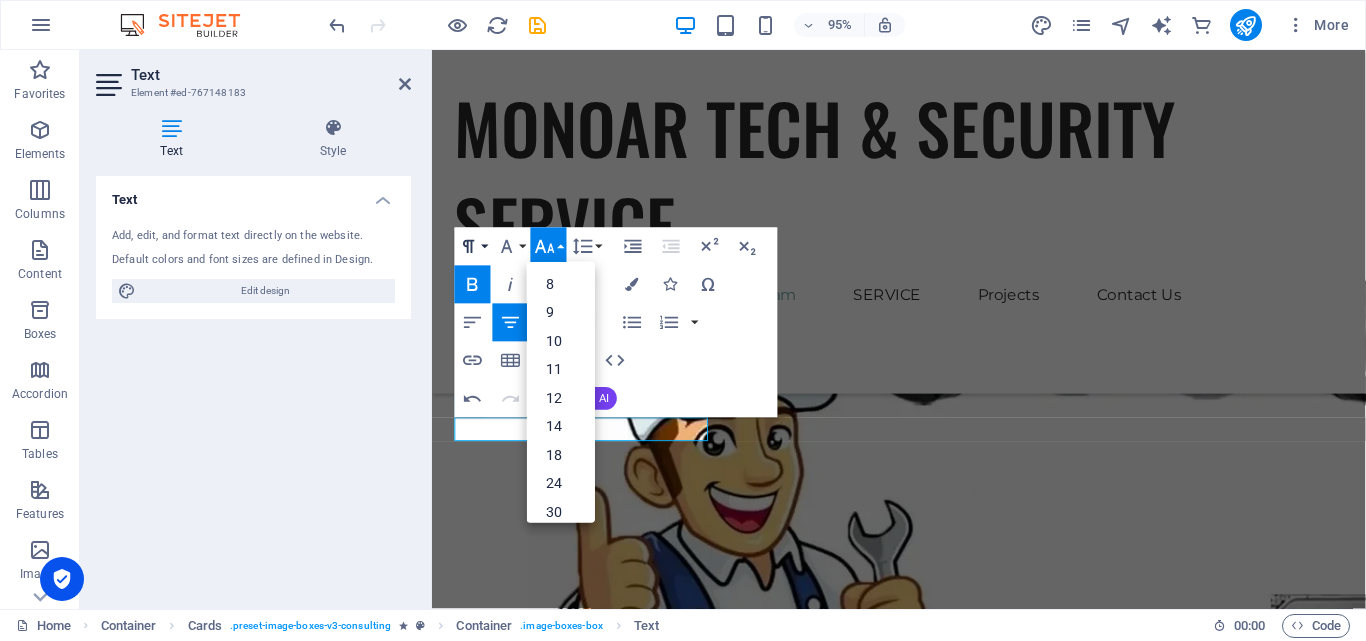 click 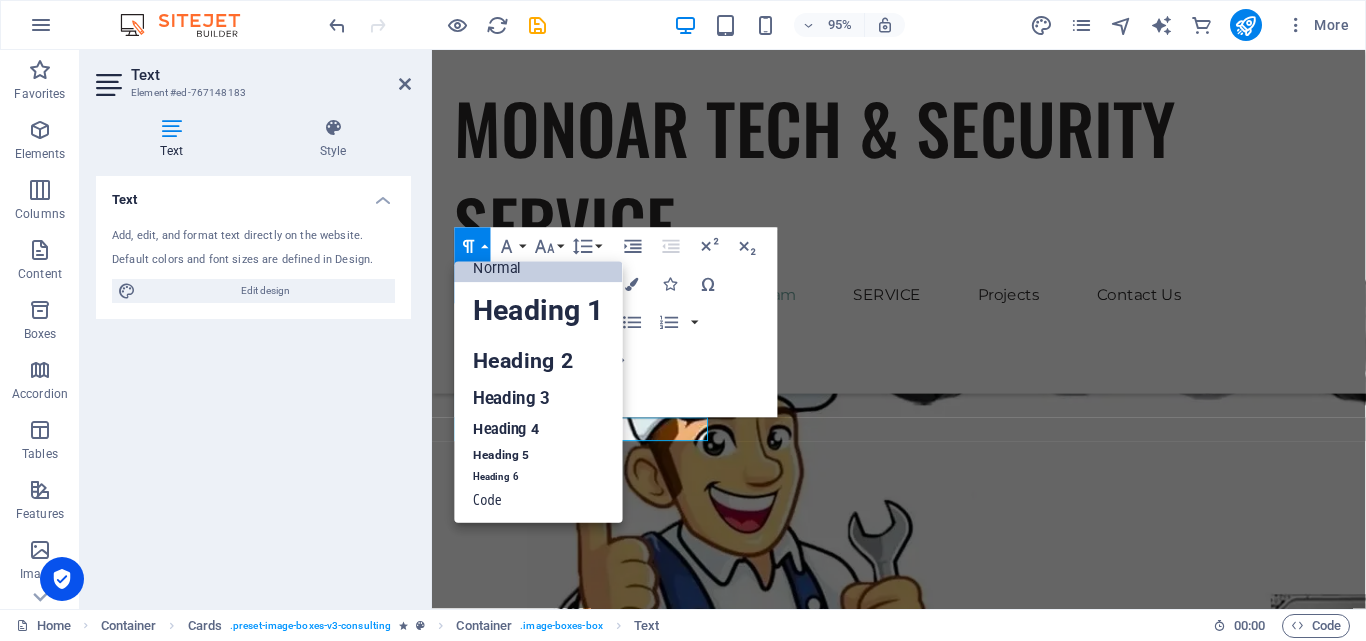 scroll, scrollTop: 16, scrollLeft: 0, axis: vertical 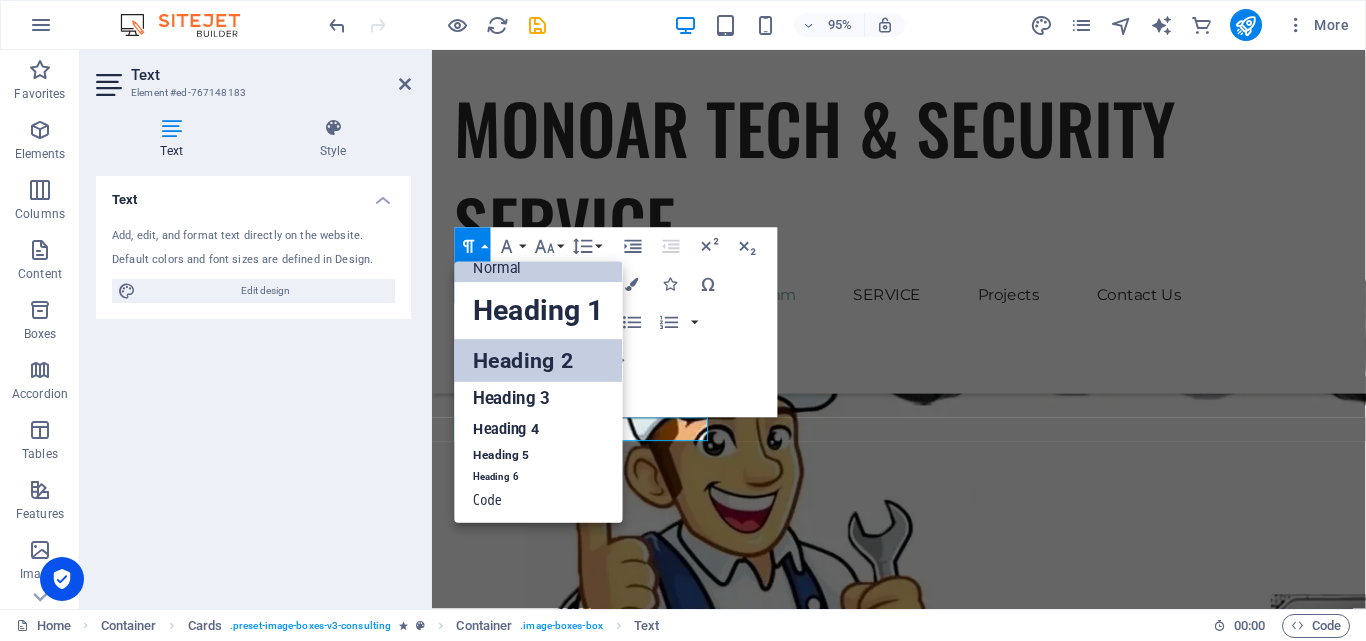 click on "Heading 2" at bounding box center (539, 361) 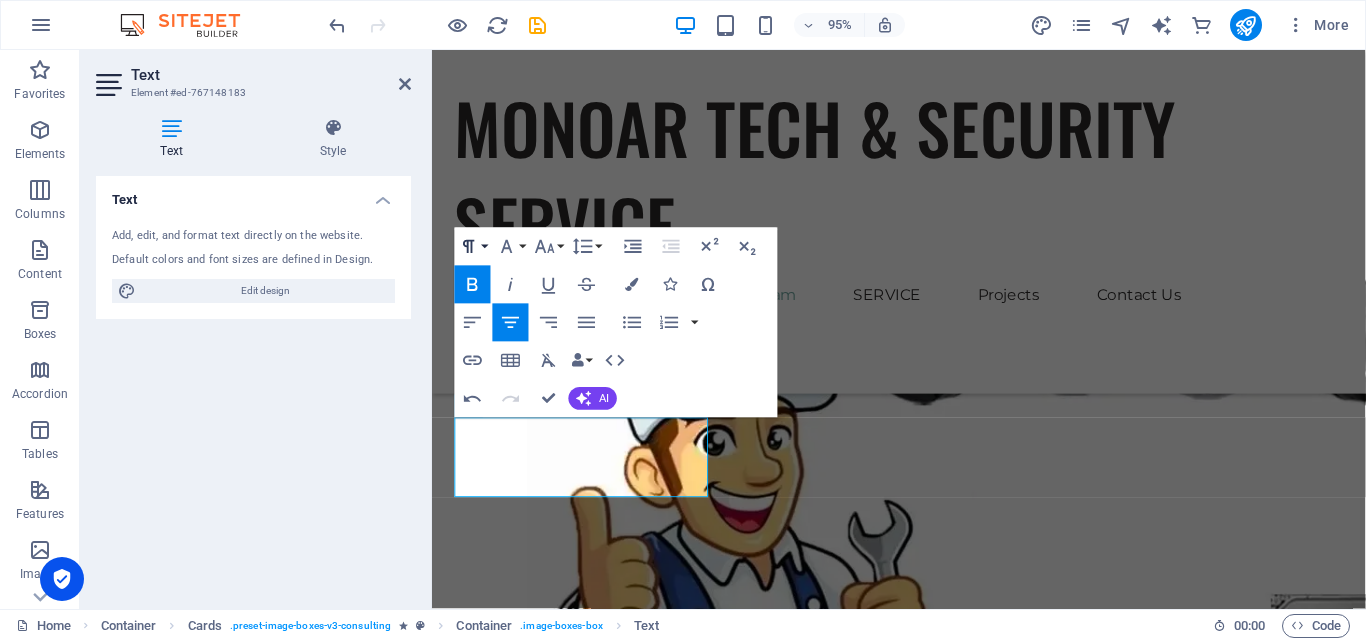 click 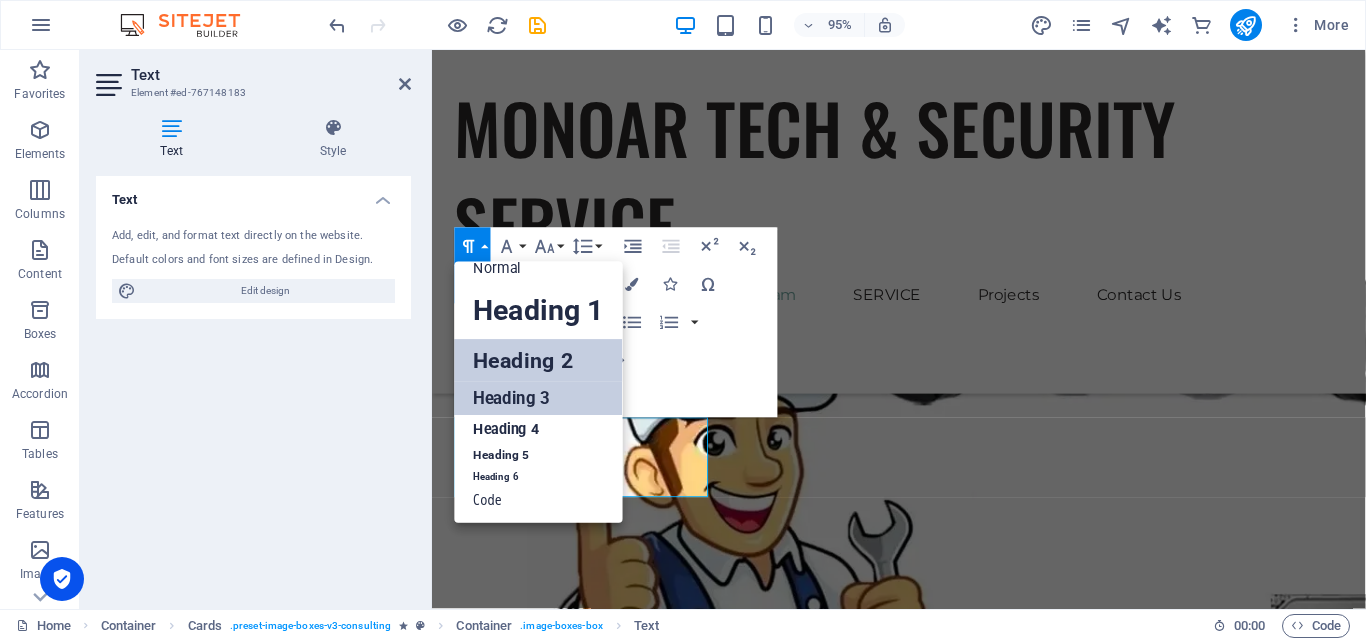 scroll, scrollTop: 16, scrollLeft: 0, axis: vertical 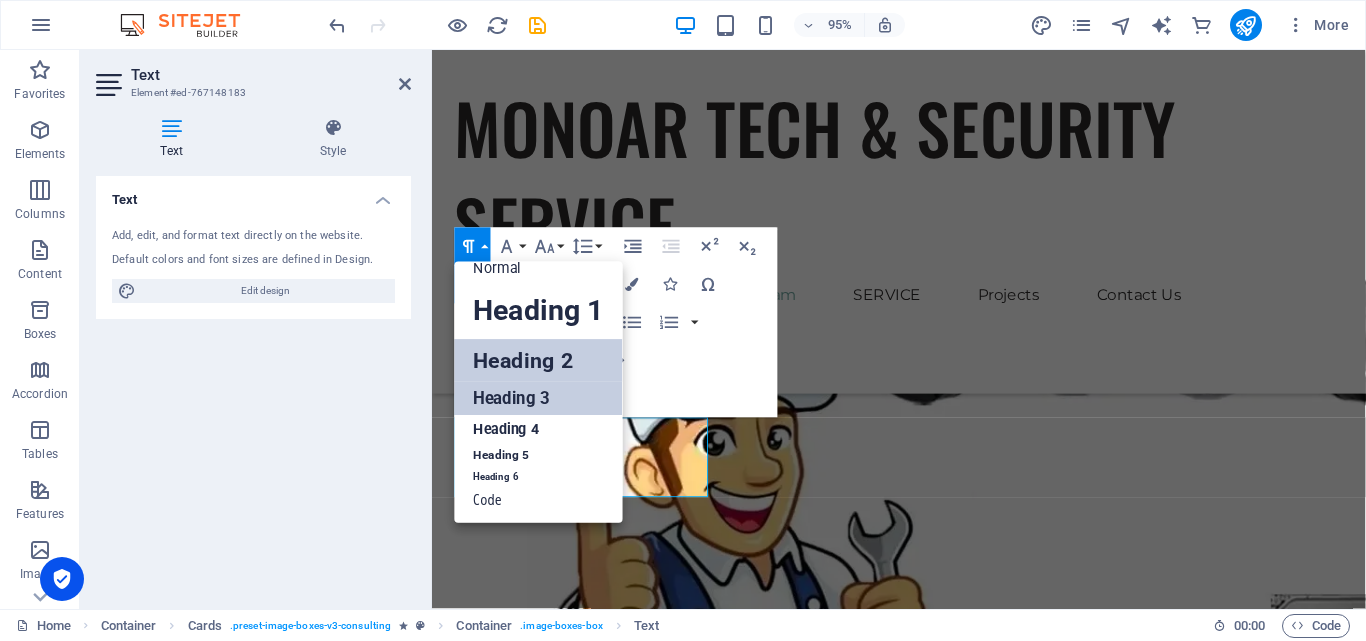 click on "Heading 3" at bounding box center [539, 398] 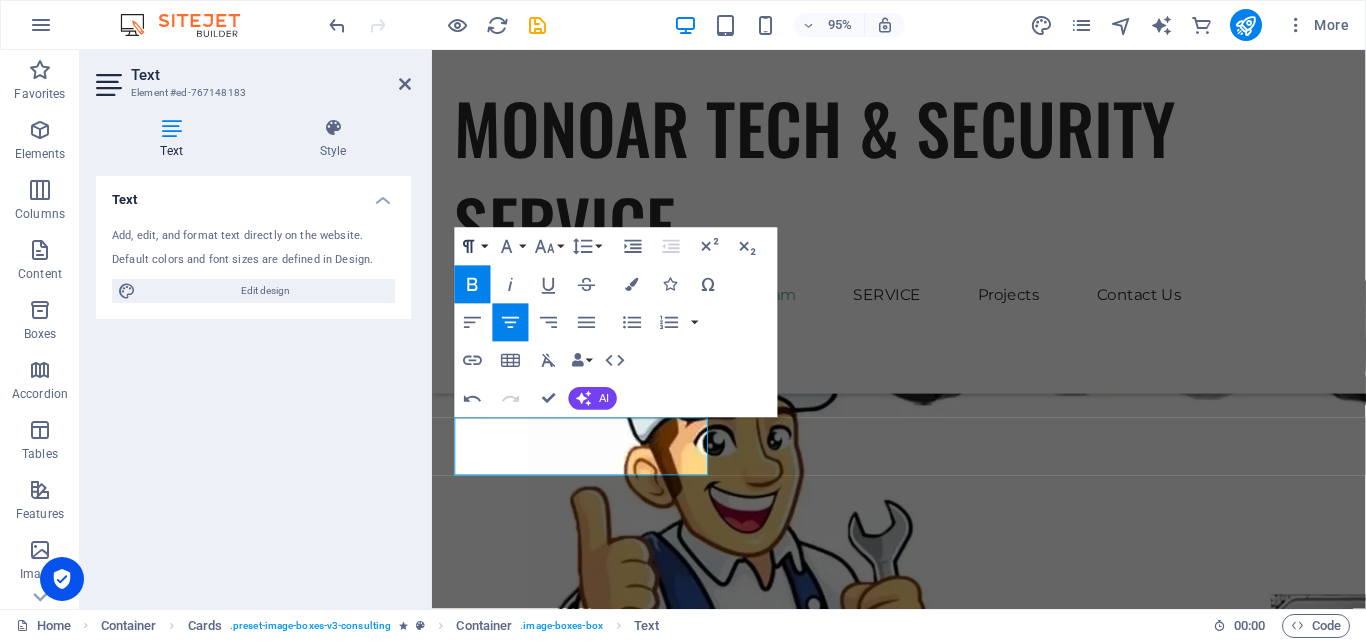 click 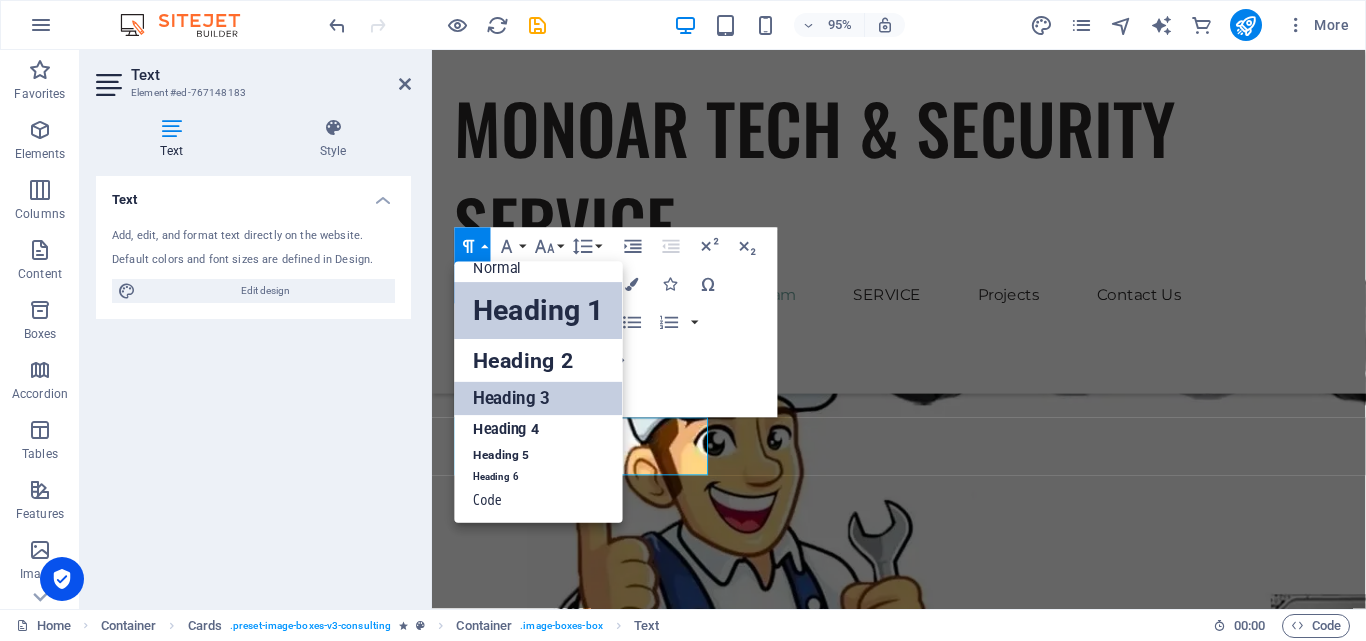 scroll, scrollTop: 16, scrollLeft: 0, axis: vertical 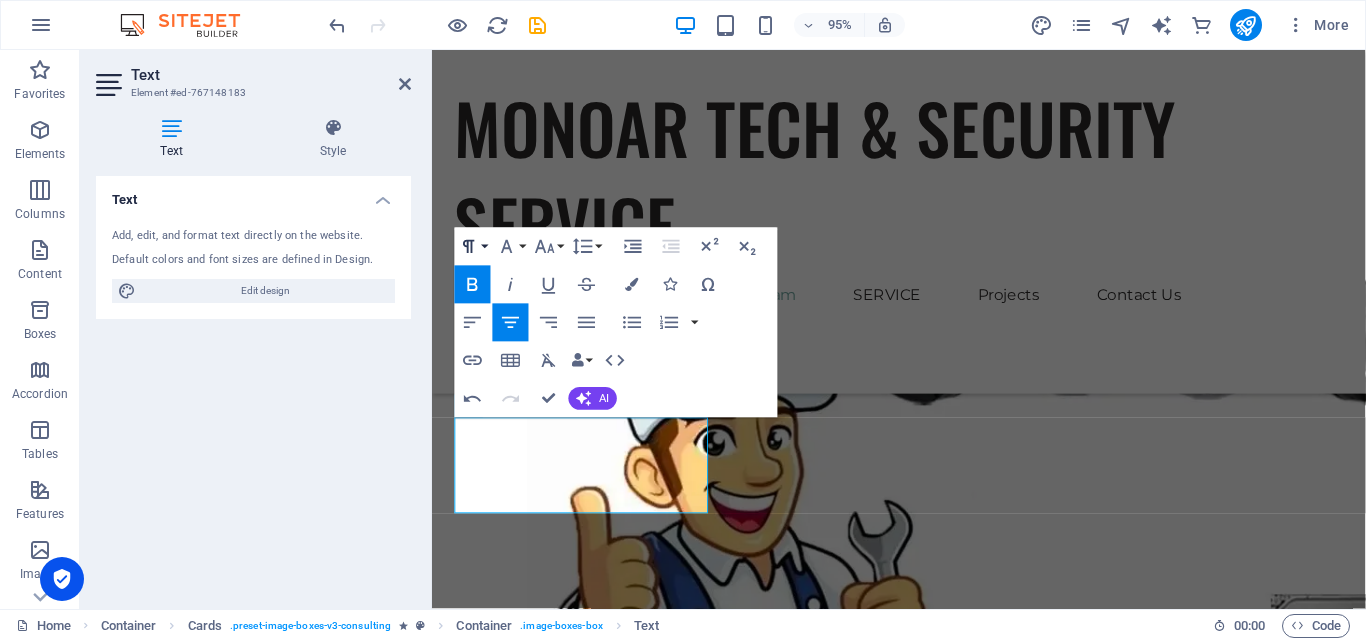 click 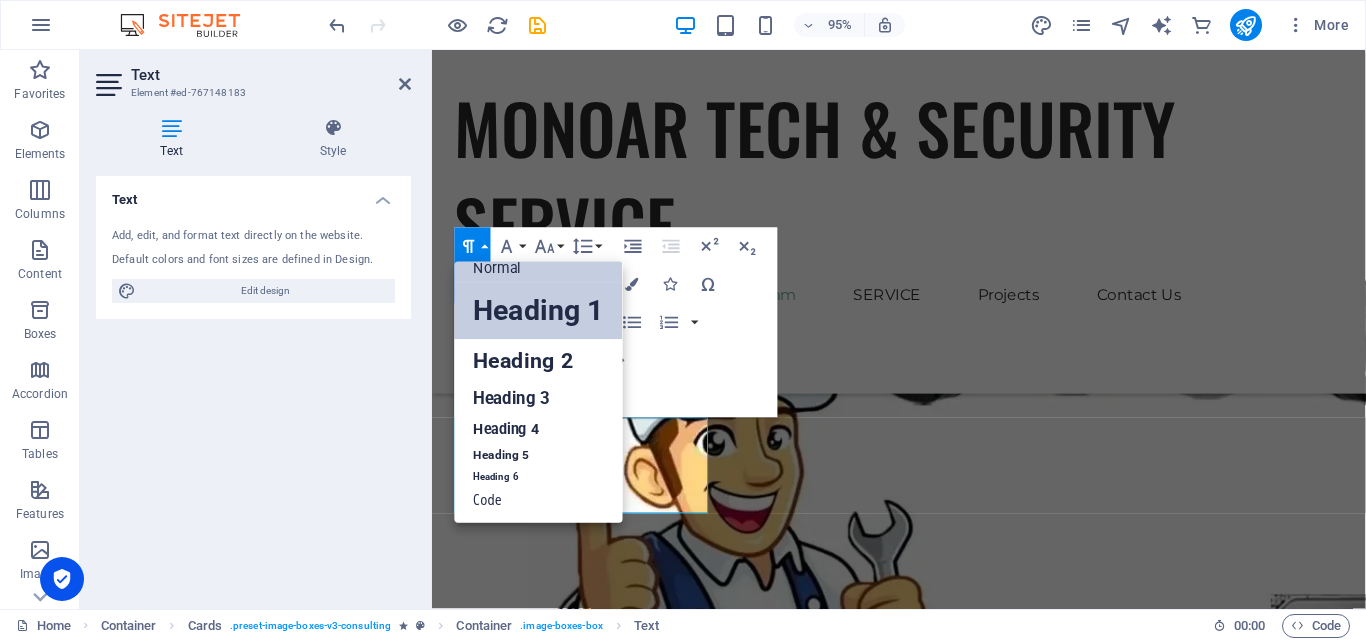scroll, scrollTop: 16, scrollLeft: 0, axis: vertical 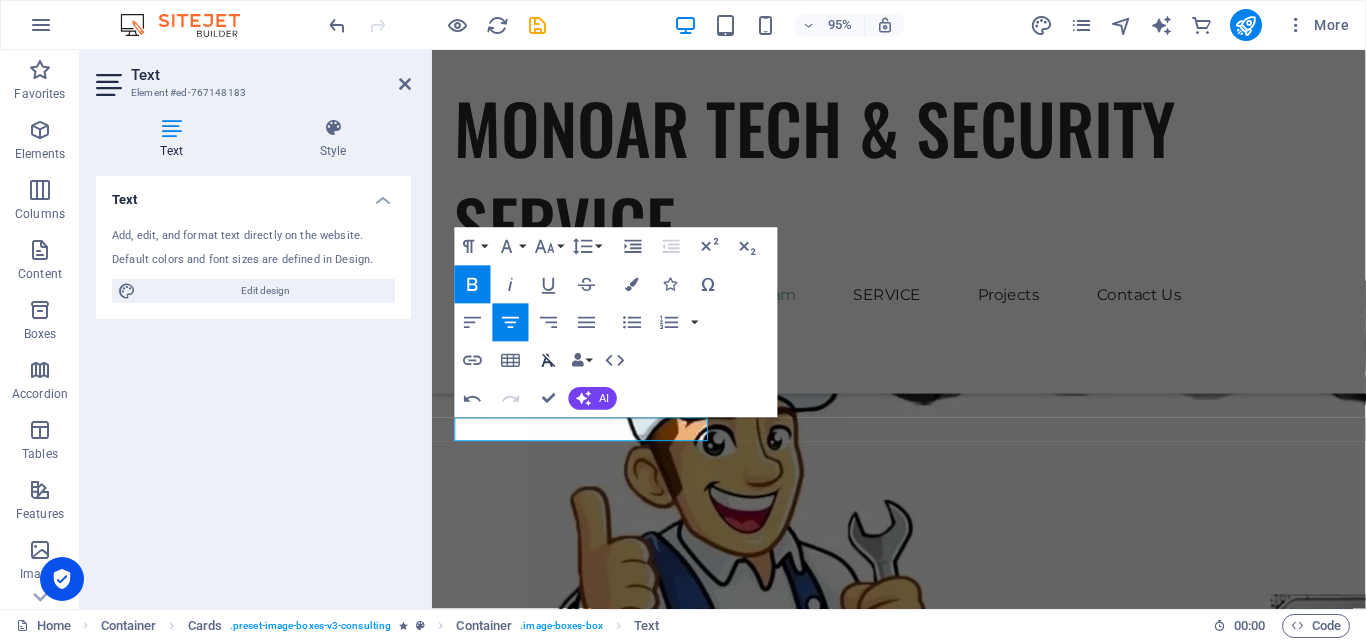 click 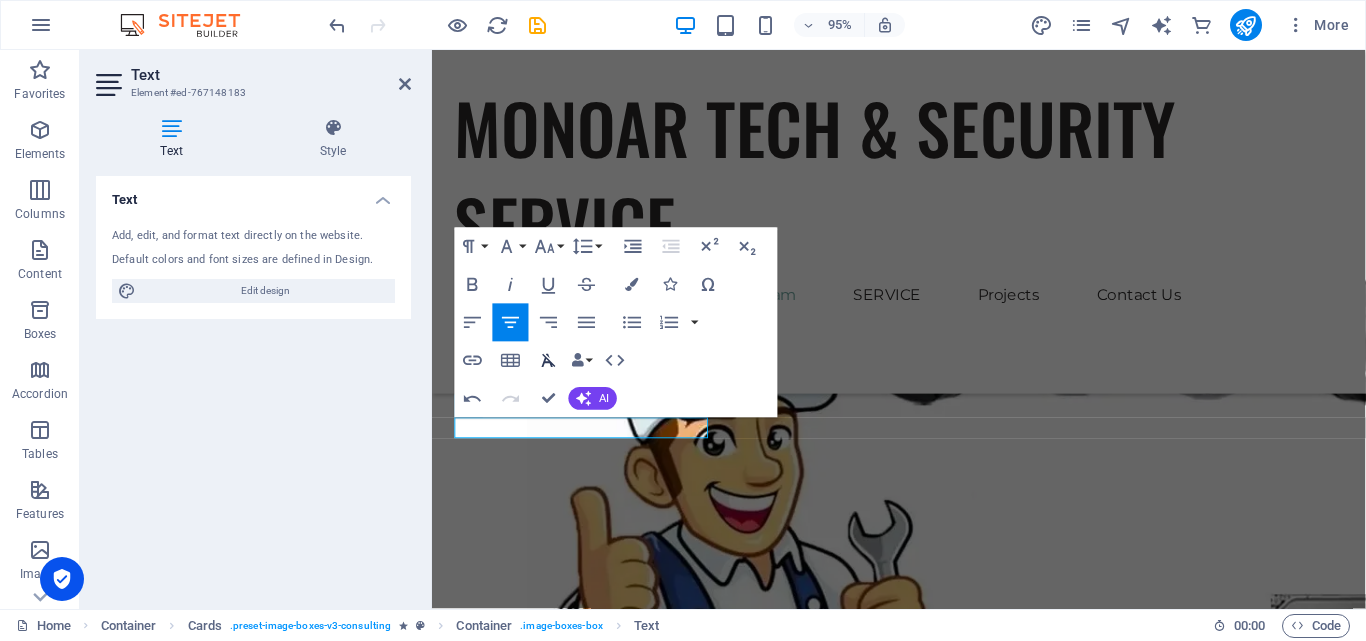 click 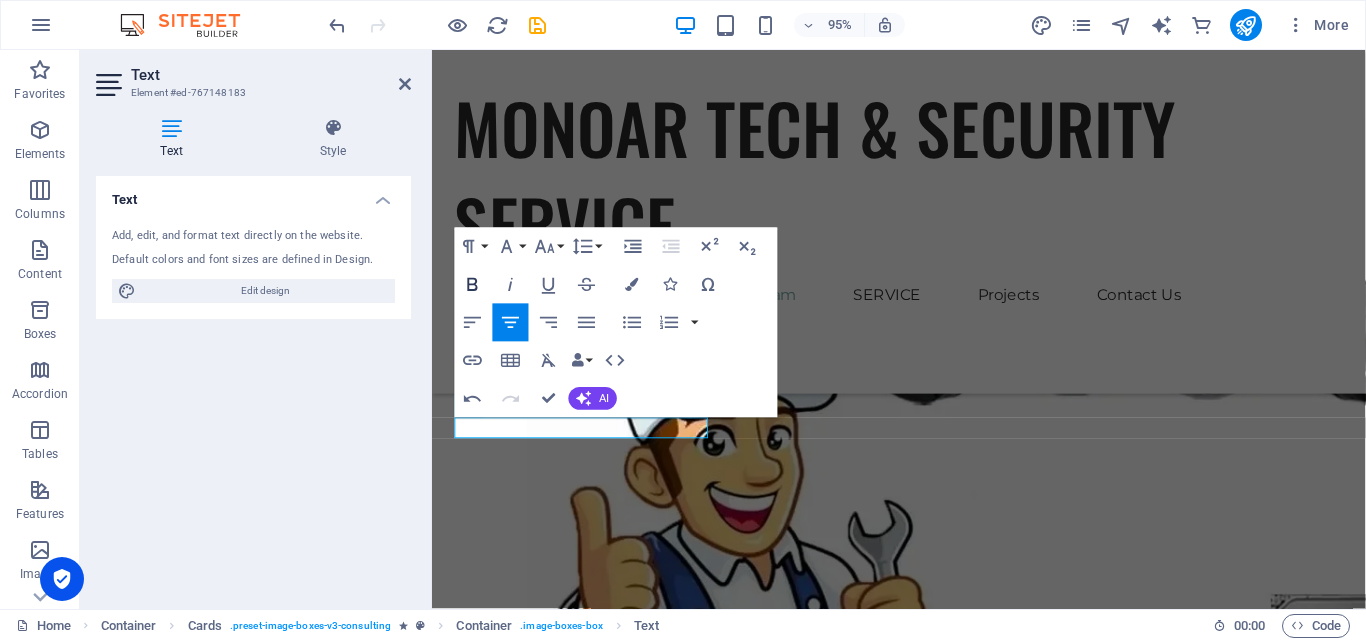 click 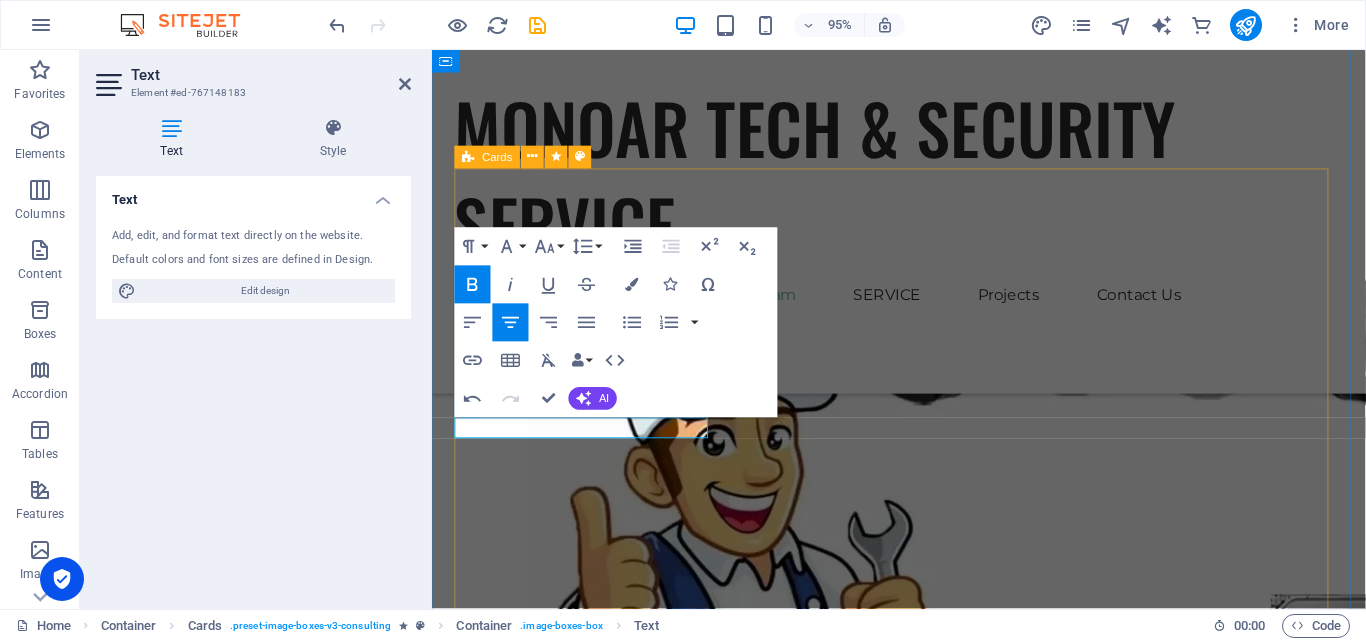 click on "​MD [PERSON_NAME] Advisor Our Sustainable Advisor specializes in sustainable energy solutions, guiding clients toward eco-friendly and successful practices. [PERSON_NAME] Creek Business Analyst Our Business Analyst extracts insights from data, helping clients make informed decisions and optimize strategies. [PERSON_NAME] Strategy Consultant Our Strategy Consultant crafts innovative plans and strategy to drive growth and profitability for clients world wide." at bounding box center [923, 2361] 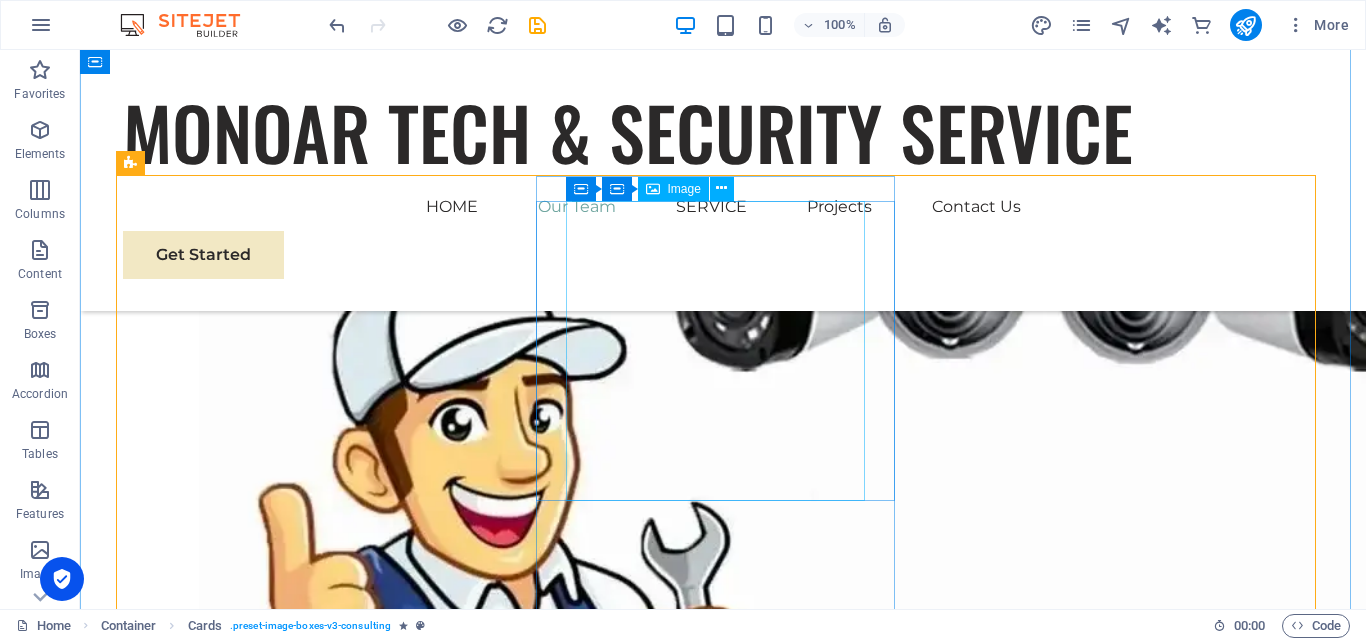 scroll, scrollTop: 2531, scrollLeft: 0, axis: vertical 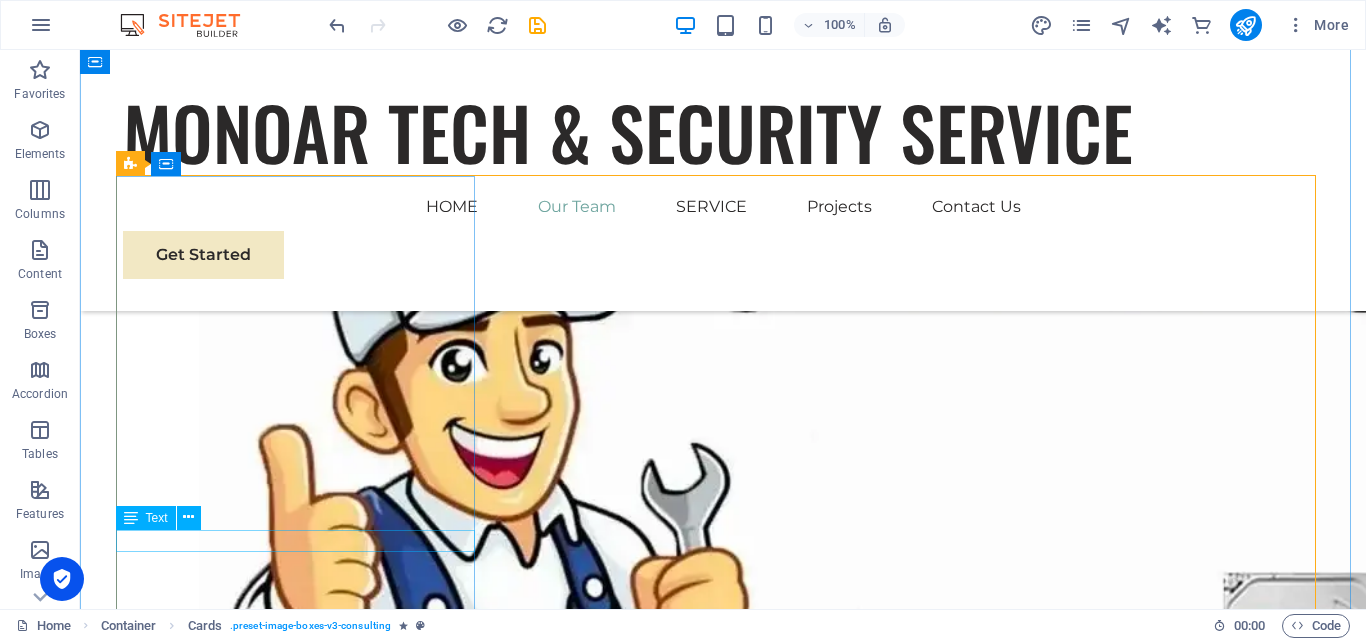 click on "MD [PERSON_NAME]" at bounding box center [303, 2007] 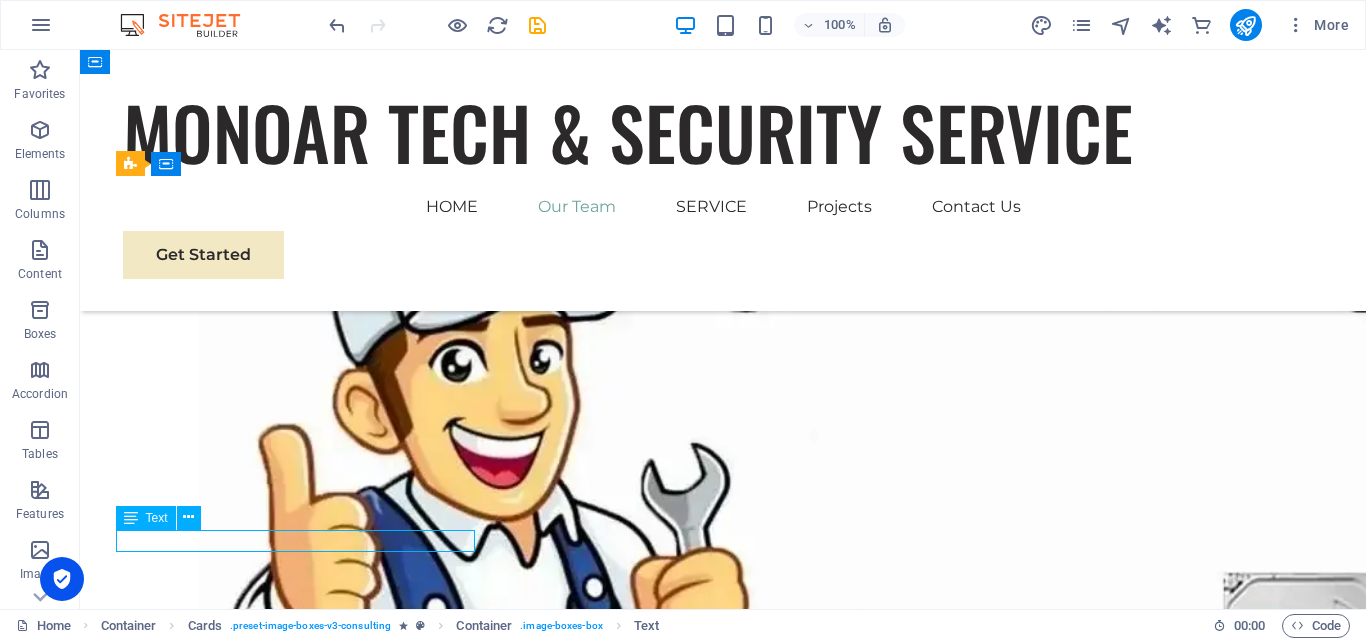 click on "MD [PERSON_NAME]" at bounding box center (303, 2007) 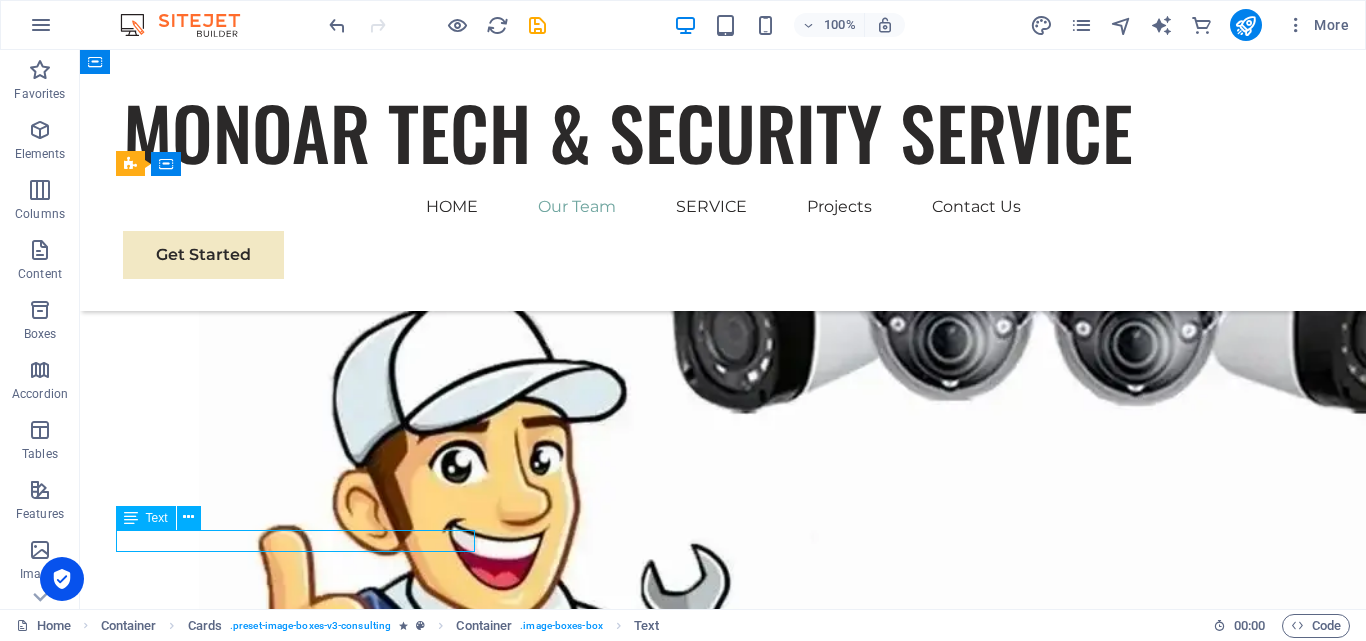 scroll, scrollTop: 2472, scrollLeft: 0, axis: vertical 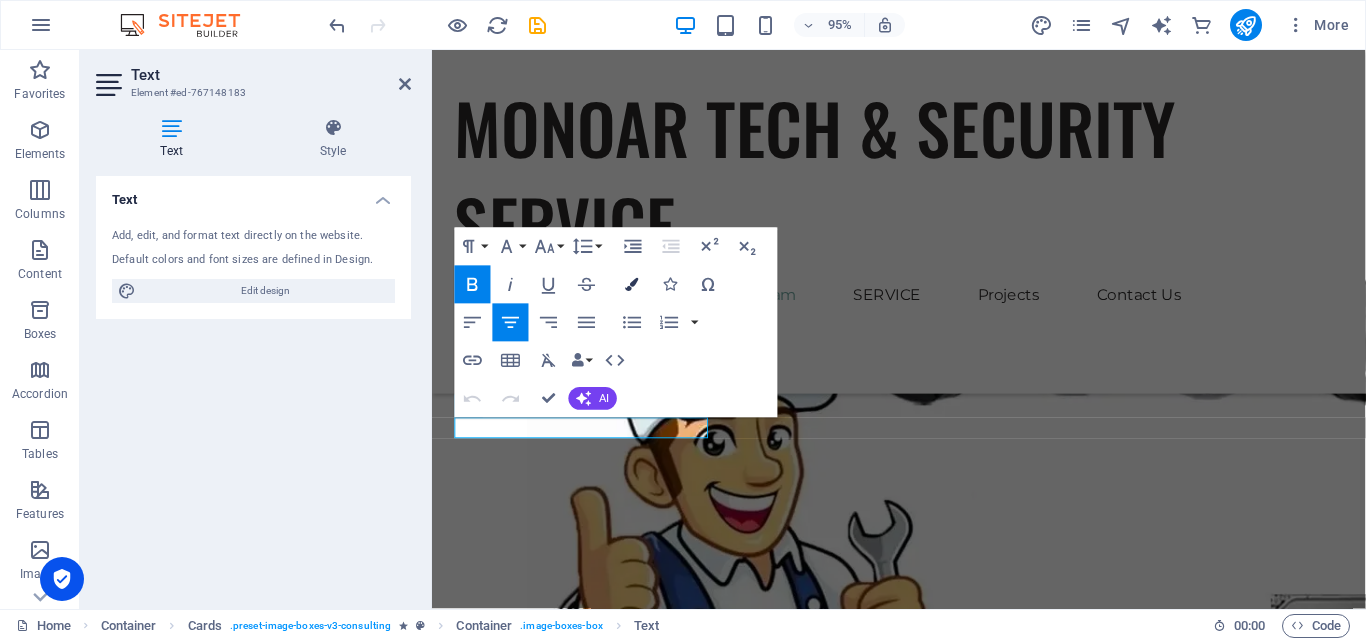 click at bounding box center [632, 284] 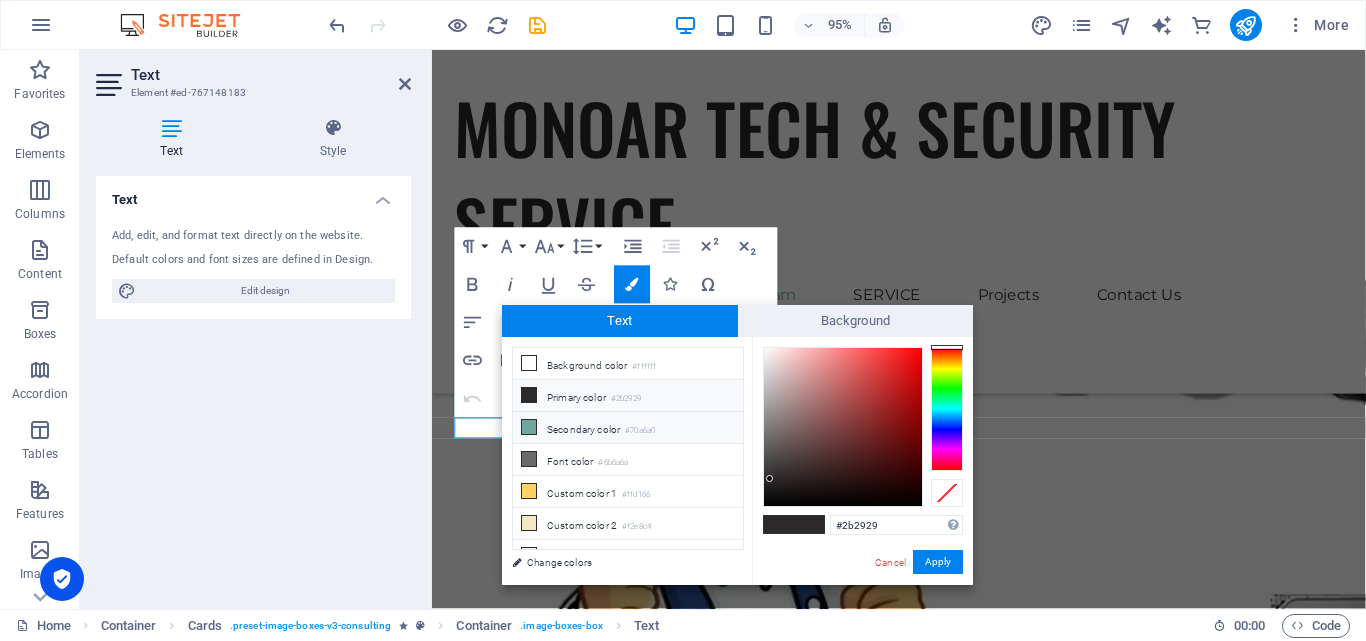 click at bounding box center [529, 427] 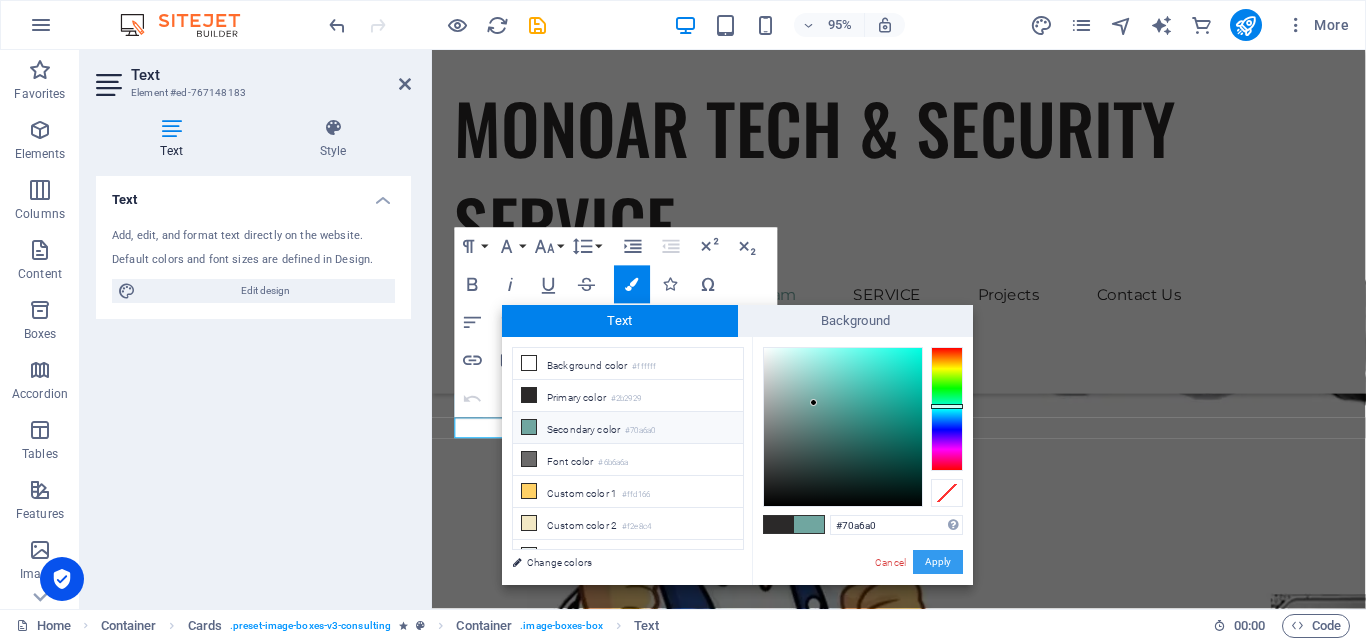 click on "Apply" at bounding box center (938, 562) 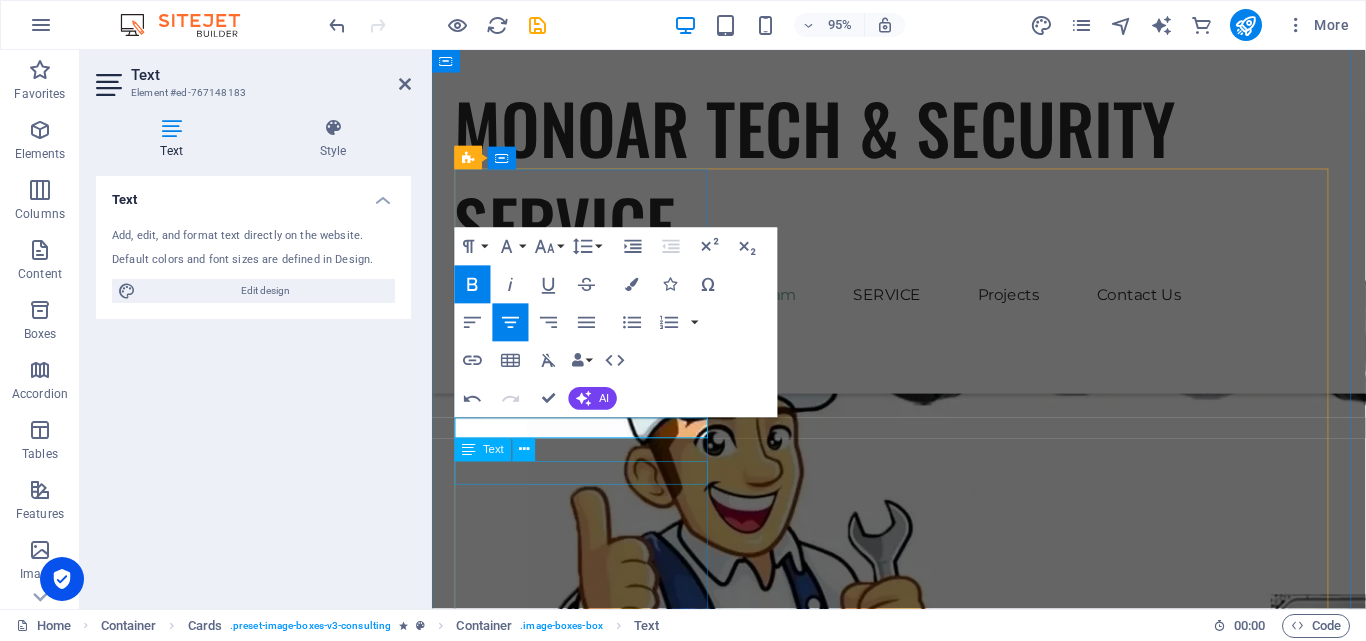 click on "Sustainable Advisor" at bounding box center [592, 1890] 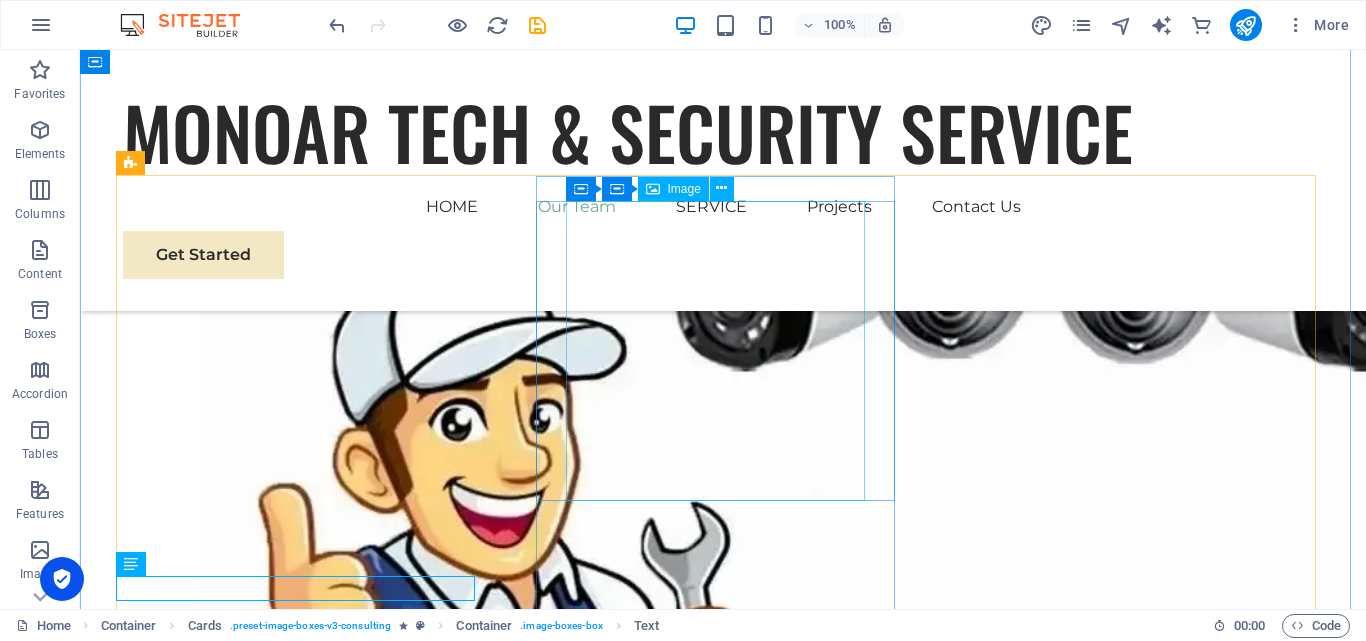 scroll, scrollTop: 2531, scrollLeft: 0, axis: vertical 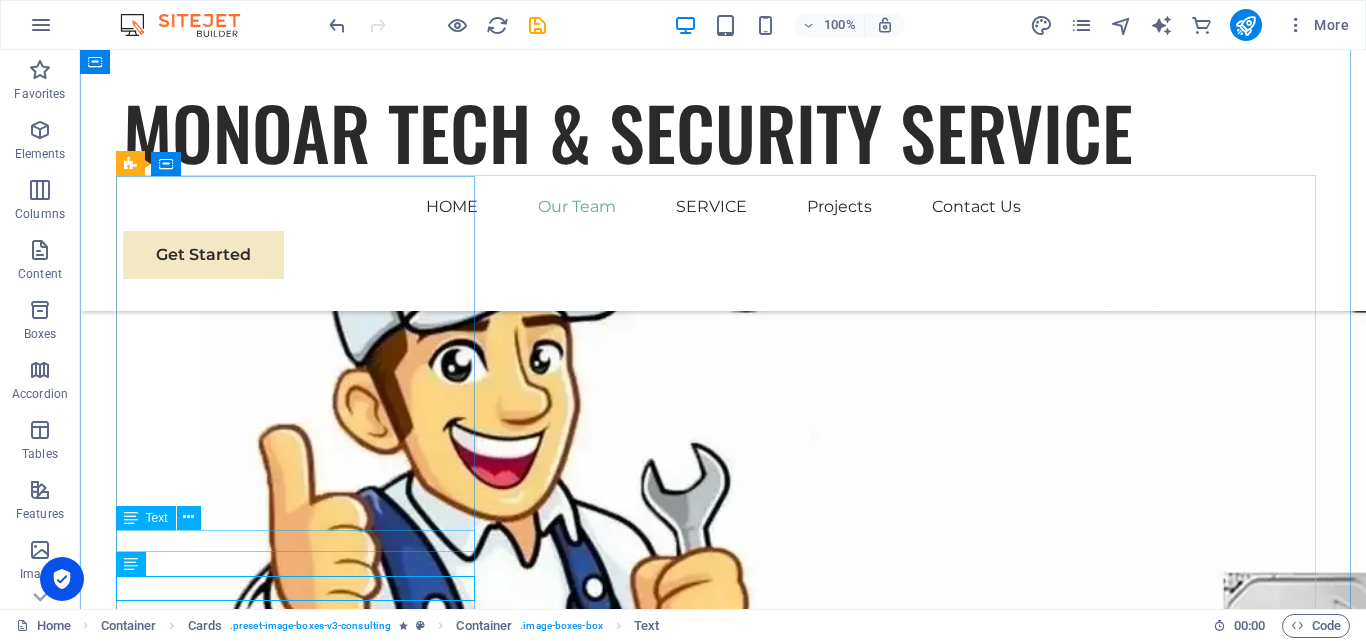 click on "MD [PERSON_NAME]" at bounding box center (303, 2007) 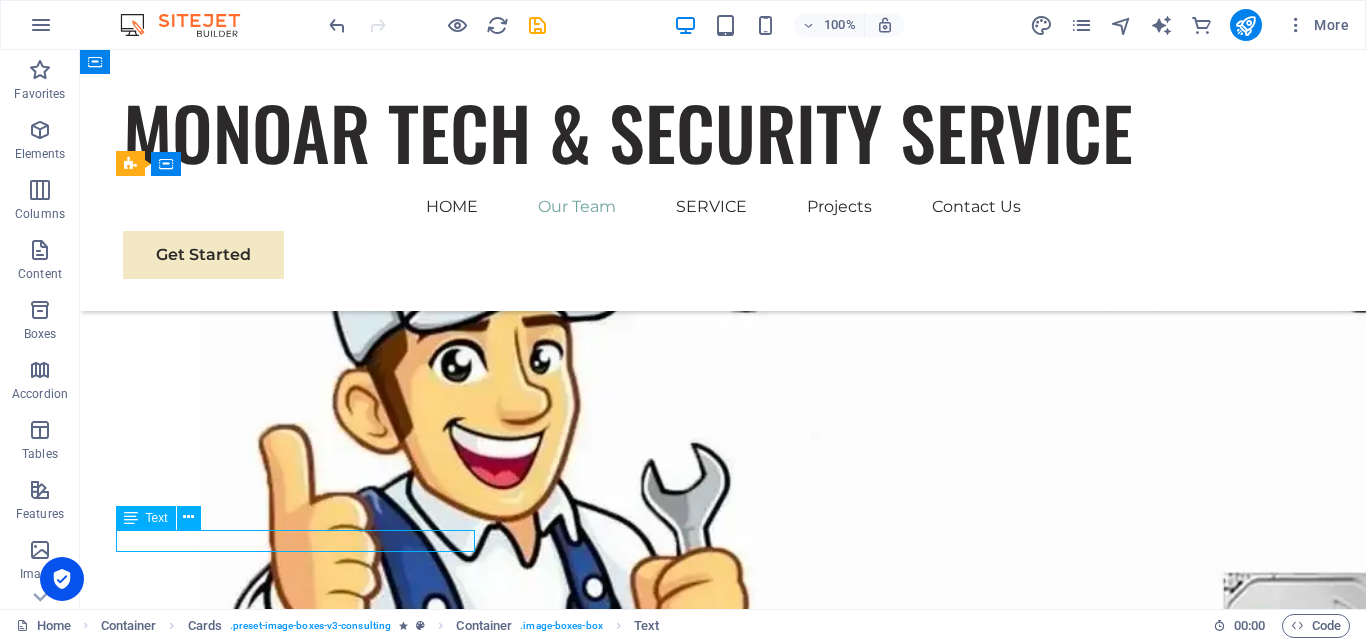 click on "MD [PERSON_NAME]" at bounding box center [303, 2007] 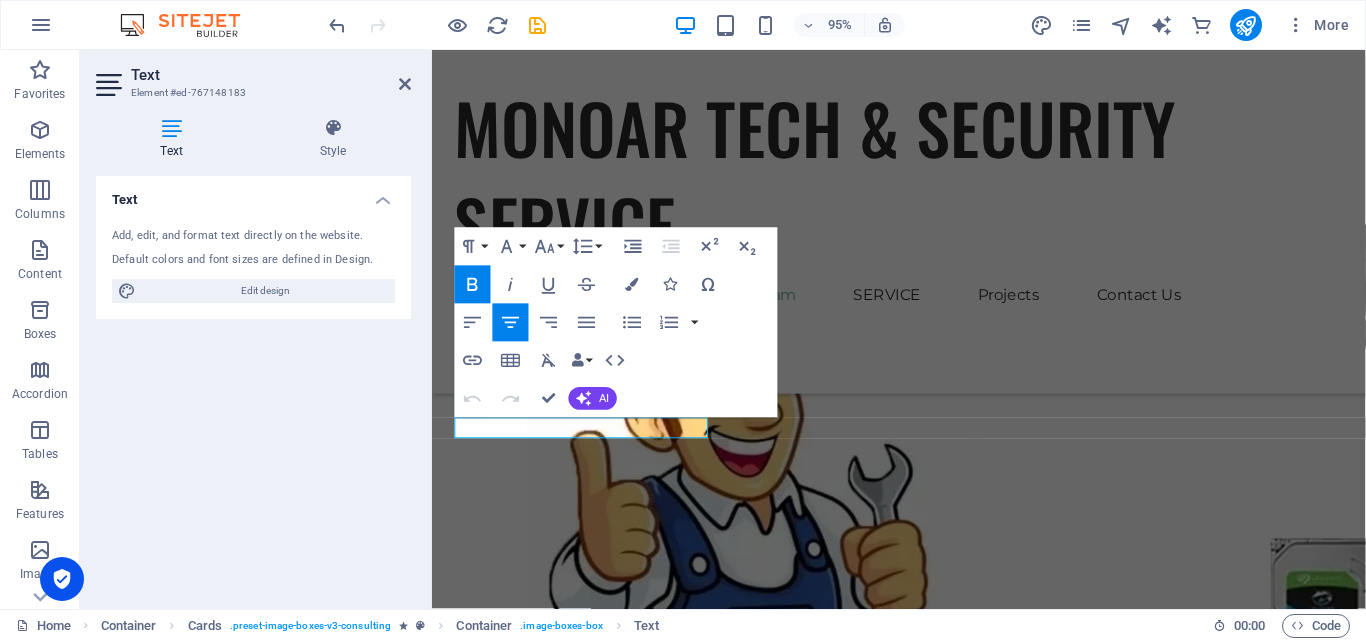 scroll, scrollTop: 2472, scrollLeft: 0, axis: vertical 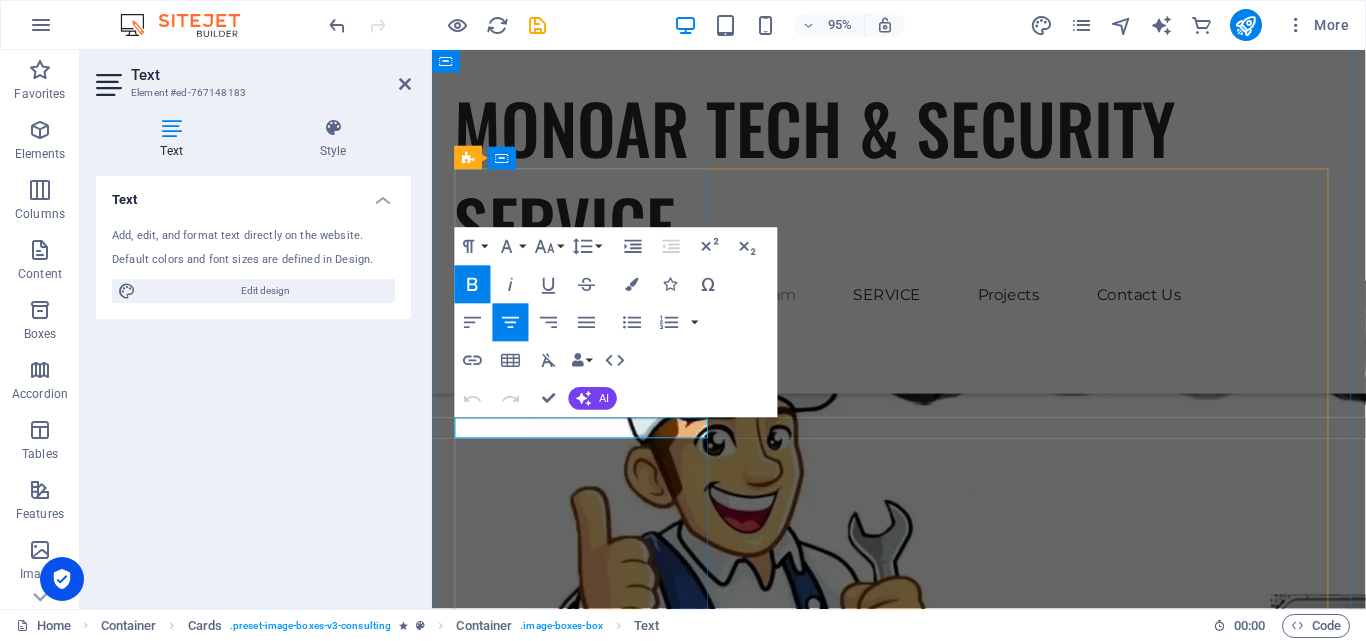 click on "MD [PERSON_NAME]" at bounding box center [592, 1842] 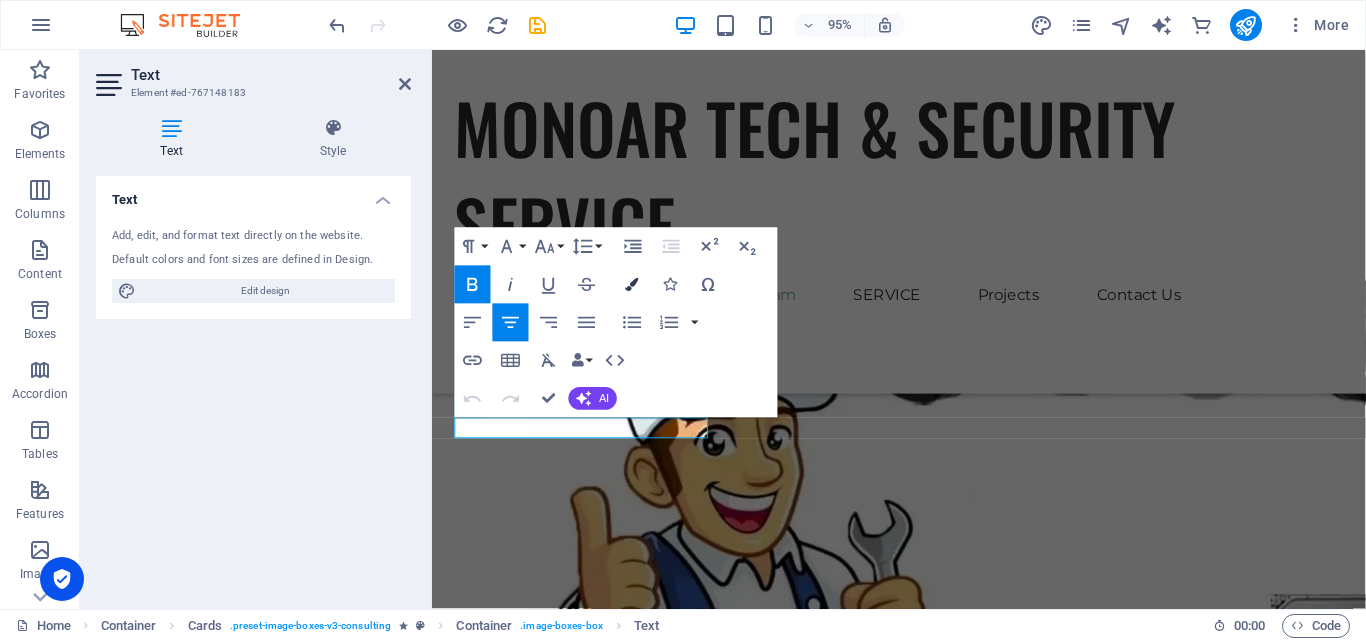 drag, startPoint x: 632, startPoint y: 284, endPoint x: 640, endPoint y: 302, distance: 19.697716 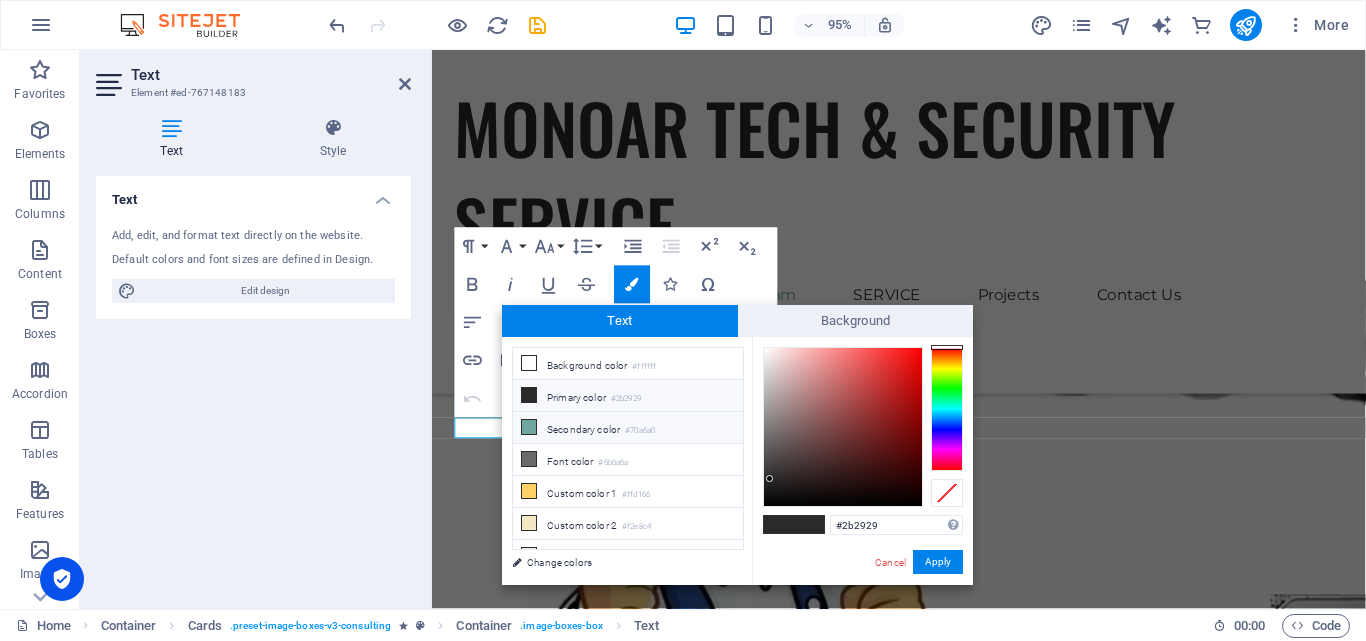 click at bounding box center [529, 427] 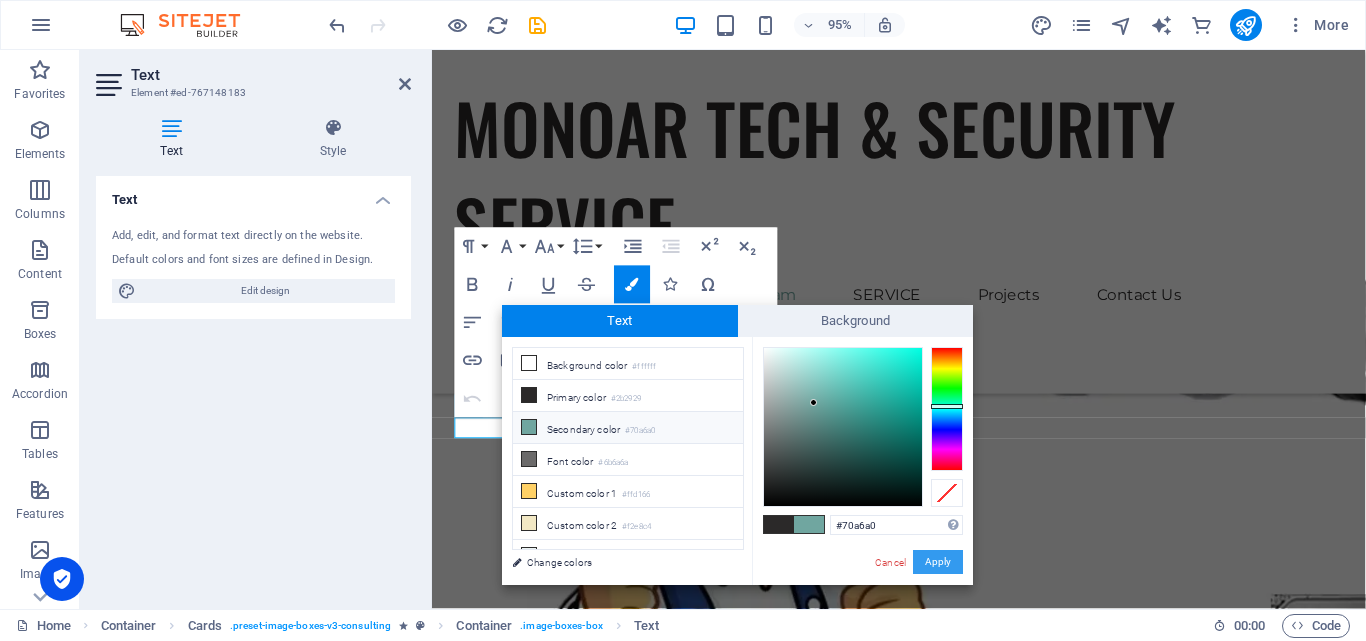 click on "Apply" at bounding box center (938, 562) 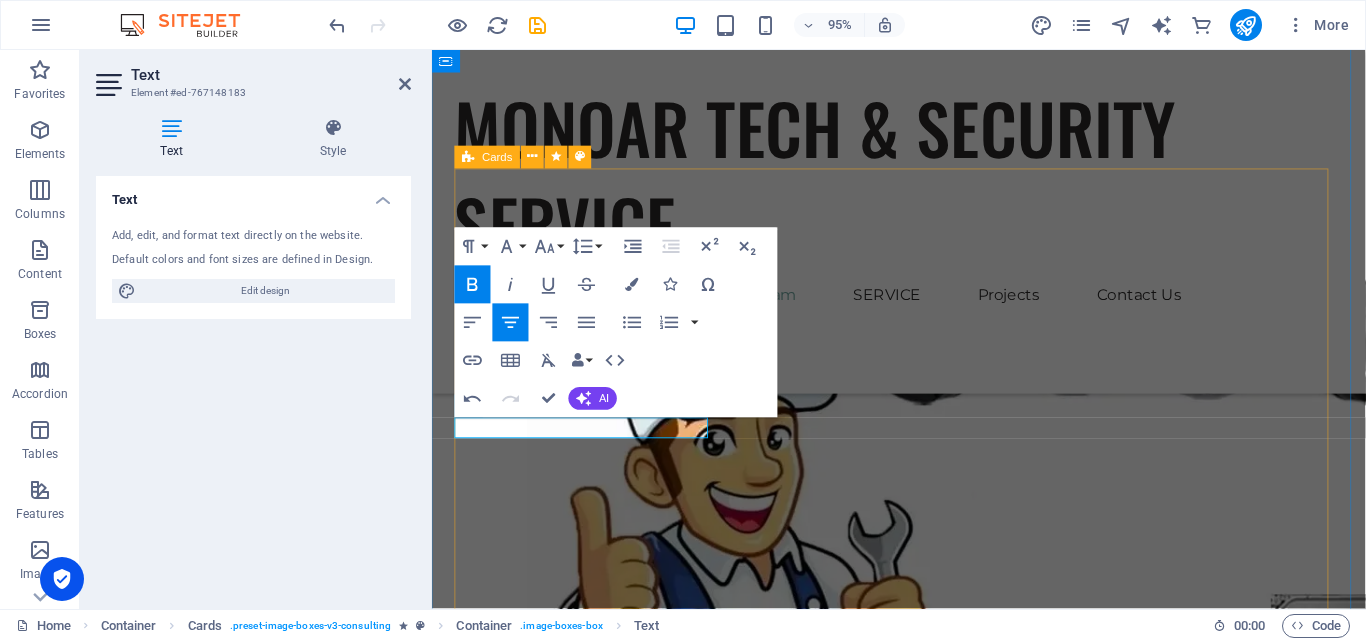 click on "MD [PERSON_NAME] Advisor Our Sustainable Advisor specializes in sustainable energy solutions, guiding clients toward eco-friendly and successful practices. [PERSON_NAME] Creek Business Analyst Our Business Analyst extracts insights from data, helping clients make informed decisions and optimize strategies. [PERSON_NAME] Strategy Consultant Our Strategy Consultant crafts innovative plans and strategy to drive growth and profitability for clients world wide." at bounding box center (923, 2361) 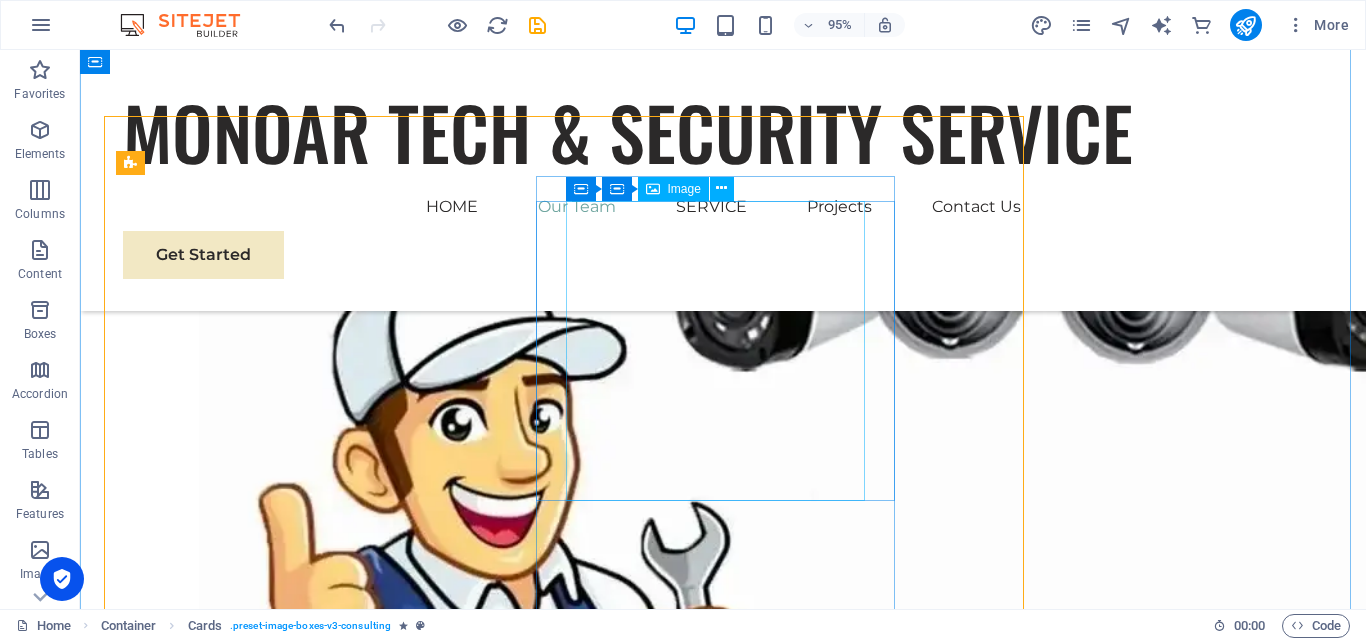 scroll, scrollTop: 2531, scrollLeft: 0, axis: vertical 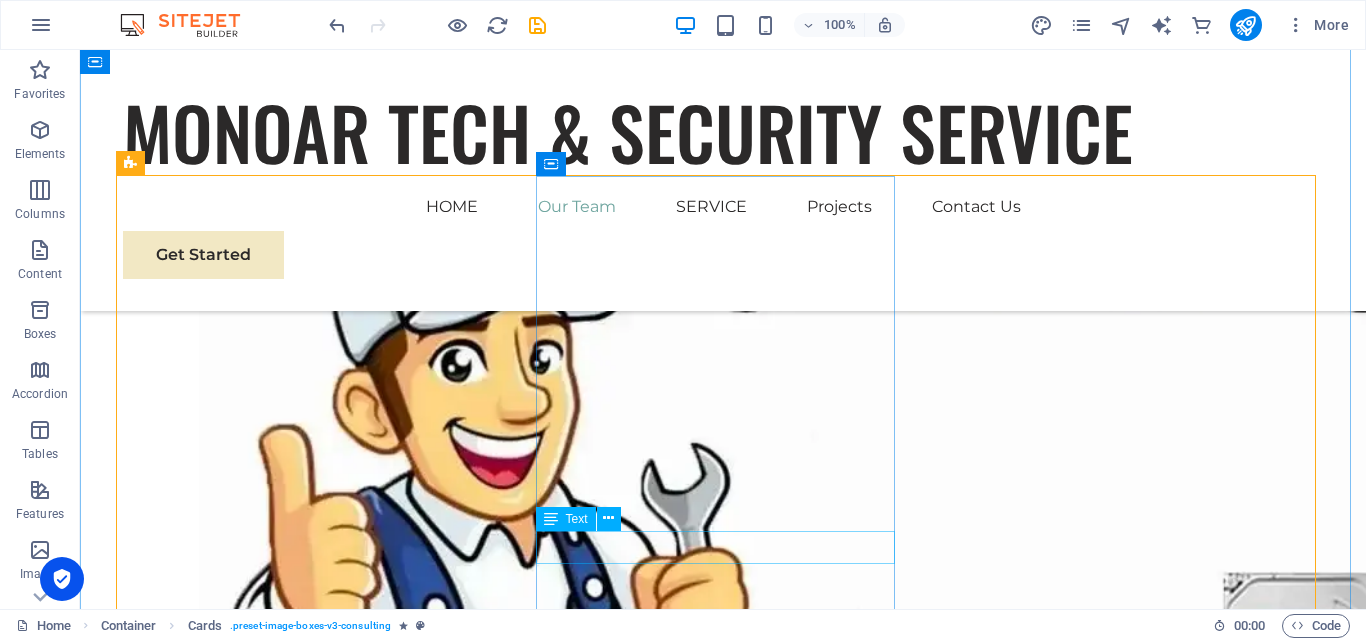 click on "Benjamin Creek" at bounding box center (303, 2588) 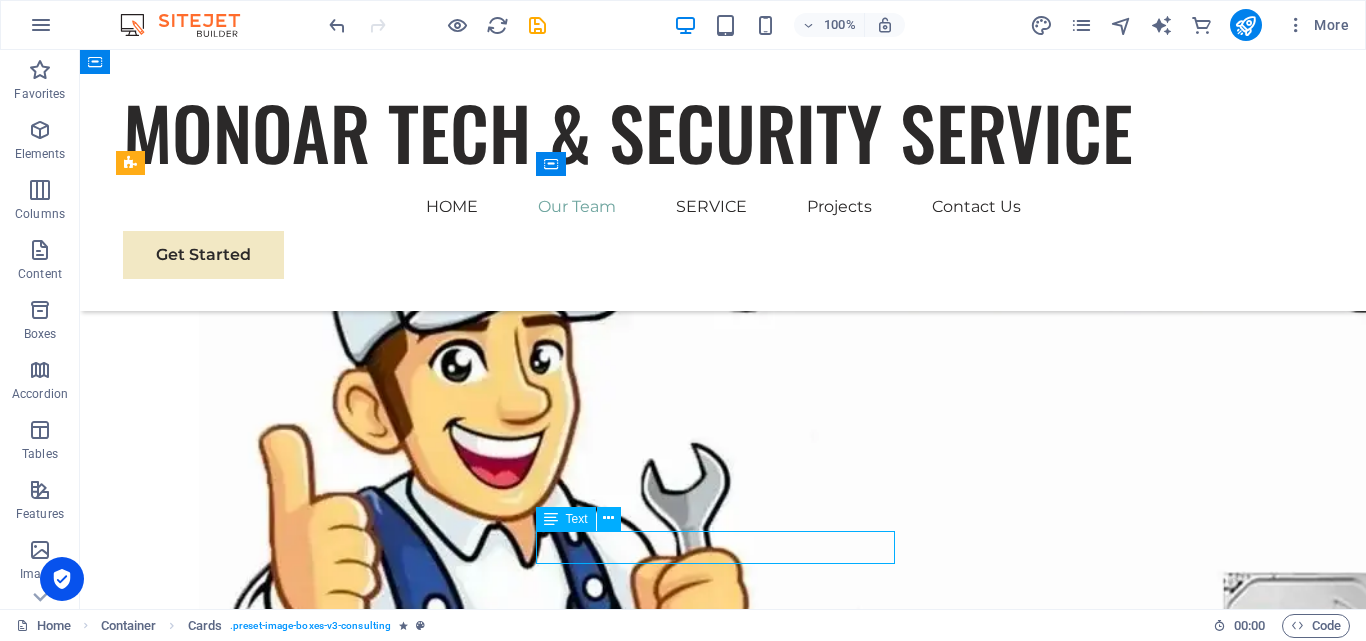 click on "Benjamin Creek" at bounding box center (303, 2588) 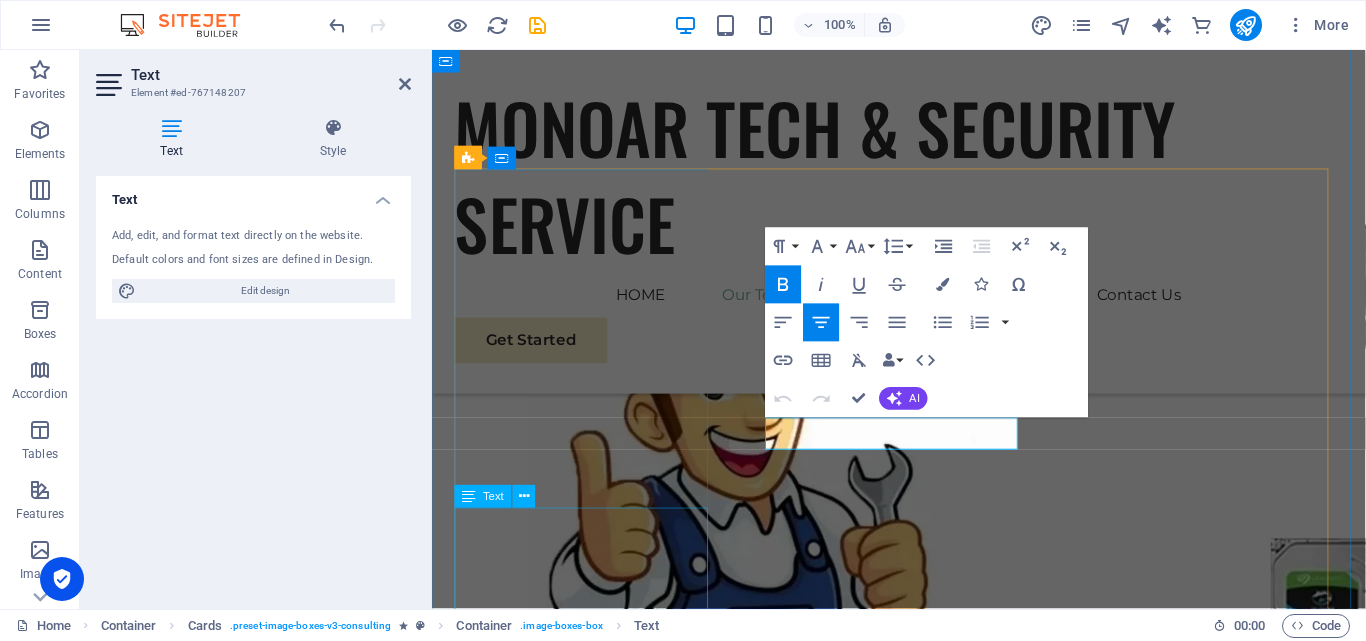 scroll, scrollTop: 2472, scrollLeft: 0, axis: vertical 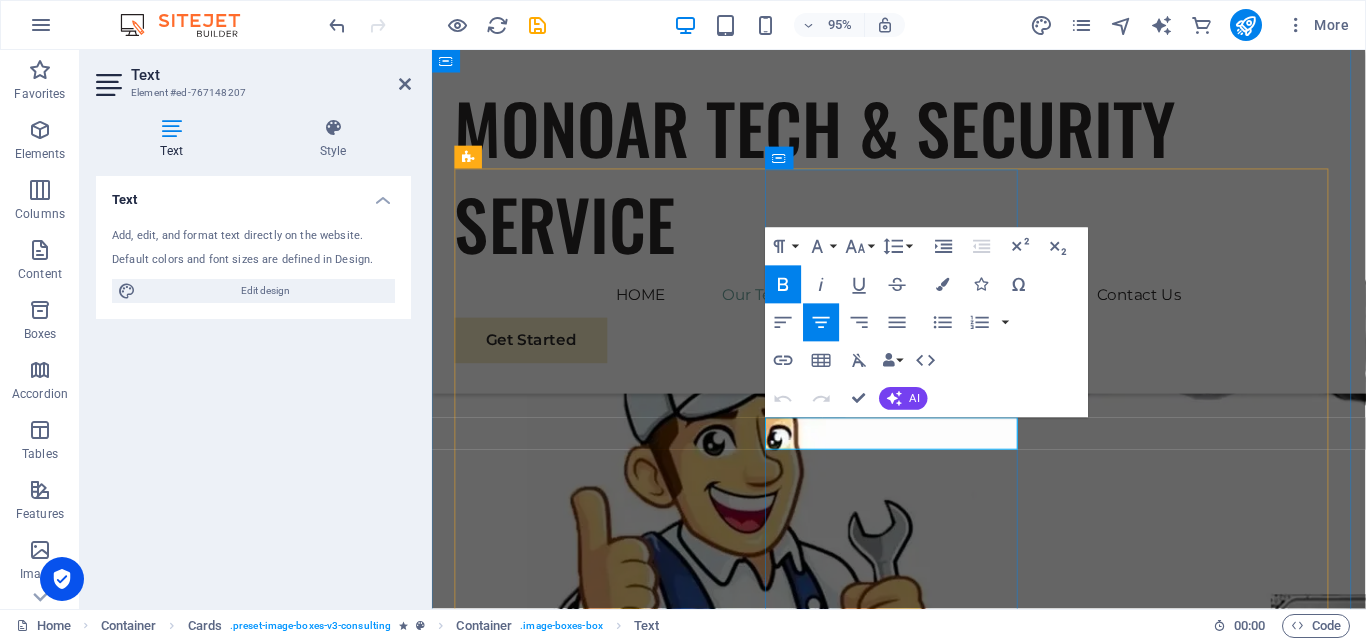 click on "Benjamin Creek" at bounding box center [592, 2379] 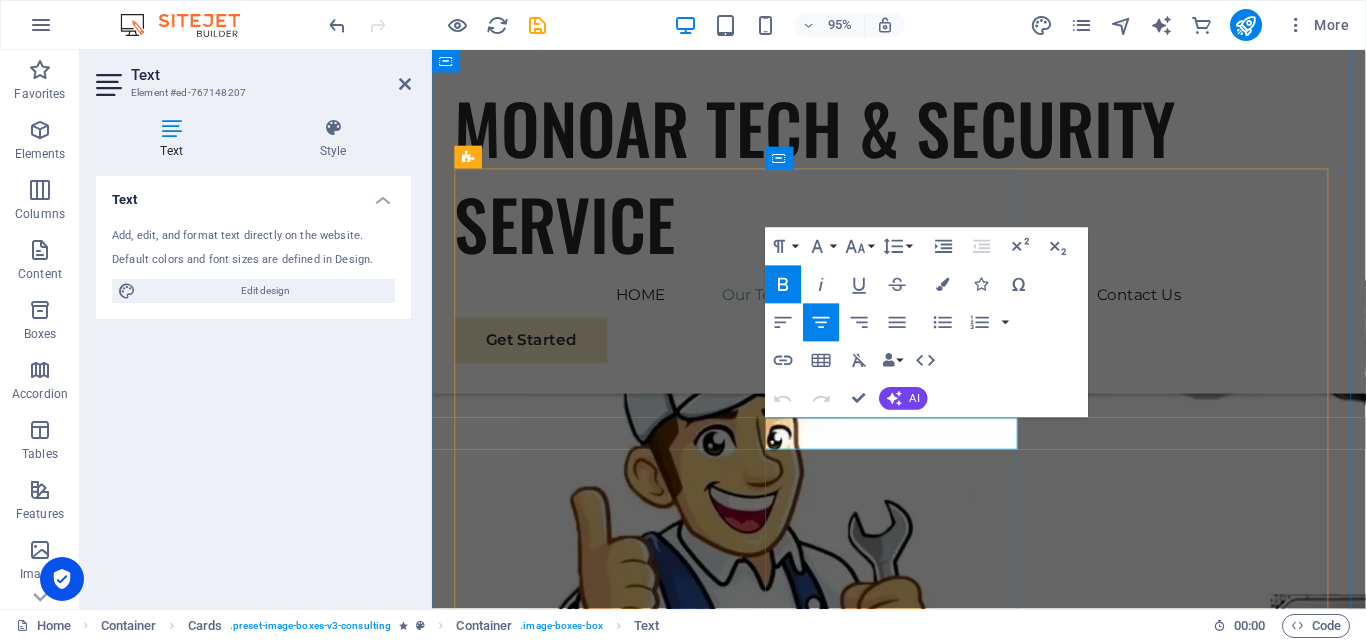 type 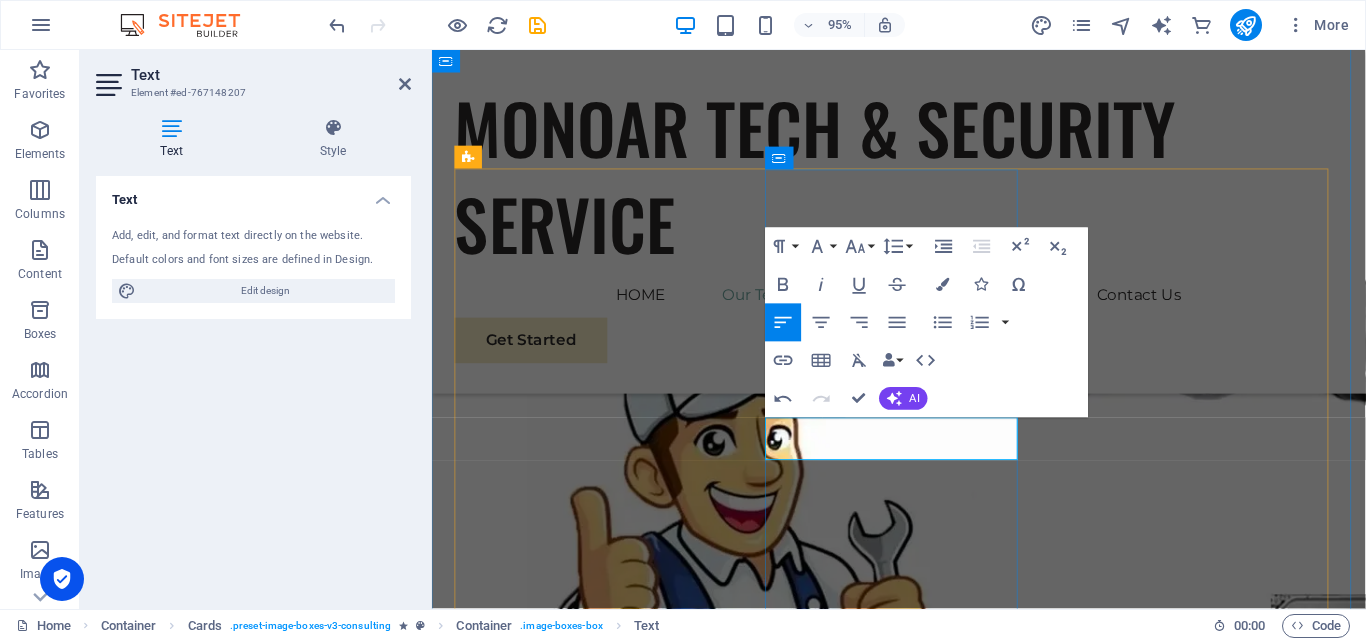 click on "​[PERSON_NAME]([PERSON_NAME])" at bounding box center [592, 2385] 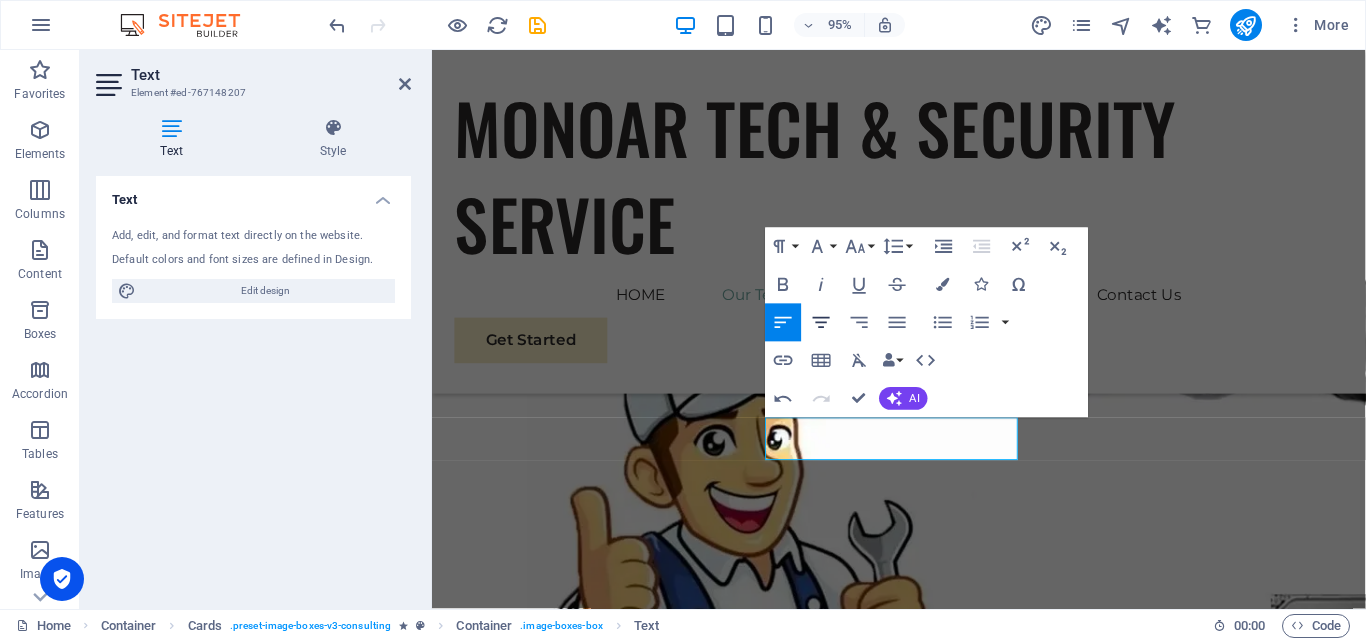 click 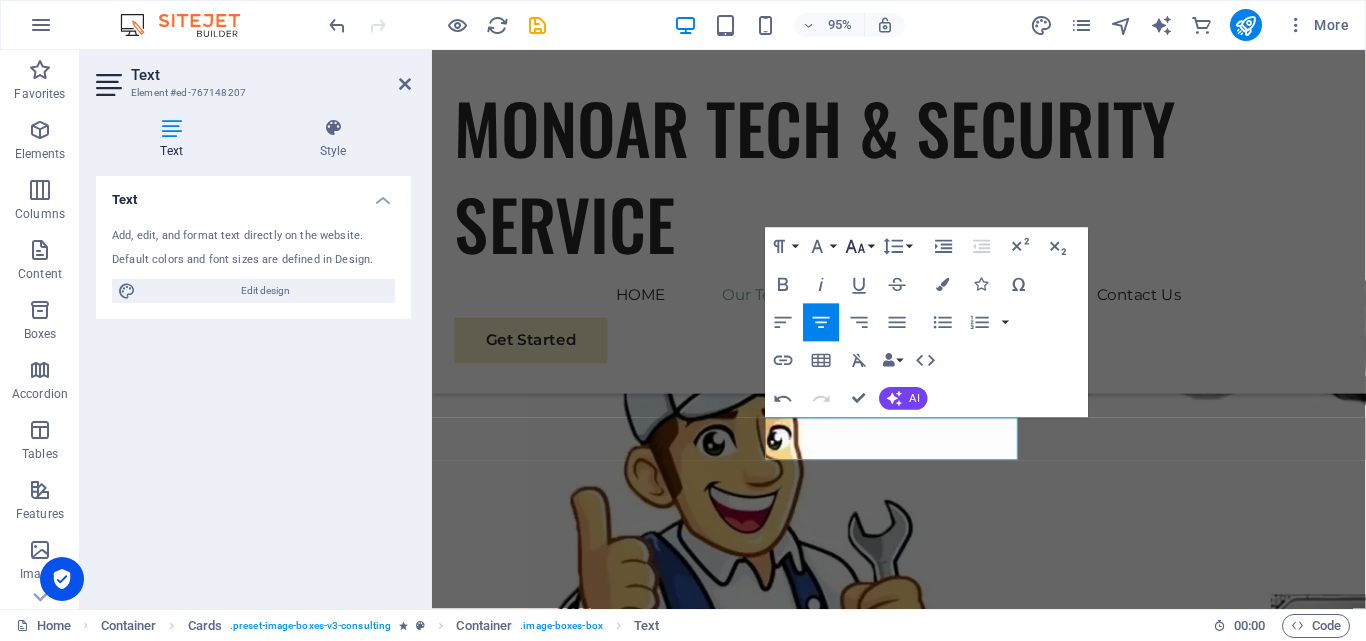 click 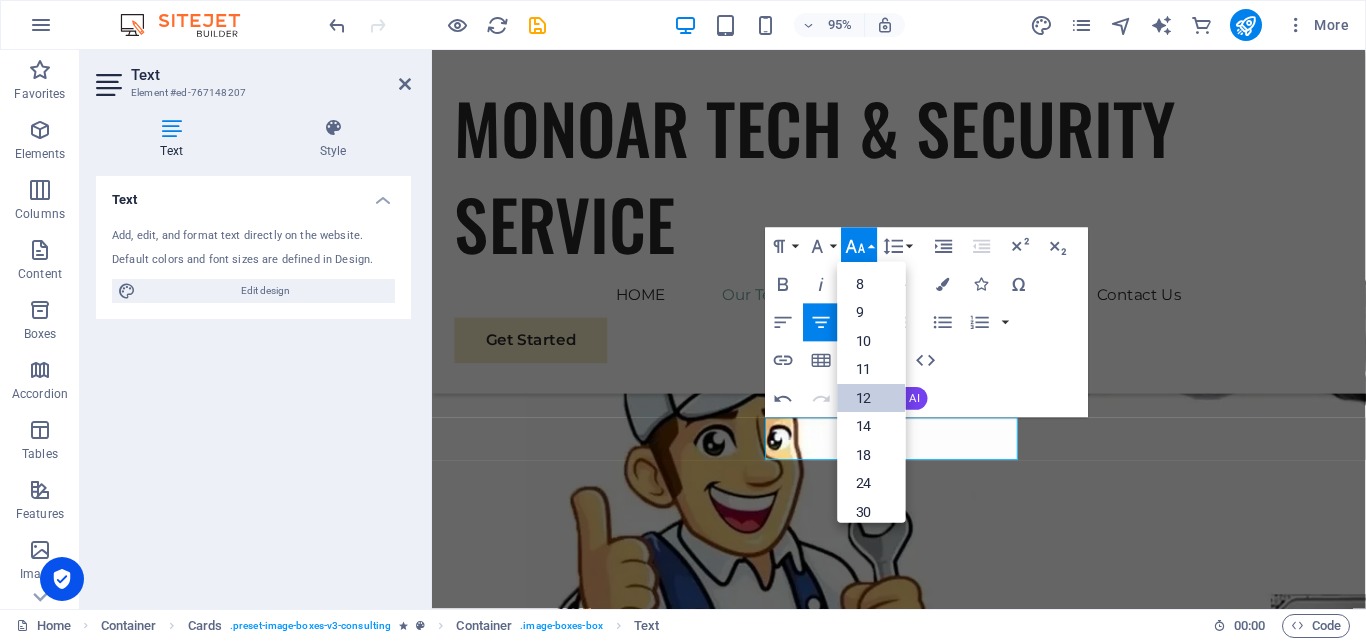 click on "12" at bounding box center (871, 398) 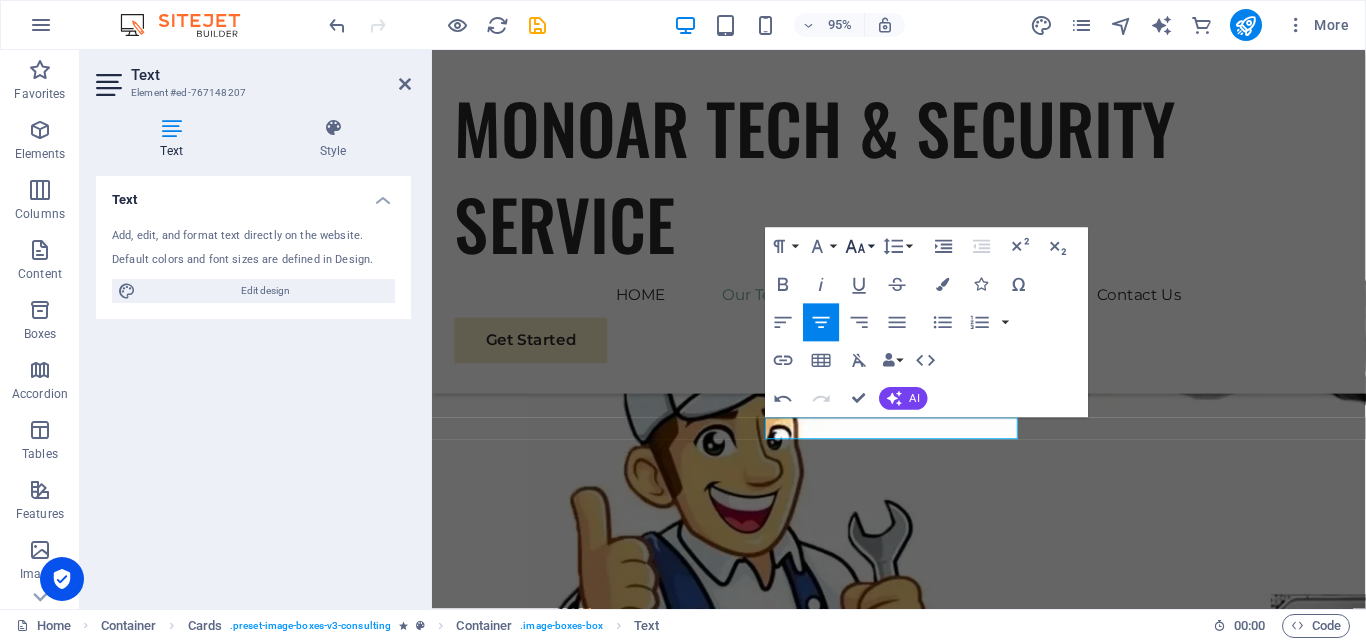 click 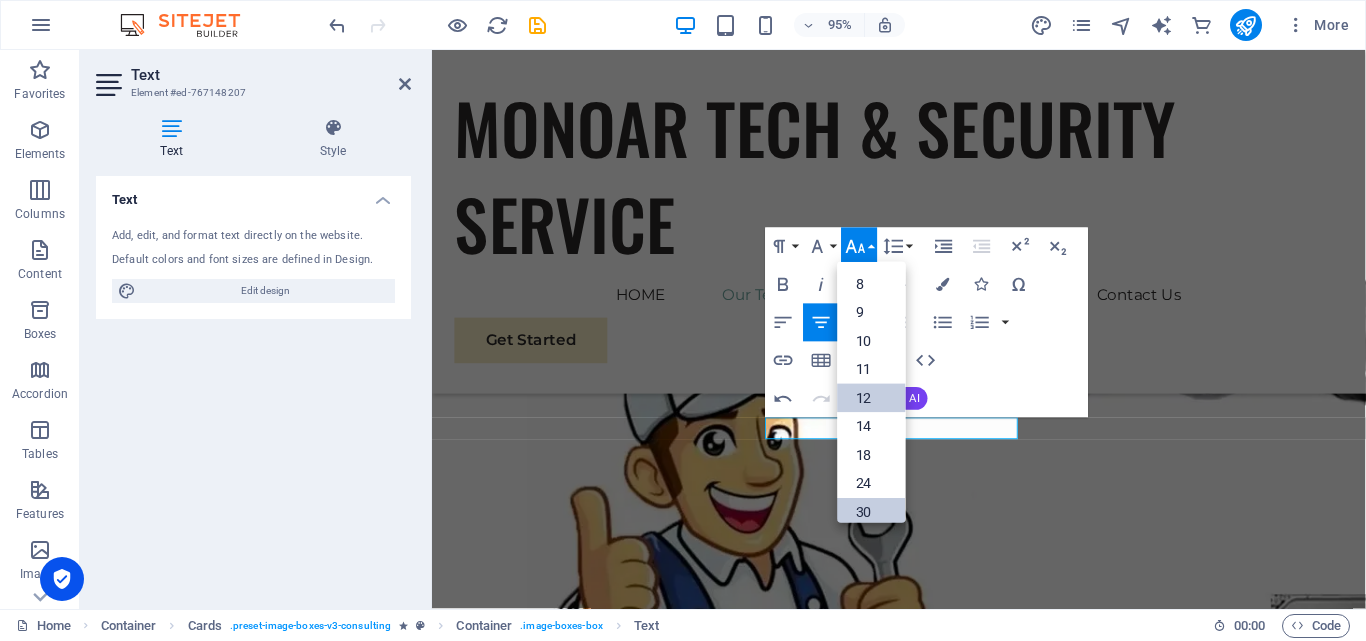 scroll, scrollTop: 143, scrollLeft: 0, axis: vertical 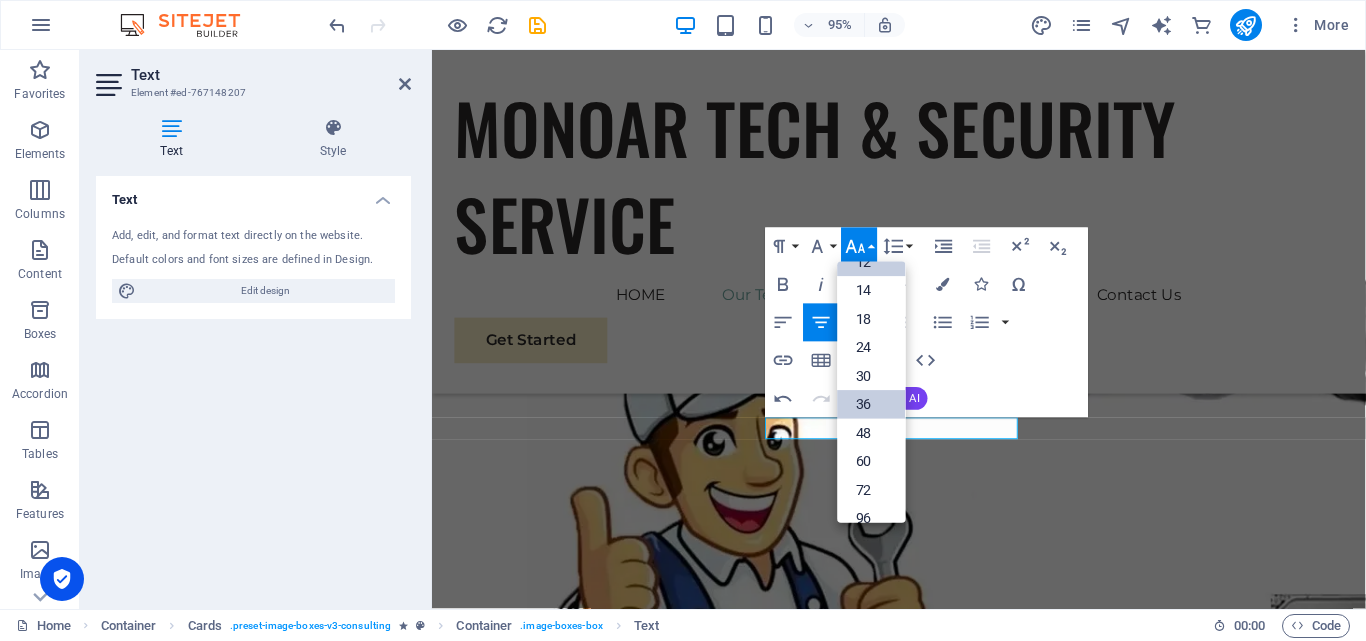 click on "36" at bounding box center [871, 404] 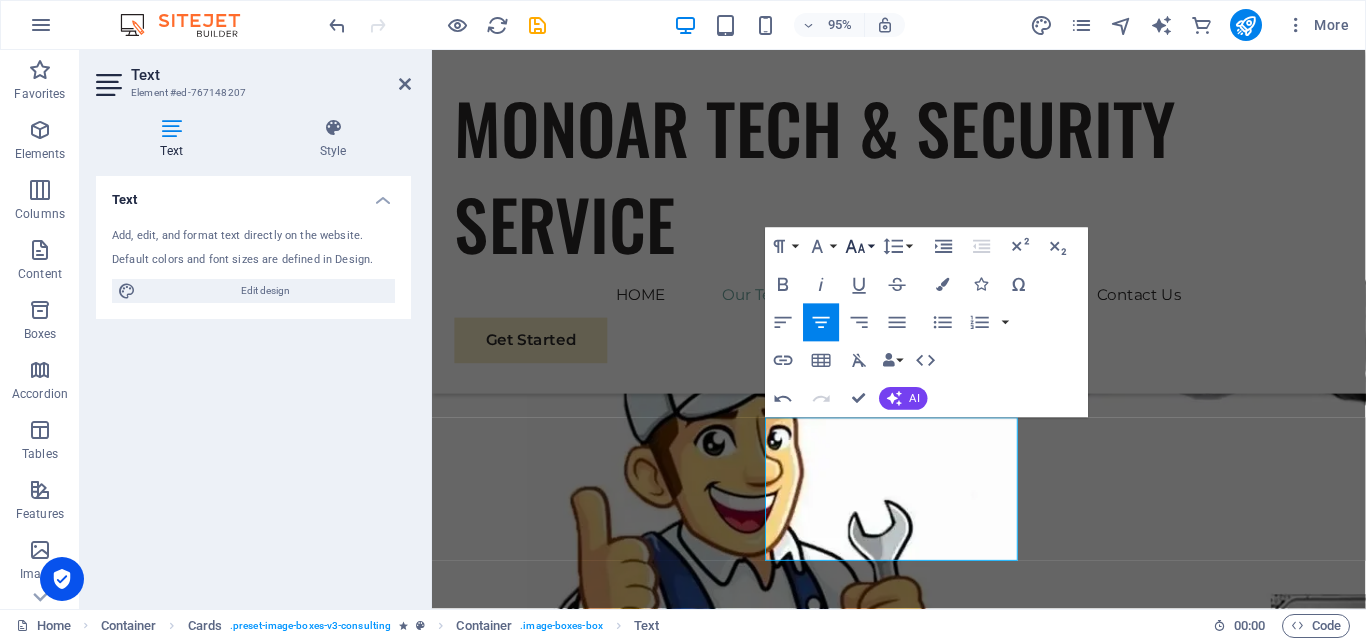 click 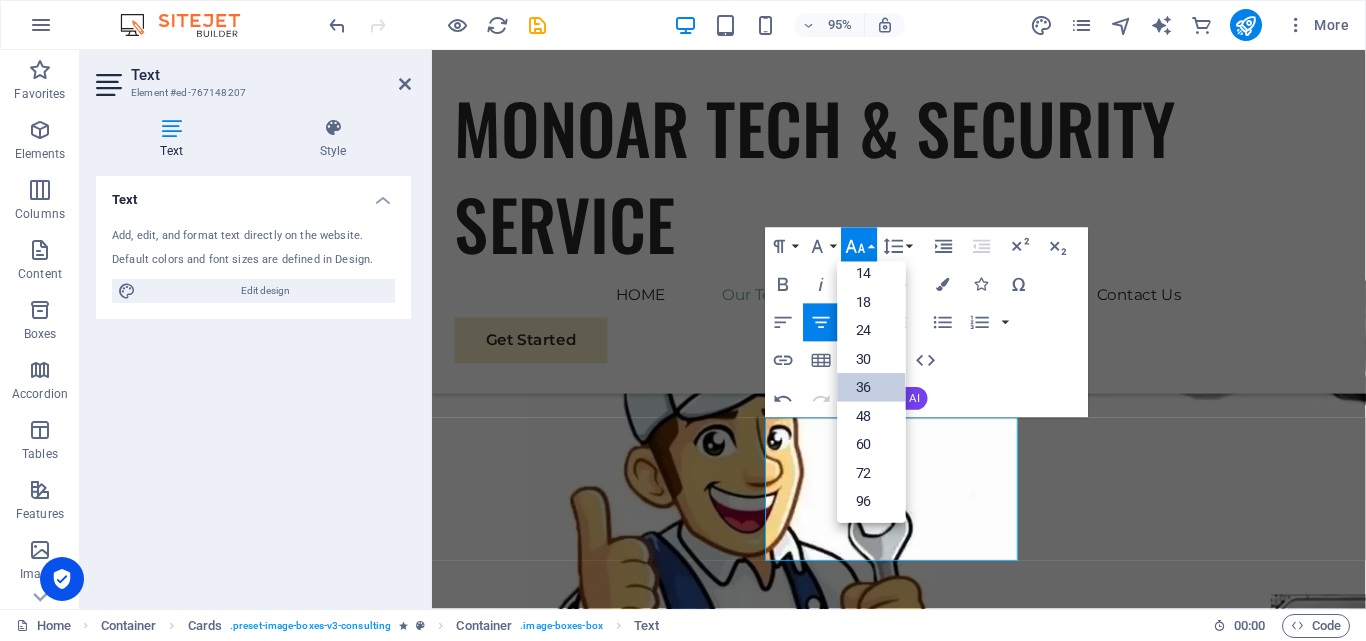 scroll, scrollTop: 161, scrollLeft: 0, axis: vertical 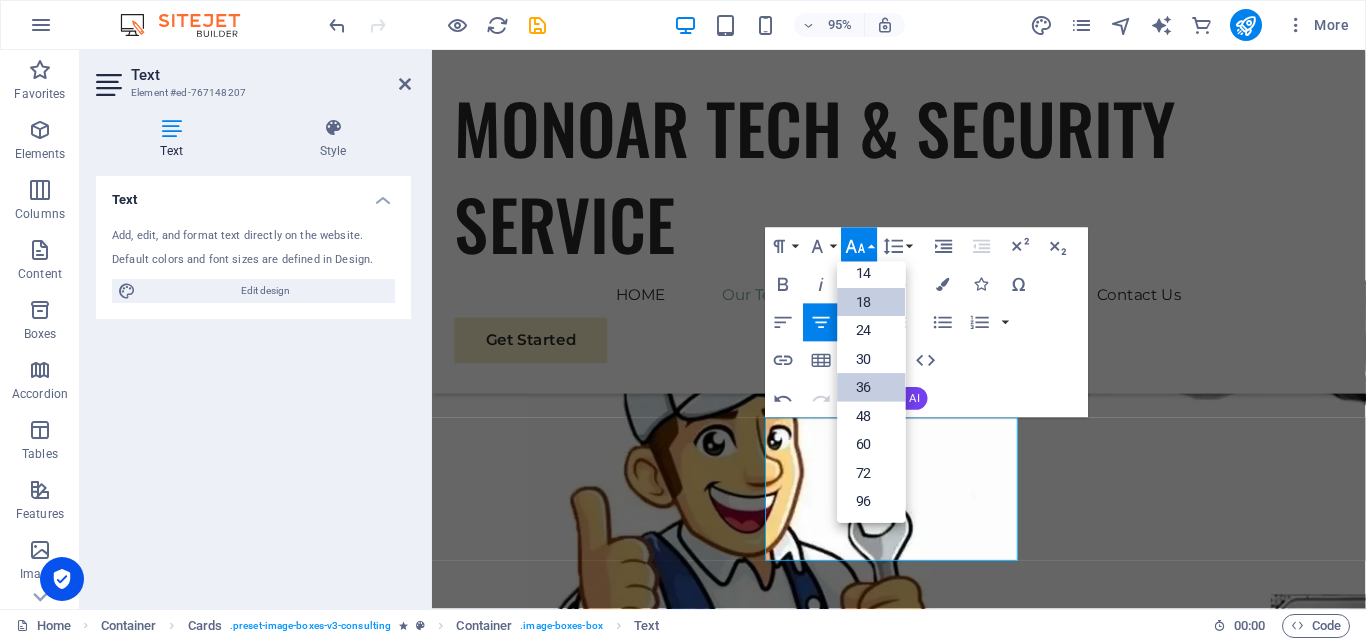 click on "18" at bounding box center [871, 302] 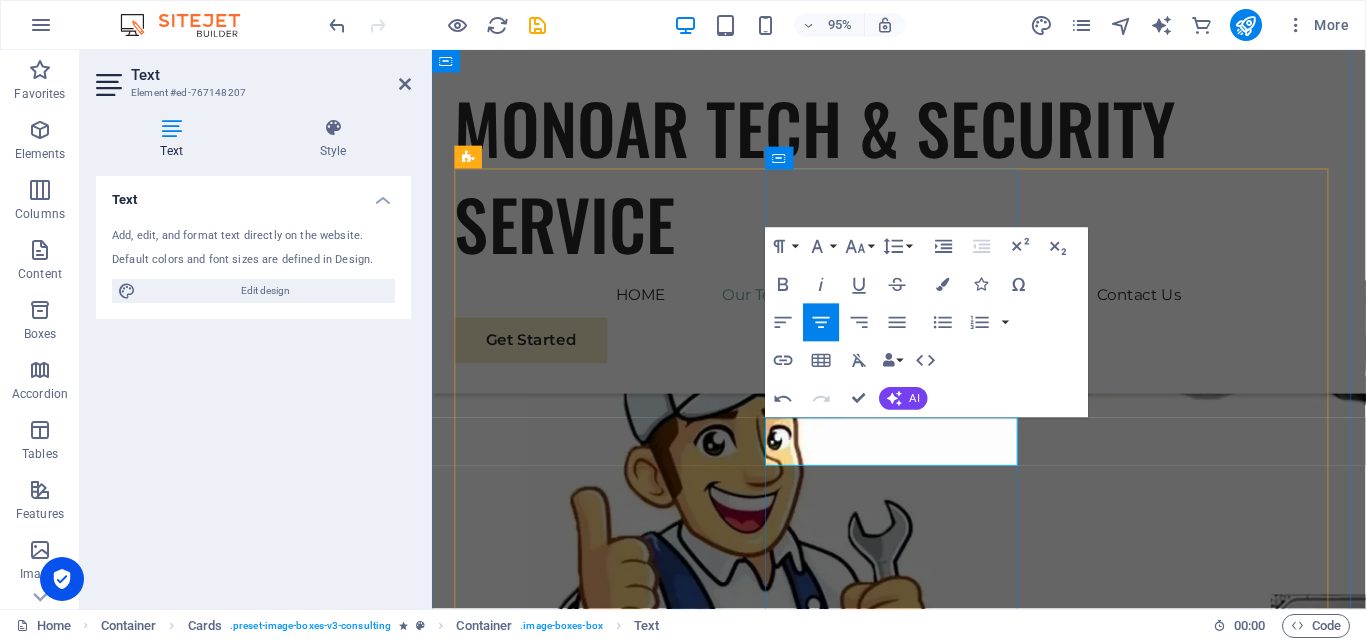 click on "​[PERSON_NAME]([PERSON_NAME])" at bounding box center (592, 2387) 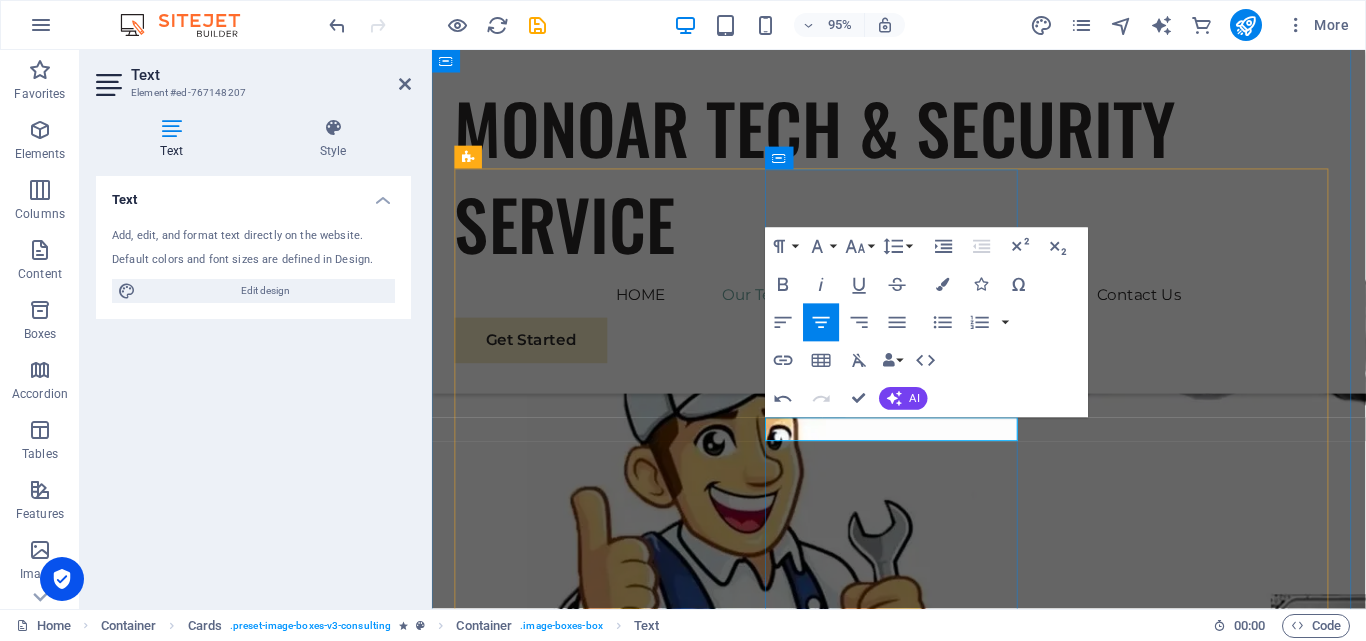 click on "[PERSON_NAME]" at bounding box center (592, 2375) 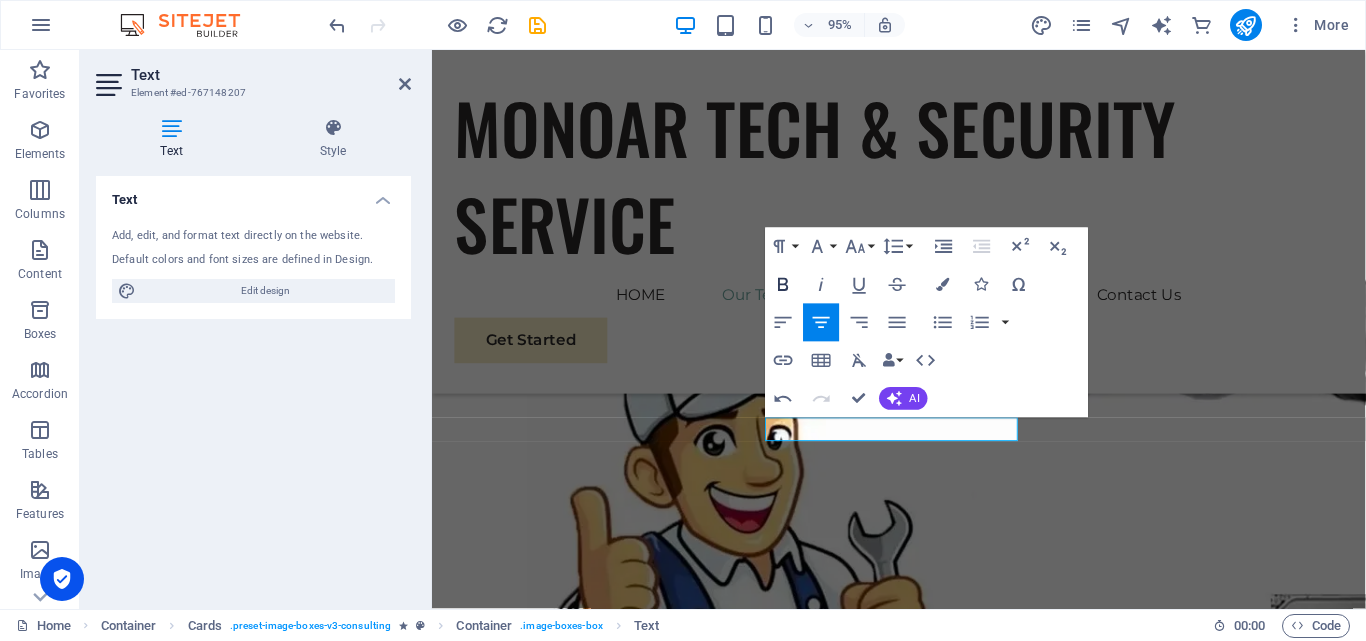 click 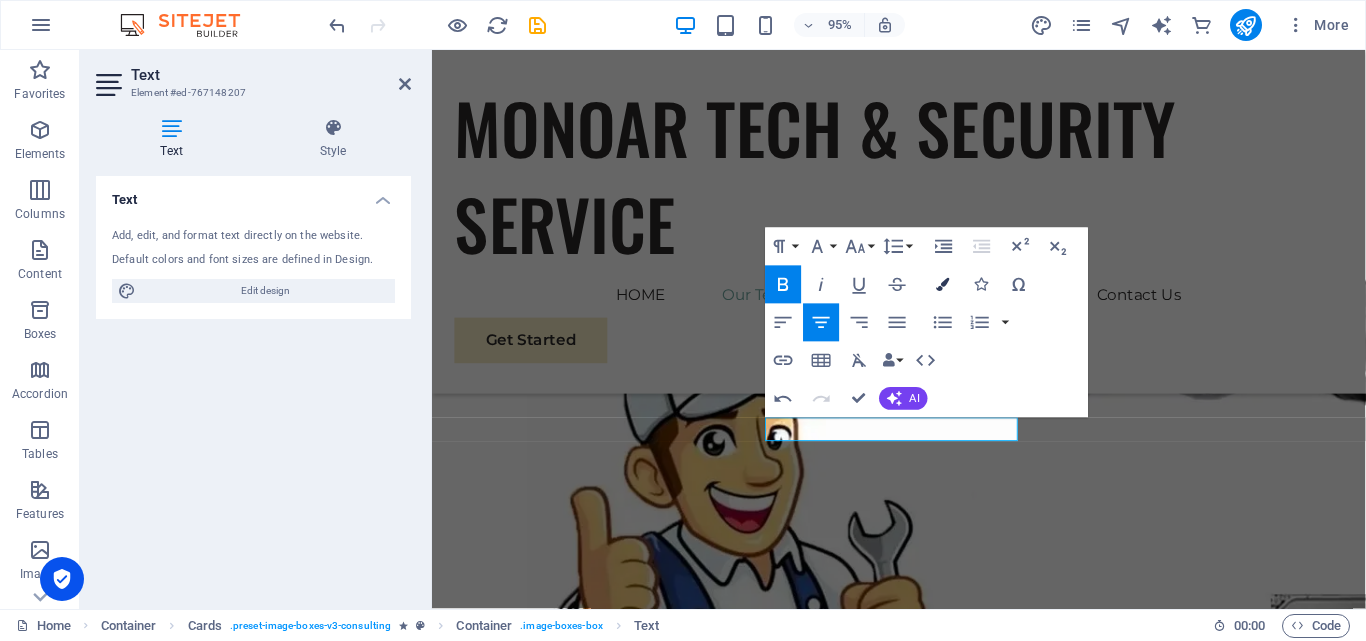 click at bounding box center (942, 284) 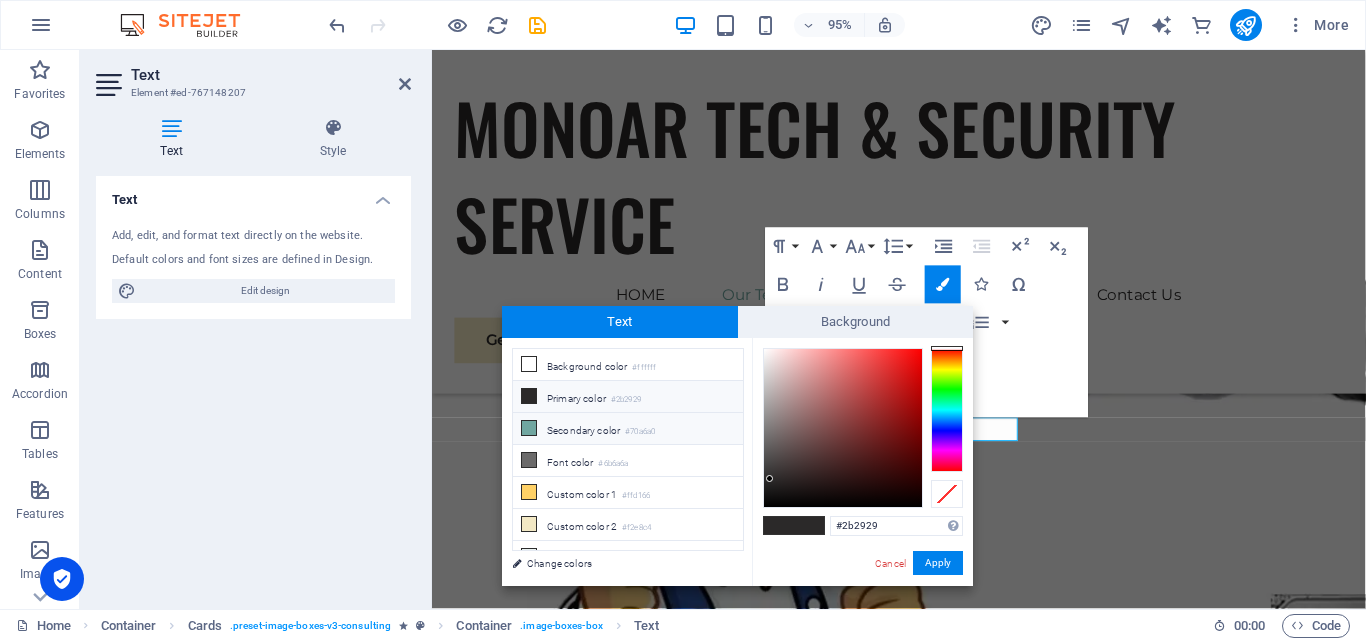 click at bounding box center [529, 428] 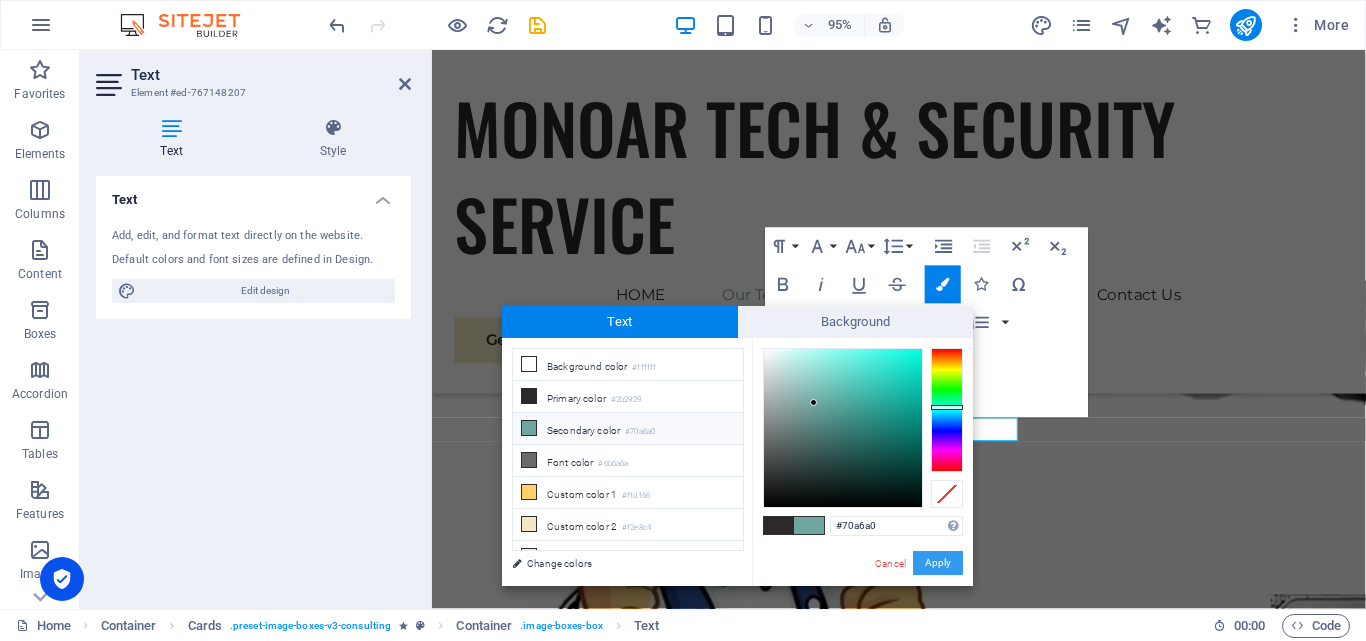 click on "Apply" at bounding box center (938, 563) 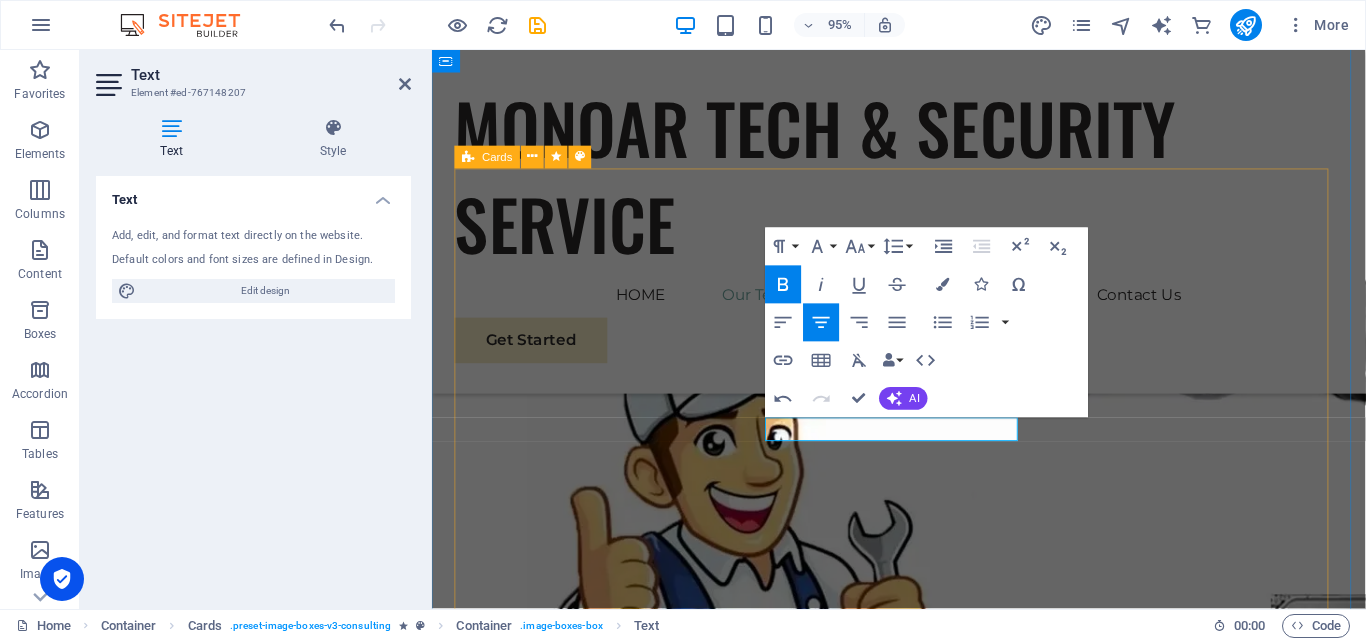 click on "MD [PERSON_NAME] Advisor Our Sustainable Advisor specializes in sustainable energy solutions, guiding clients toward eco-friendly and successful practices. [PERSON_NAME] Business Analyst Our Business Analyst extracts insights from data, helping clients make informed decisions and optimize strategies. [PERSON_NAME] Strategy Consultant Our Strategy Consultant crafts innovative plans and strategy to drive growth and profitability for clients world wide." at bounding box center [923, 2357] 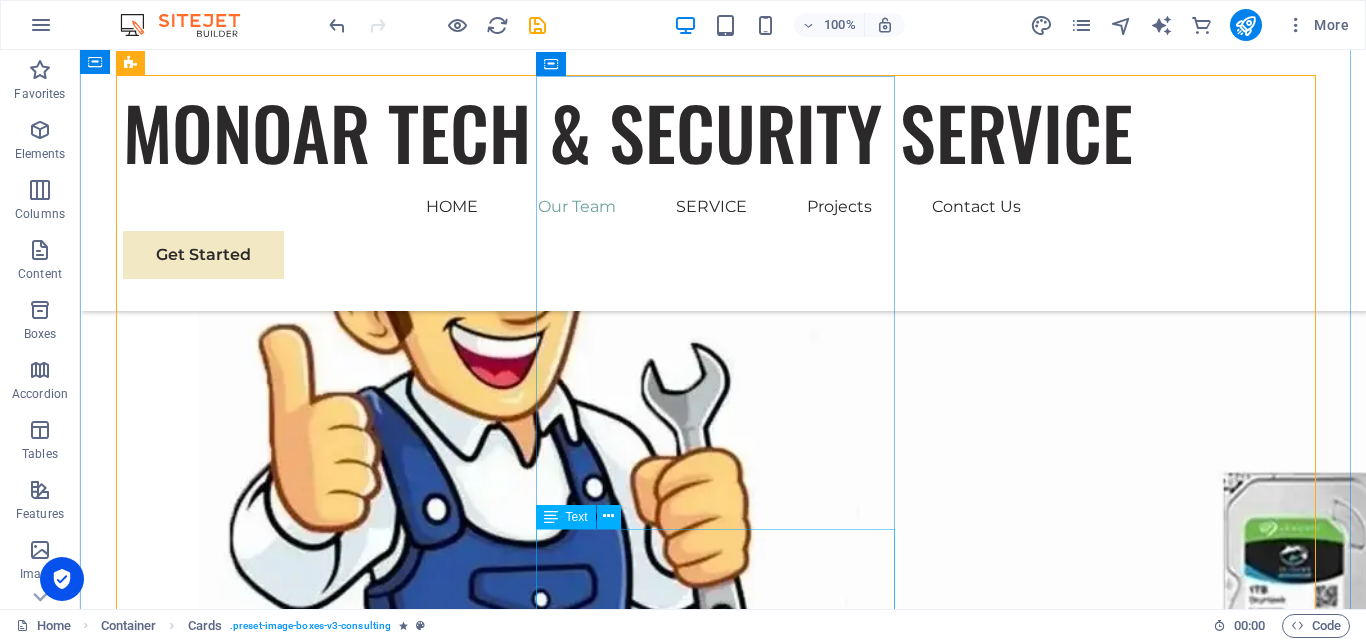 scroll, scrollTop: 2731, scrollLeft: 0, axis: vertical 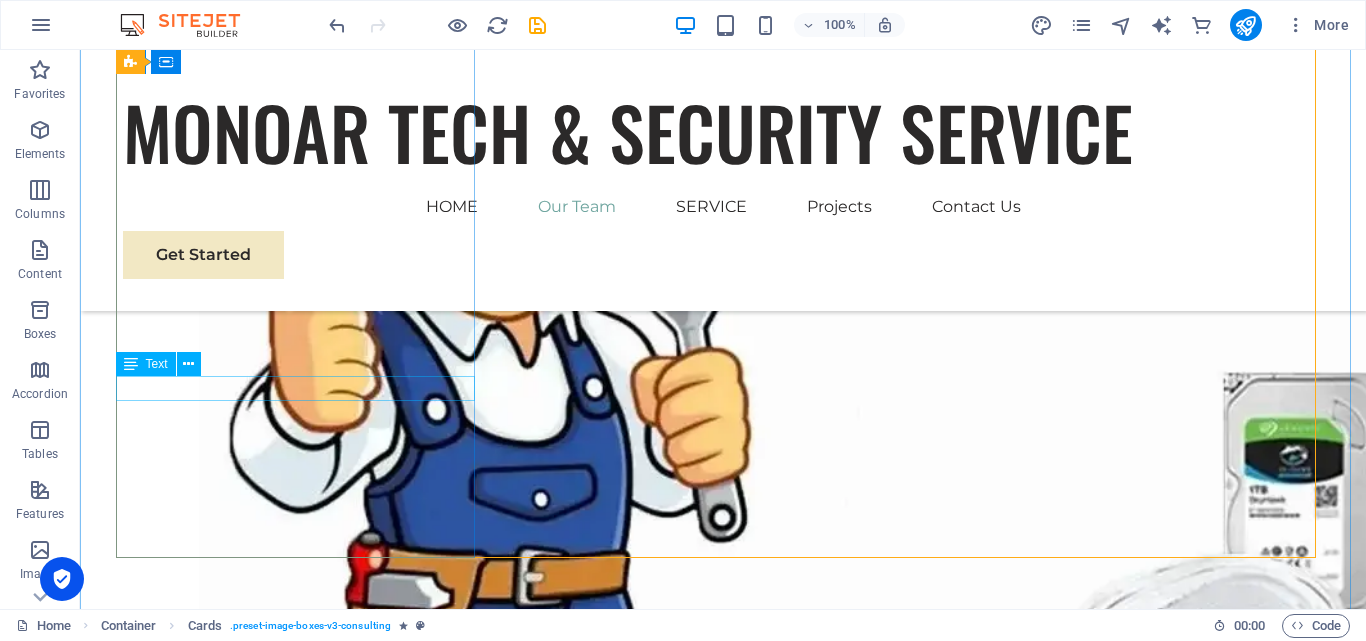 click on "Sustainable Advisor" at bounding box center [303, 1854] 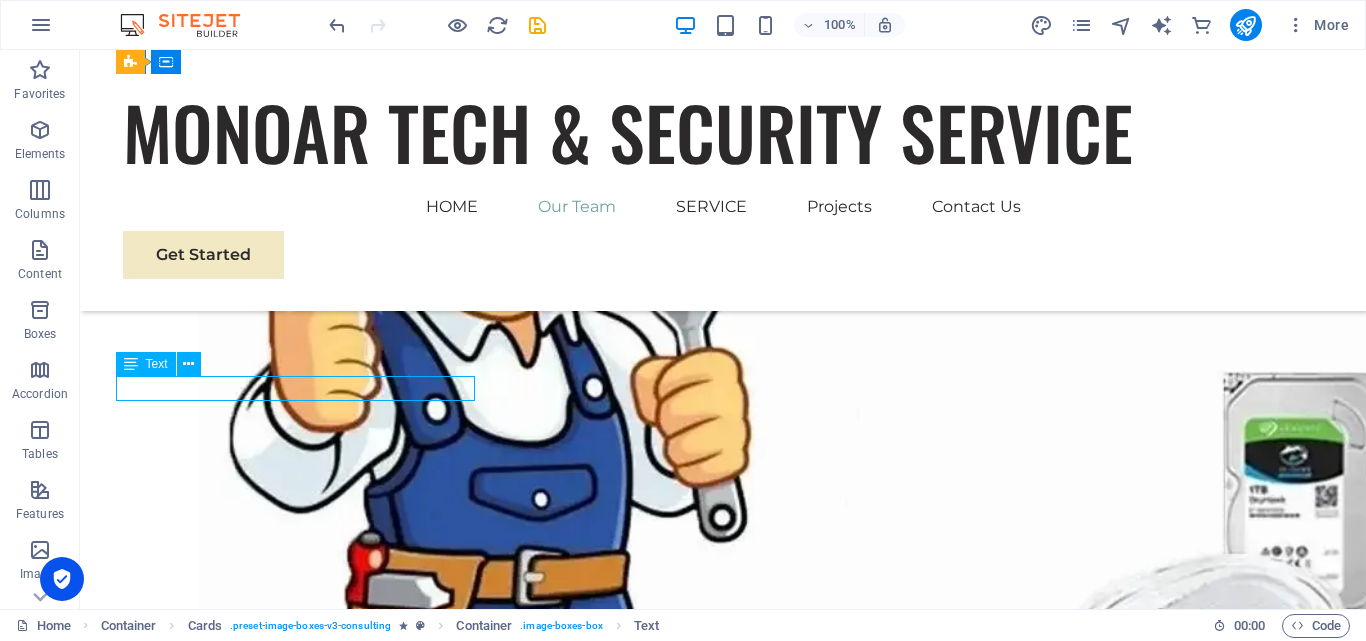 click on "Sustainable Advisor" at bounding box center (303, 1854) 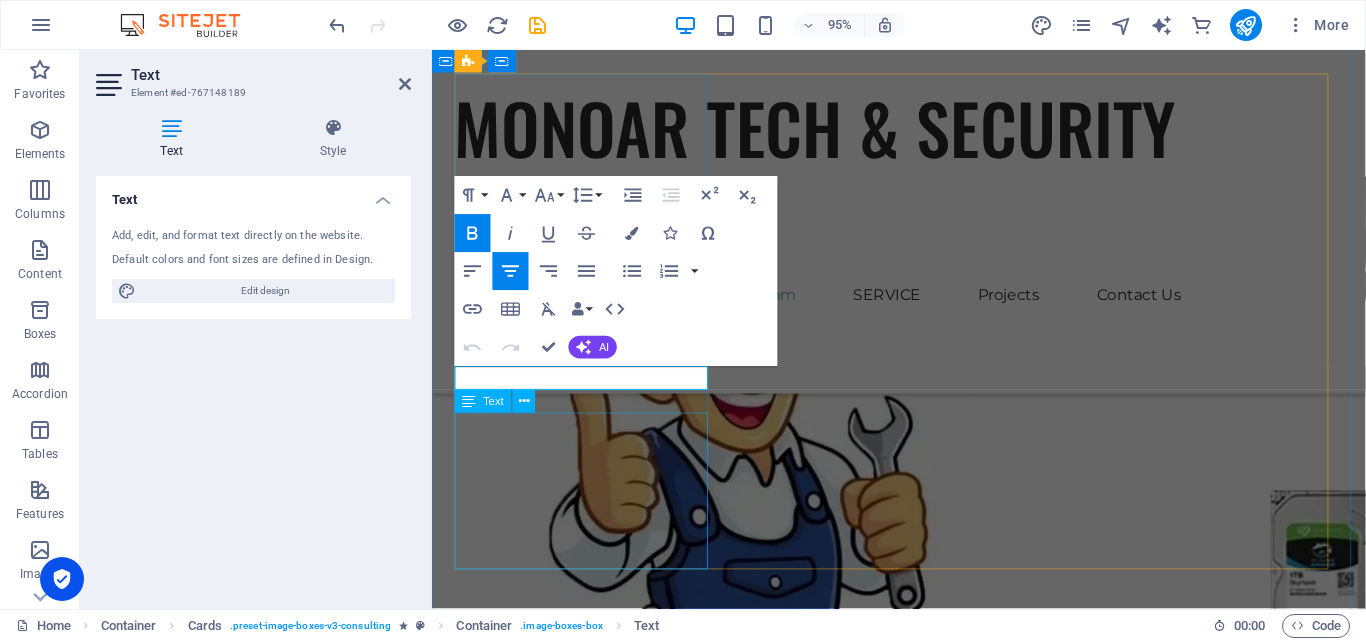 scroll, scrollTop: 2572, scrollLeft: 0, axis: vertical 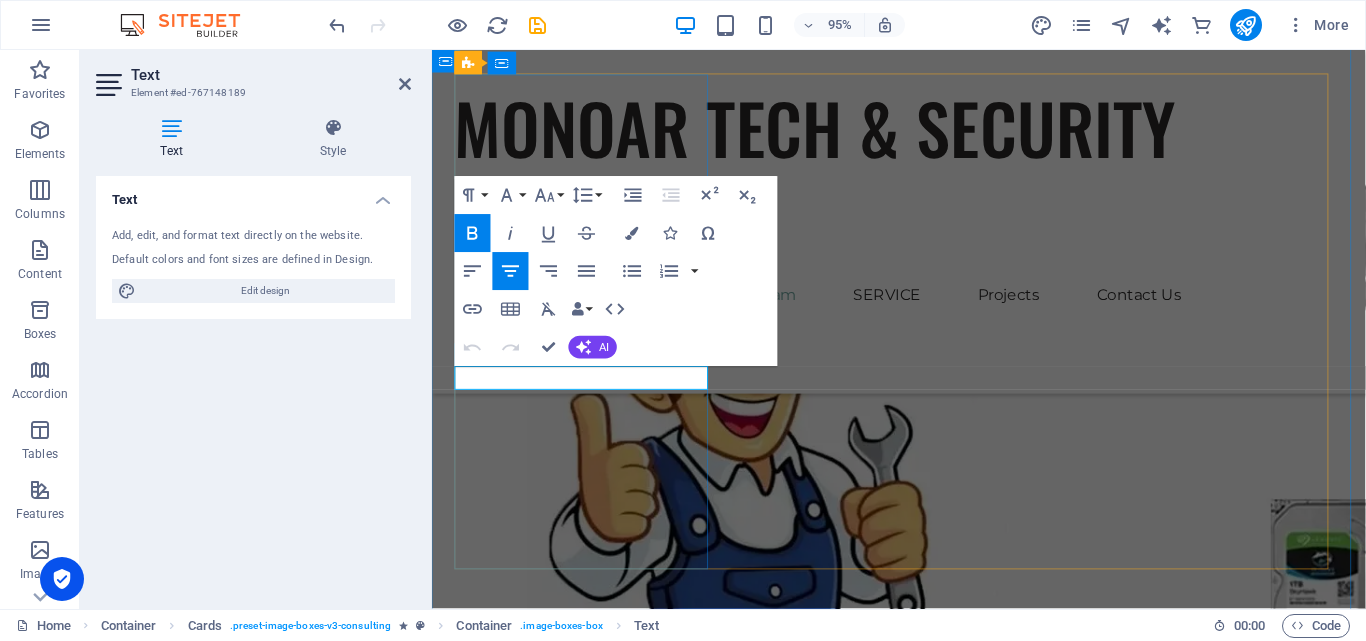 click on "Sustainable Advisor" at bounding box center [592, 1790] 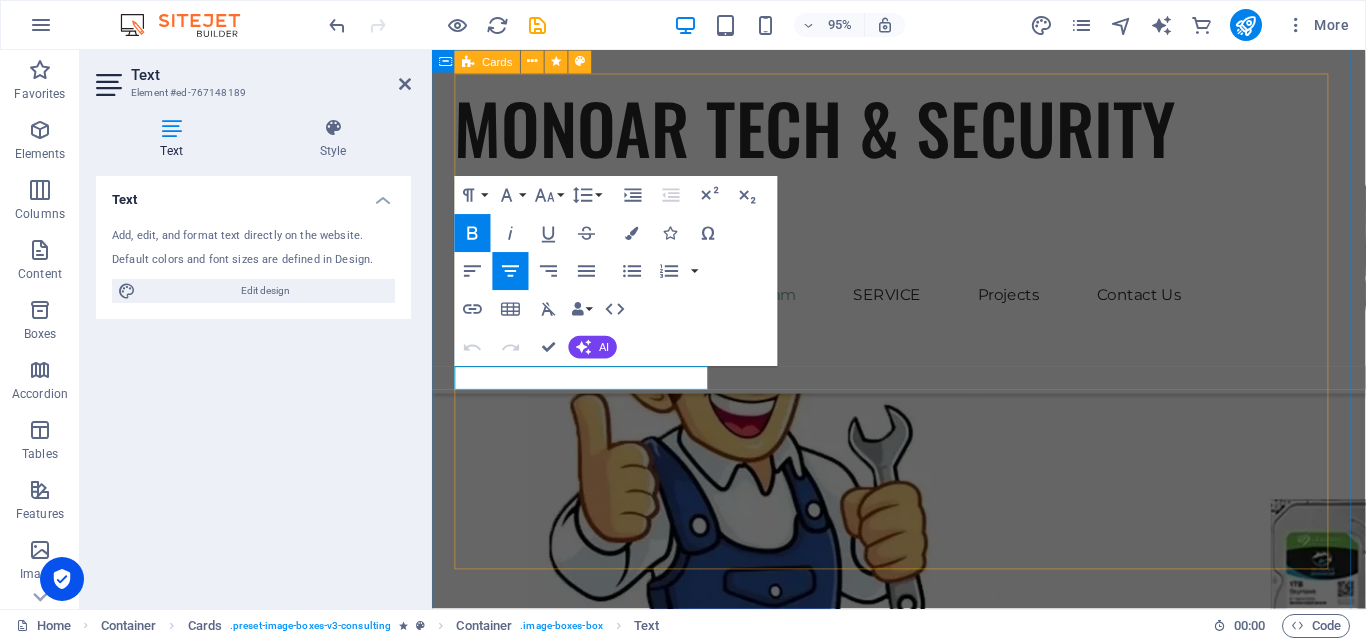 type 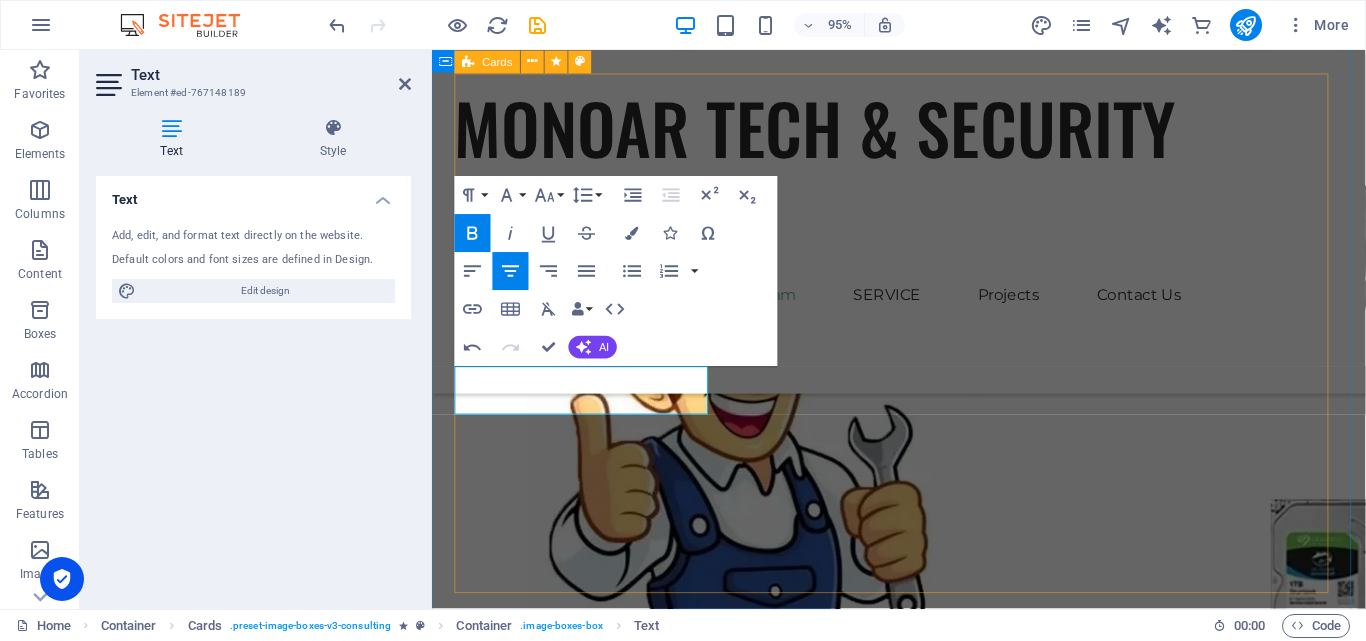 click on "MD [PERSON_NAME] Advisor & CEO Our Sustainable Advisor specializes in sustainable energy solutions, guiding clients toward eco-friendly and successful practices. [PERSON_NAME] Business Analyst Our Business Analyst extracts insights from data, helping clients make informed decisions and optimize strategies. [PERSON_NAME] Strategy Consultant Our Strategy Consultant crafts innovative plans and strategy to drive growth and profitability for clients world wide." at bounding box center [923, 2270] 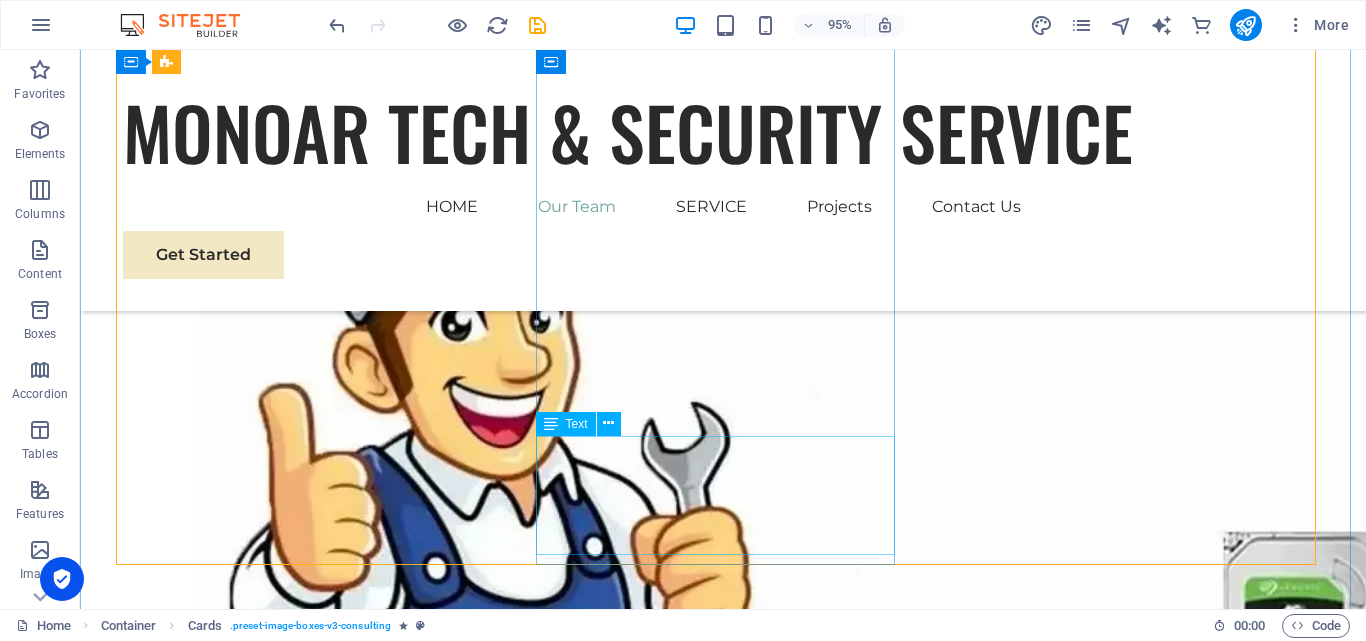 scroll, scrollTop: 2724, scrollLeft: 0, axis: vertical 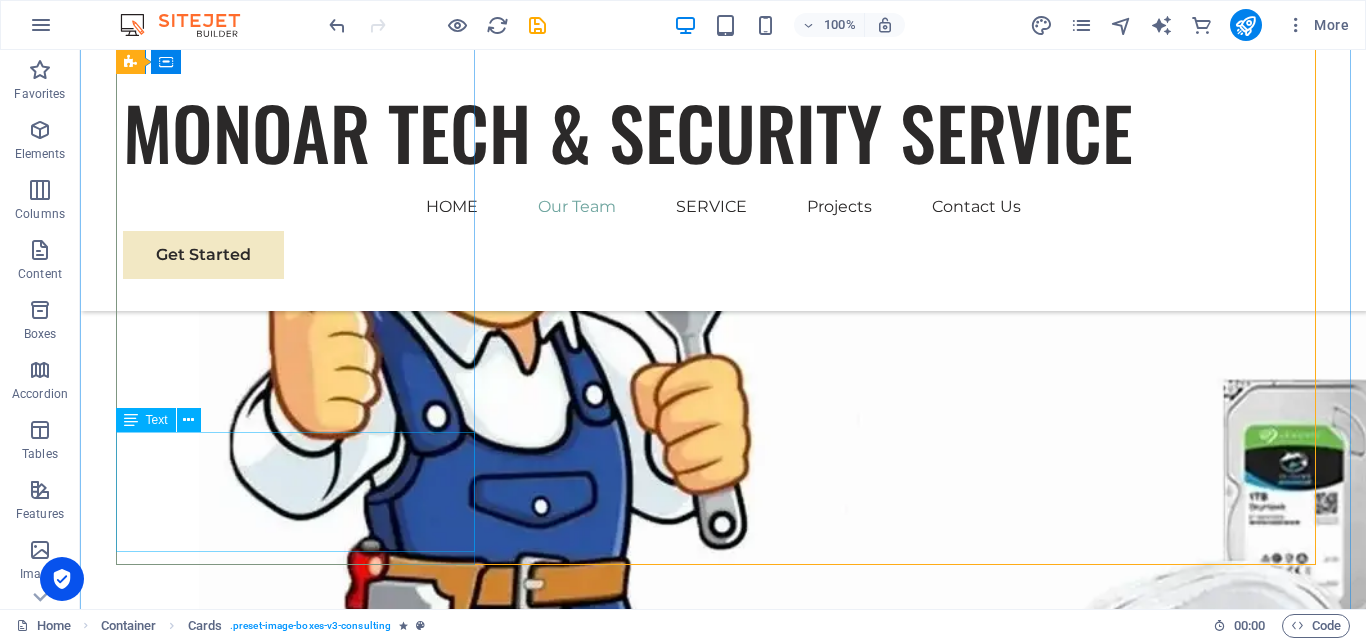 click on "Our Sustainable Advisor specializes in sustainable energy solutions, guiding clients toward eco-friendly and successful practices." at bounding box center [303, 1958] 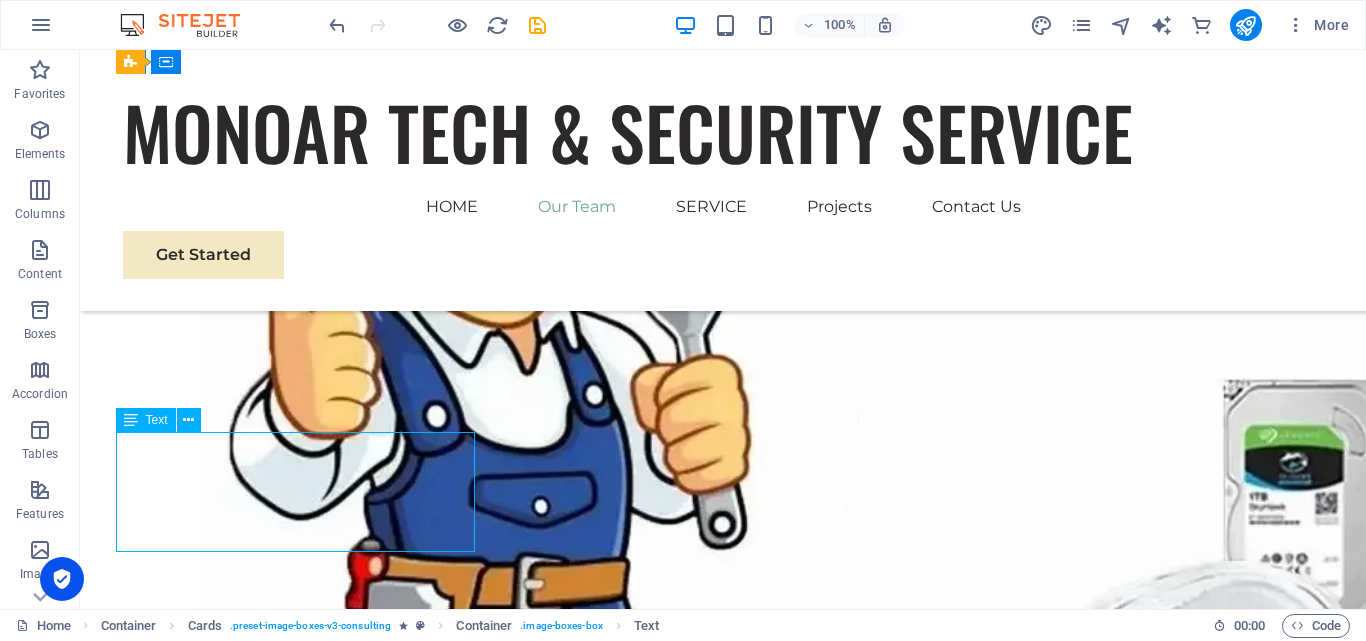 click on "Our Sustainable Advisor specializes in sustainable energy solutions, guiding clients toward eco-friendly and successful practices." at bounding box center [303, 1958] 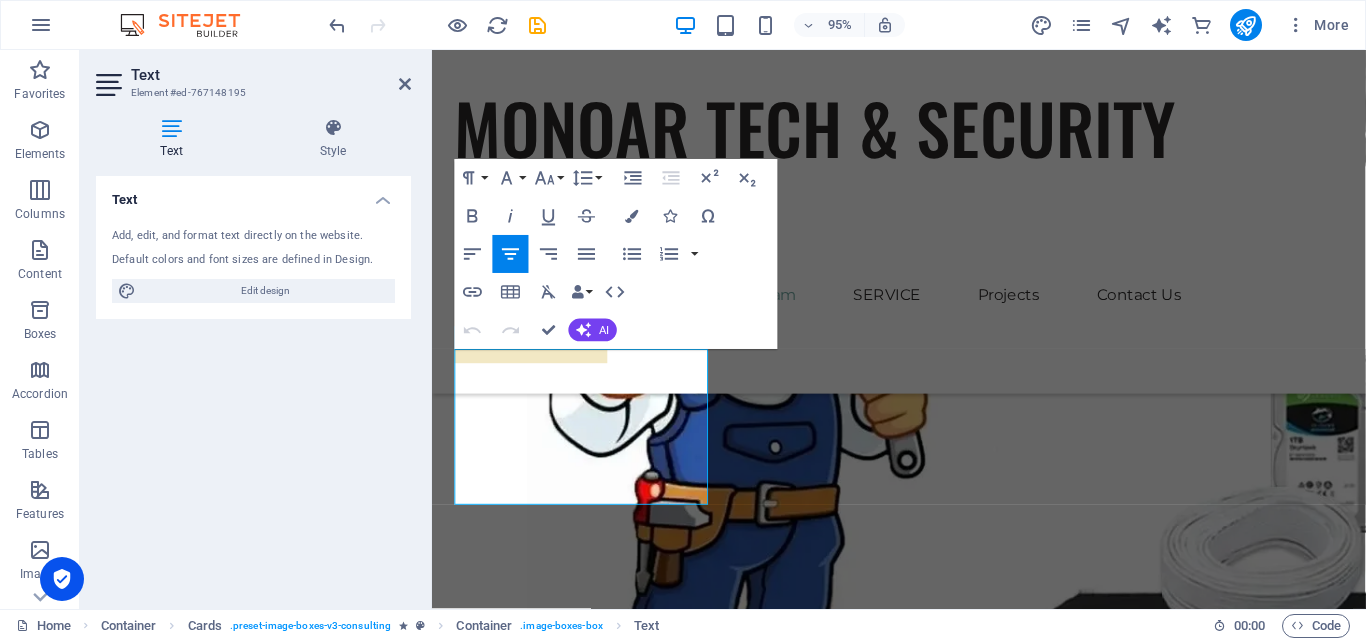 scroll, scrollTop: 2665, scrollLeft: 0, axis: vertical 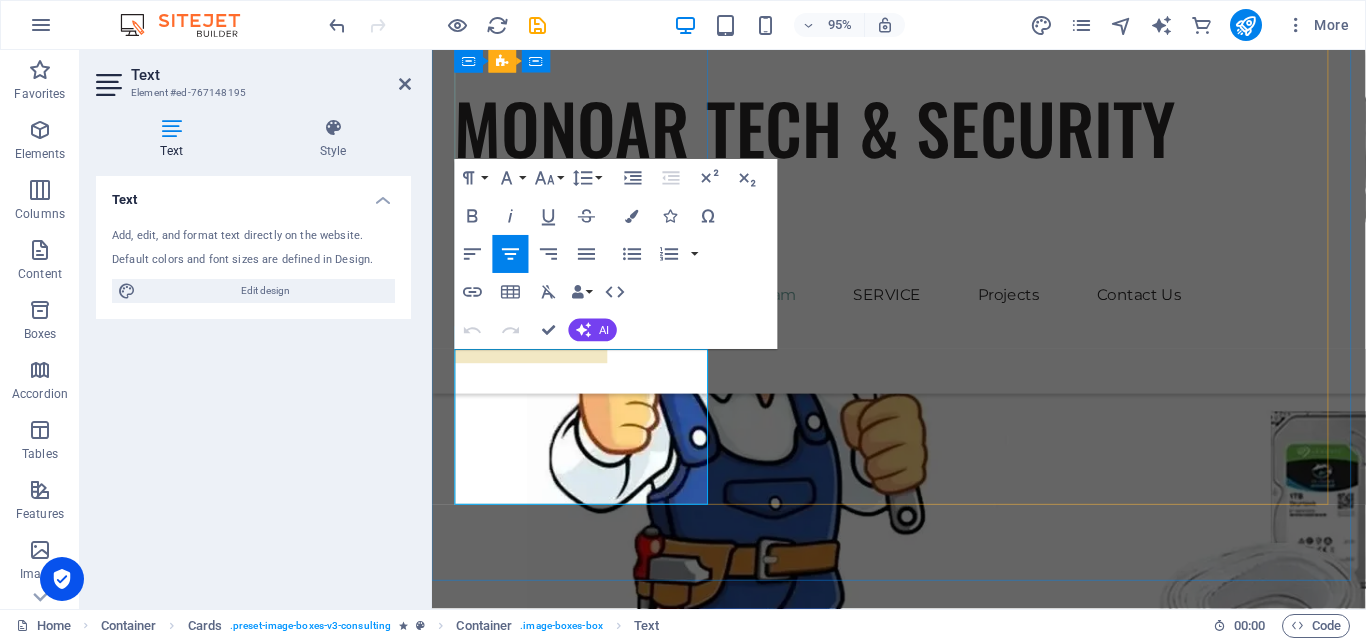 drag, startPoint x: 488, startPoint y: 422, endPoint x: 621, endPoint y: 429, distance: 133.18408 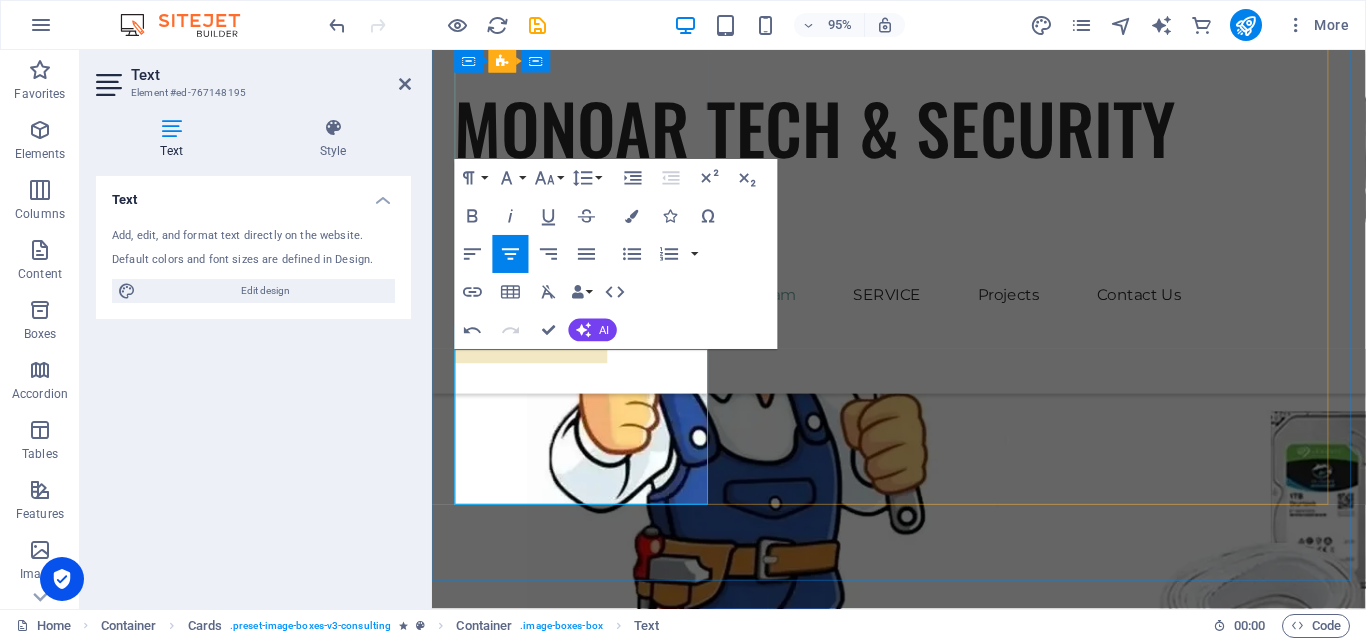 drag, startPoint x: 524, startPoint y: 461, endPoint x: 556, endPoint y: 459, distance: 32.06244 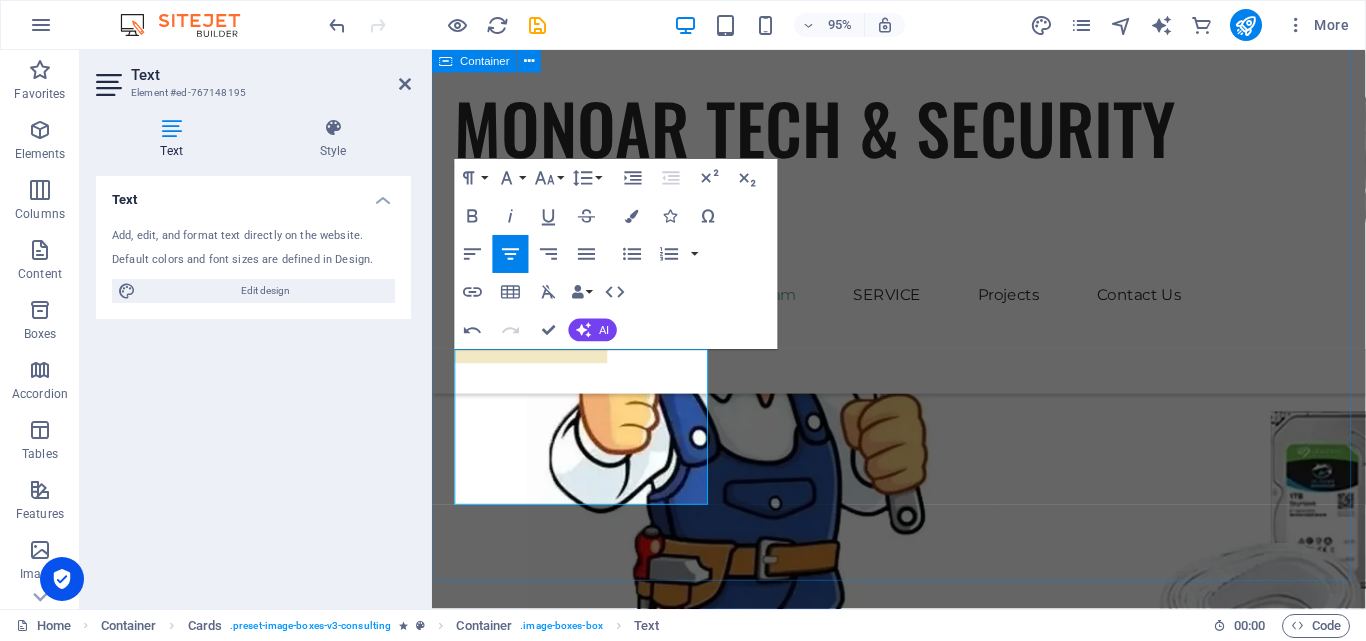 click on "Our Team Our dedicated team is here to guide you through every step of your journey towards sustainable success. Together, we will create a strategy that aligns your business goals with a greener and more prosperous future. MD [PERSON_NAME] Advisor & CEO Our Sustainable Advisor specializes in sustainable security solutions, guiding clients toward user  friendly and successful practices. [PERSON_NAME] Business Analyst Our Business Analyst extracts insights from data, helping clients make informed decisions and optimize strategies. [PERSON_NAME] Strategy Consultant Our Strategy Consultant crafts innovative plans and strategy to drive growth and profitability for clients world wide." at bounding box center [923, 2080] 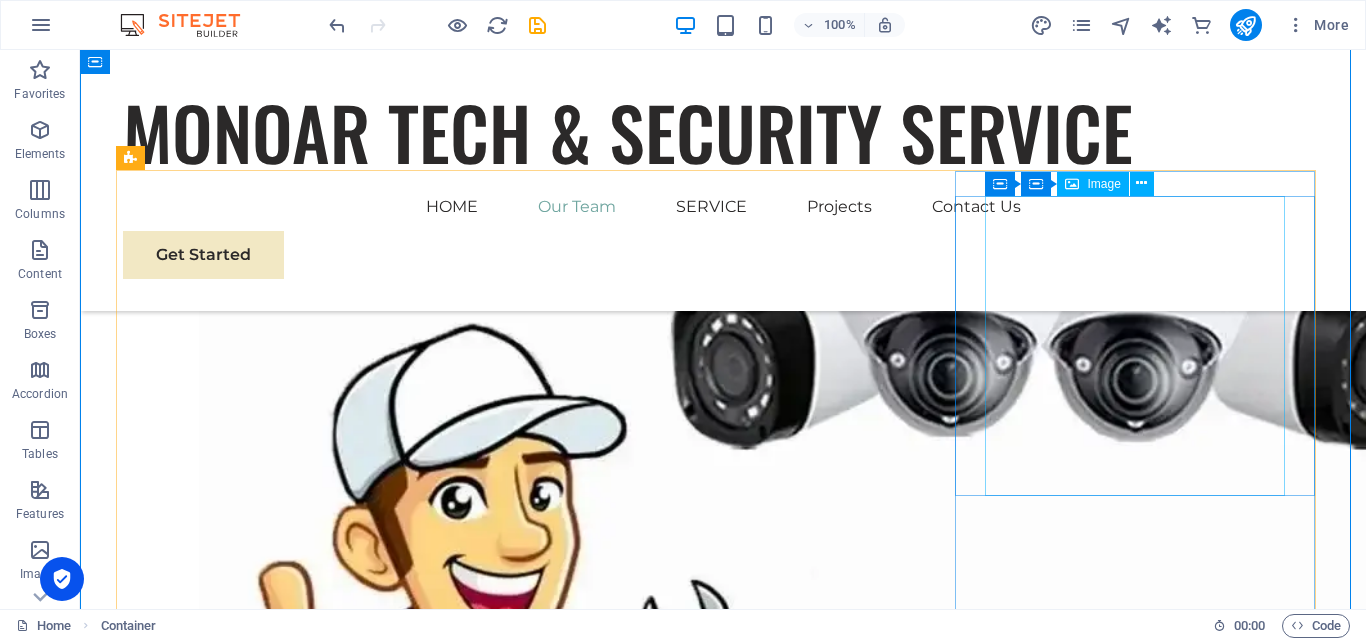 scroll, scrollTop: 2391, scrollLeft: 0, axis: vertical 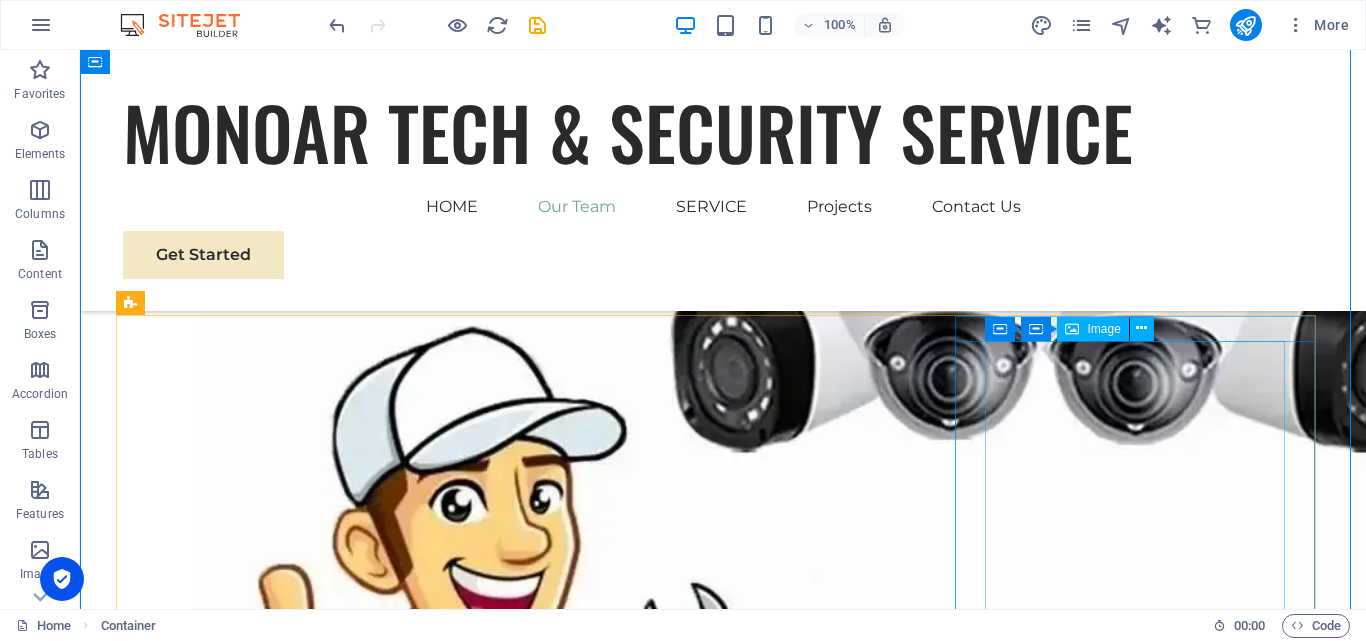 click at bounding box center (303, 3109) 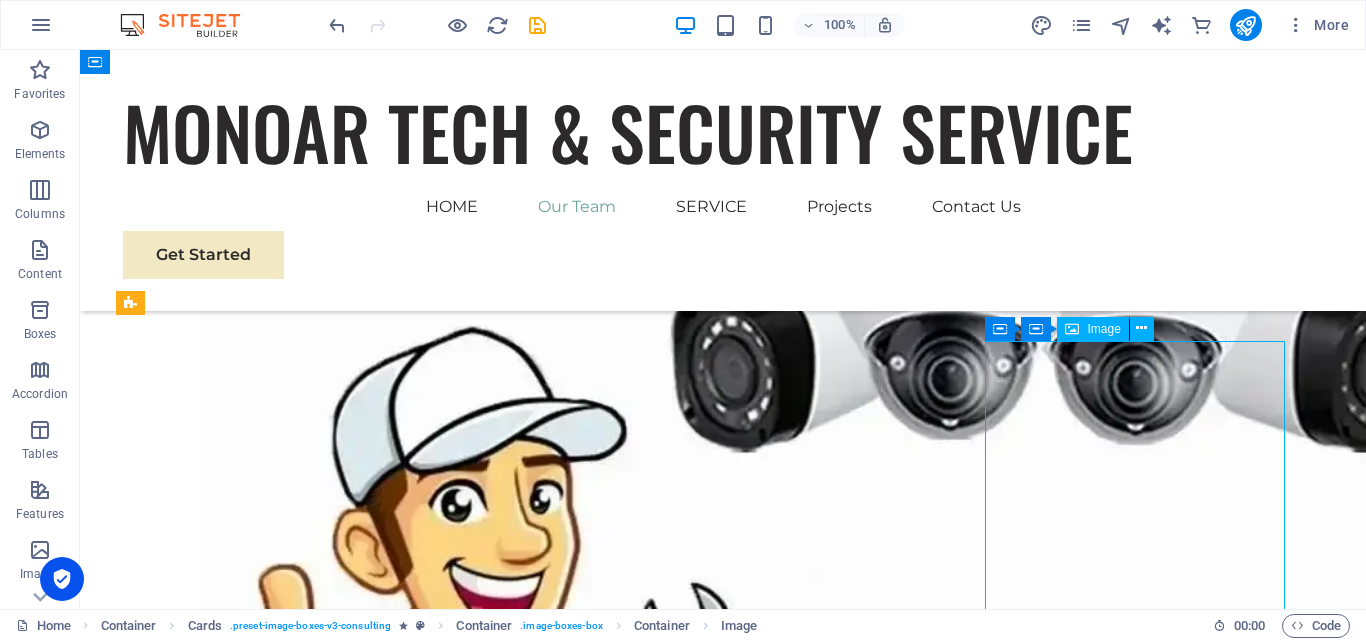 click at bounding box center (303, 3109) 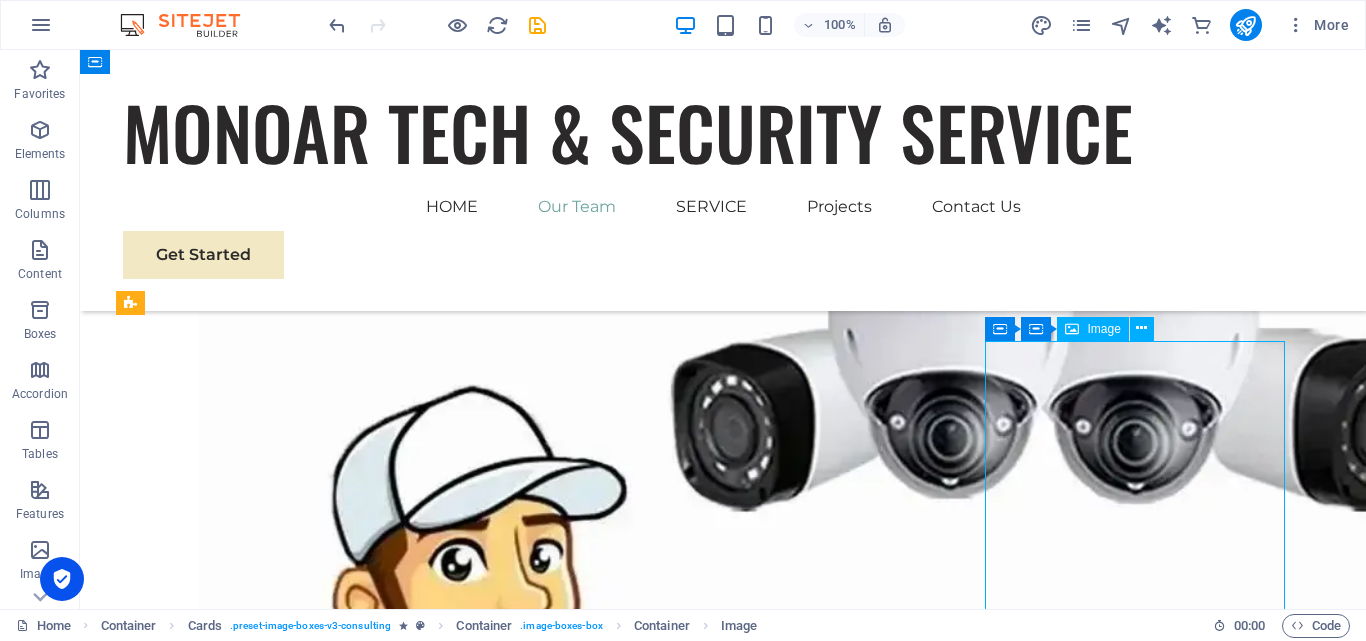 select on "%" 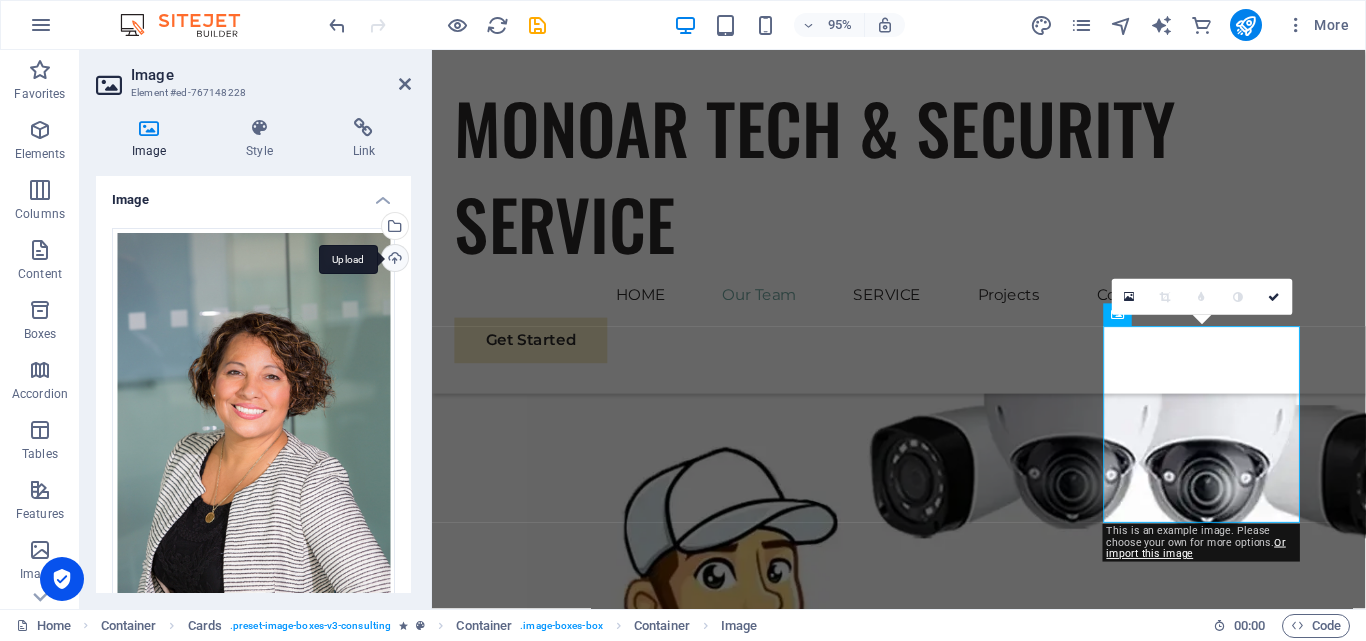 click on "Upload" at bounding box center [393, 260] 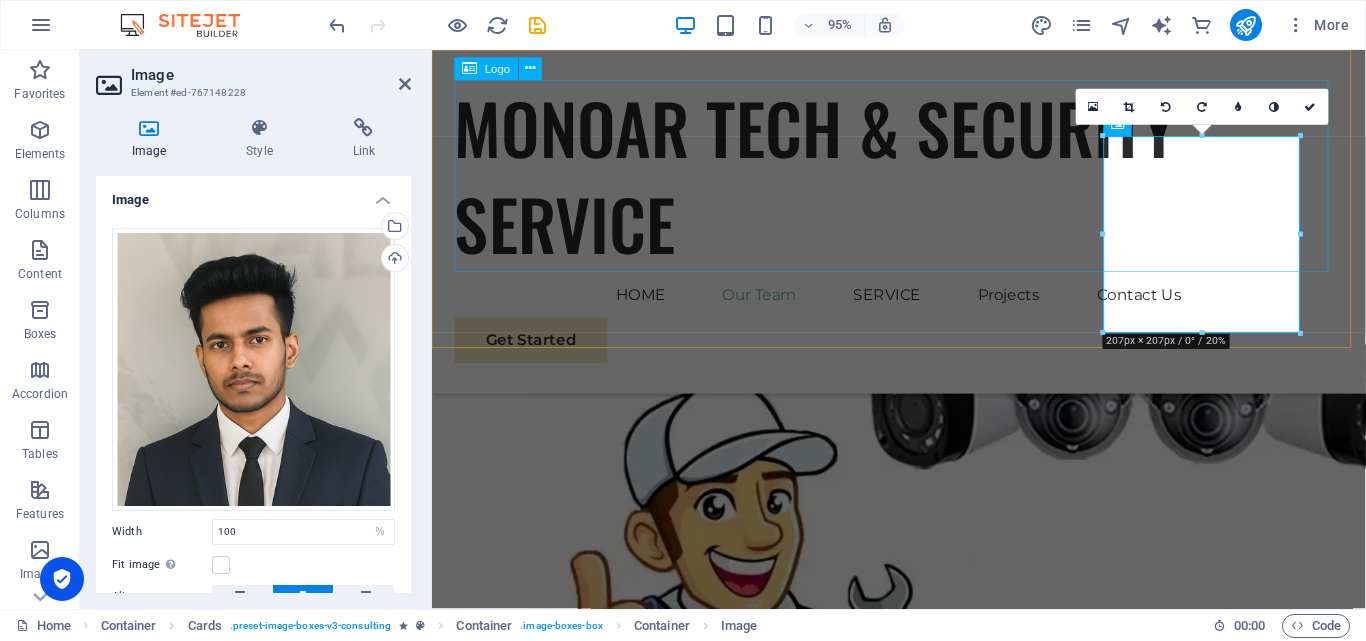scroll, scrollTop: 2332, scrollLeft: 0, axis: vertical 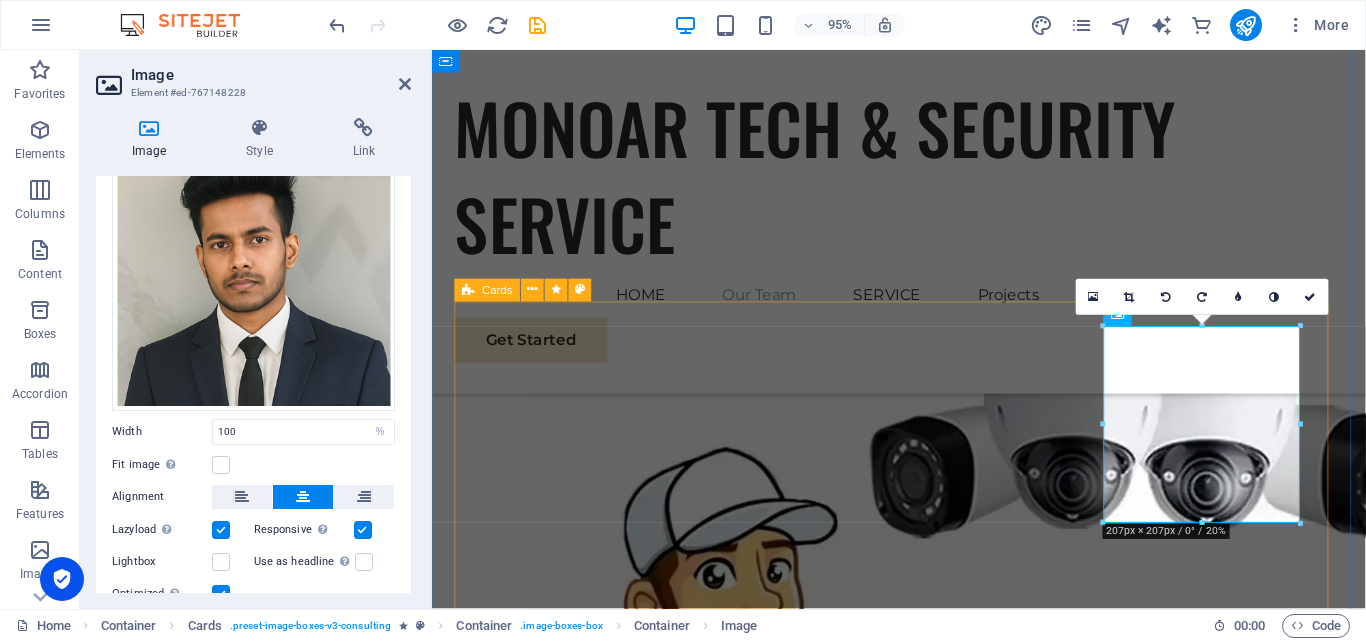 click on "MD [PERSON_NAME] Advisor & CEO Our Sustainable Advisor specializes in sustainable security solutions, guiding clients toward user friendly and successful practices. [PERSON_NAME] Business Analyst Our Business Analyst extracts insights from data, helping clients make informed decisions and optimize strategies. [PERSON_NAME] Strategy Consultant Our Strategy Consultant crafts innovative plans and strategy to drive growth and profitability for clients world wide." at bounding box center [923, 2510] 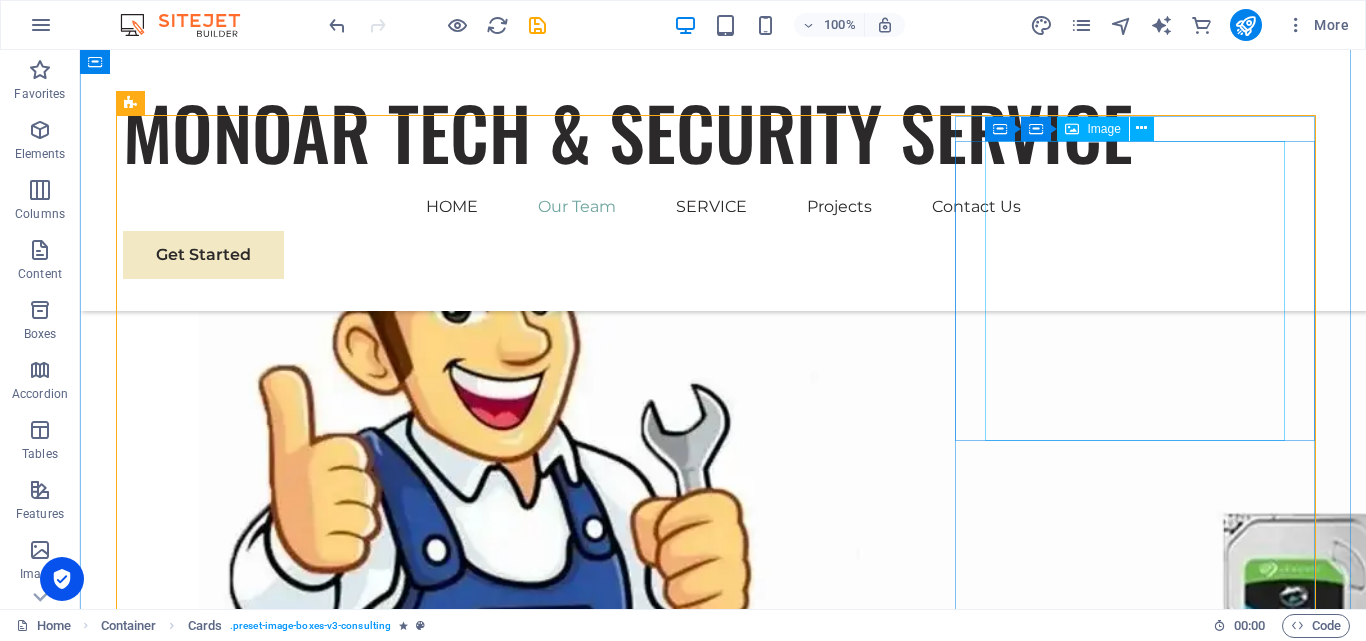 scroll, scrollTop: 2591, scrollLeft: 0, axis: vertical 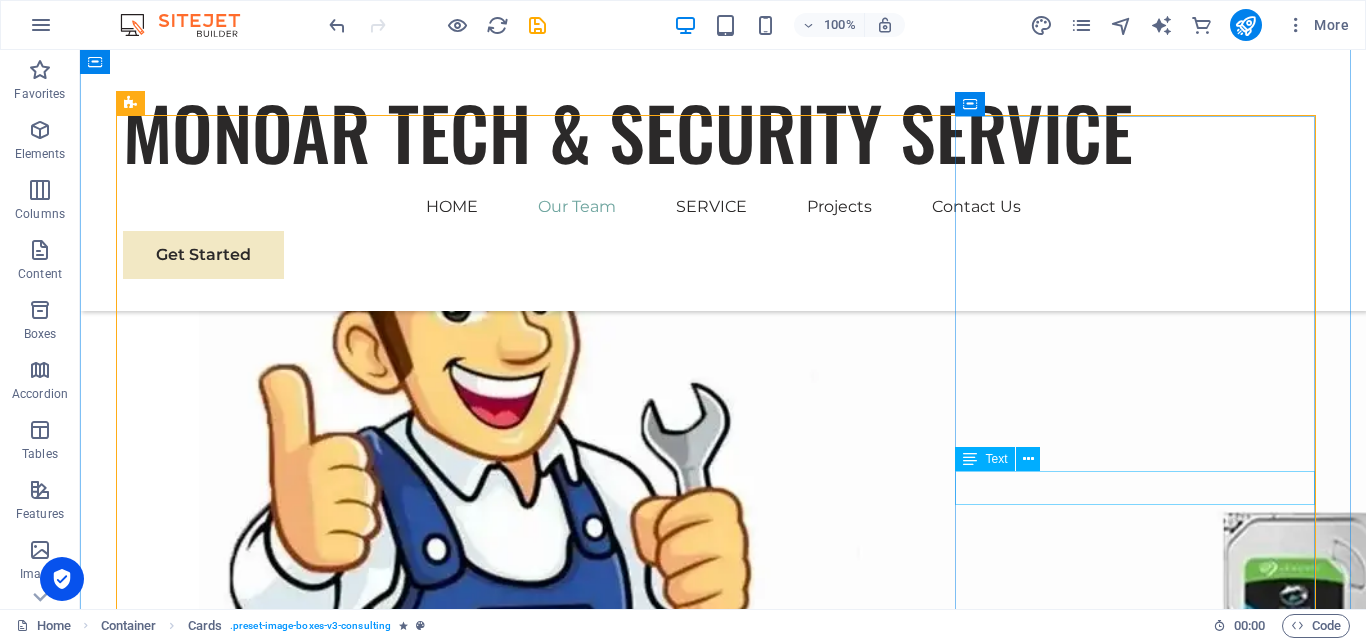 click on "[PERSON_NAME]" at bounding box center [303, 3107] 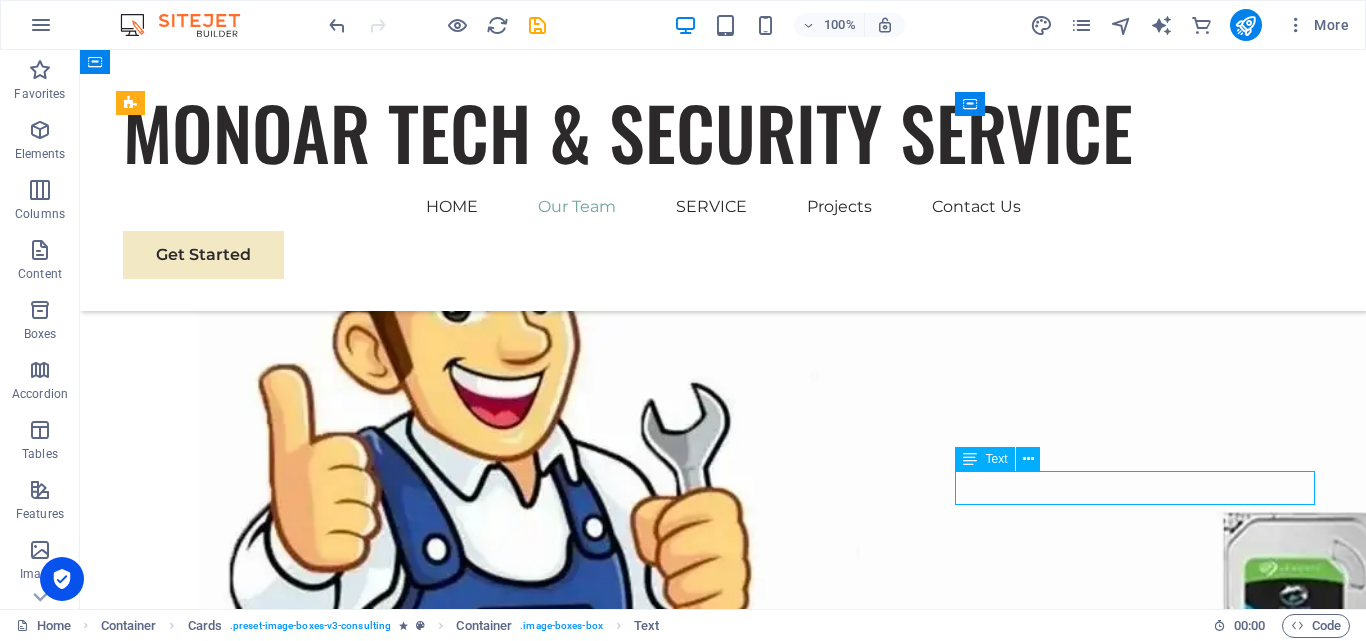 click on "[PERSON_NAME]" at bounding box center (303, 3107) 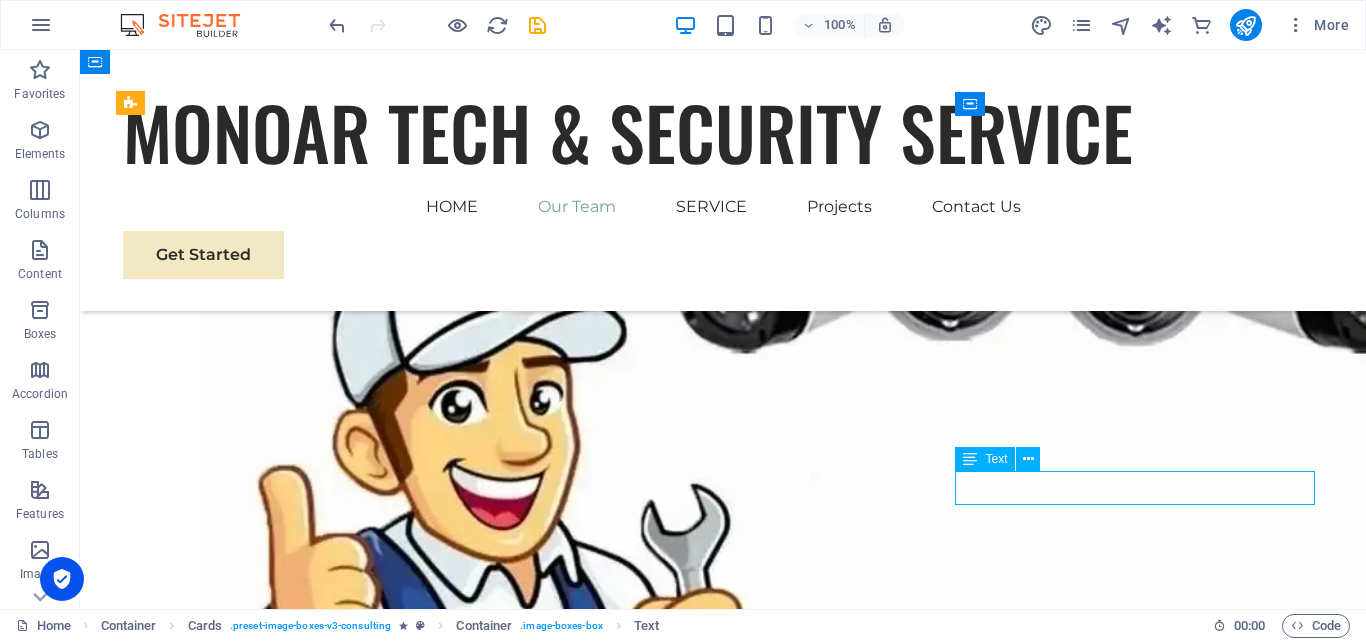 scroll, scrollTop: 2532, scrollLeft: 0, axis: vertical 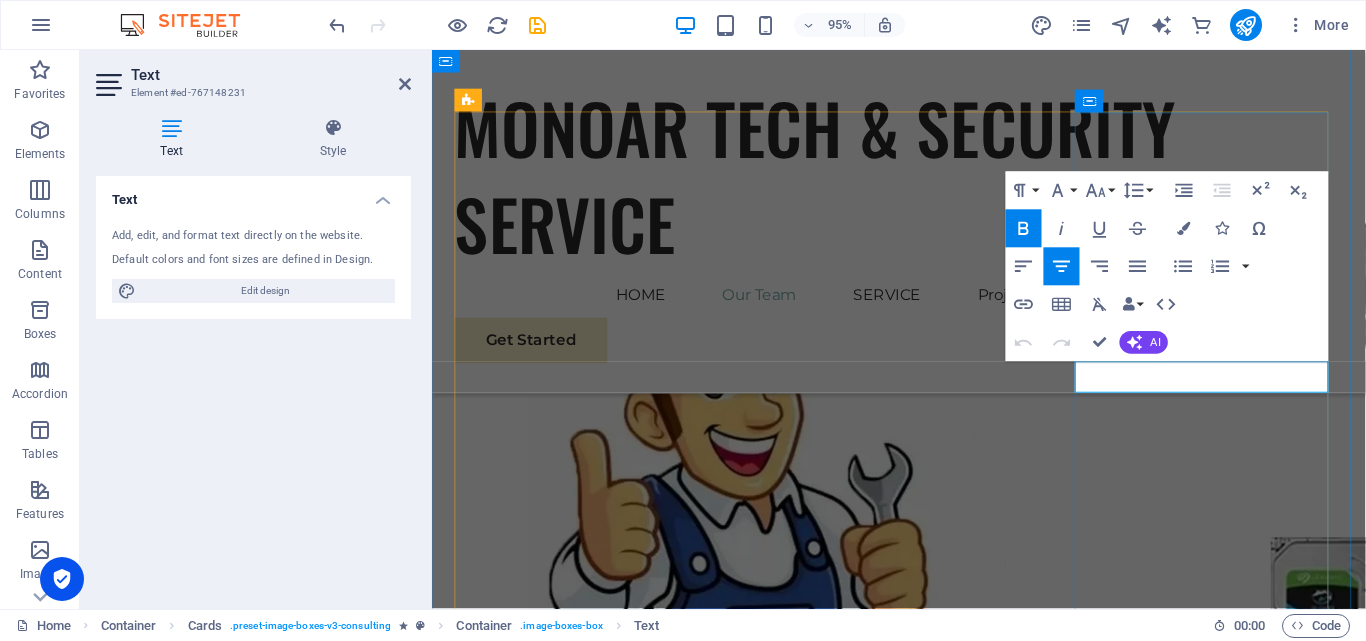 click on "[PERSON_NAME]" at bounding box center [591, 2857] 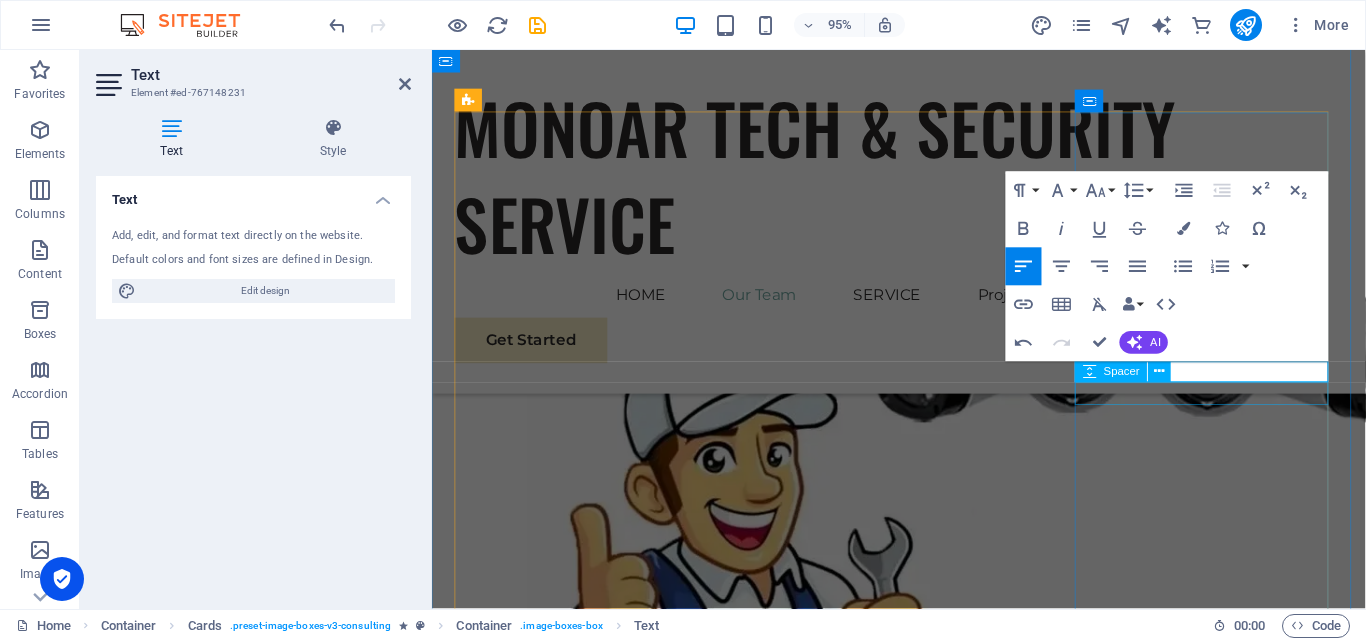 scroll, scrollTop: 2432, scrollLeft: 0, axis: vertical 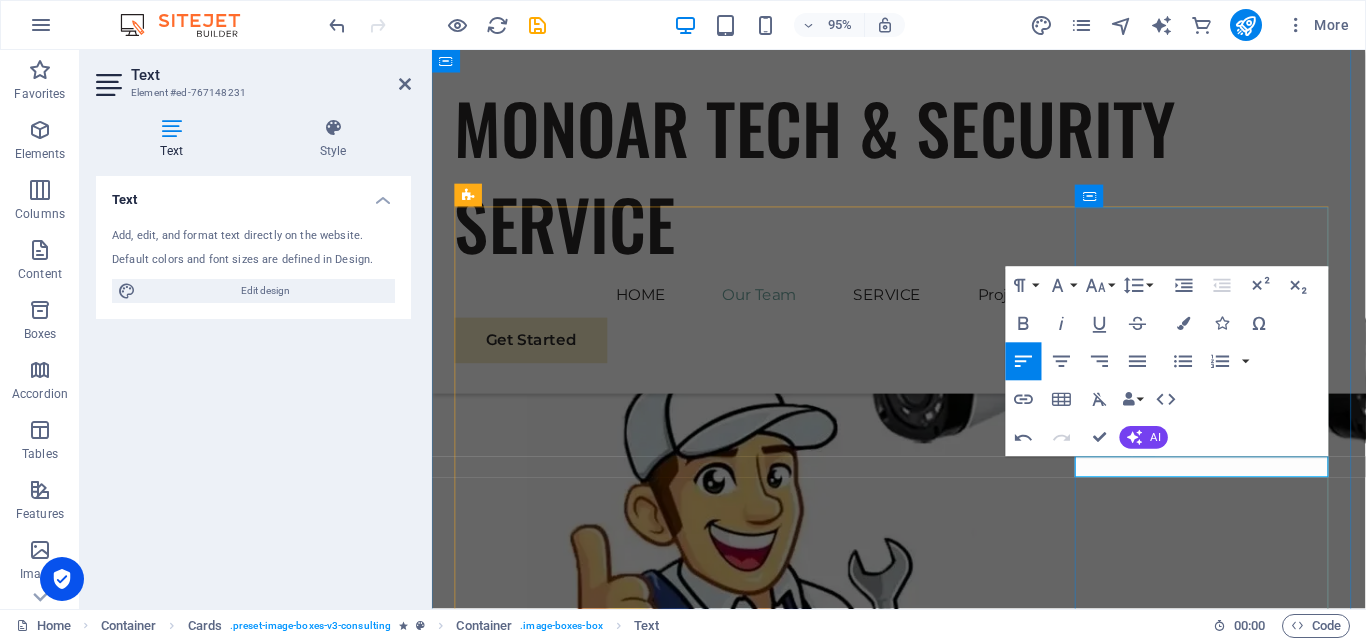 click on "SADMAN ATUL" at bounding box center [592, 2952] 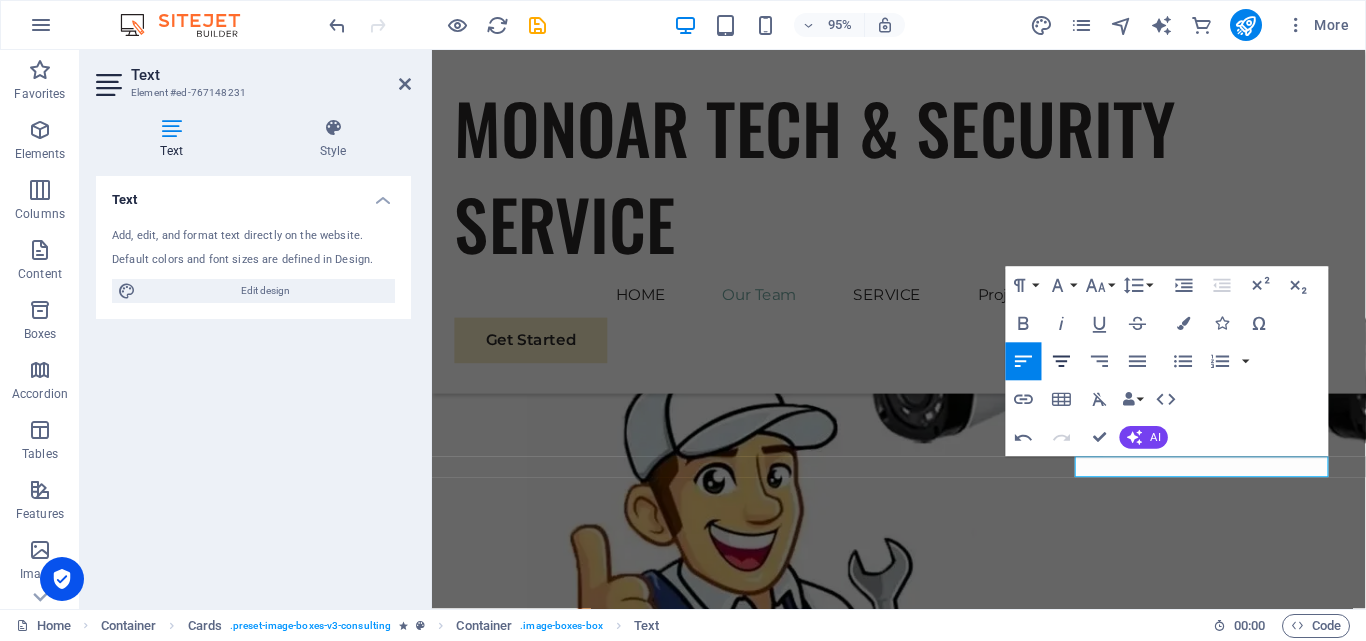 click 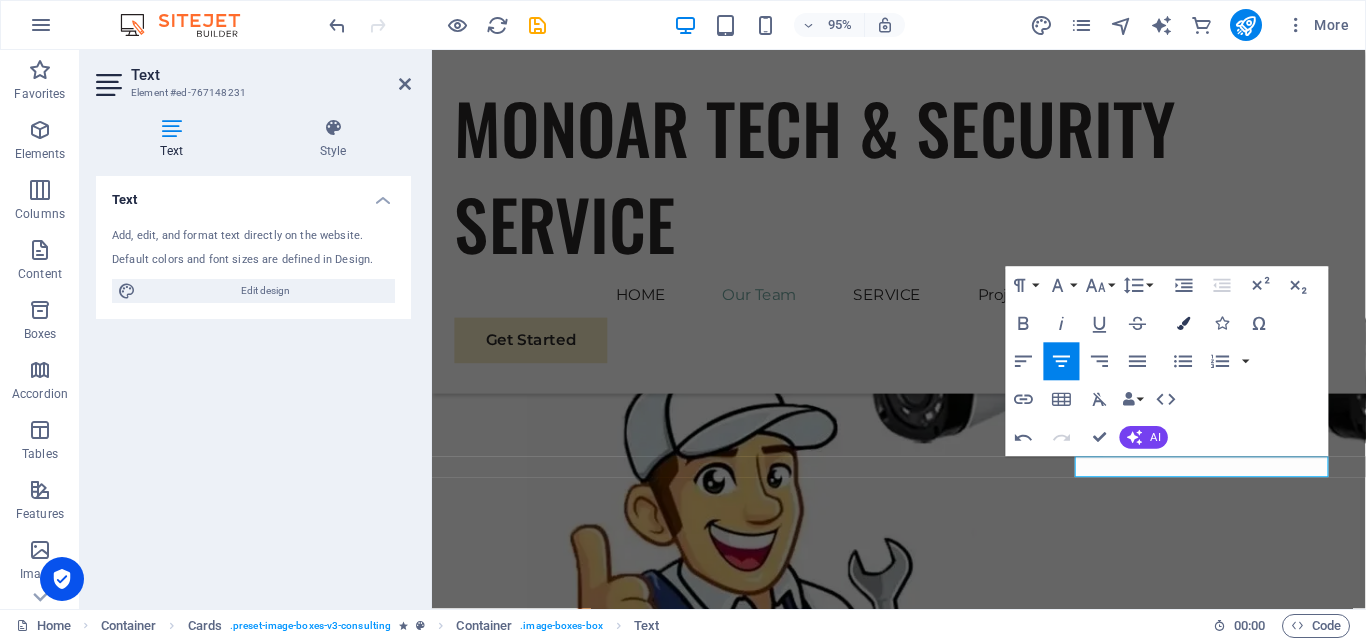 click at bounding box center [1183, 323] 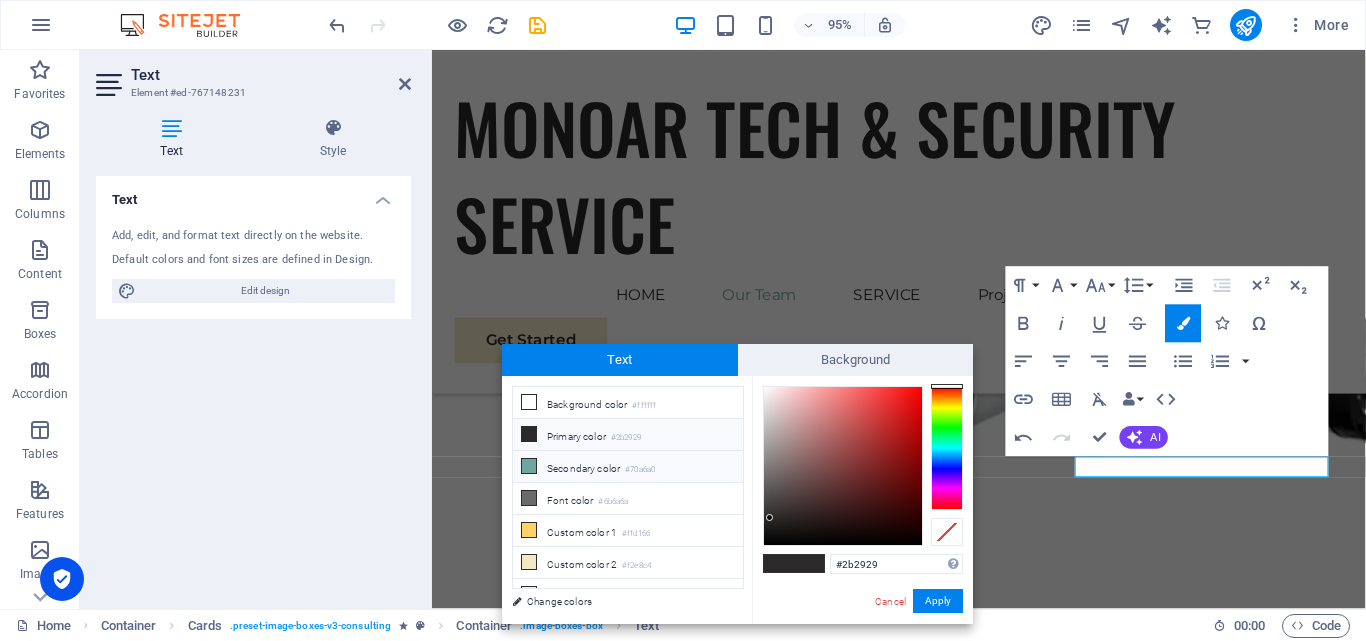 click on "Secondary color
#70a6a0" at bounding box center [628, 467] 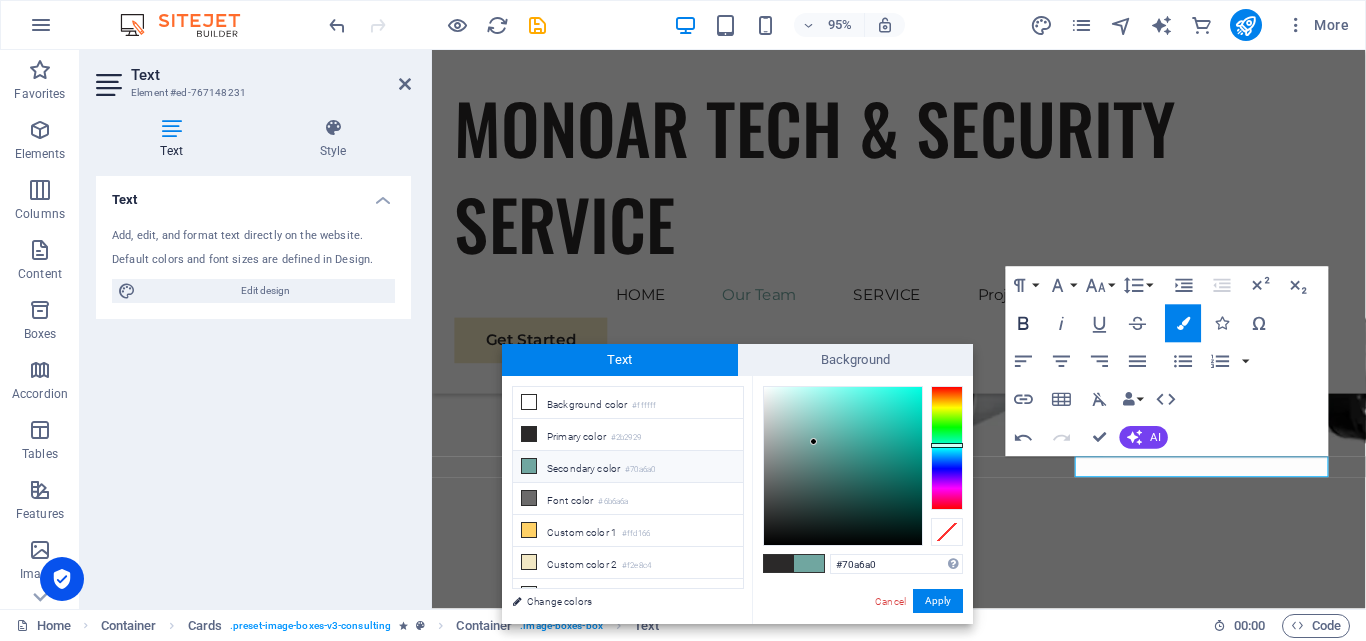 click 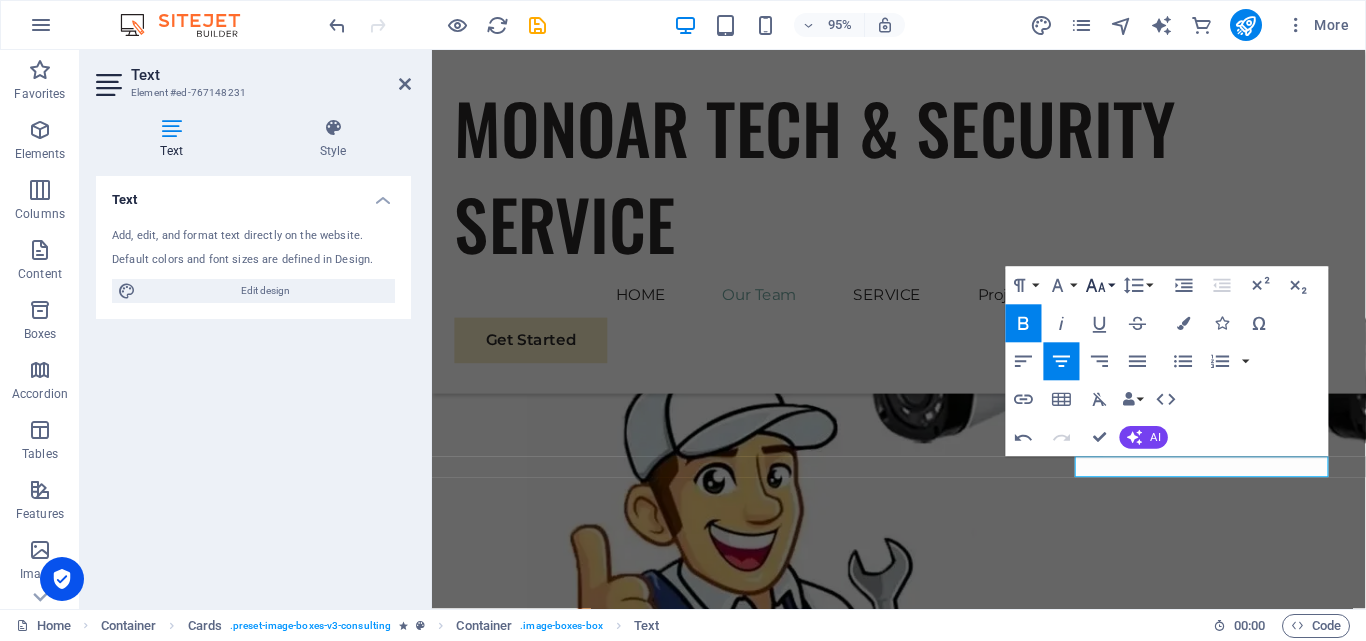 click 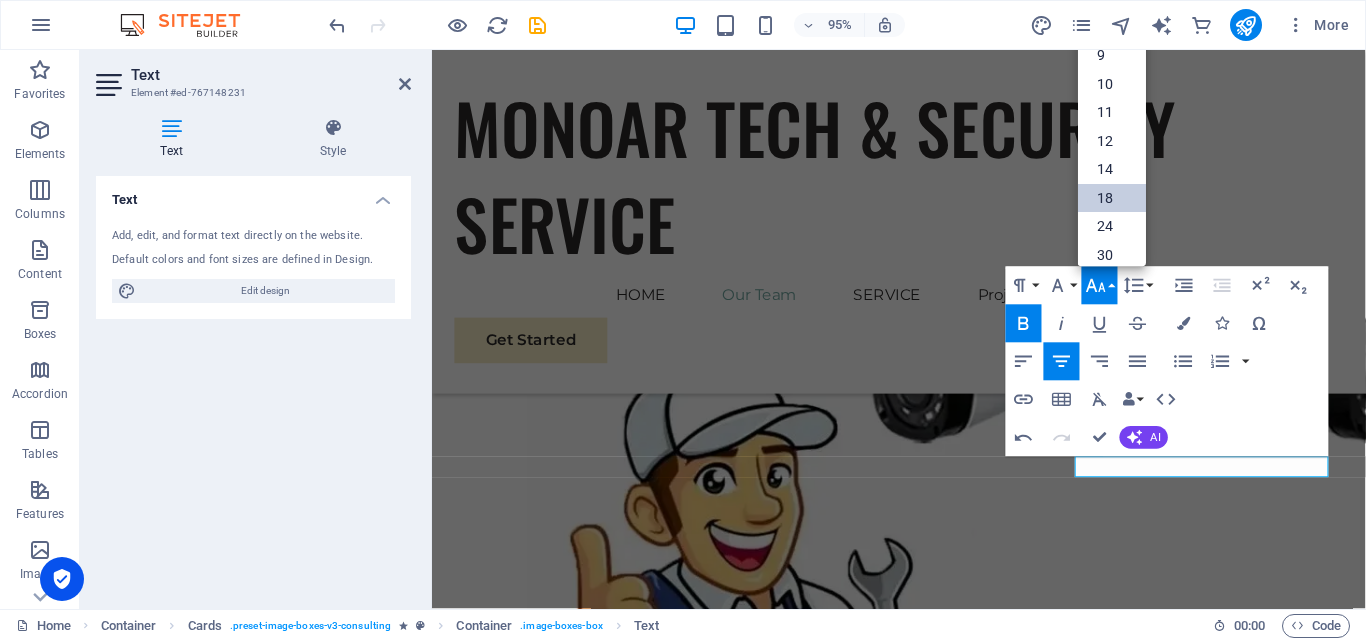 click on "18" at bounding box center [1112, 198] 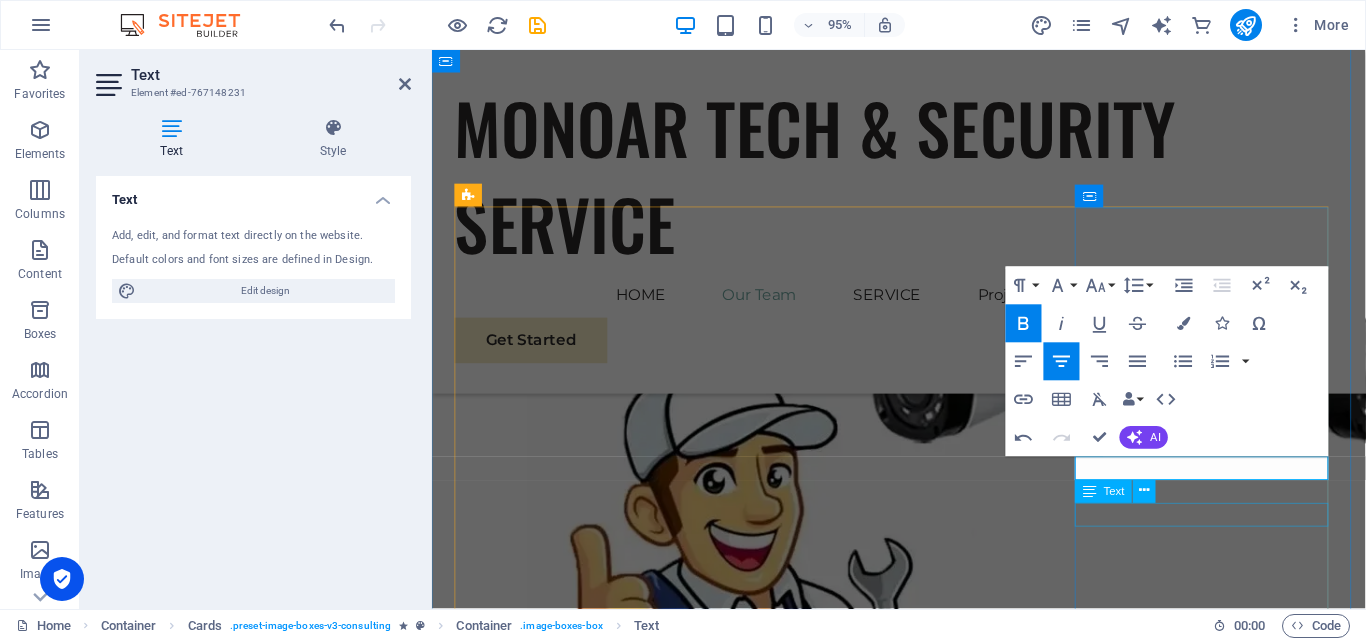 click on "Strategy Consultant" at bounding box center (592, 3002) 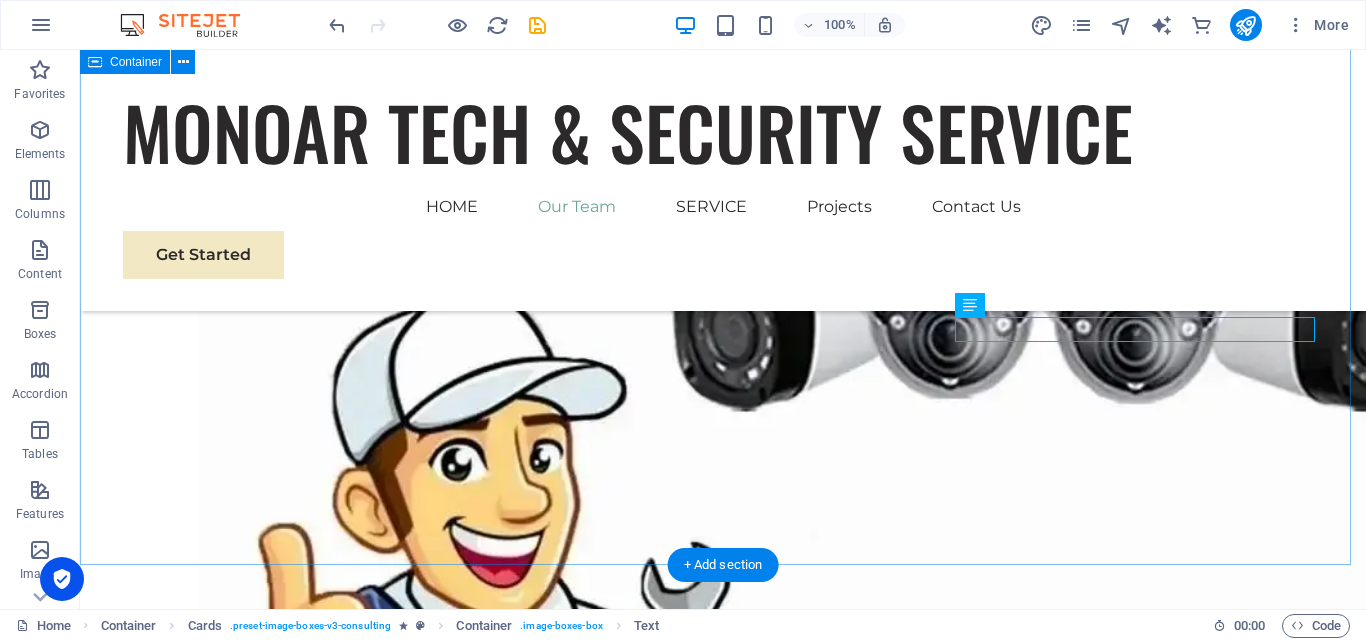 scroll, scrollTop: 2795, scrollLeft: 0, axis: vertical 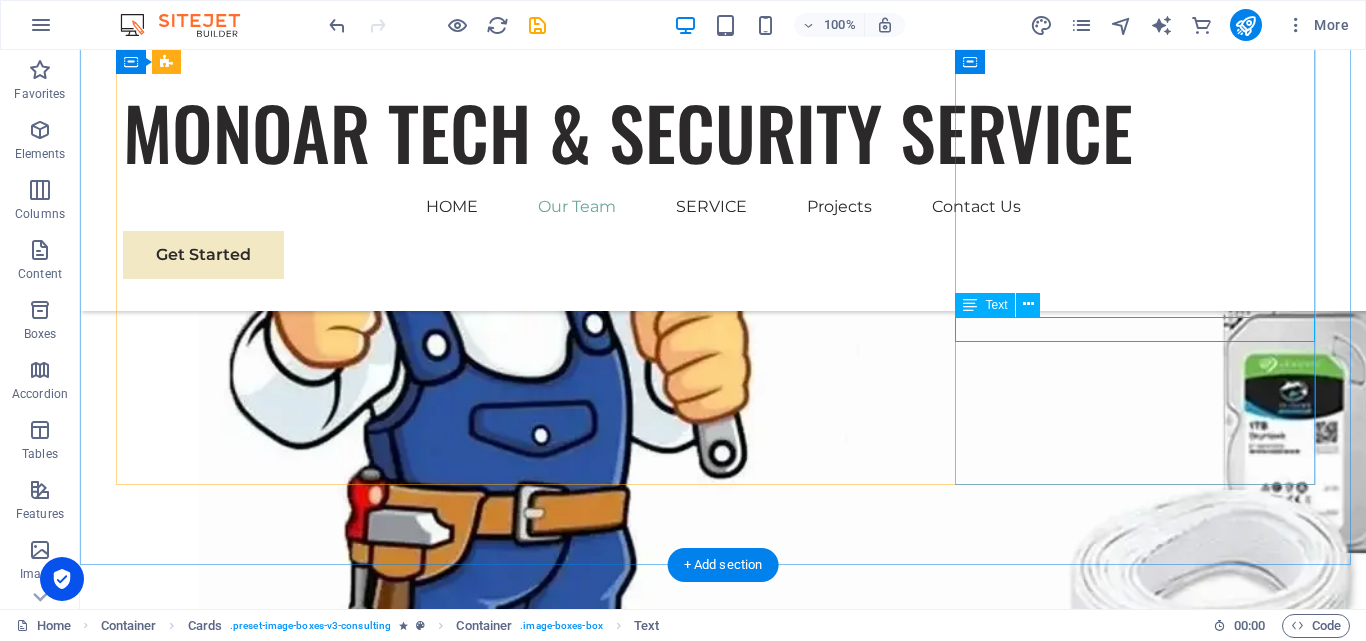 click on "Strategy Consultant" at bounding box center (303, 2947) 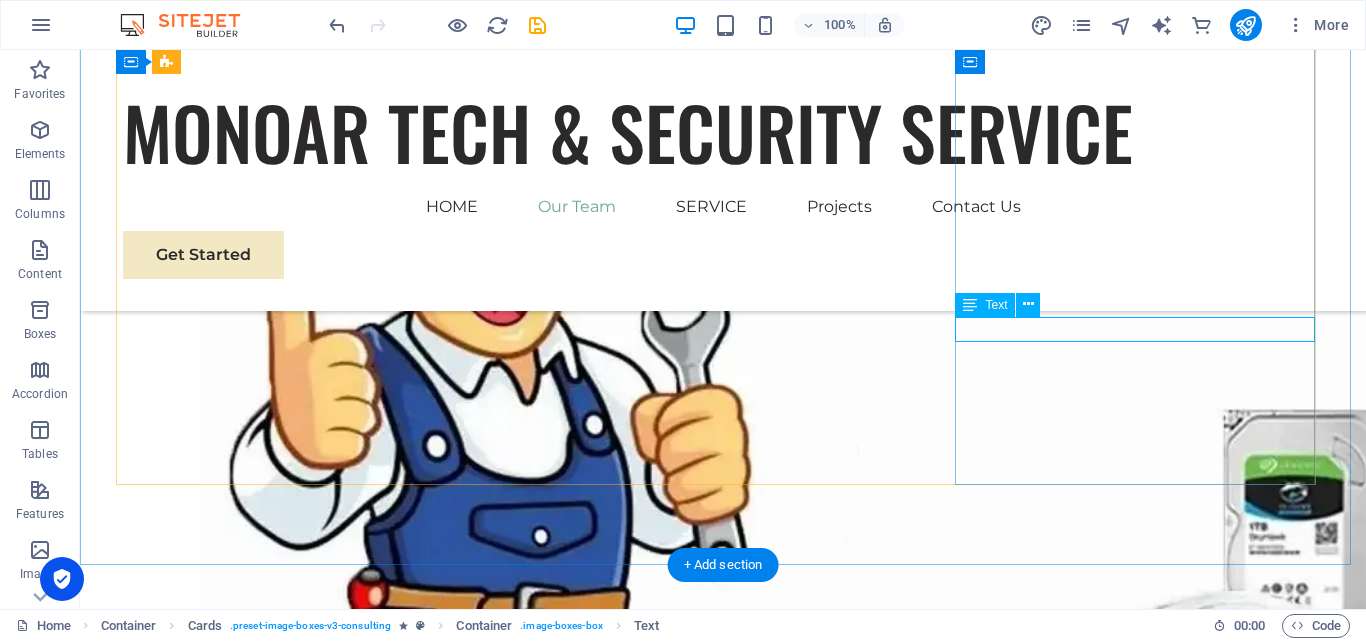 scroll, scrollTop: 2736, scrollLeft: 0, axis: vertical 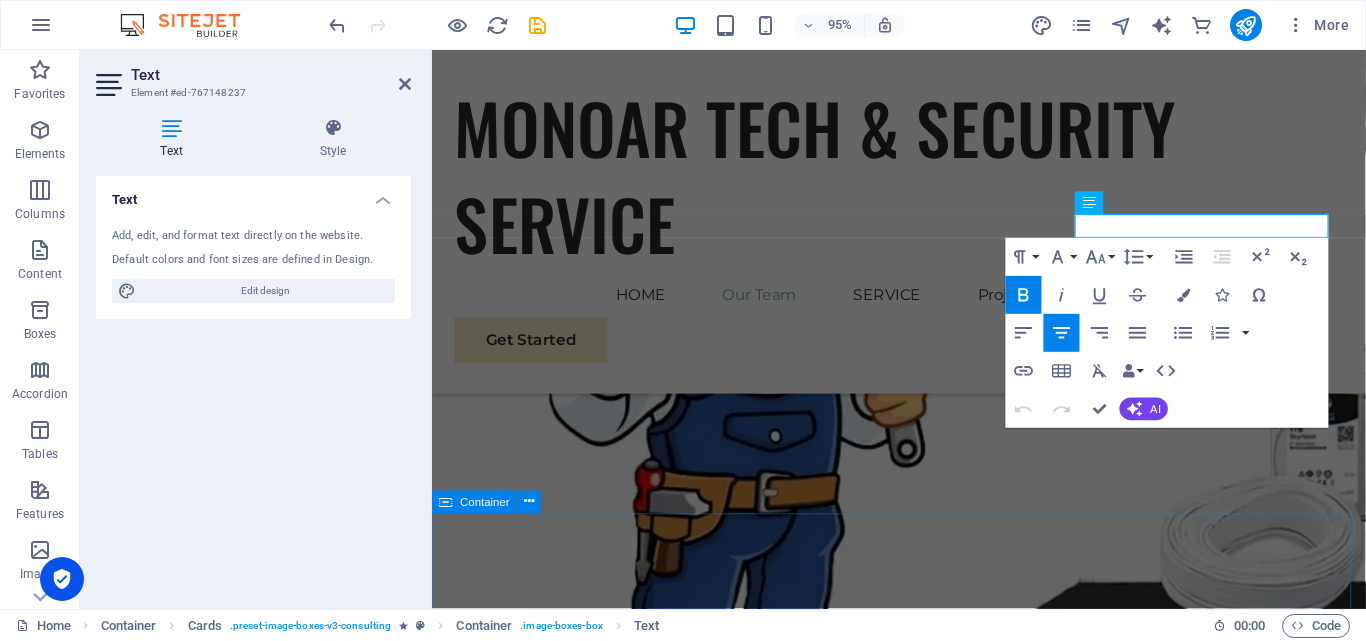 click on "Our Strengths Explore our full range of services to discover how we can tailor our expertise to meet your unique business needs. Customer Needs Strategic Business Planning Market Research and Analysis Sustainability Integration" at bounding box center [923, 3551] 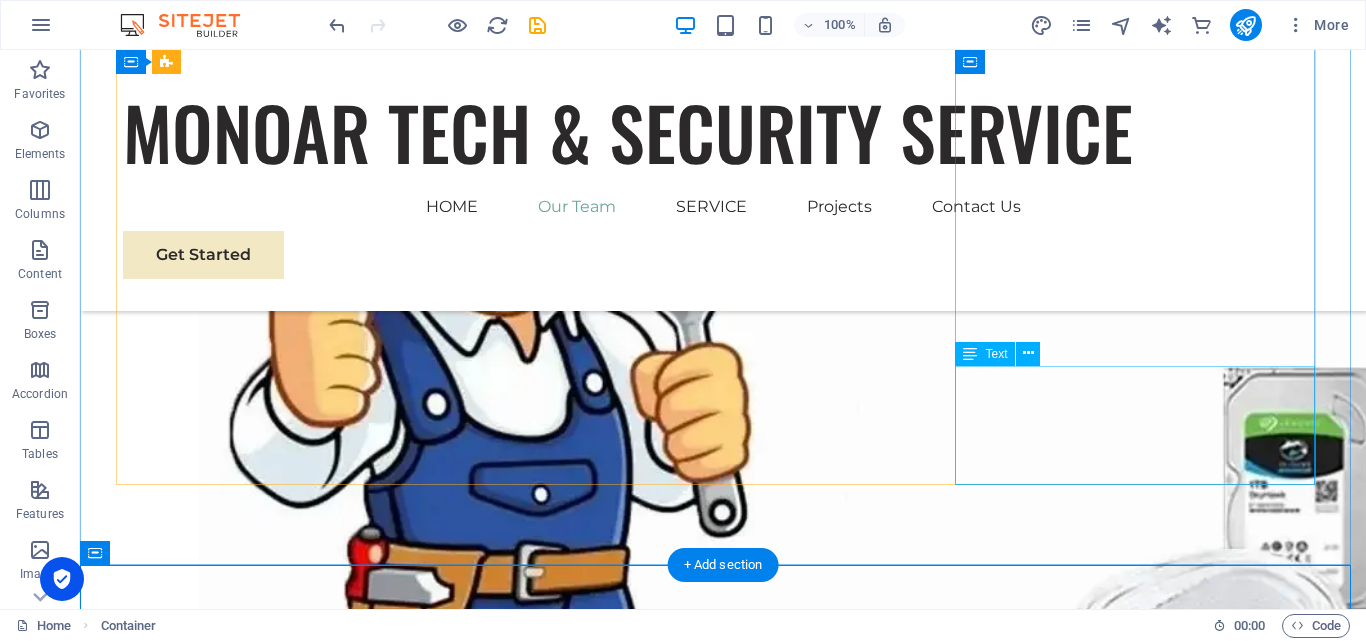 scroll, scrollTop: 2795, scrollLeft: 0, axis: vertical 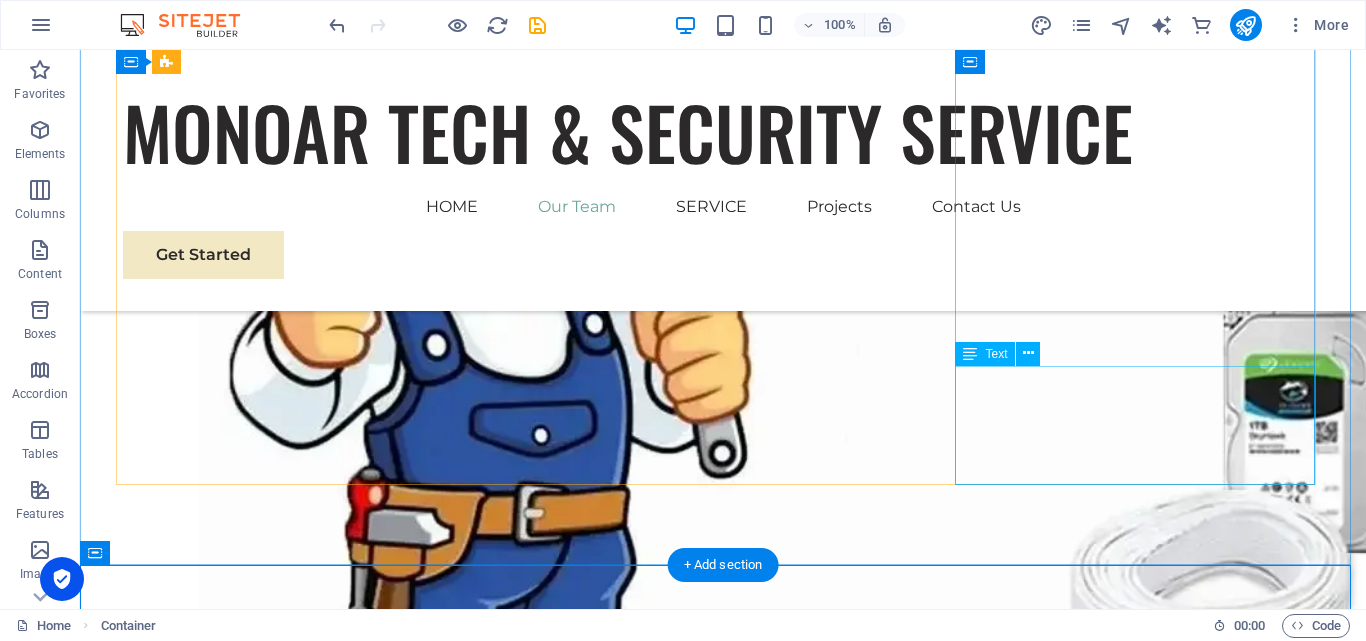 click on "Our Strategy Consultant crafts innovative plans and strategy to drive growth and profitability for clients world wide." at bounding box center [303, 3044] 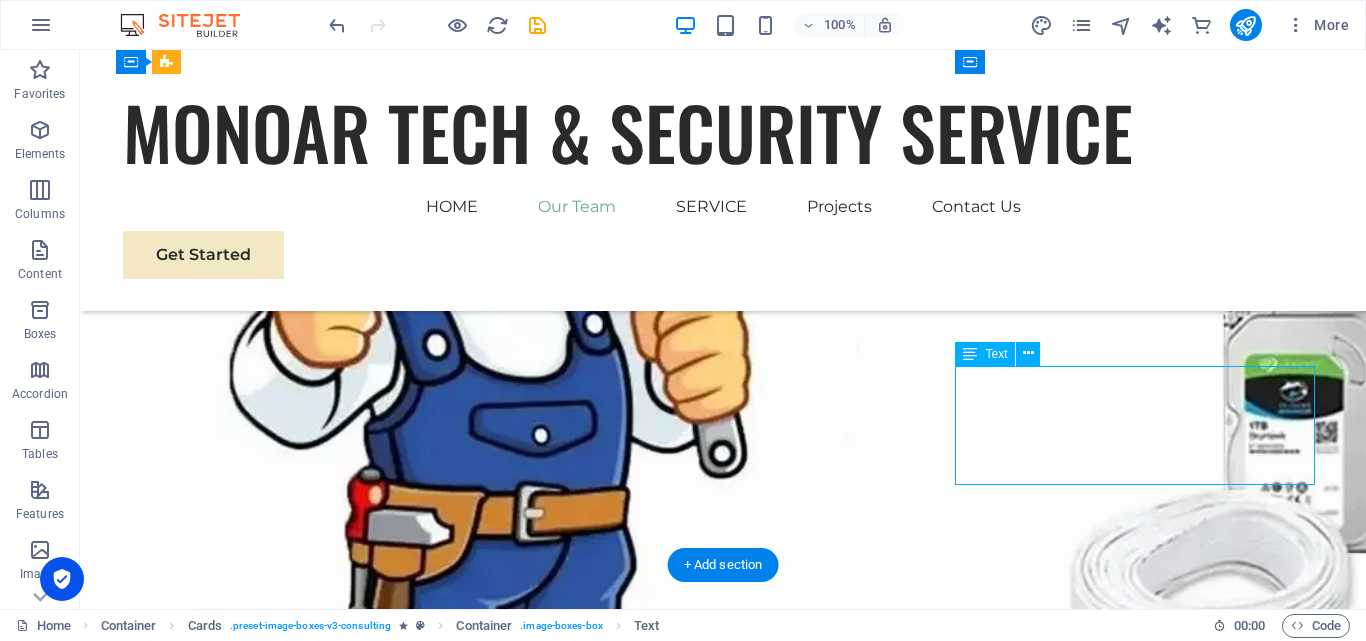 click on "Our Strategy Consultant crafts innovative plans and strategy to drive growth and profitability for clients world wide." at bounding box center [303, 3044] 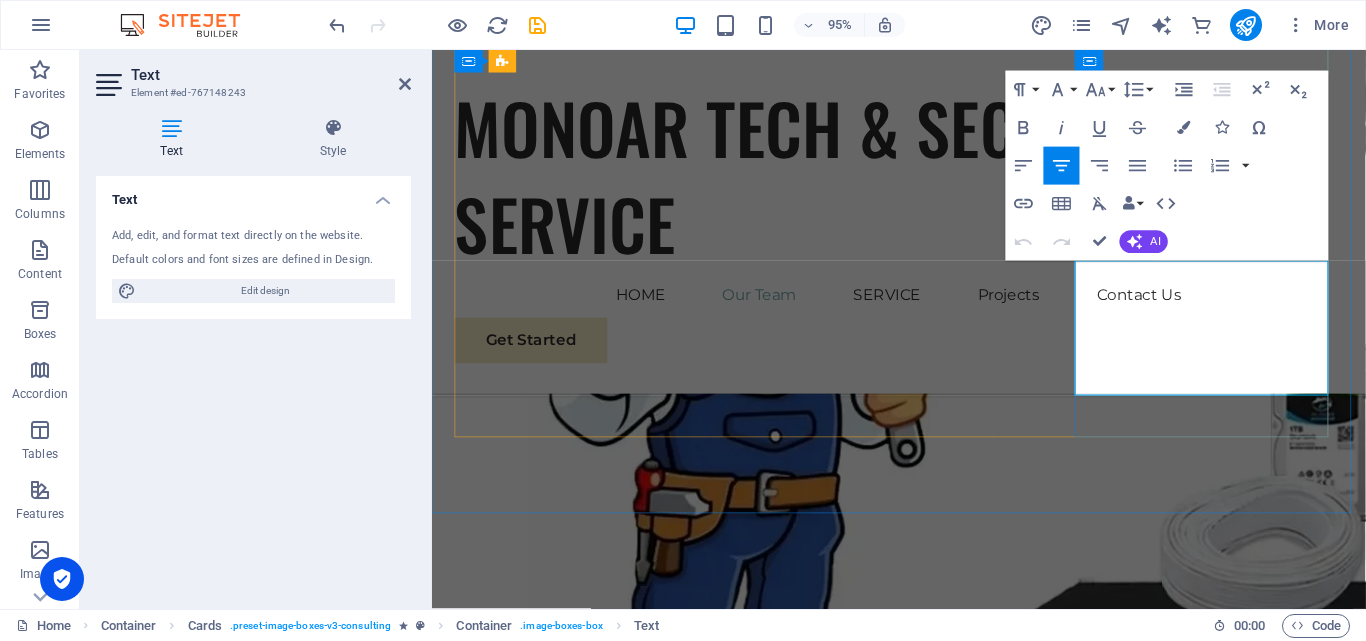scroll, scrollTop: 2636, scrollLeft: 0, axis: vertical 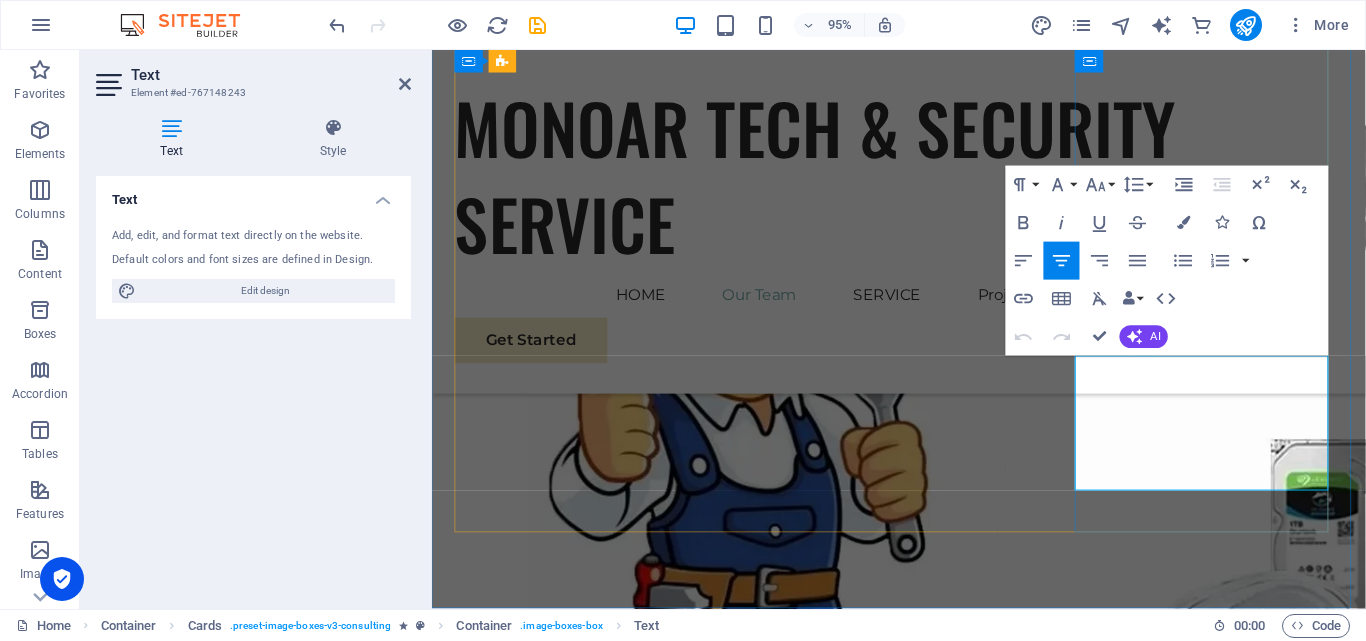 click on "Our Strategy Consultant crafts innovative plans and strategy to drive growth and profitability for clients world wide." at bounding box center [592, 2892] 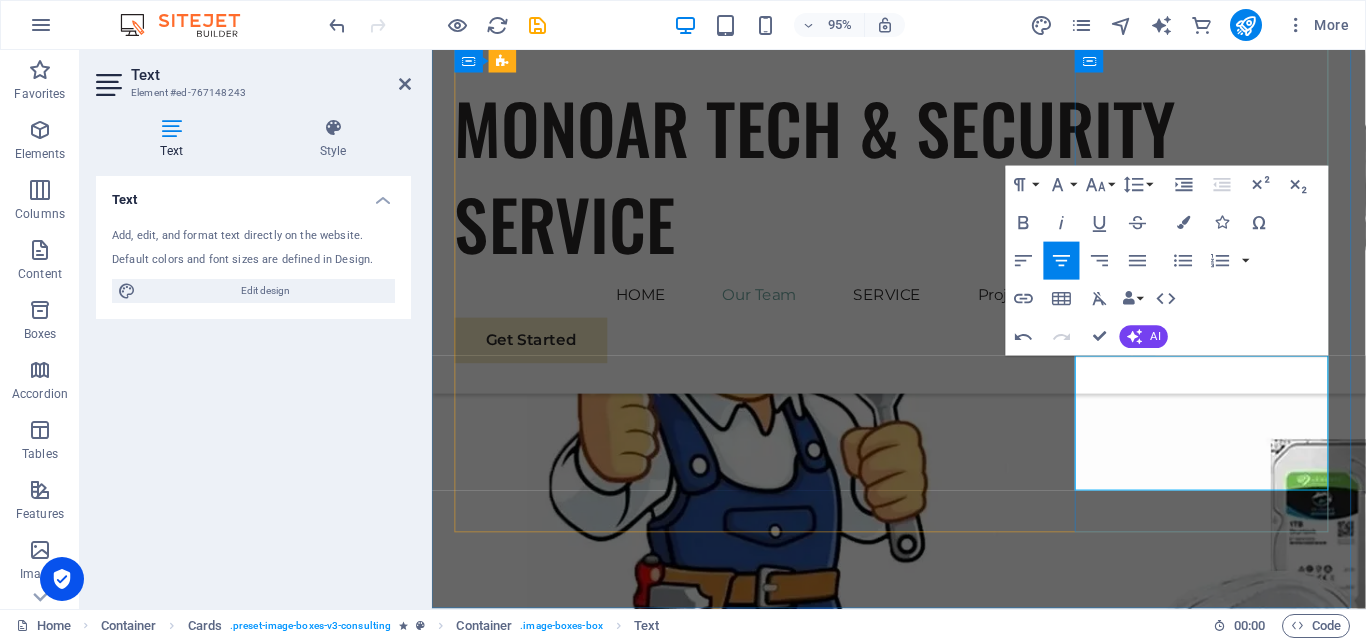 click on "Our technical expret crafts innovative plans and strategy to drive growth and profitability for clients world wide." at bounding box center (592, 2892) 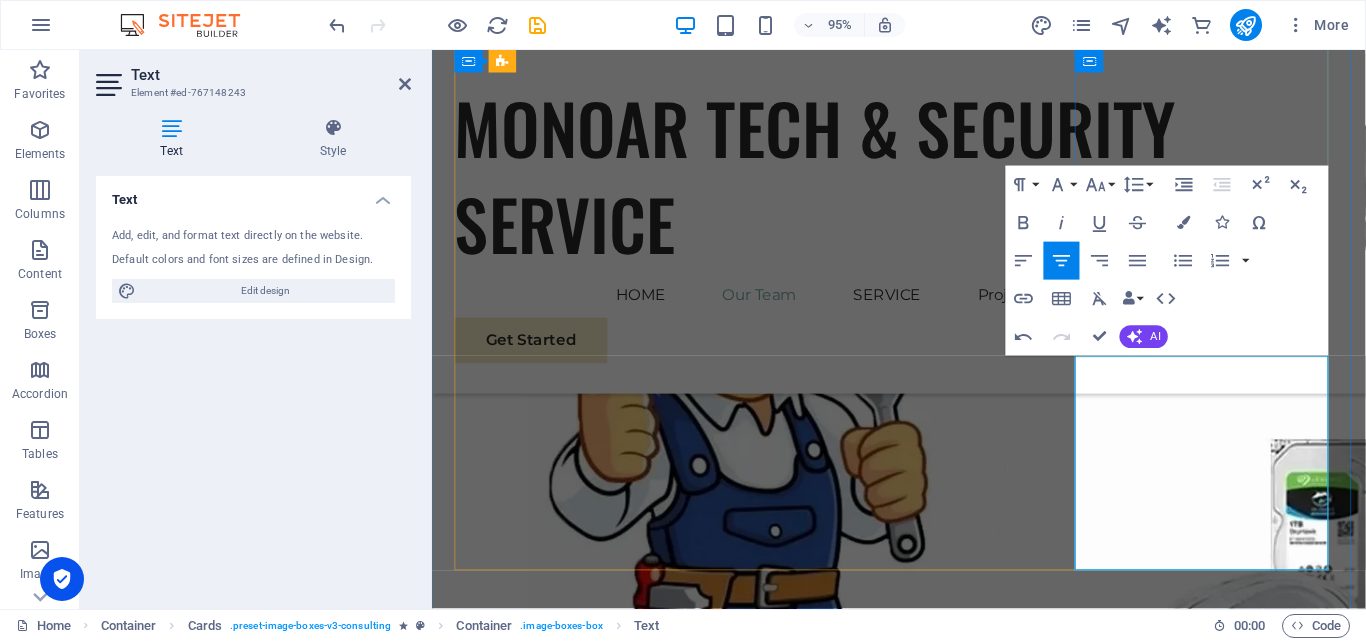 click on "Our technical expert crafts innovative plans and  technician is  responsible for installing, configuring, and maintaining CCTV systems and their components" at bounding box center (592, 2934) 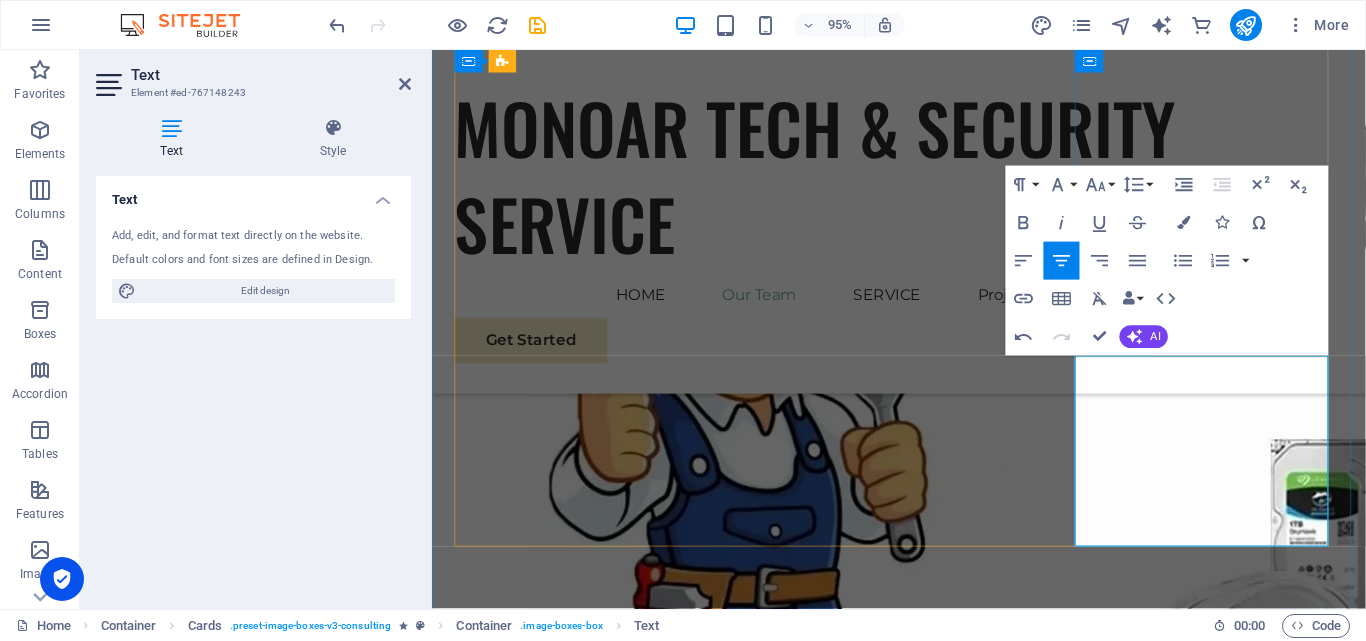 drag, startPoint x: 1318, startPoint y: 426, endPoint x: 1193, endPoint y: 424, distance: 125.016 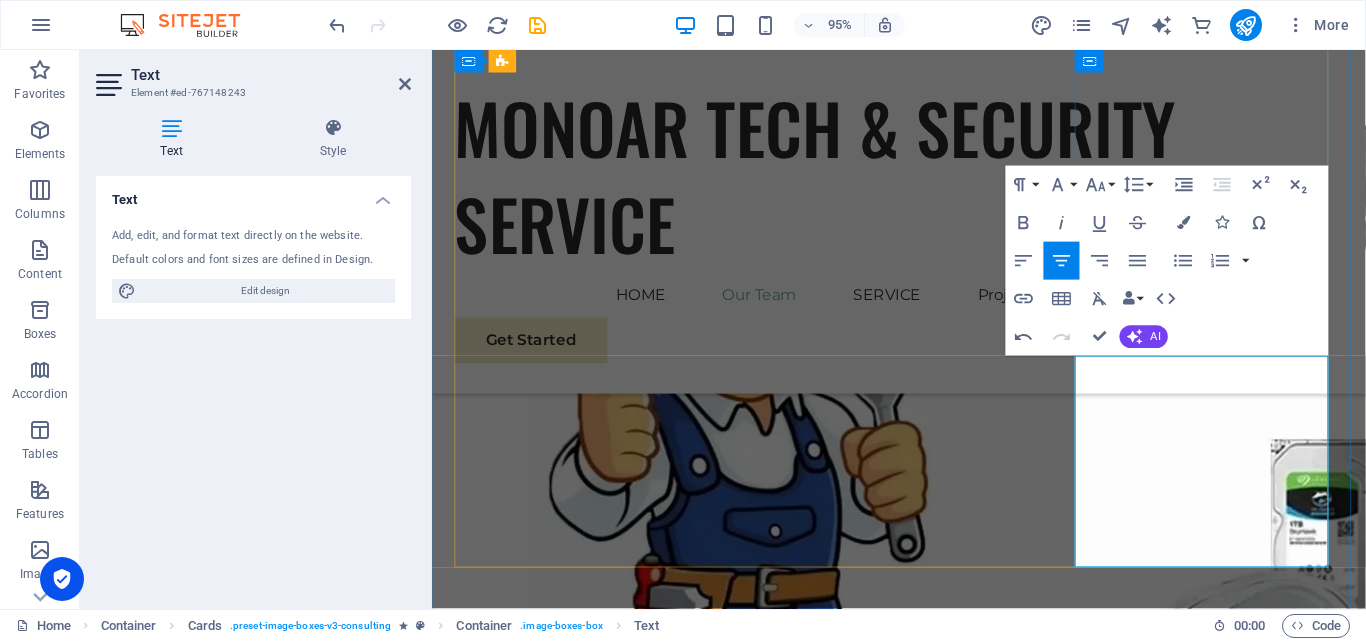 drag, startPoint x: 1310, startPoint y: 480, endPoint x: 1182, endPoint y: 481, distance: 128.0039 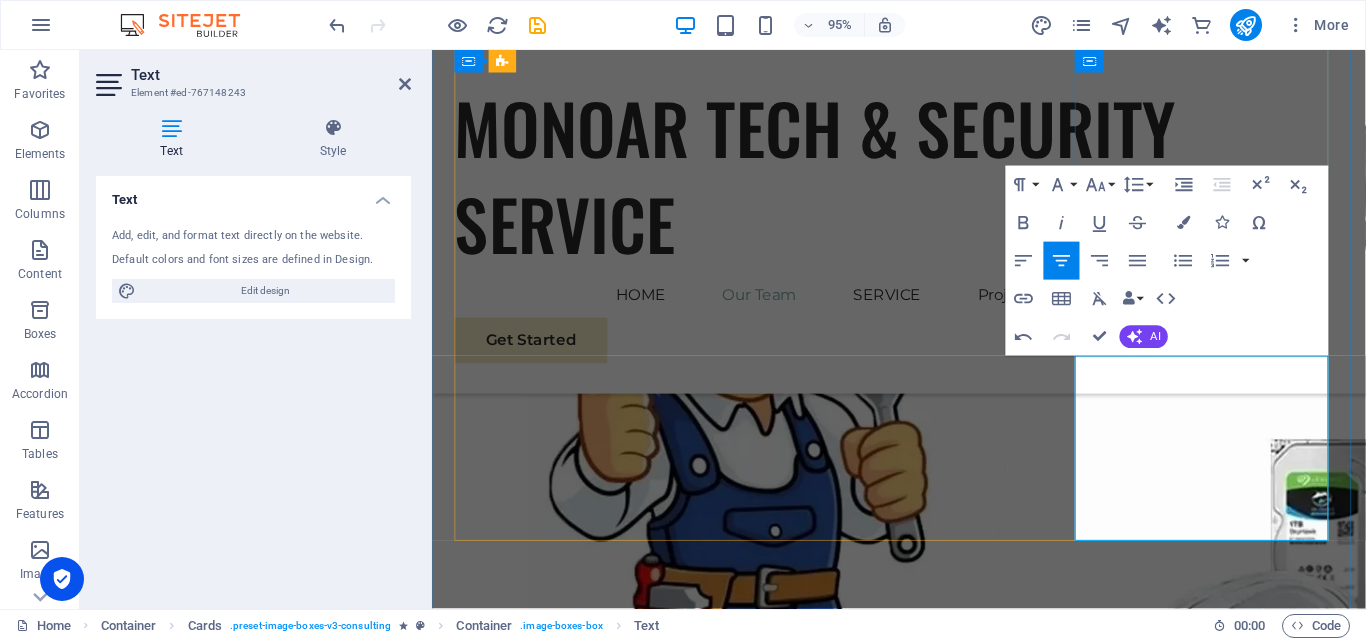 click on "maintaining CCTV systems and their components" at bounding box center (592, 2962) 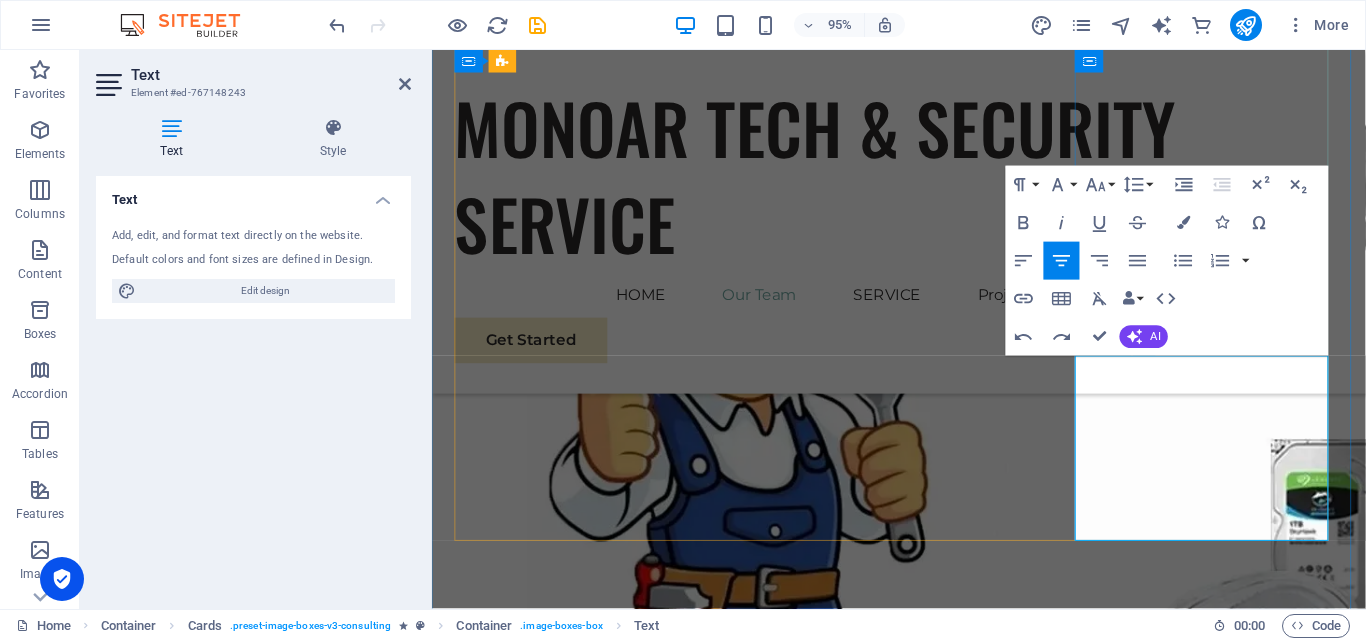 click on "maintaning CCTV systems and their components" at bounding box center (592, 2962) 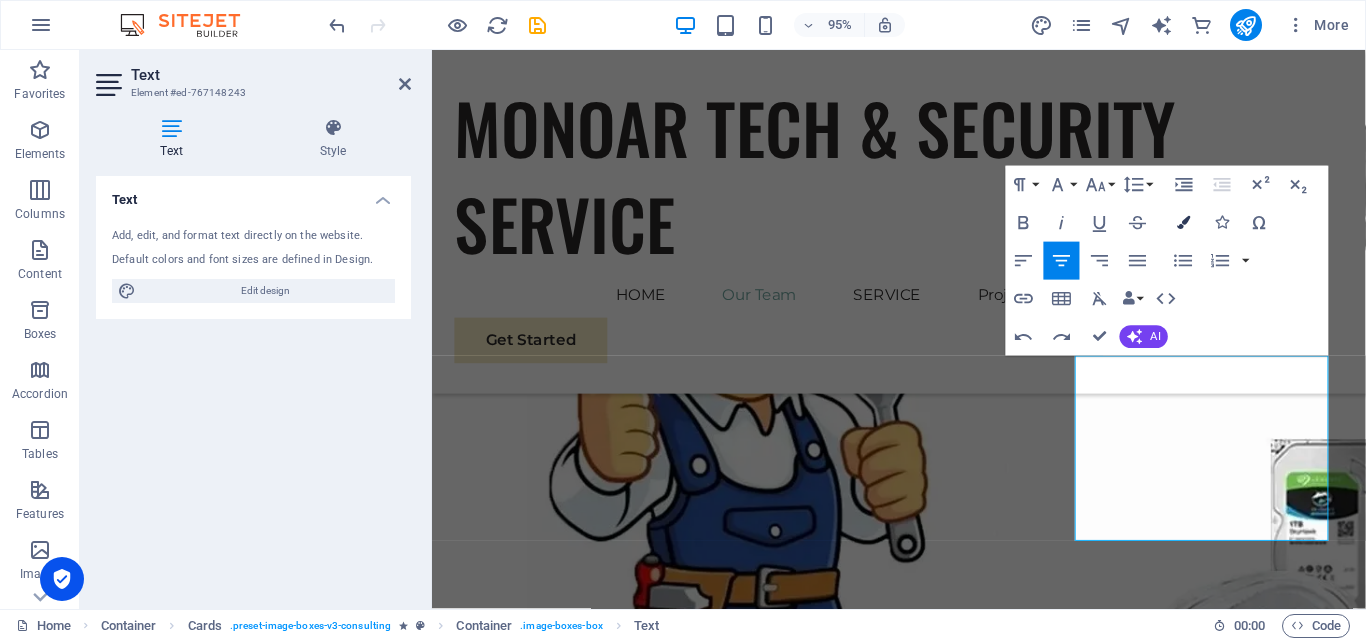click on "Colors" at bounding box center (1184, 223) 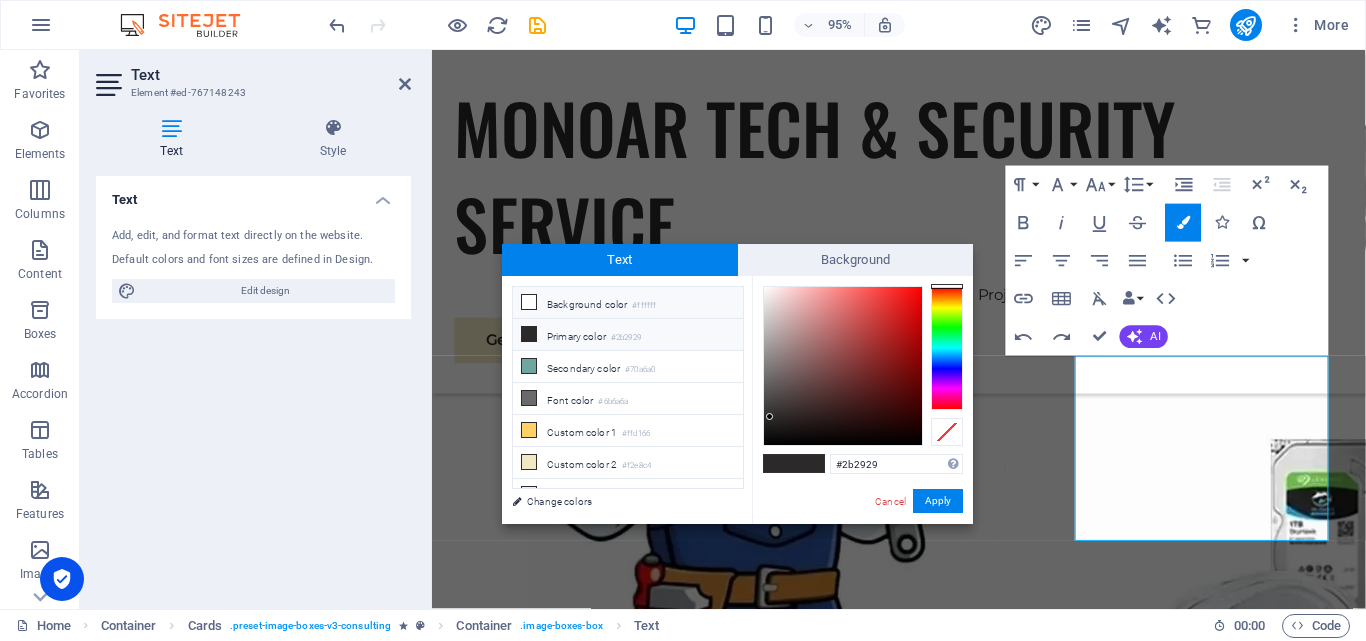 click at bounding box center (529, 302) 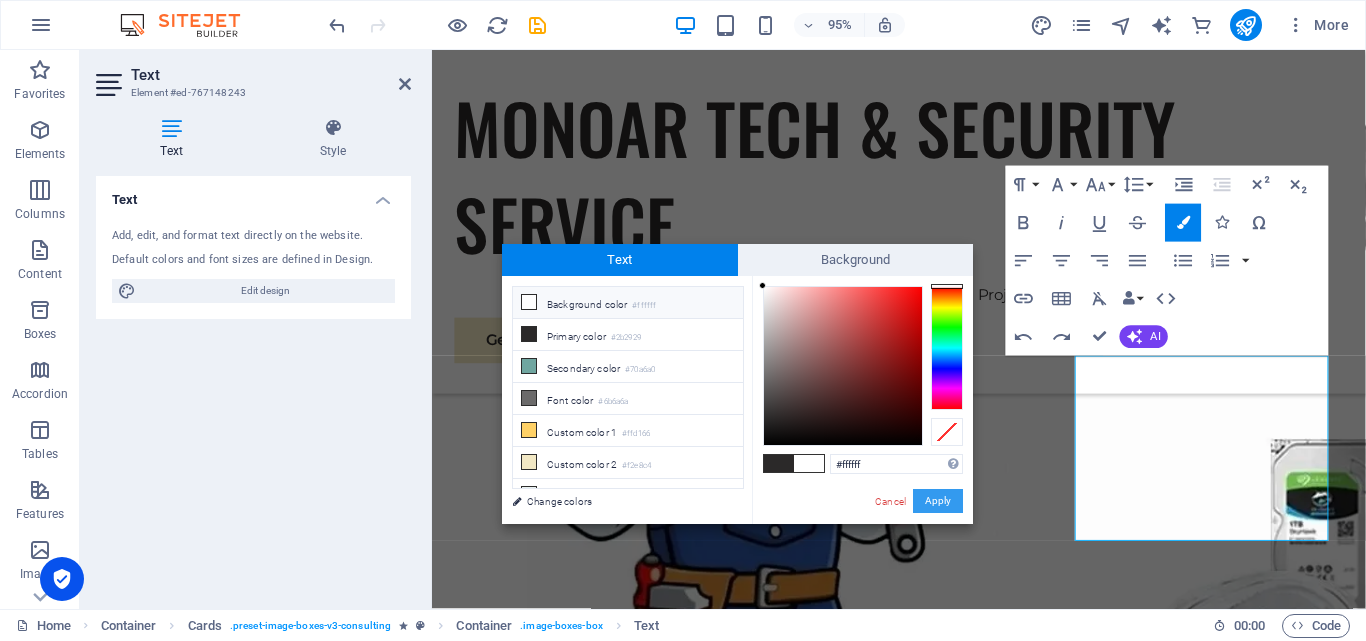 click on "Apply" at bounding box center [938, 501] 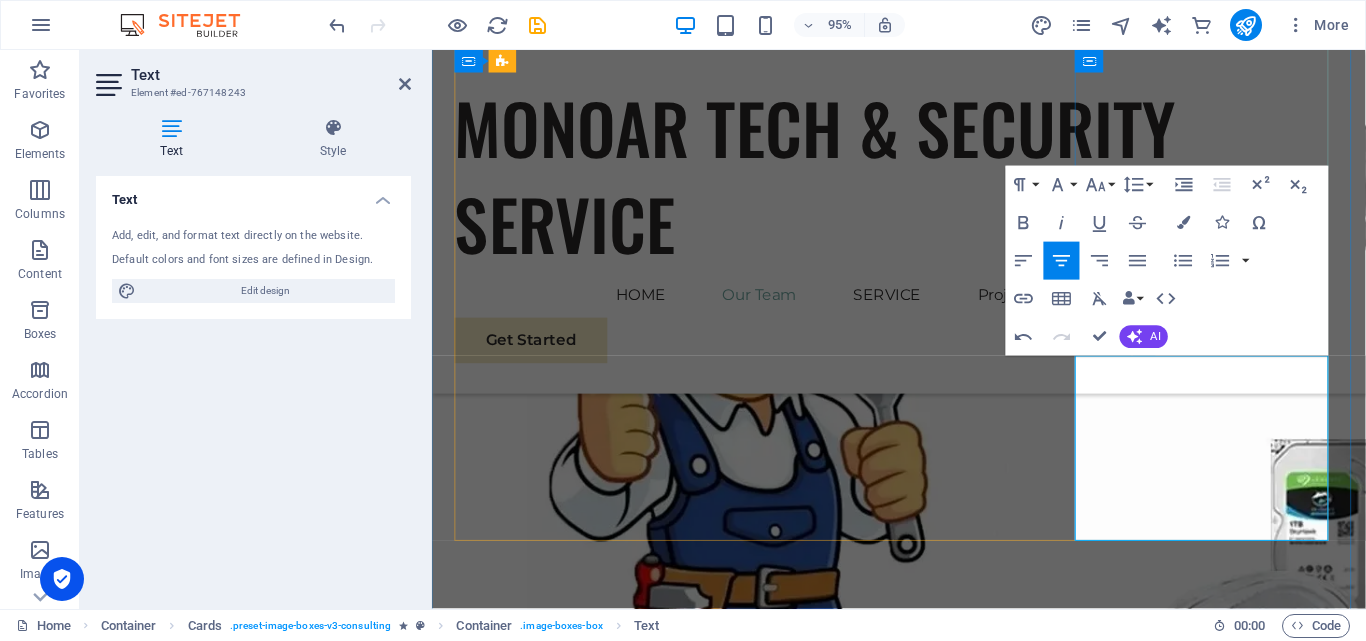 click on "​ ​  maintaning CCTV systems and their components" at bounding box center [608, 2953] 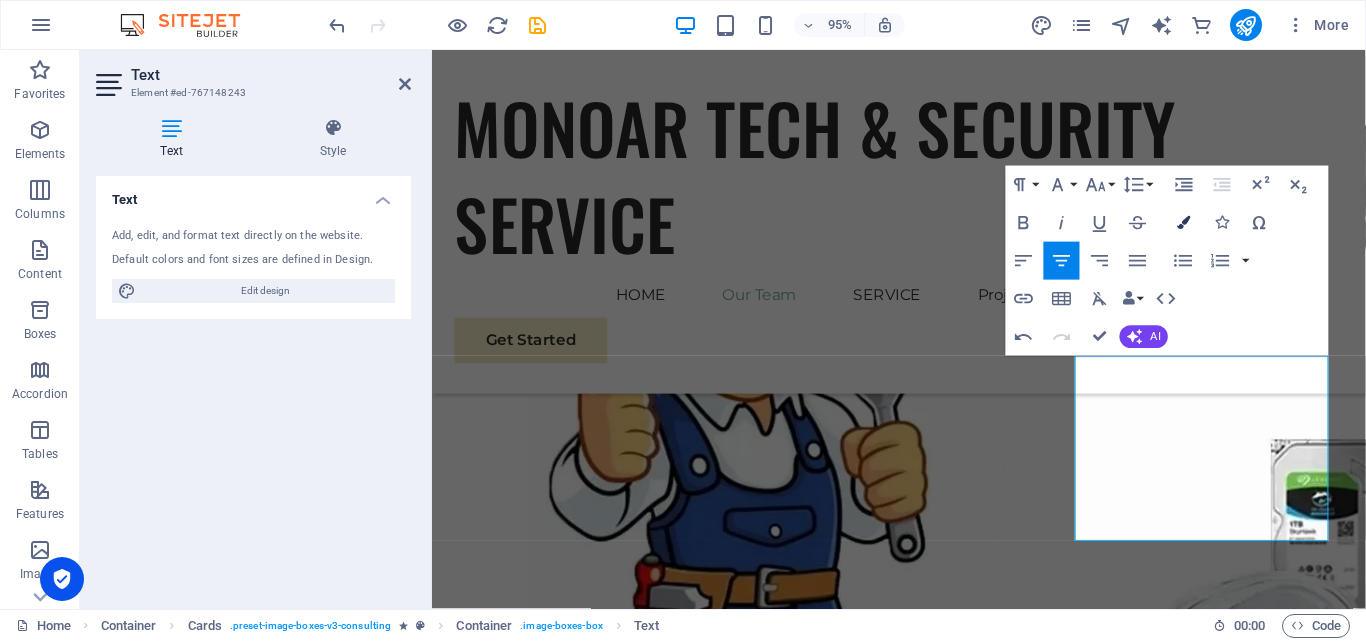 click on "Colors" at bounding box center [1184, 223] 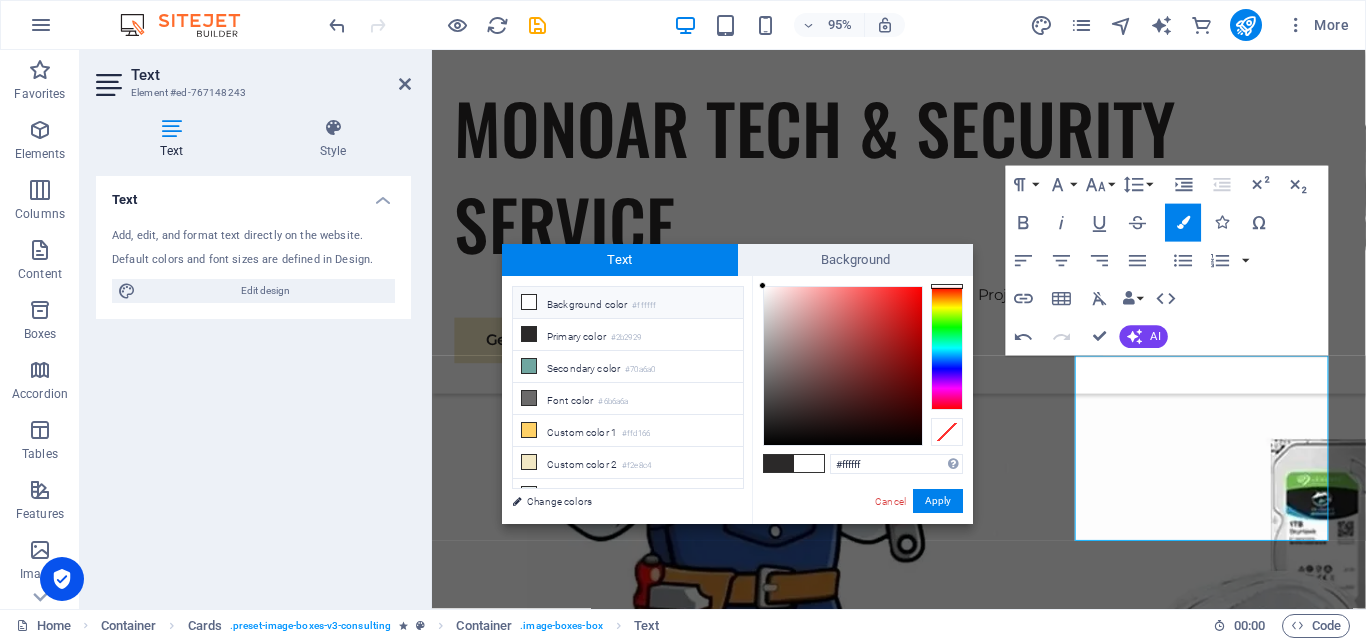 click at bounding box center (529, 302) 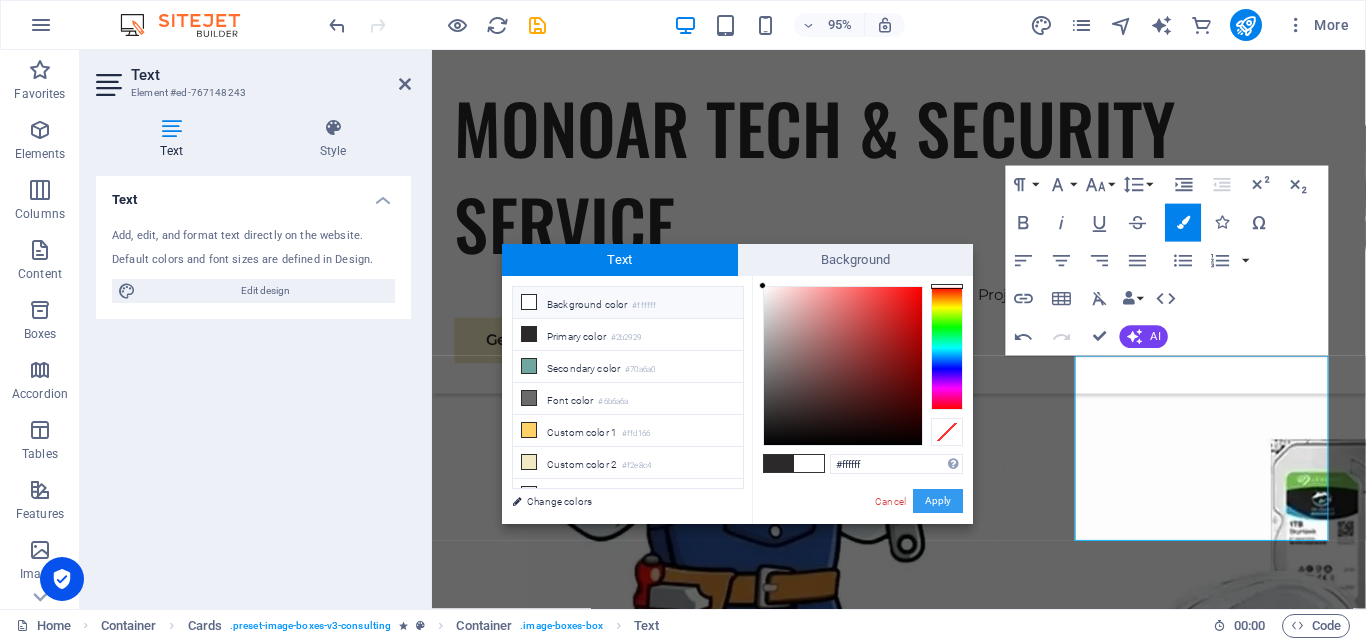 click on "Apply" at bounding box center [938, 501] 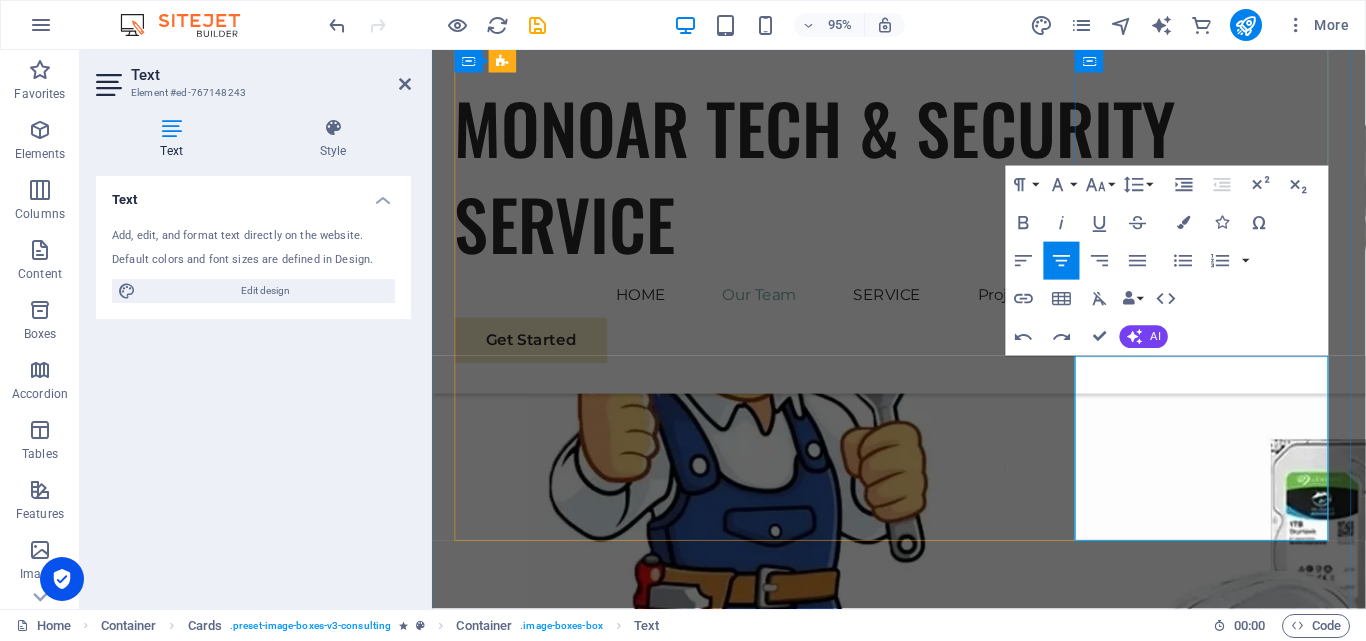 click on "maintaning CCTV systems and their components" at bounding box center [592, 2962] 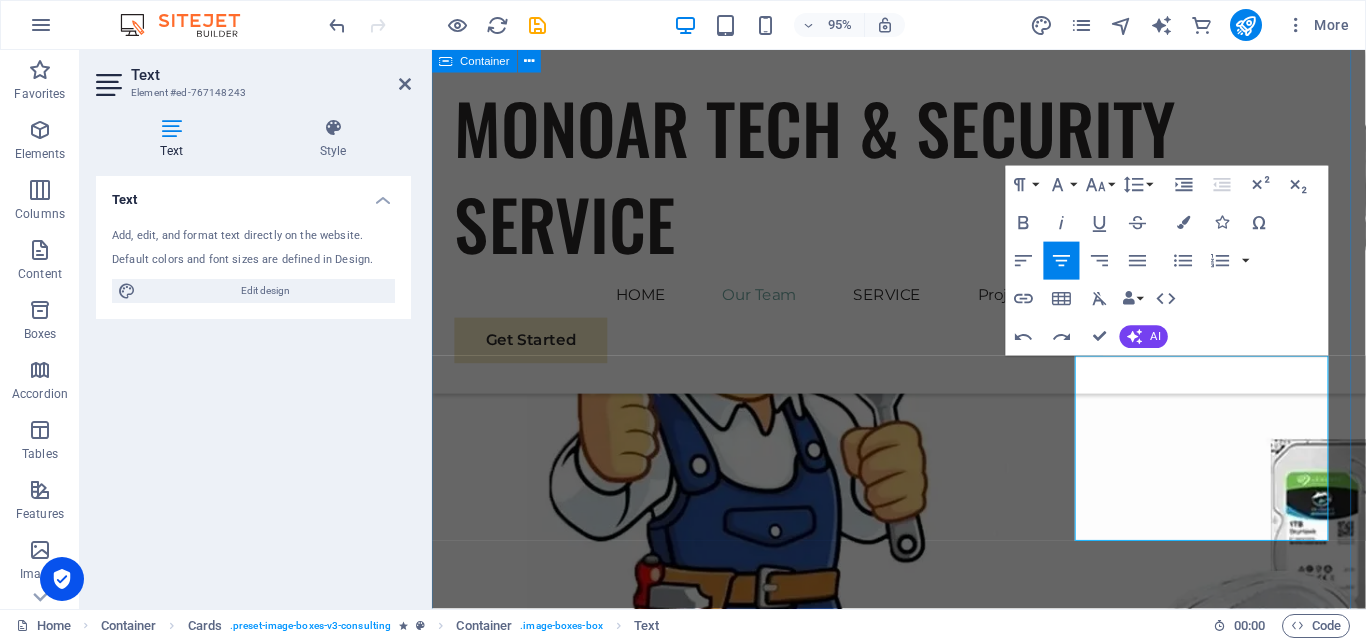 click on "Our Team Our dedicated team is here to guide you through every step of your journey towards sustainable success. Together, we will create a strategy that aligns your business goals with a greener and more prosperous future. MD [PERSON_NAME] Advisor & CEO Our Sustainable Advisor specializes in sustainable security solutions, guiding clients toward user friendly and successful practices. [PERSON_NAME] Business Analyst Our Business Analyst extracts insights from data, helping clients make informed decisions and optimize strategies. [PERSON_NAME] ATUL Strategy Consultant Our technical expert crafts innovative plans and installing,configuring,and    maintaning CCTV systems and their components" at bounding box center [923, 2132] 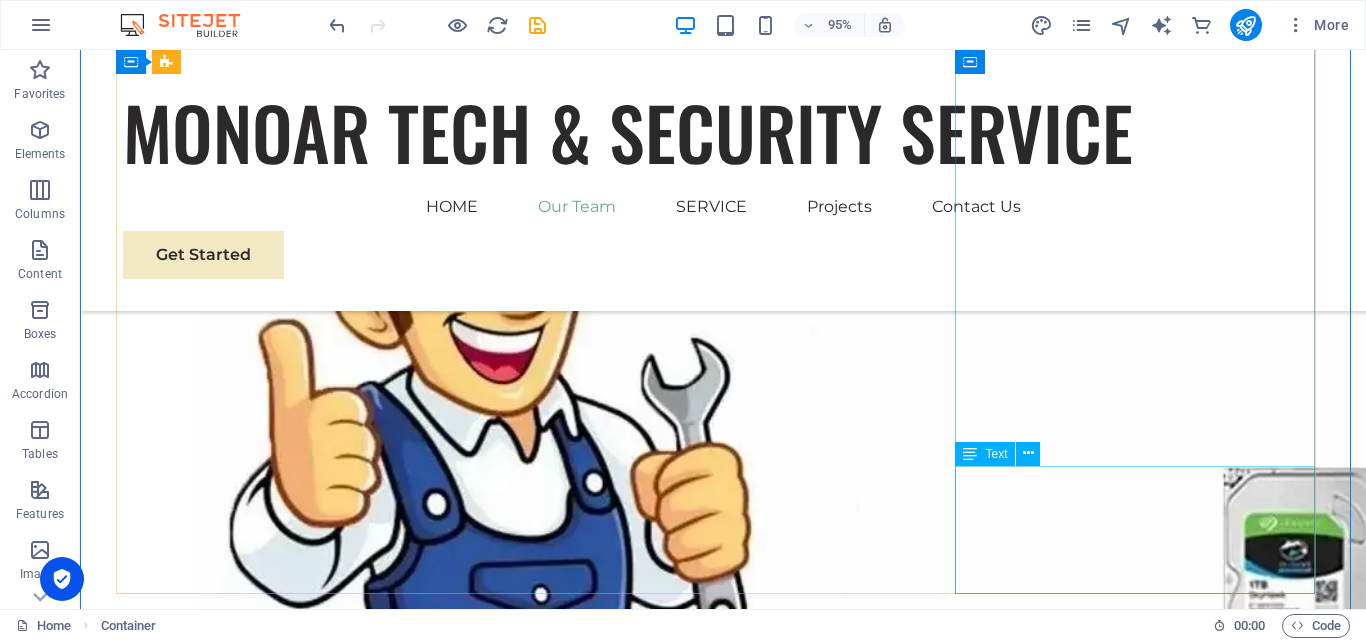 scroll, scrollTop: 2695, scrollLeft: 0, axis: vertical 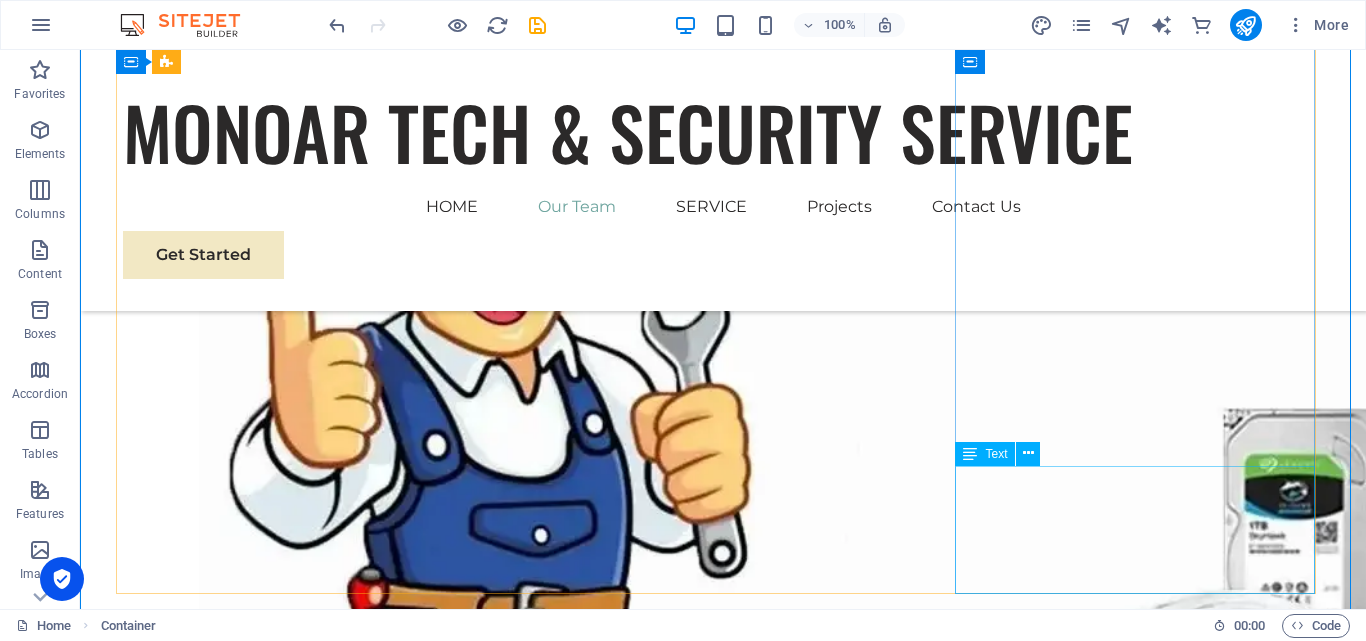 click on "Our technical expert crafts innovative plans and installing,configuring,and    maintaning CCTV systems and their components" at bounding box center [303, 3159] 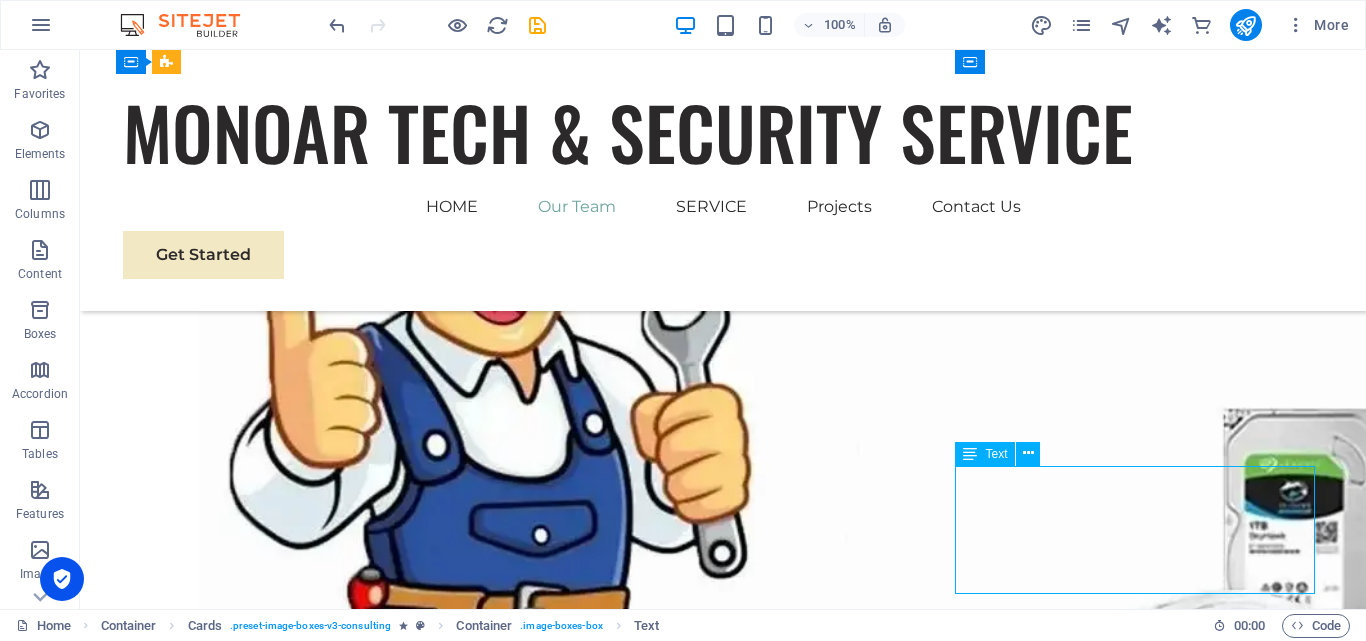 click on "Our technical expert crafts innovative plans and installing,configuring,and    maintaning CCTV systems and their components" at bounding box center (303, 3159) 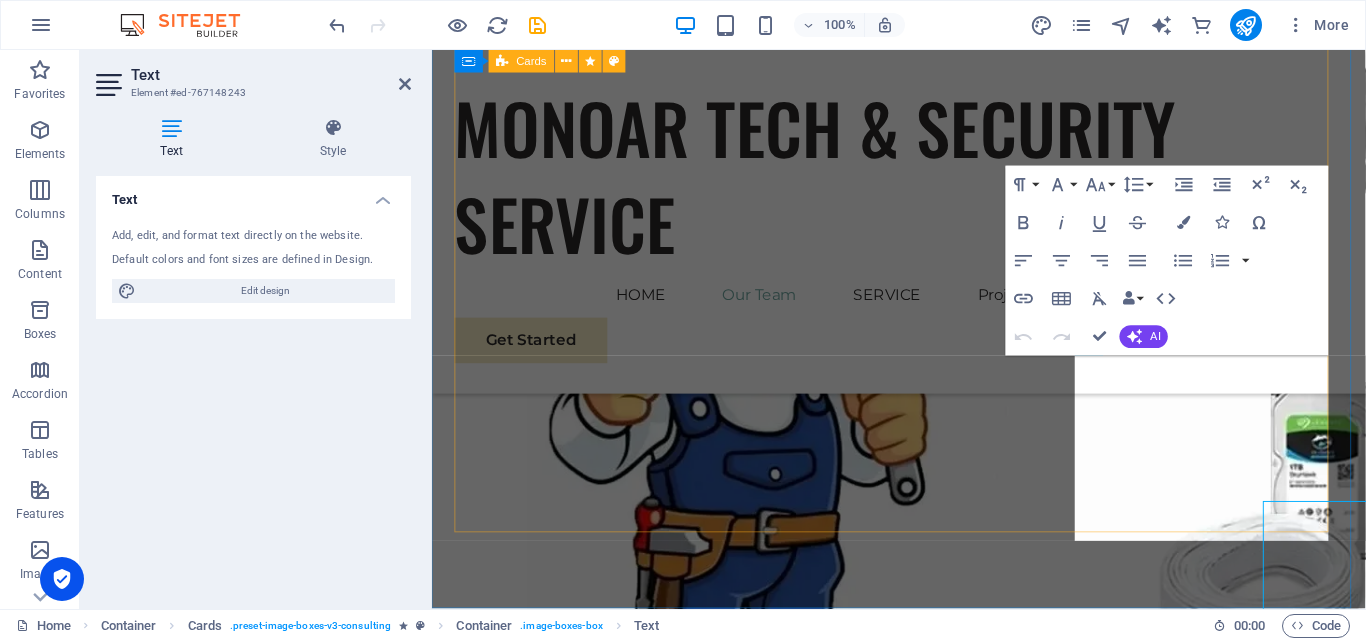 click on "MD [PERSON_NAME] Advisor & CEO Our Sustainable Advisor specializes in sustainable security solutions, guiding clients toward user friendly and successful practices. [PERSON_NAME] Business Analyst Our Business Analyst extracts insights from data, helping clients make informed decisions and optimize strategies. [PERSON_NAME] ATUL Strategy Consultant" at bounding box center [923, 2087] 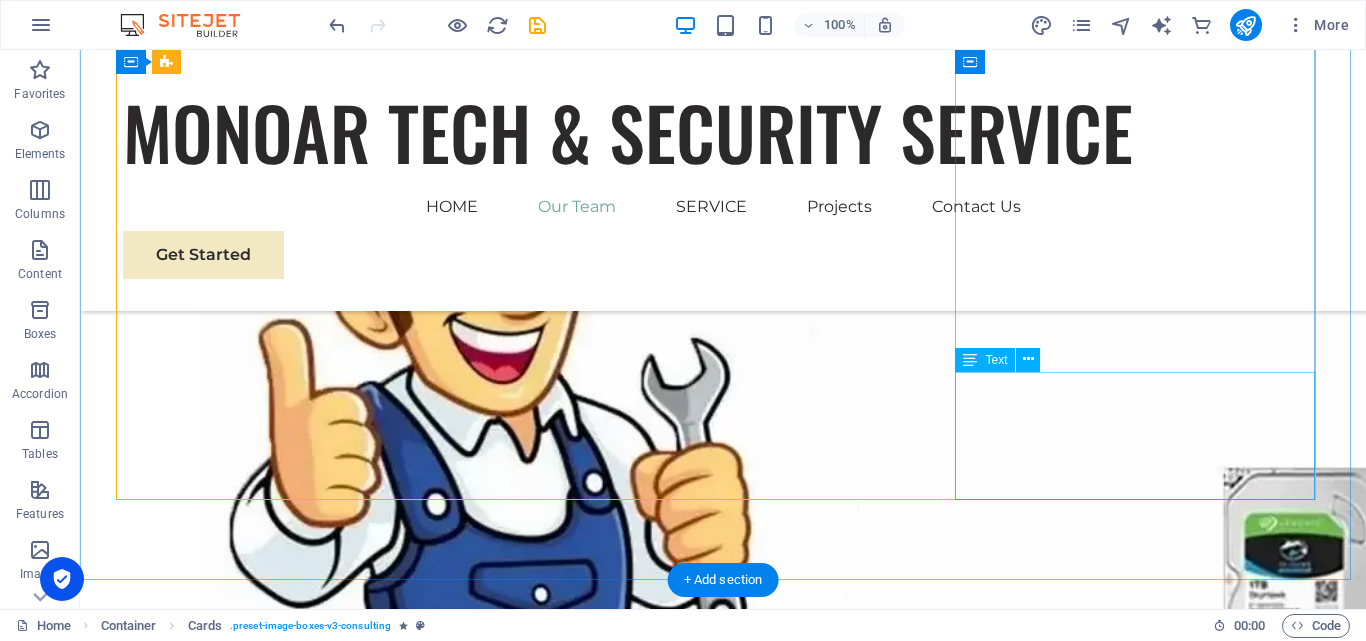 scroll, scrollTop: 2789, scrollLeft: 0, axis: vertical 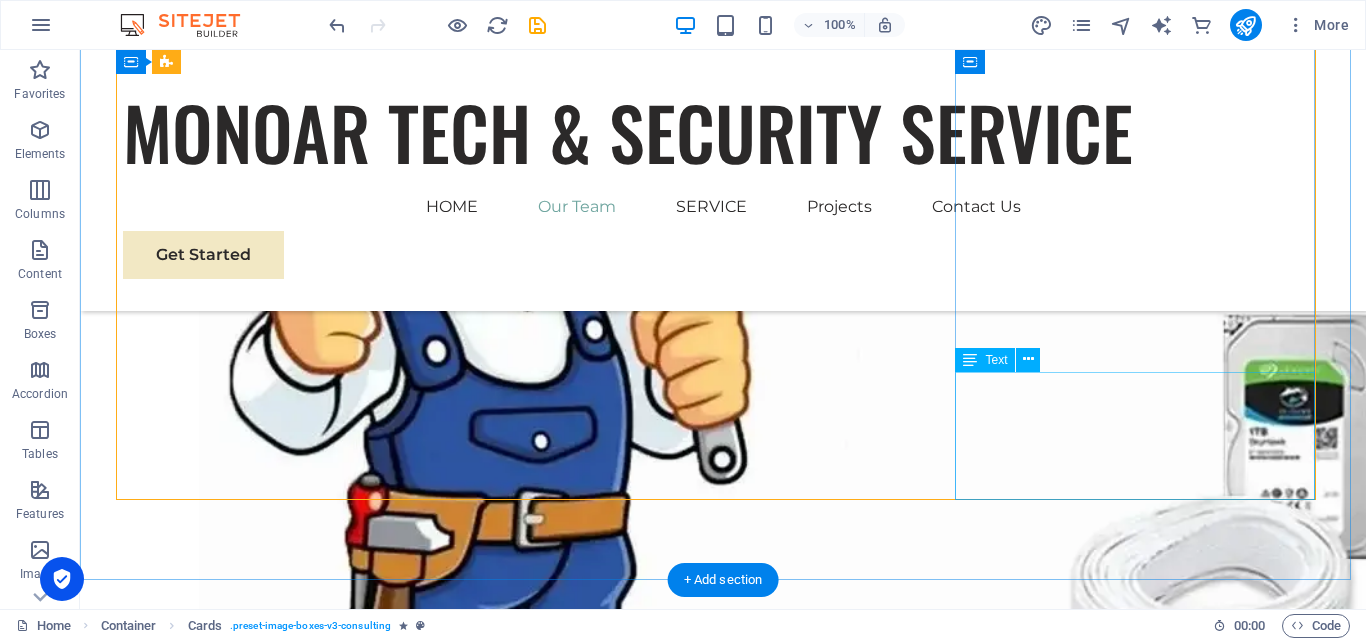 click on "Our technical expert crafts innovative plans and installing,configuring,and    maintaning CCTV systems and their components" at bounding box center (303, 3065) 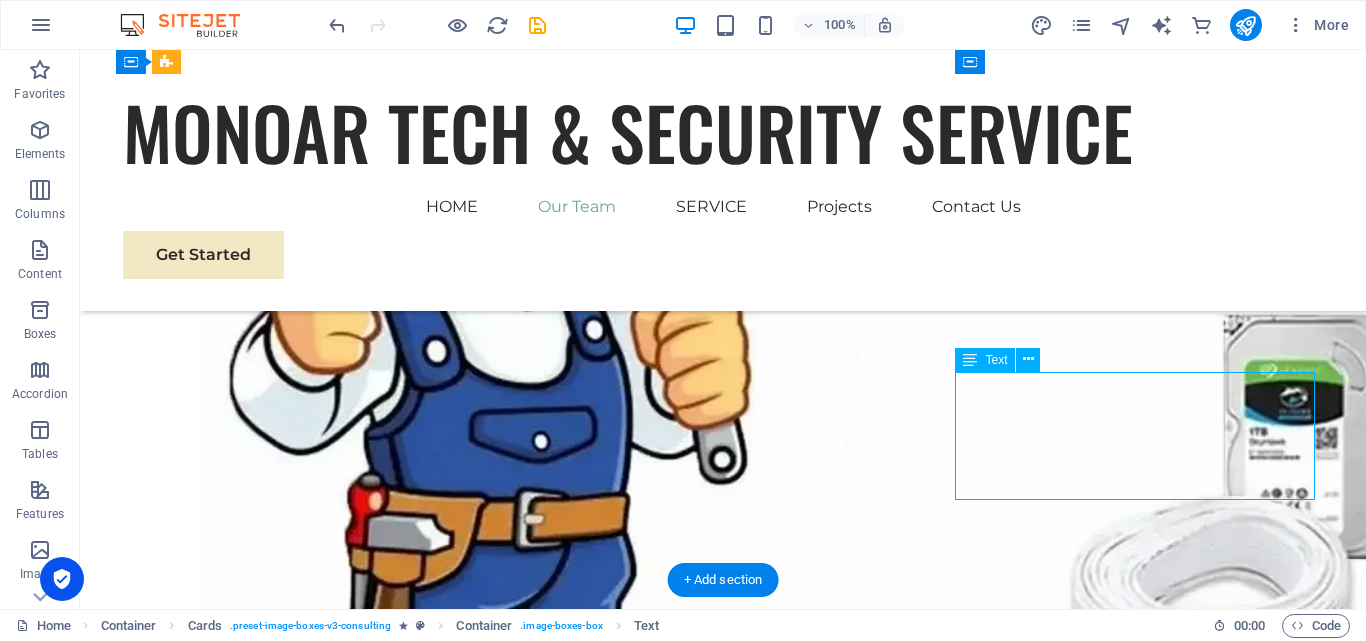 click on "Our technical expert crafts innovative plans and installing,configuring,and    maintaning CCTV systems and their components" at bounding box center [303, 3065] 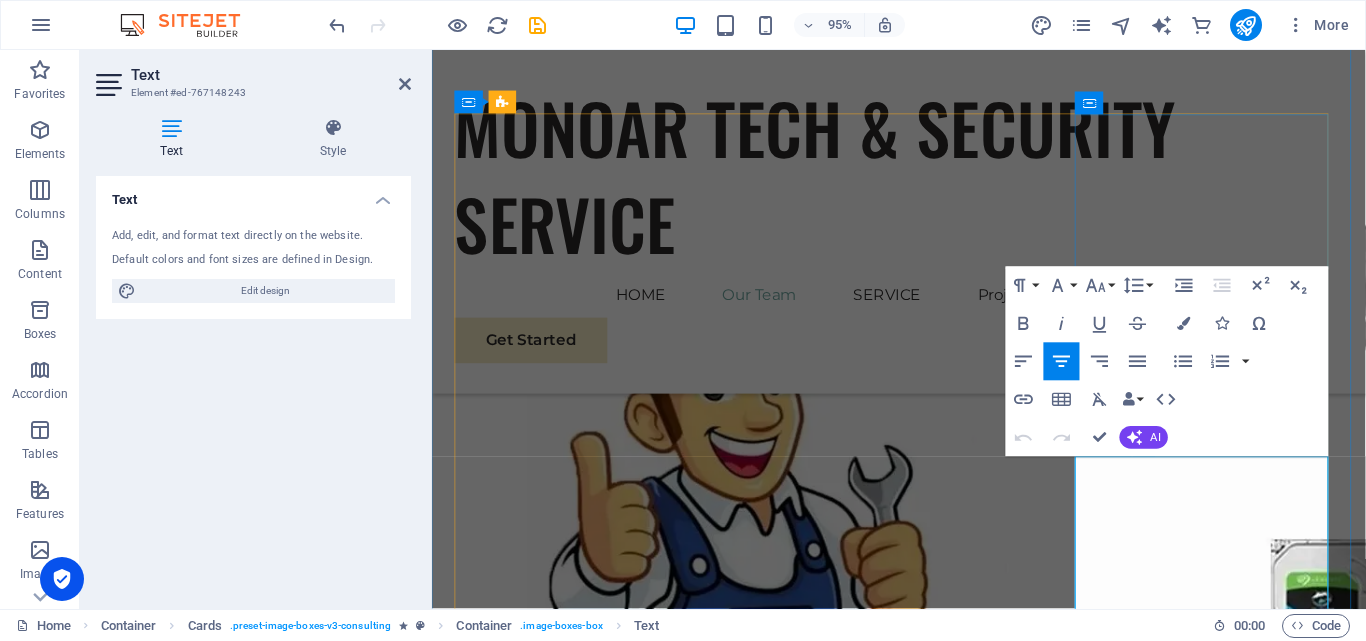 scroll, scrollTop: 2630, scrollLeft: 0, axis: vertical 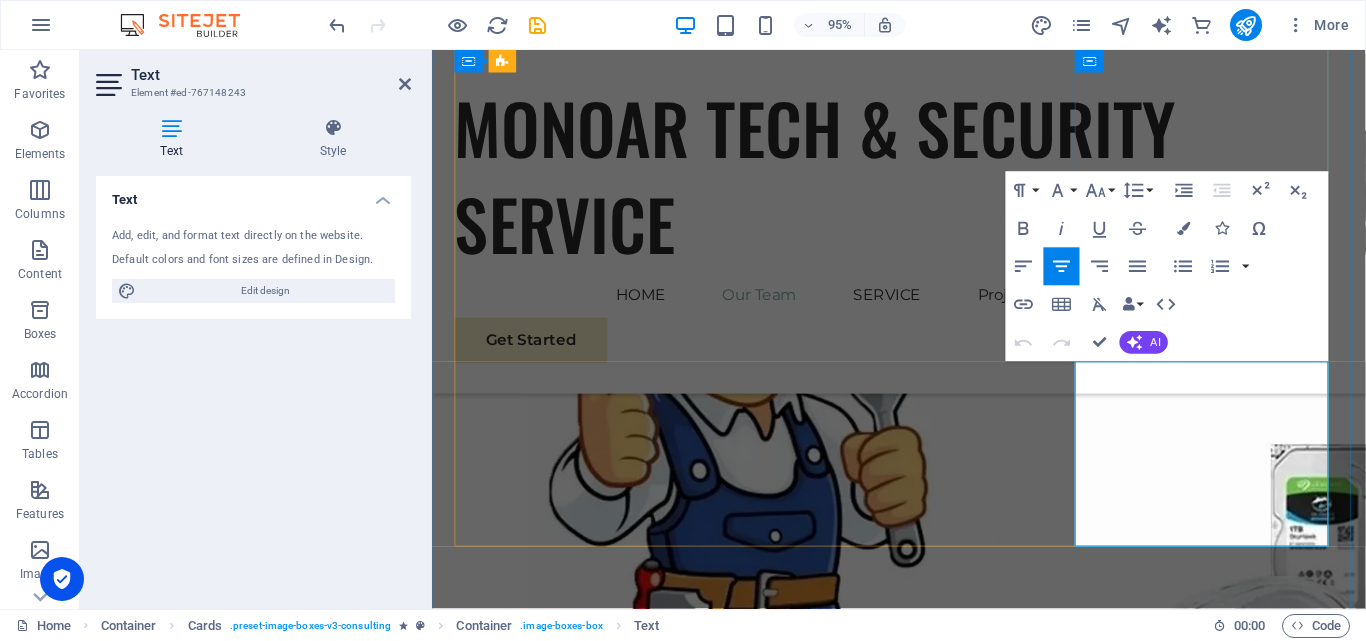click on "maintaning CCTV systems and their components" 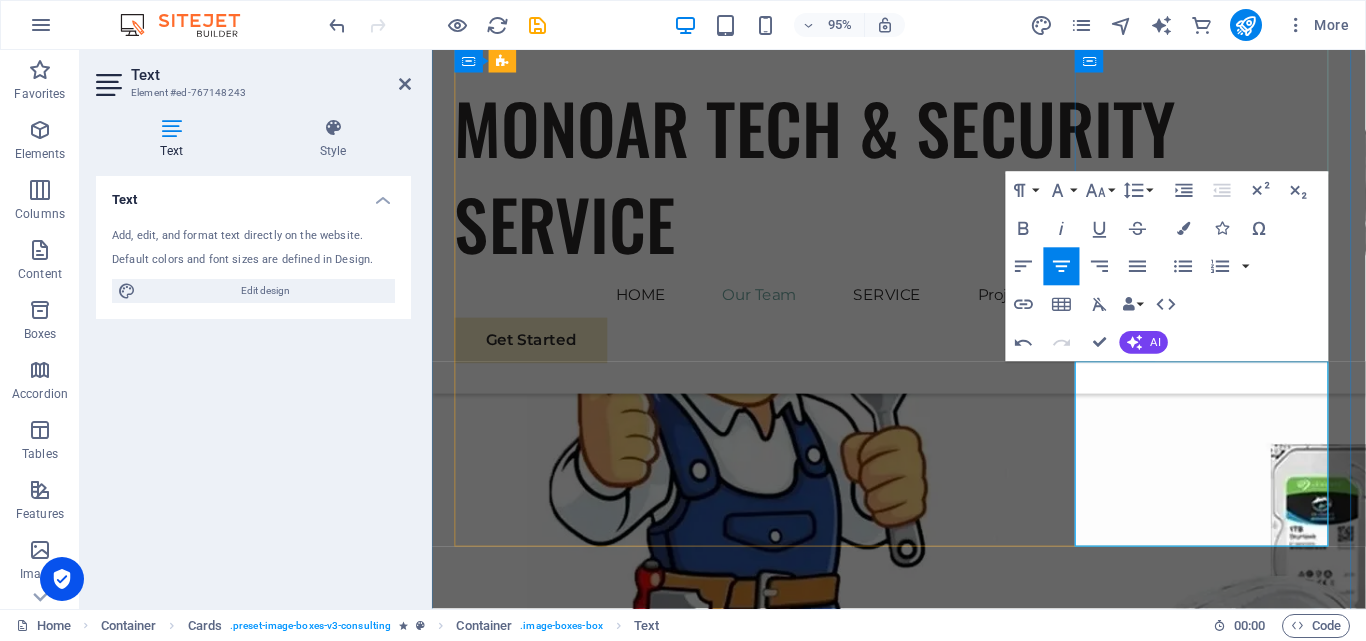 drag, startPoint x: 1267, startPoint y: 481, endPoint x: 1253, endPoint y: 480, distance: 14.035668 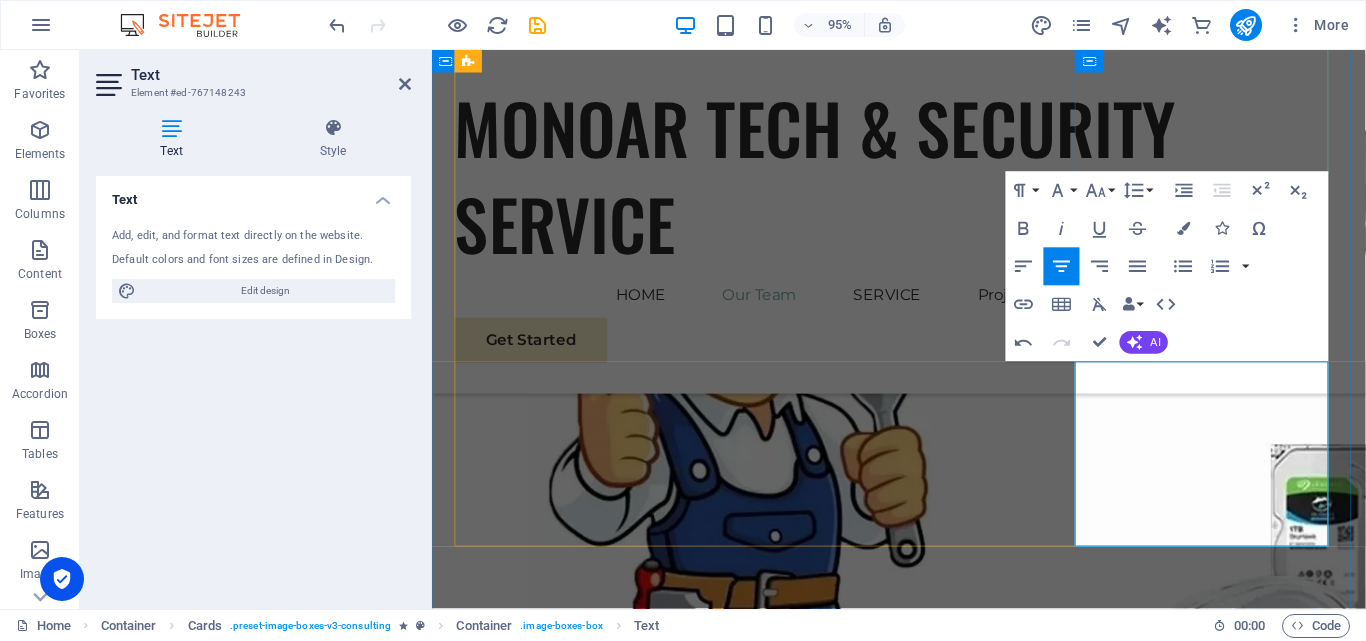 click on "Our technical expert crafts innovative plans and installing,configuring,and    maintaning   CCTV systems and their components" at bounding box center [592, 2927] 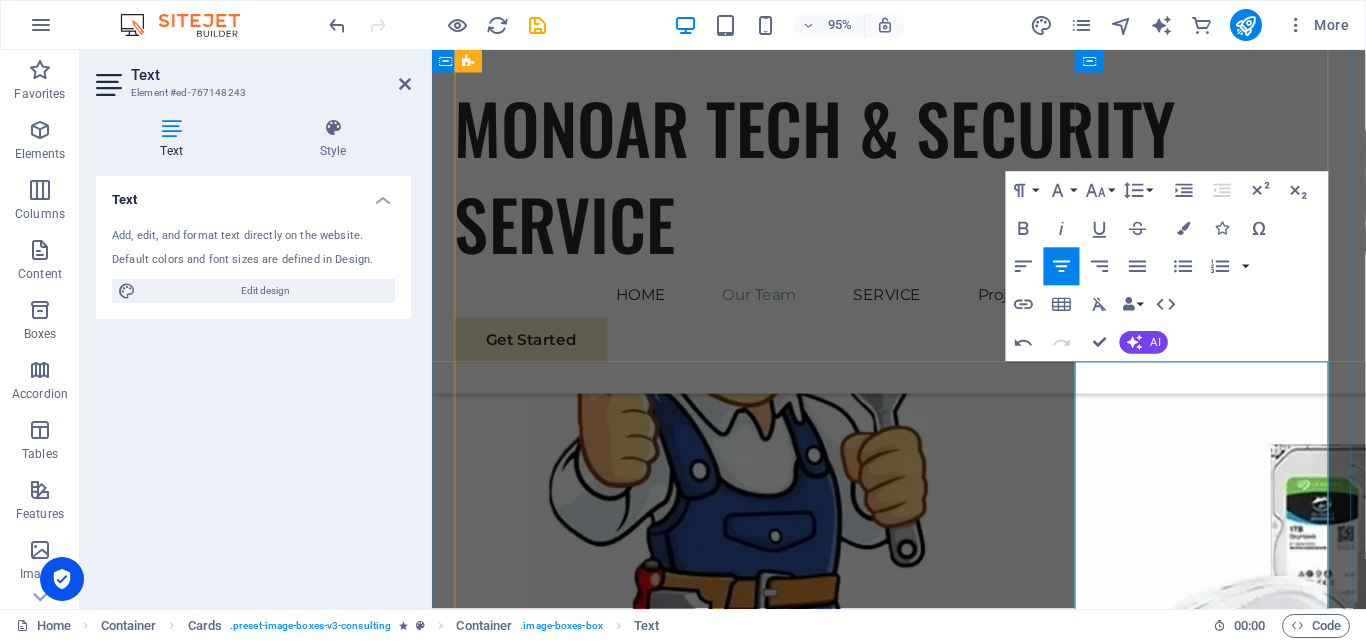 drag, startPoint x: 1295, startPoint y: 605, endPoint x: 1293, endPoint y: 522, distance: 83.02409 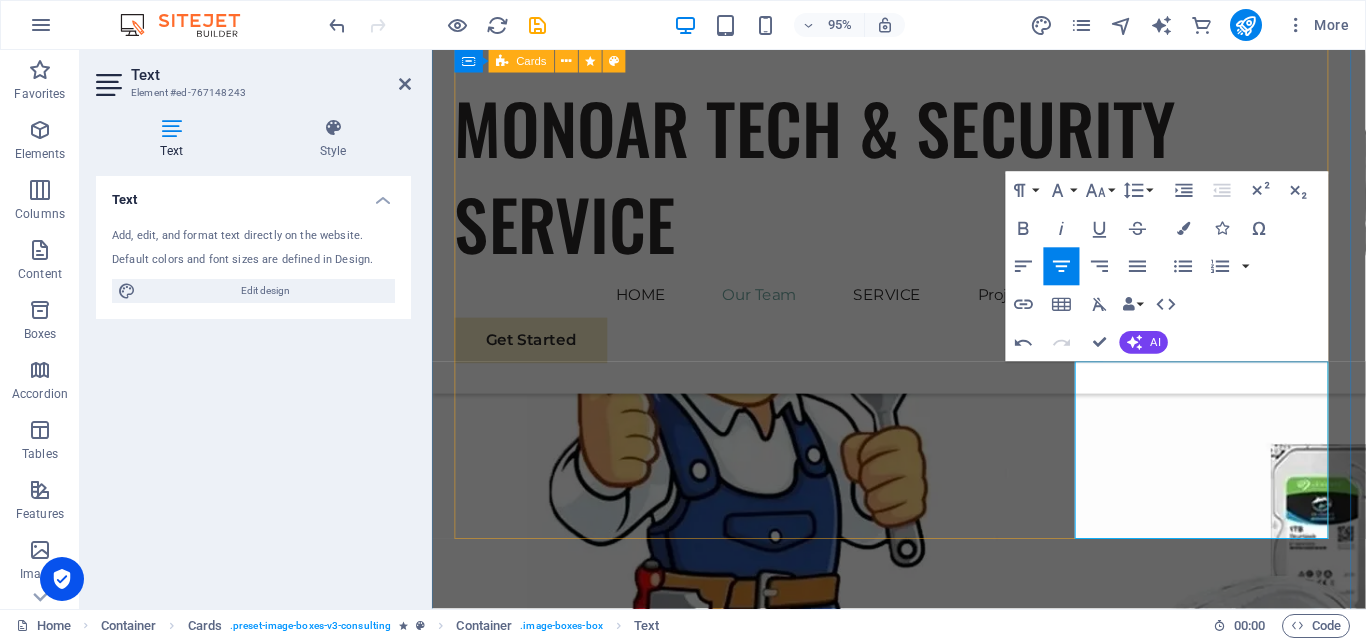 click on "MD [PERSON_NAME] Advisor & CEO Our Sustainable Advisor specializes in sustainable security solutions, guiding clients toward user friendly and successful practices. [PERSON_NAME] Business Analyst Our Business Analyst extracts insights from data, helping clients make informed decisions and optimize strategies. [PERSON_NAME] ATUL Strategy Consultant Our technical expert crafts innovative plans and installing,configuring,and maintaning CCTV systems and their components." at bounding box center [923, 2219] 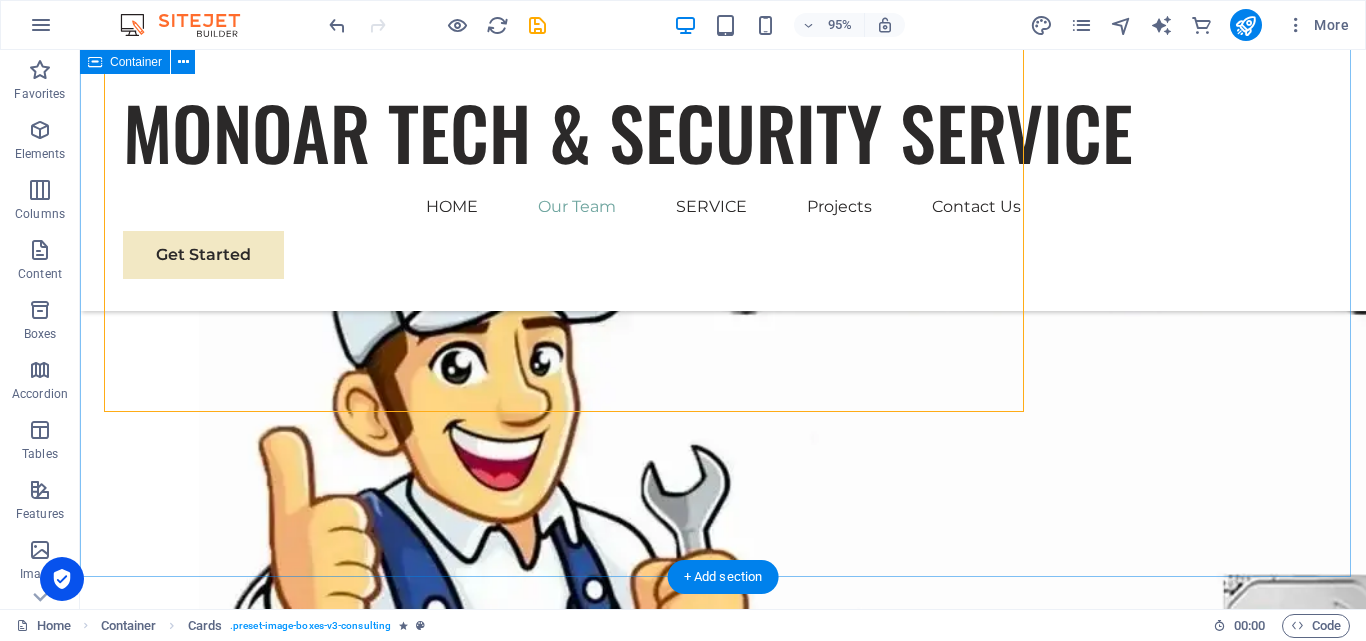 scroll, scrollTop: 2783, scrollLeft: 0, axis: vertical 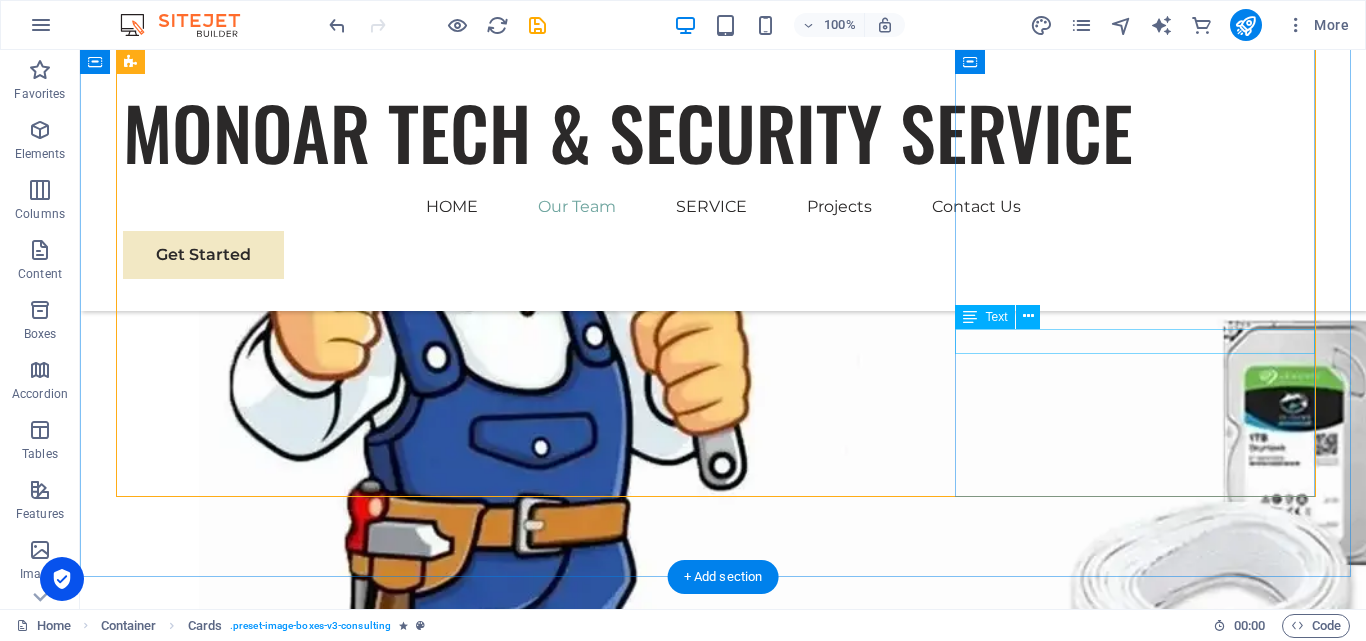 click on "Strategy Consultant" at bounding box center (303, 2959) 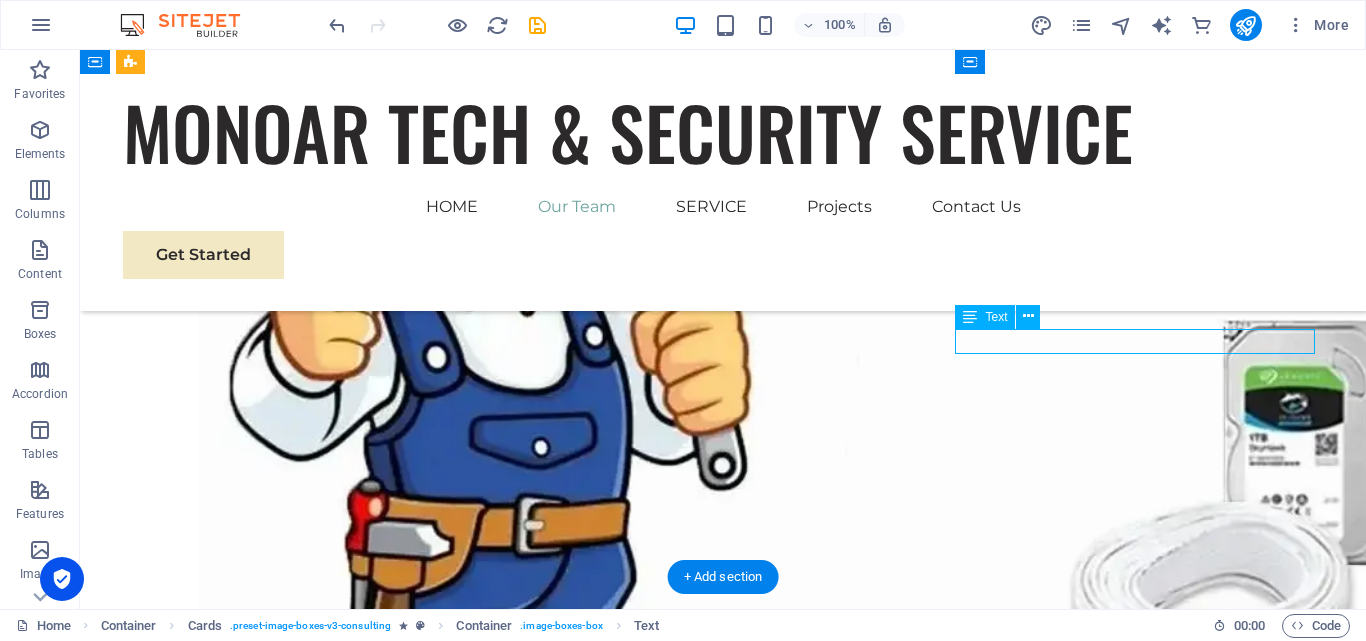 click on "Strategy Consultant" at bounding box center (303, 2959) 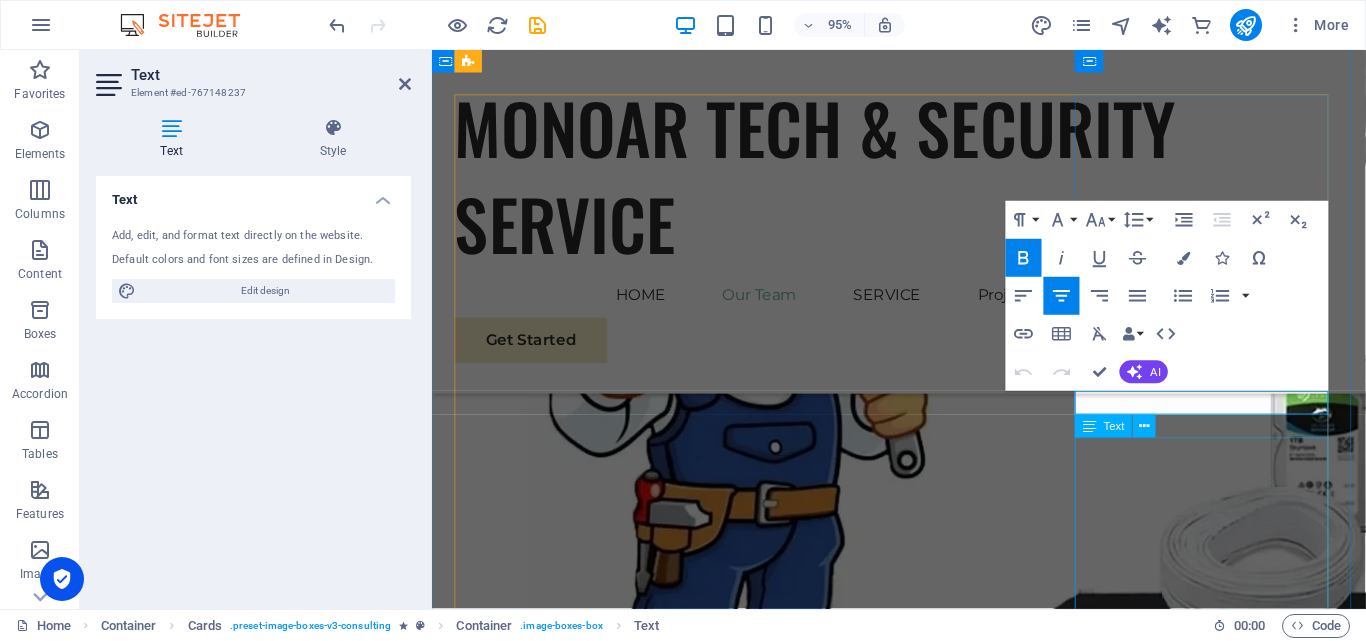 scroll, scrollTop: 2524, scrollLeft: 0, axis: vertical 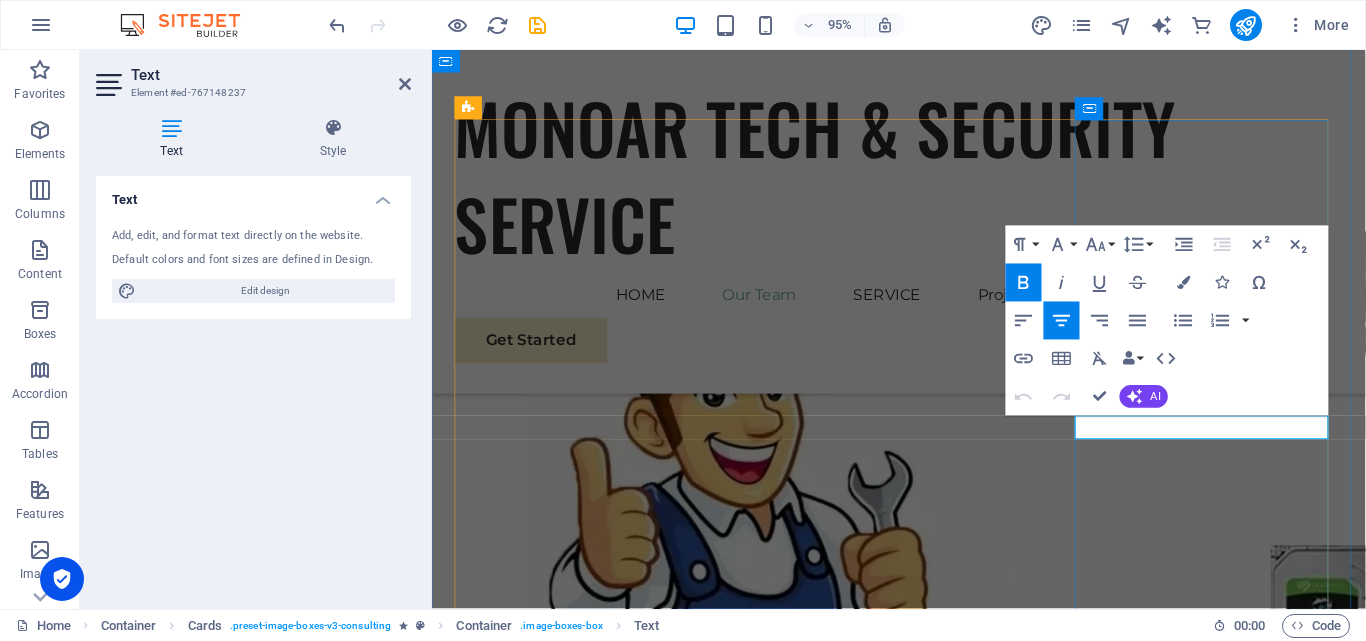 drag, startPoint x: 1151, startPoint y: 444, endPoint x: 1346, endPoint y: 444, distance: 195 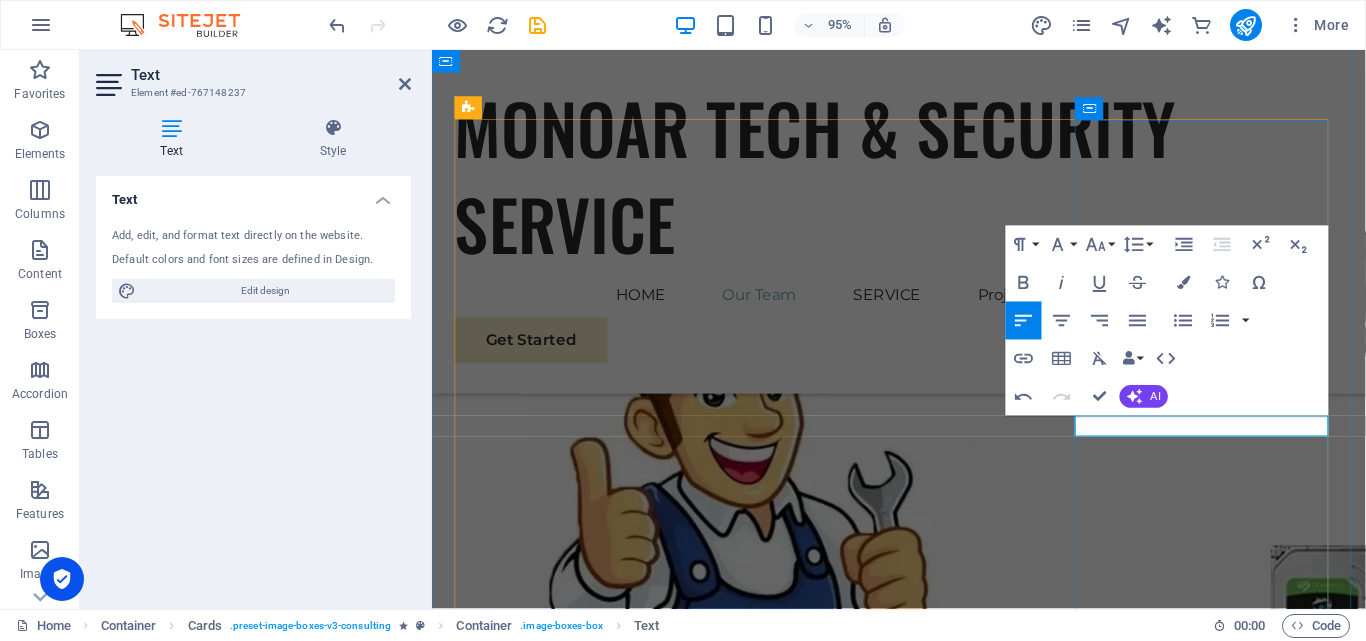 click on "Technical Expert" at bounding box center [592, 2909] 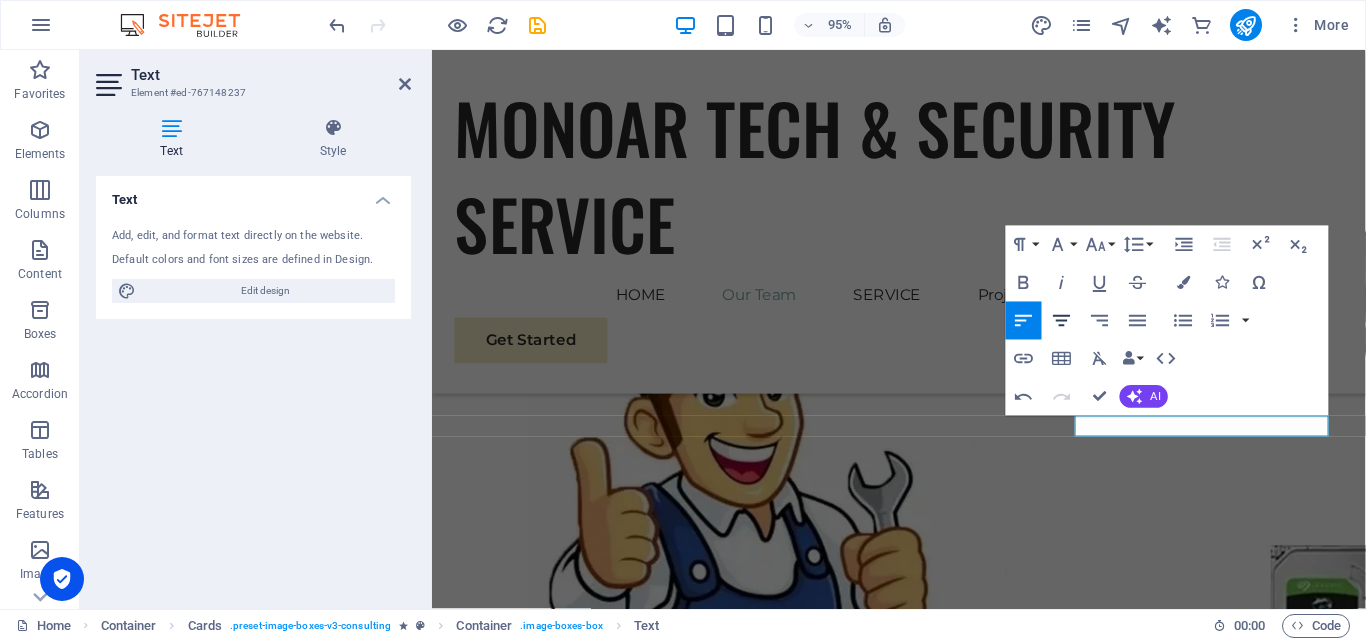 click 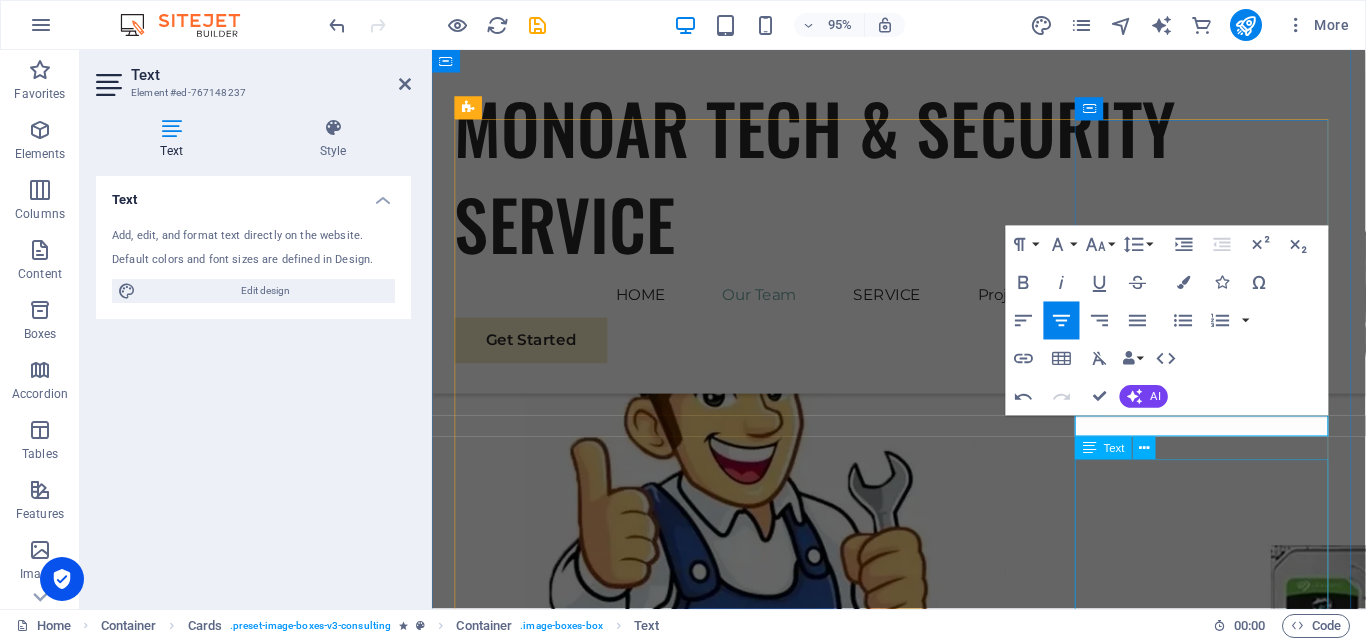 click on "Our technical expert crafts innovative plans and installing,configuring,and maintaning CCTV systems and their components." at bounding box center (592, 3027) 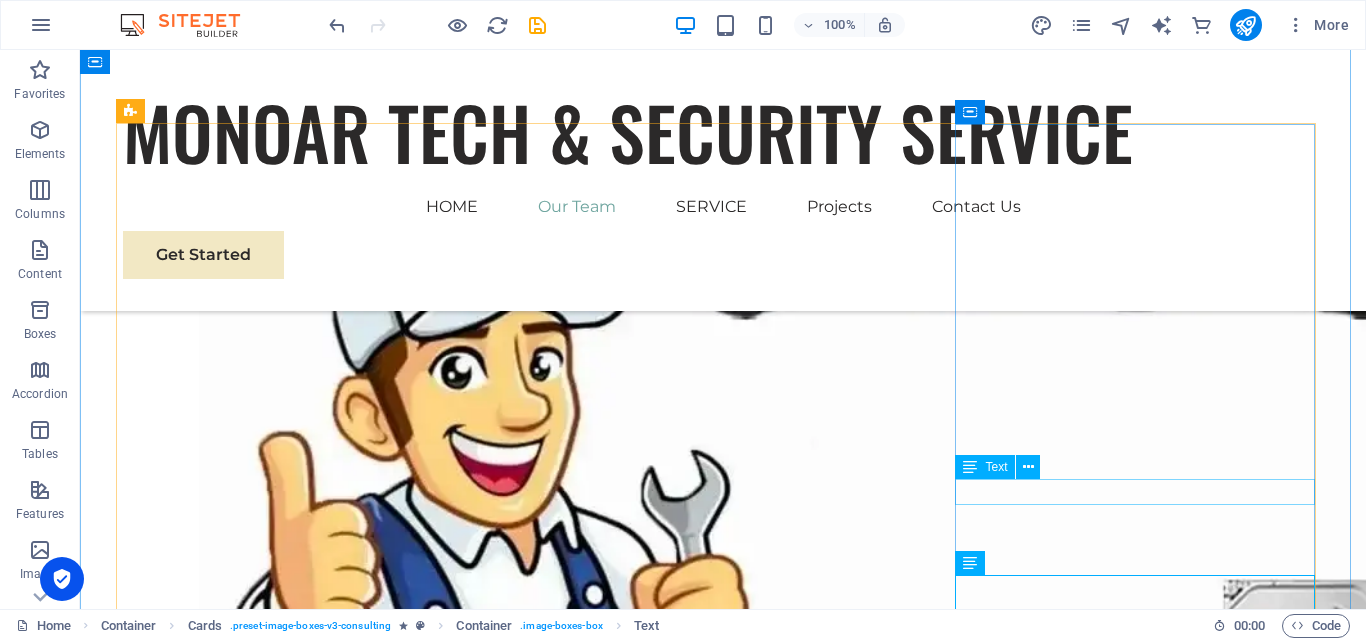 scroll, scrollTop: 2583, scrollLeft: 0, axis: vertical 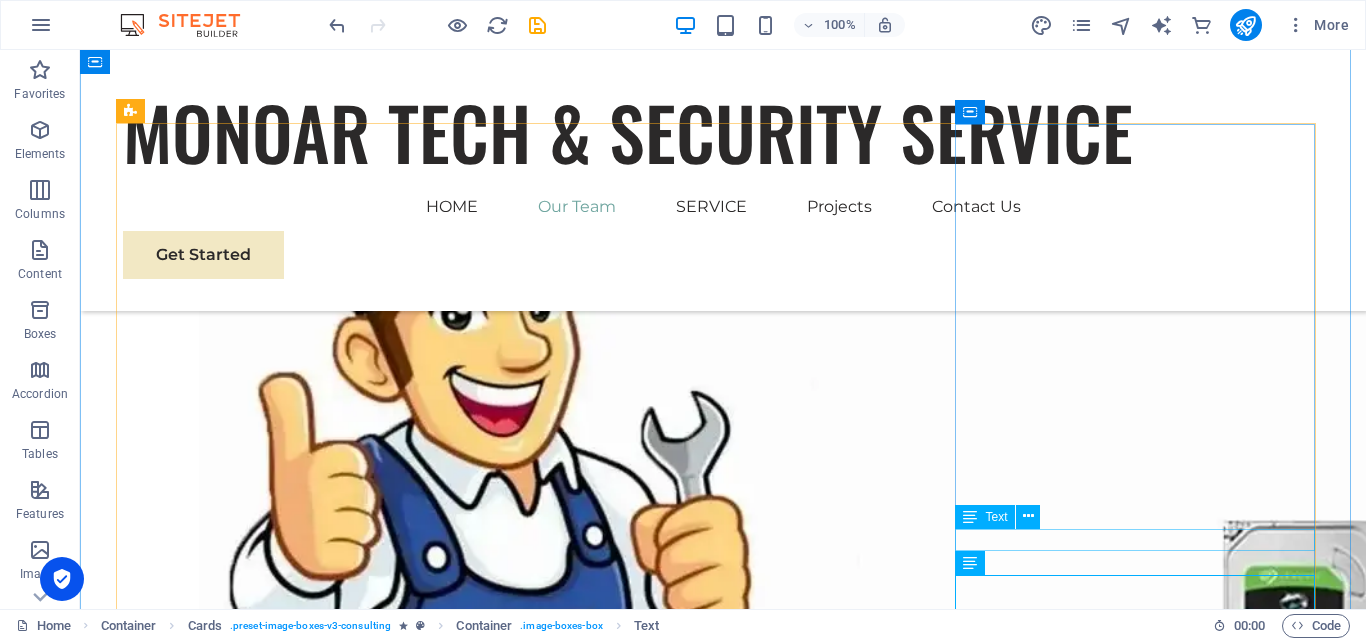 click on "Technical Expert" at bounding box center [303, 3158] 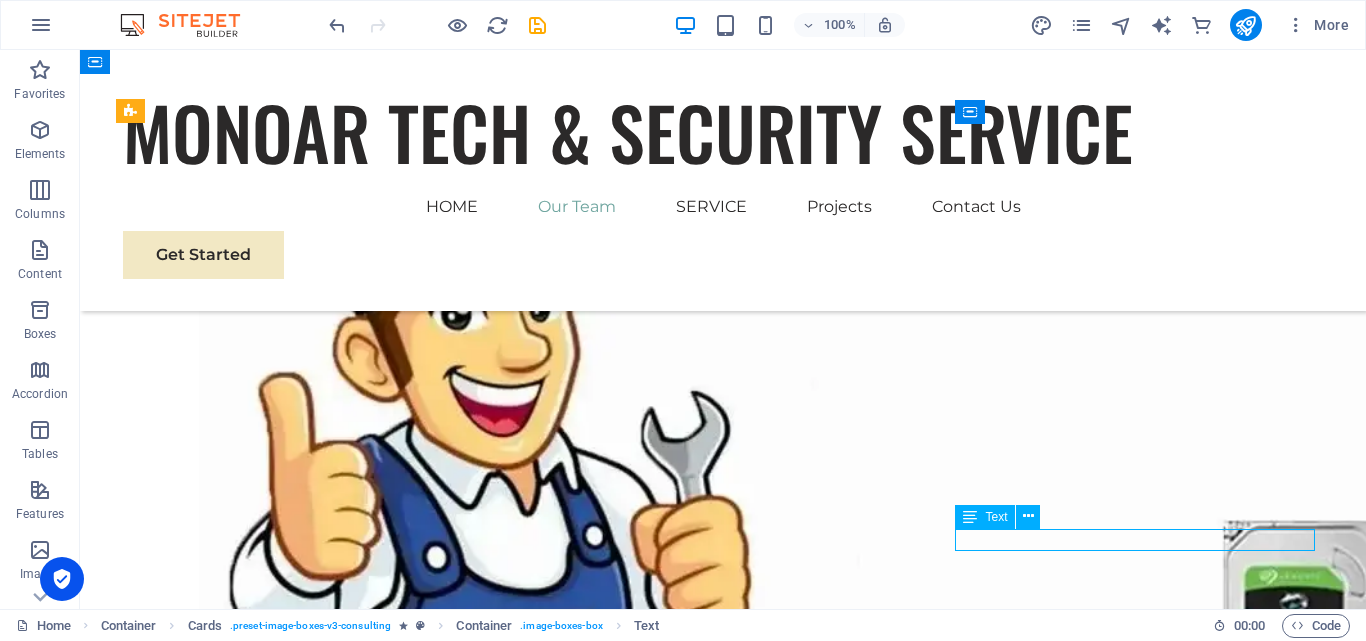 click on "Technical Expert" at bounding box center [303, 3158] 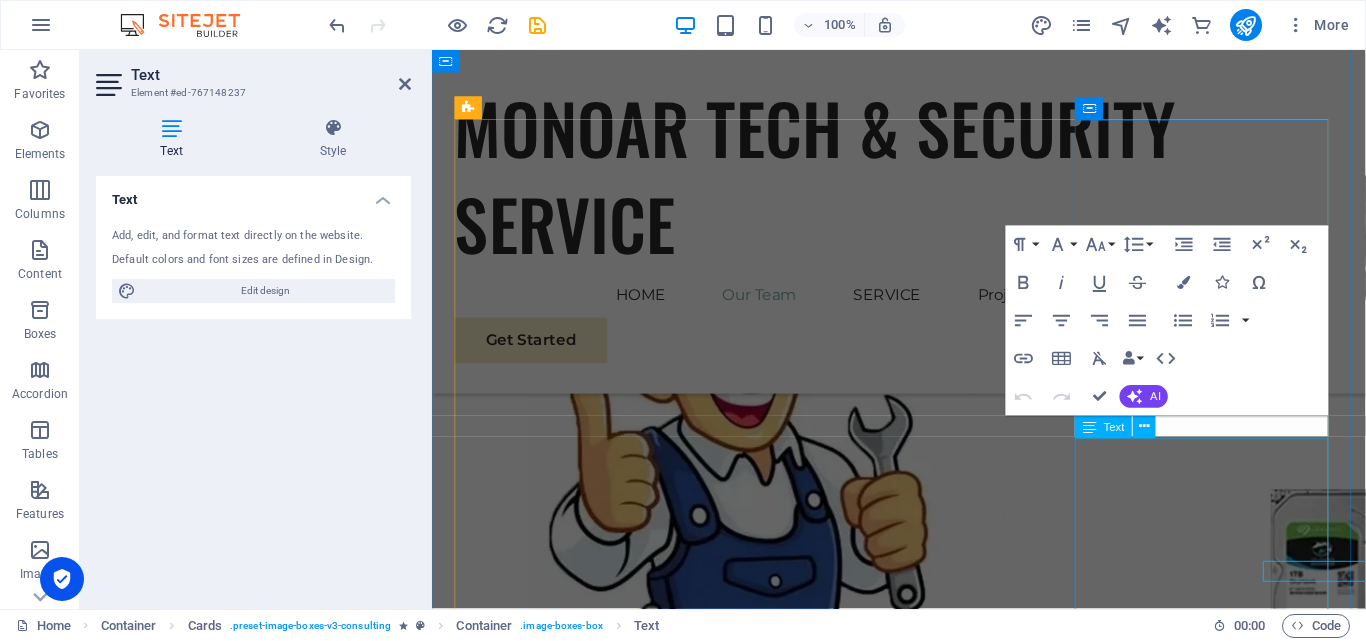 scroll, scrollTop: 2524, scrollLeft: 0, axis: vertical 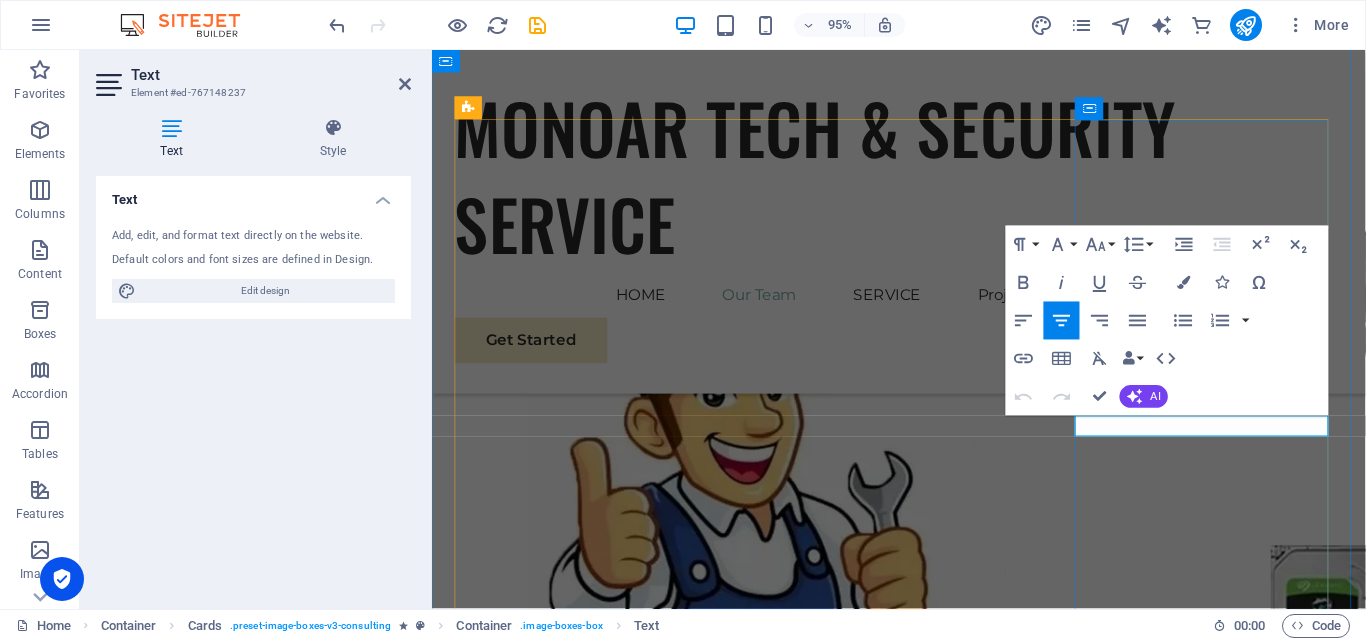 click on "Technical Expert" at bounding box center (592, 2909) 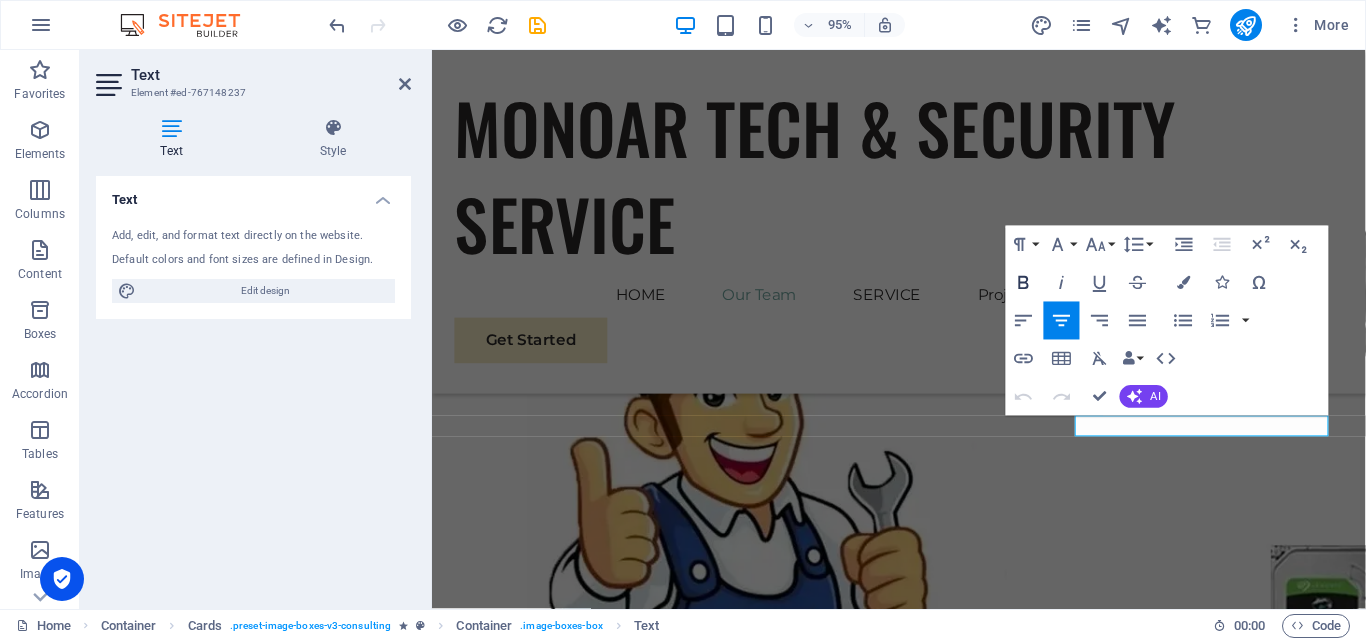 click 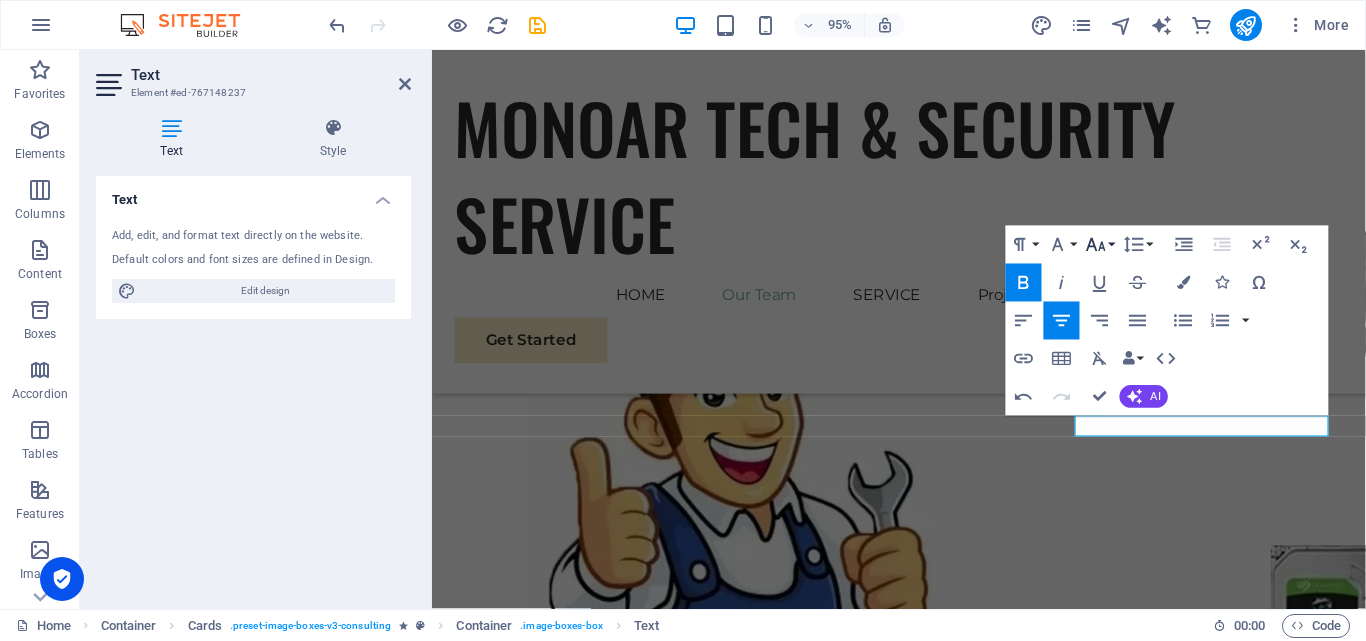 click 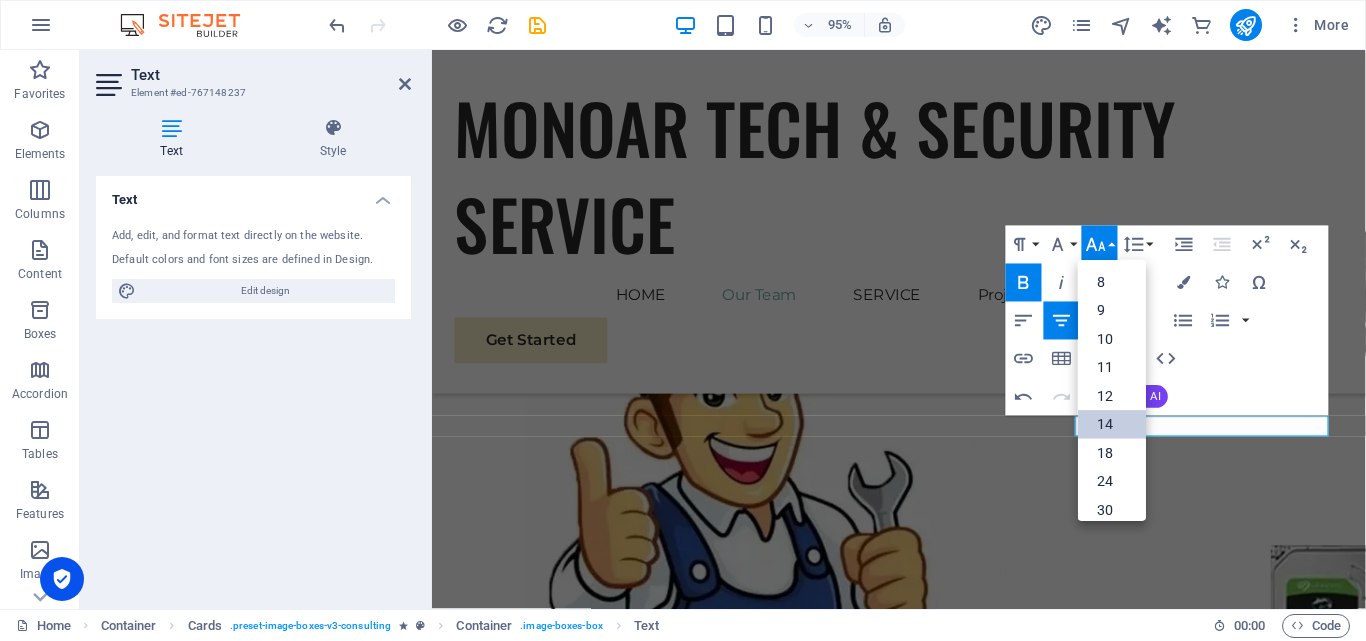 click on "14" at bounding box center [1112, 424] 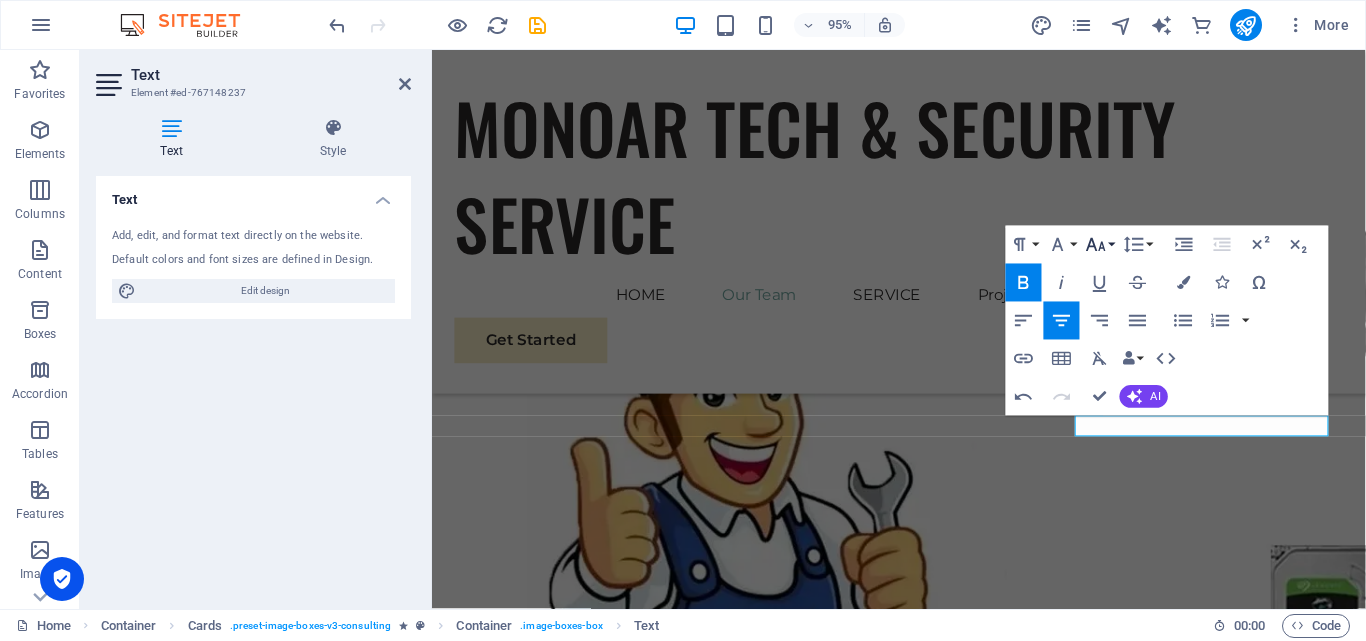 click 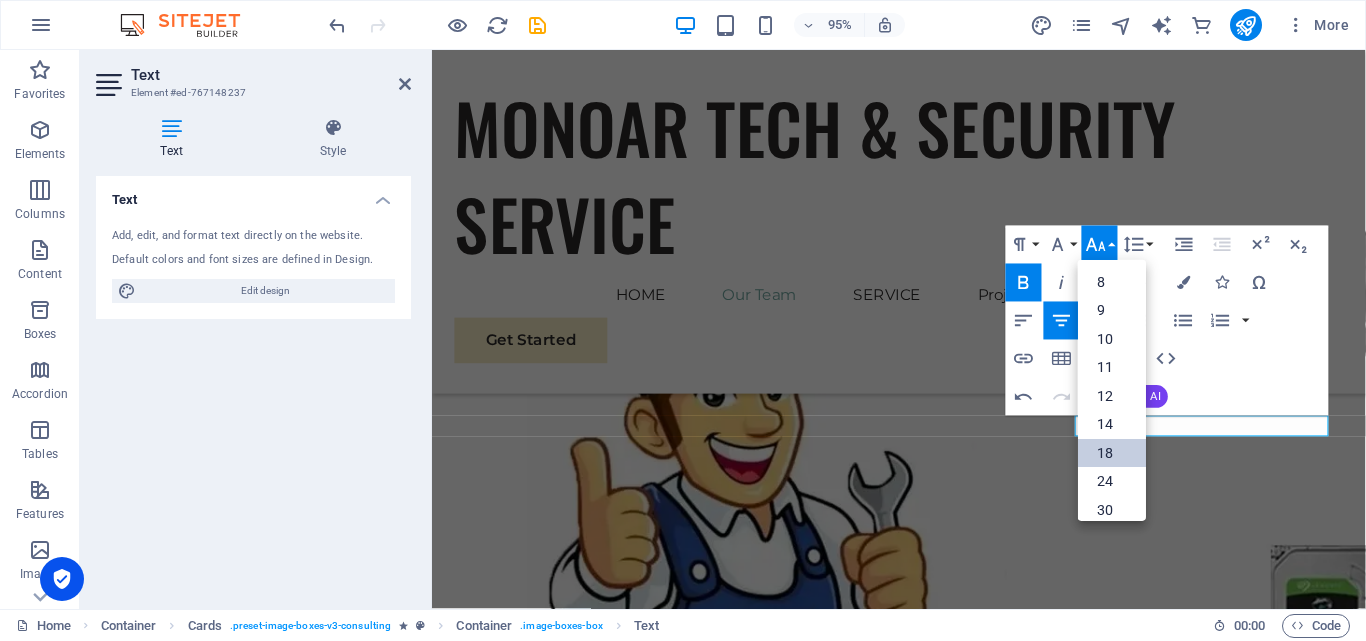 click on "18" at bounding box center (1112, 453) 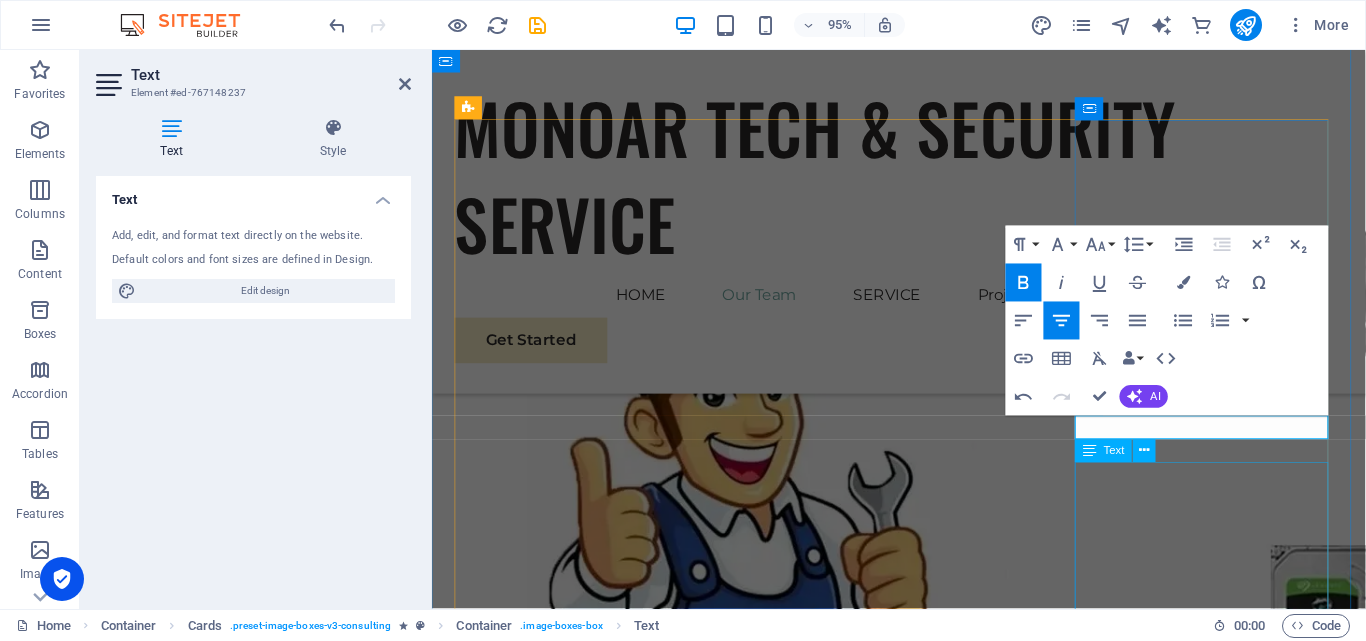 click on "Our technical expert crafts innovative plans and installing,configuring,and maintaning CCTV systems and their components." at bounding box center [592, 3030] 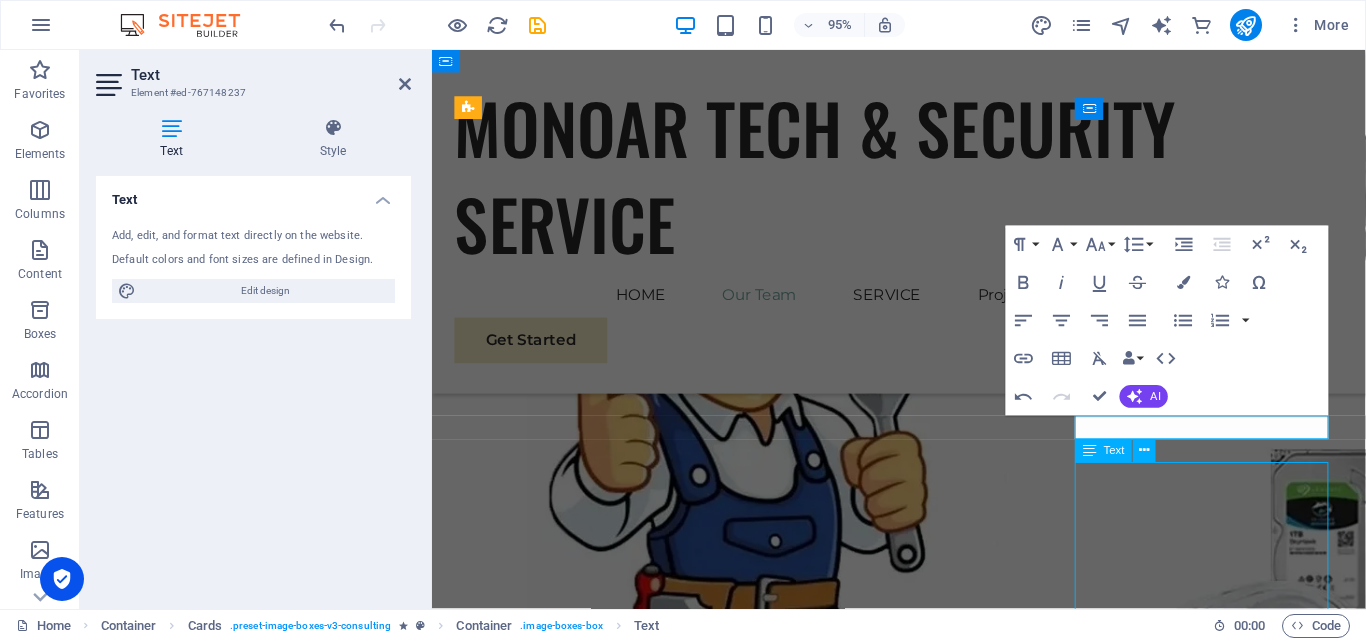 scroll, scrollTop: 2583, scrollLeft: 0, axis: vertical 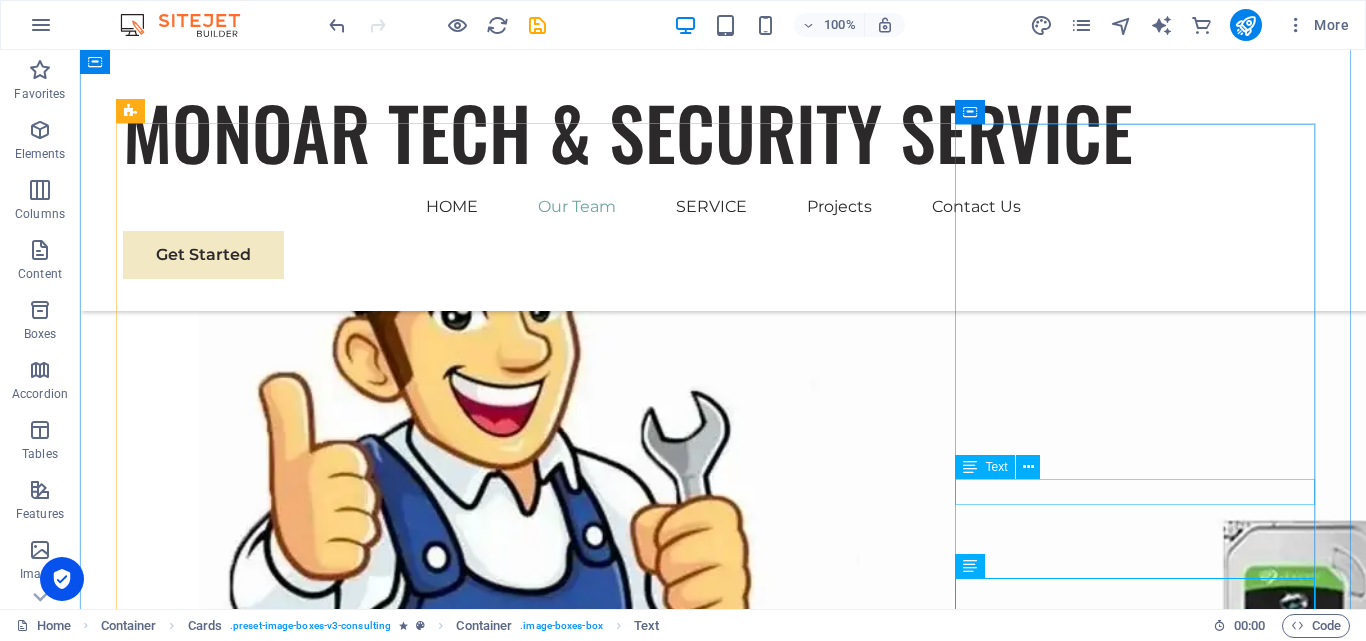 click on "SADMAN ATUL" at bounding box center [303, 3110] 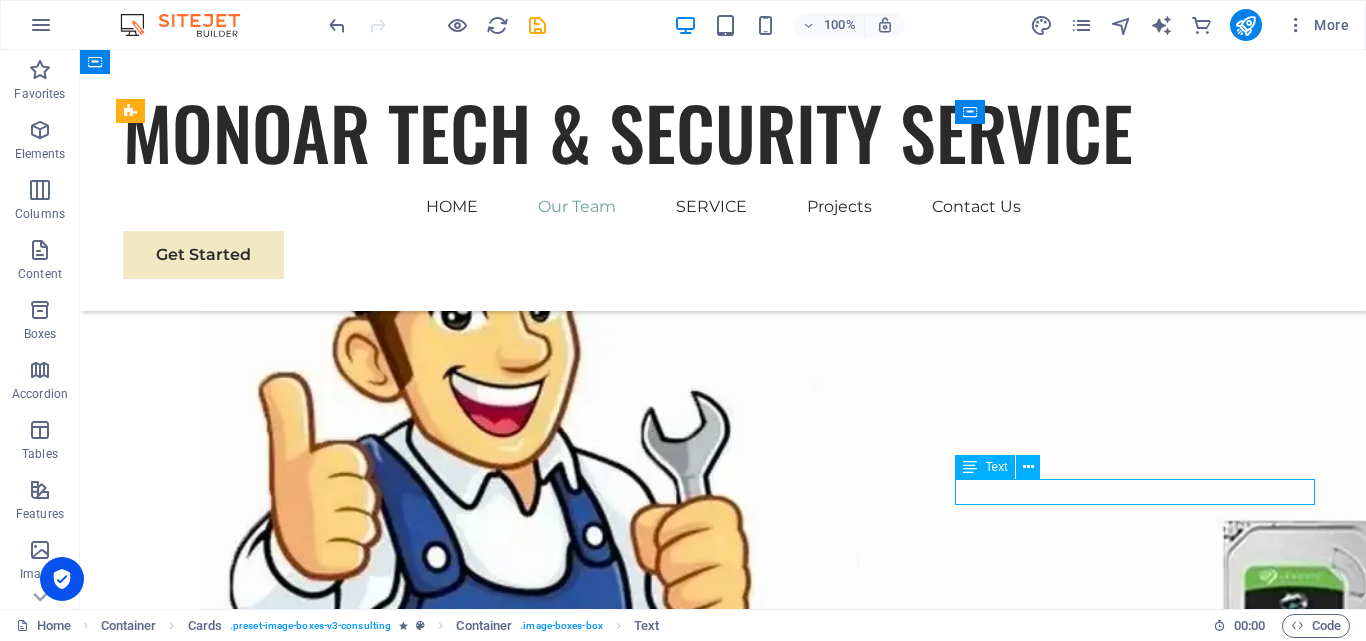 click on "SADMAN ATUL" at bounding box center (303, 3110) 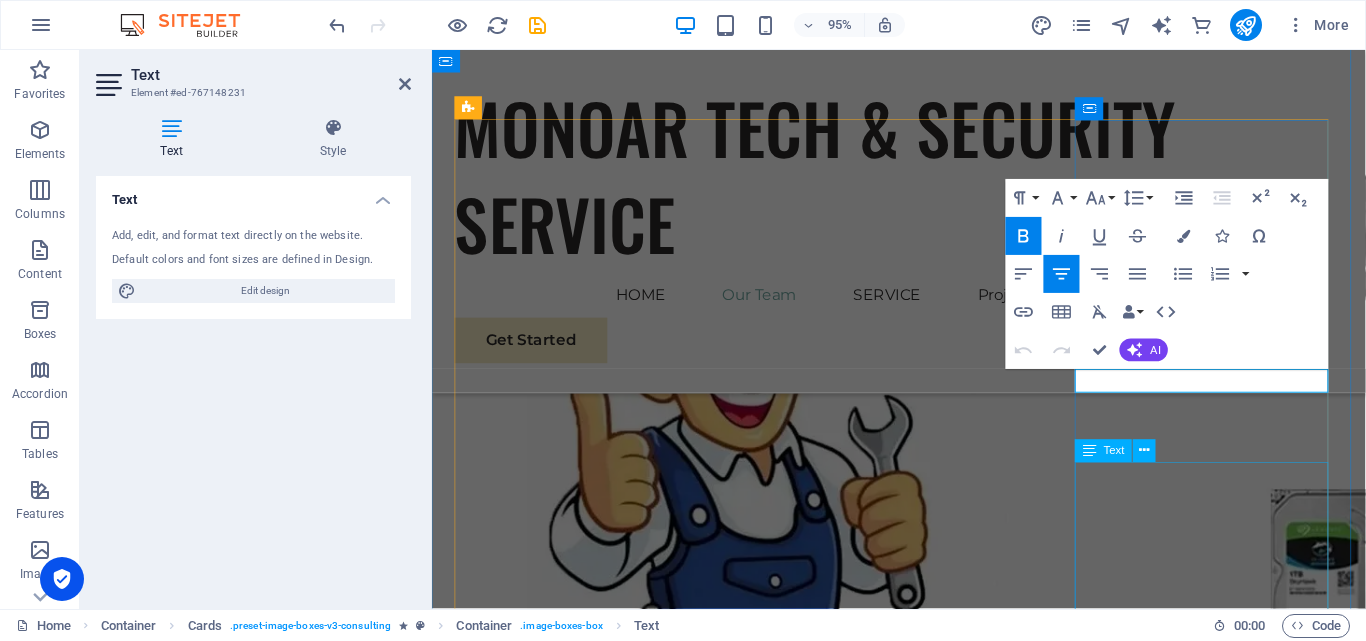scroll, scrollTop: 2524, scrollLeft: 0, axis: vertical 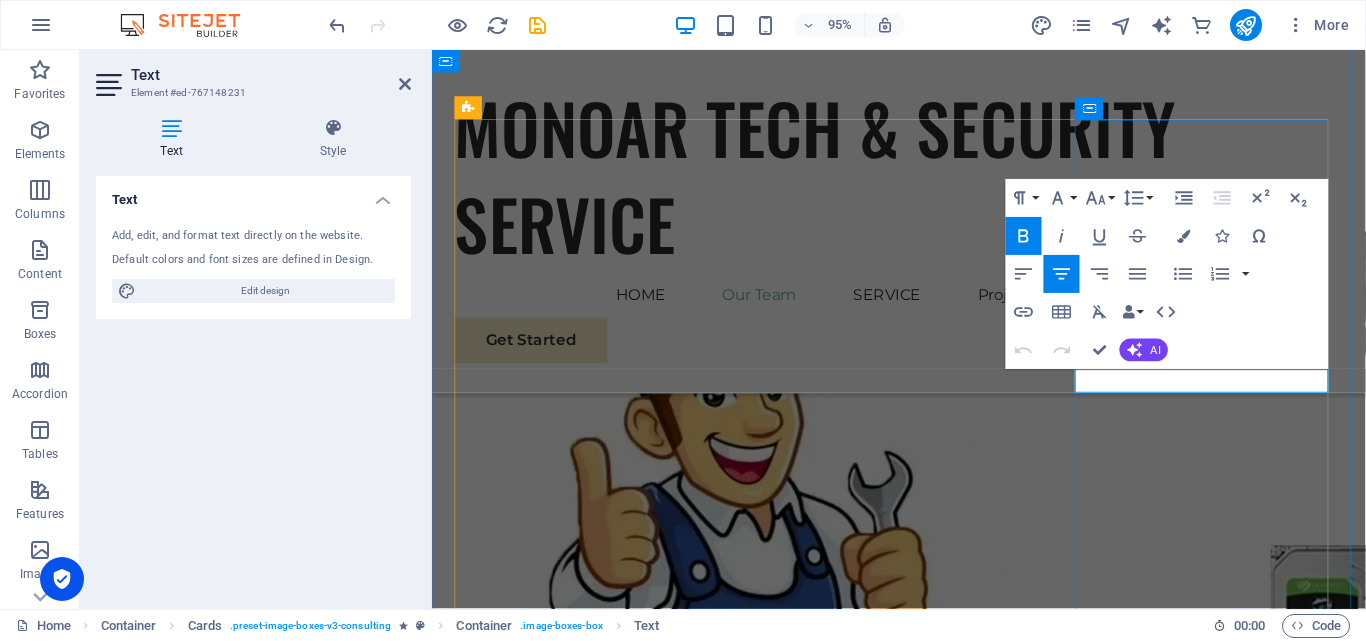 click on "SADMAN ATUL" at bounding box center [591, 2861] 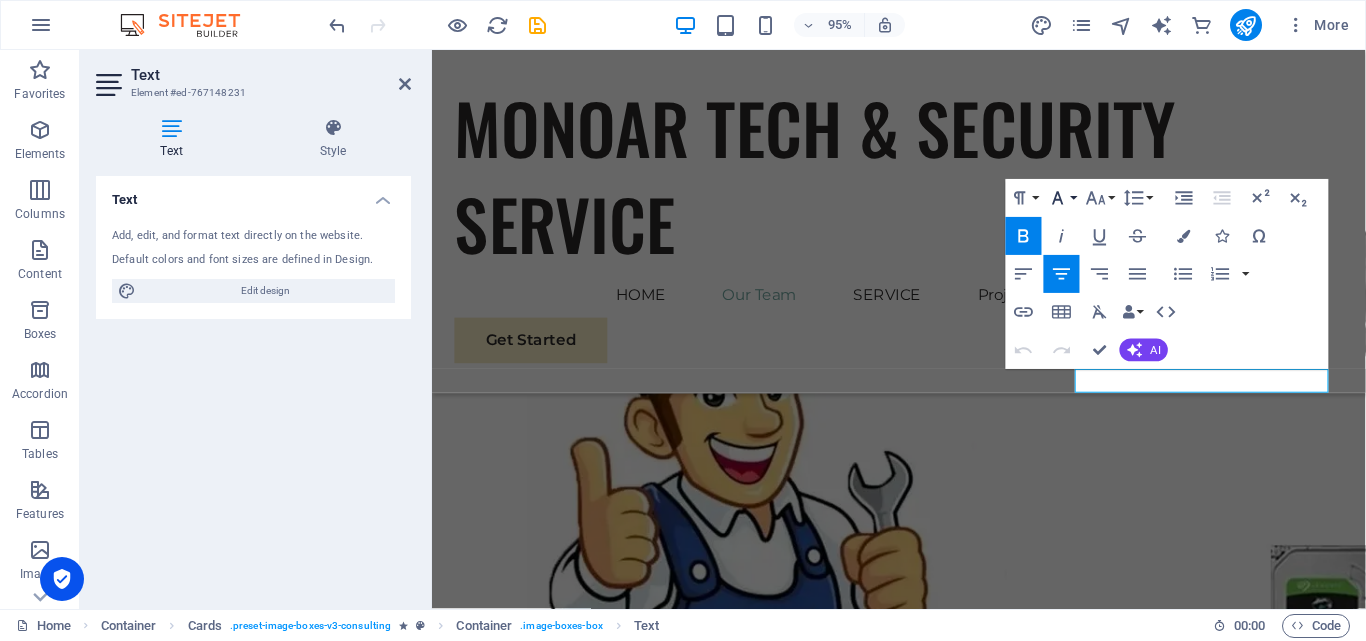 click 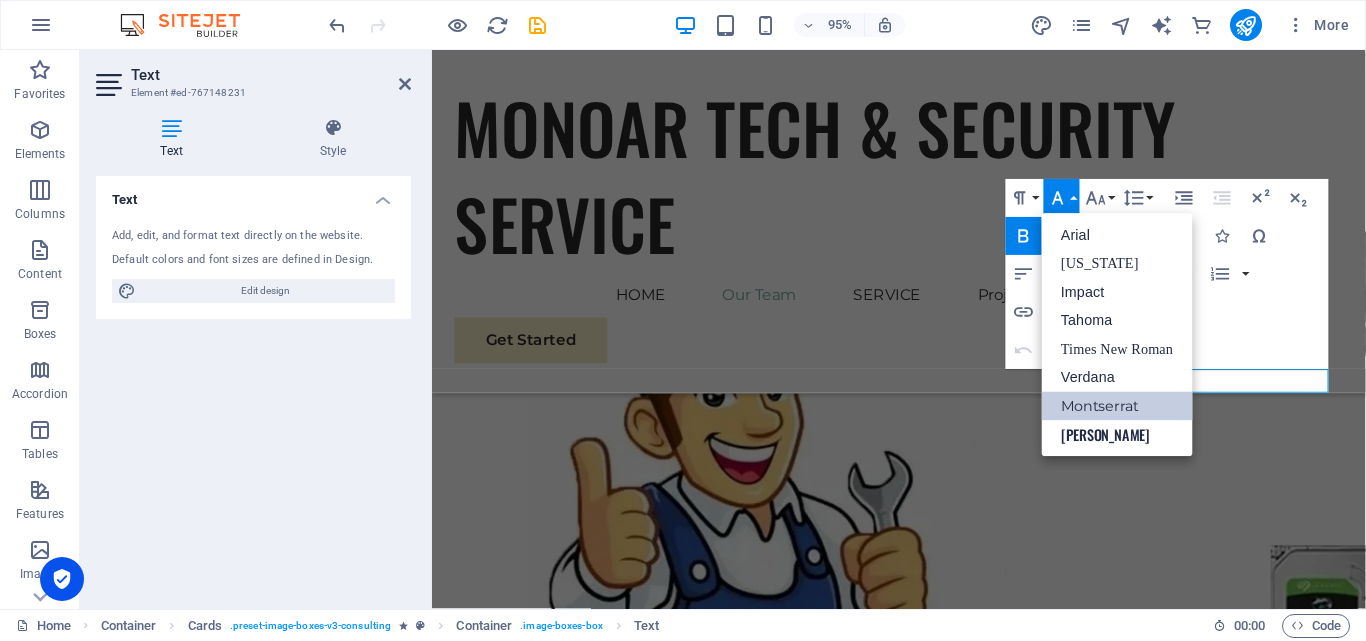 scroll, scrollTop: 0, scrollLeft: 0, axis: both 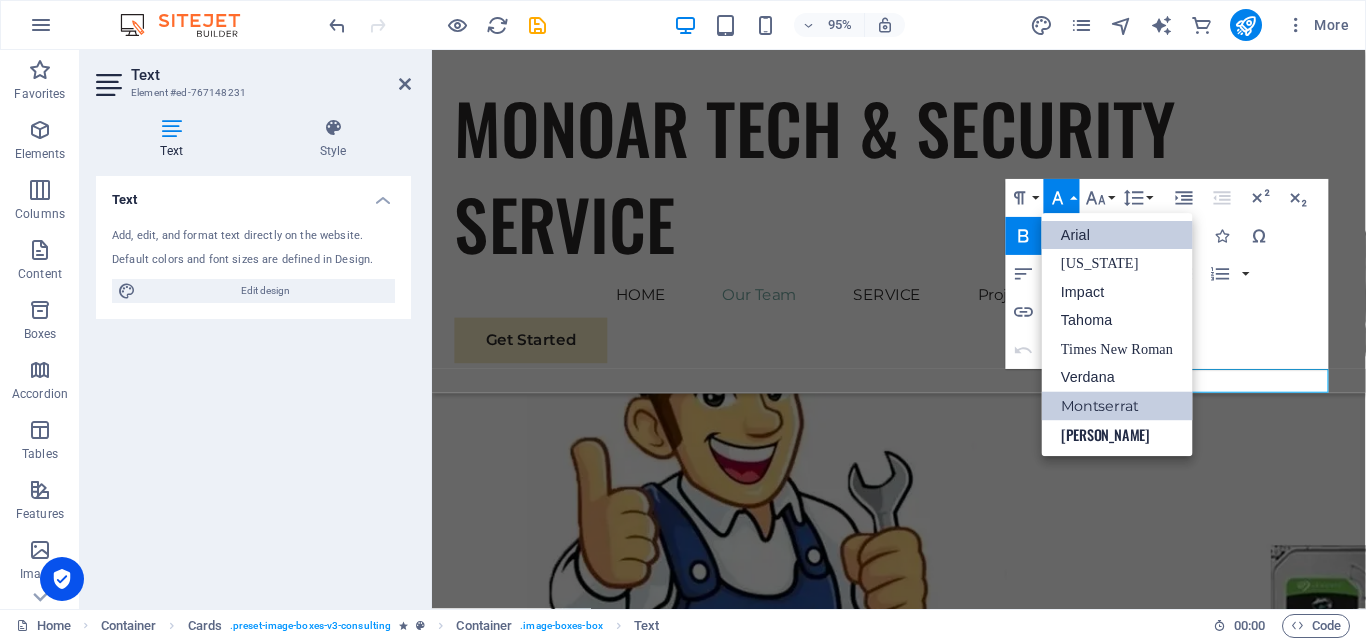 click on "Arial" at bounding box center (1117, 235) 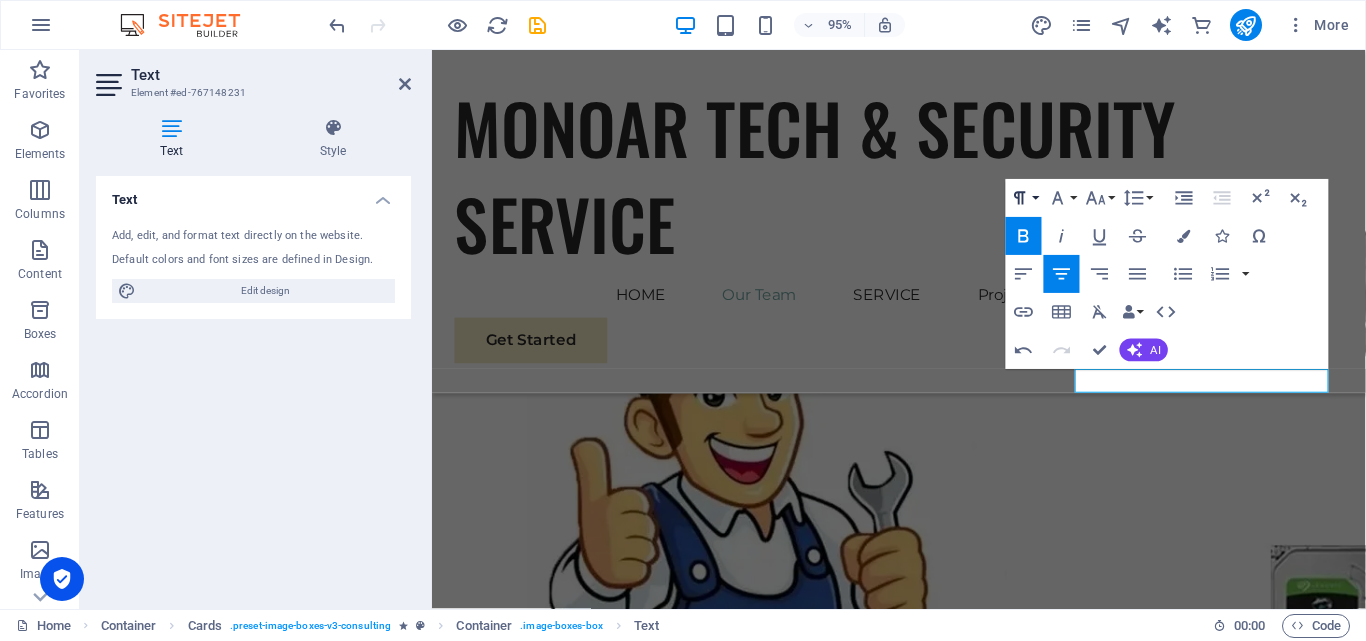 click on "Paragraph Format" at bounding box center [1024, 198] 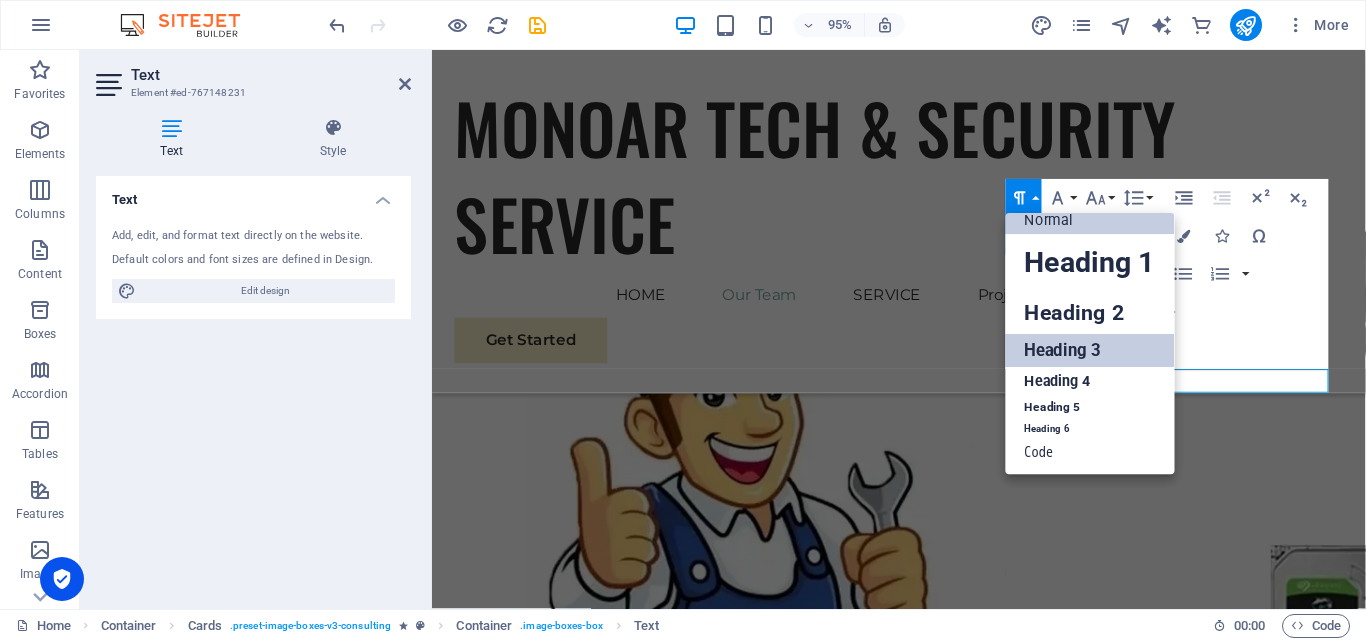 scroll, scrollTop: 16, scrollLeft: 0, axis: vertical 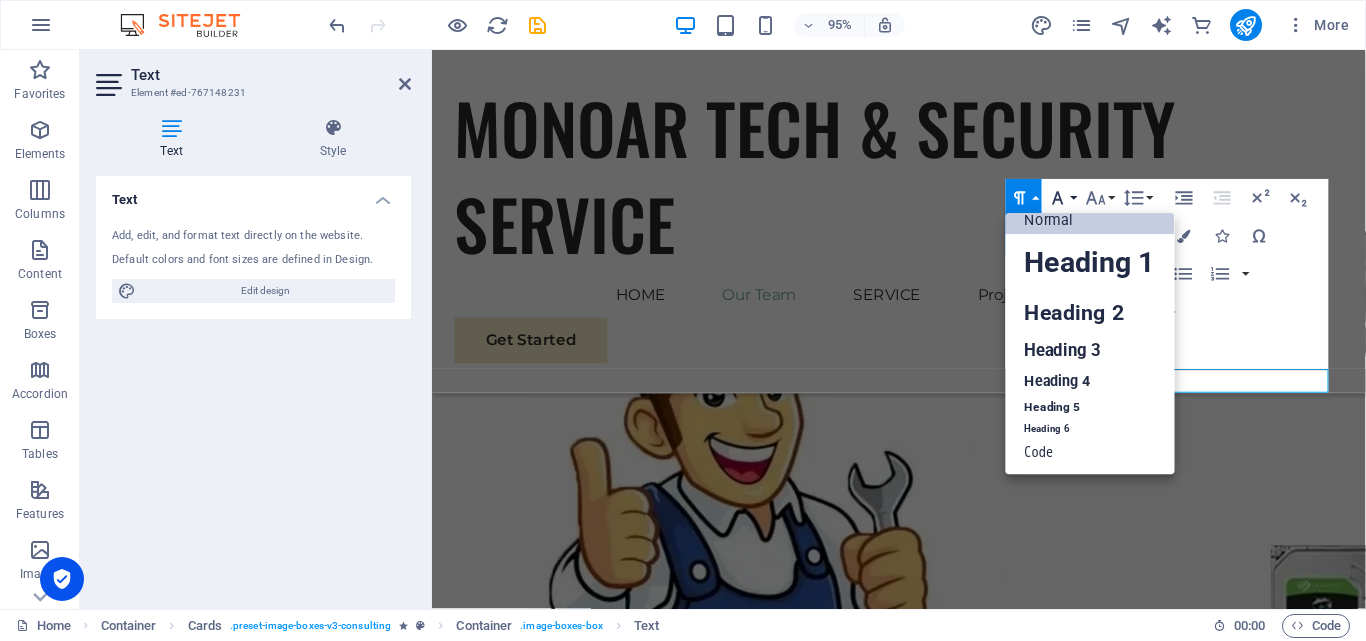 click 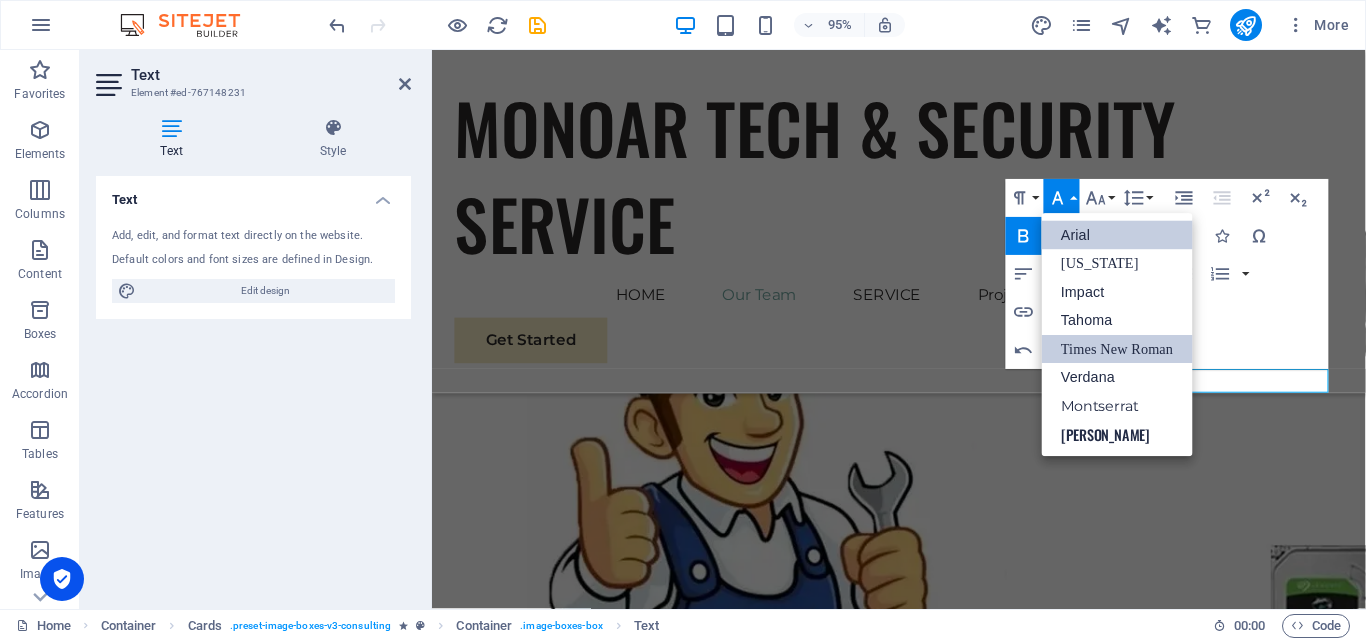 scroll, scrollTop: 0, scrollLeft: 0, axis: both 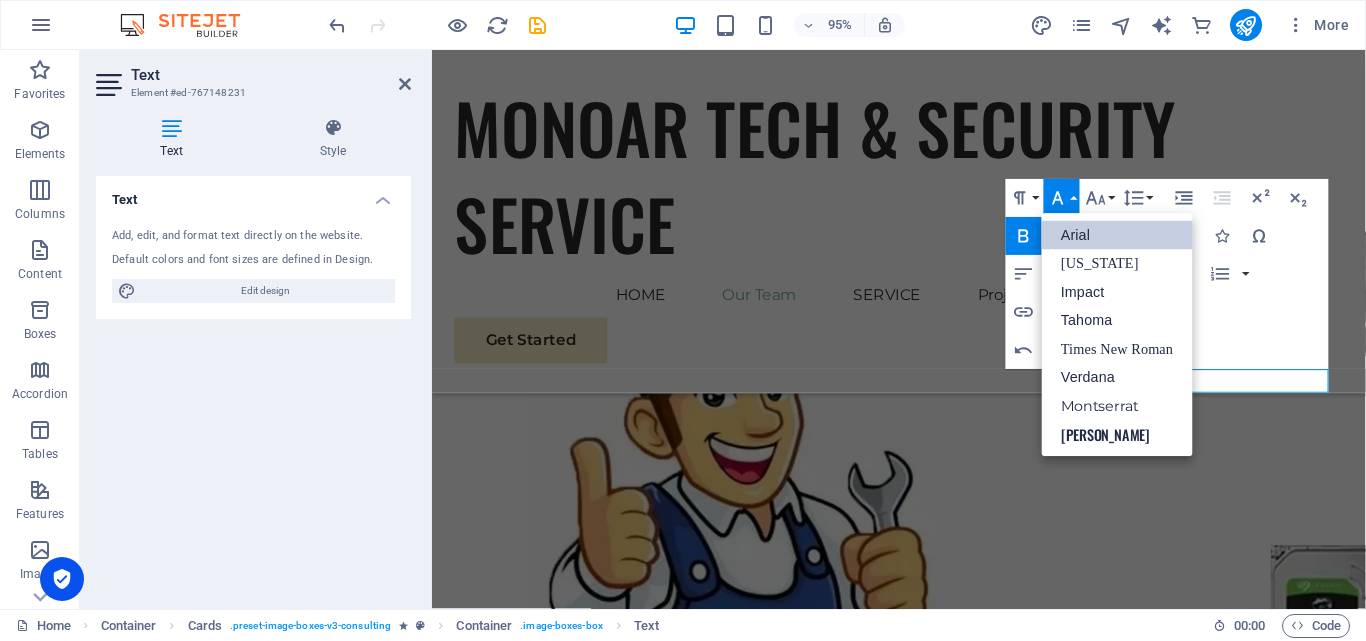 click on "Paragraph Format Normal Heading 1 Heading 2 Heading 3 Heading 4 Heading 5 Heading 6 Code Font Family Arial [US_STATE] Impact Tahoma Times New Roman Verdana [PERSON_NAME] Font Size 8 9 10 11 12 14 18 24 30 36 48 60 72 96 Line Height Default Single 1.15 1.5 Double Increase Indent Decrease Indent Superscript Subscript Bold Italic Underline Strikethrough Colors Icons Special Characters Align Left Align Center Align Right Align Justify Unordered List   Default Circle Disc Square    Ordered List   Default Lower Alpha Lower Greek Lower Roman Upper Alpha Upper Roman    Insert Link Insert Table Clear Formatting Data Bindings Company First name Last name Street ZIP code City Email Phone Mobile Fax Custom field 1 Custom field 2 Custom field 3 Custom field 4 Custom field 5 Custom field 6 HTML Undo Redo Confirm (Ctrl+⏎) AI Improve Make shorter Make longer Fix spelling & grammar Translate to English Generate text" at bounding box center (1167, 274) 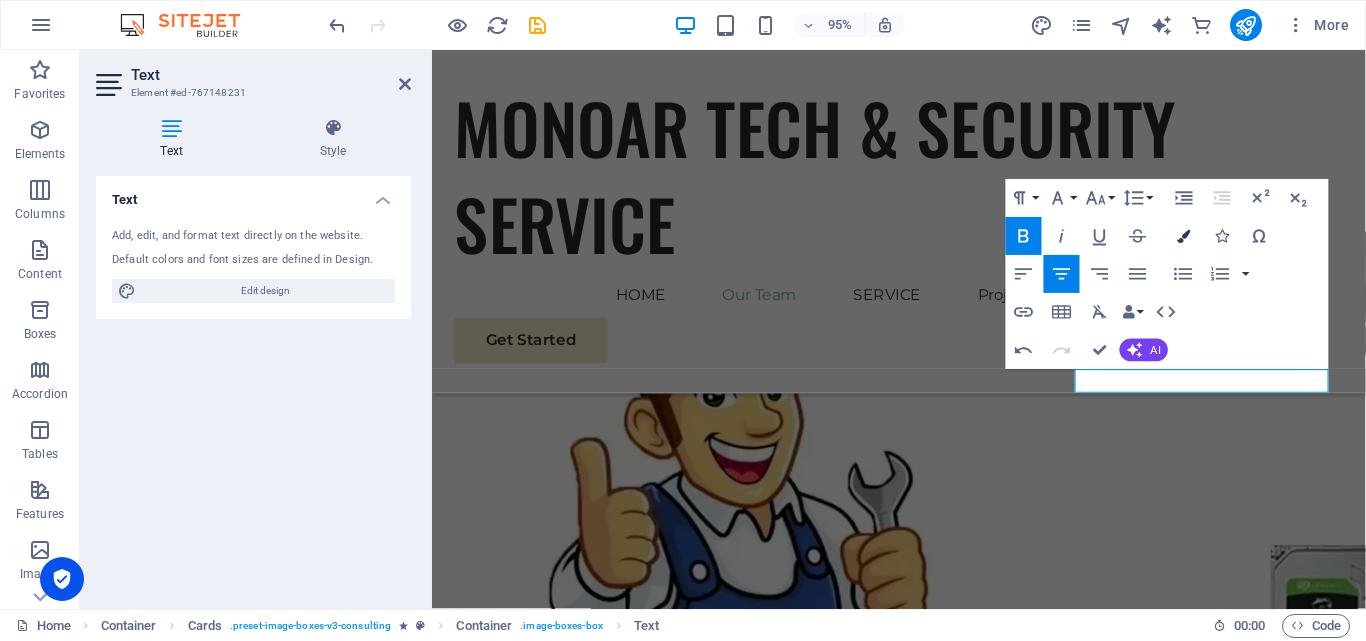 click at bounding box center (1183, 235) 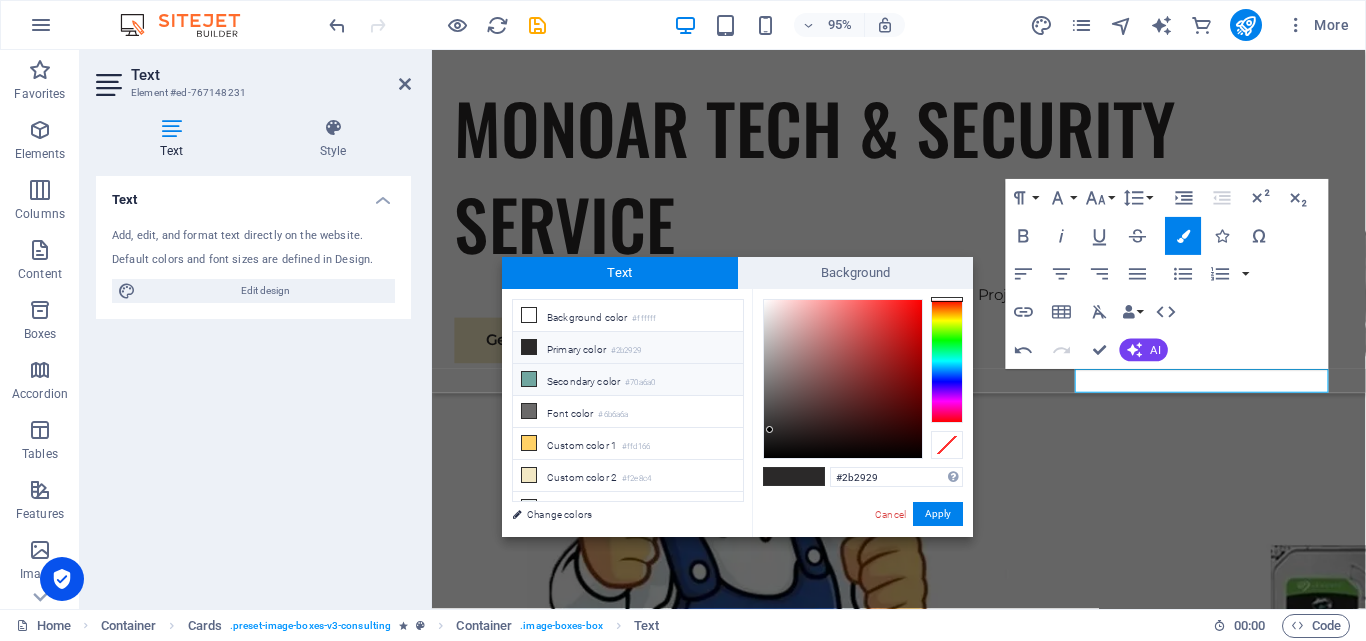 click at bounding box center (529, 379) 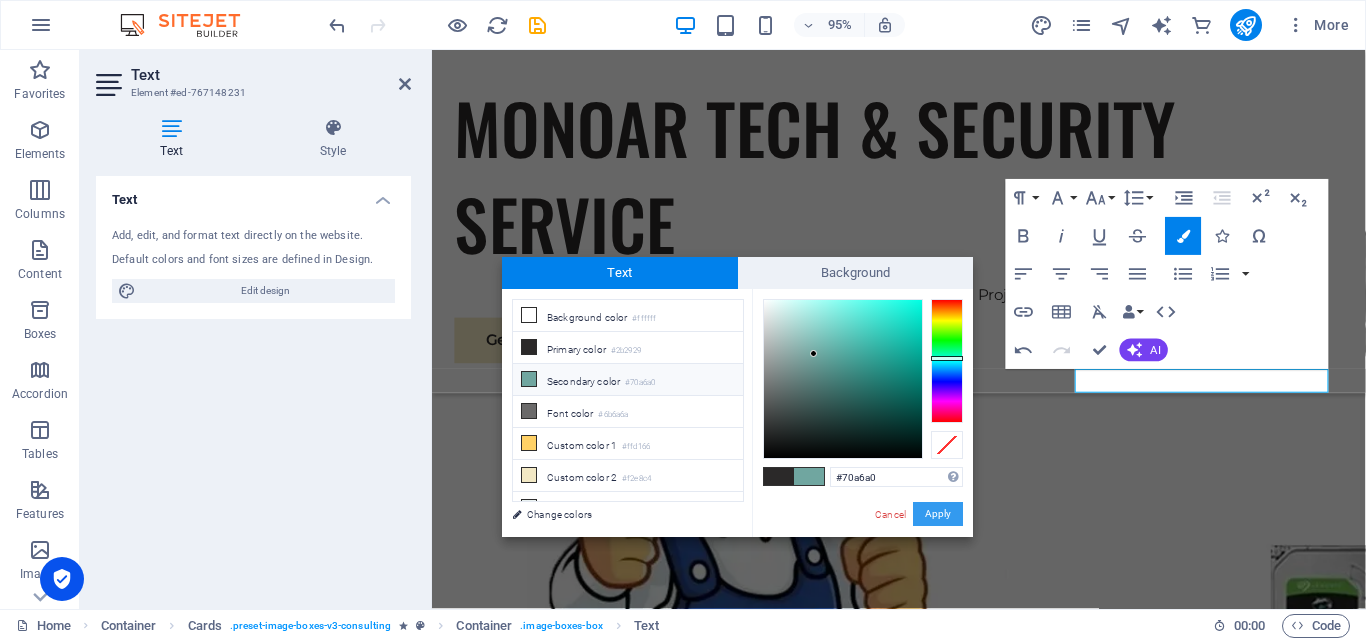 click on "Apply" at bounding box center (938, 514) 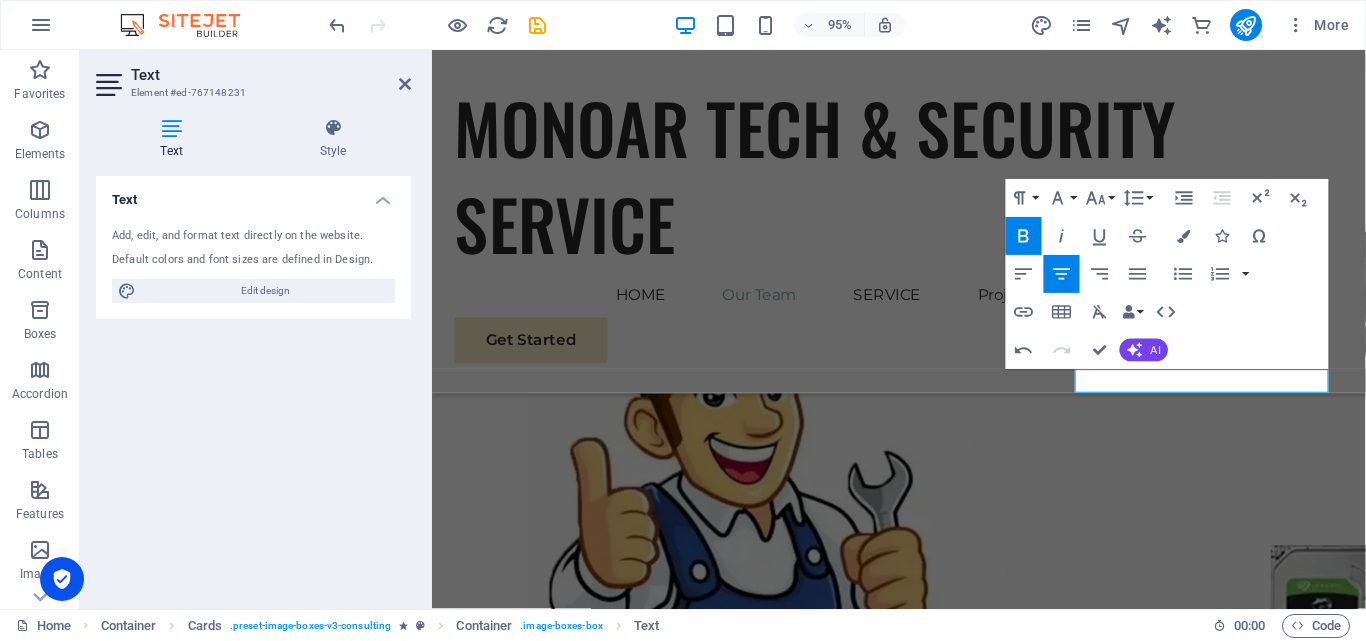 click on "Paragraph Format Normal Heading 1 Heading 2 Heading 3 Heading 4 Heading 5 Heading 6 Code Font Family Arial [US_STATE] Impact Tahoma Times New Roman Verdana [PERSON_NAME] Font Size 8 9 10 11 12 14 18 24 30 36 48 60 72 96 Line Height Default Single 1.15 1.5 Double Increase Indent Decrease Indent Superscript Subscript Bold Italic Underline Strikethrough Colors Icons Special Characters Align Left Align Center Align Right Align Justify Unordered List   Default Circle Disc Square    Ordered List   Default Lower Alpha Lower Greek Lower Roman Upper Alpha Upper Roman    Insert Link Insert Table Clear Formatting Data Bindings Company First name Last name Street ZIP code City Email Phone Mobile Fax Custom field 1 Custom field 2 Custom field 3 Custom field 4 Custom field 5 Custom field 6 HTML Undo Redo Confirm (Ctrl+⏎) AI Improve Make shorter Make longer Fix spelling & grammar Translate to English Generate text" at bounding box center (1167, 274) 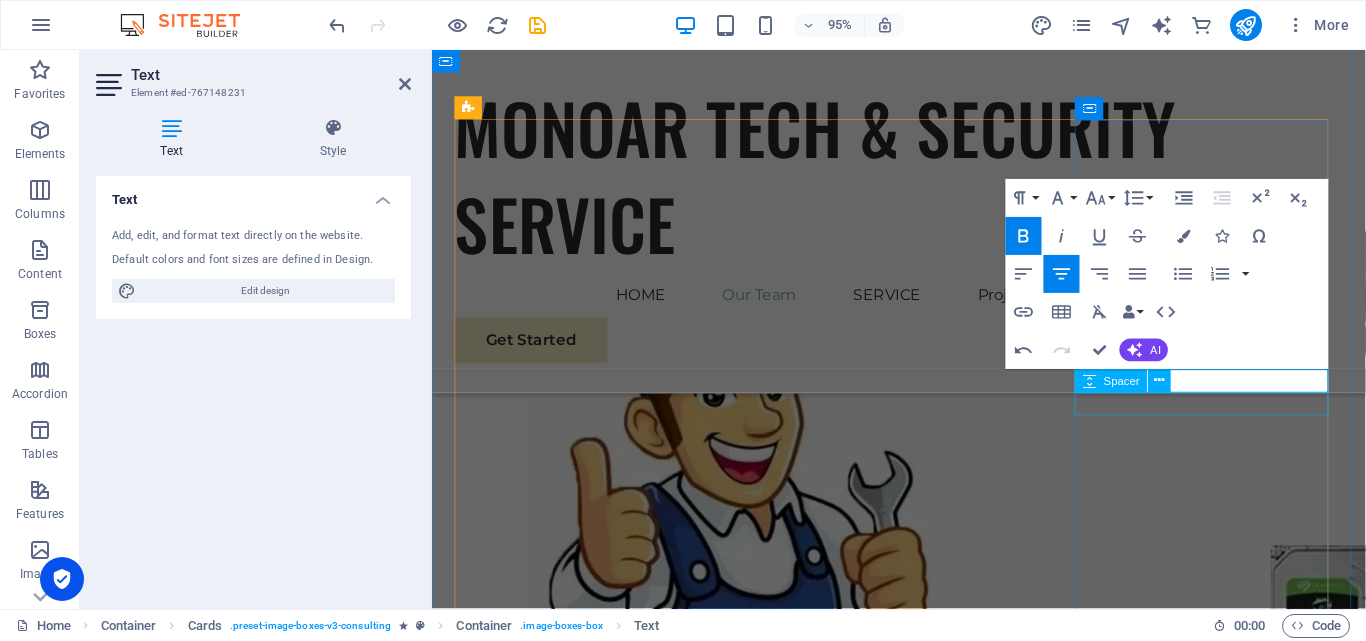 drag, startPoint x: 1191, startPoint y: 429, endPoint x: 1506, endPoint y: 412, distance: 315.4584 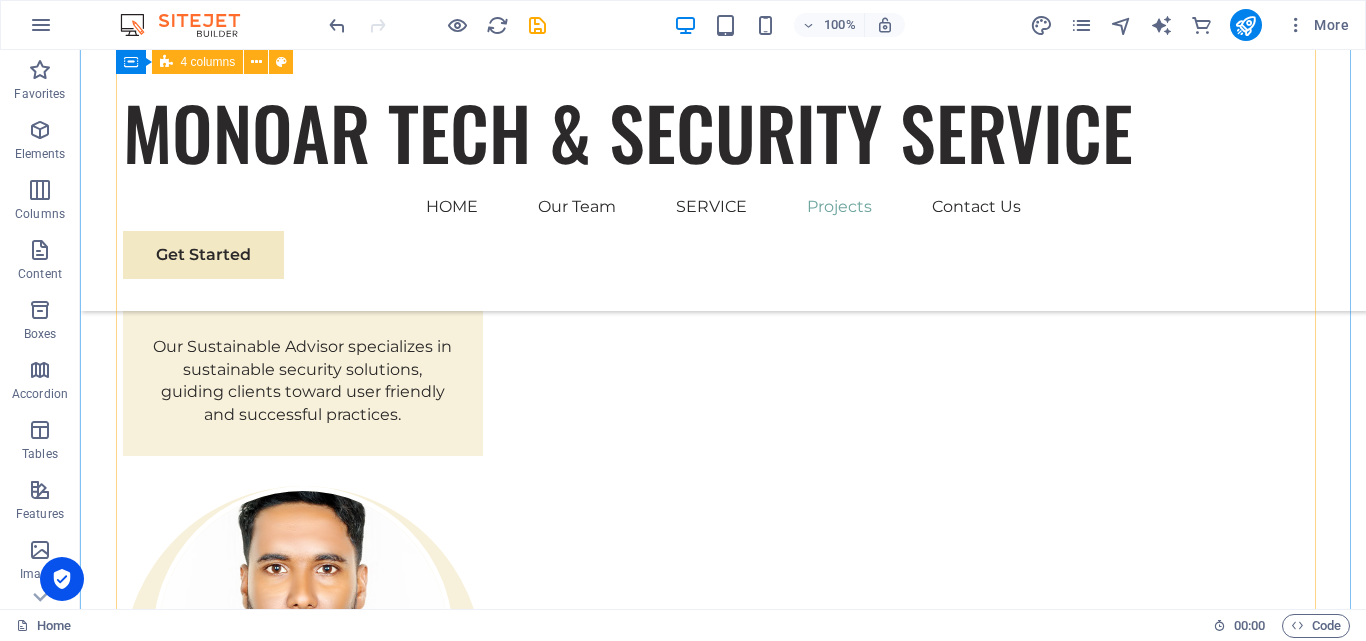 scroll, scrollTop: 4283, scrollLeft: 0, axis: vertical 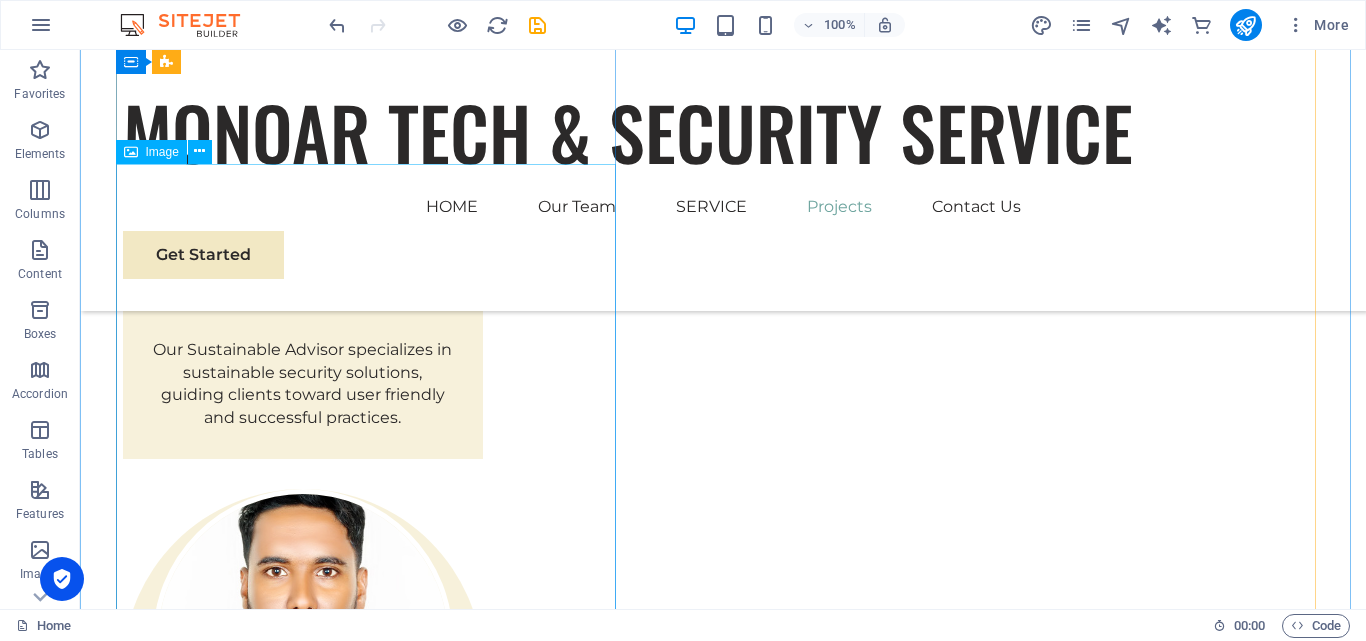 click at bounding box center (373, 3591) 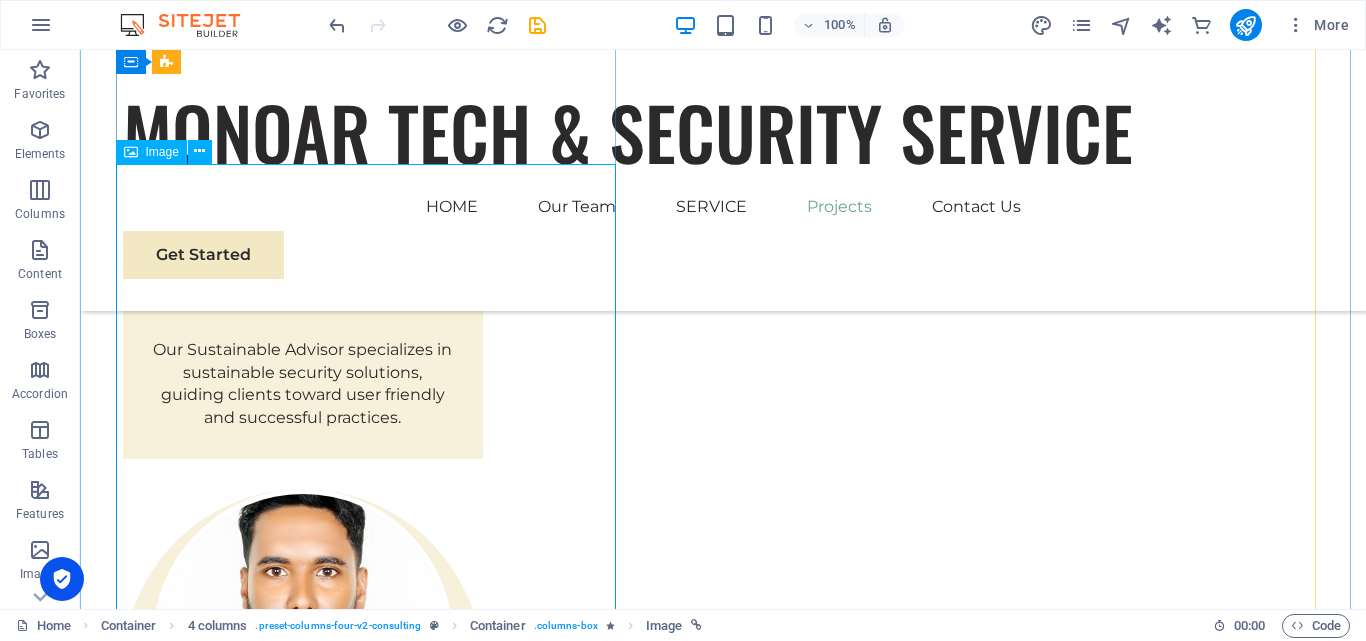 click at bounding box center [373, 3591] 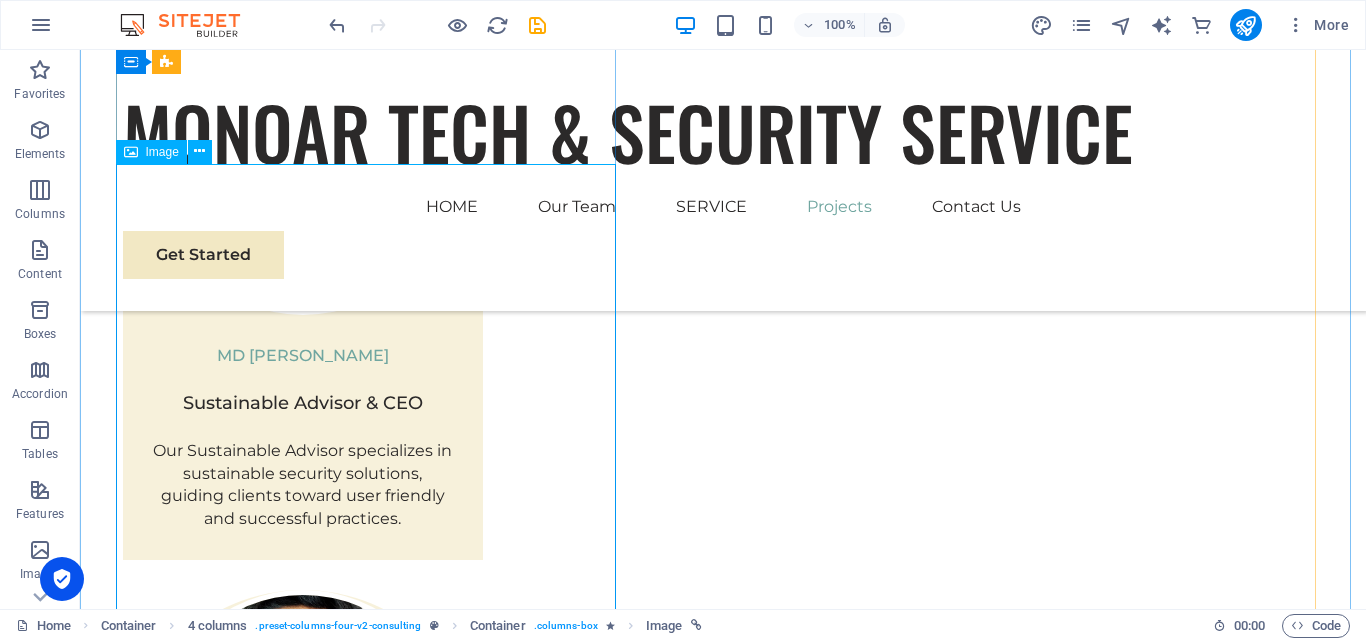 select on "%" 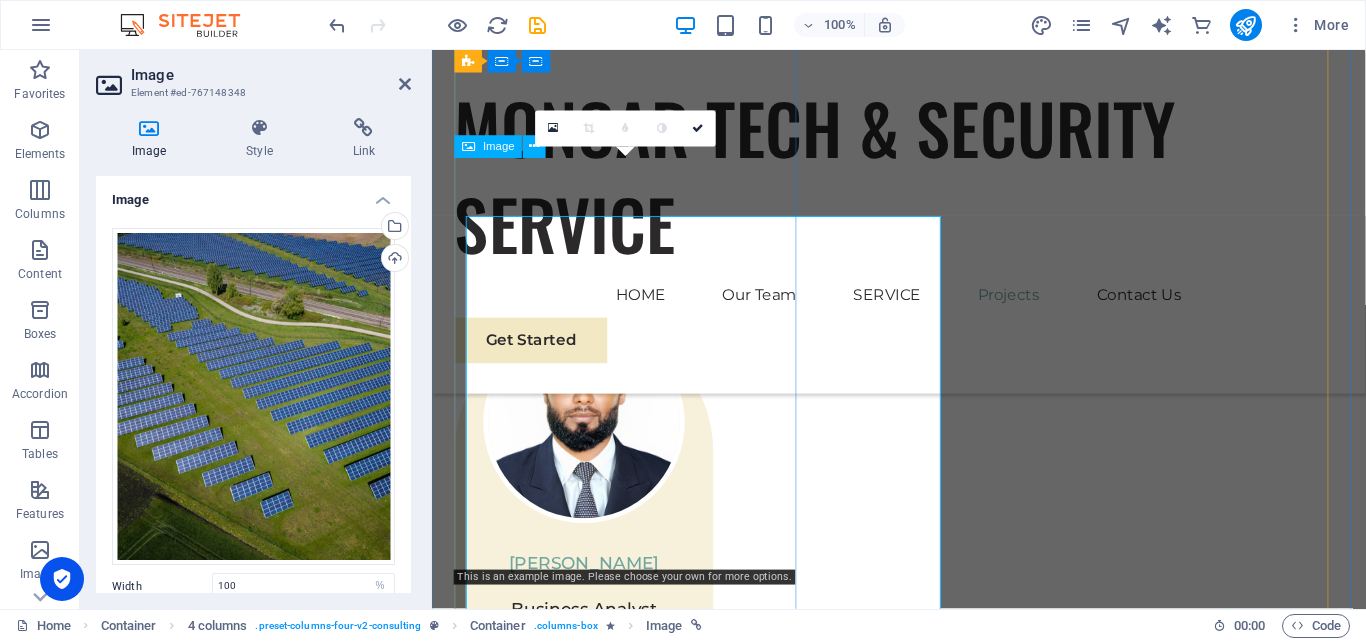 scroll, scrollTop: 4222, scrollLeft: 0, axis: vertical 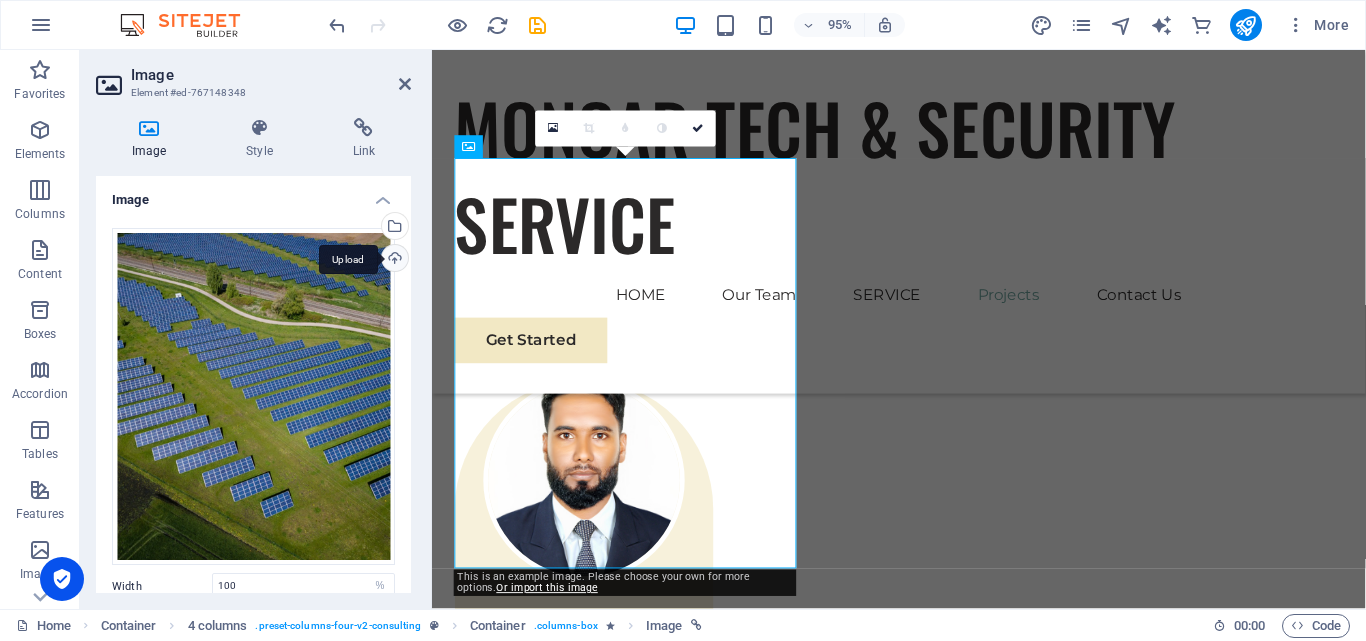 click on "Upload" at bounding box center [393, 260] 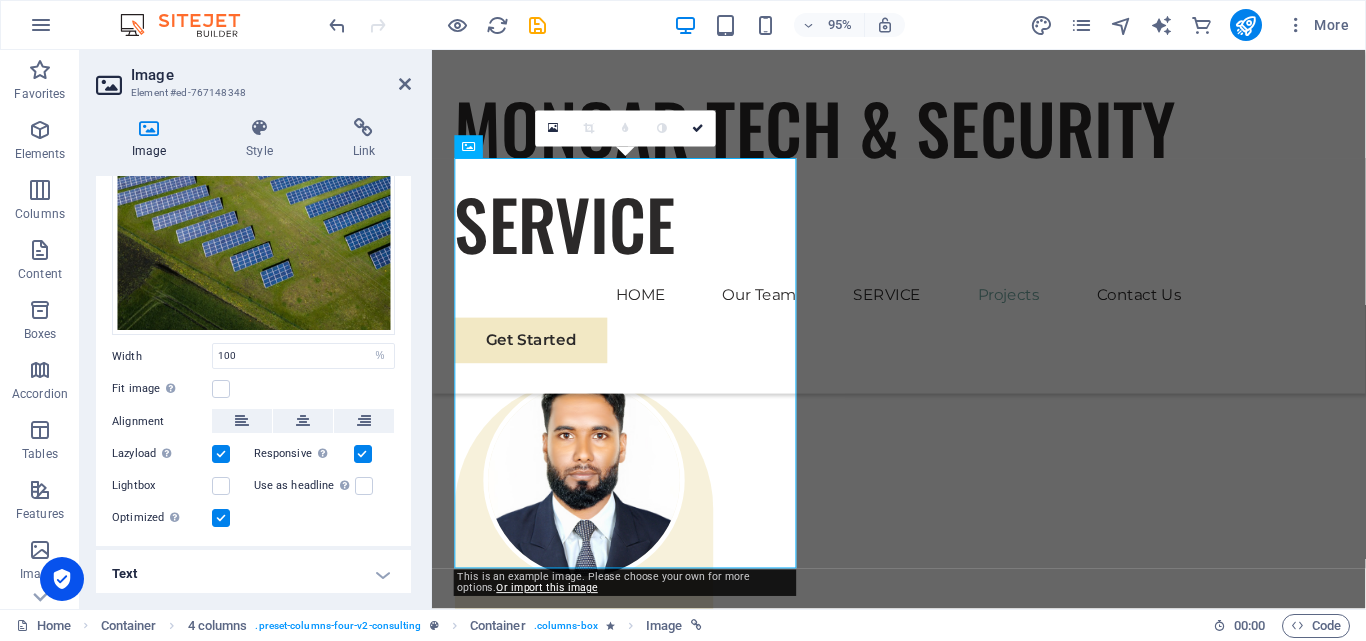 scroll, scrollTop: 30, scrollLeft: 0, axis: vertical 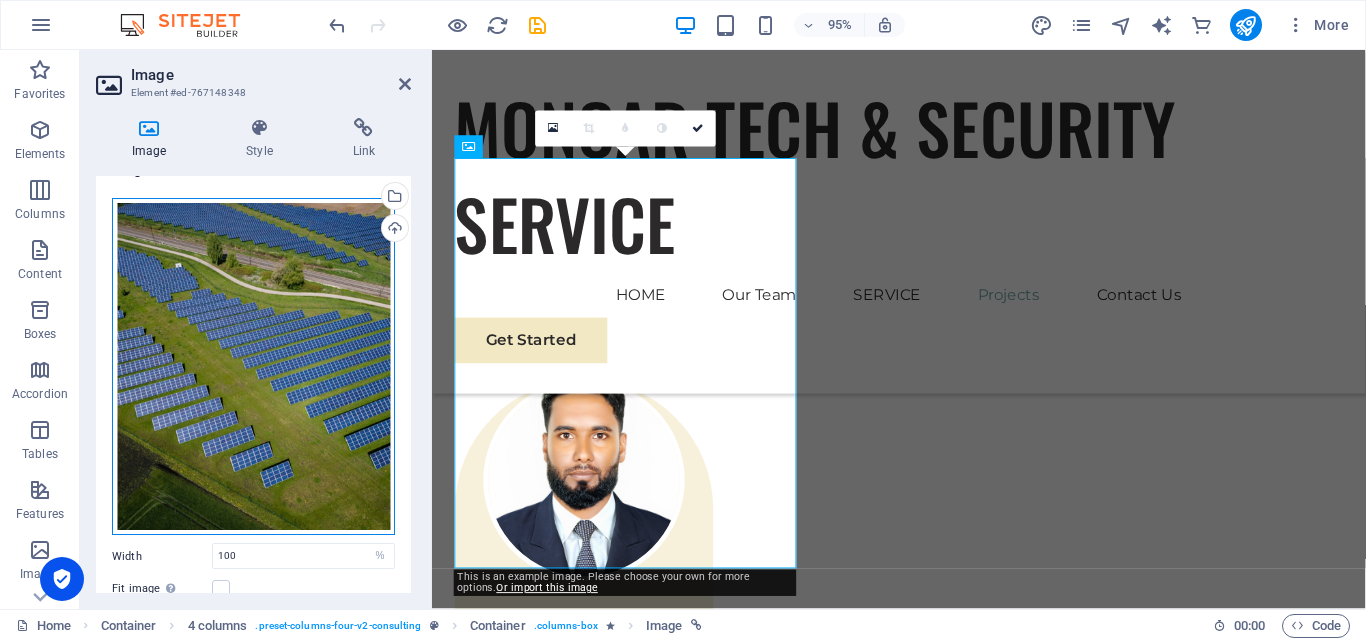 click on "Drag files here, click to choose files or select files from Files or our free stock photos & videos" at bounding box center [253, 367] 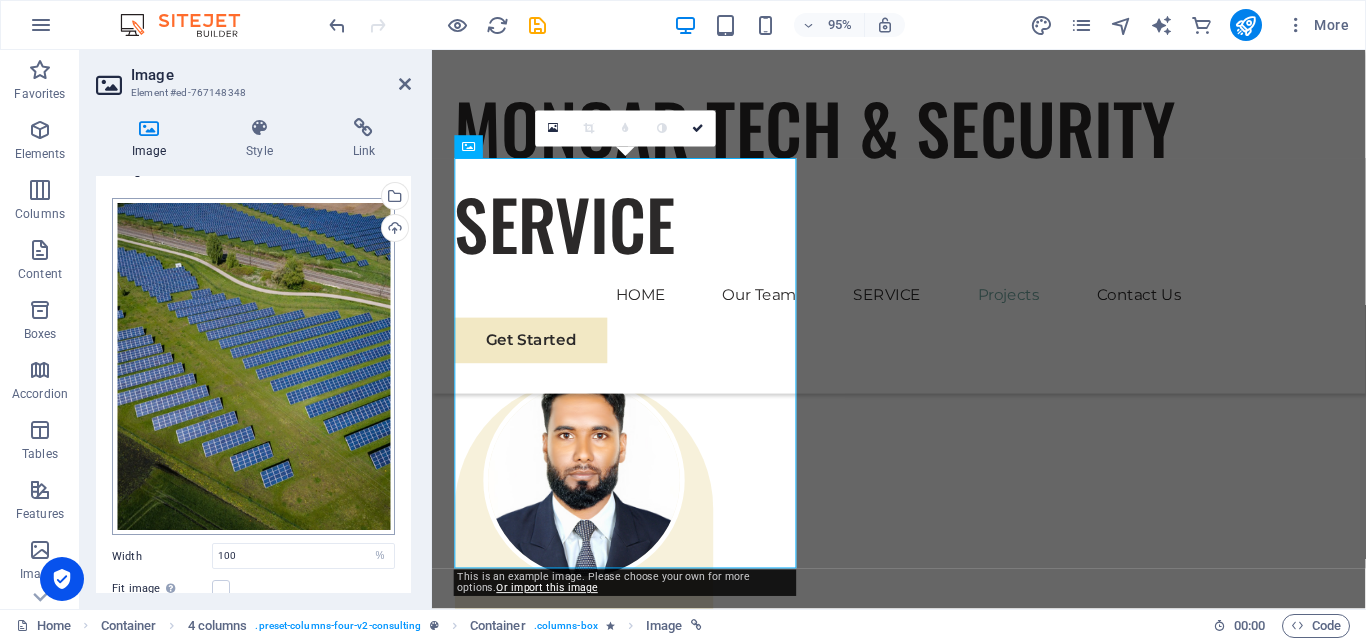 click on "Individual Home Favorites Elements Columns Content Boxes Accordion Tables Features Images Slider Header Footer Forms Marketing Collections Commerce Image Element #ed-767148348 Image Style Link Image Drag files here, click to choose files or select files from Files or our free stock photos & videos Select files from the file manager, stock photos, or upload file(s) Upload Width 100 Default auto px rem % em vh vw Fit image Automatically fit image to a fixed width and height Height Default auto px Alignment Lazyload Loading images after the page loads improves page speed. Responsive Automatically load retina image and smartphone optimized sizes. Lightbox Use as headline The image will be wrapped in an H1 headline tag. Useful for giving alternative text the weight of an H1 headline, e.g. for the logo. Leave unchecked if uncertain. Optimized Images are compressed to improve page speed. Position Direction Custom X offset 50 px rem % vh" at bounding box center (683, 320) 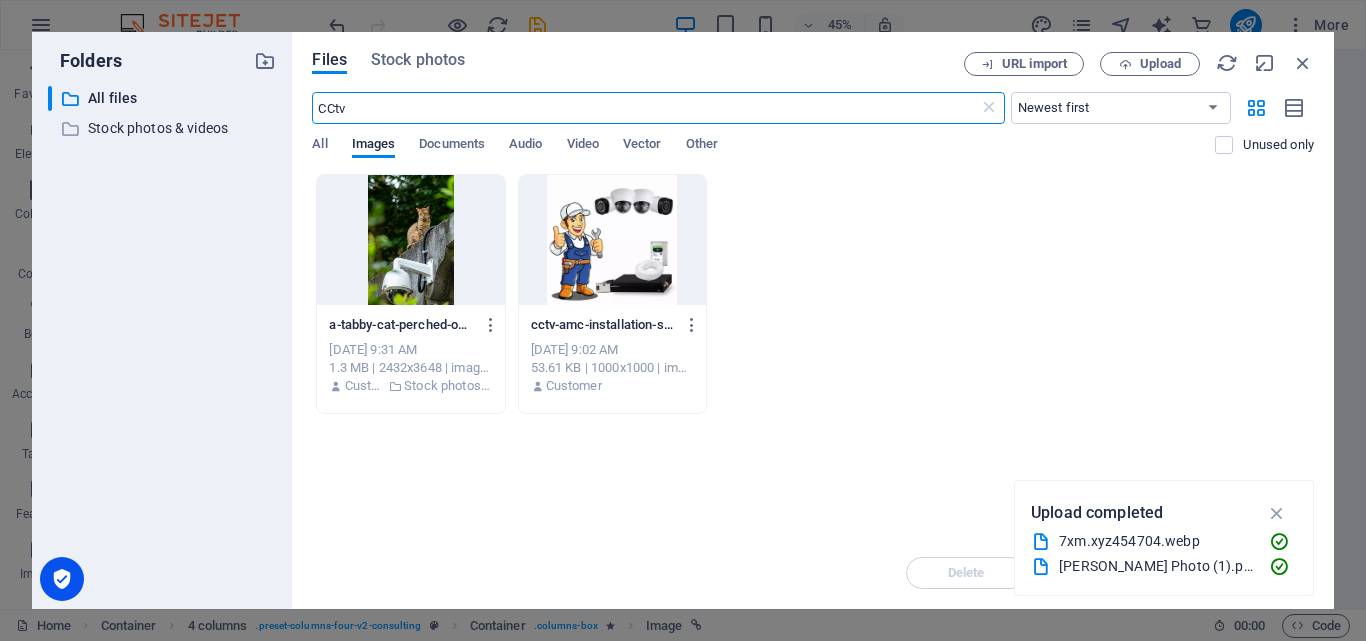 scroll, scrollTop: 4201, scrollLeft: 0, axis: vertical 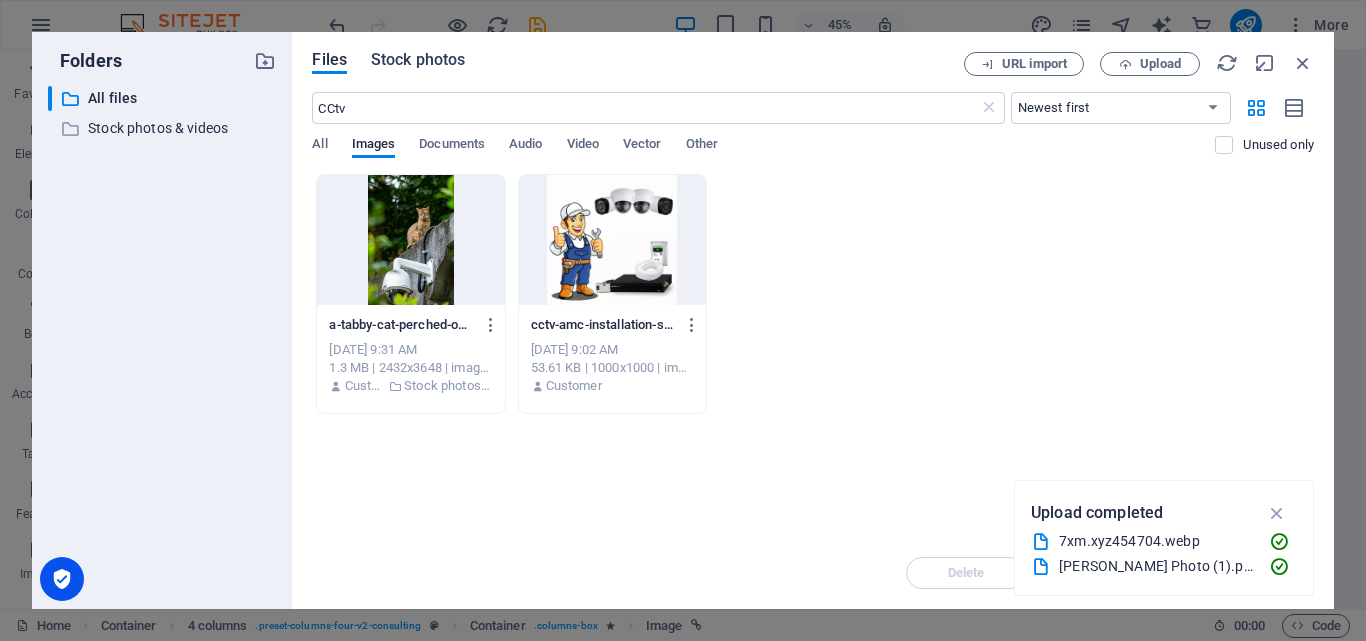 click on "Stock photos" at bounding box center (418, 60) 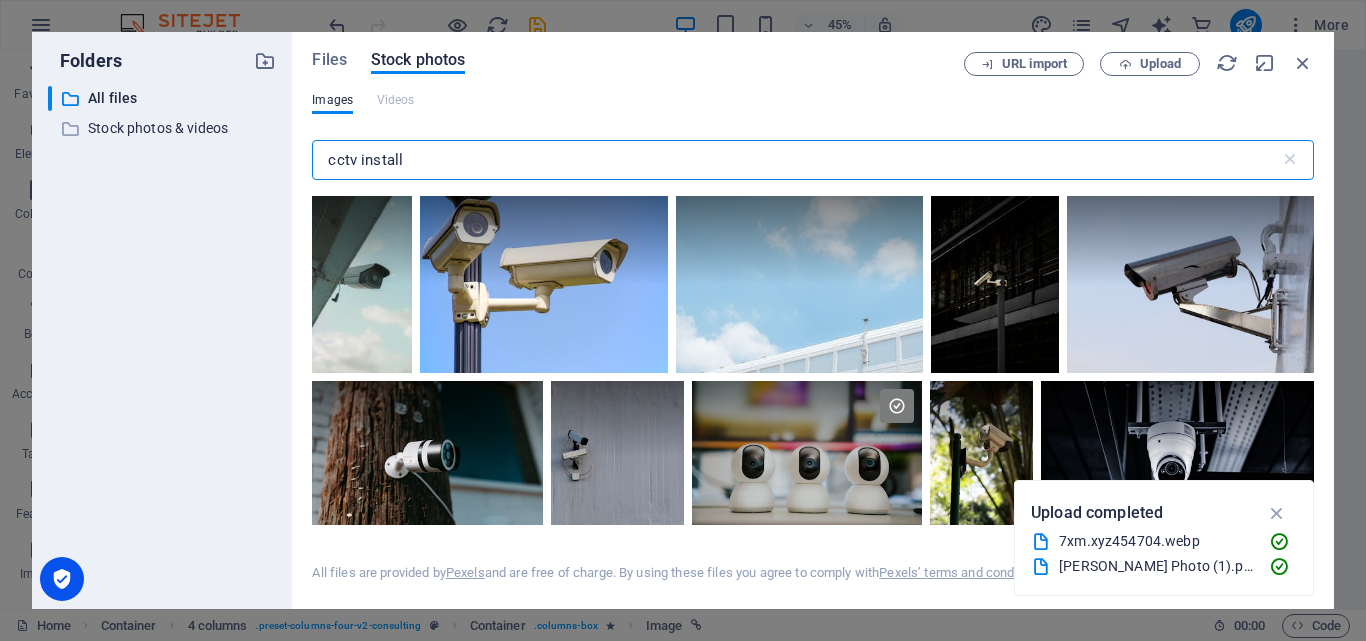 drag, startPoint x: 461, startPoint y: 157, endPoint x: 198, endPoint y: 145, distance: 263.27362 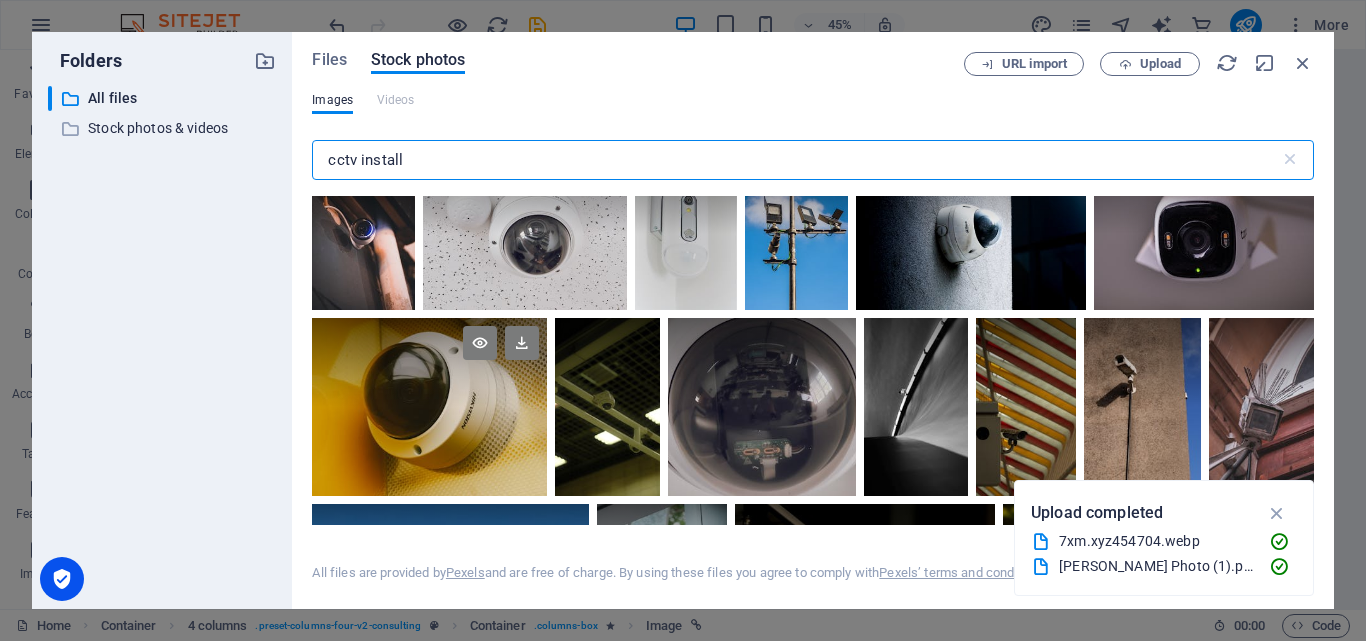 scroll, scrollTop: 400, scrollLeft: 0, axis: vertical 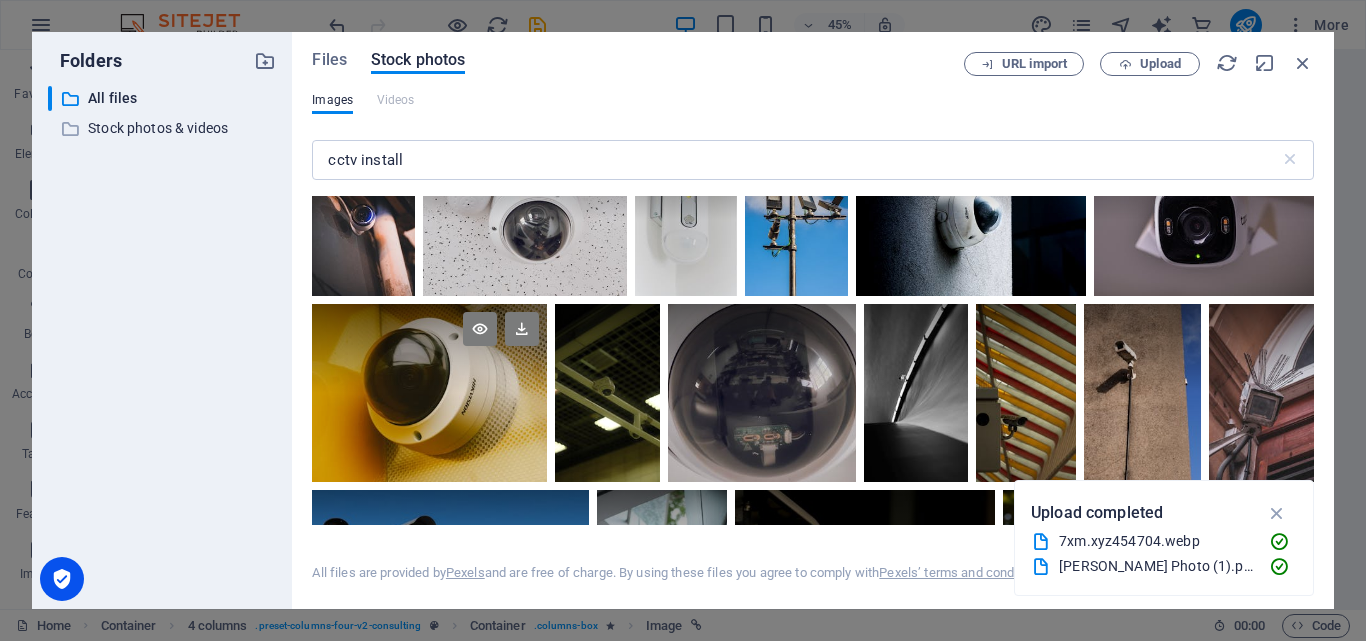 click at bounding box center [429, 348] 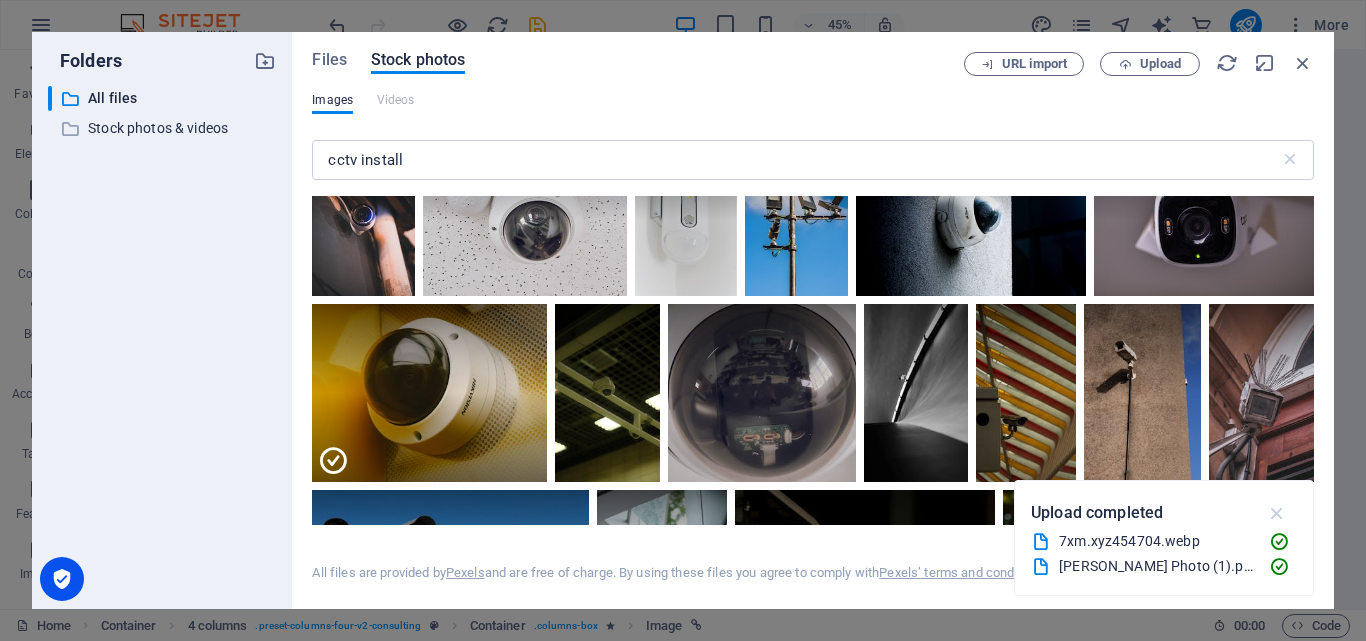 click at bounding box center (1277, 513) 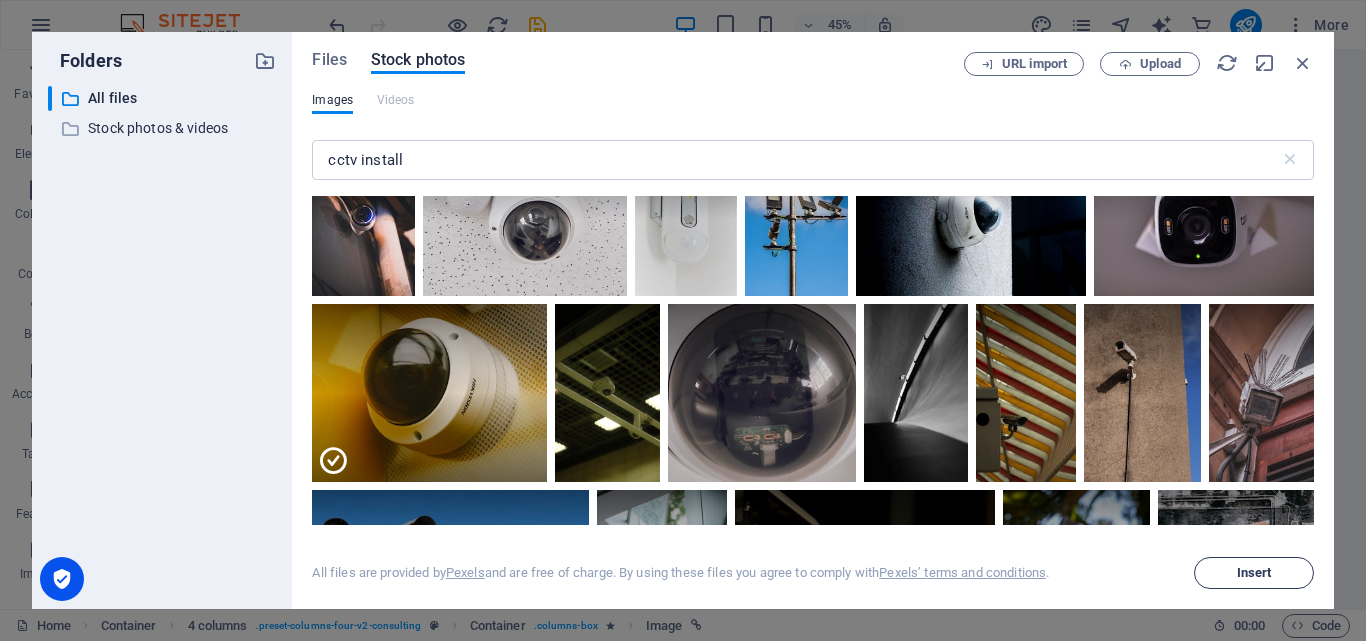 click on "Insert" at bounding box center (1254, 573) 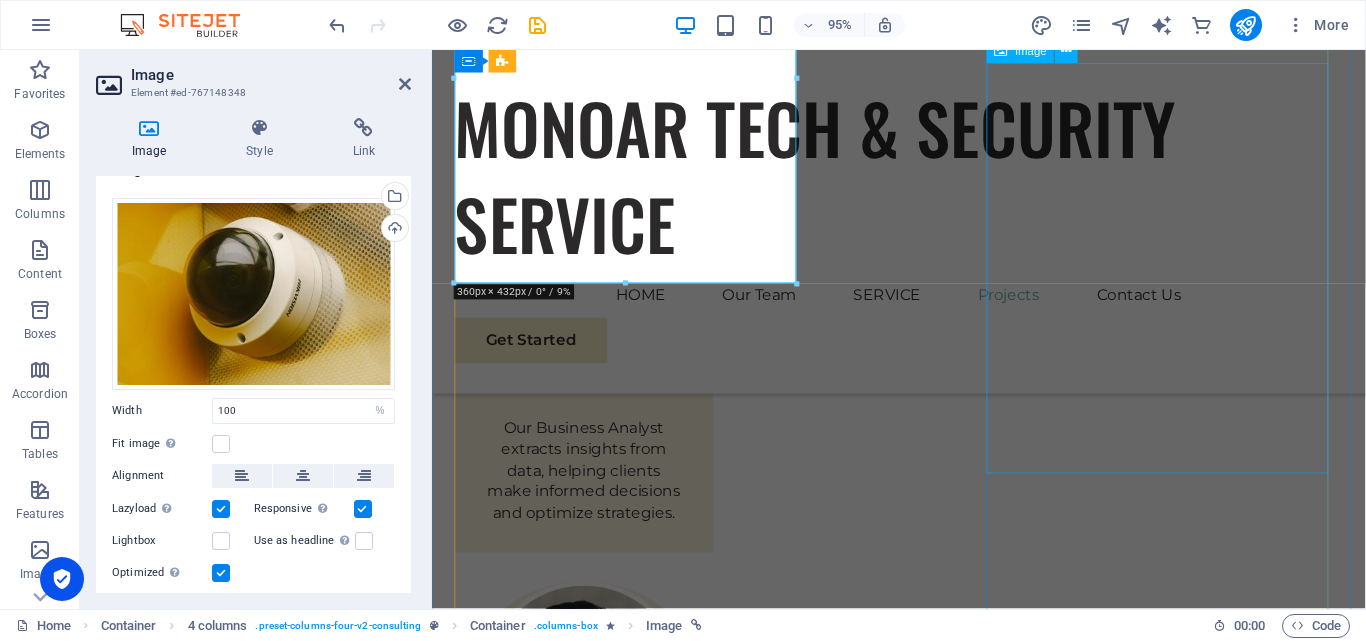 scroll, scrollTop: 4422, scrollLeft: 0, axis: vertical 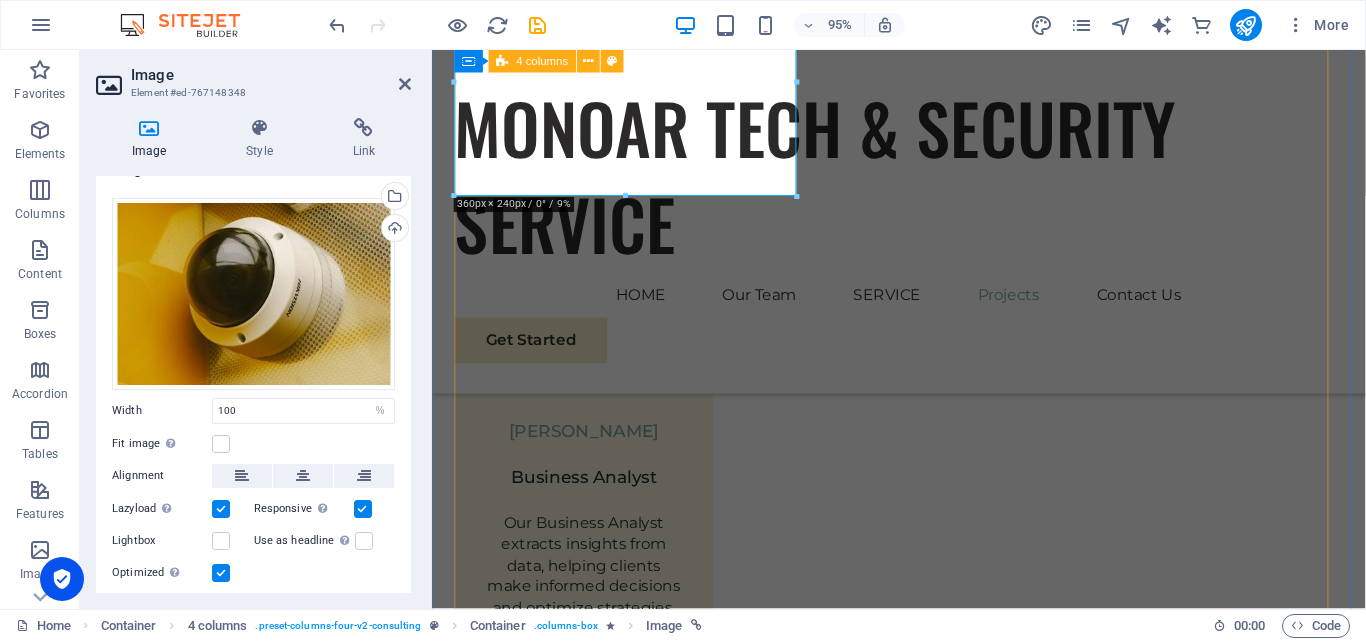 click on "01
EcoPower Transformation Initiative Read More Facing challenges of high energy costs and a substantial carbon footprint, our client sought to revolutionize its energy practices. Working hand-in-hand with Eco-Con's expert team, we implemented renewable energy solutions, incorporating solar and wind power into their operations. This resulted in a significant reduction in reliance on non-renewable sources, translating to both environmental benefits and substantial cost savings. Discover how this initiative became a beacon of sustainable excellence and an inspiration for businesses worldwide. Project manager: [PERSON_NAME] Project duration: 27 months Read Less 02 Strategic Sustainability Roadmap Read More Project manager: [PERSON_NAME] Project duration: 24 months Read Less 03 Global Market Expansion Strategy Read More Project manager: [PERSON_NAME] Project duration: 12 months Read Less 04 Renewable Energy Optimization Read More Project manager: [PERSON_NAME] Project duration: 29 months Read Less" at bounding box center (923, 5173) 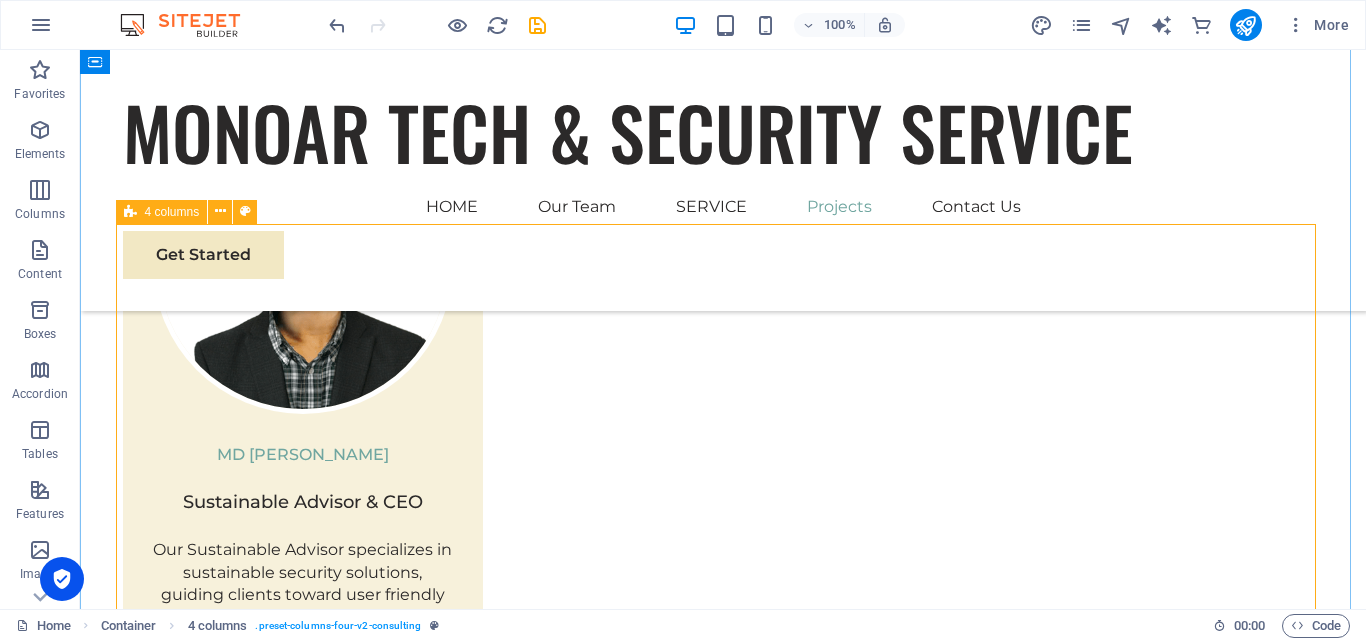 scroll, scrollTop: 4383, scrollLeft: 0, axis: vertical 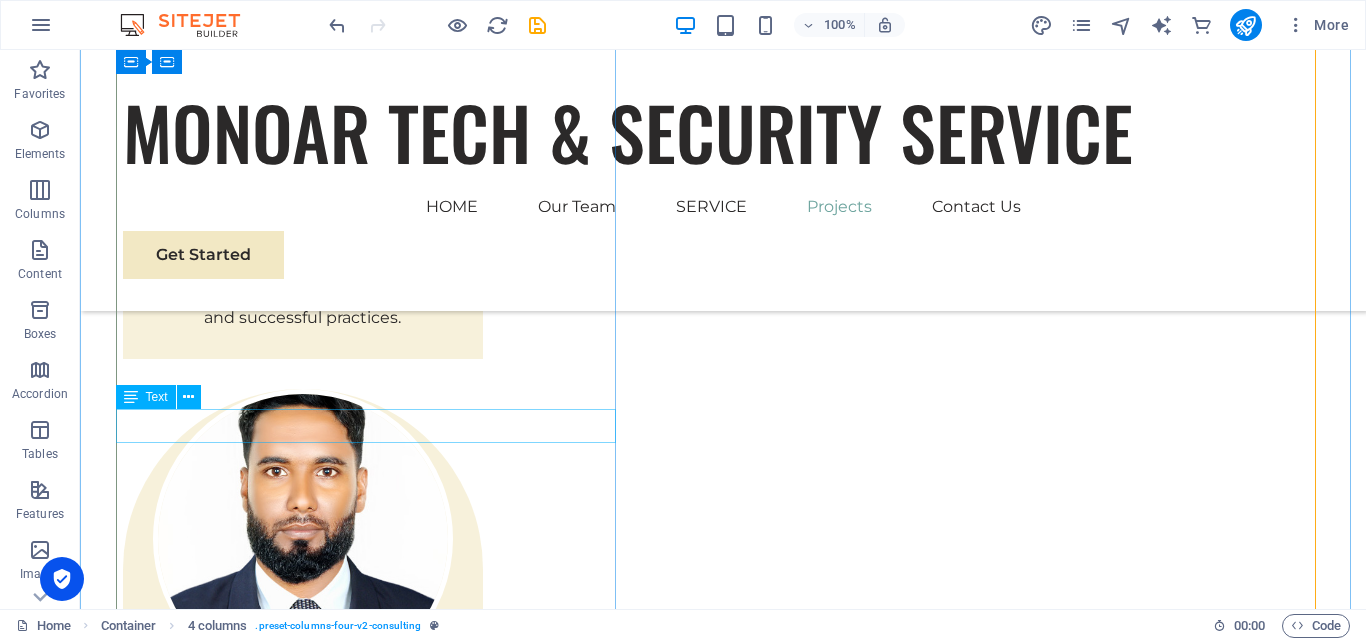 click on "EcoPower Transformation Initiative" at bounding box center (373, 3554) 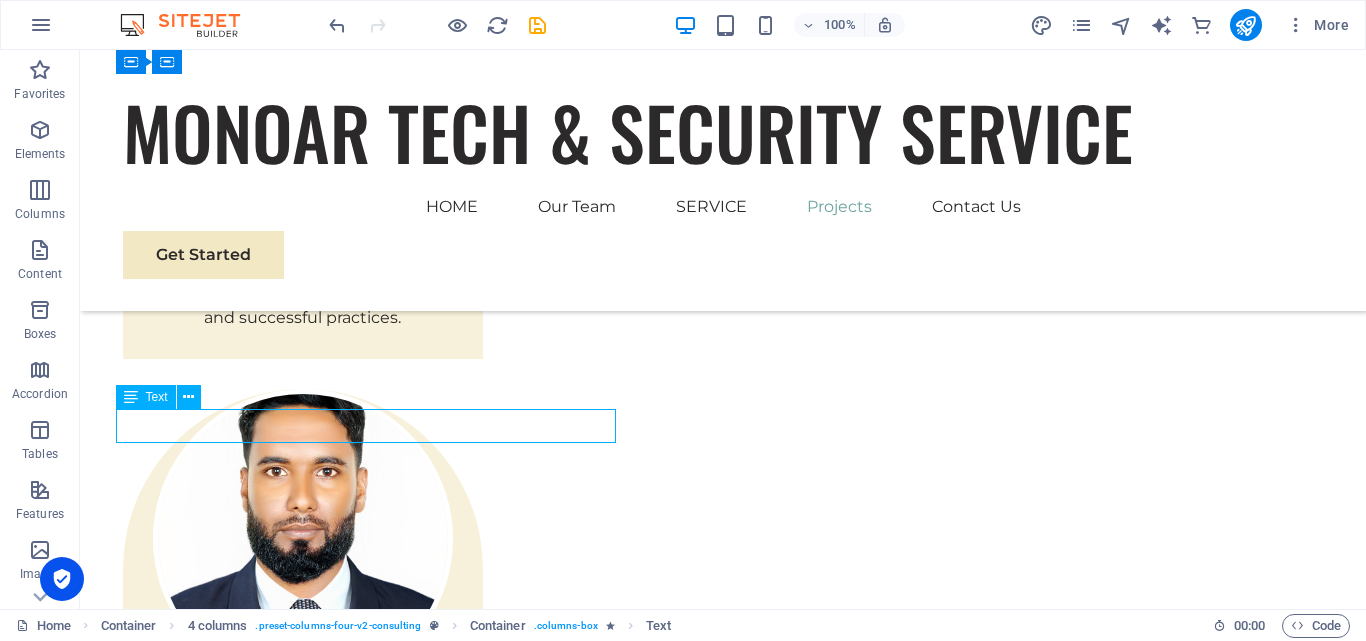 click on "EcoPower Transformation Initiative" at bounding box center (373, 3554) 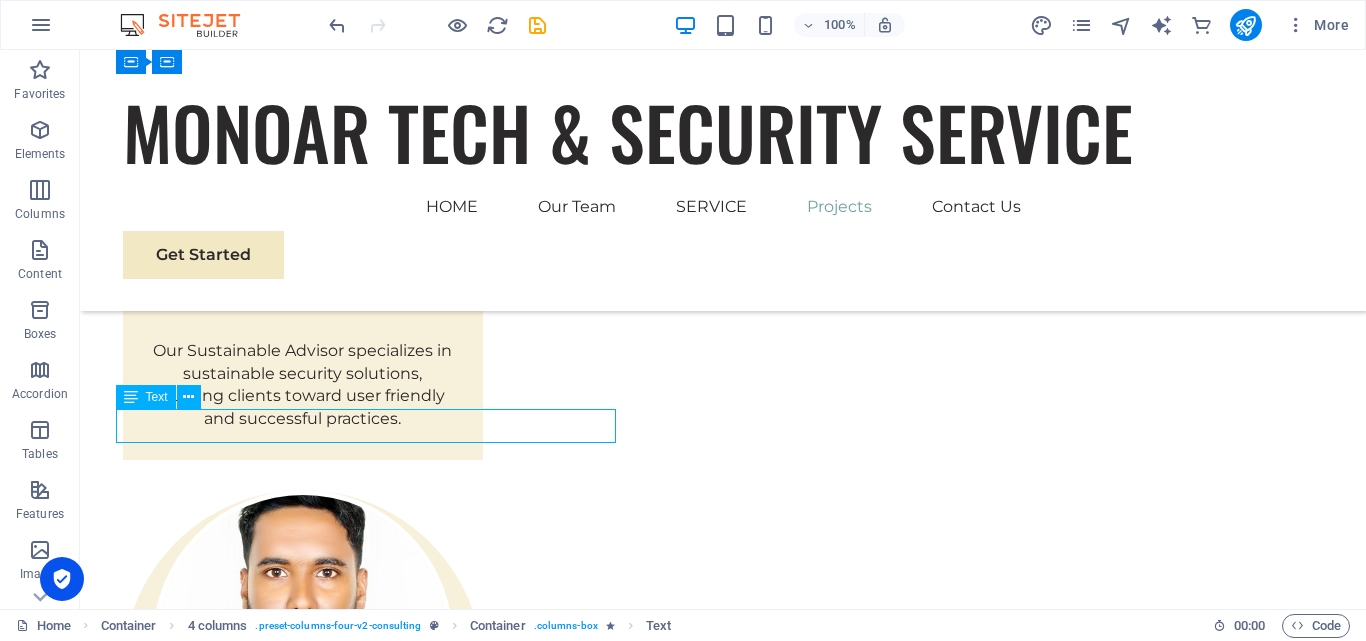 scroll, scrollTop: 4322, scrollLeft: 0, axis: vertical 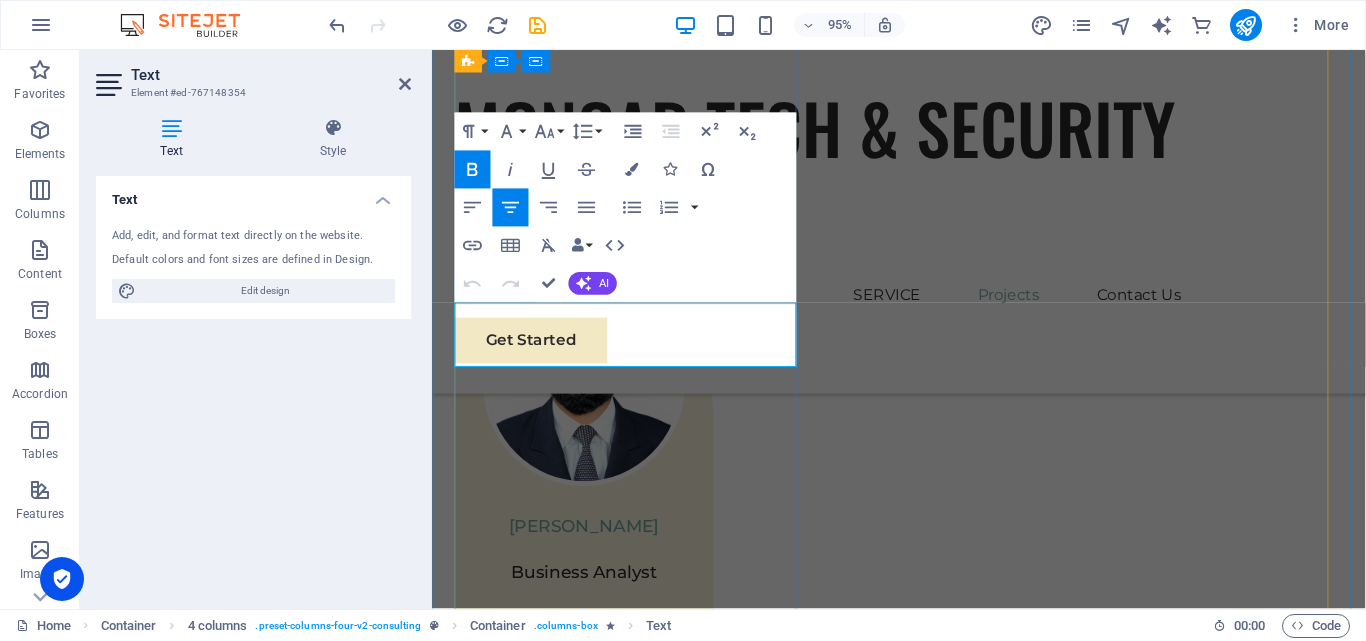 click on "EcoPower Transformation Initiative" at bounding box center [642, 3330] 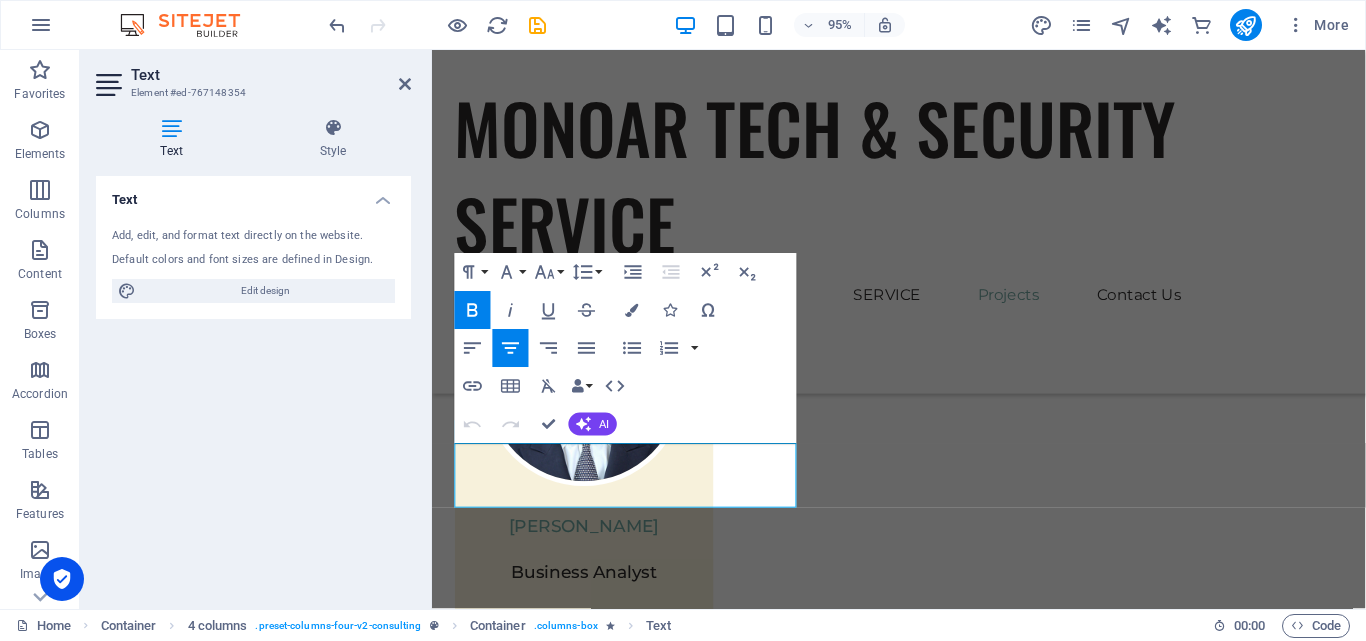 scroll, scrollTop: 4122, scrollLeft: 0, axis: vertical 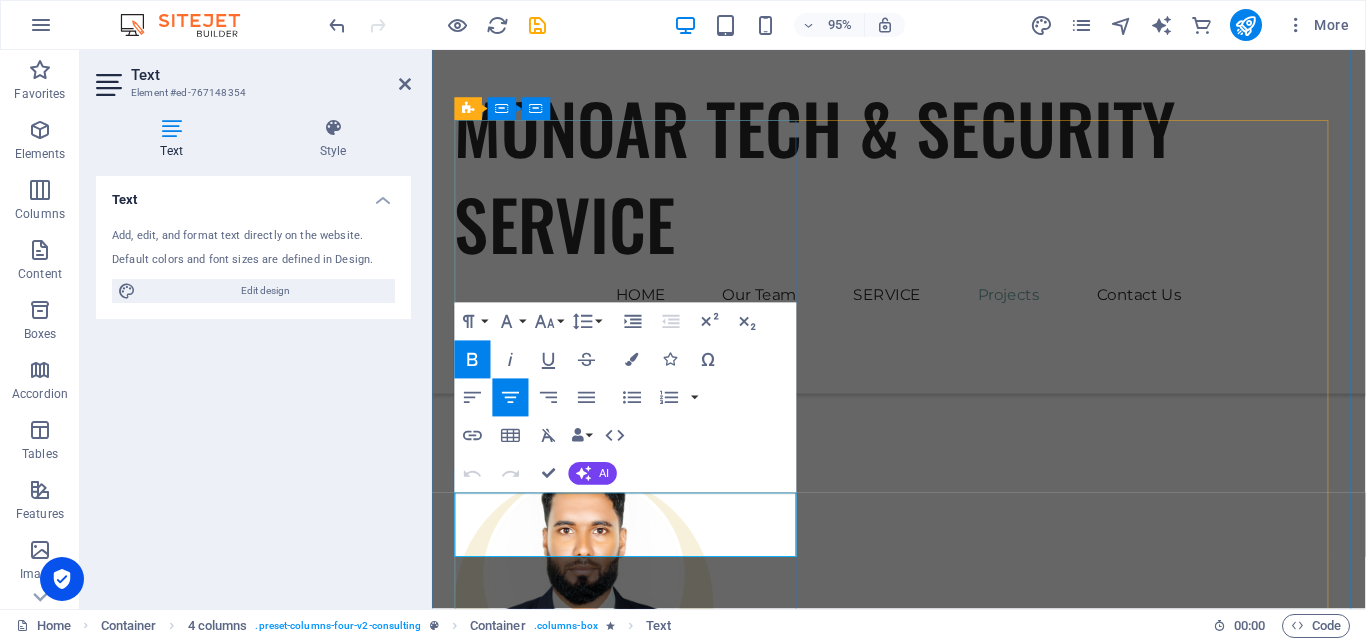 drag, startPoint x: 482, startPoint y: 529, endPoint x: 736, endPoint y: 557, distance: 255.53865 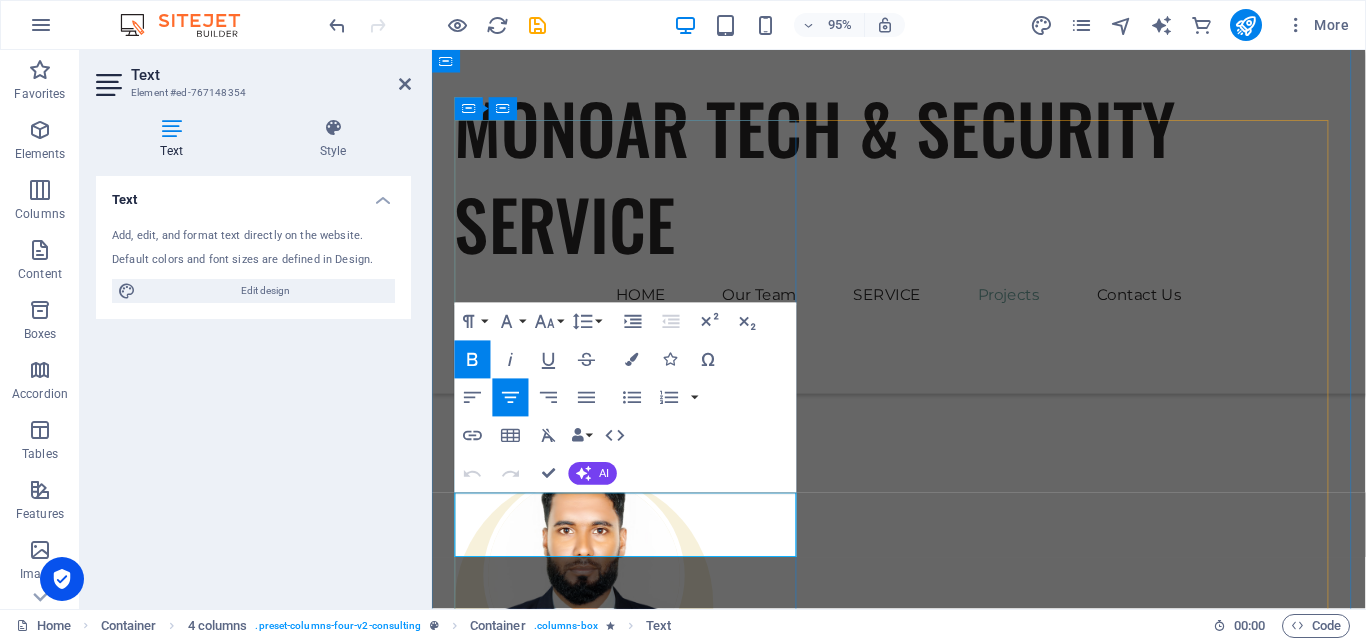 type 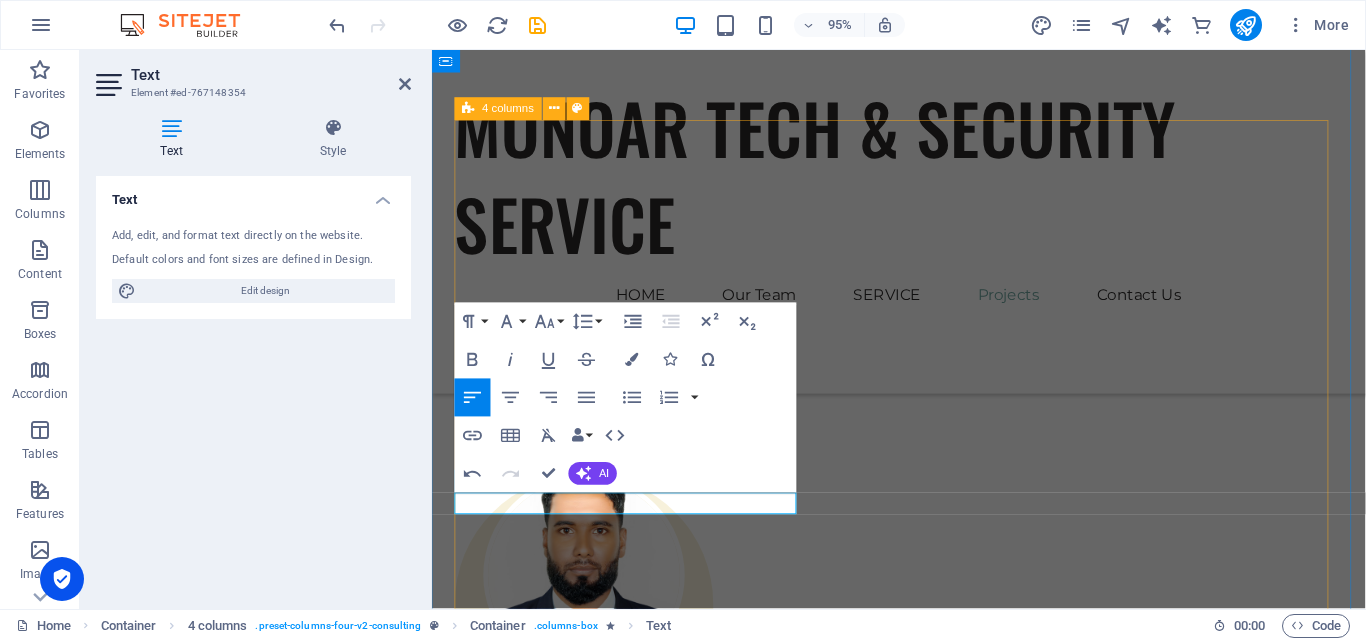 click on "01
Ser Read More Facing challenges of high energy costs and a substantial carbon footprint, our client sought to revolutionize its energy practices. Working hand-in-hand with Eco-Con's expert team, we implemented renewable energy solutions, incorporating solar and wind power into their operations. This resulted in a significant reduction in reliance on non-renewable sources, translating to both environmental benefits and substantial cost savings. Discover how this initiative became a beacon of sustainable excellence and an inspiration for businesses worldwide. Project manager: [PERSON_NAME] Project duration: 27 months Read Less 02 Strategic Sustainability Roadmap Read More Project manager: [PERSON_NAME] Project duration: 24 months Read Less 03 Global Market Expansion Strategy Read More Project manager: [PERSON_NAME] Project duration: 12 months Read Less 04 Renewable Energy Optimization Read More Project manager: [PERSON_NAME] Project duration: 29 months Read Less" at bounding box center (923, 5451) 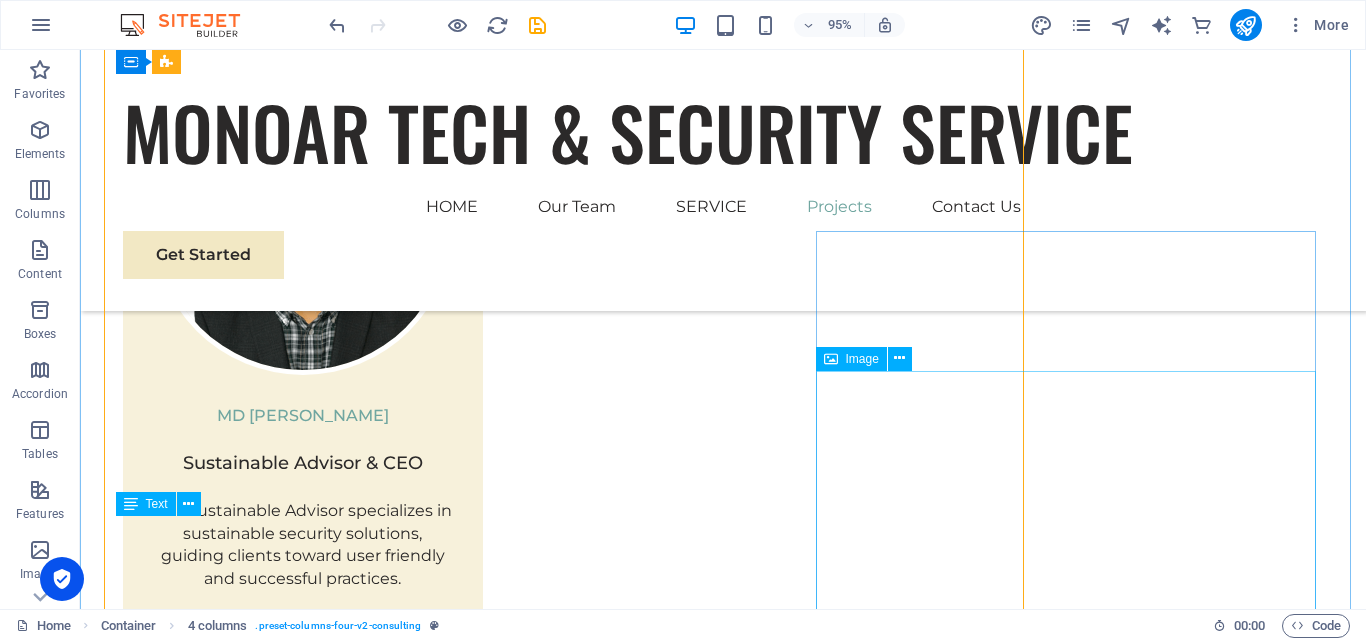 scroll, scrollTop: 4276, scrollLeft: 0, axis: vertical 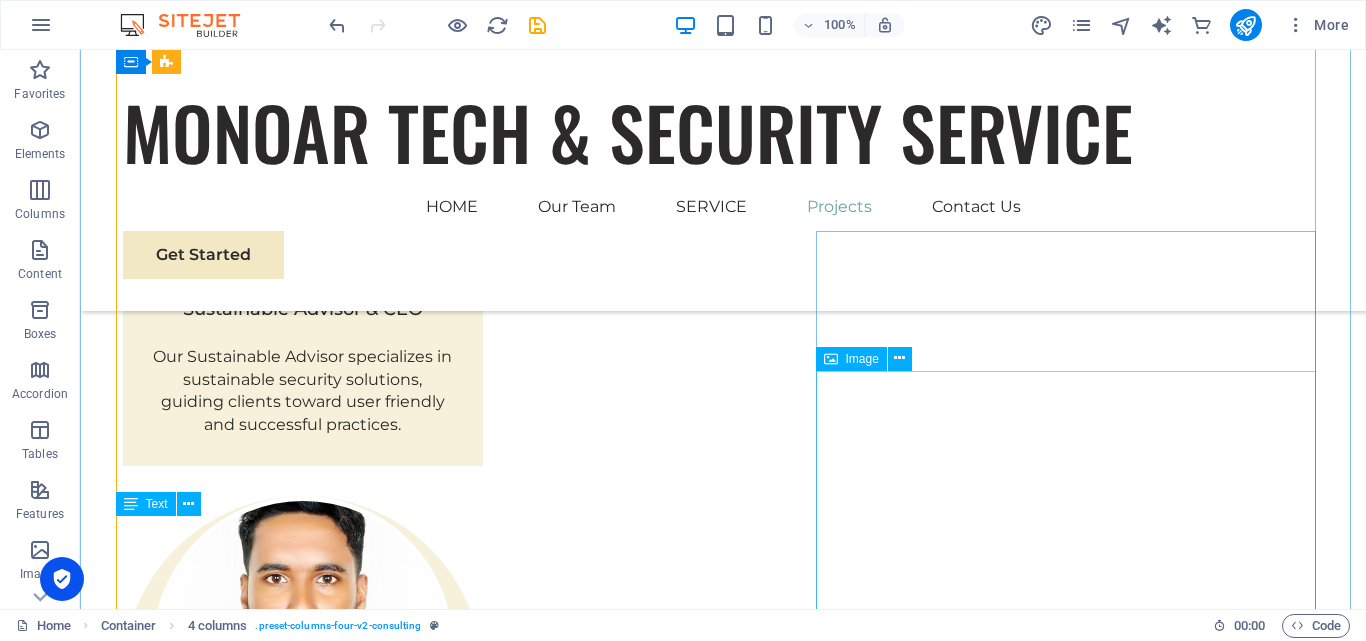 click at bounding box center (723, 4863) 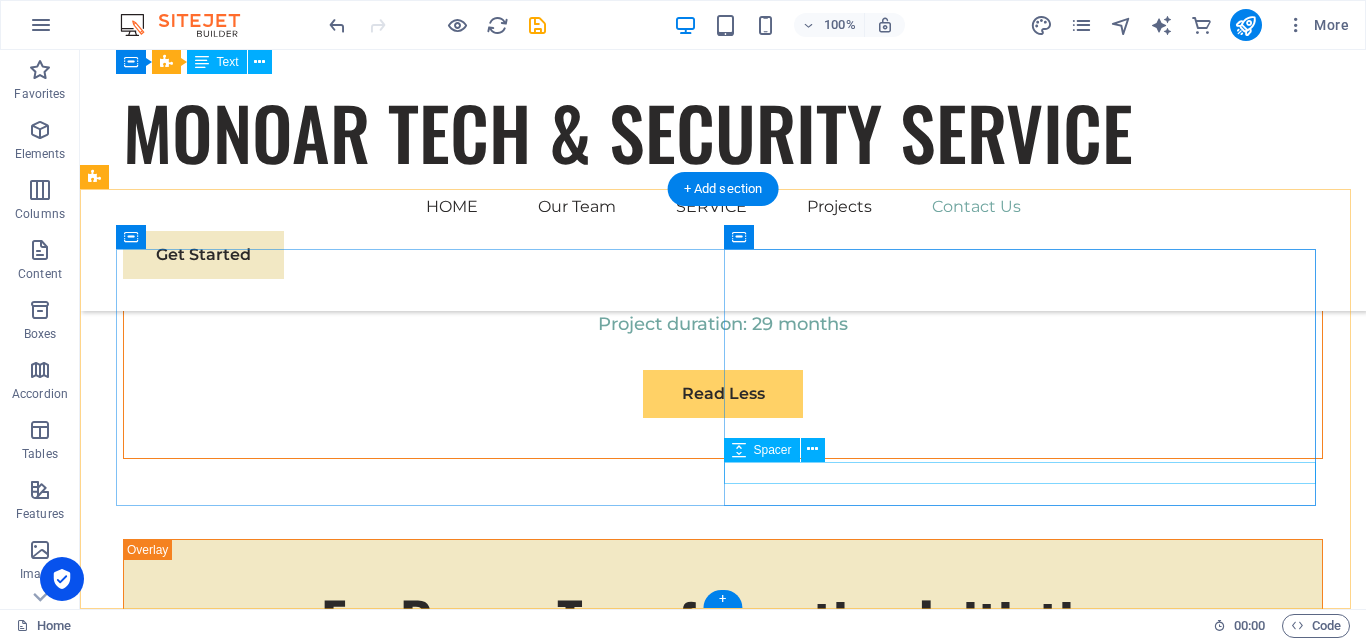 scroll, scrollTop: 12435, scrollLeft: 0, axis: vertical 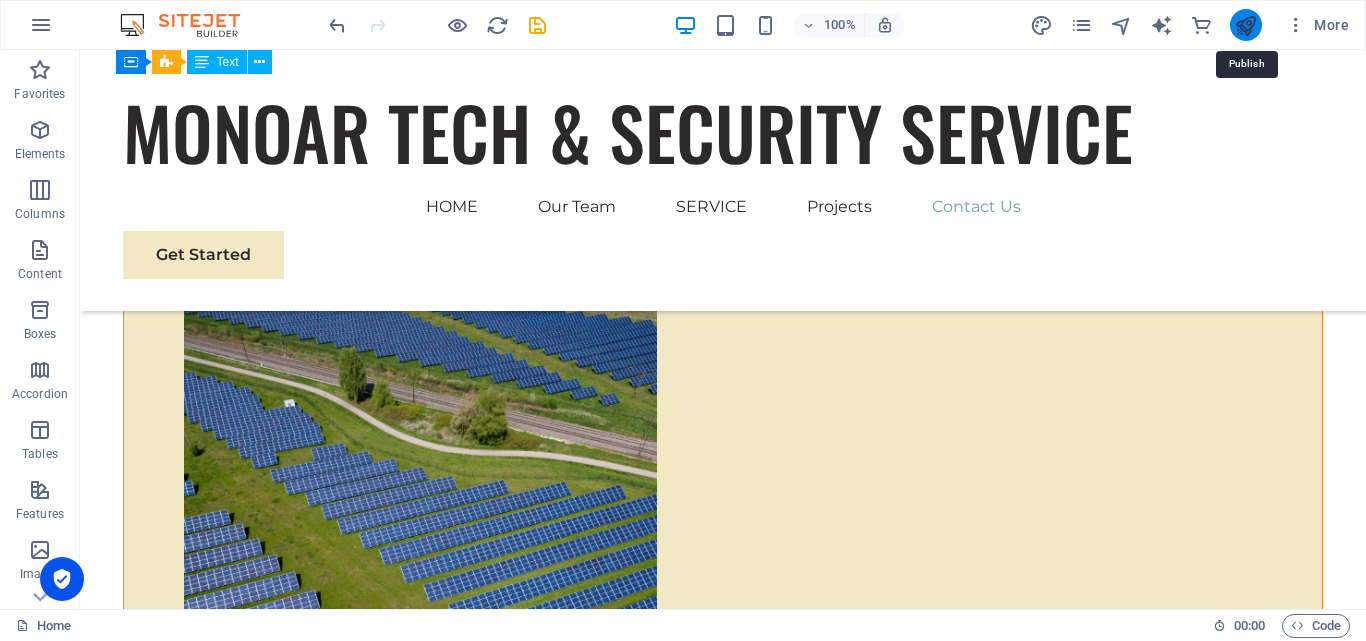 click at bounding box center [1245, 25] 